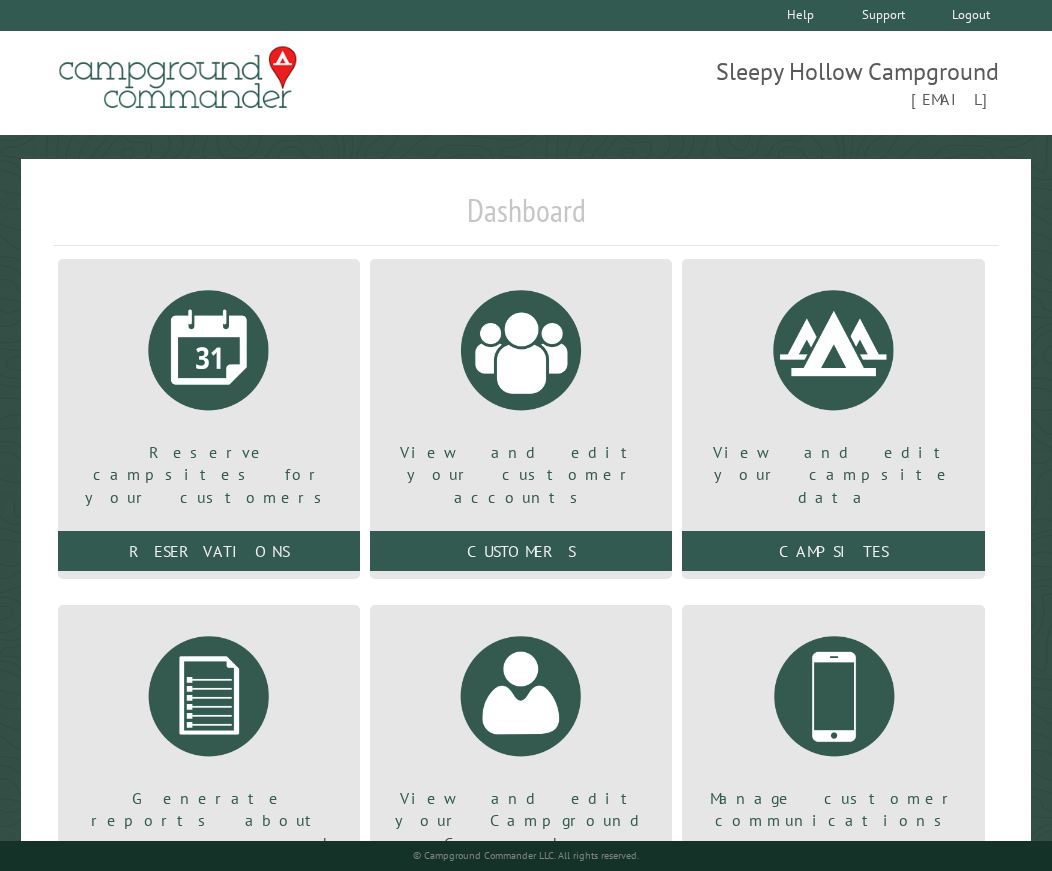 scroll, scrollTop: 0, scrollLeft: 0, axis: both 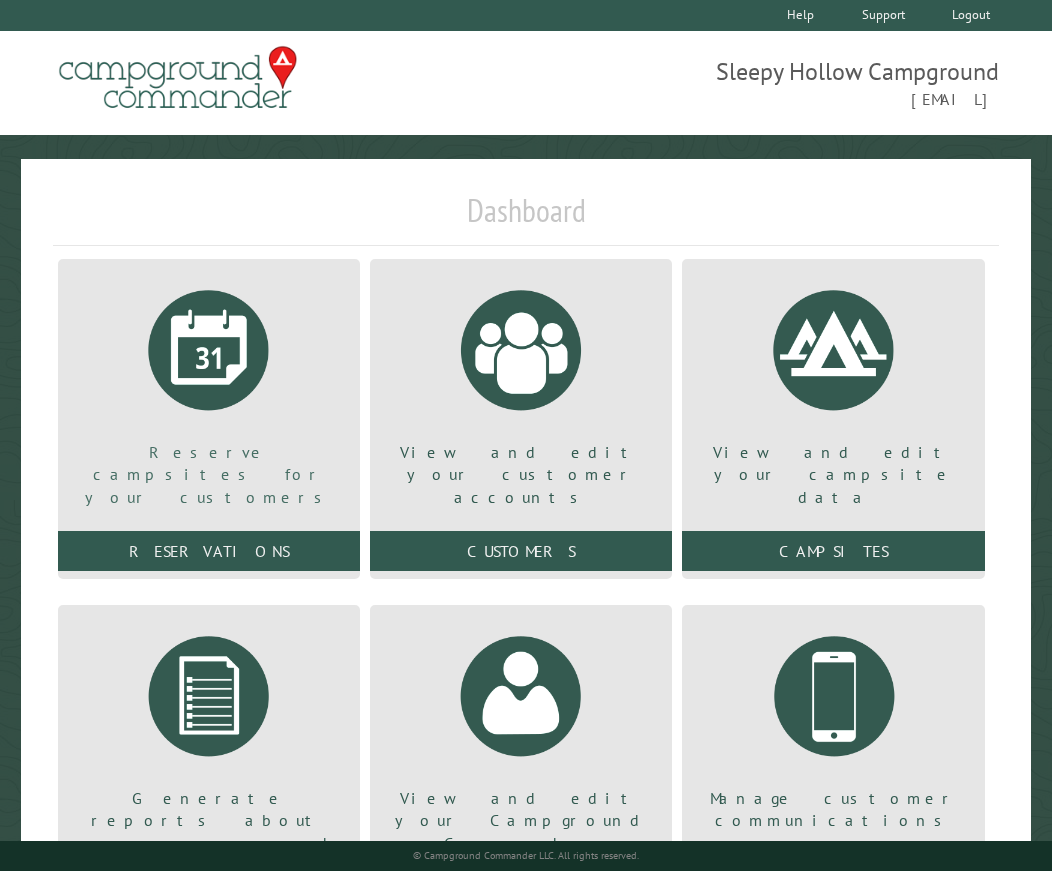 click at bounding box center (209, 350) 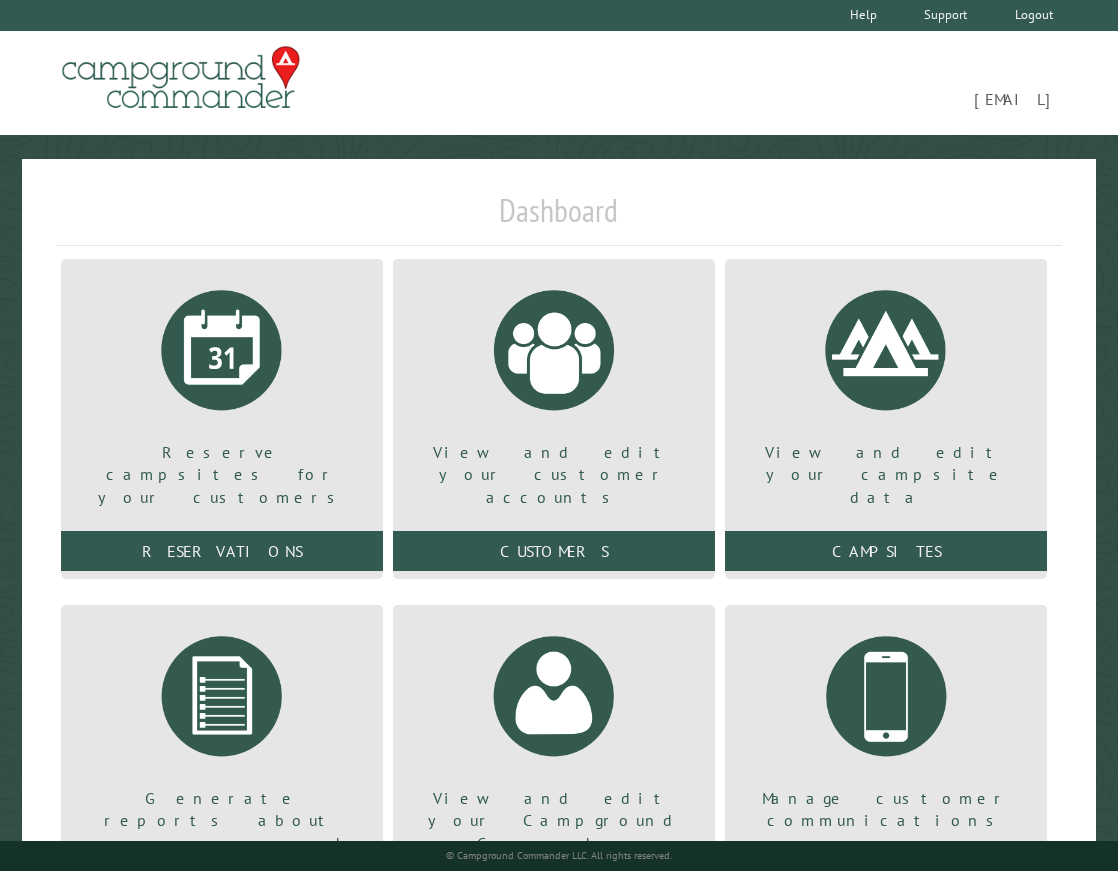 scroll, scrollTop: 0, scrollLeft: 0, axis: both 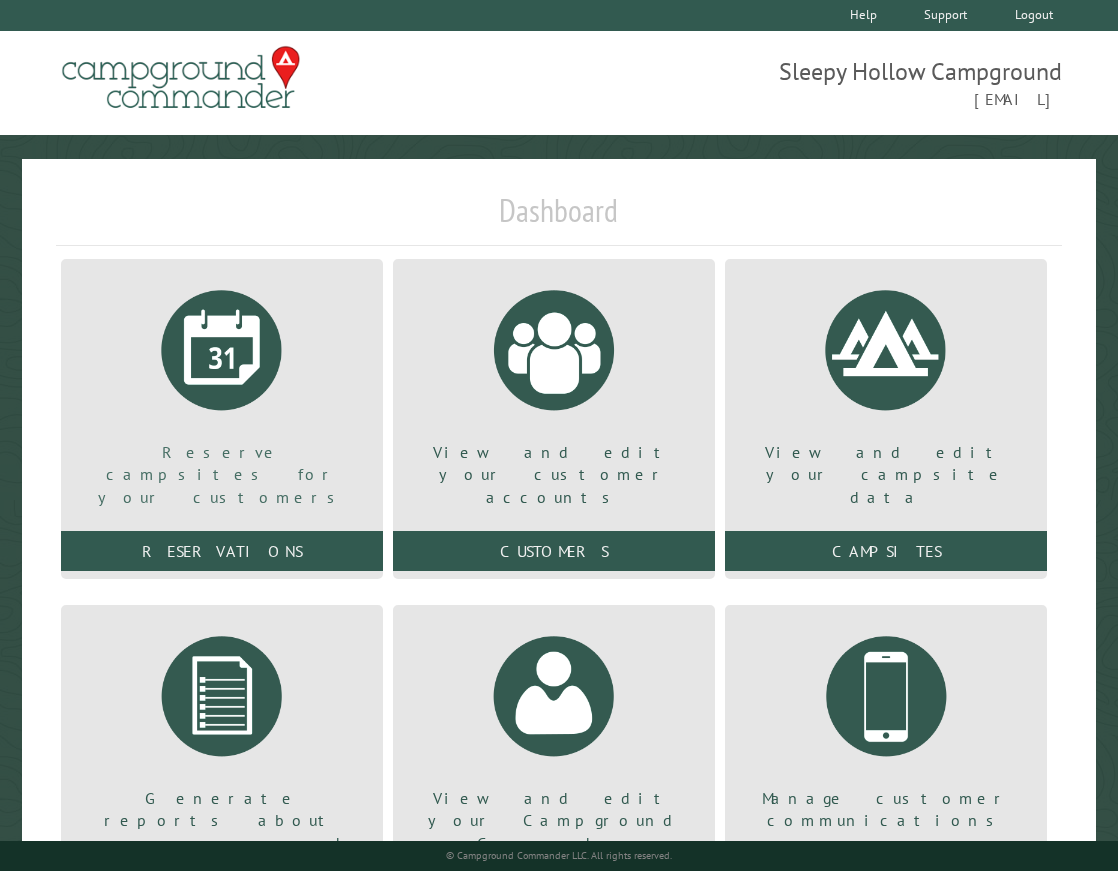 click at bounding box center [222, 350] 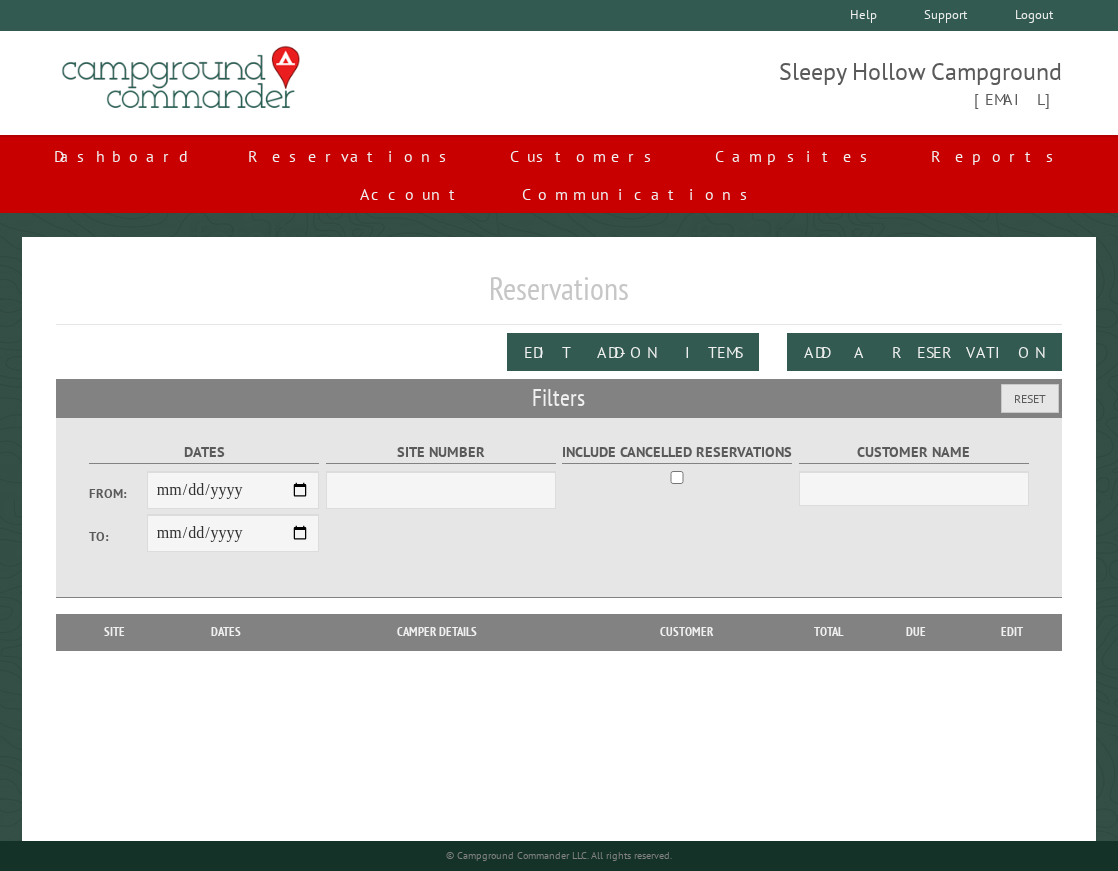 scroll, scrollTop: 0, scrollLeft: 0, axis: both 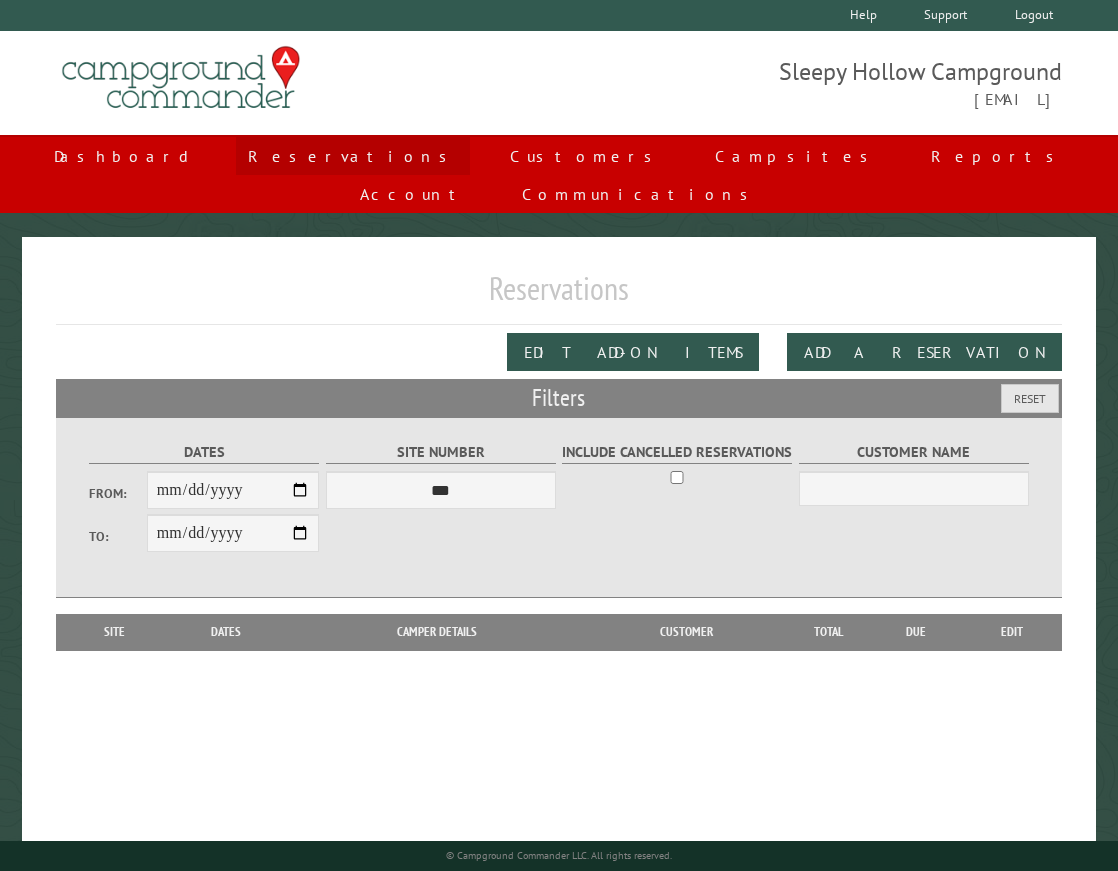 click on "Reservations" at bounding box center [353, 156] 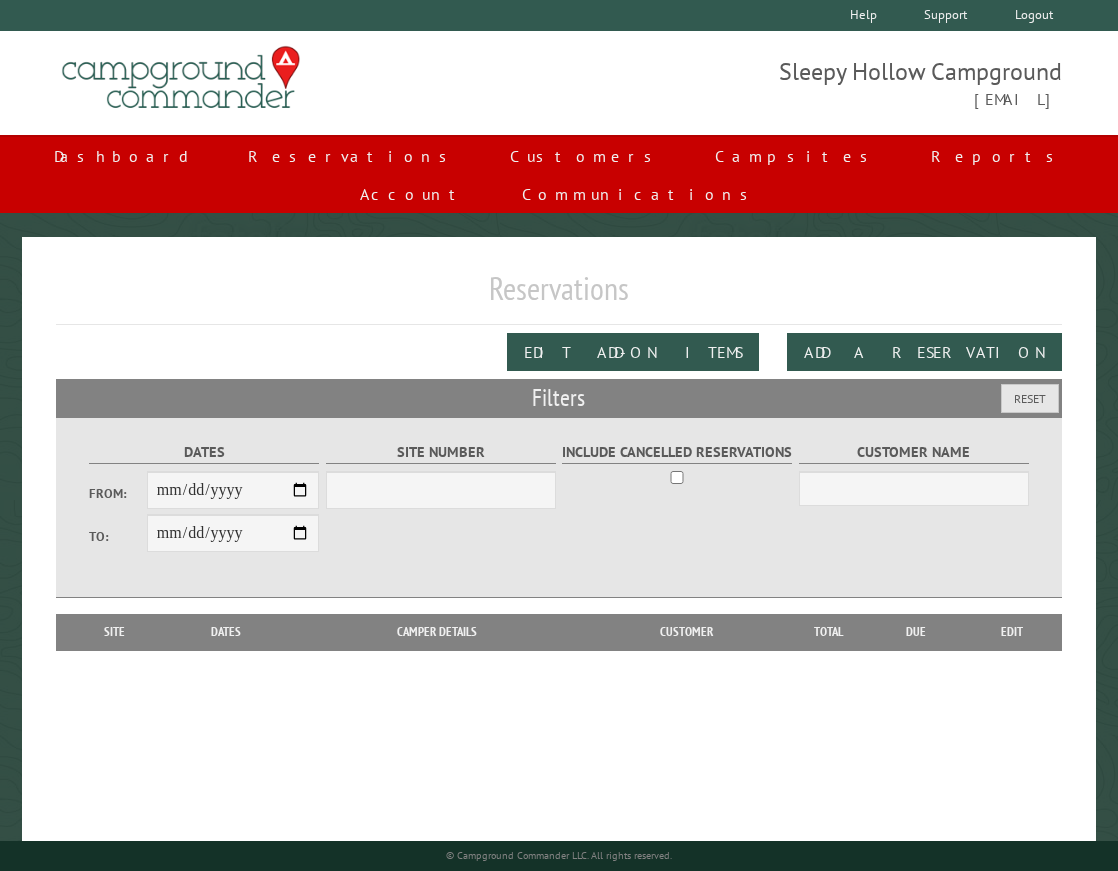 scroll, scrollTop: 0, scrollLeft: 0, axis: both 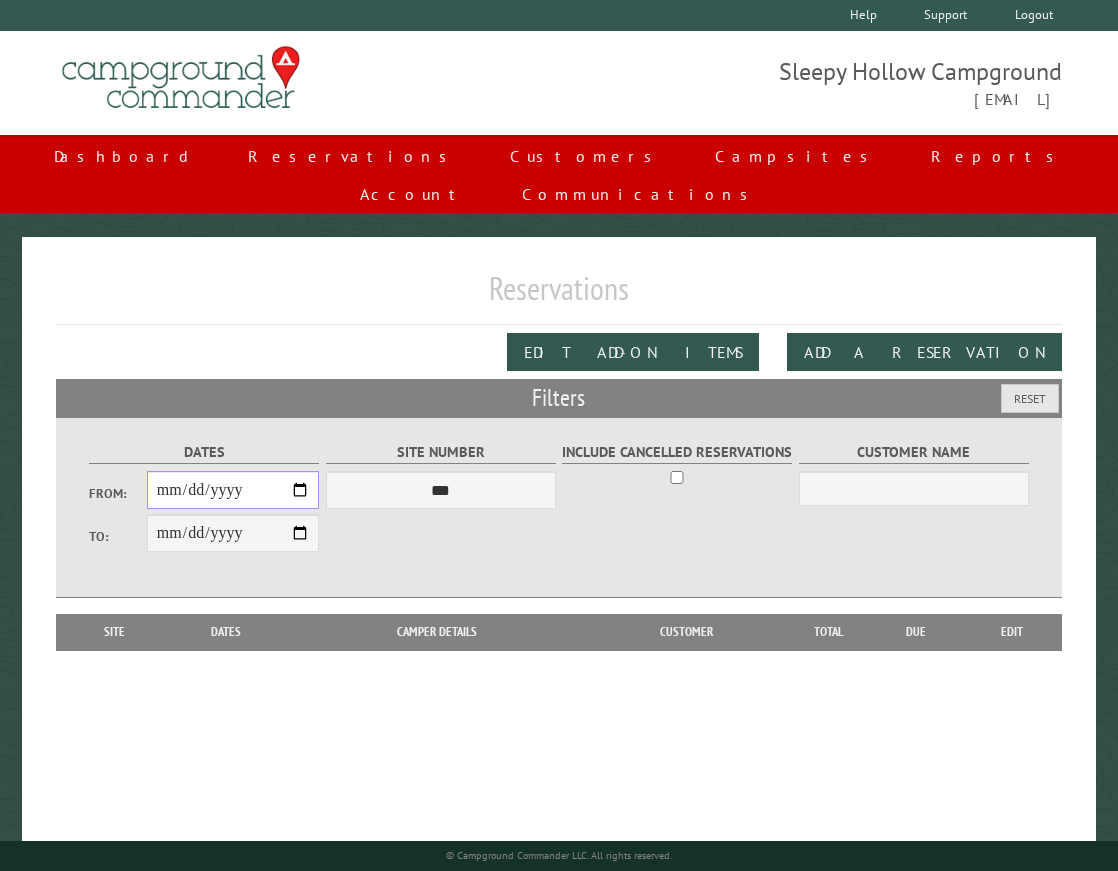 click on "From:" at bounding box center (233, 490) 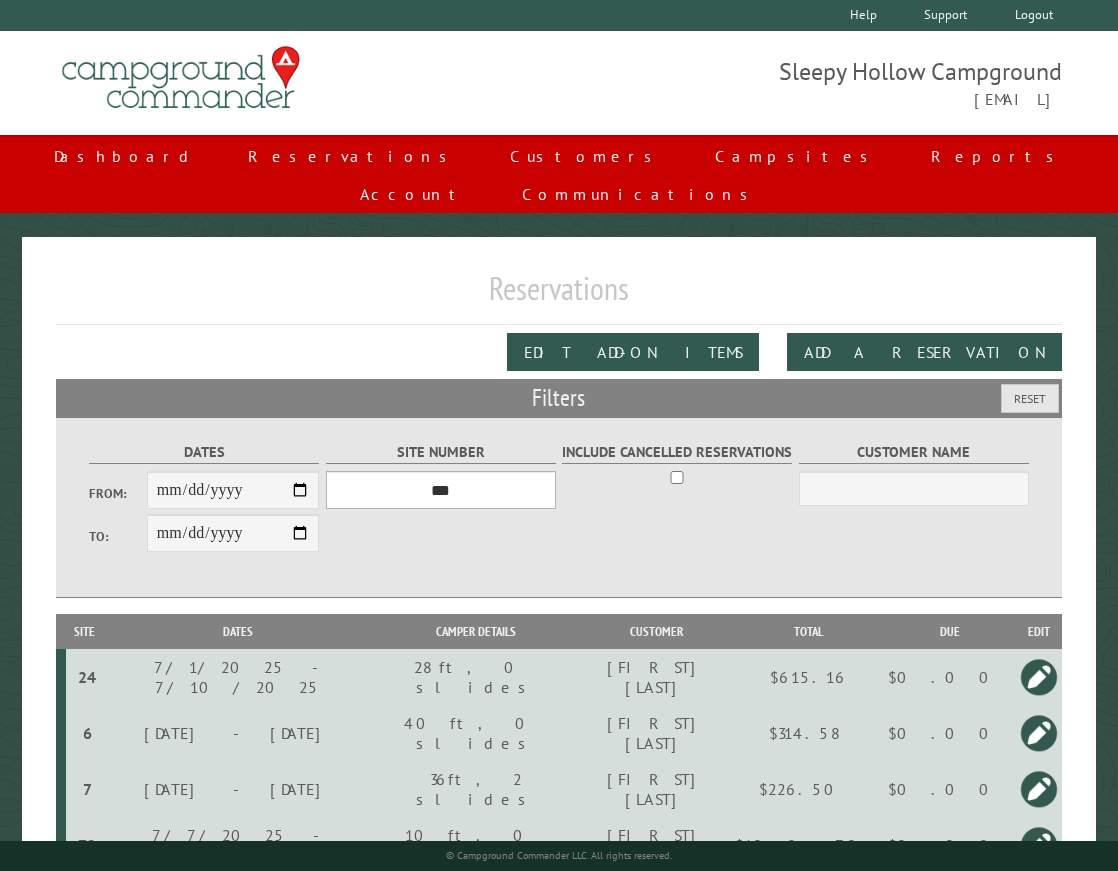 click on "*** * * * * * * * * * ** *** *** ** ** ** ** ** ** ** ** ** ** *** *** ** ** ** ** ** ** ** ** ** ** *** *** ** ** ** ** ** ** ** ** *** *** ** ** ** ** ** ** *** *** ** ** ** ** ** *** ** ** ** ** ** ** ** ** ** ** ** ** ** ** ** ** ** ** ** ** ** ** ** ** **" at bounding box center [441, 490] 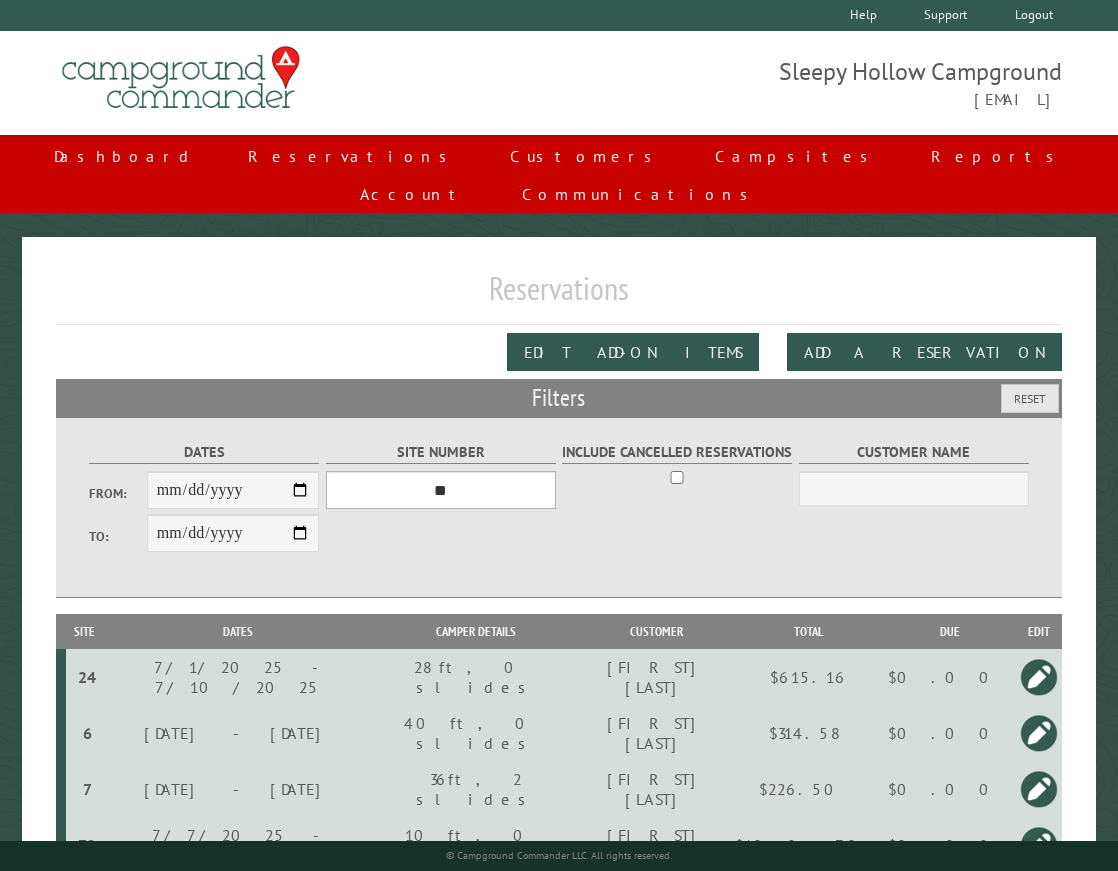 click on "*** * * * * * * * * * ** *** *** ** ** ** ** ** ** ** ** ** ** *** *** ** ** ** ** ** ** ** ** ** ** *** *** ** ** ** ** ** ** ** ** *** *** ** ** ** ** ** ** *** *** ** ** ** ** ** *** ** ** ** ** ** ** ** ** ** ** ** ** ** ** ** ** ** ** ** ** ** ** ** ** **" at bounding box center (441, 490) 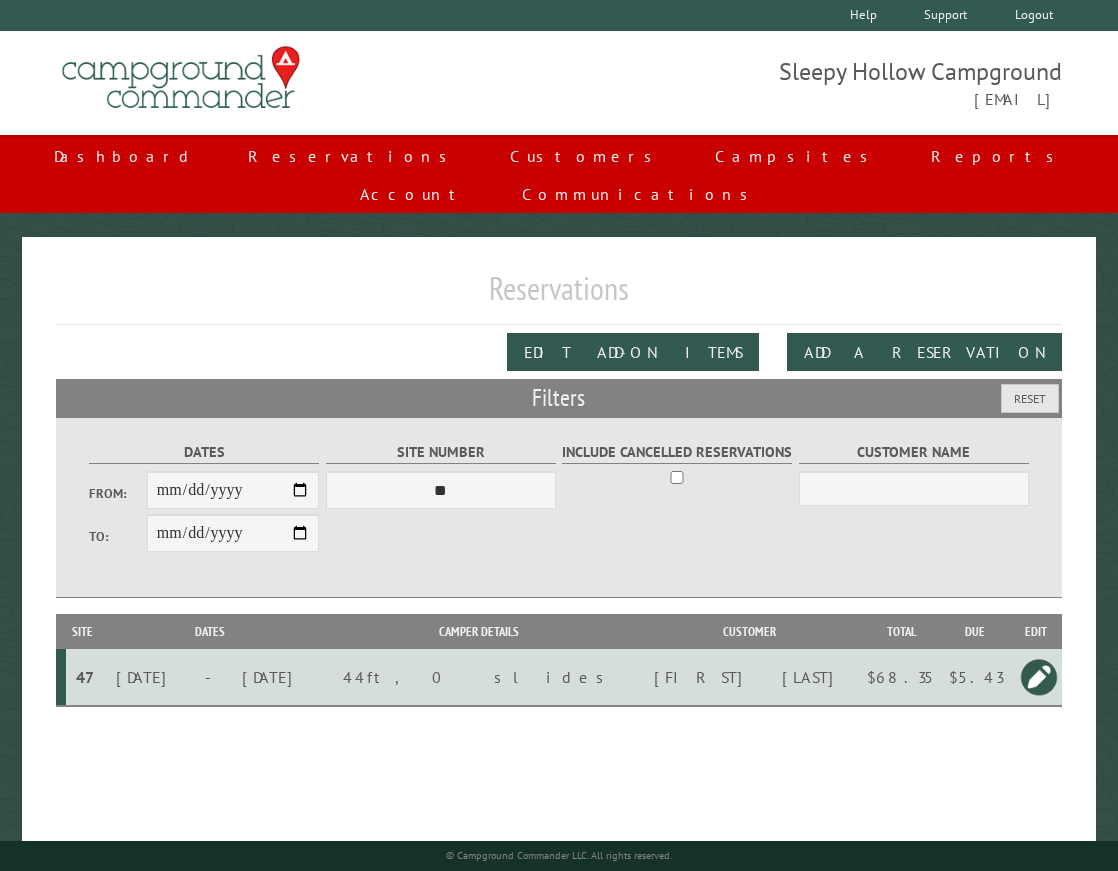 click at bounding box center (1039, 677) 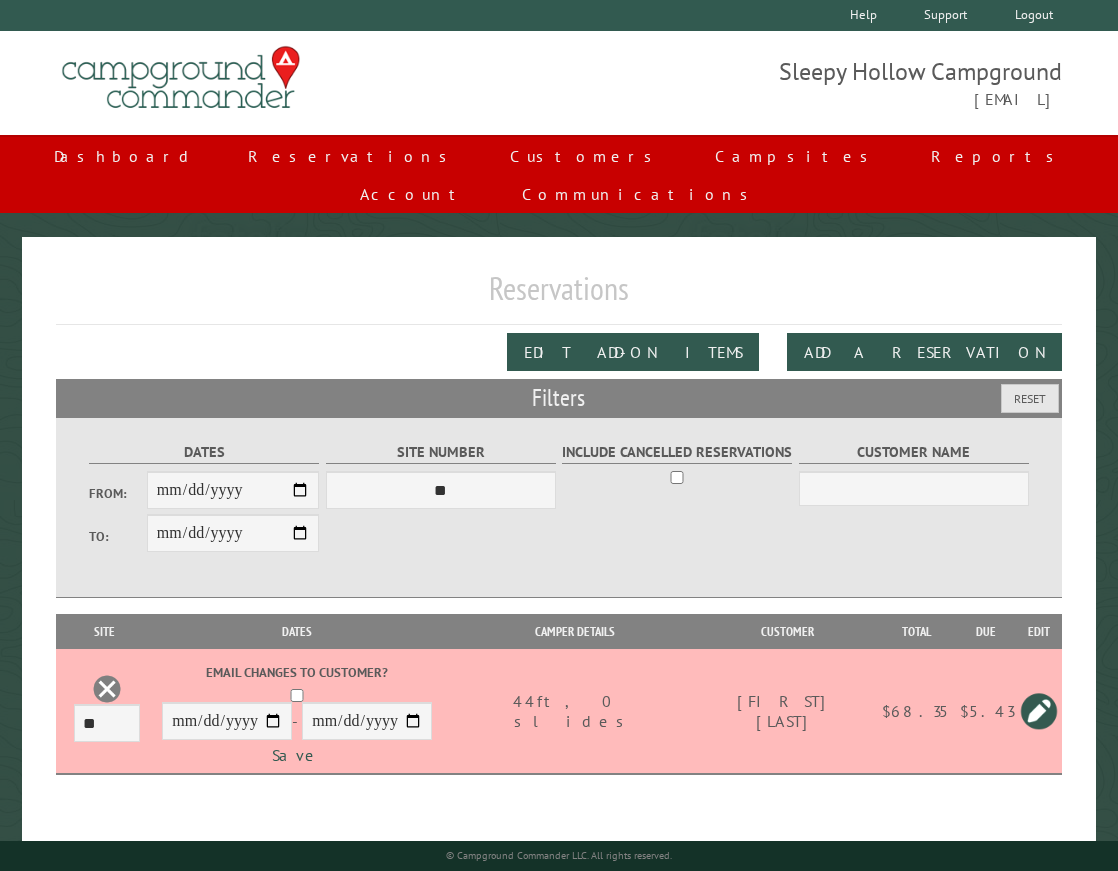 click at bounding box center [1039, 711] 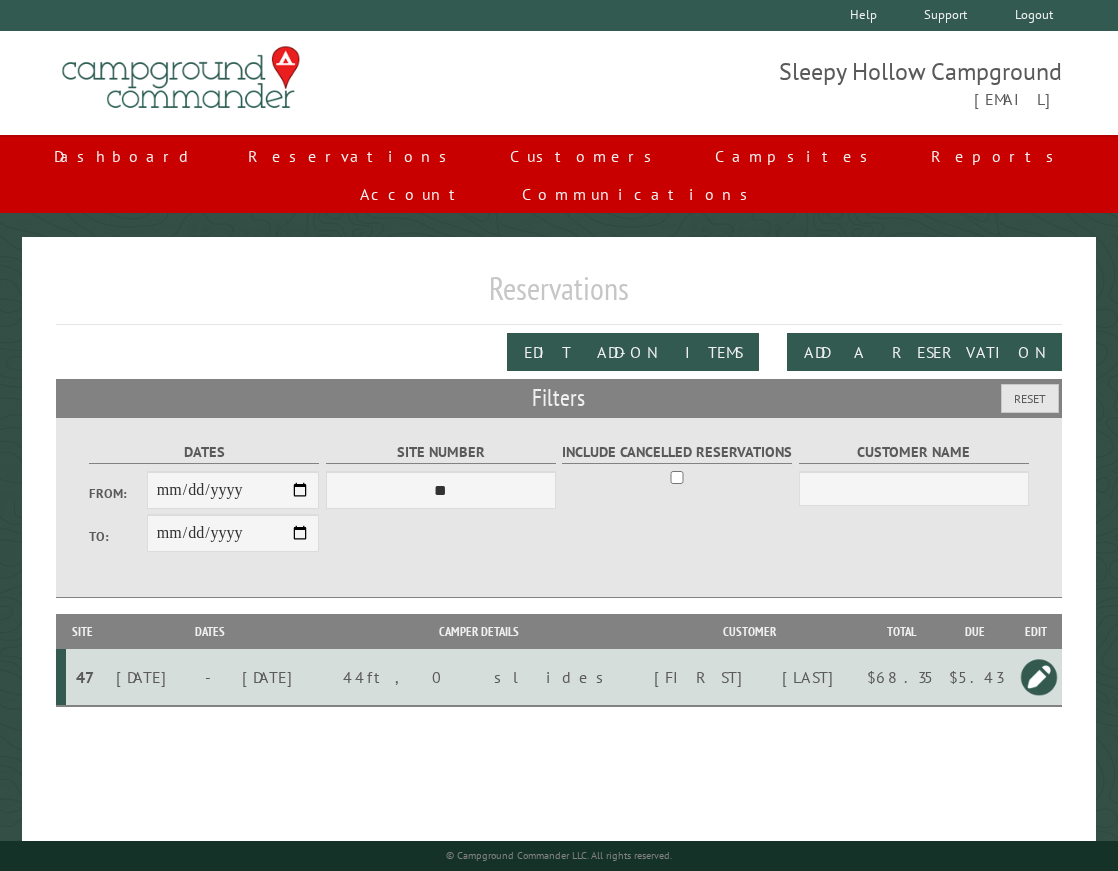 click on "47" at bounding box center [85, 677] 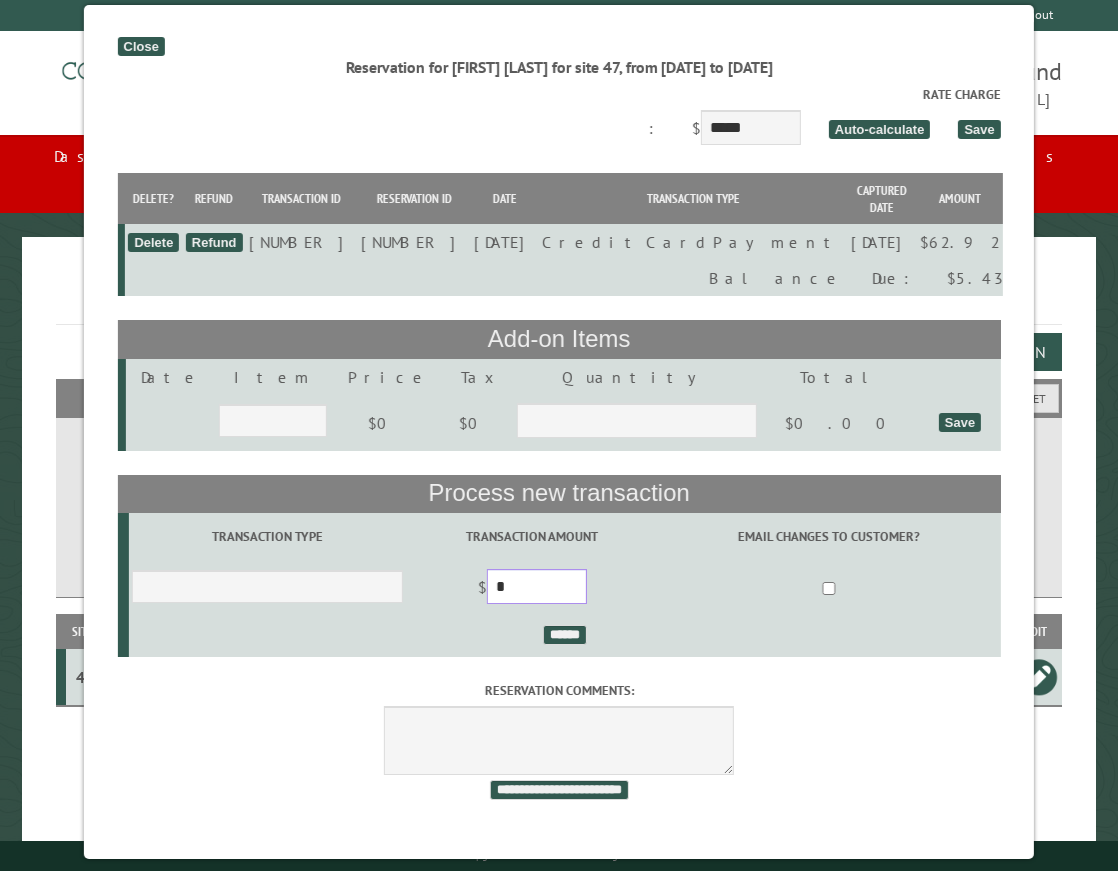 click on "*" at bounding box center [537, 586] 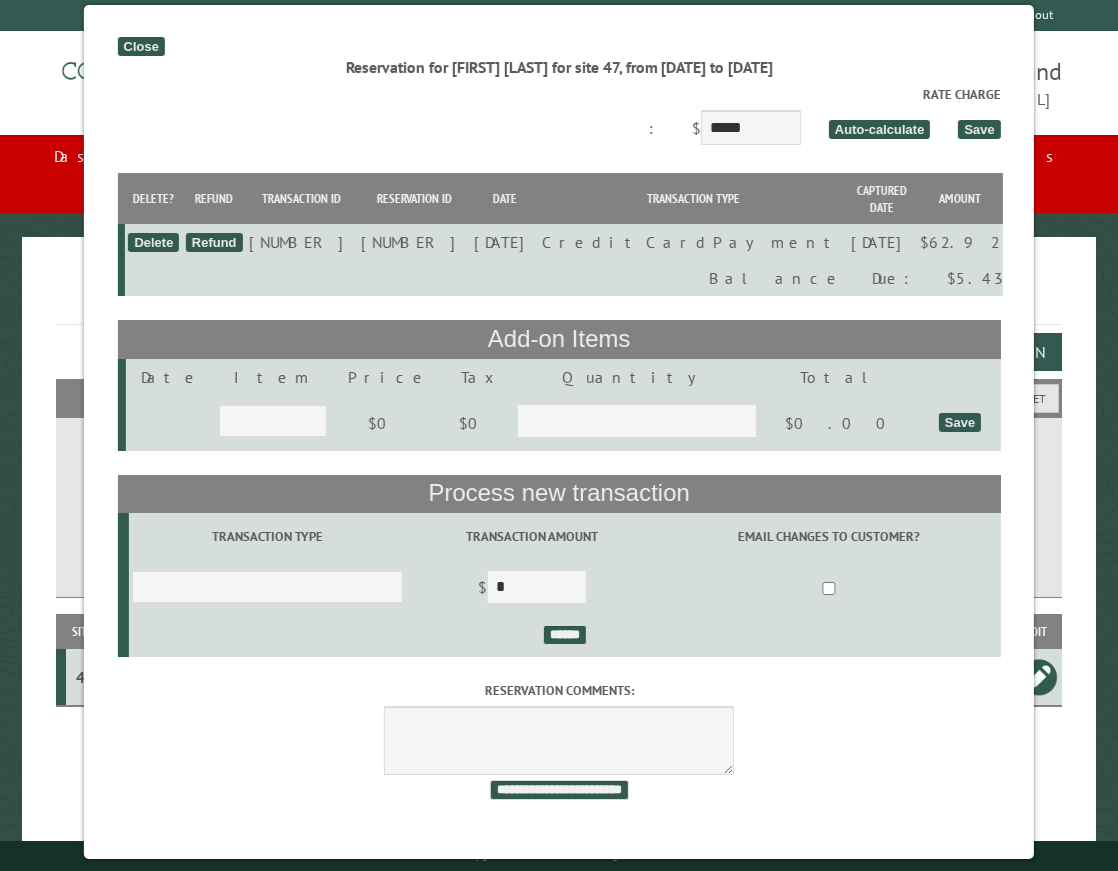 click on "Balance Due: $5.43" at bounding box center [564, 278] 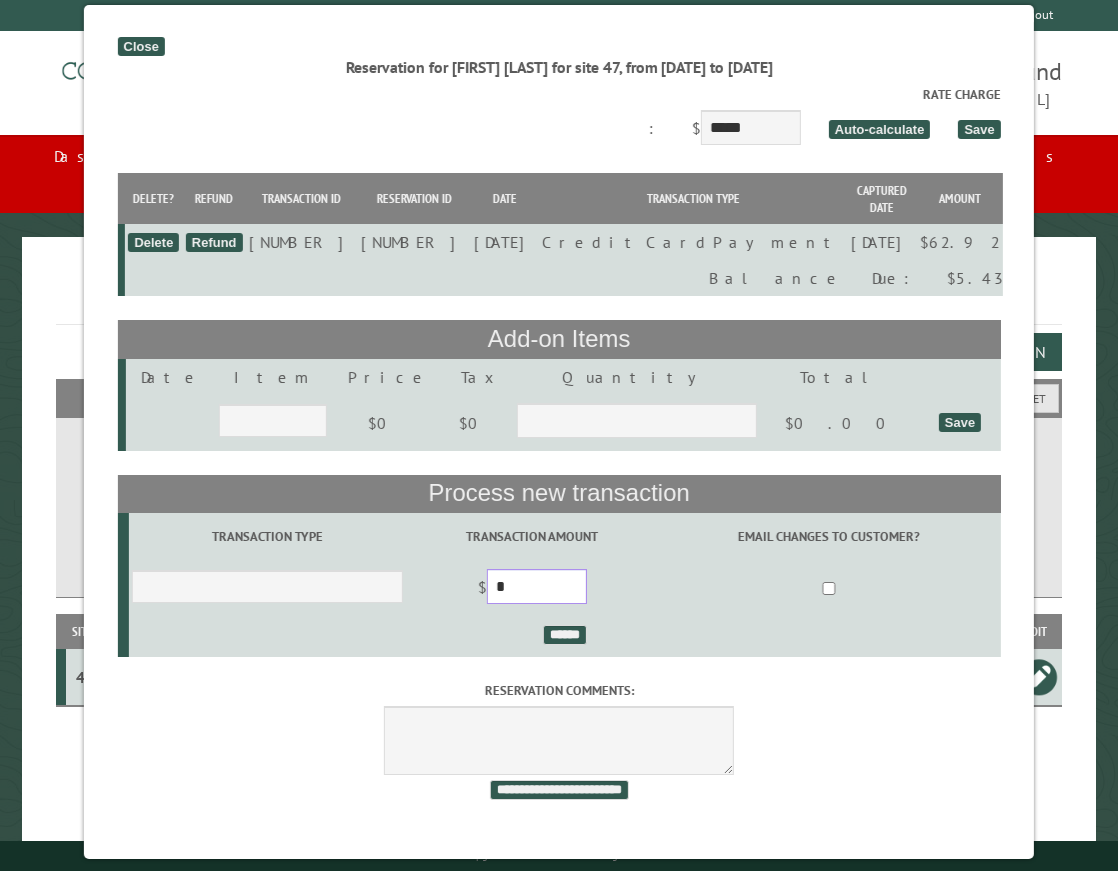 click on "*" at bounding box center [537, 586] 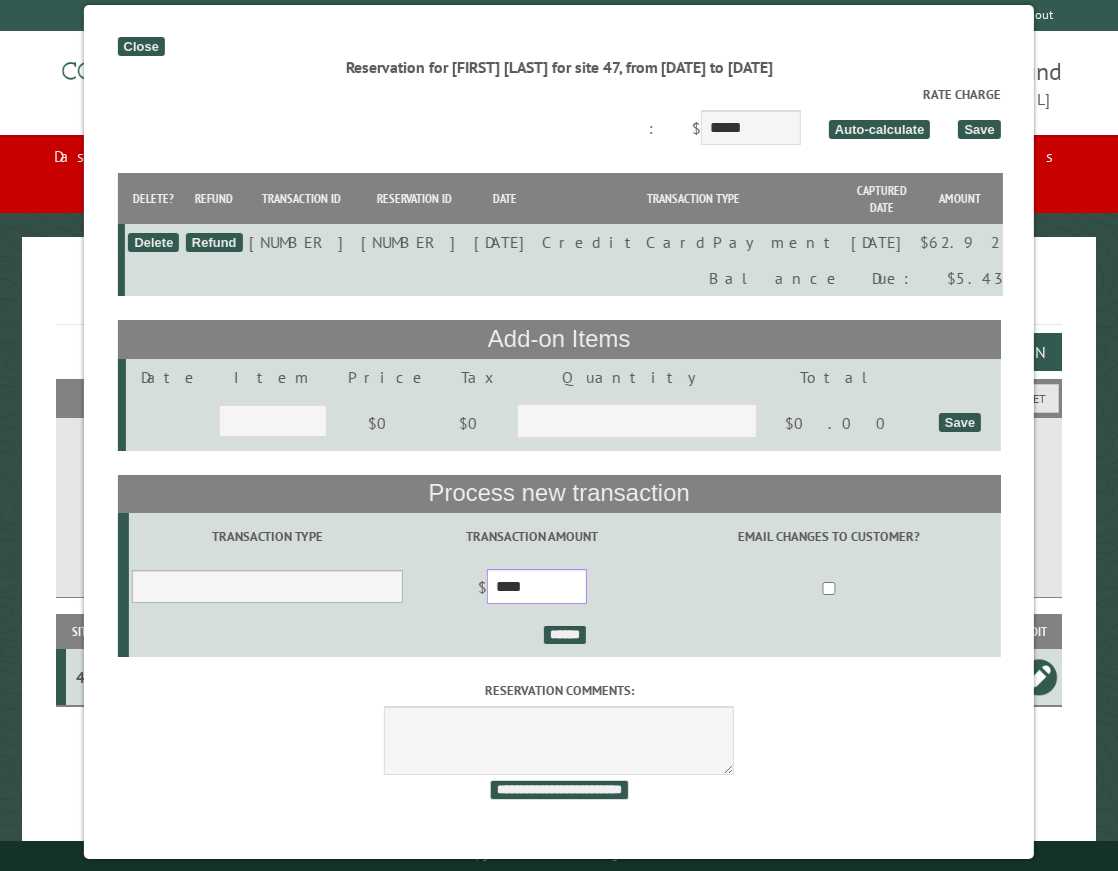 type on "****" 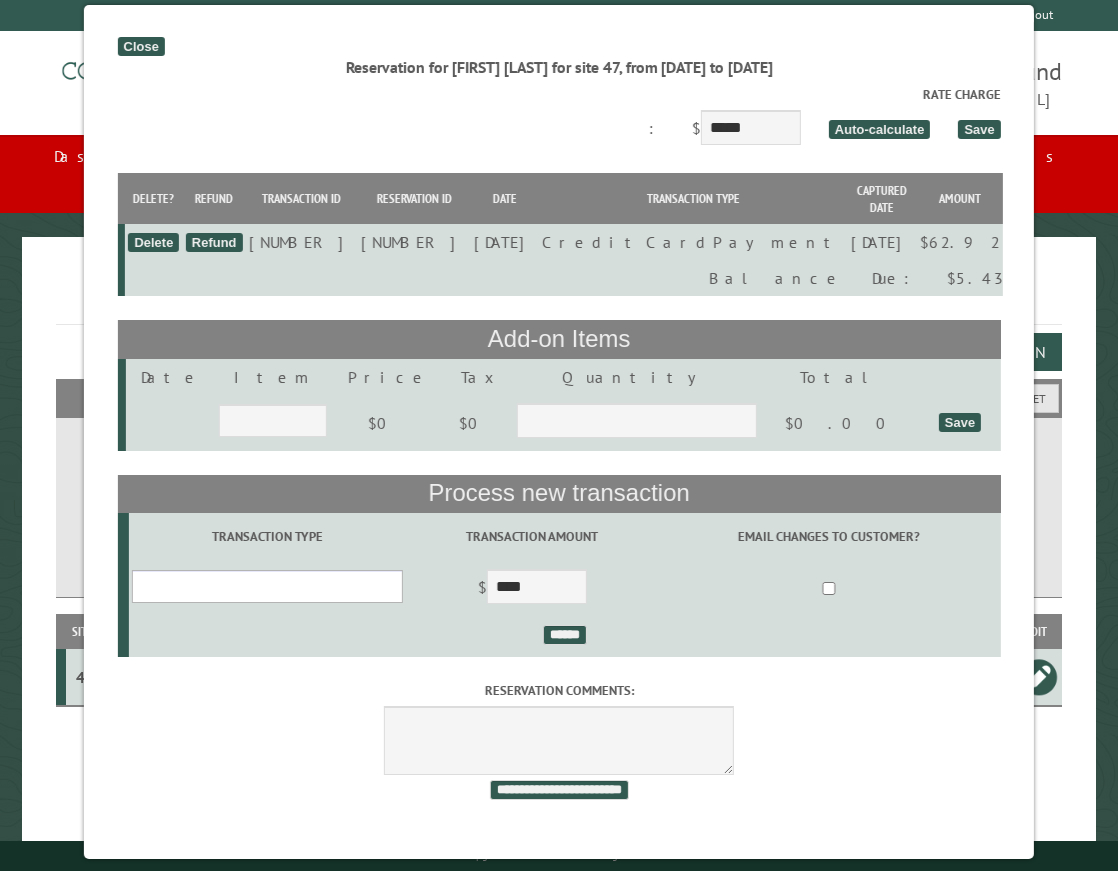 click on "**********" at bounding box center (267, 586) 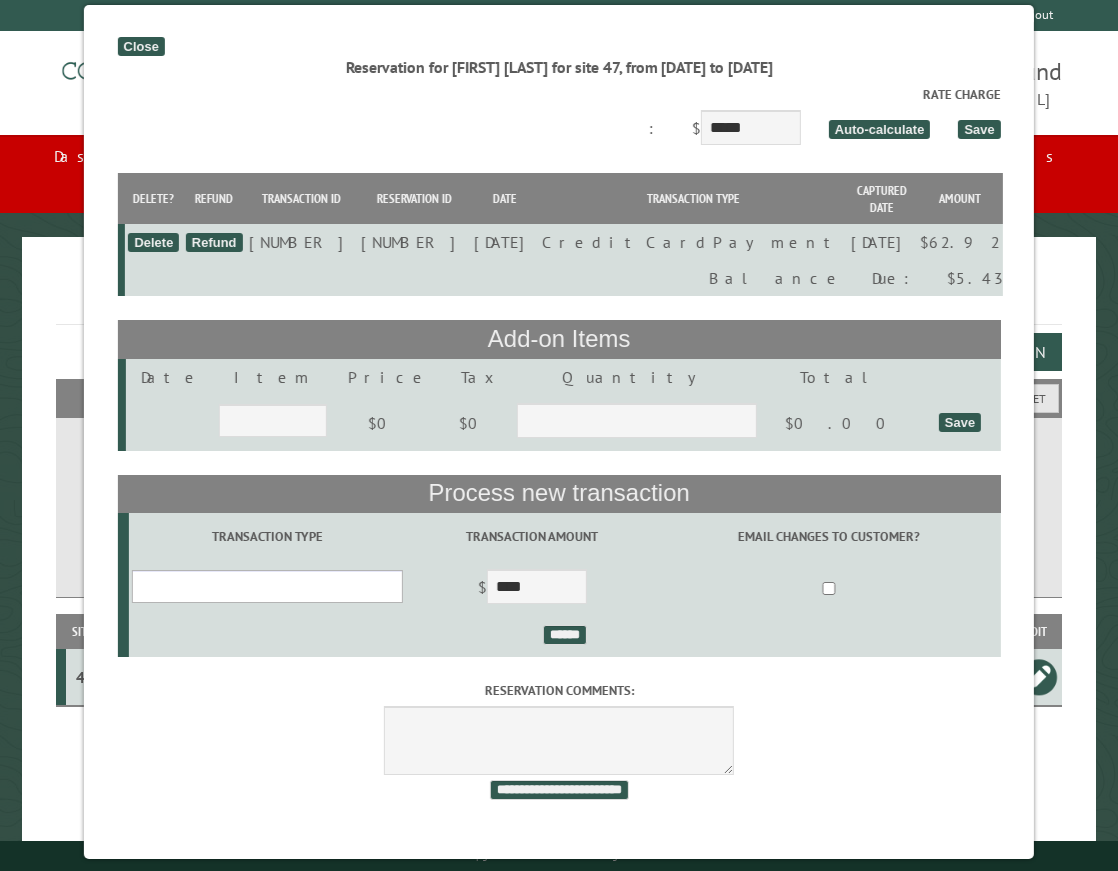 select on "*" 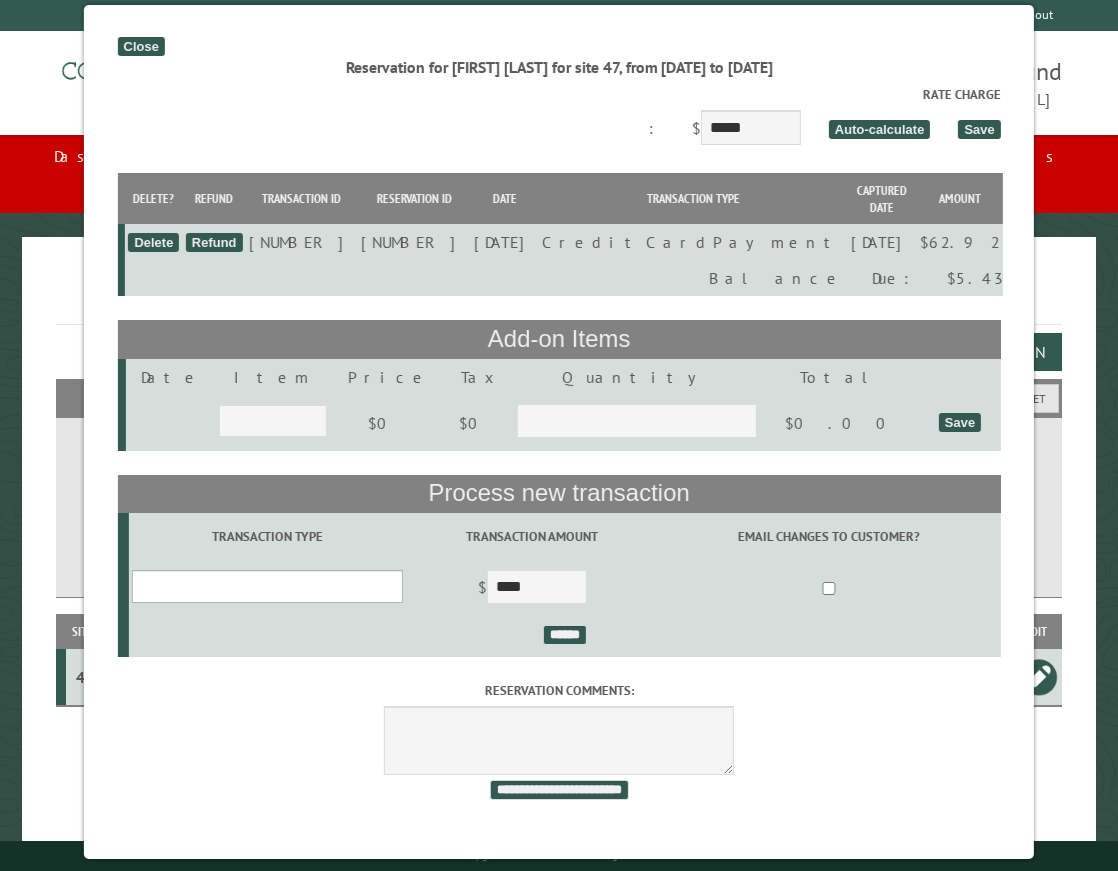 click on "**********" at bounding box center (267, 586) 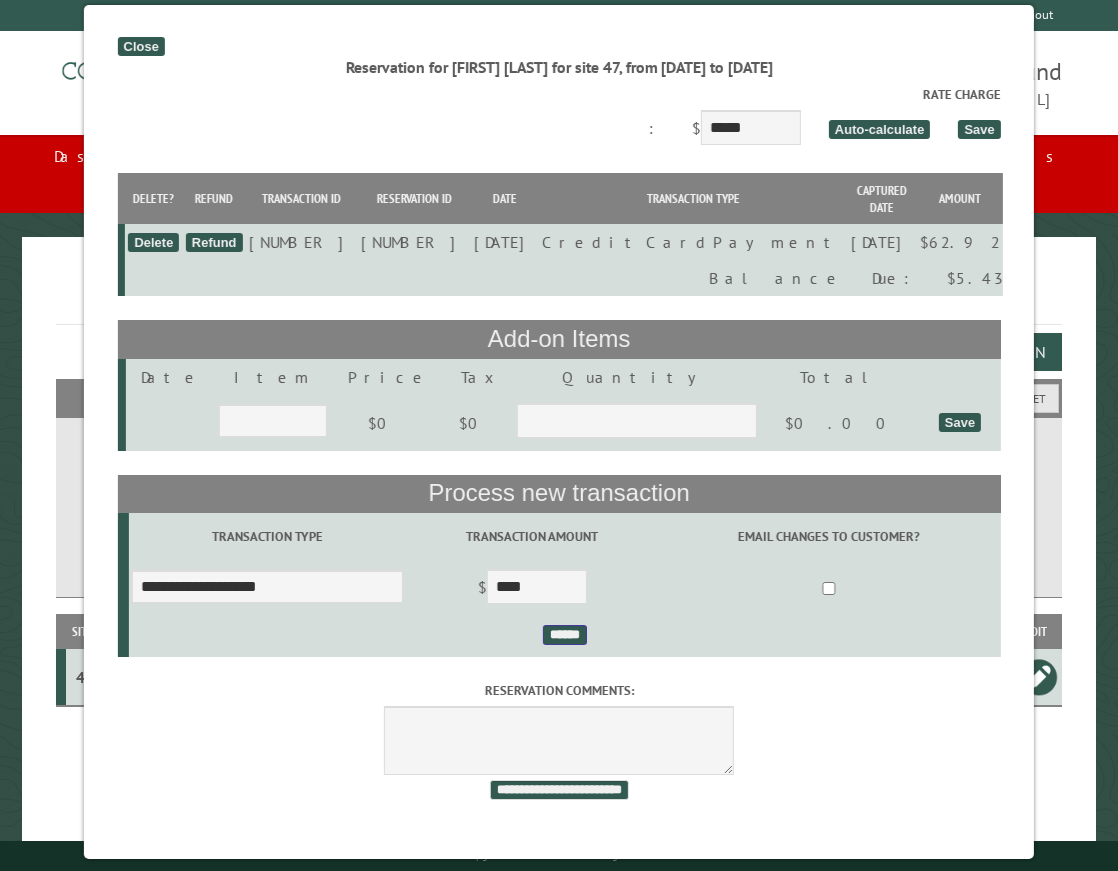 drag, startPoint x: 560, startPoint y: 624, endPoint x: 573, endPoint y: 642, distance: 22.203604 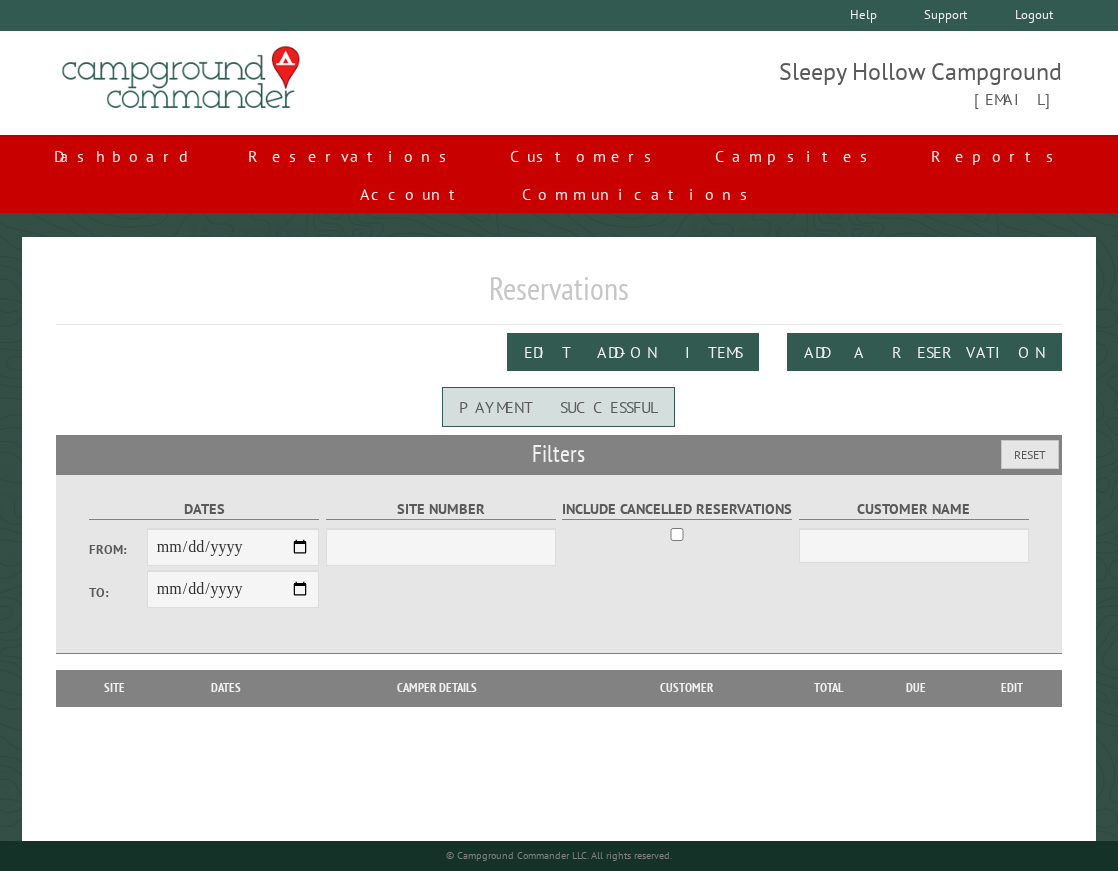 scroll, scrollTop: 0, scrollLeft: 0, axis: both 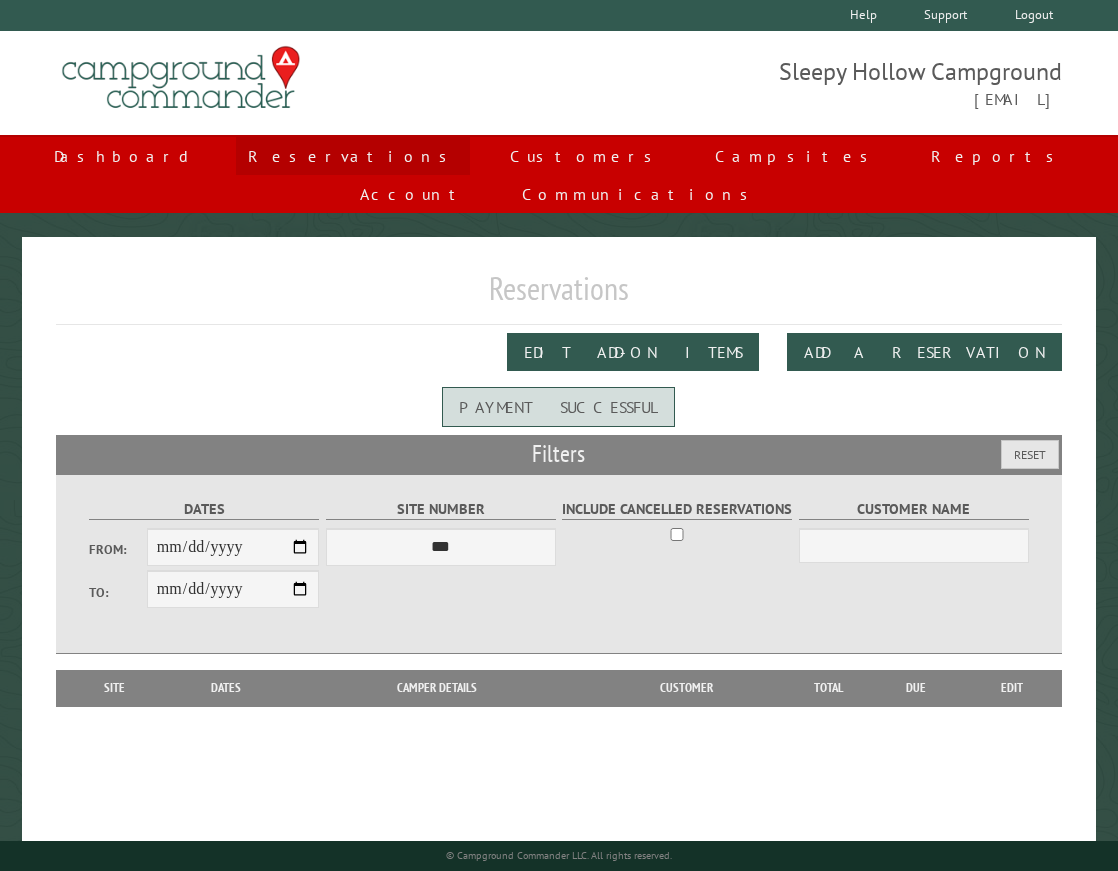 click on "Reservations" at bounding box center (353, 156) 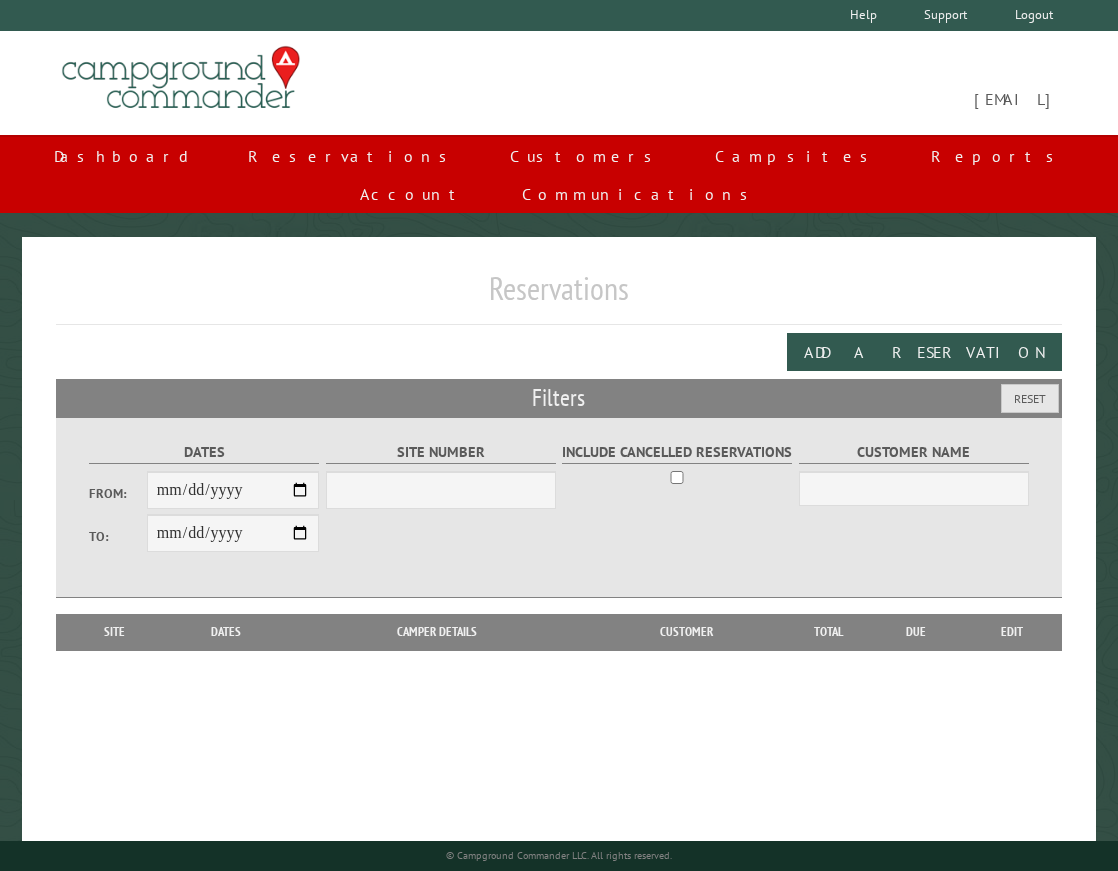 scroll, scrollTop: 0, scrollLeft: 0, axis: both 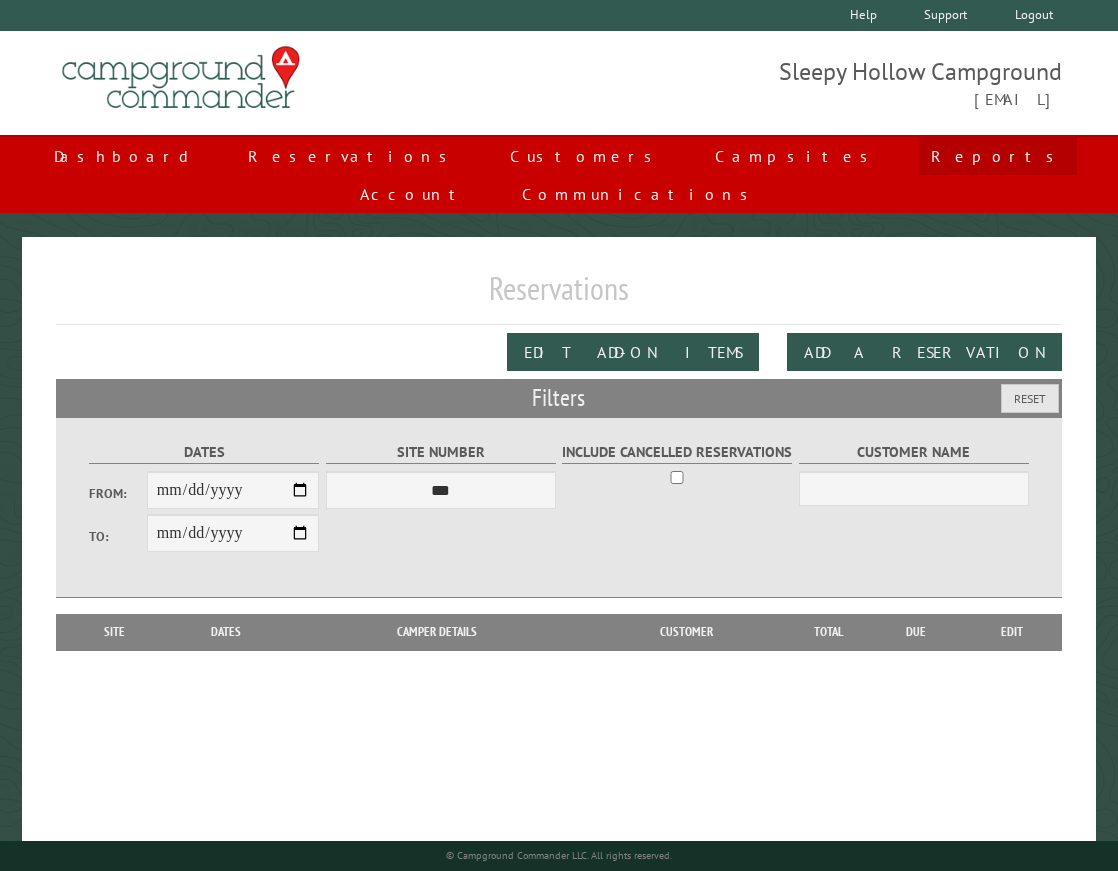 click on "Reports" at bounding box center (998, 156) 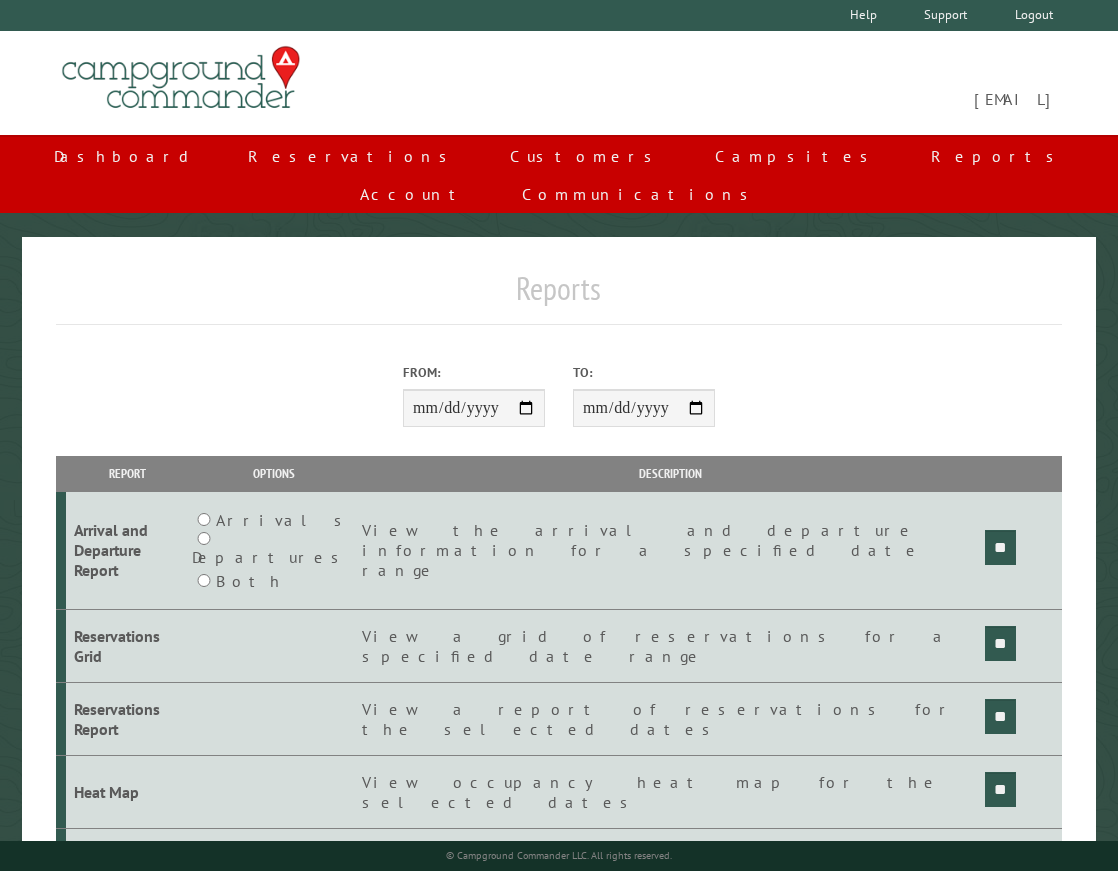 scroll, scrollTop: 0, scrollLeft: 0, axis: both 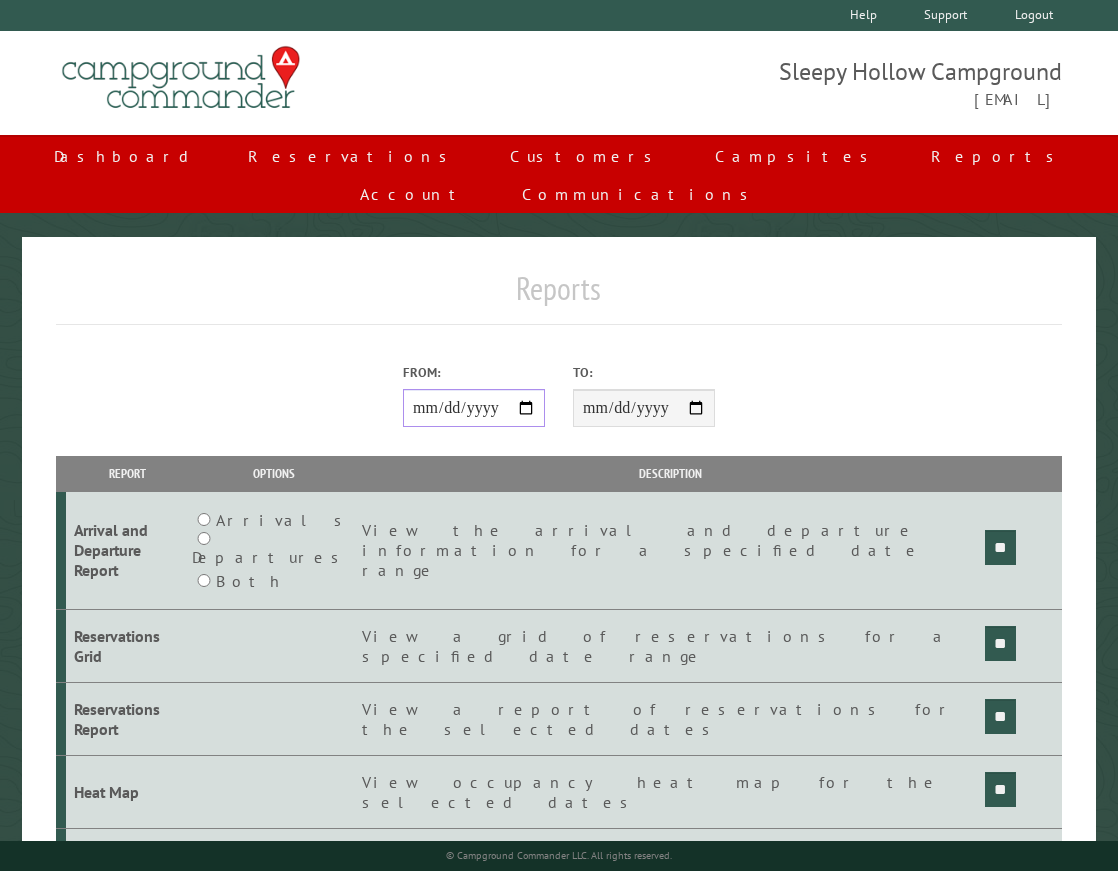 click on "From:" at bounding box center (474, 408) 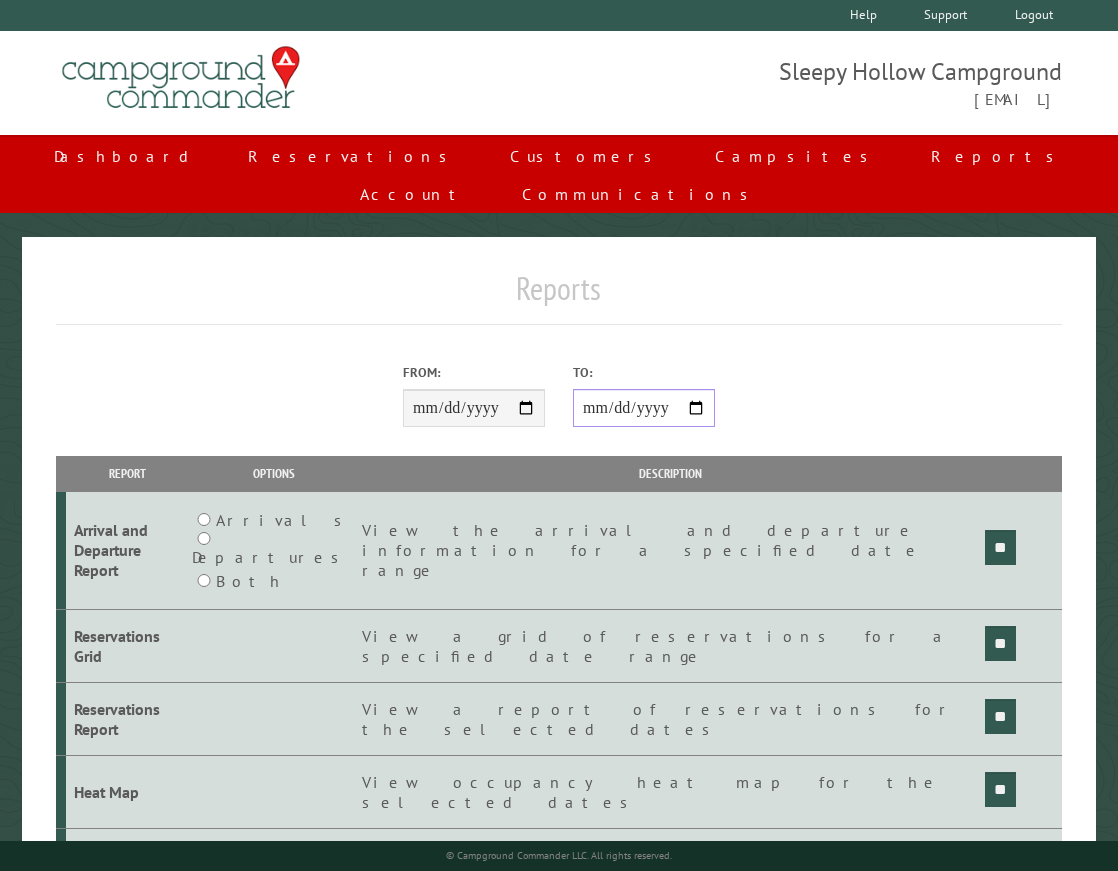 click on "**********" at bounding box center [644, 408] 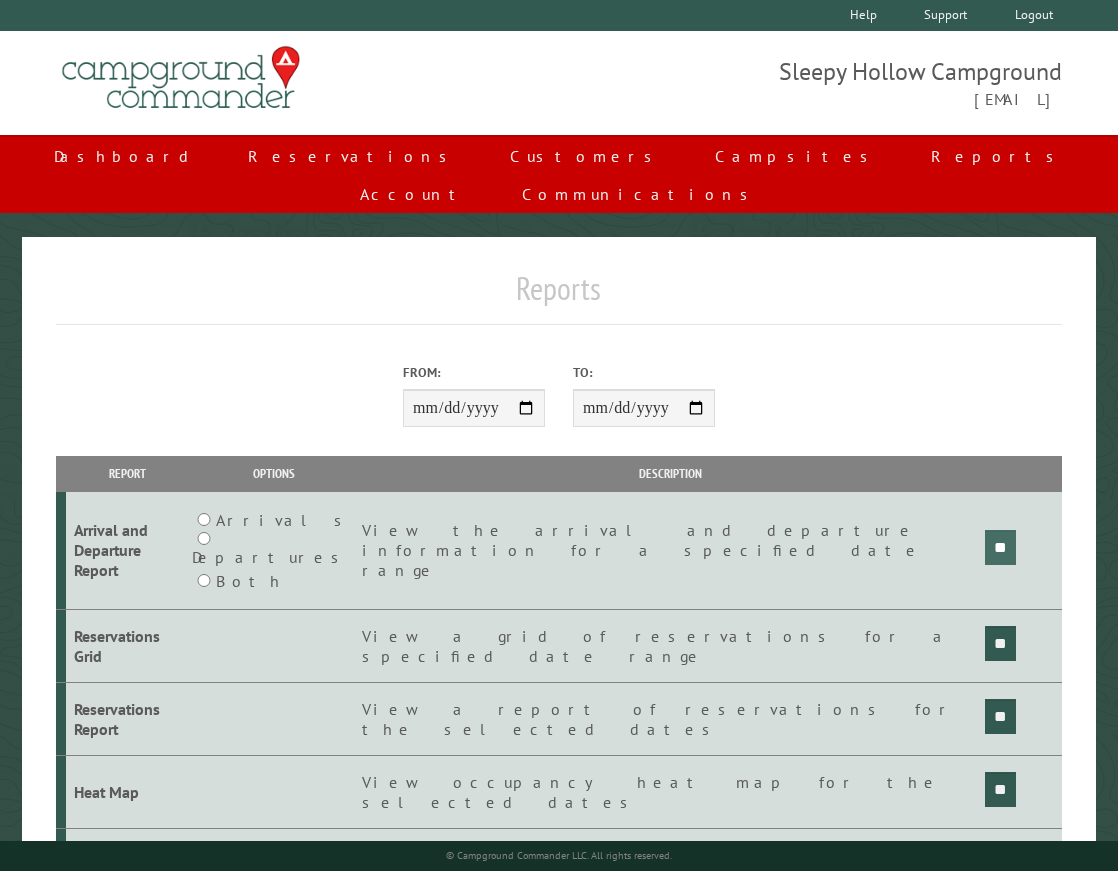 click on "**" at bounding box center [1000, 547] 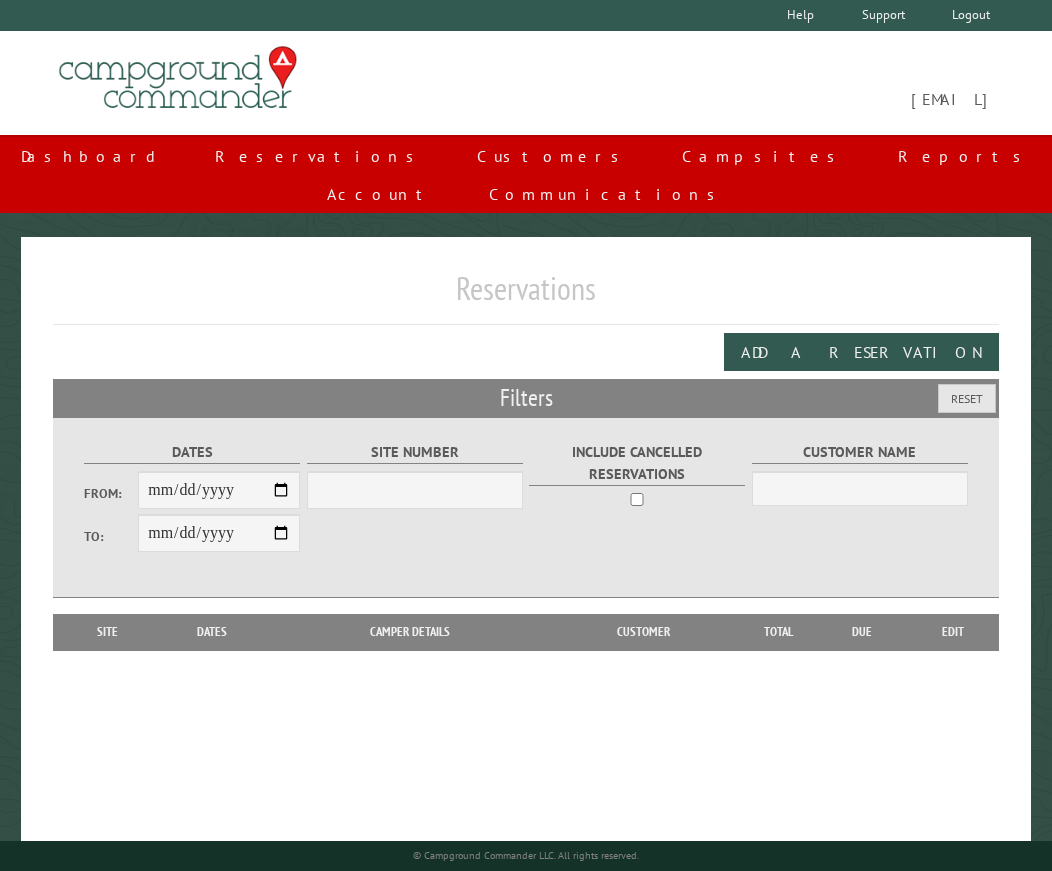 scroll, scrollTop: 0, scrollLeft: 0, axis: both 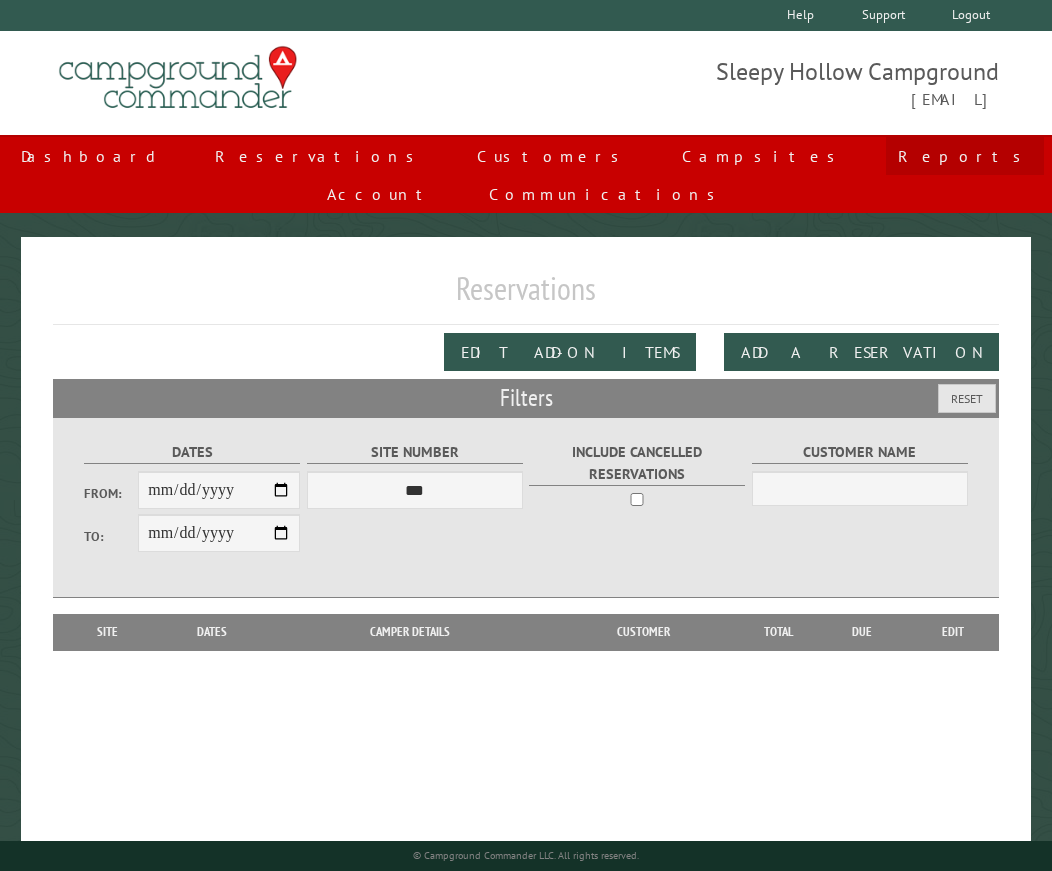 click on "Reports" at bounding box center [965, 156] 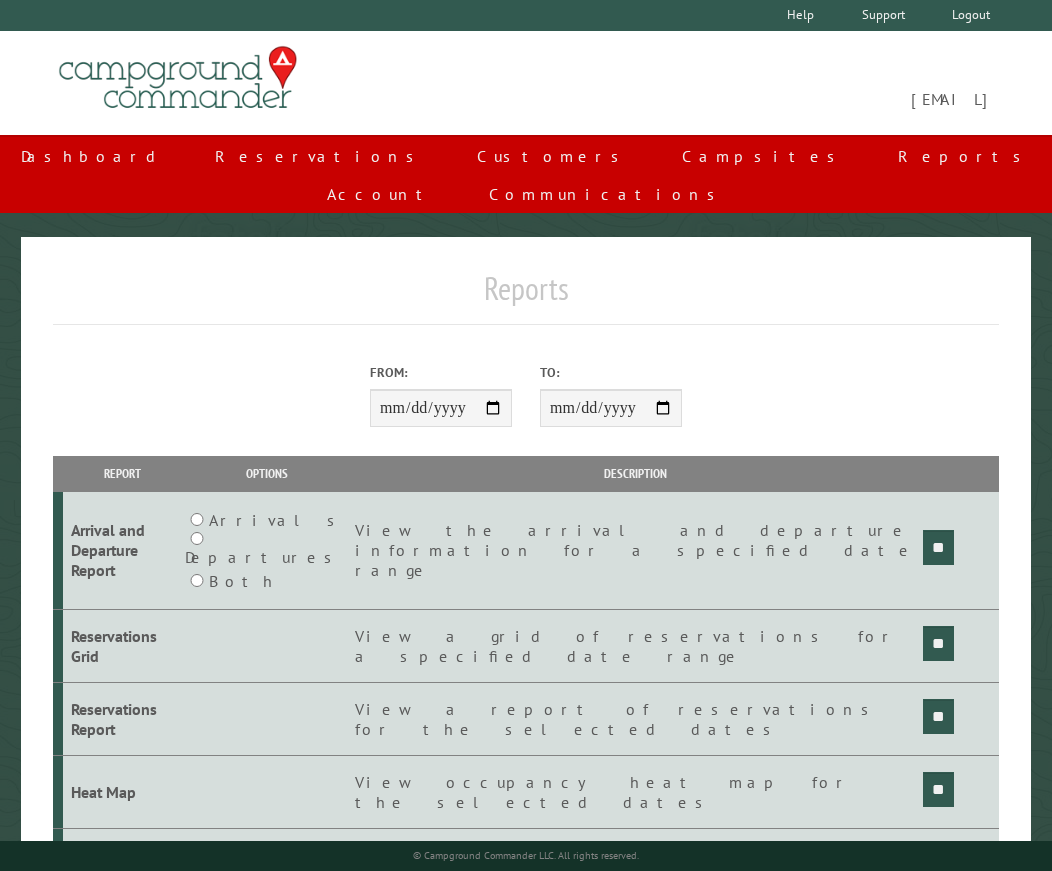 scroll, scrollTop: 0, scrollLeft: 0, axis: both 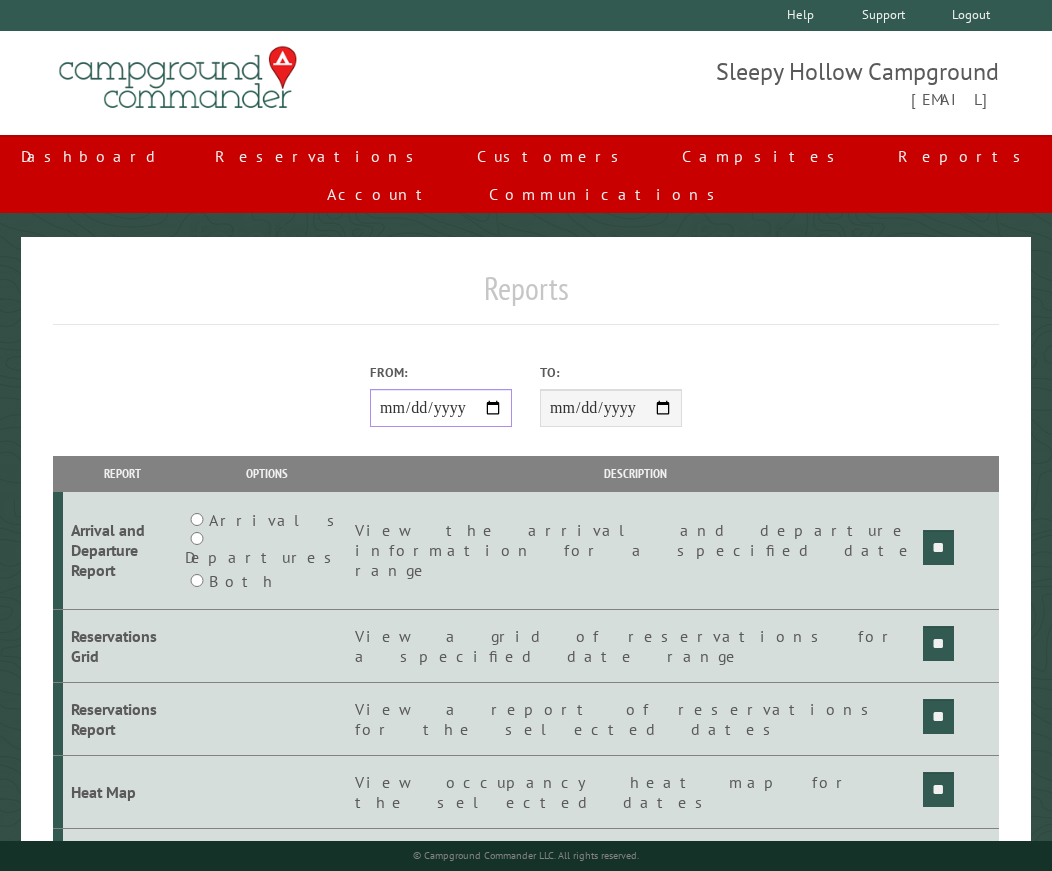 click on "From:" at bounding box center (441, 408) 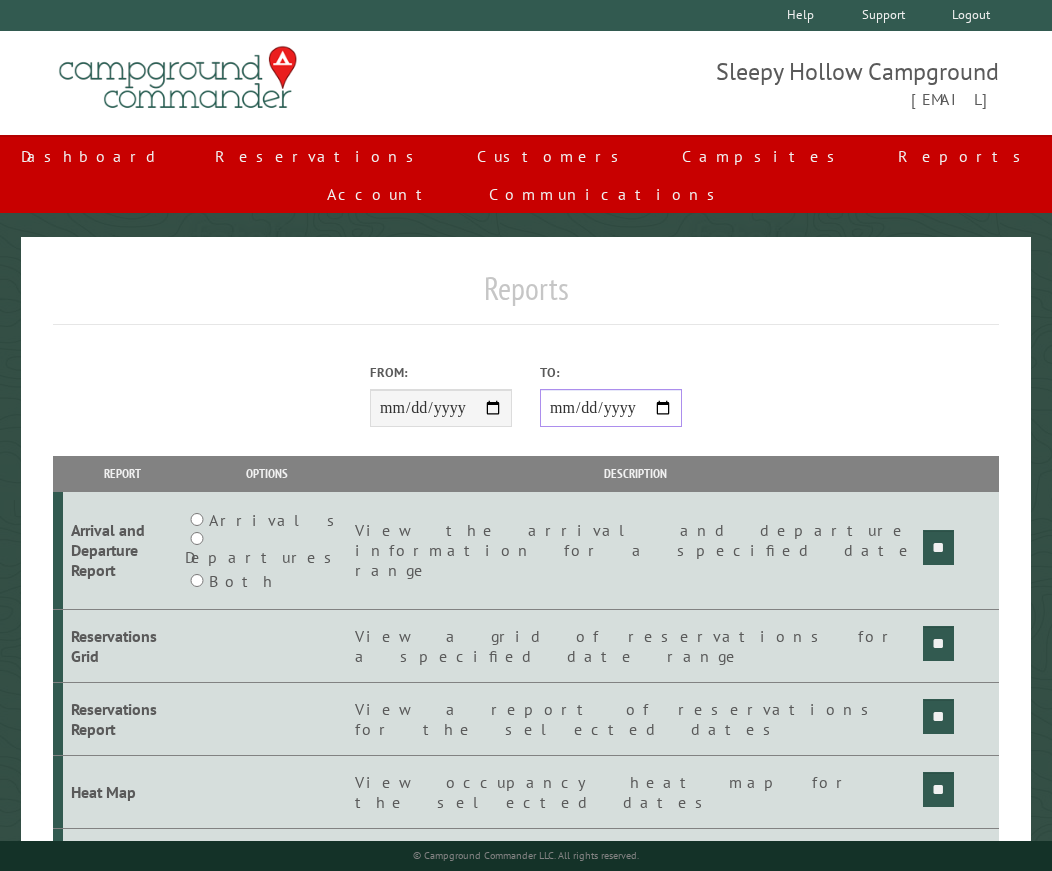click on "**********" at bounding box center (611, 408) 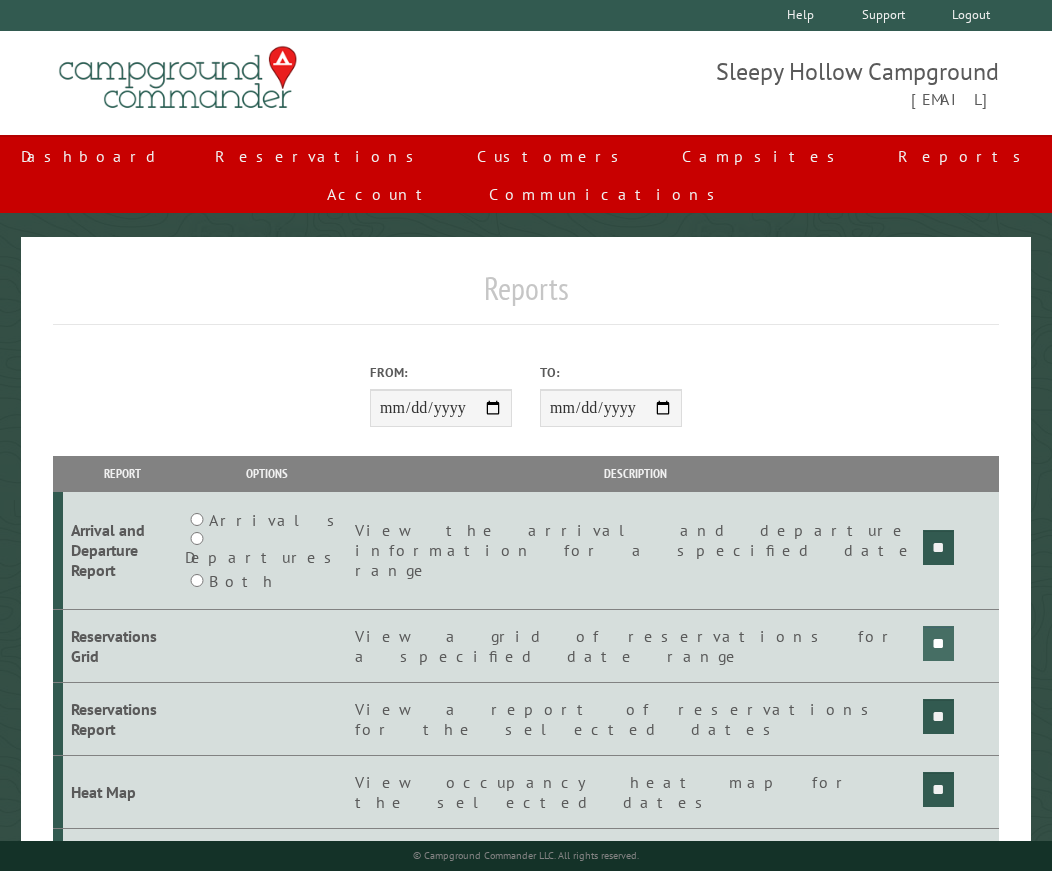 click on "**" at bounding box center [938, 547] 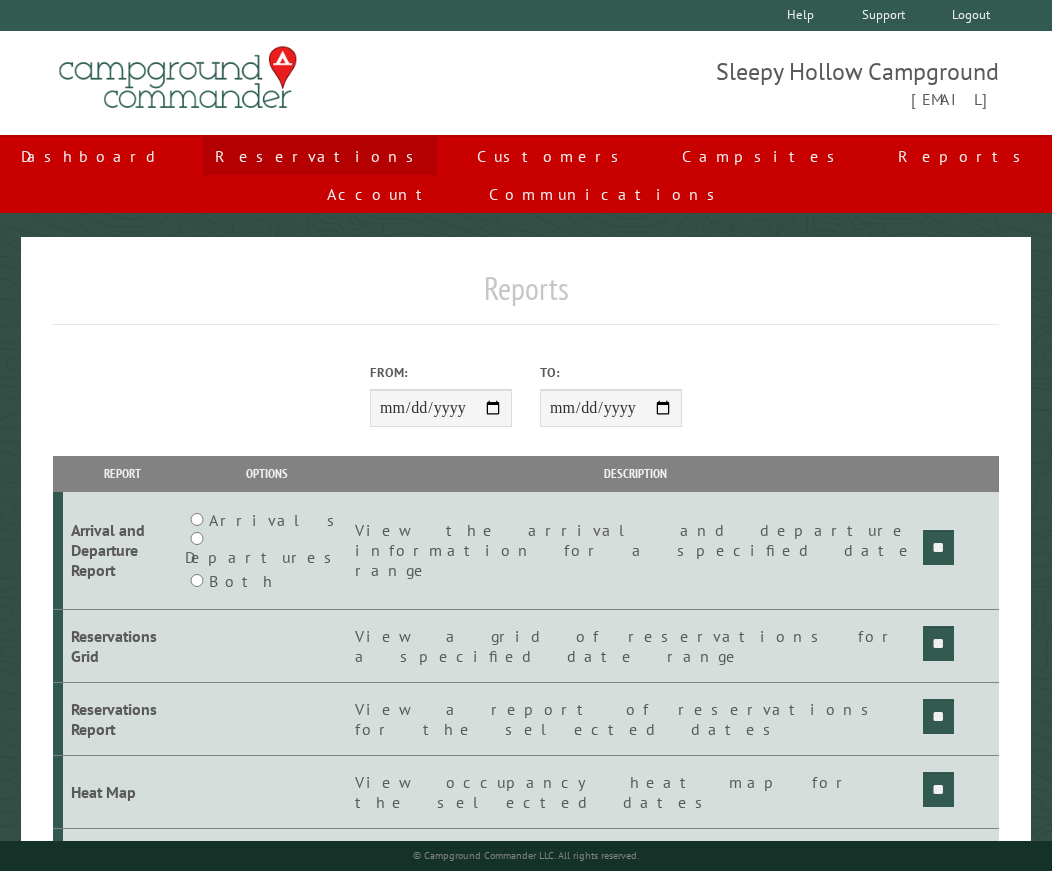 click on "Reservations" at bounding box center (320, 156) 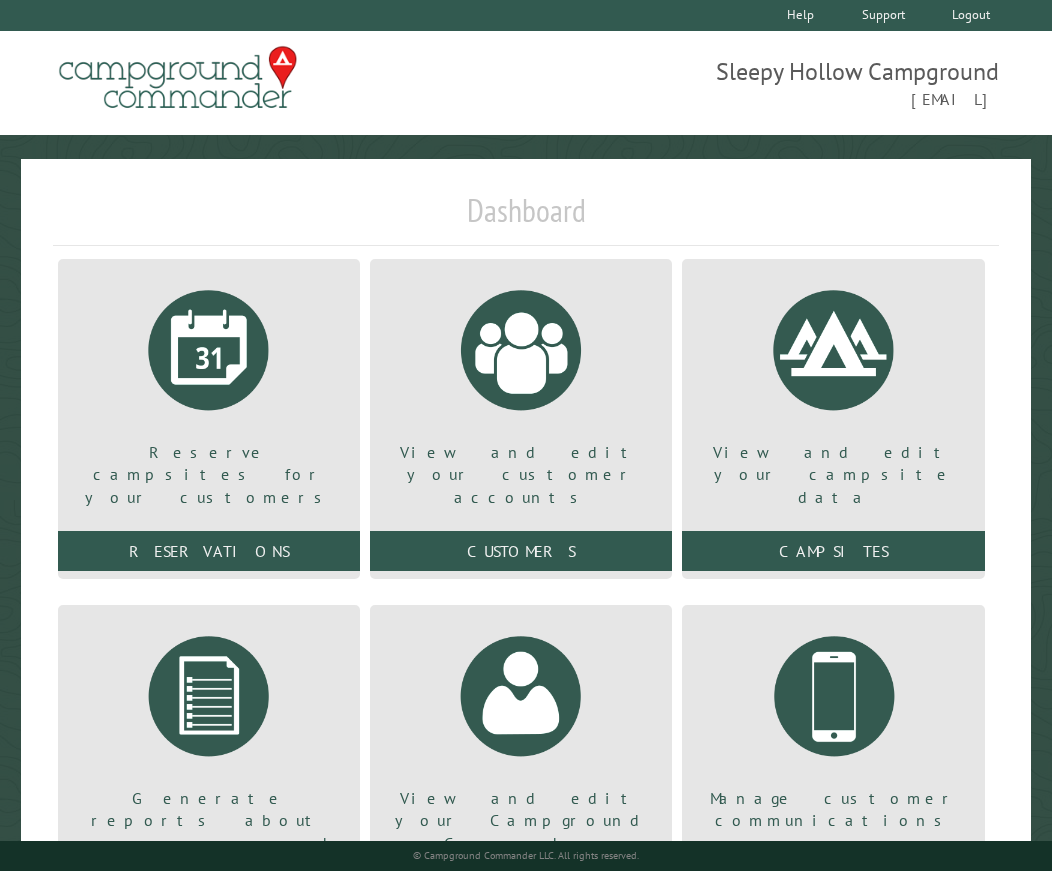 scroll, scrollTop: 0, scrollLeft: 0, axis: both 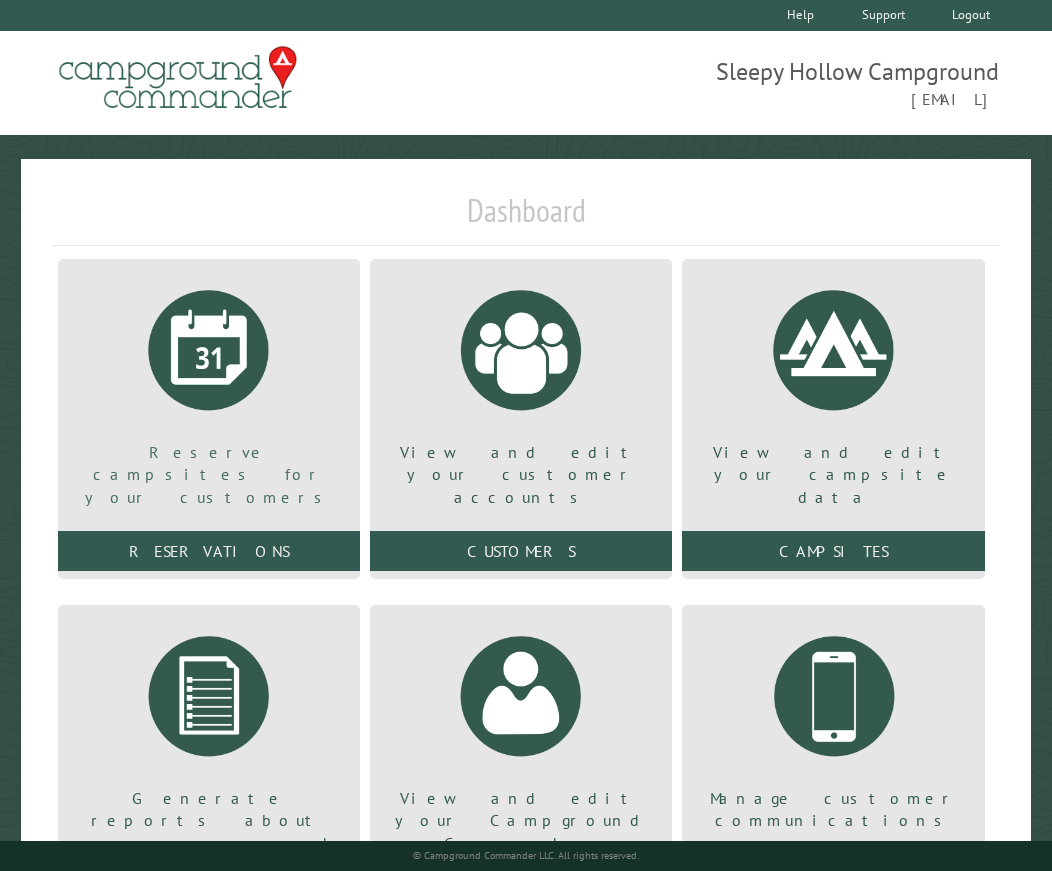 click at bounding box center [209, 350] 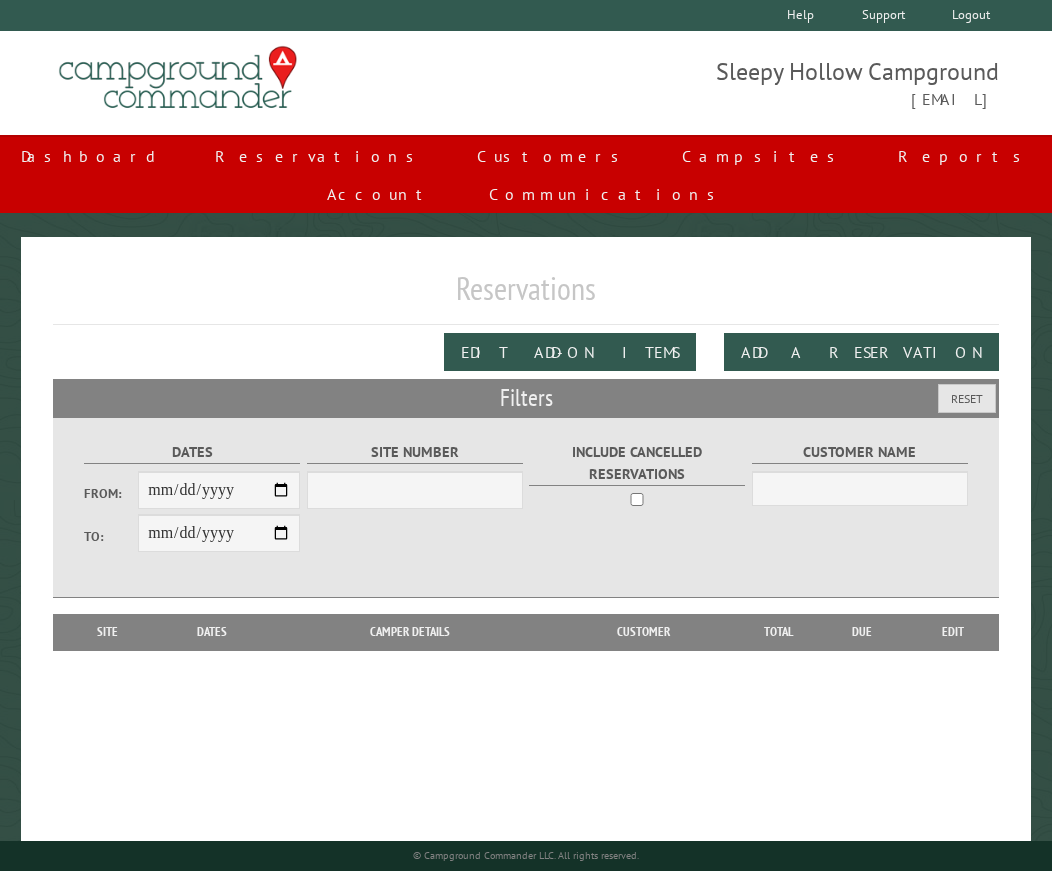 scroll, scrollTop: 0, scrollLeft: 0, axis: both 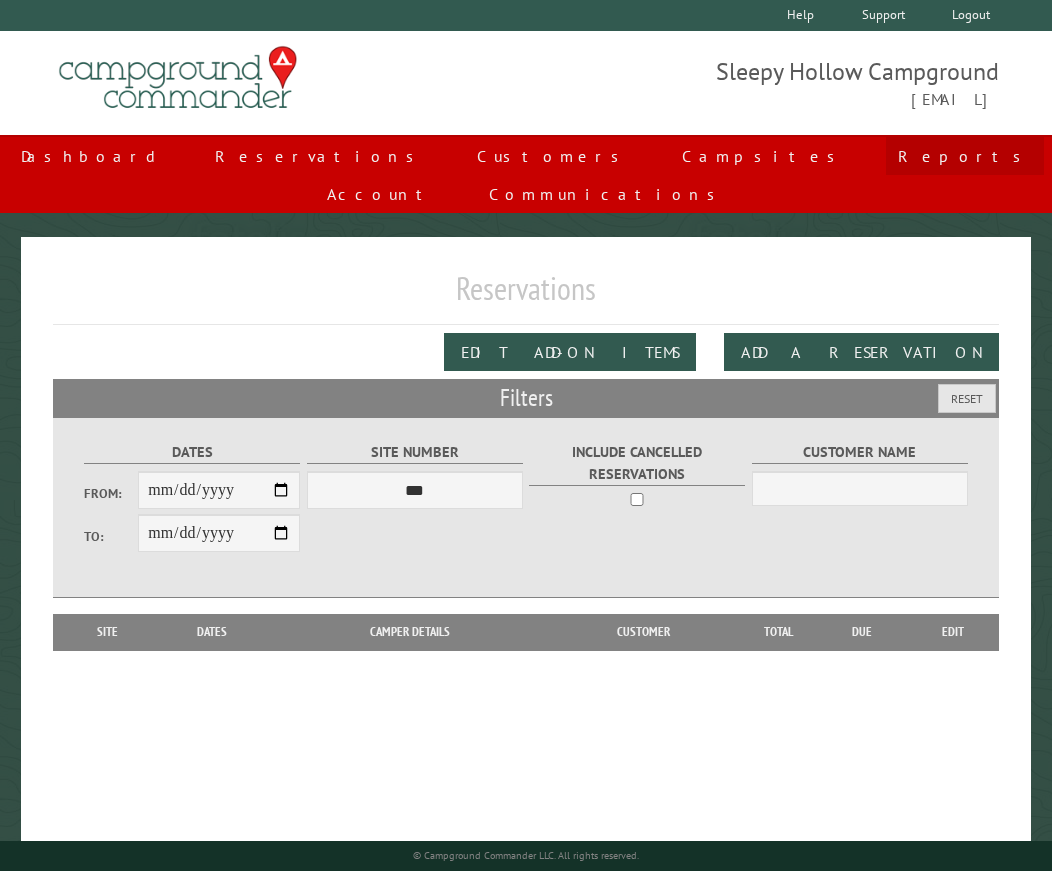 click on "Reports" at bounding box center (965, 156) 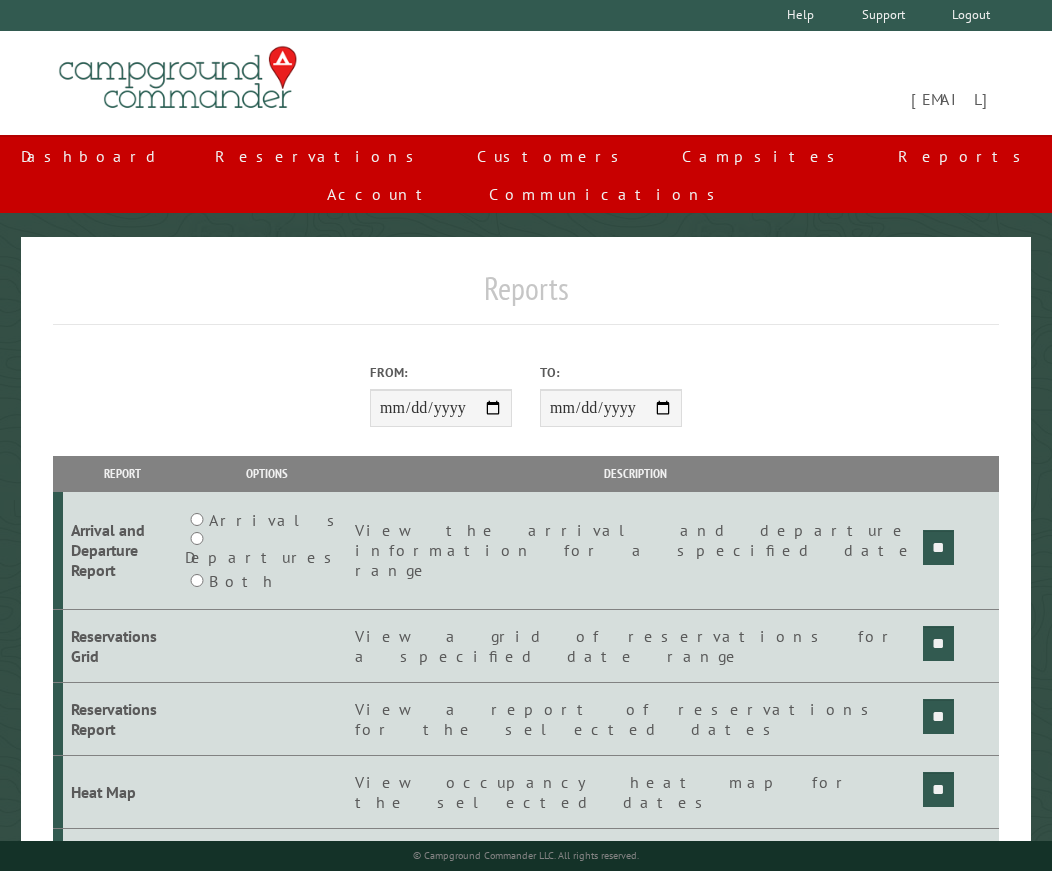scroll, scrollTop: 0, scrollLeft: 0, axis: both 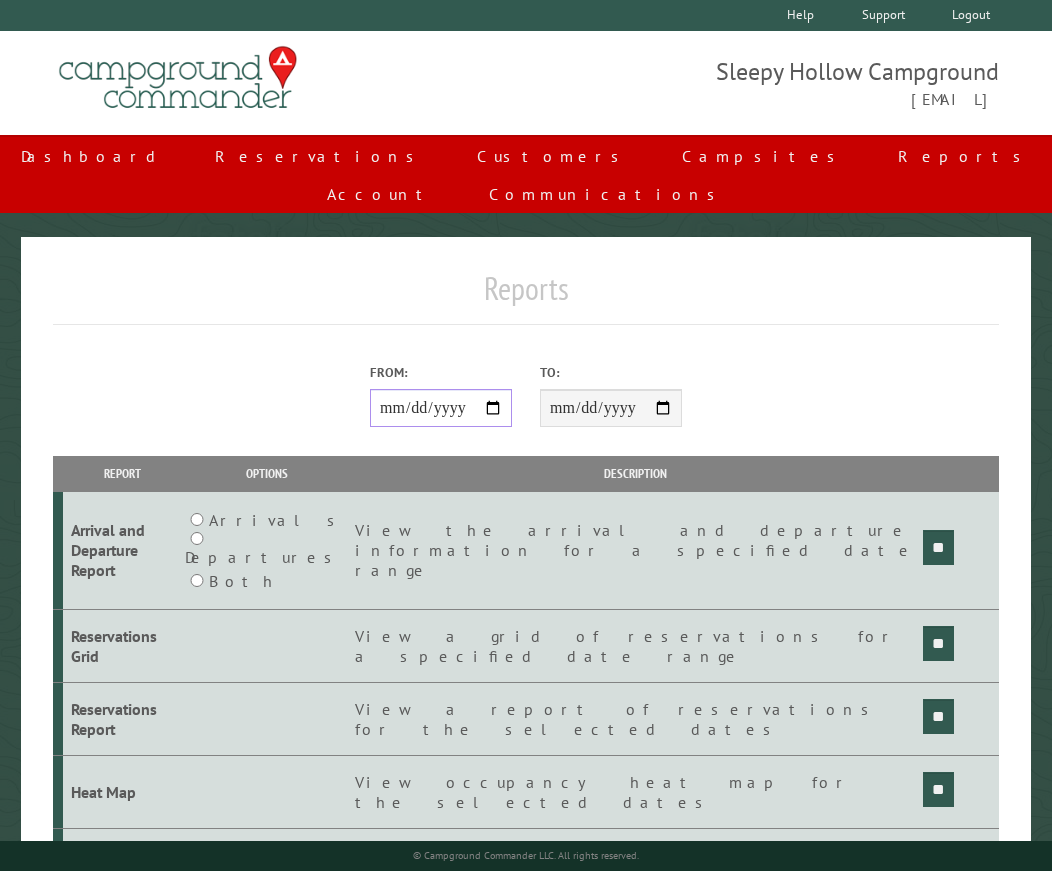 click on "From:" at bounding box center [441, 408] 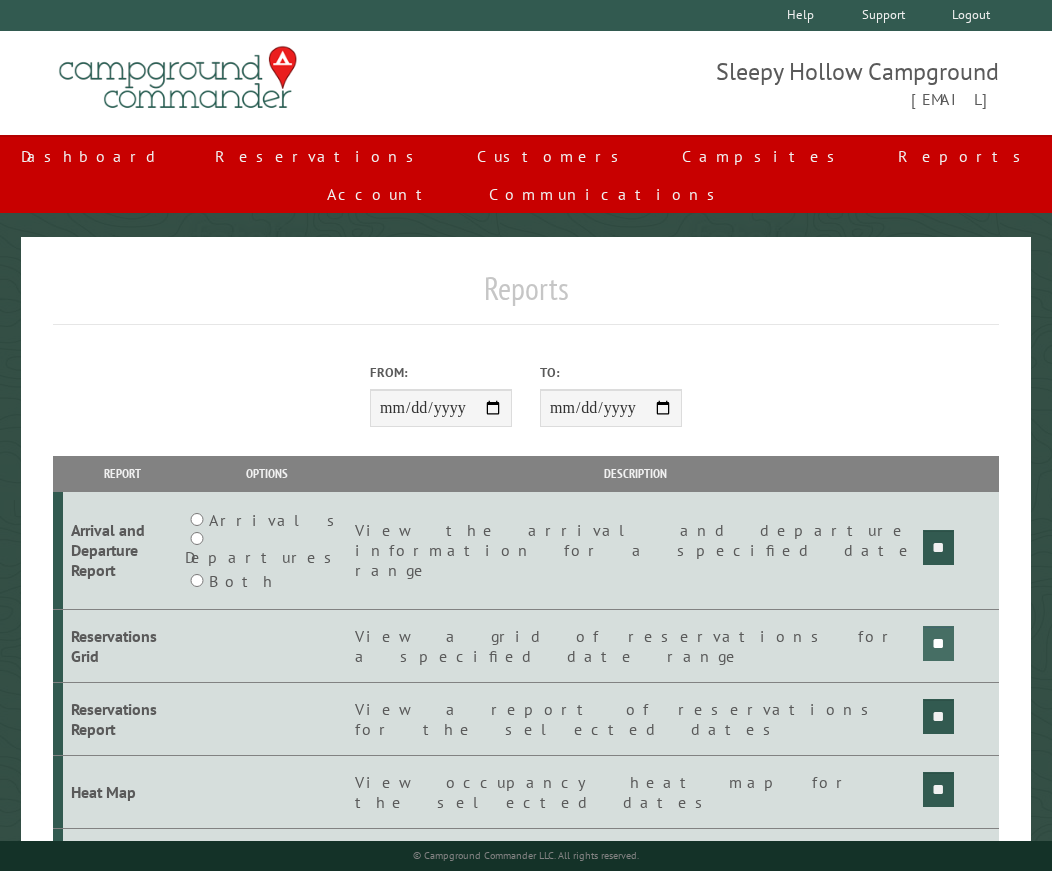 click on "**" at bounding box center (938, 547) 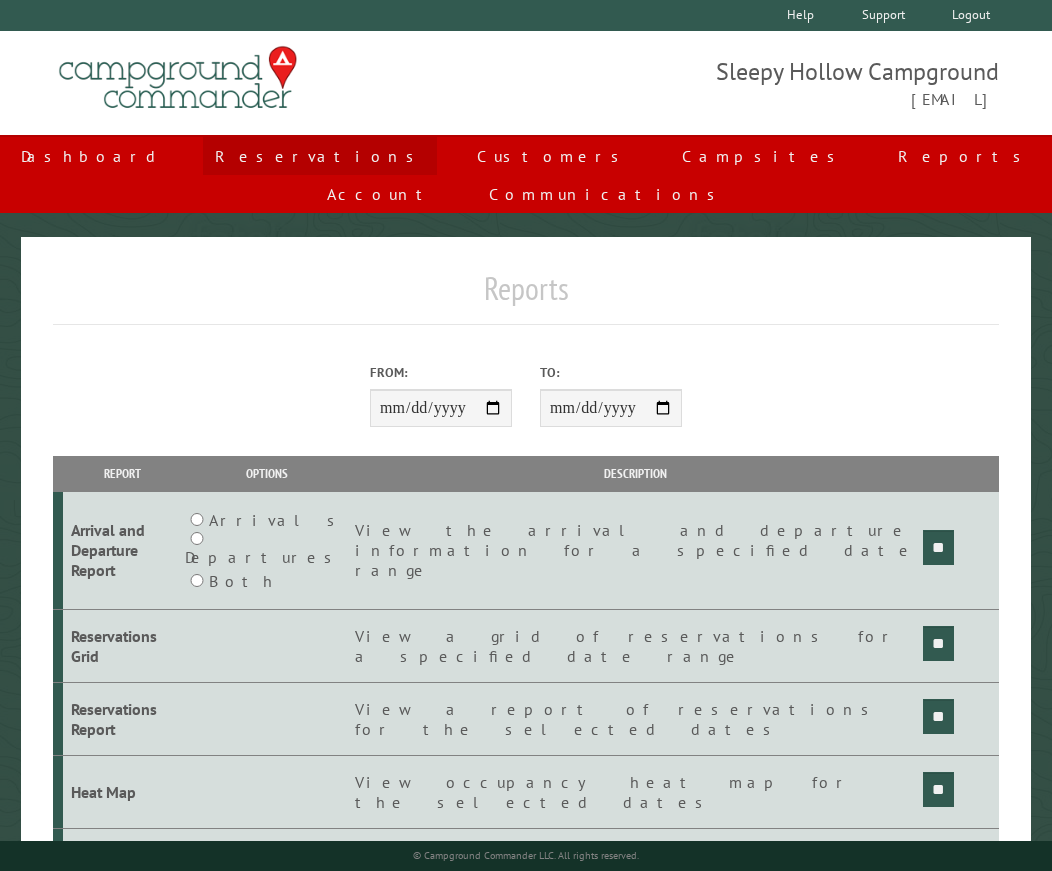 click on "Reservations" at bounding box center (320, 156) 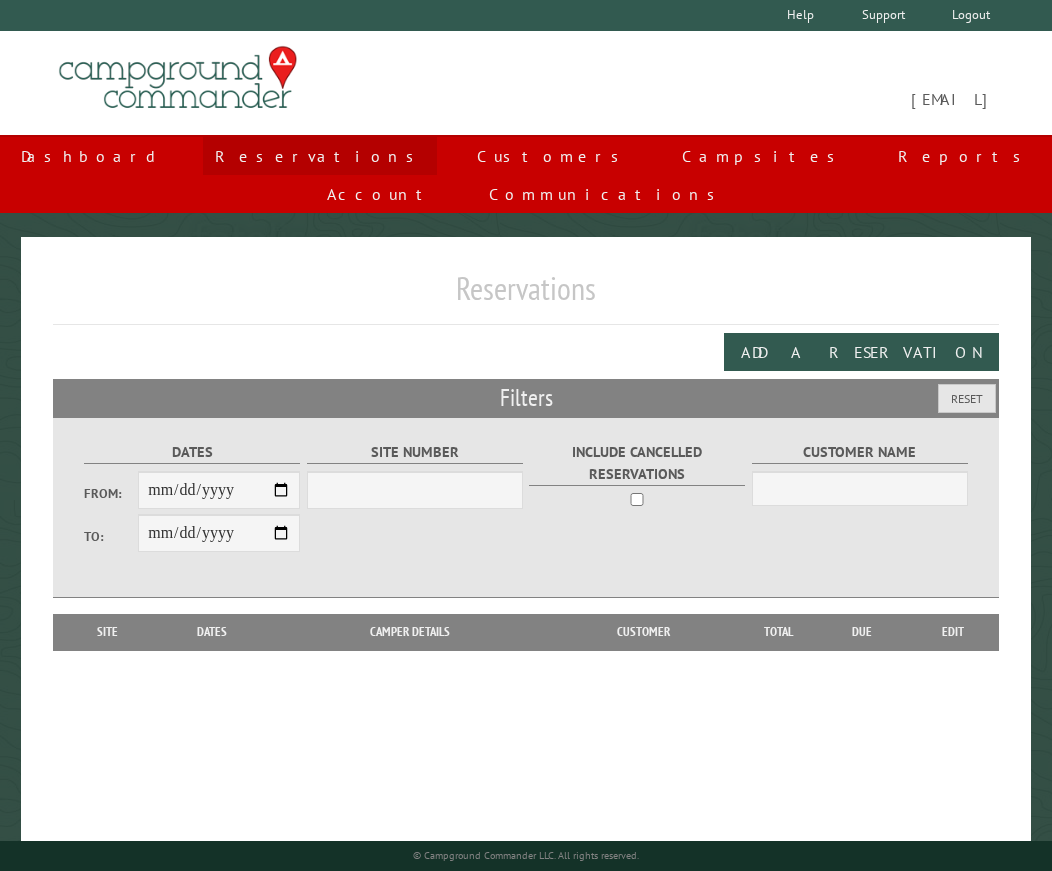 scroll, scrollTop: 0, scrollLeft: 0, axis: both 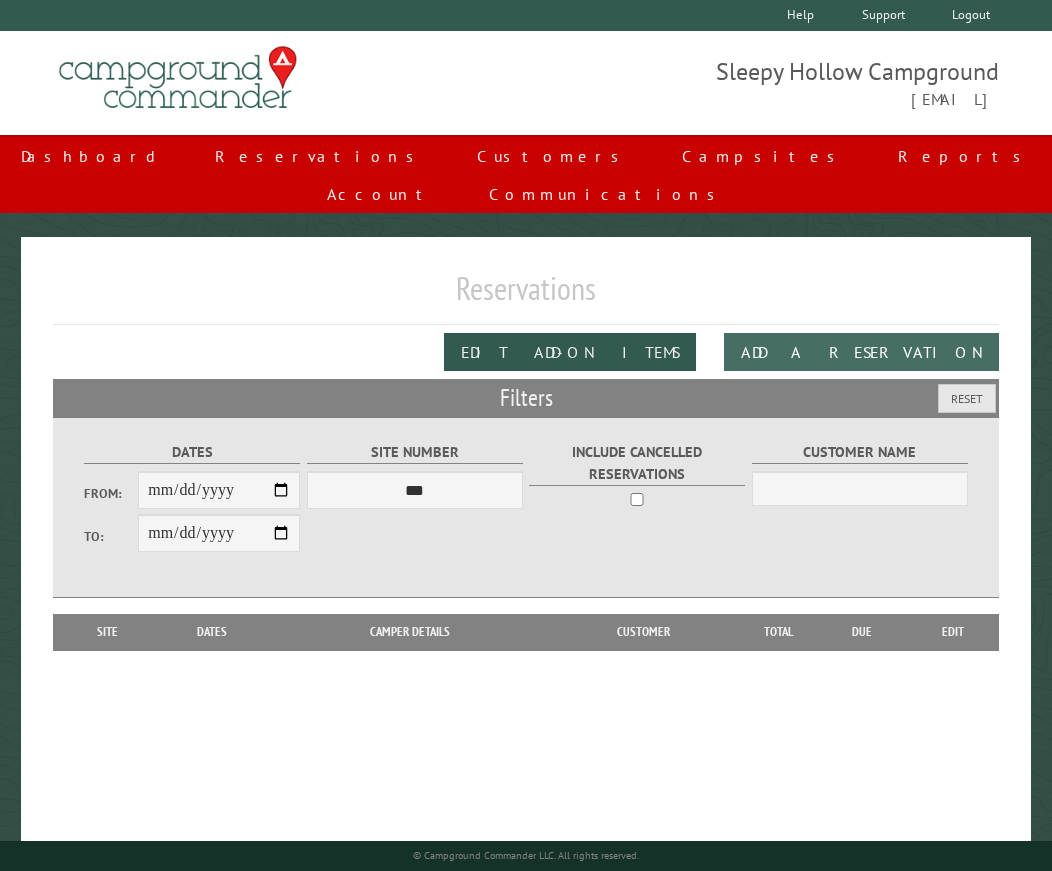 click on "Add a Reservation" at bounding box center [861, 352] 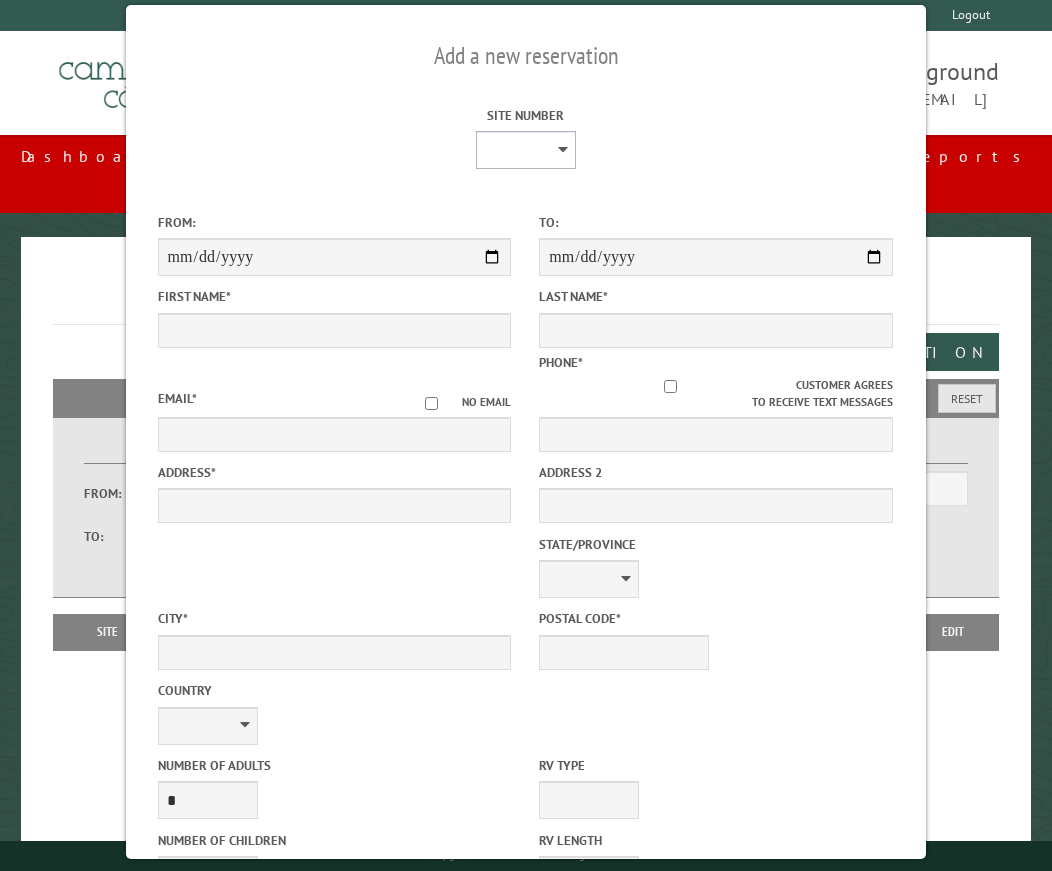 click on "* * * * * * * * * ** *** *** ** ** ** ** ** ** ** ** ** ** *** *** ** ** ** ** ** ** ** ** ** ** *** *** ** ** ** ** ** ** ** ** *** *** ** ** ** ** ** ** *** *** ** ** ** ** ** *** ** ** ** ** ** ** ** ** ** ** ** ** ** ** ** ** ** ** ** ** ** ** ** ** **" at bounding box center [526, 150] 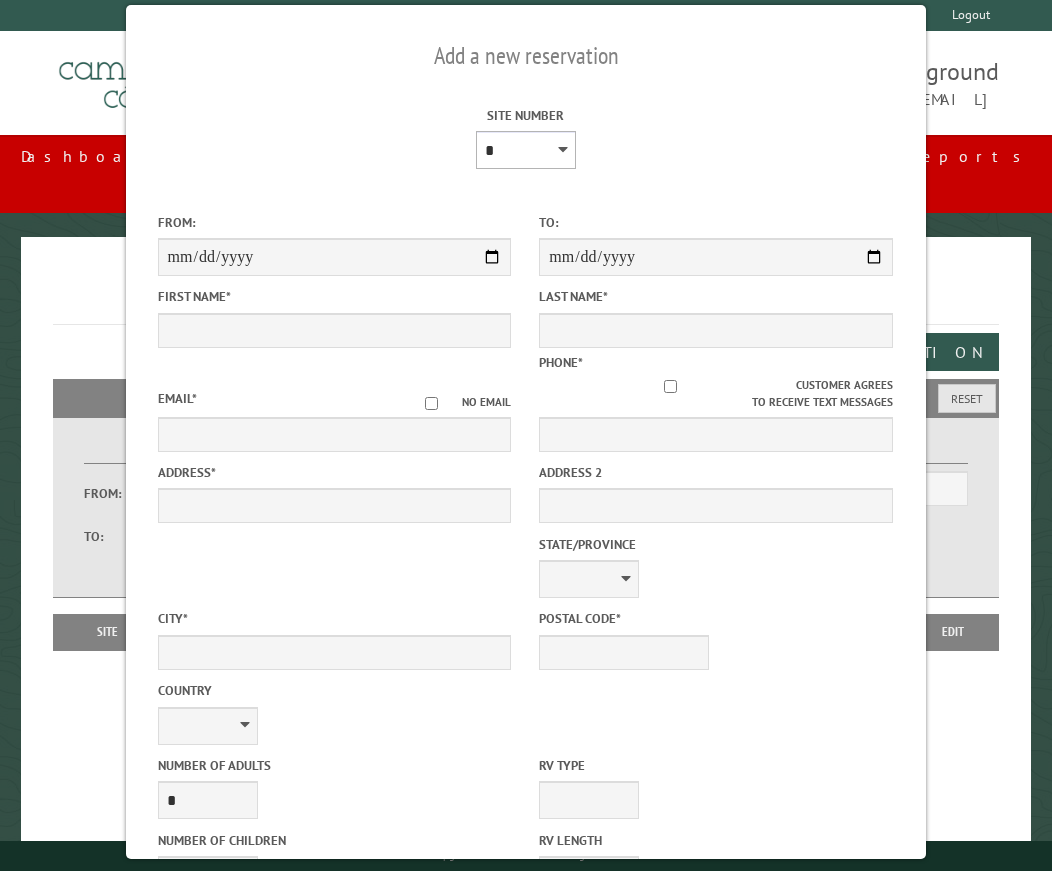 click on "* * * * * * * * * ** *** *** ** ** ** ** ** ** ** ** ** ** *** *** ** ** ** ** ** ** ** ** ** ** *** *** ** ** ** ** ** ** ** ** *** *** ** ** ** ** ** ** *** *** ** ** ** ** ** *** ** ** ** ** ** ** ** ** ** ** ** ** ** ** ** ** ** ** ** ** ** ** ** ** **" at bounding box center [526, 150] 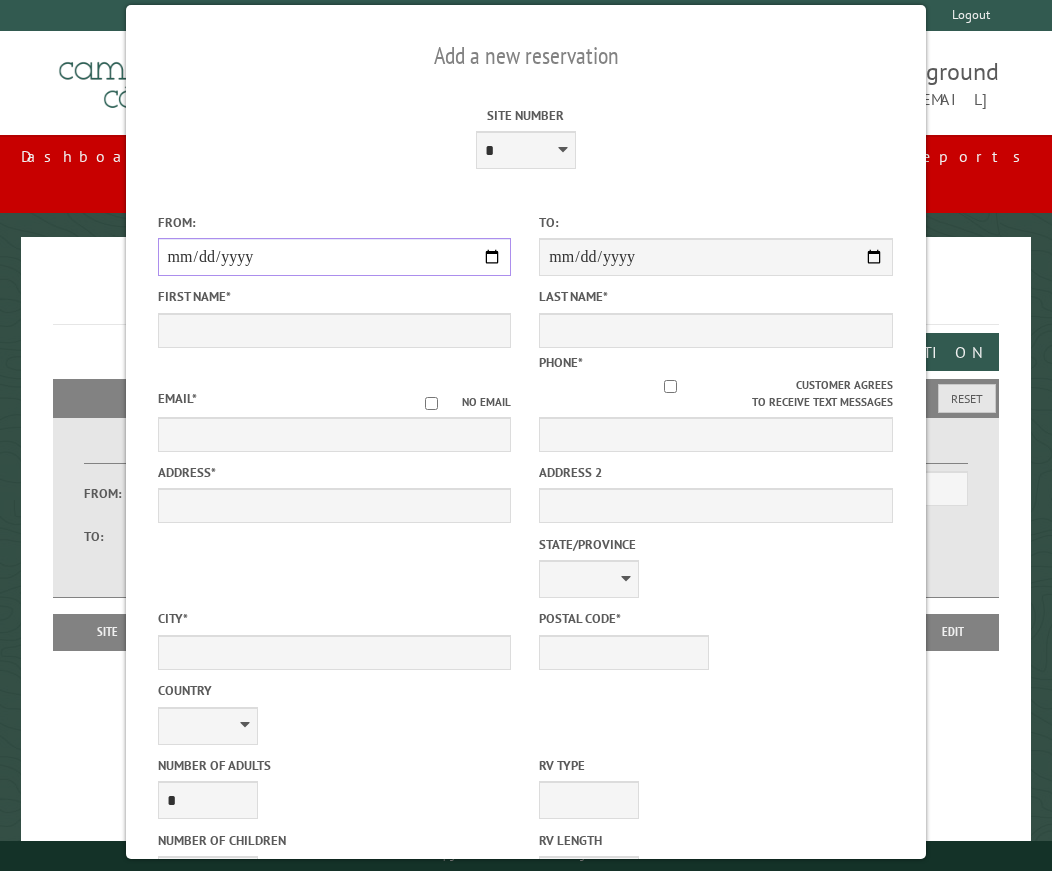 click on "From:" at bounding box center (335, 257) 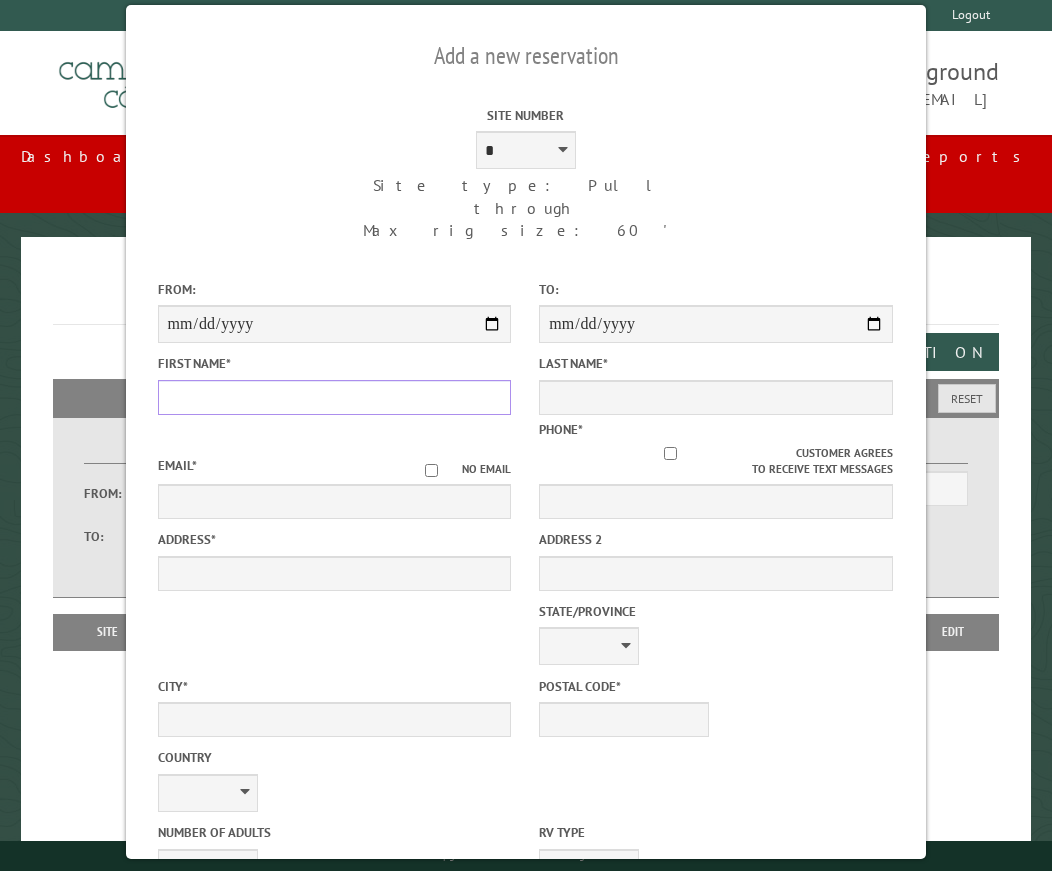 click on "First Name *" at bounding box center (335, 397) 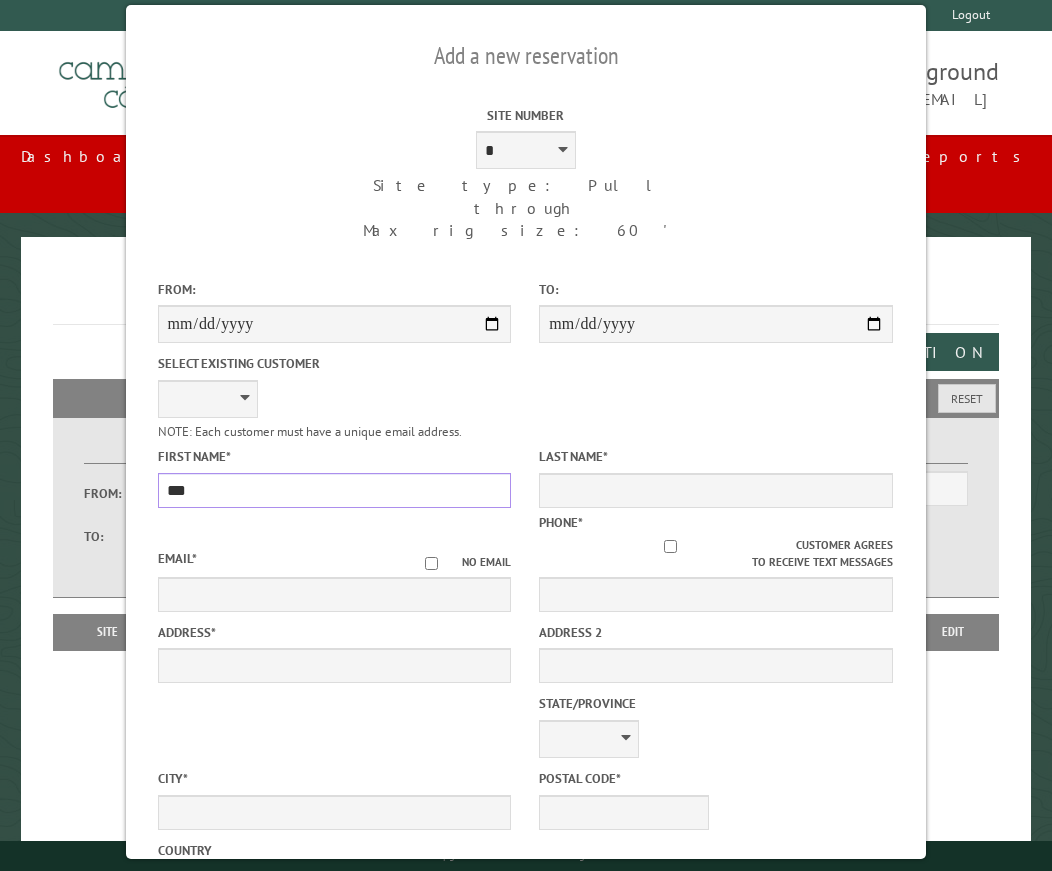 type on "***" 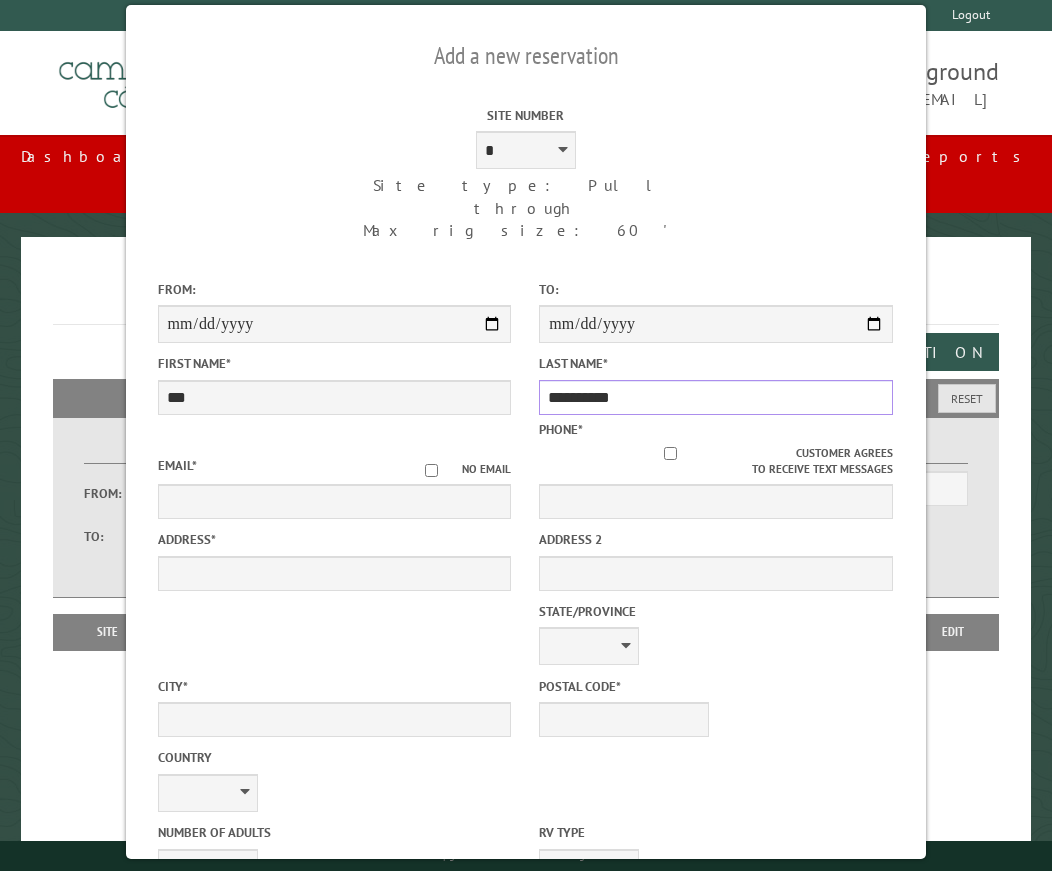 click on "**********" at bounding box center [716, 397] 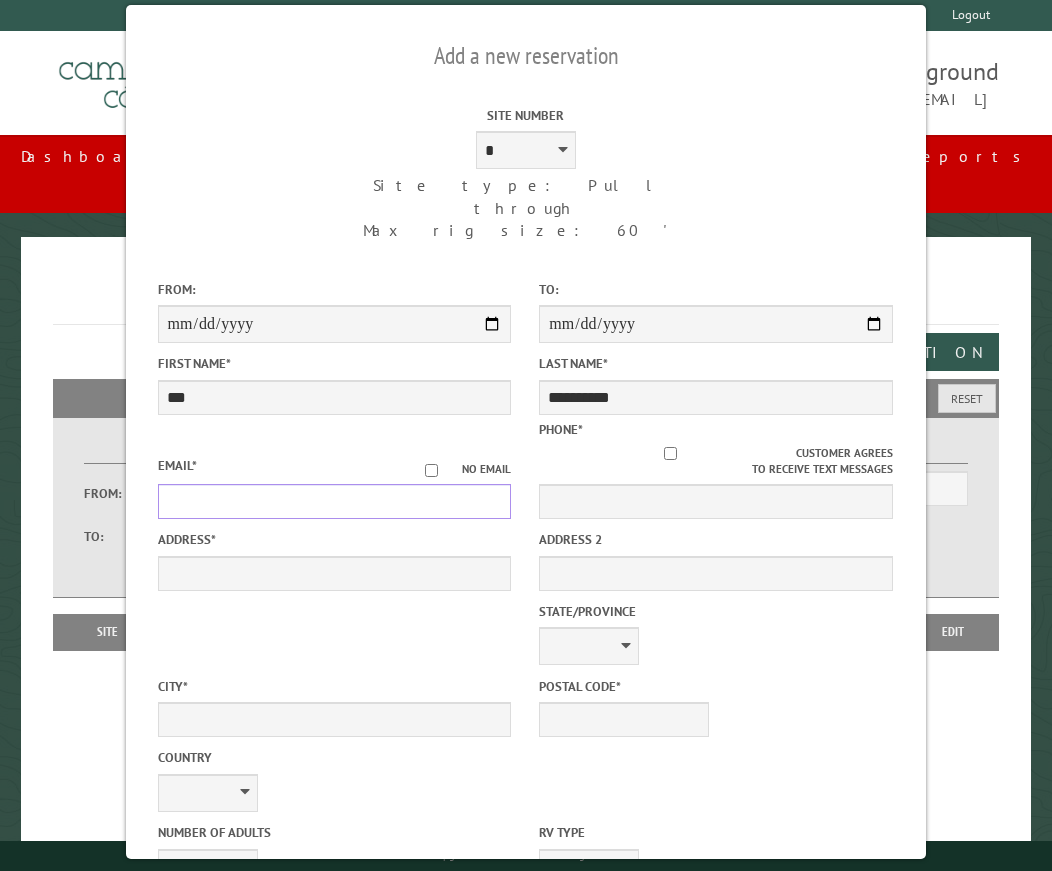 click on "Email *" at bounding box center [335, 501] 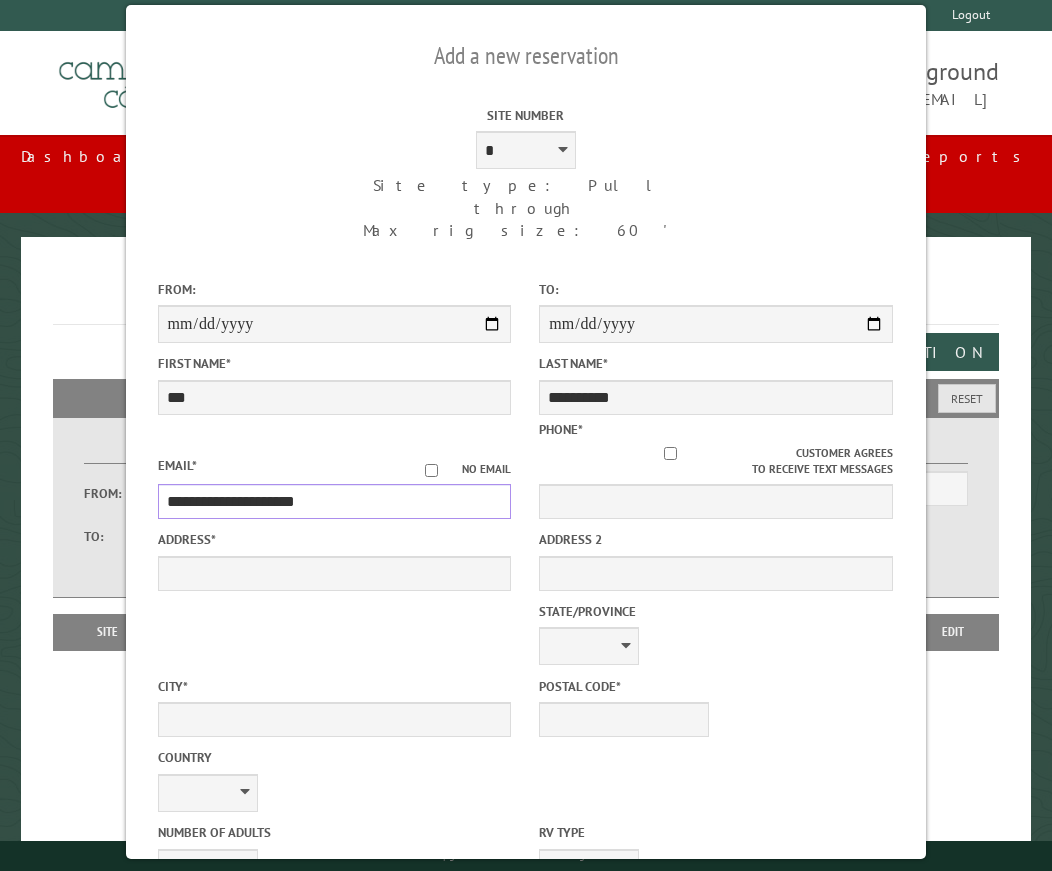 type on "**********" 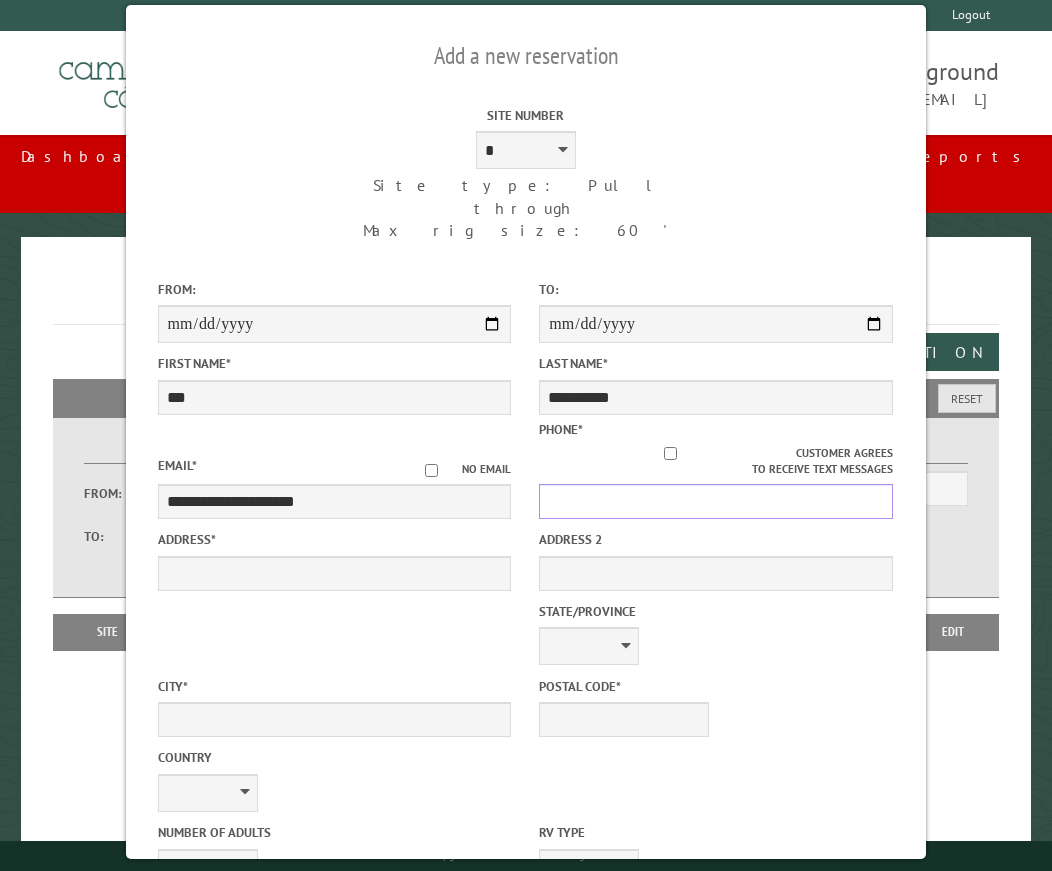 click on "Phone *" at bounding box center [716, 501] 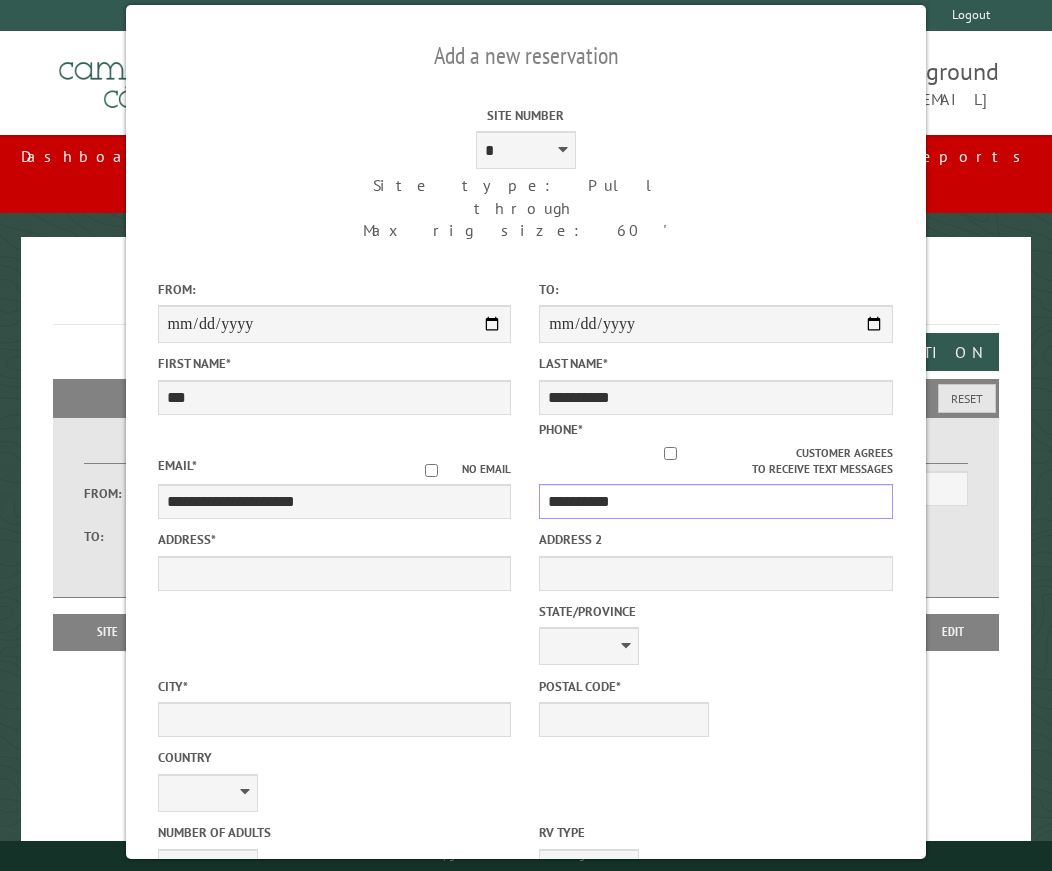 type on "**********" 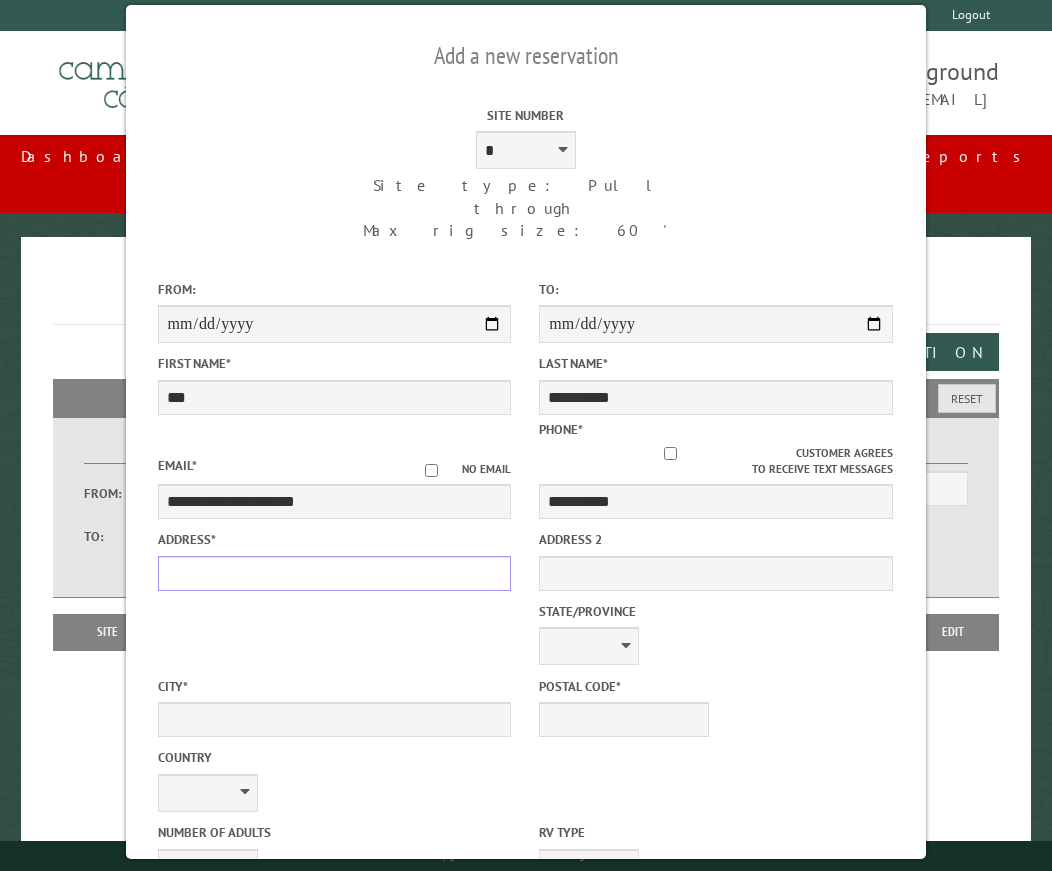 click on "Address *" at bounding box center (335, 573) 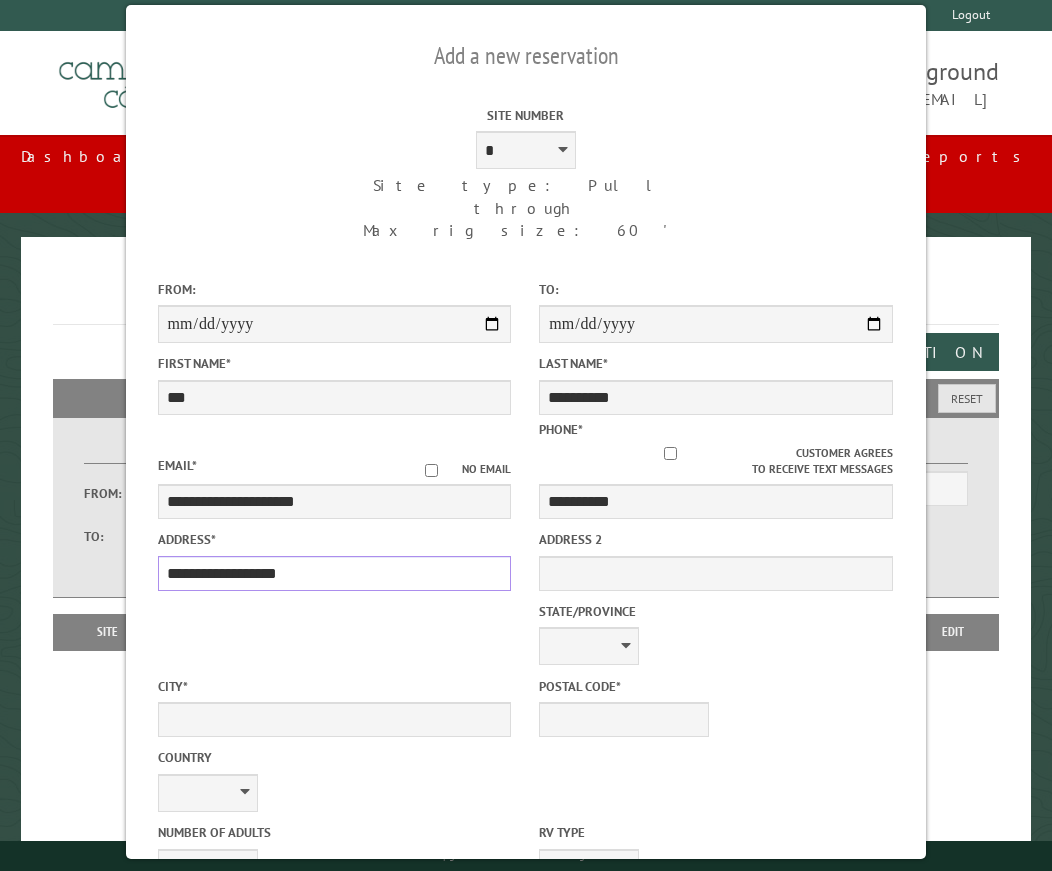 type on "**********" 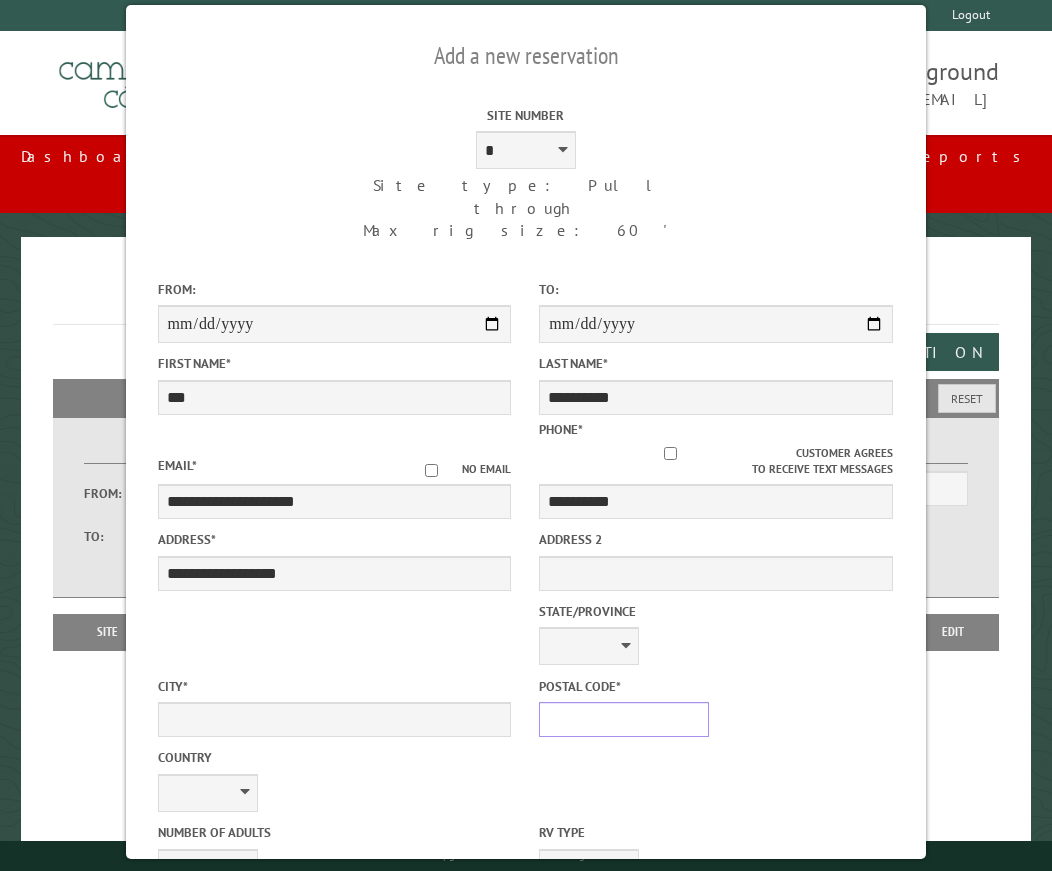 click on "Postal Code *" at bounding box center (624, 719) 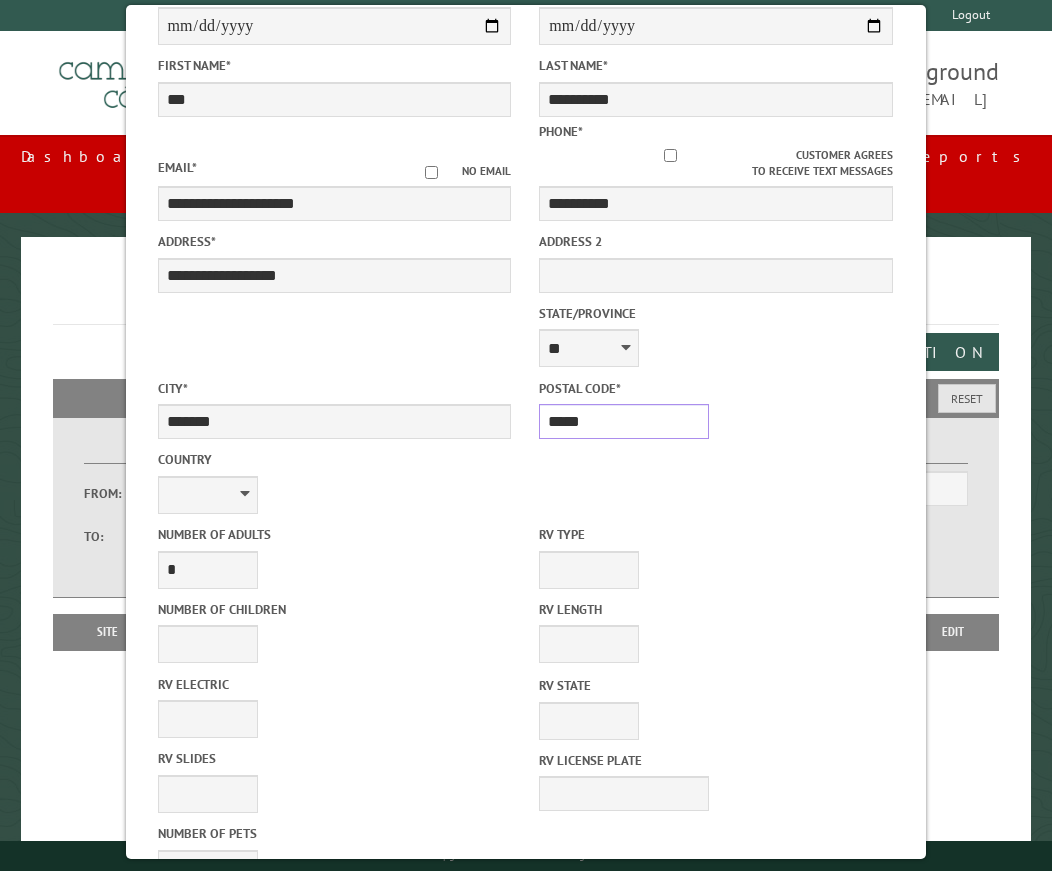 scroll, scrollTop: 300, scrollLeft: 0, axis: vertical 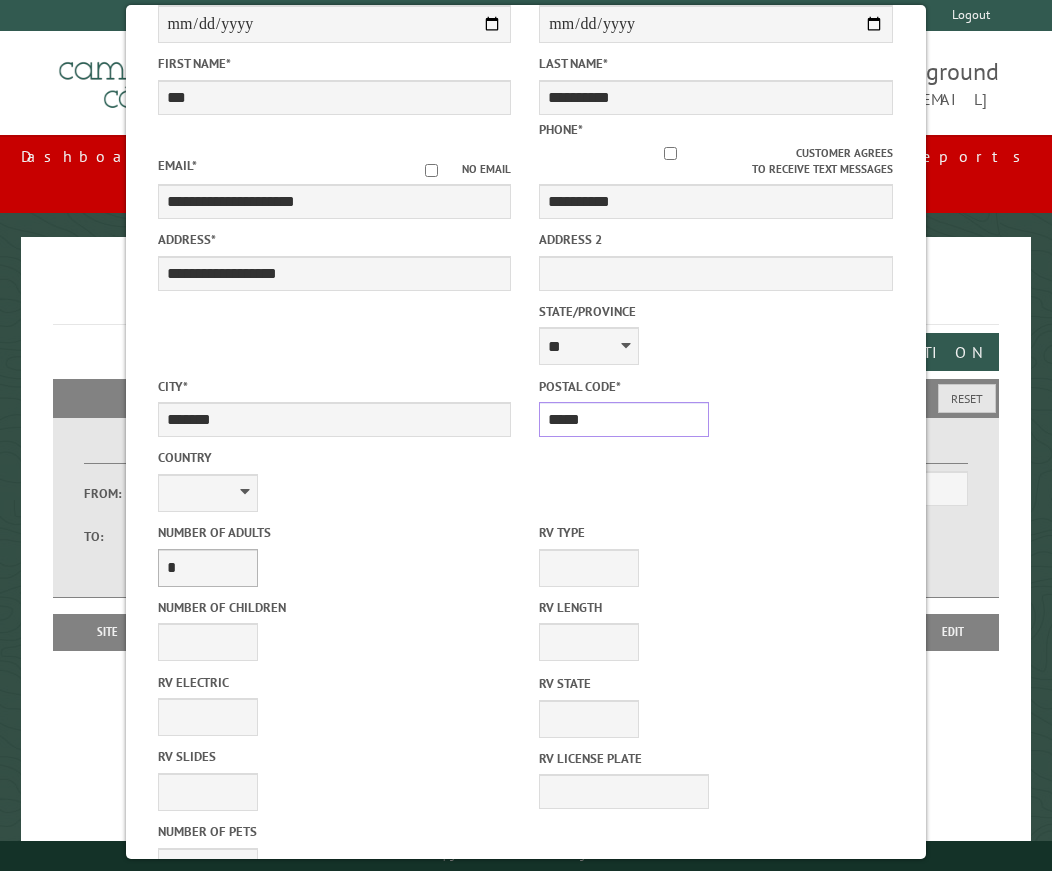 type on "*****" 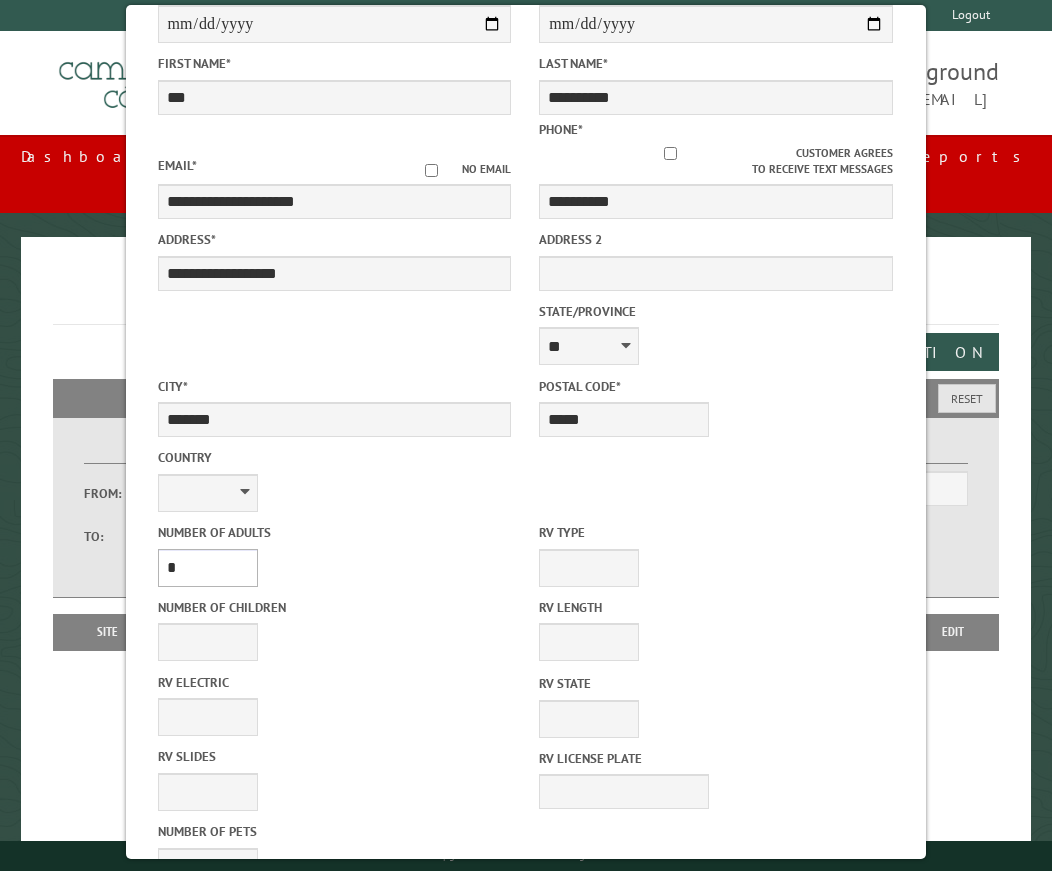 click on "* * * * * * * * * * **" at bounding box center (208, 568) 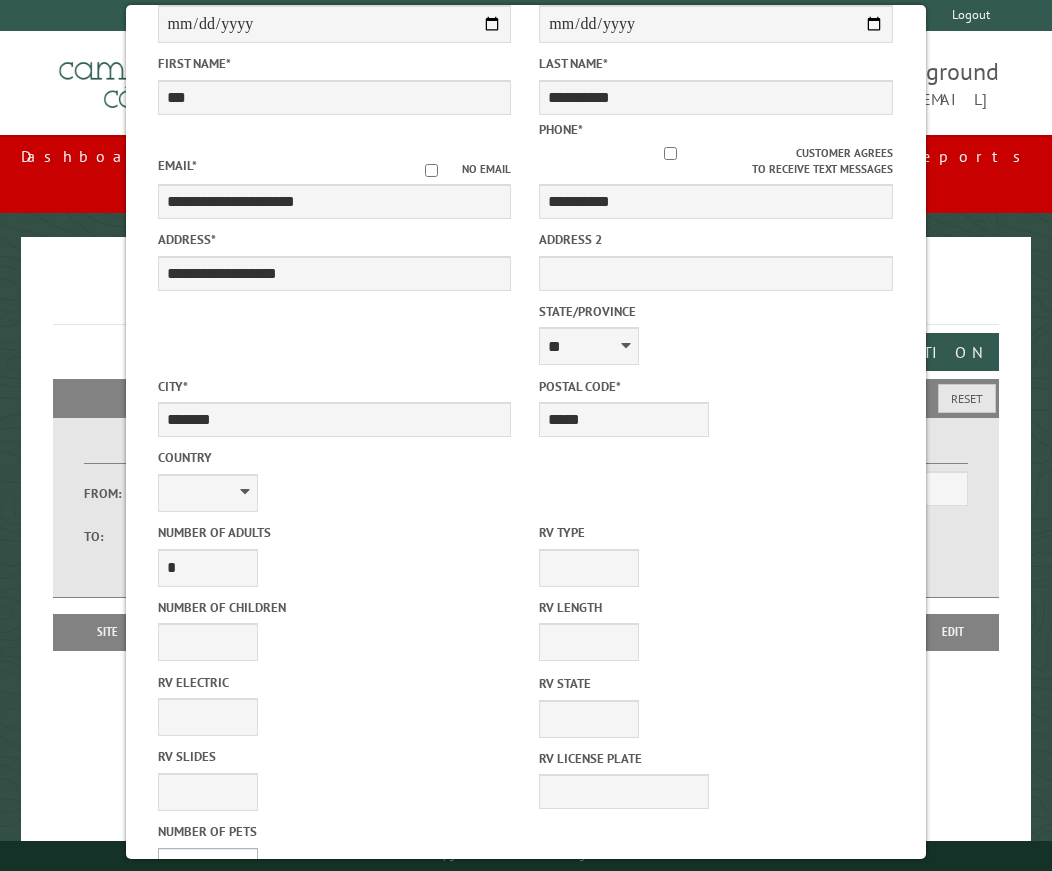 click on "* * * * * * * * * * **" at bounding box center (208, 867) 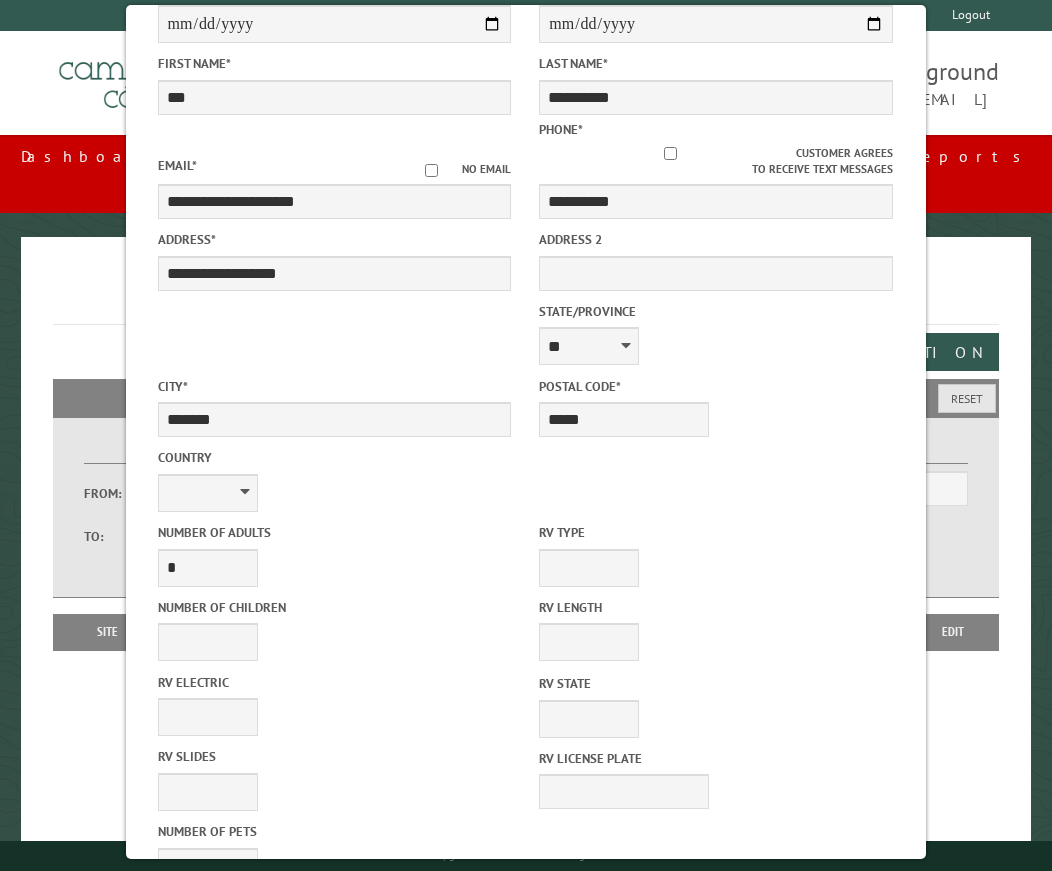 click on "********" at bounding box center (208, 1228) 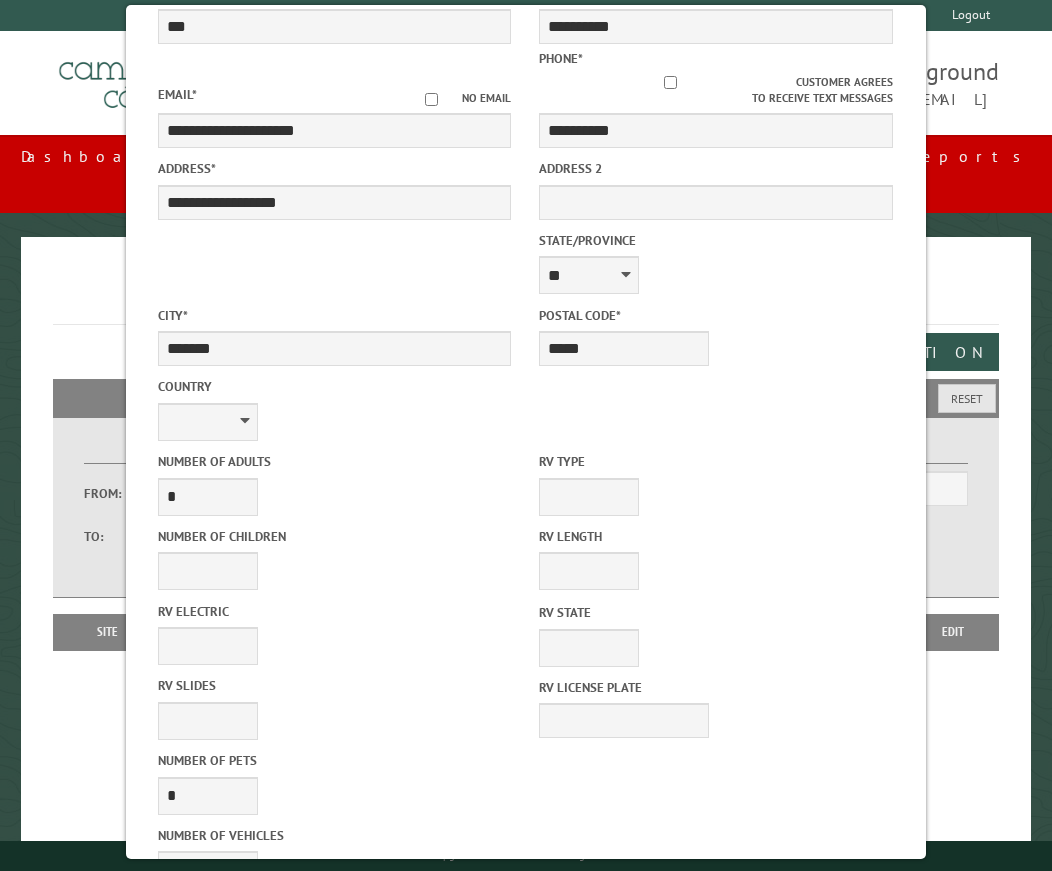 scroll, scrollTop: 400, scrollLeft: 0, axis: vertical 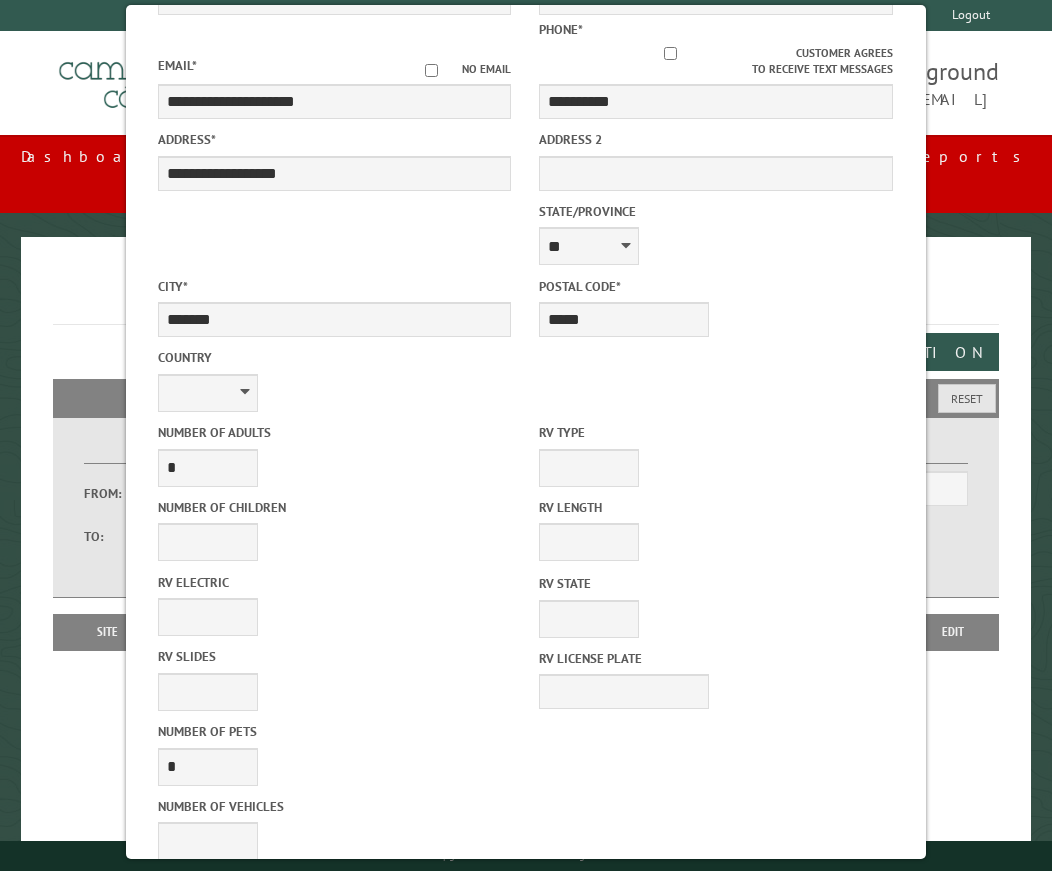 click on "********" at bounding box center [208, 1128] 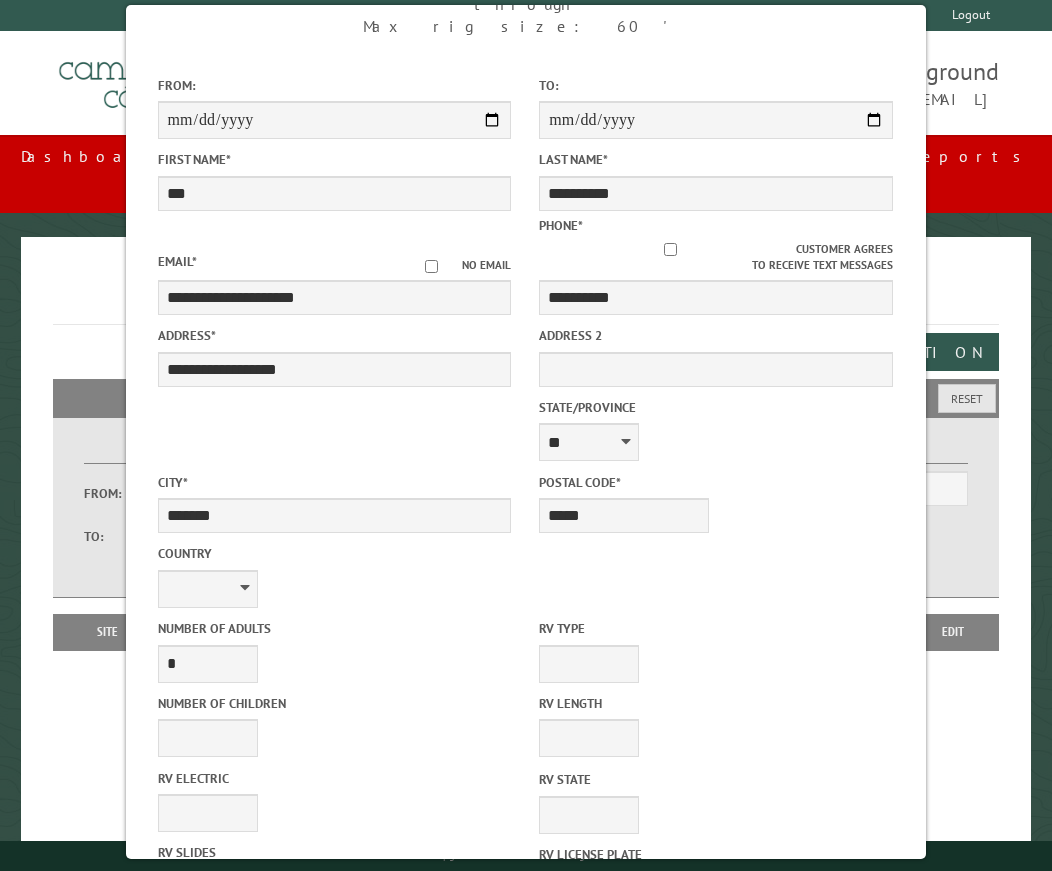 scroll, scrollTop: 200, scrollLeft: 0, axis: vertical 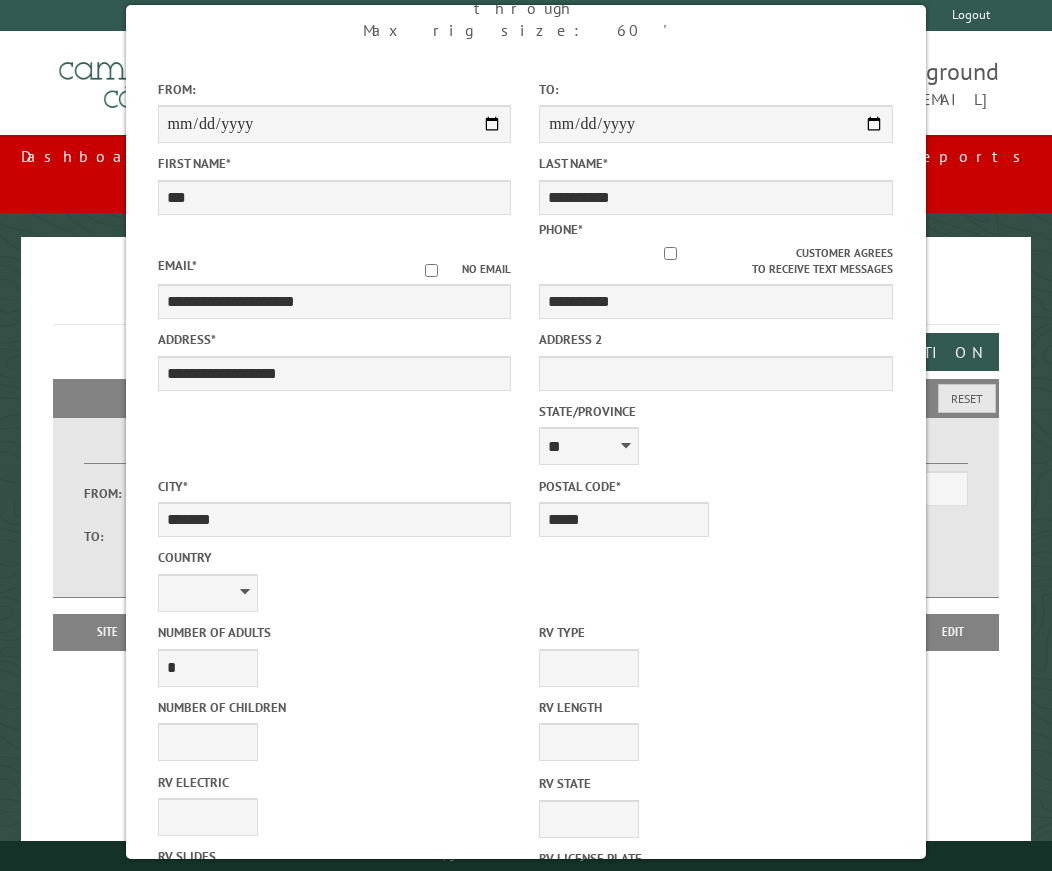 click on "* * * * * * * * * * **" at bounding box center [208, 892] 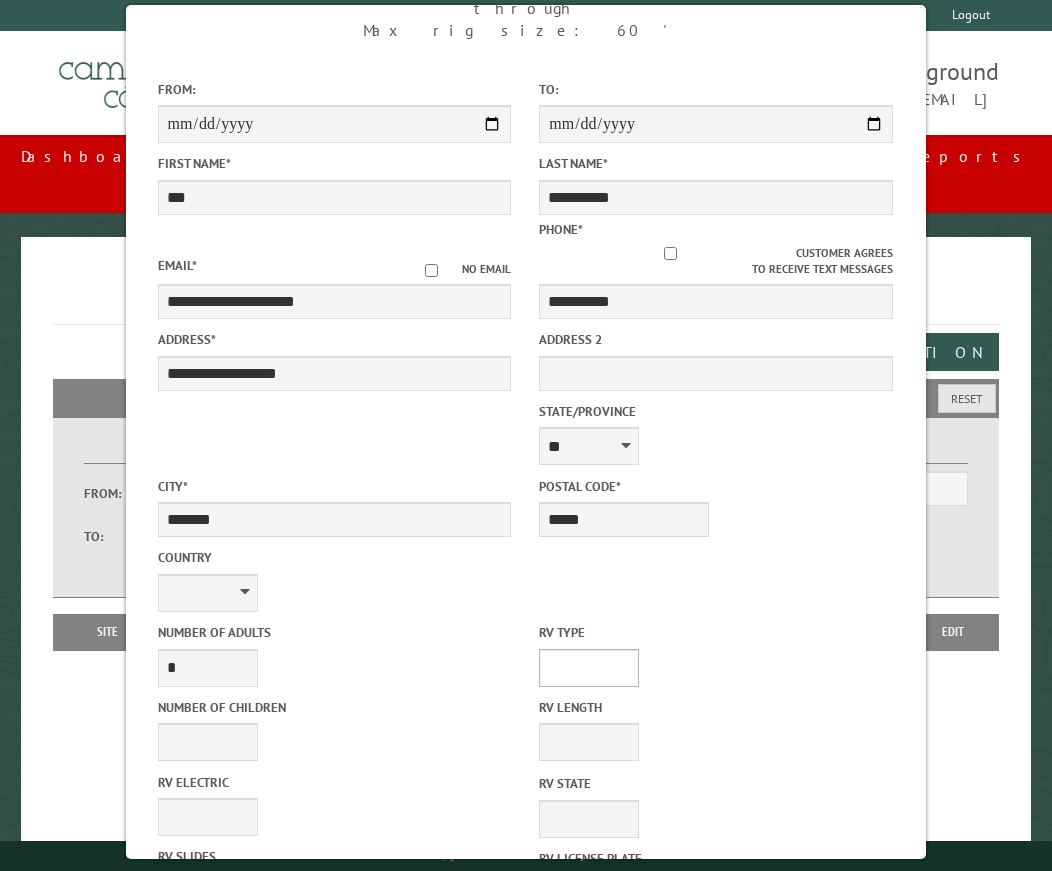 click on "**********" at bounding box center [589, 668] 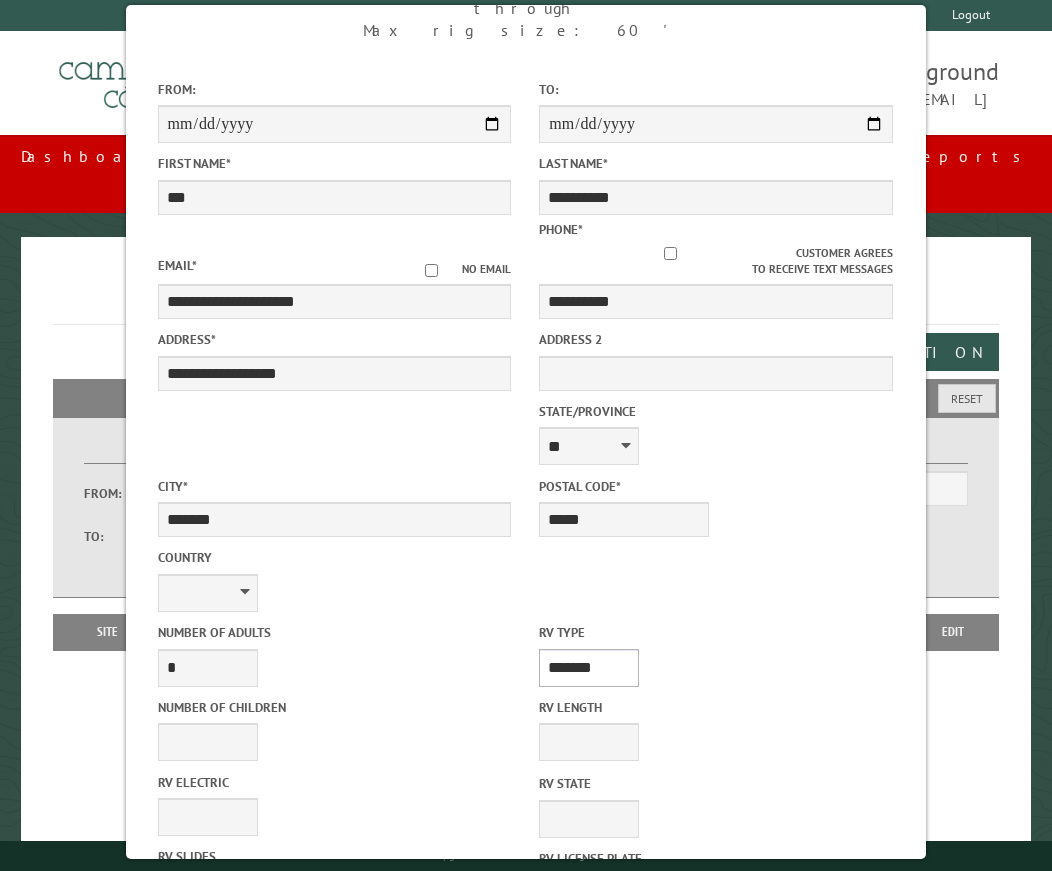 click on "**********" at bounding box center (589, 668) 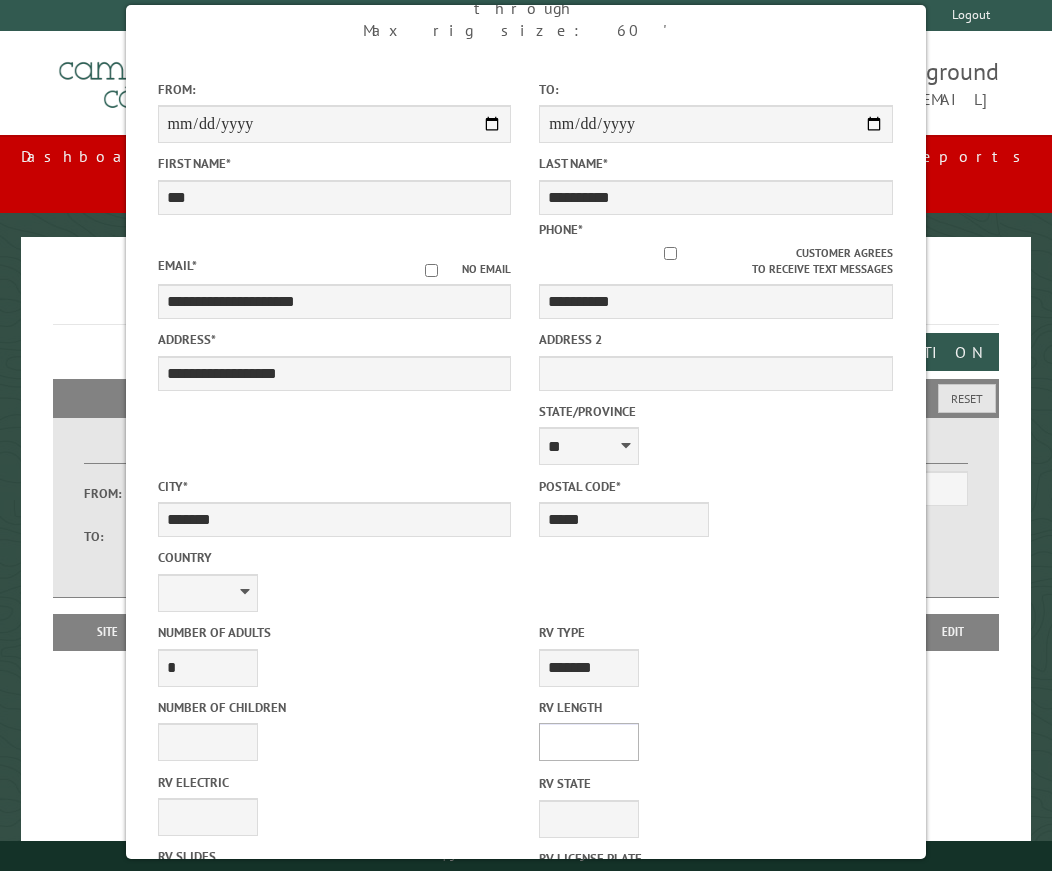 click on "* ** ** ** ** ** ** ** ** ** ** **" at bounding box center [589, 742] 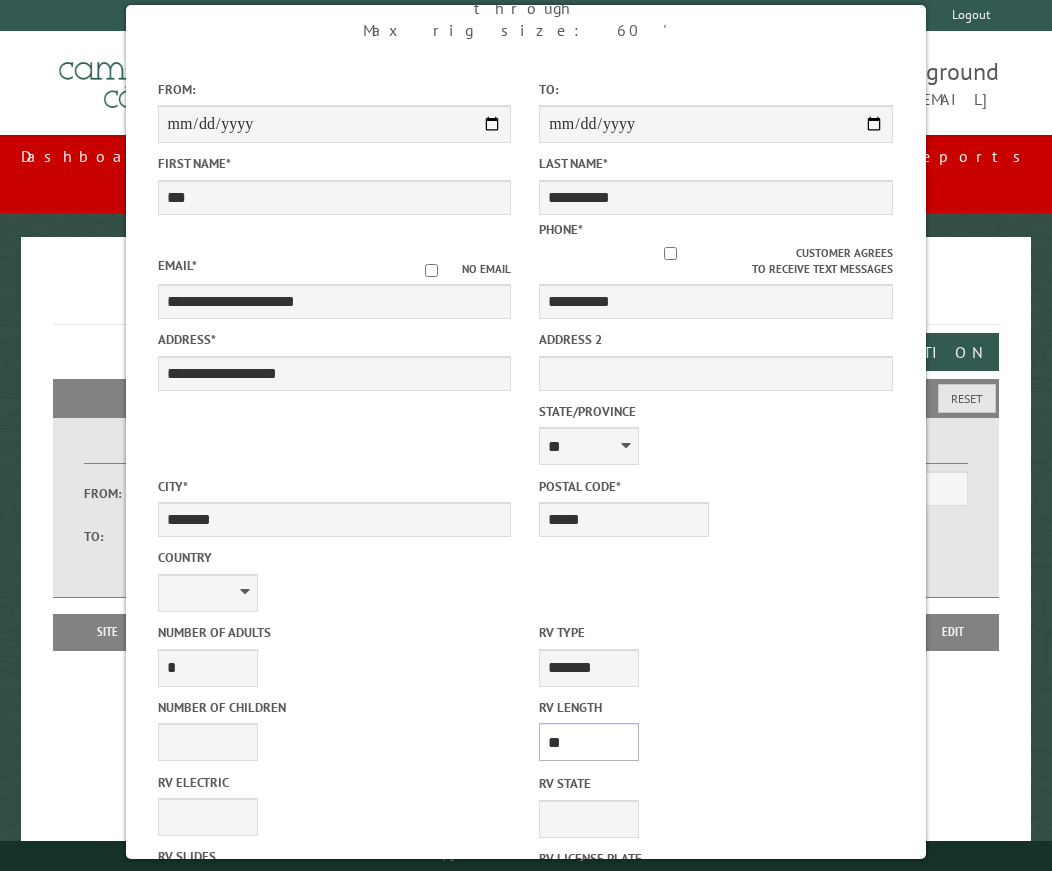 click on "* ** ** ** ** ** ** ** ** ** ** **" at bounding box center (589, 742) 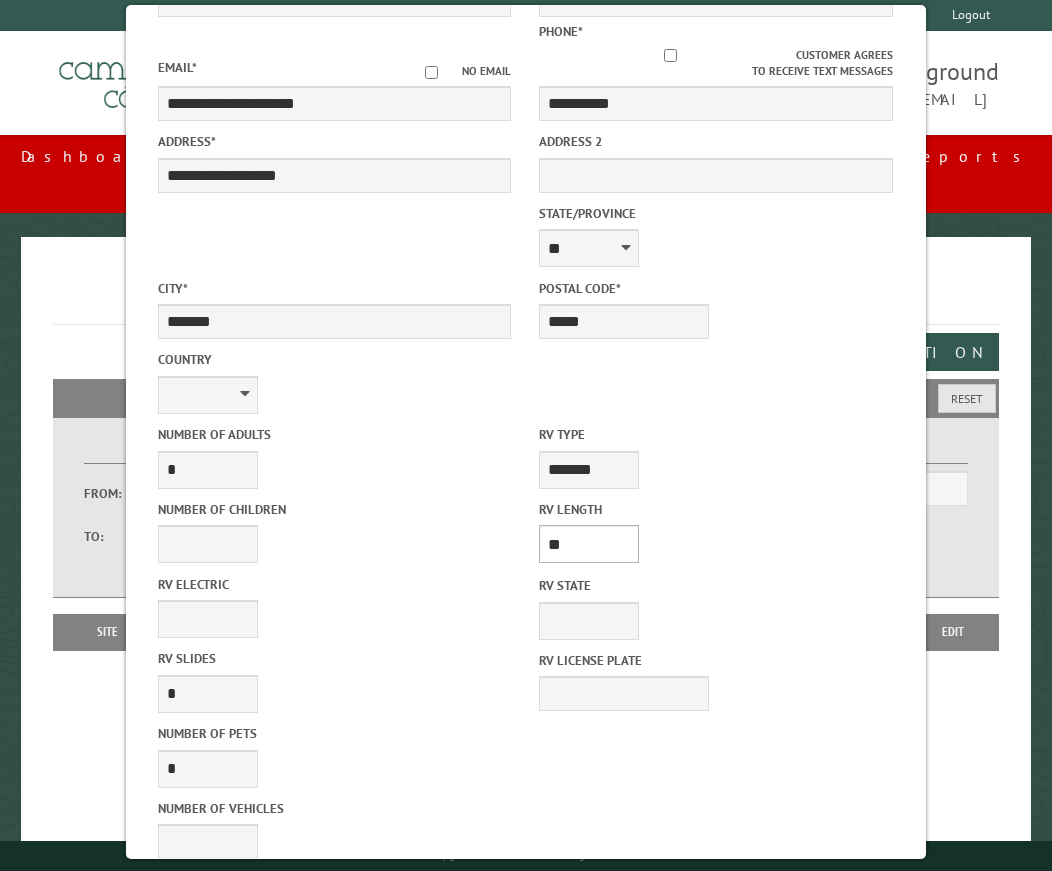scroll, scrollTop: 400, scrollLeft: 0, axis: vertical 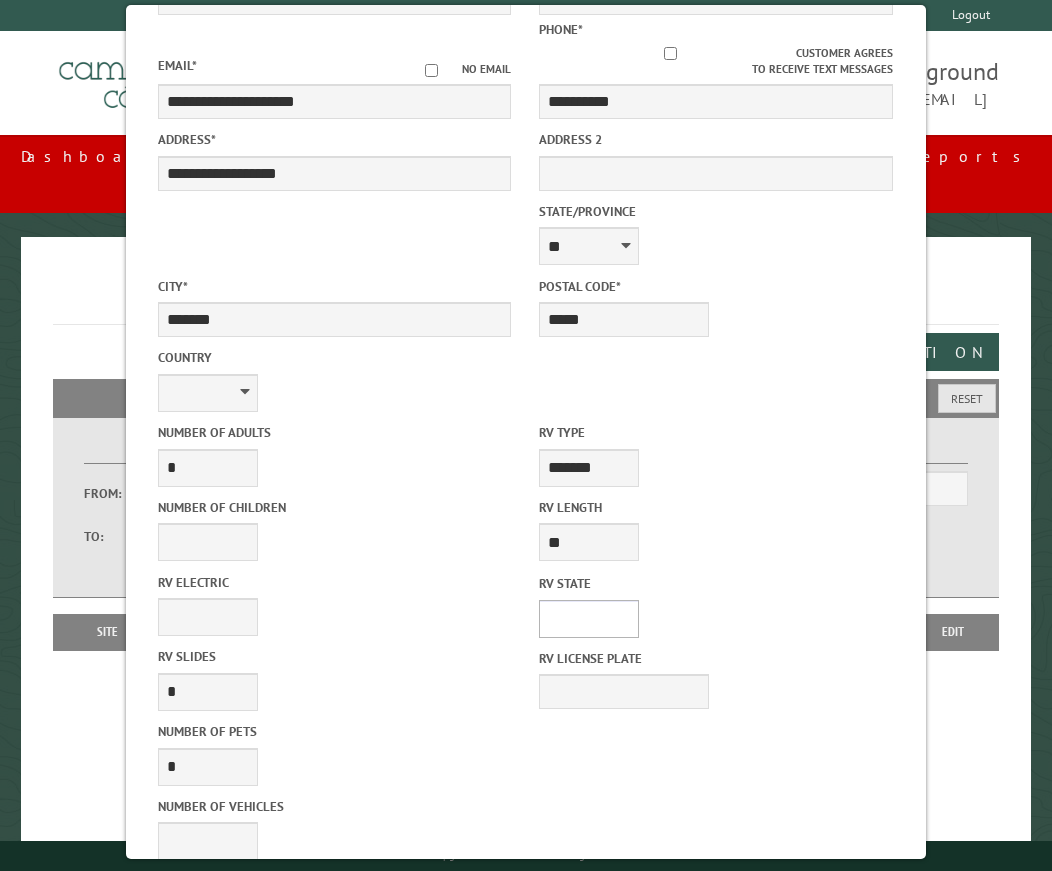 click on "** ** ** ** ** ** ** ** ** ** ** ** ** ** ** ** ** ** ** ** ** ** ** ** ** ** ** ** ** ** ** ** ** ** ** ** ** ** ** ** ** ** ** ** ** ** ** ** ** ** ** ** ** ** ** ** ** ** ** ** ** ** ** **" at bounding box center [589, 619] 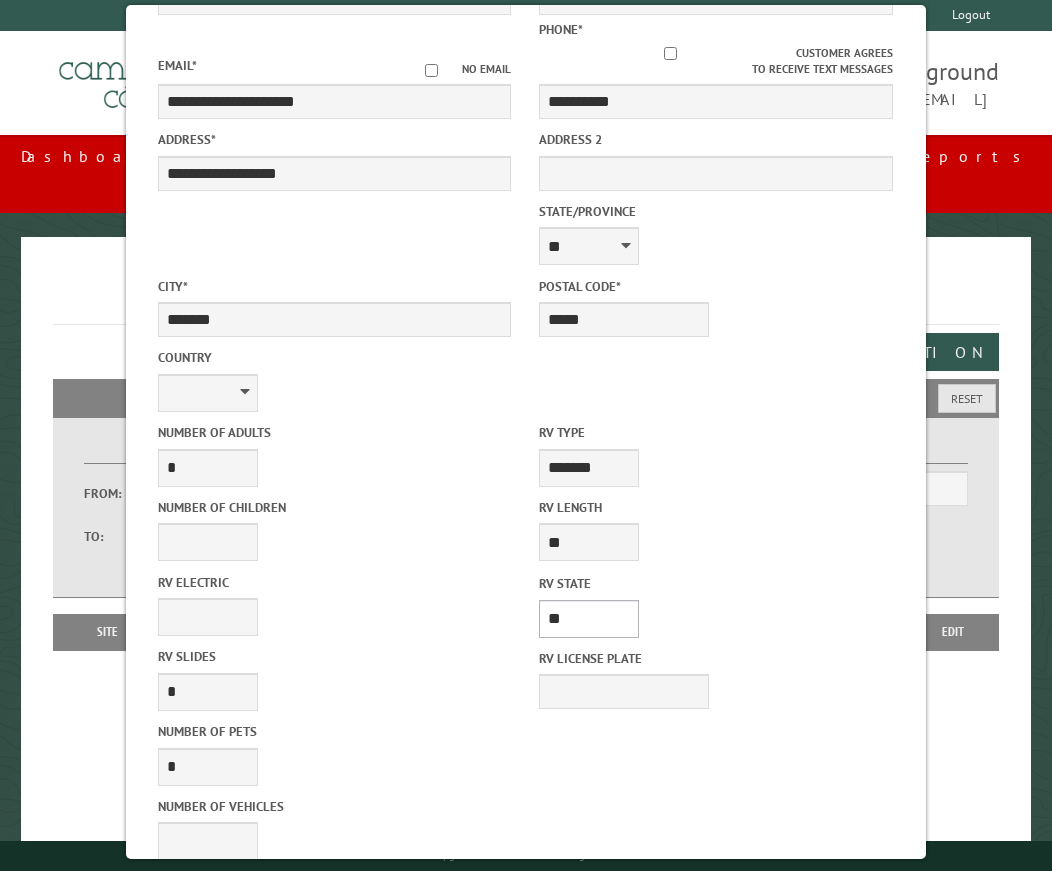 click on "** ** ** ** ** ** ** ** ** ** ** ** ** ** ** ** ** ** ** ** ** ** ** ** ** ** ** ** ** ** ** ** ** ** ** ** ** ** ** ** ** ** ** ** ** ** ** ** ** ** ** ** ** ** ** ** ** ** ** ** ** ** ** **" at bounding box center [589, 619] 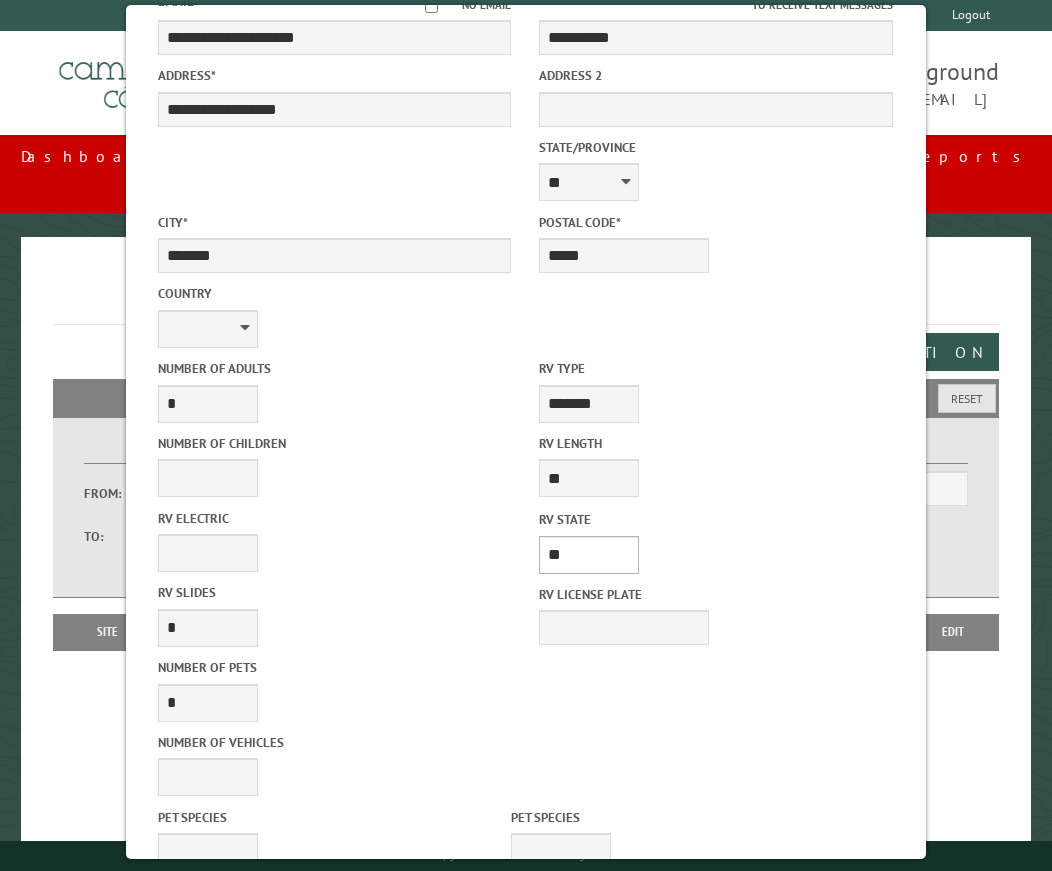 scroll, scrollTop: 533, scrollLeft: 0, axis: vertical 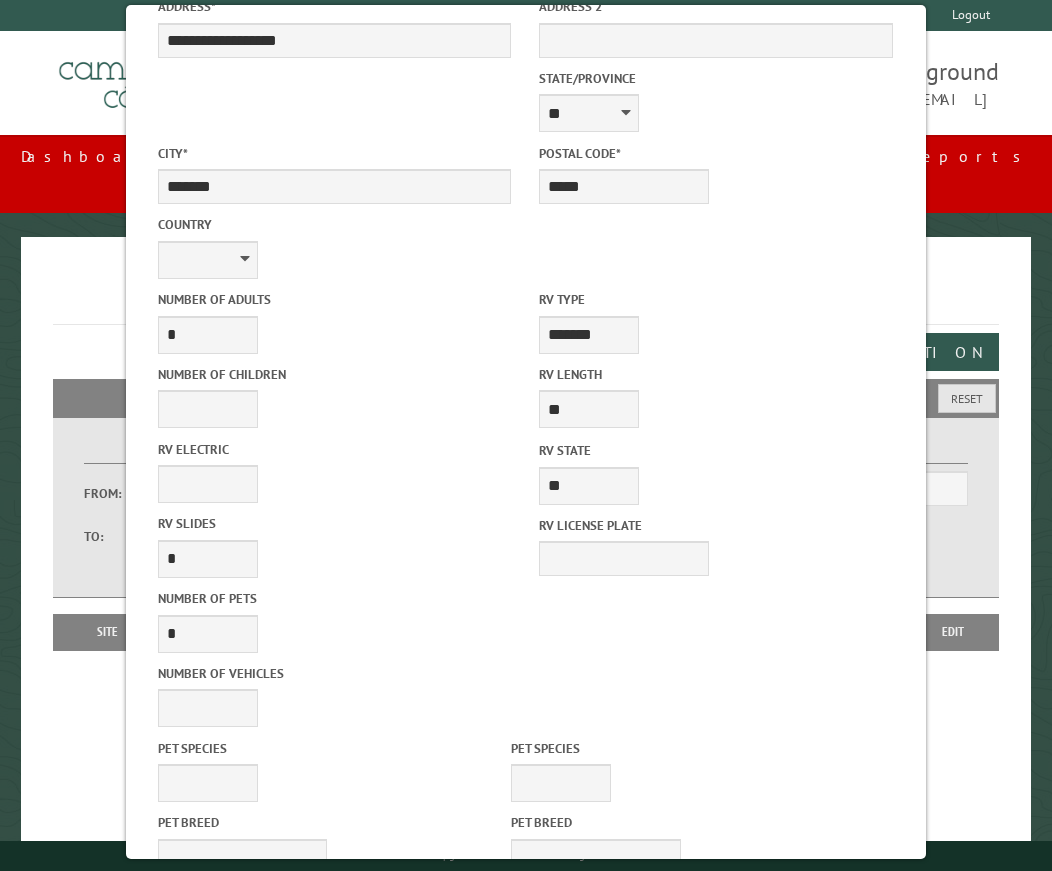 click on "Reserve Now" at bounding box center (435, 1271) 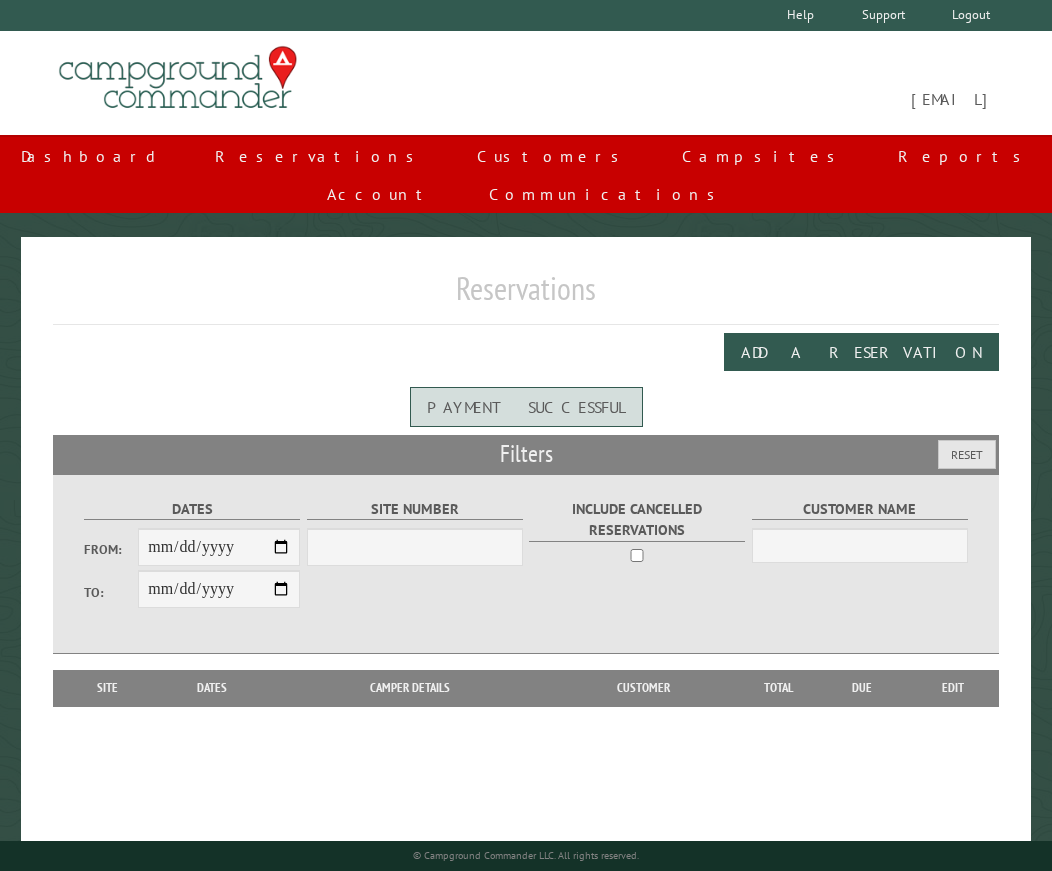 scroll, scrollTop: 0, scrollLeft: 0, axis: both 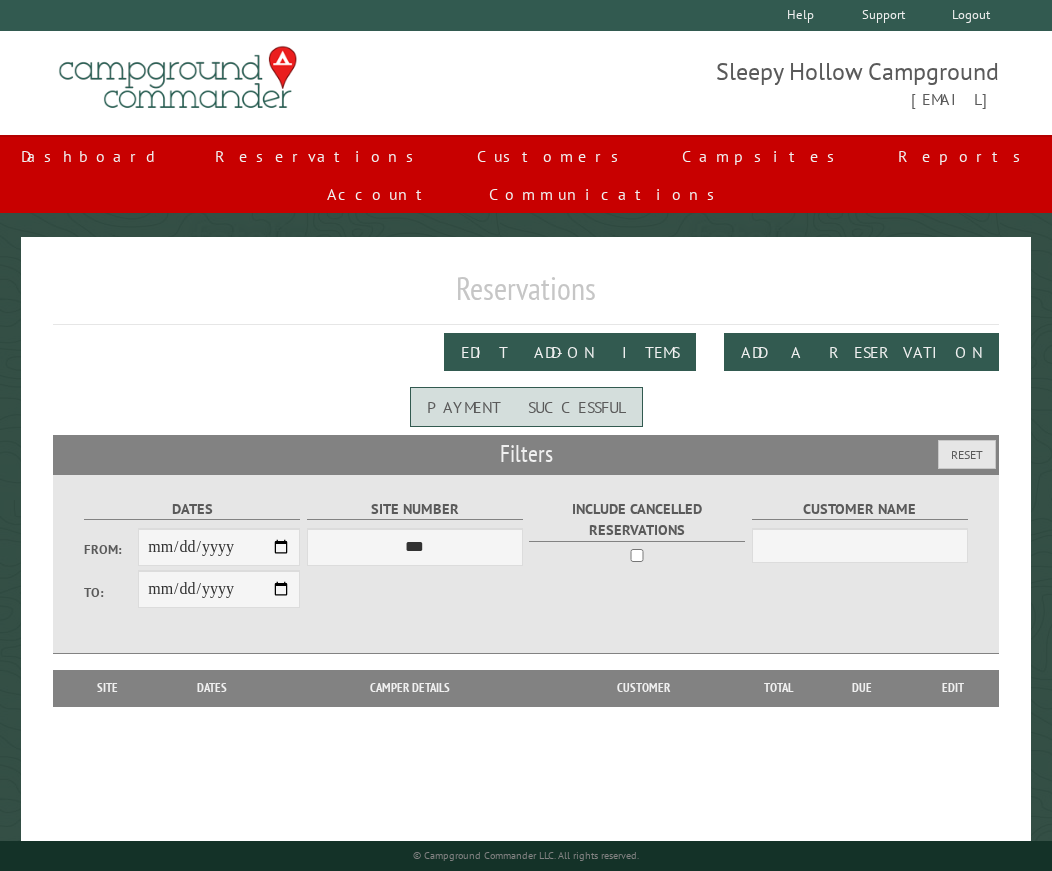 click on "Reservations" at bounding box center (526, 296) 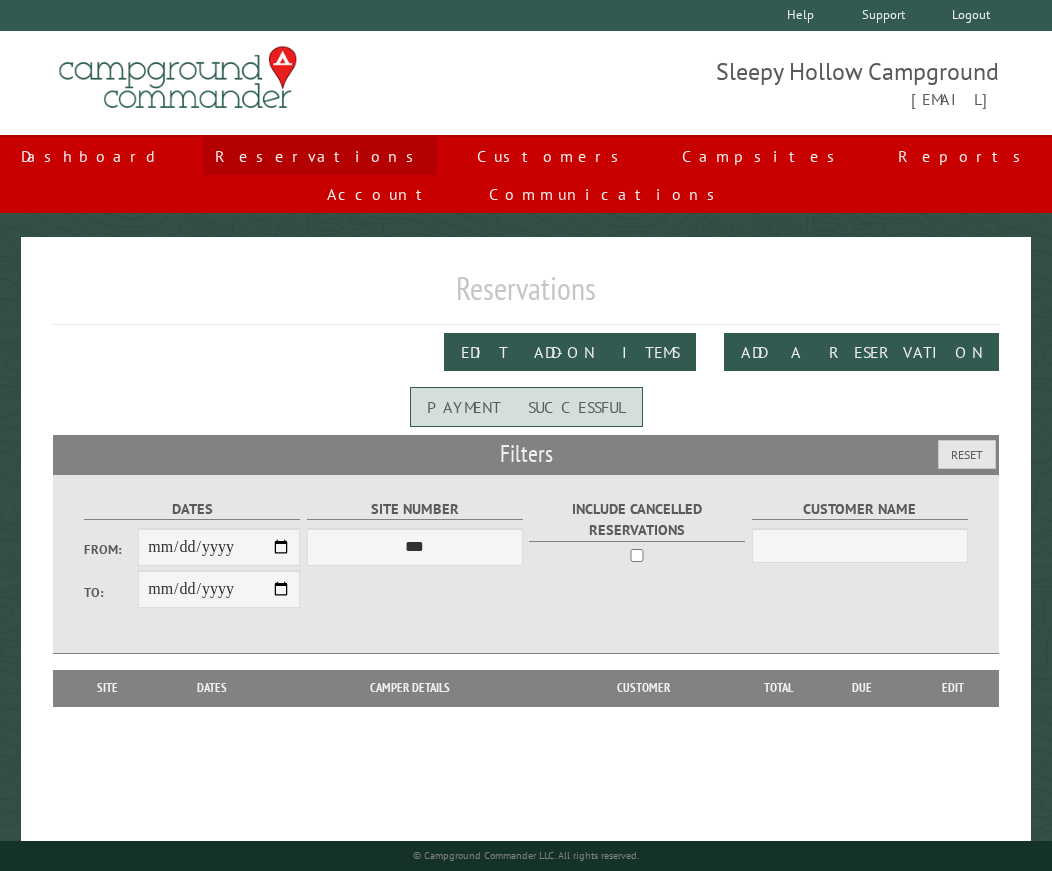 click on "Reservations" at bounding box center [320, 156] 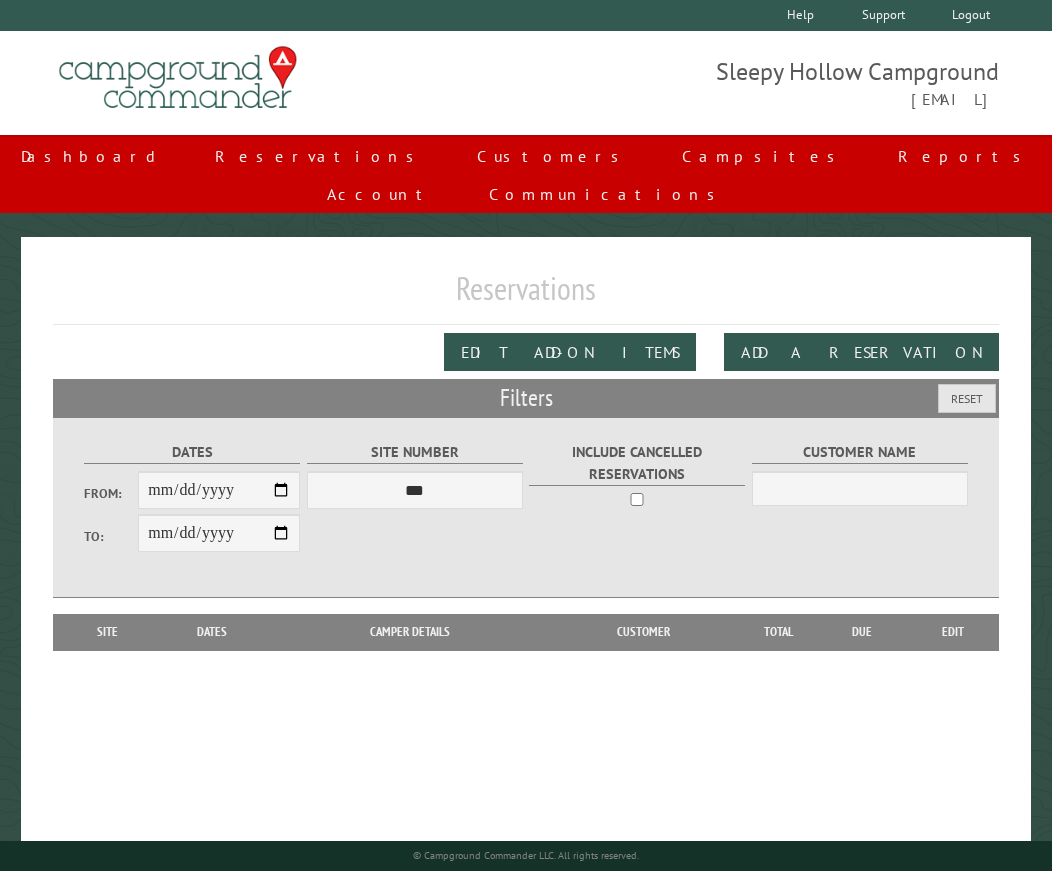 scroll, scrollTop: 0, scrollLeft: 0, axis: both 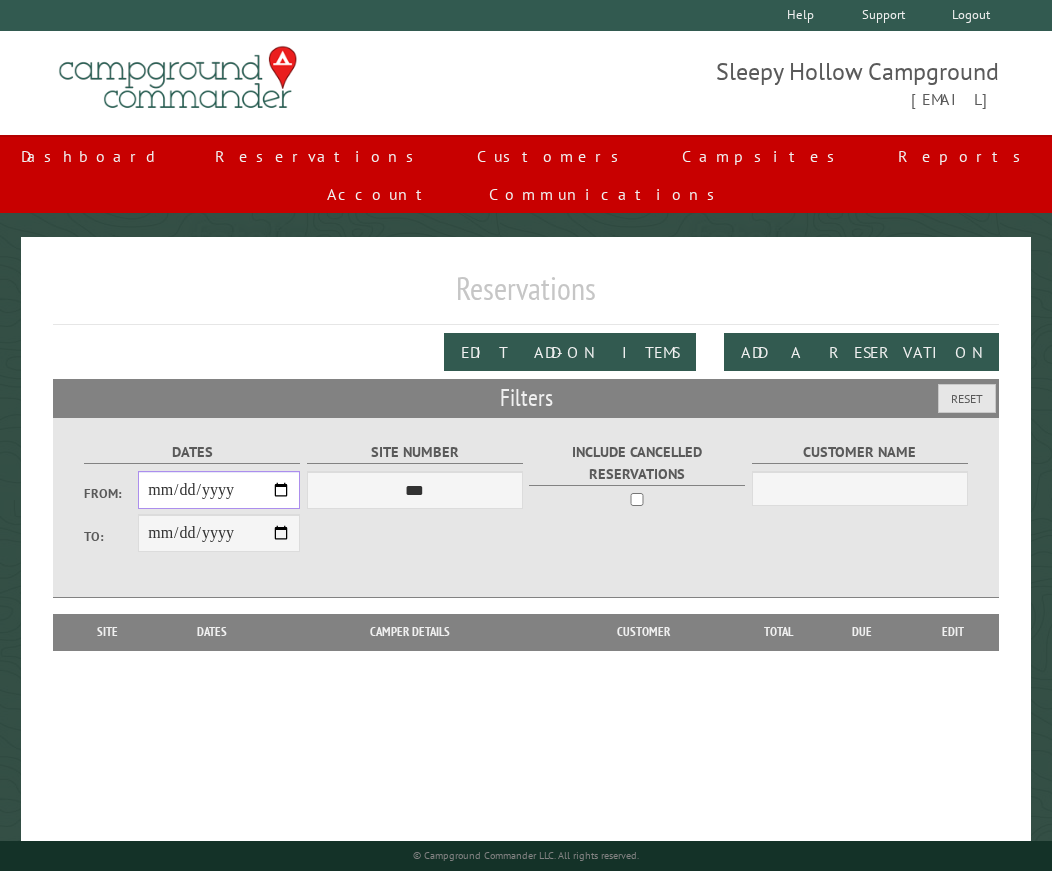 click on "From:" at bounding box center (219, 490) 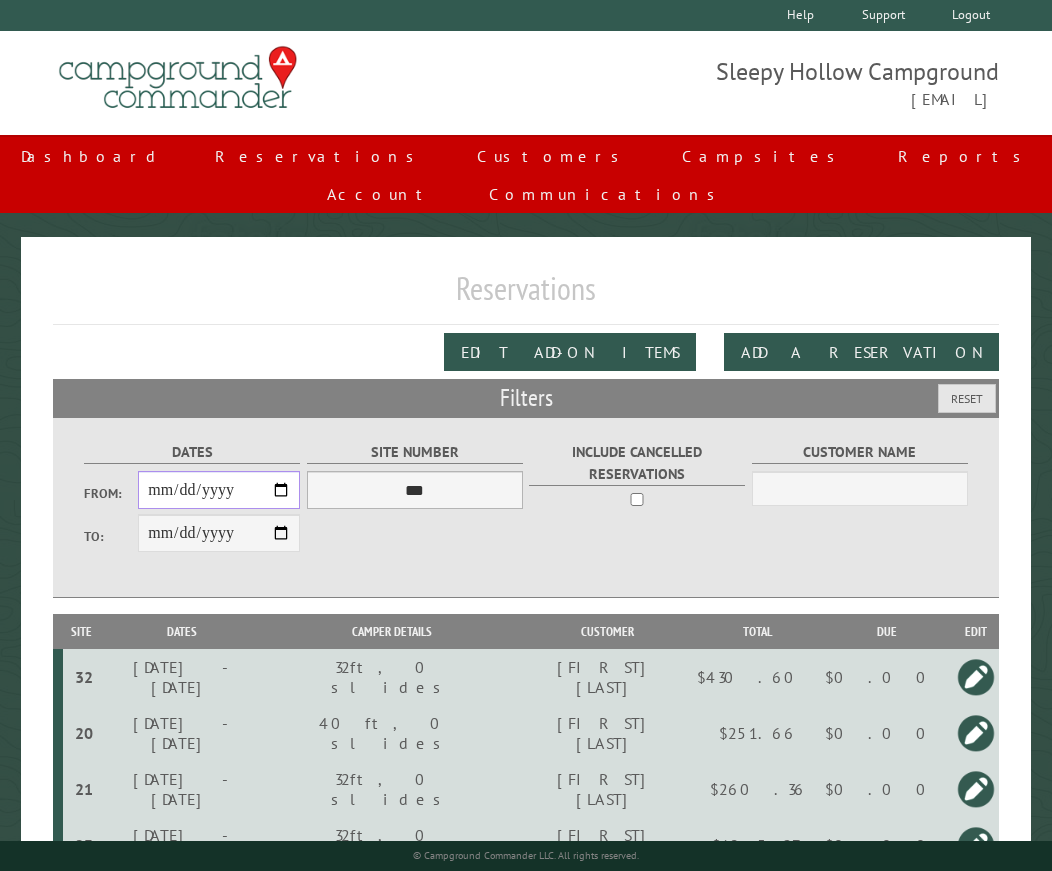 type on "**********" 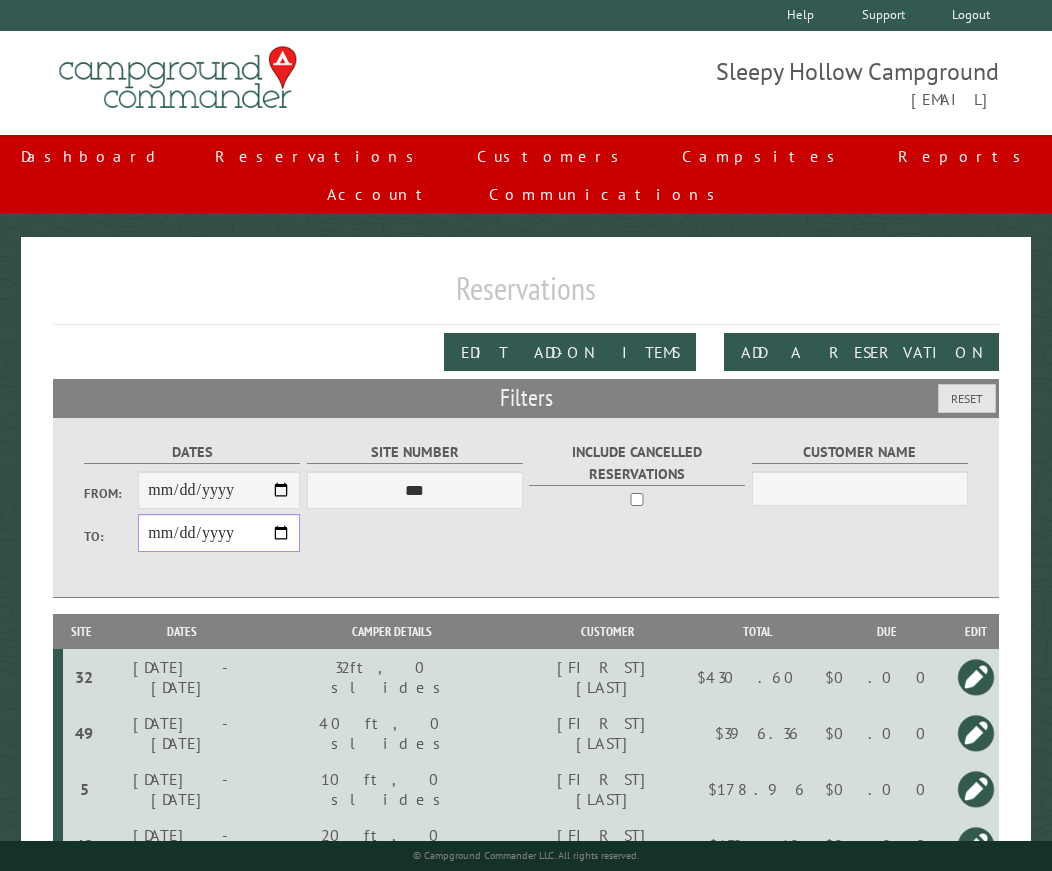 click on "**********" at bounding box center [219, 533] 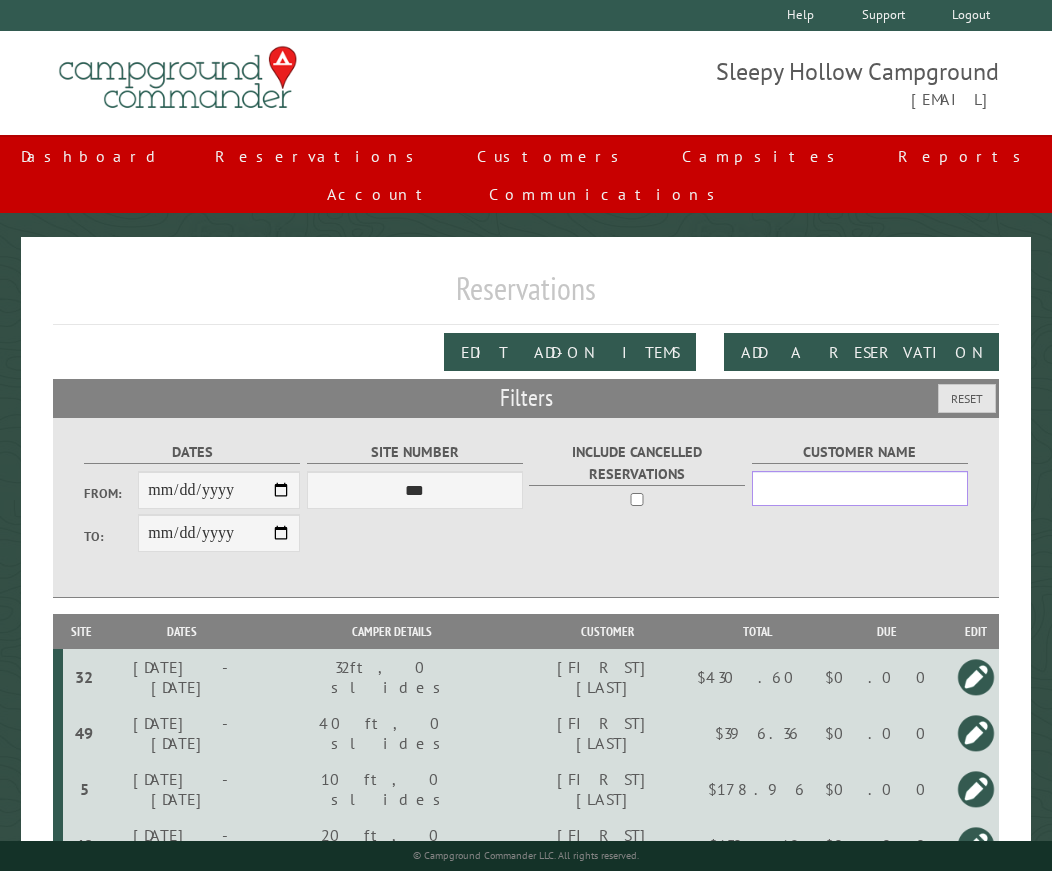 click on "Customer Name" at bounding box center [860, 488] 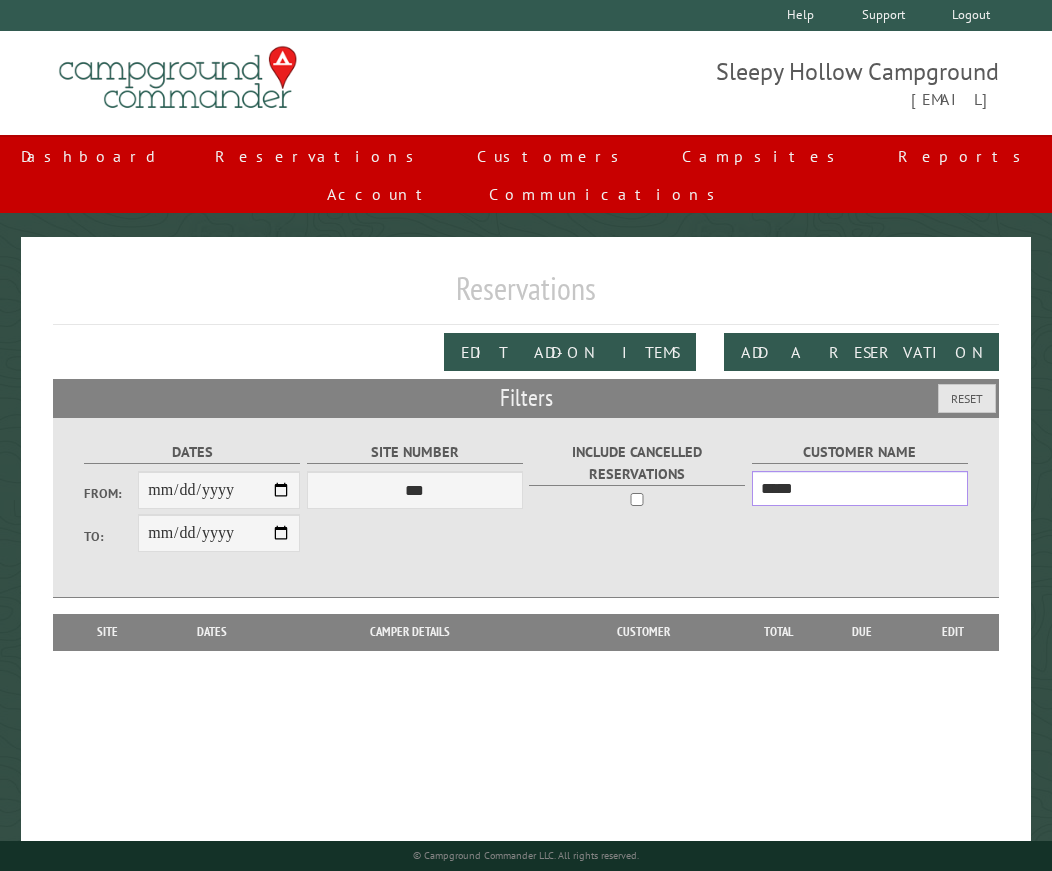 type on "*****" 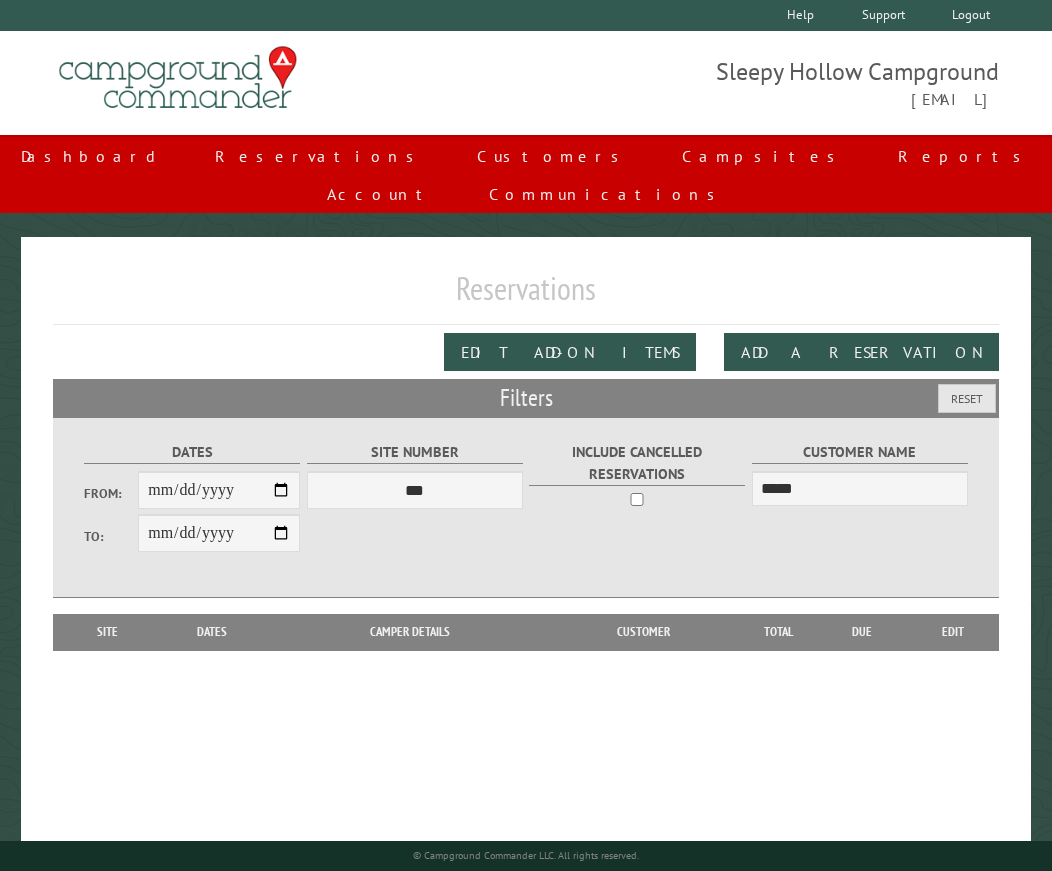 drag, startPoint x: 544, startPoint y: 522, endPoint x: 553, endPoint y: 504, distance: 20.12461 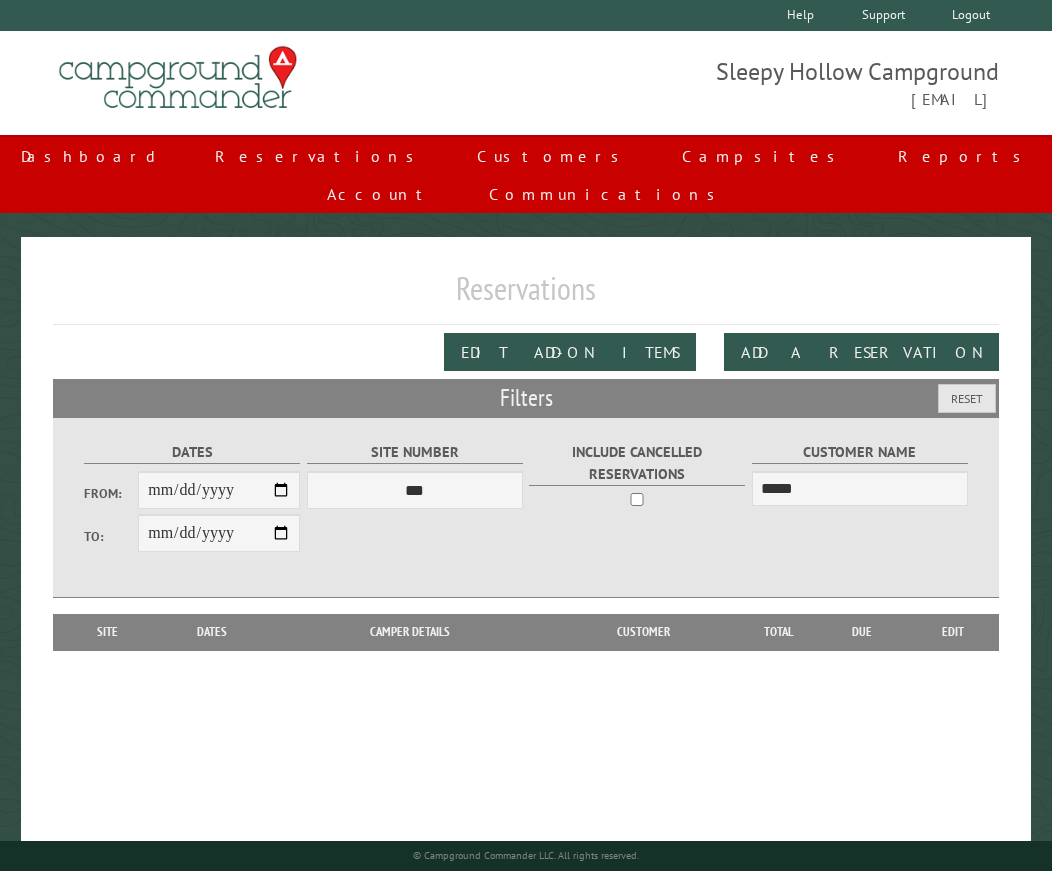drag, startPoint x: 686, startPoint y: 545, endPoint x: 696, endPoint y: 544, distance: 10.049875 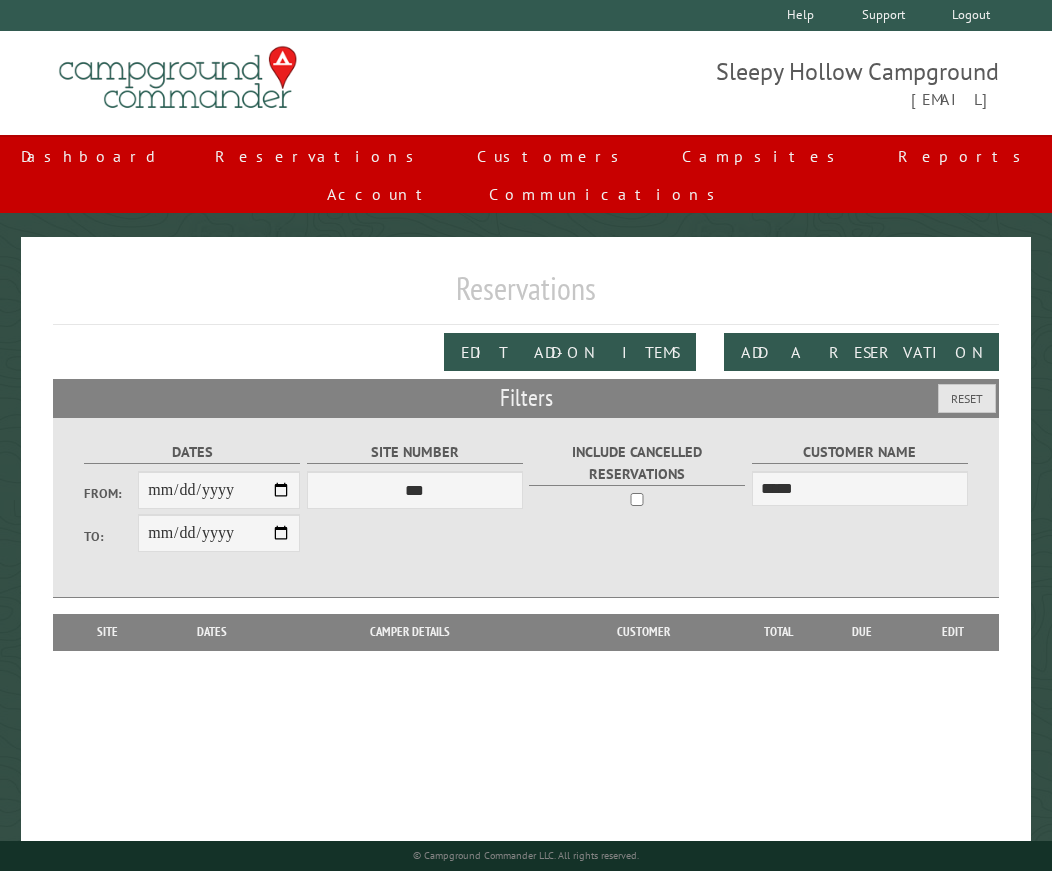 click on "**********" at bounding box center (526, 507) 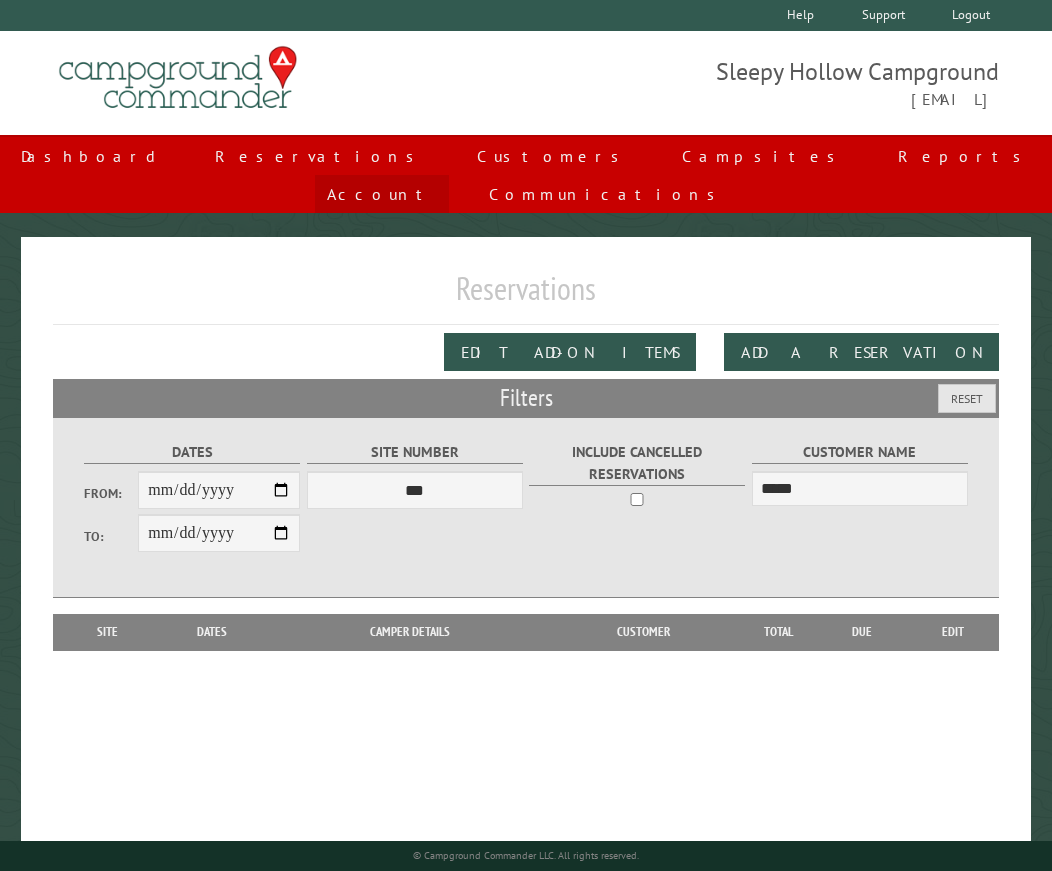 click on "Account" at bounding box center [382, 194] 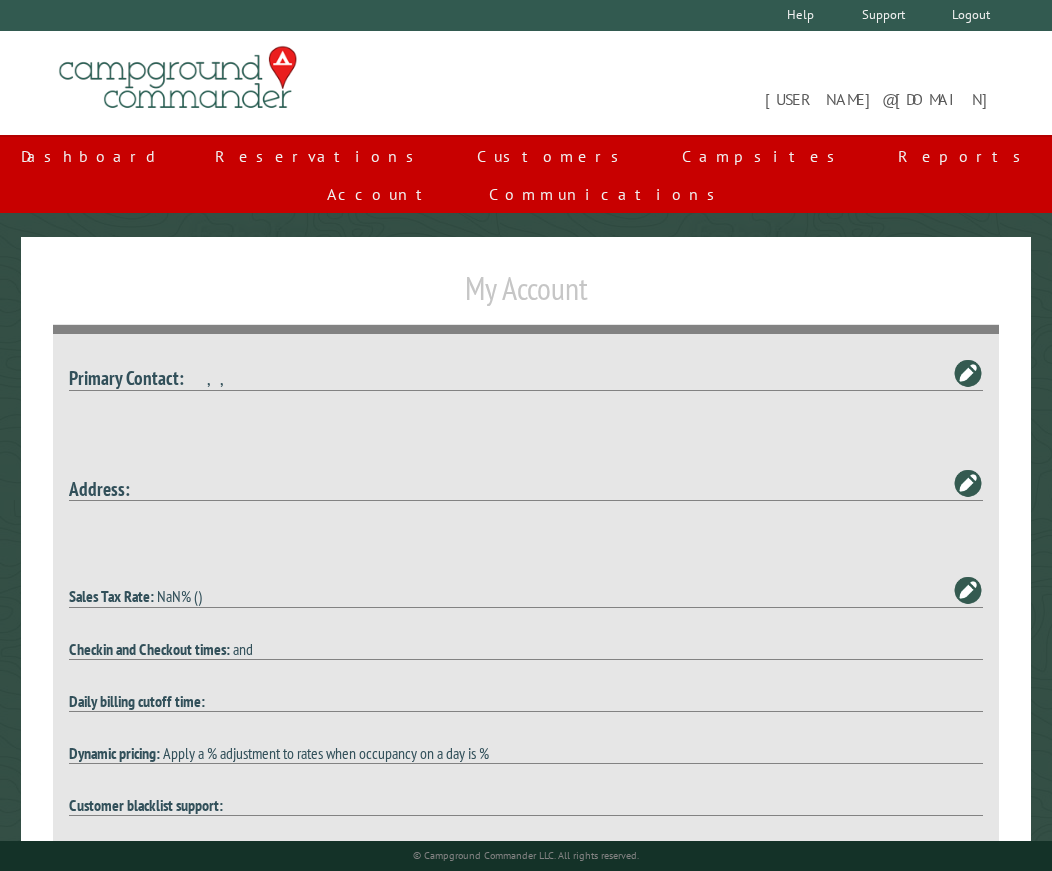 scroll, scrollTop: 0, scrollLeft: 0, axis: both 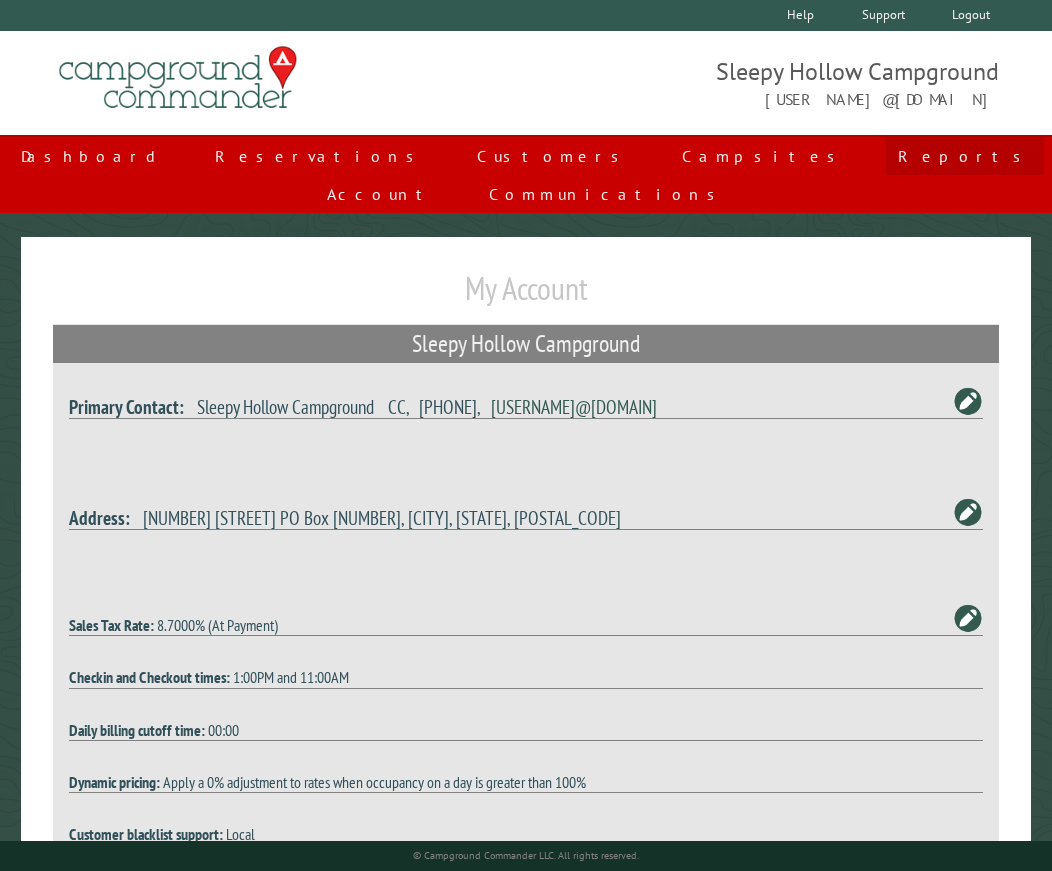 click on "Reports" at bounding box center (965, 156) 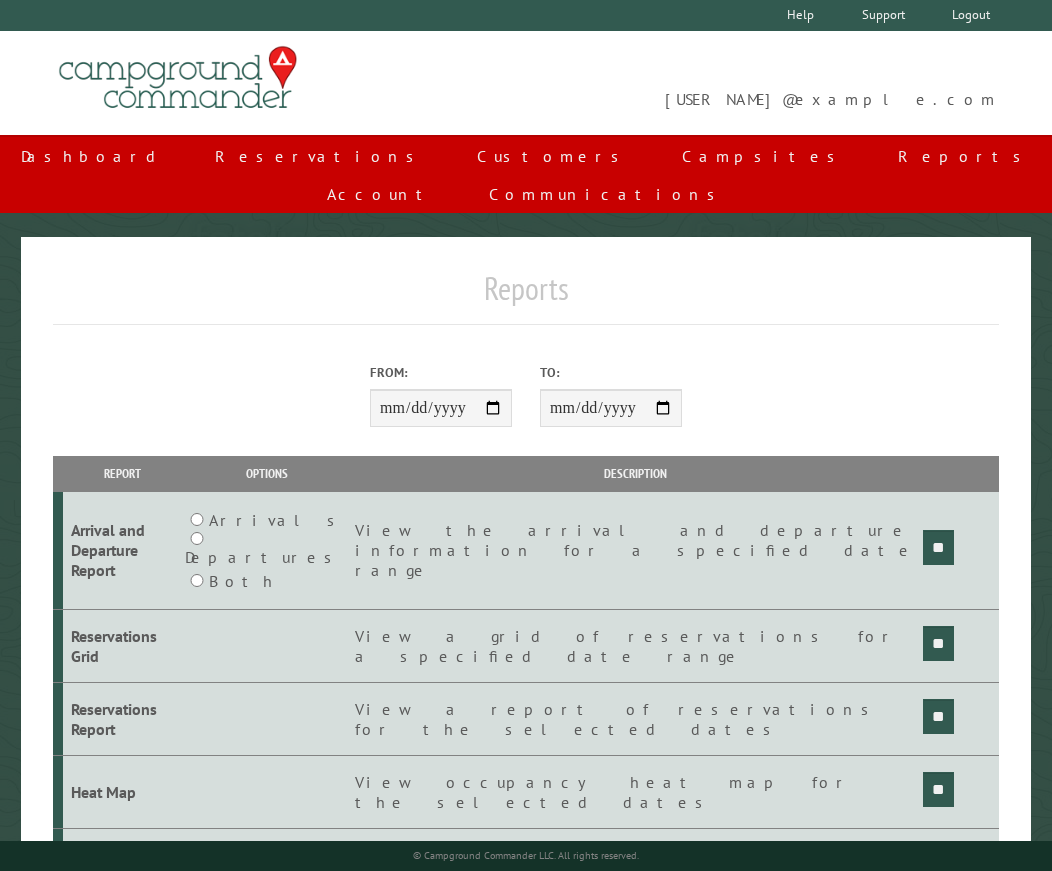 scroll, scrollTop: 0, scrollLeft: 0, axis: both 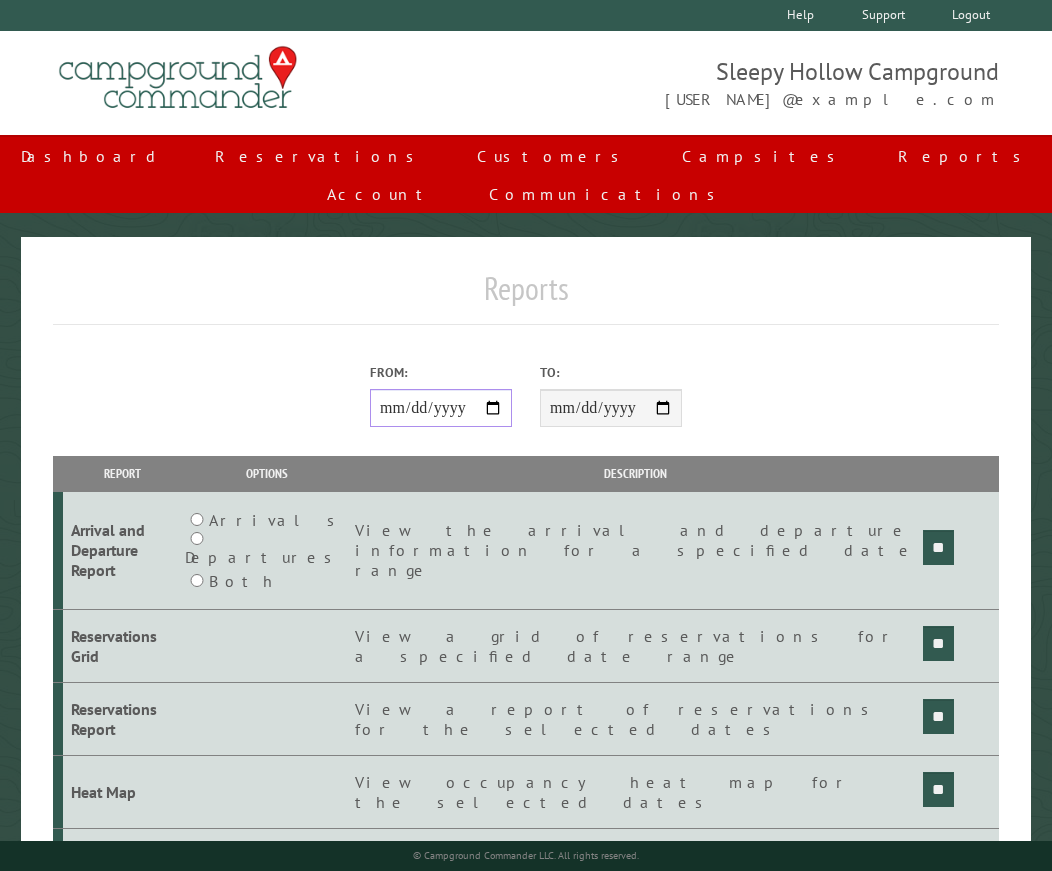 click on "From:" at bounding box center [441, 408] 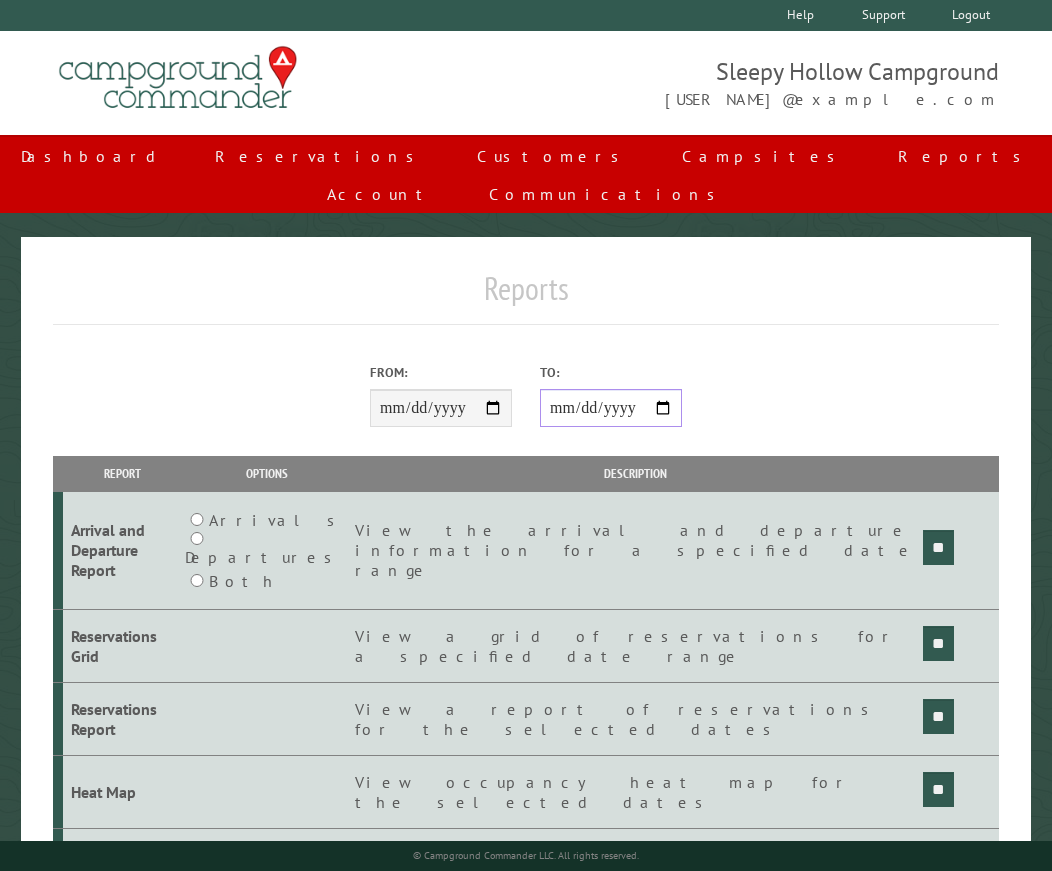 click on "**********" at bounding box center [611, 408] 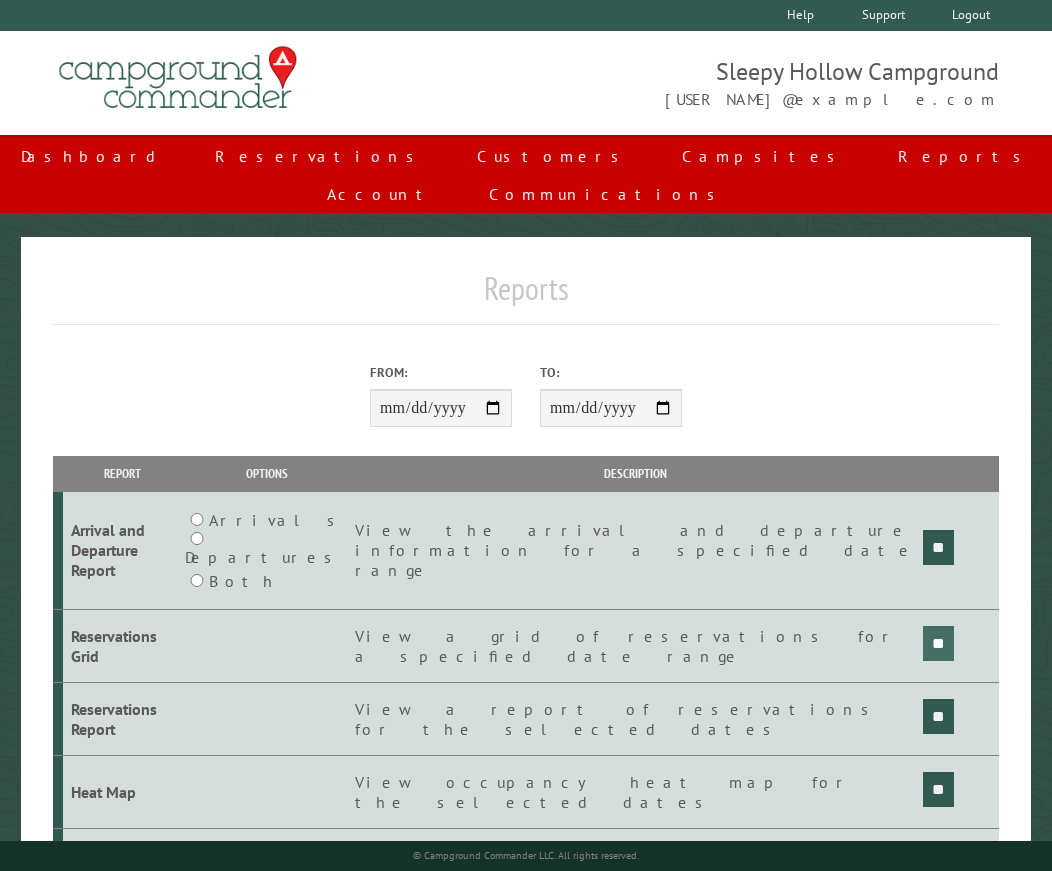 click on "**" at bounding box center [938, 547] 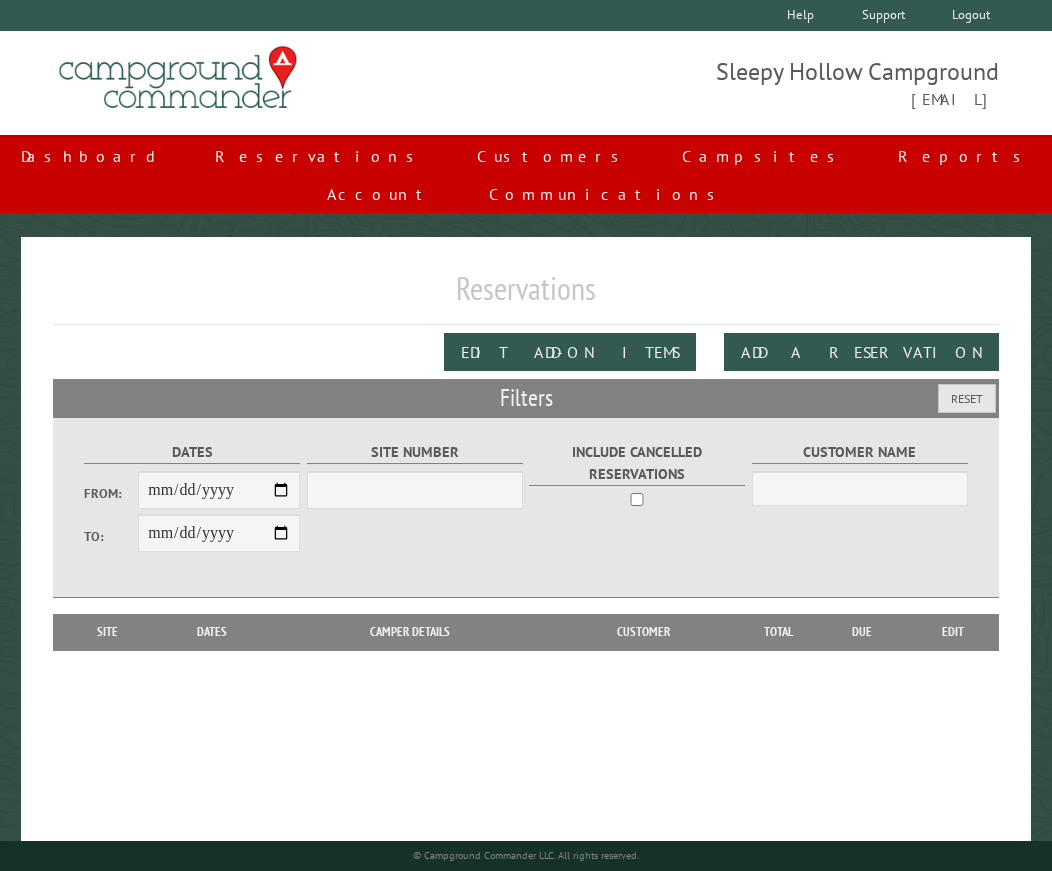 scroll, scrollTop: 0, scrollLeft: 0, axis: both 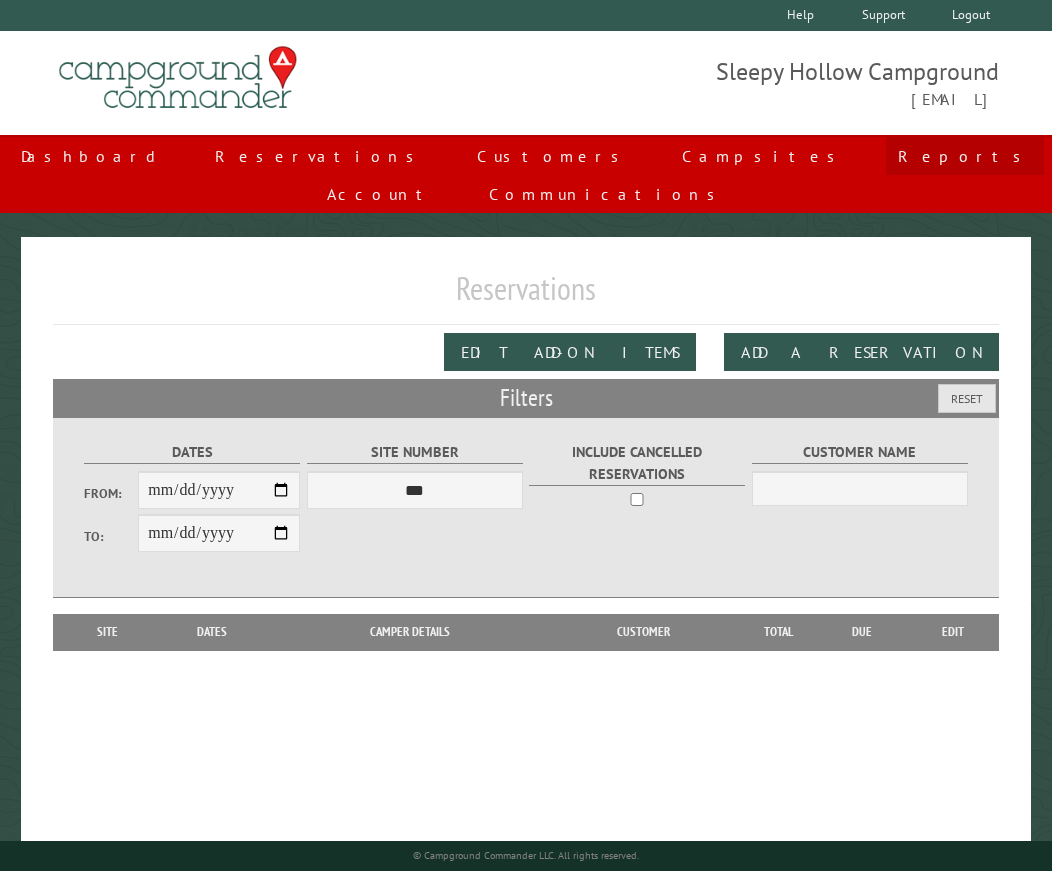 click on "Reports" at bounding box center [965, 156] 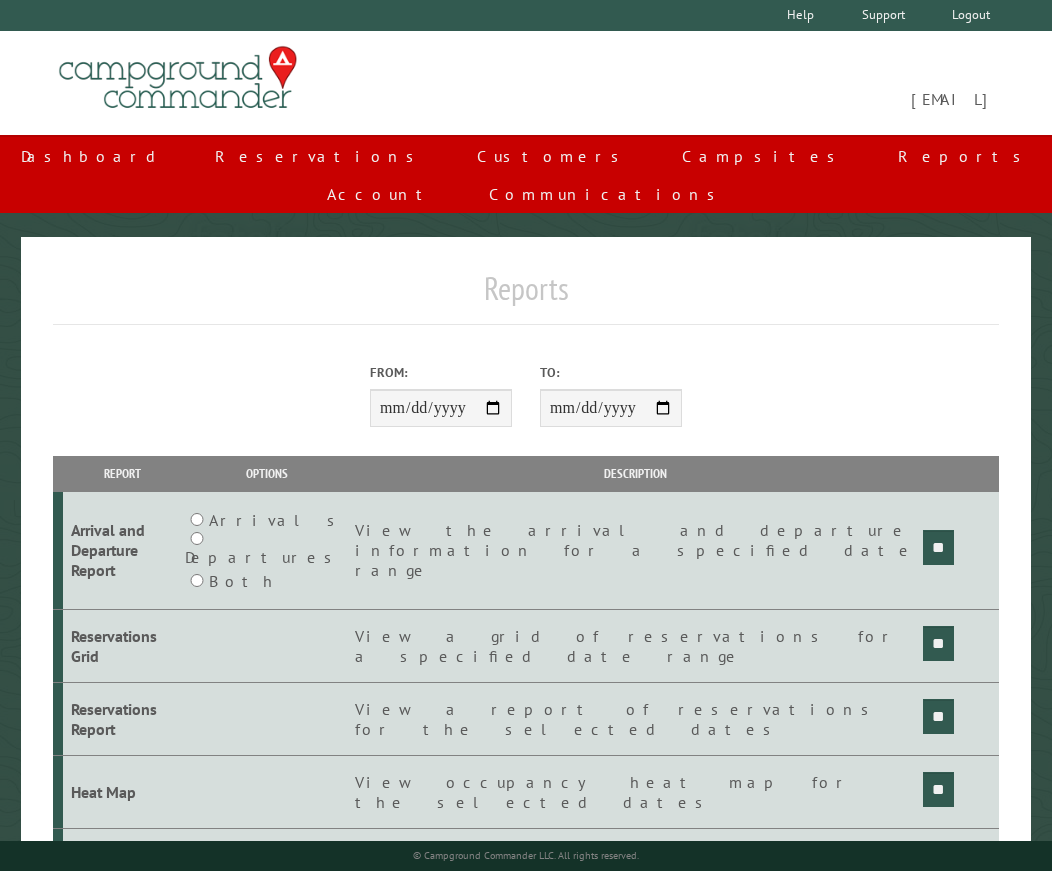 scroll, scrollTop: 0, scrollLeft: 0, axis: both 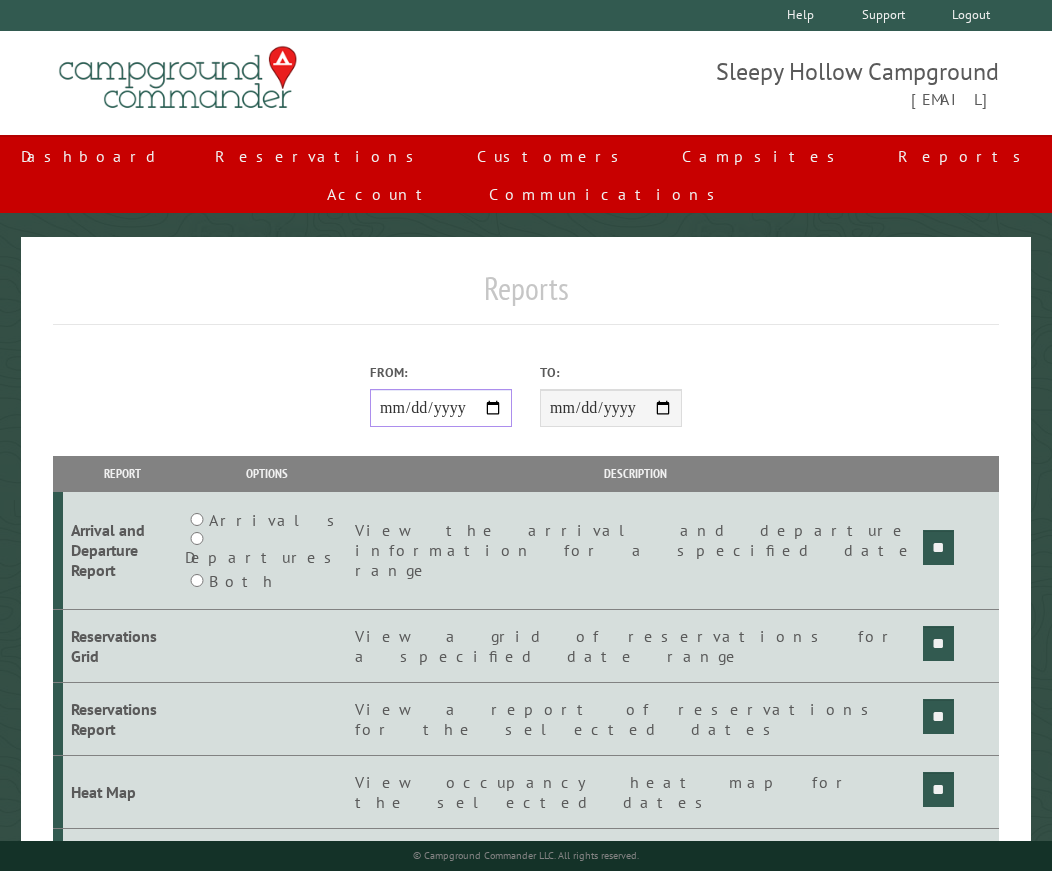 drag, startPoint x: 506, startPoint y: 372, endPoint x: 498, endPoint y: 342, distance: 31.04835 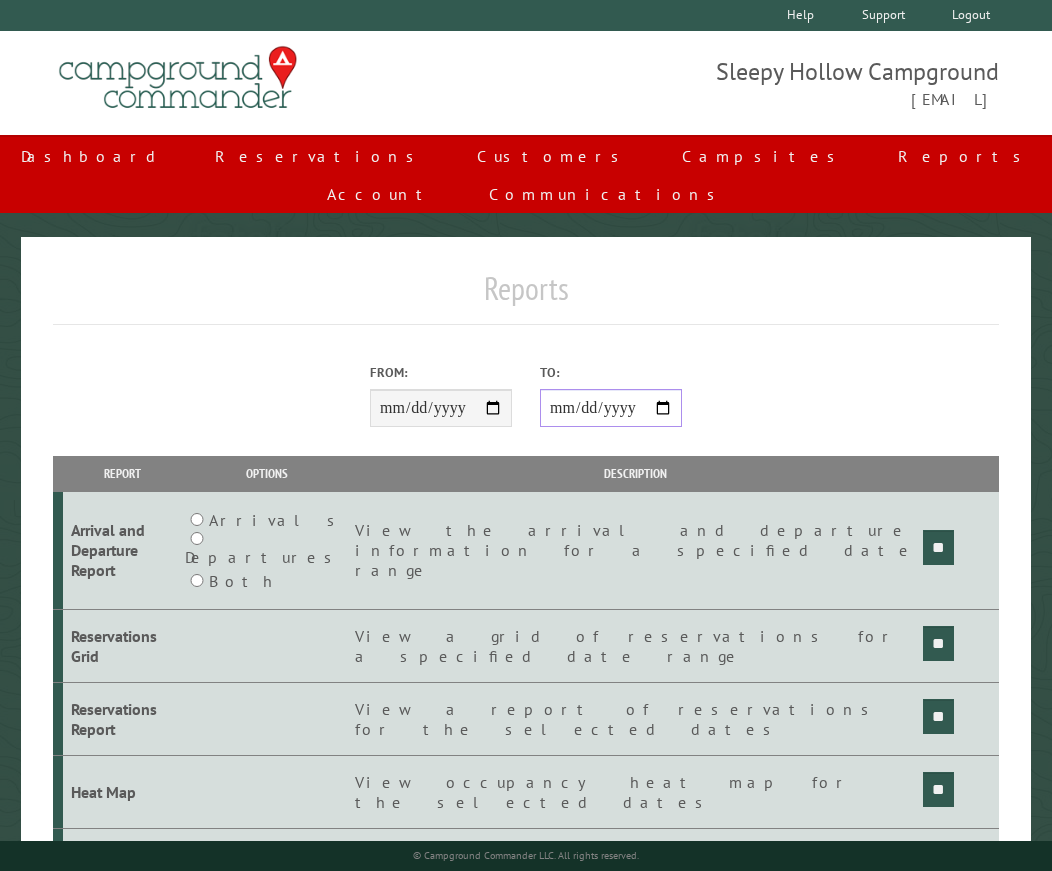 click on "**********" at bounding box center [611, 408] 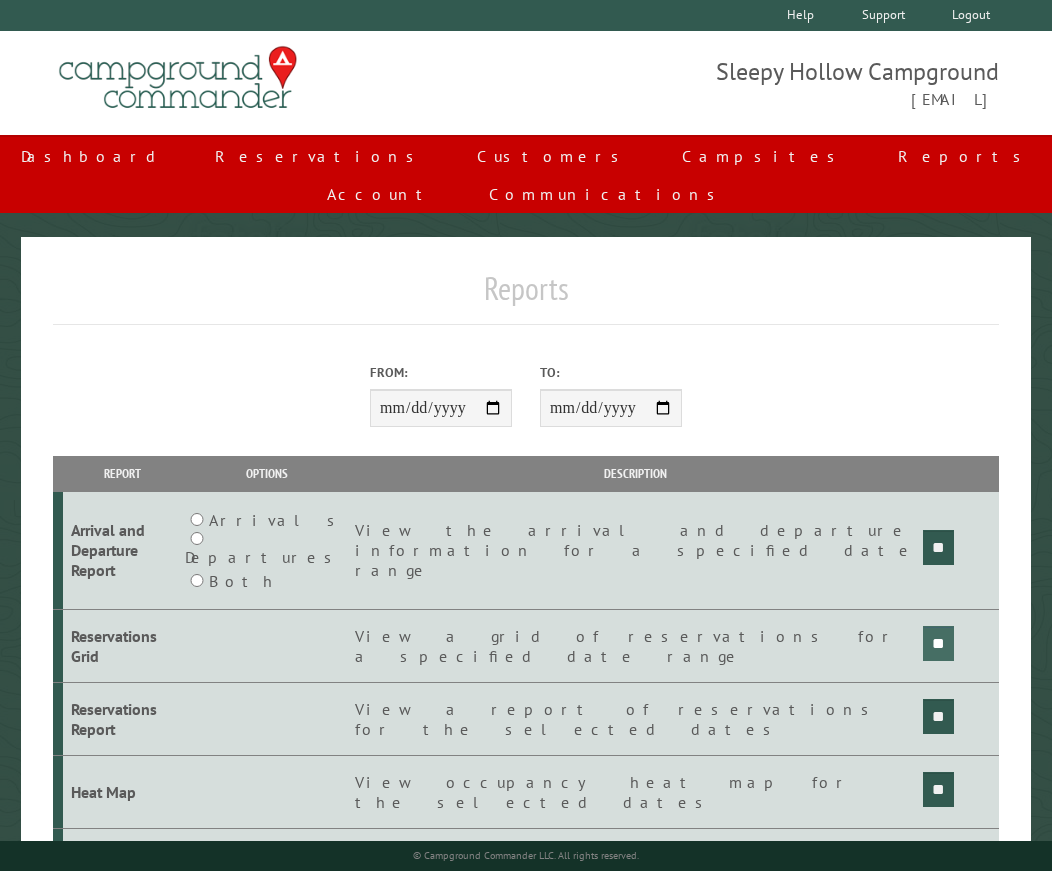 click on "**" at bounding box center (938, 547) 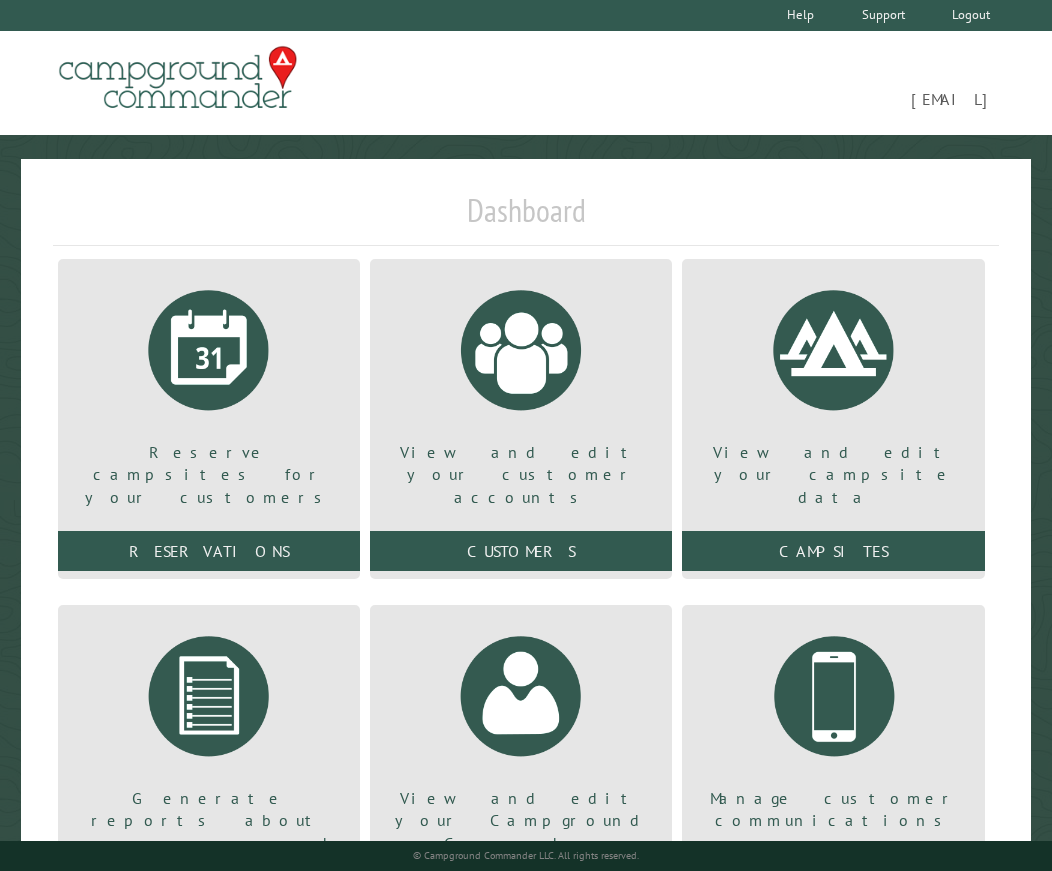 scroll, scrollTop: 0, scrollLeft: 0, axis: both 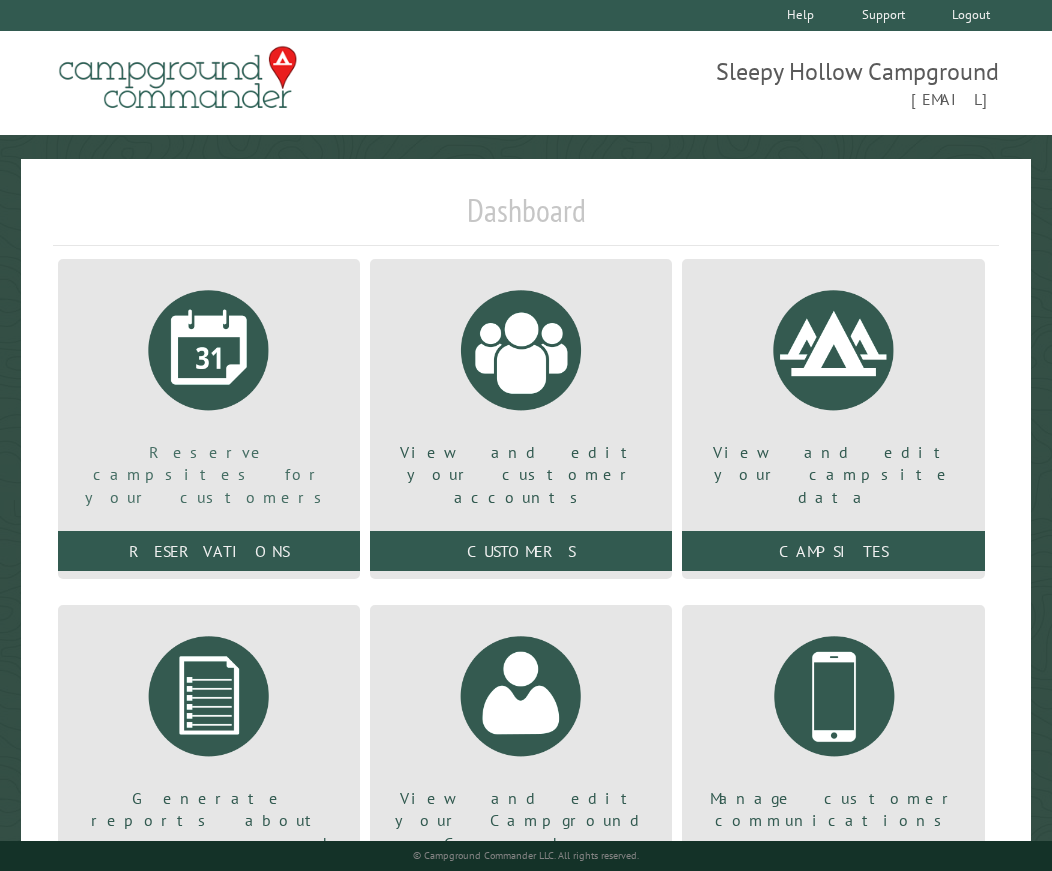click at bounding box center (209, 350) 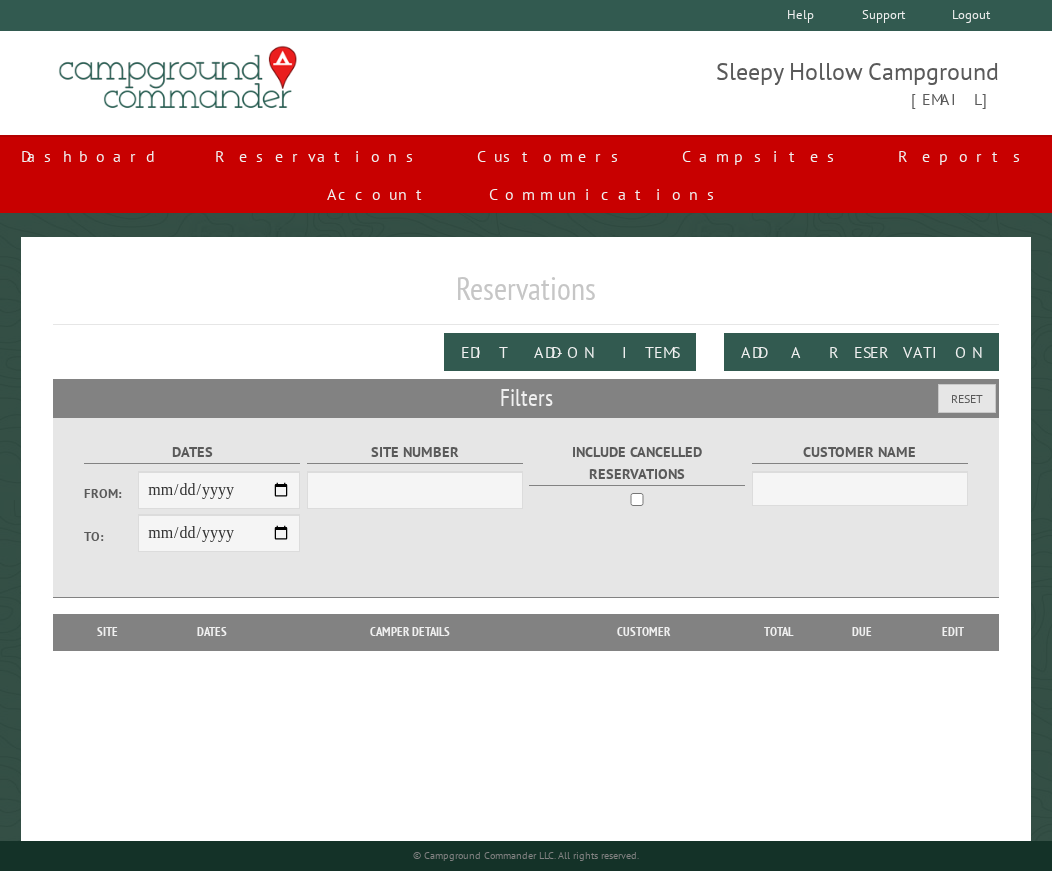 scroll, scrollTop: 0, scrollLeft: 0, axis: both 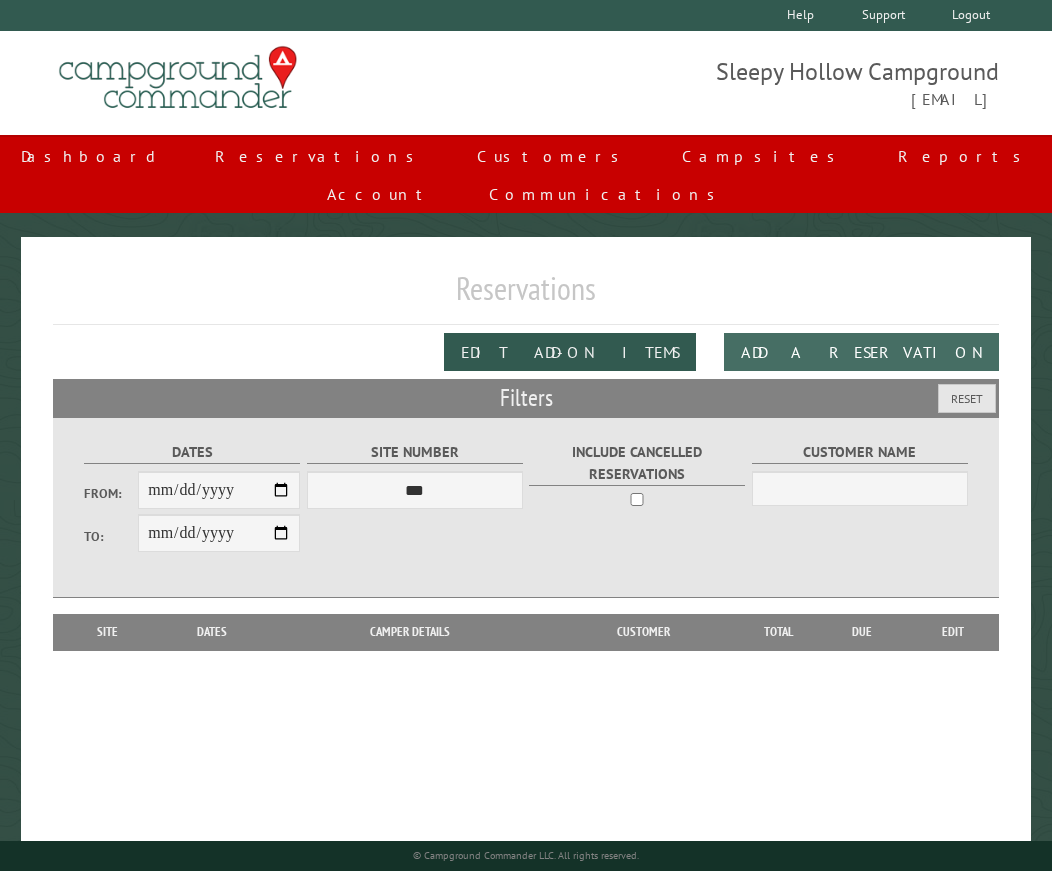 click on "Add a Reservation" at bounding box center (861, 352) 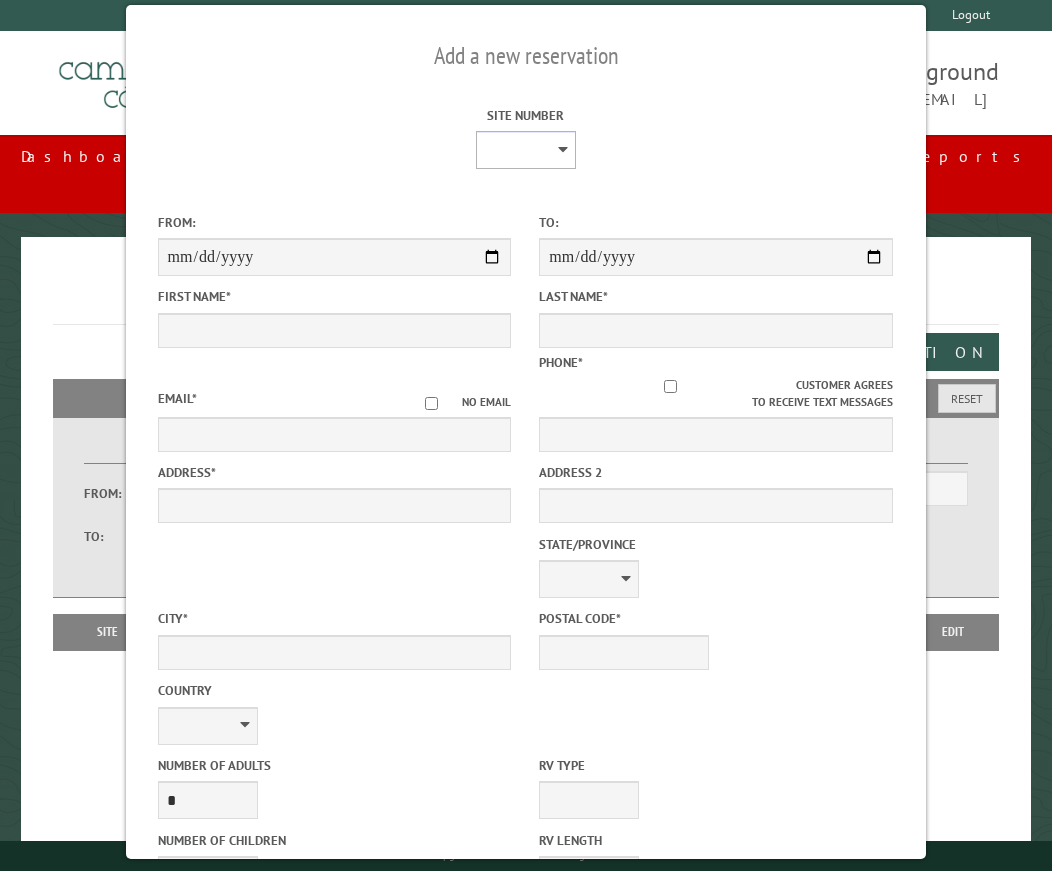 click on "* * * * * * * * * ** *** *** ** ** ** ** ** ** ** ** ** ** *** *** ** ** ** ** ** ** ** ** ** ** *** *** ** ** ** ** ** ** ** ** *** *** ** ** ** ** ** ** *** *** ** ** ** ** ** *** ** ** ** ** ** ** ** ** ** ** ** ** ** ** ** ** ** ** ** ** ** ** ** ** **" at bounding box center [526, 150] 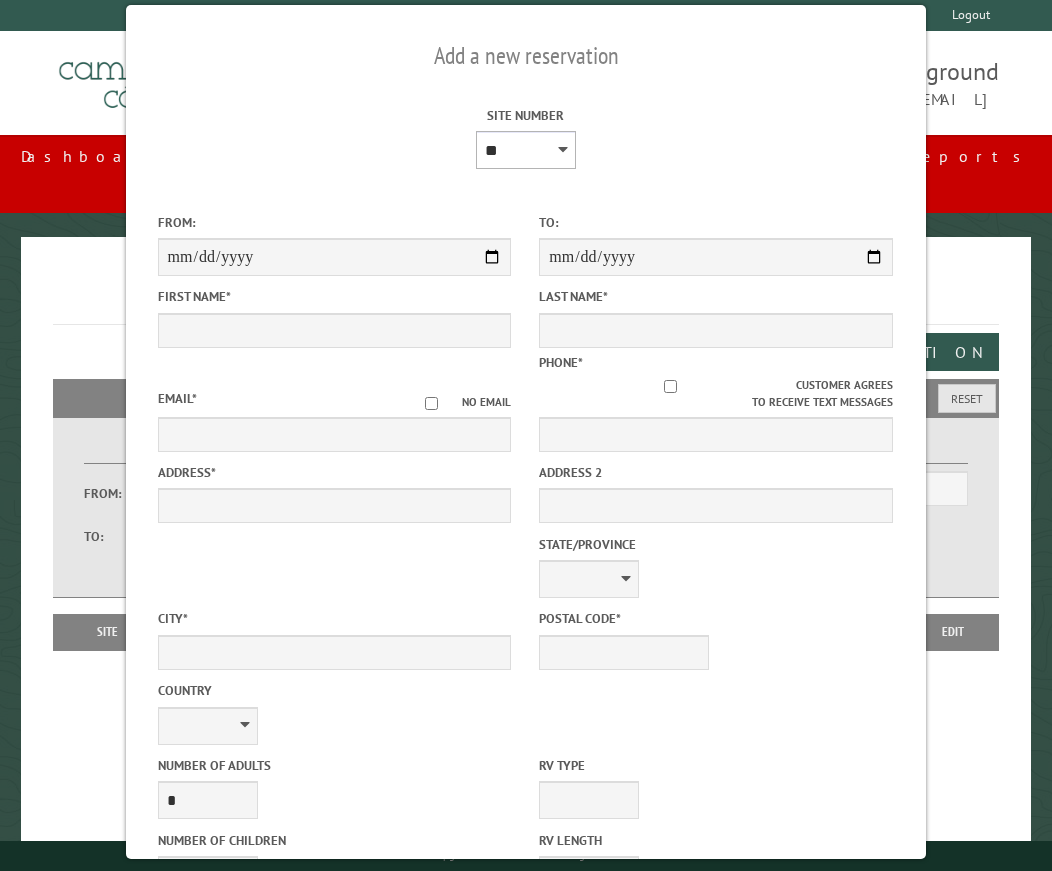click on "* * * * * * * * * ** *** *** ** ** ** ** ** ** ** ** ** ** *** *** ** ** ** ** ** ** ** ** ** ** *** *** ** ** ** ** ** ** ** ** *** *** ** ** ** ** ** ** *** *** ** ** ** ** ** *** ** ** ** ** ** ** ** ** ** ** ** ** ** ** ** ** ** ** ** ** ** ** ** ** **" at bounding box center [526, 150] 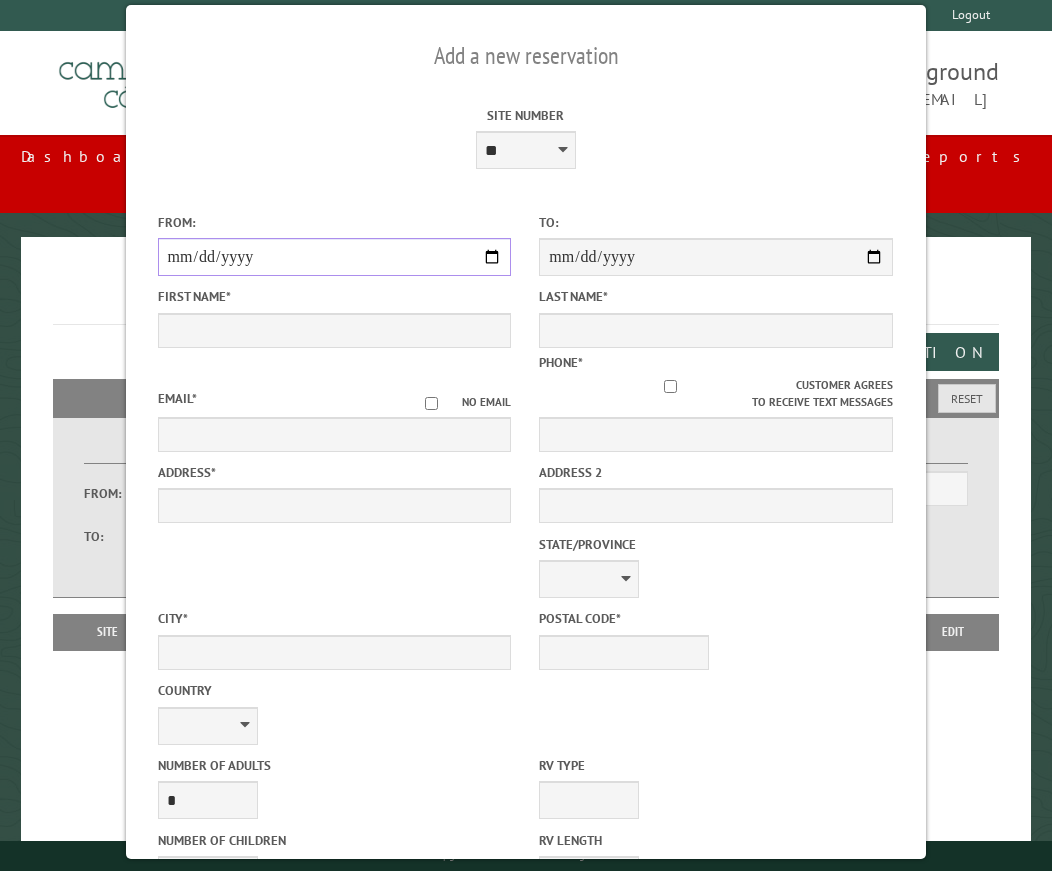 click on "From:" at bounding box center (335, 257) 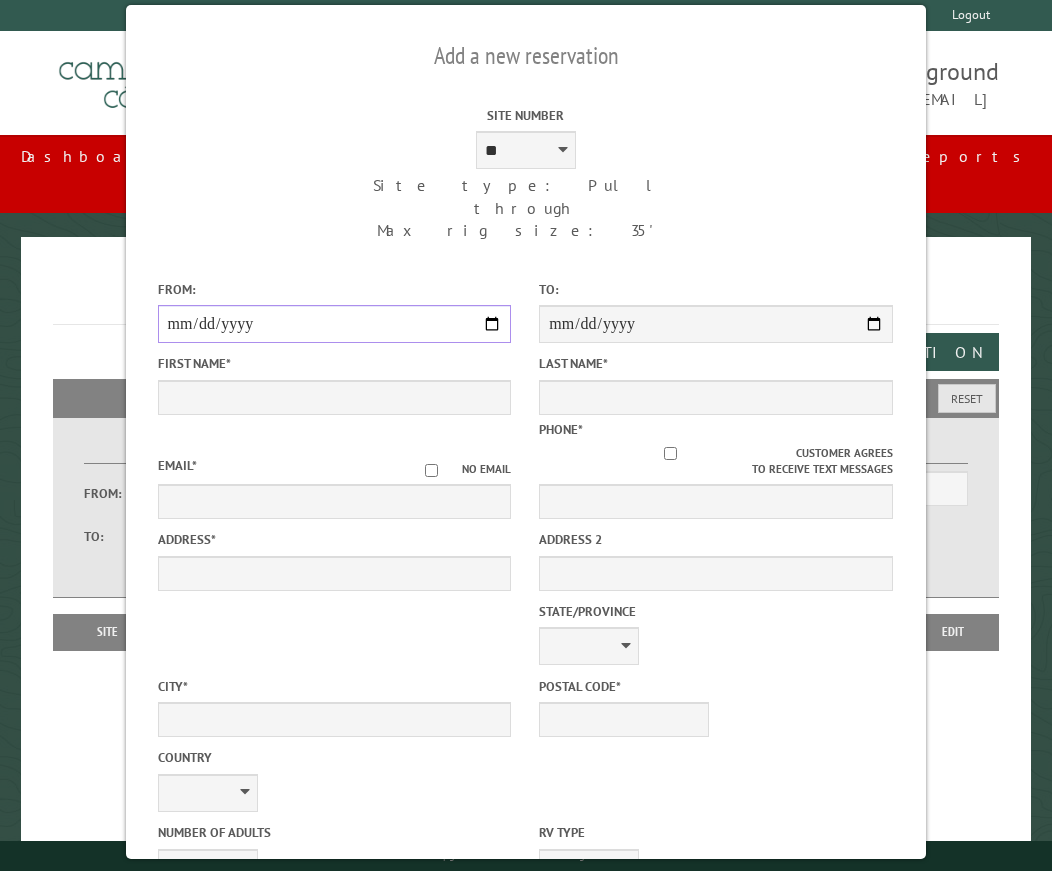 type on "**********" 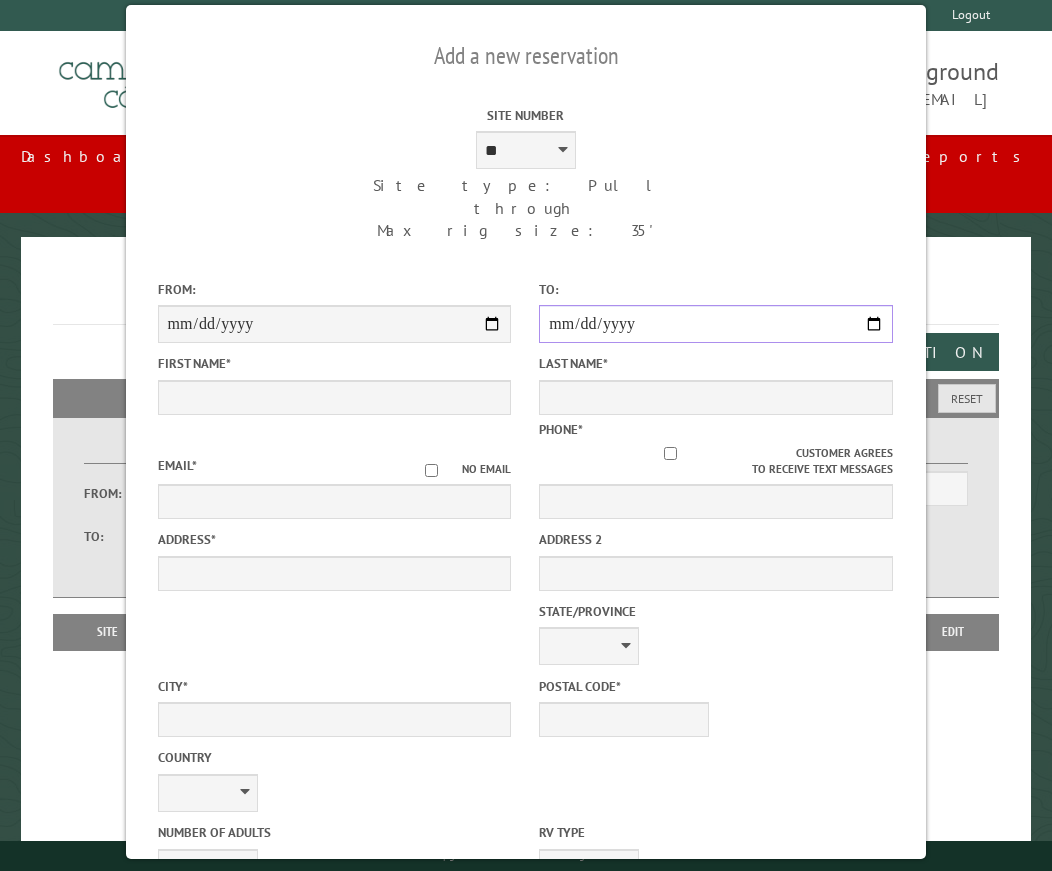 click on "**********" at bounding box center [716, 324] 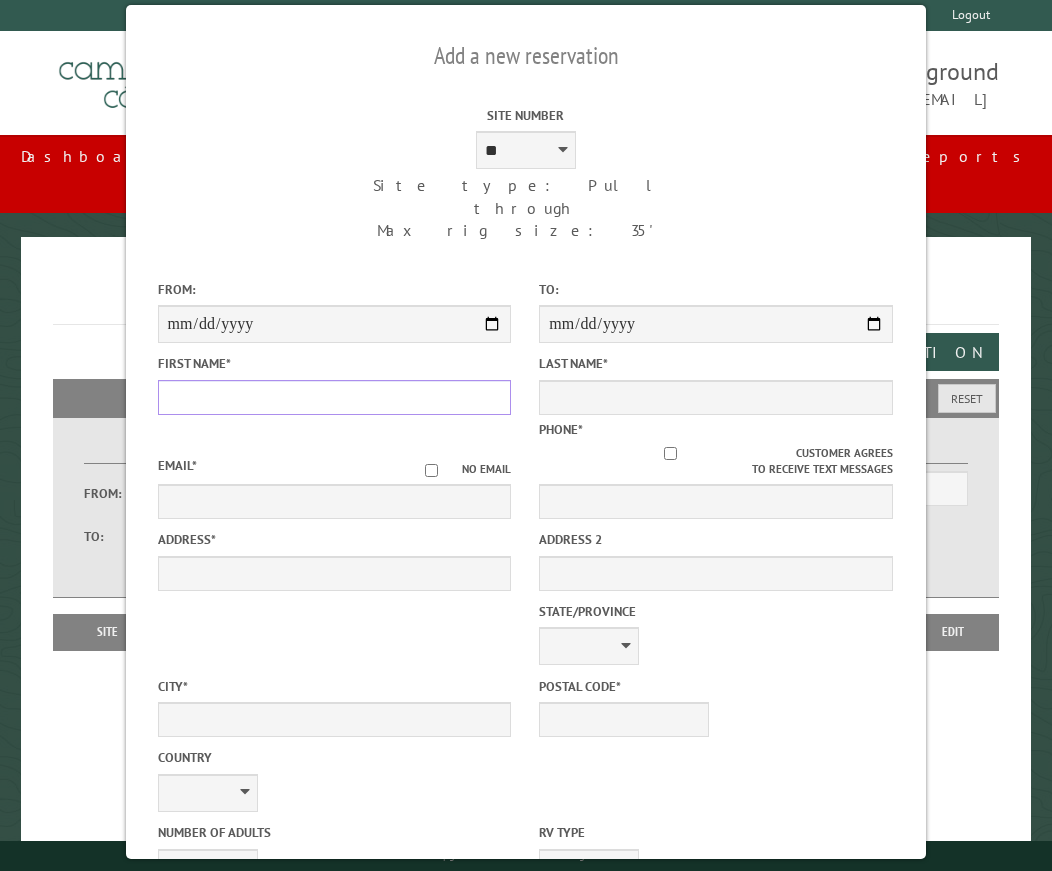 click on "First Name *" at bounding box center (335, 397) 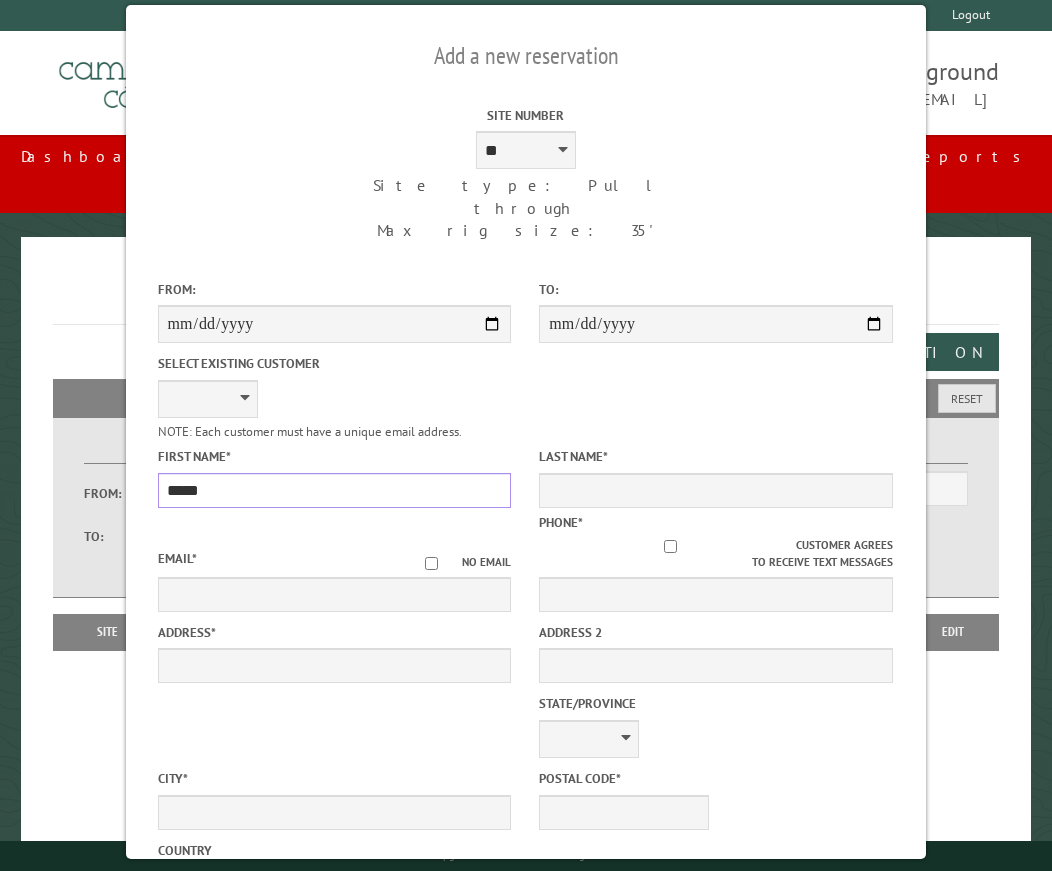 type on "*****" 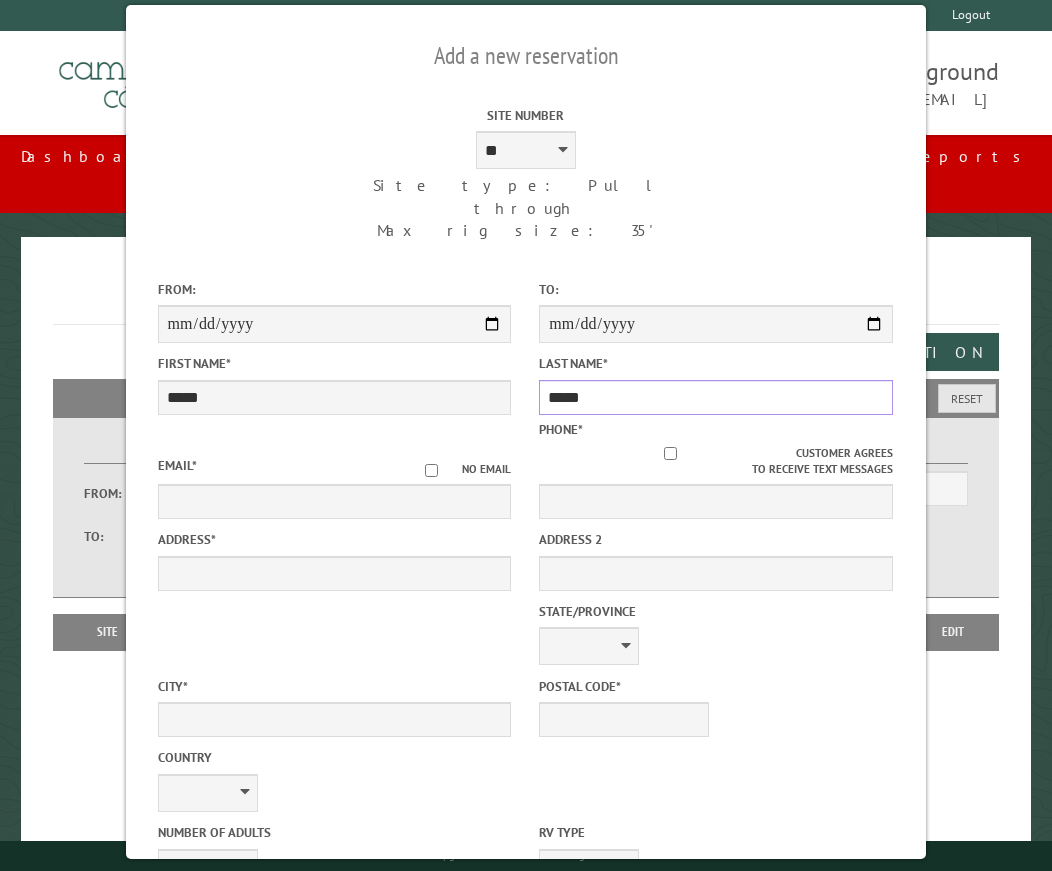 type on "*****" 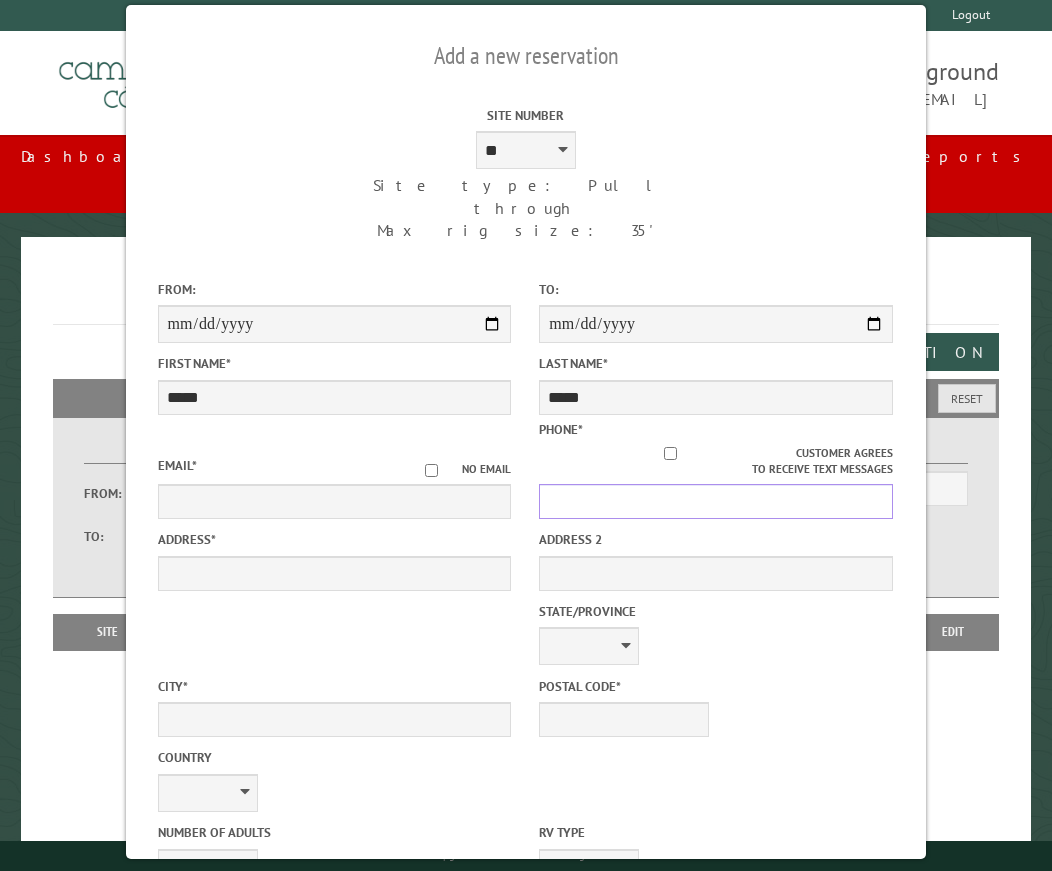 click on "Phone *" at bounding box center [716, 501] 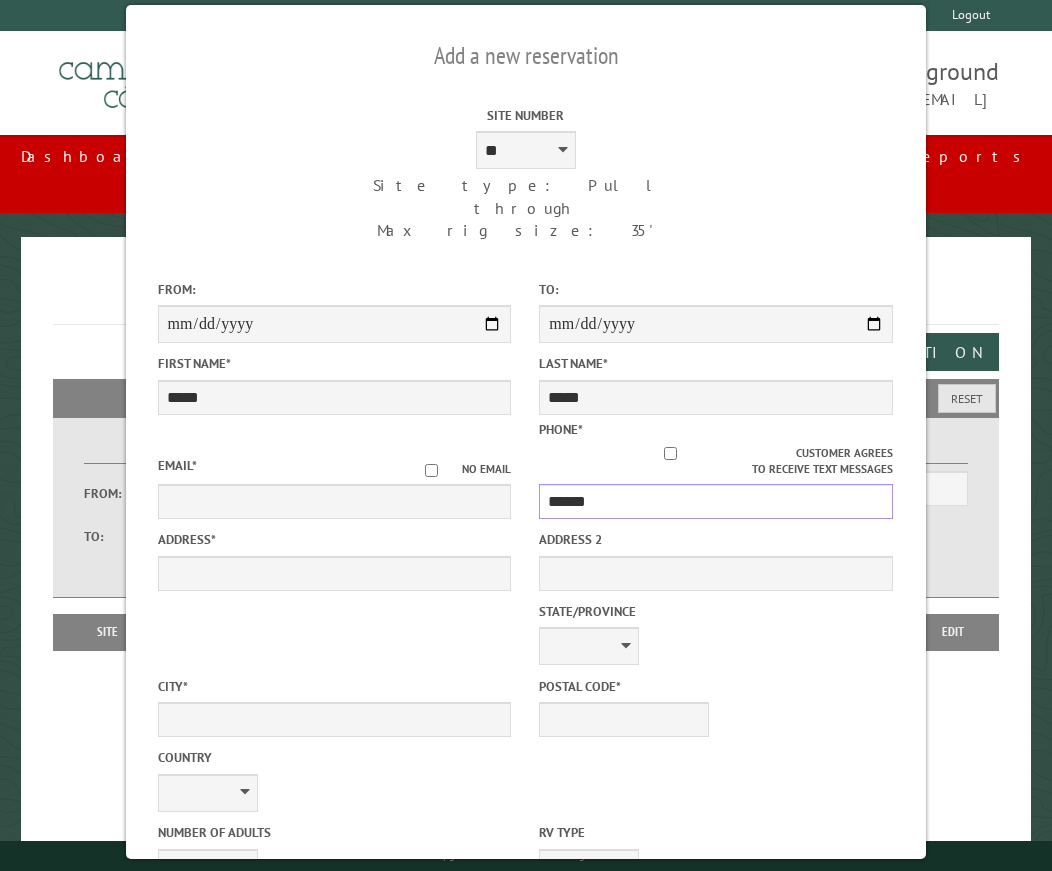 drag, startPoint x: 542, startPoint y: 463, endPoint x: 555, endPoint y: 446, distance: 21.400934 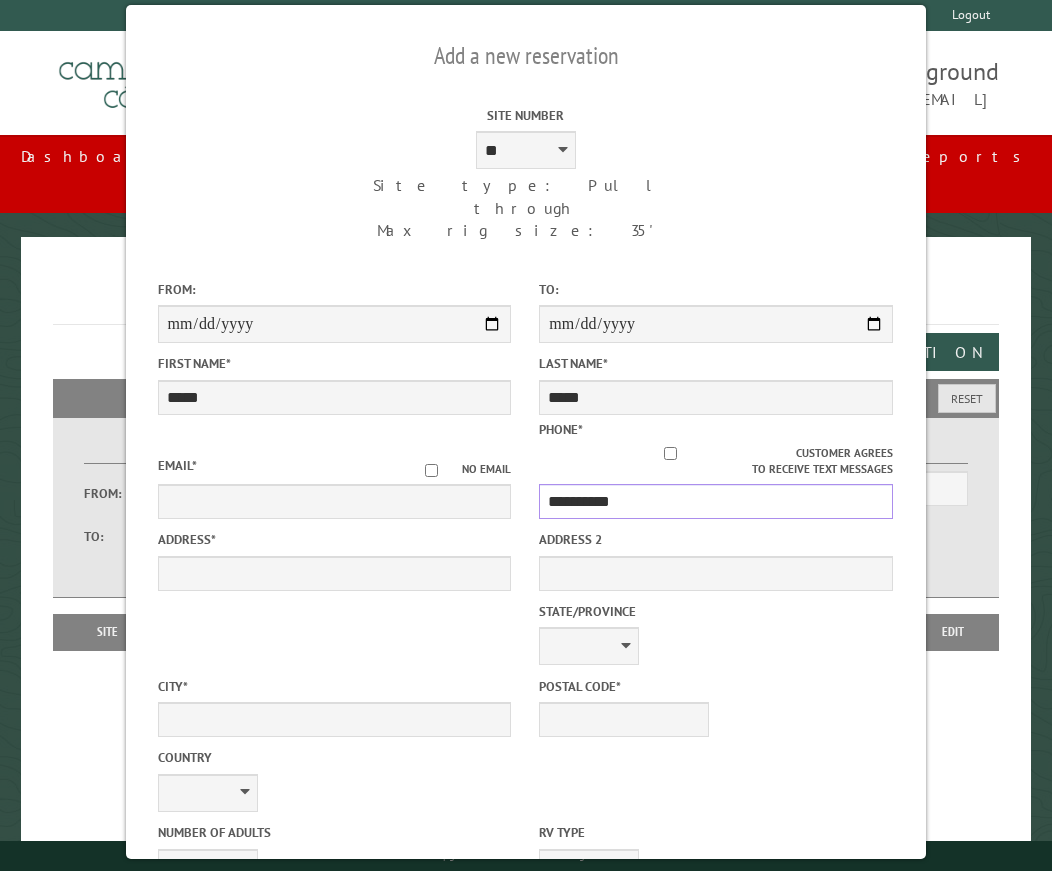 type on "**********" 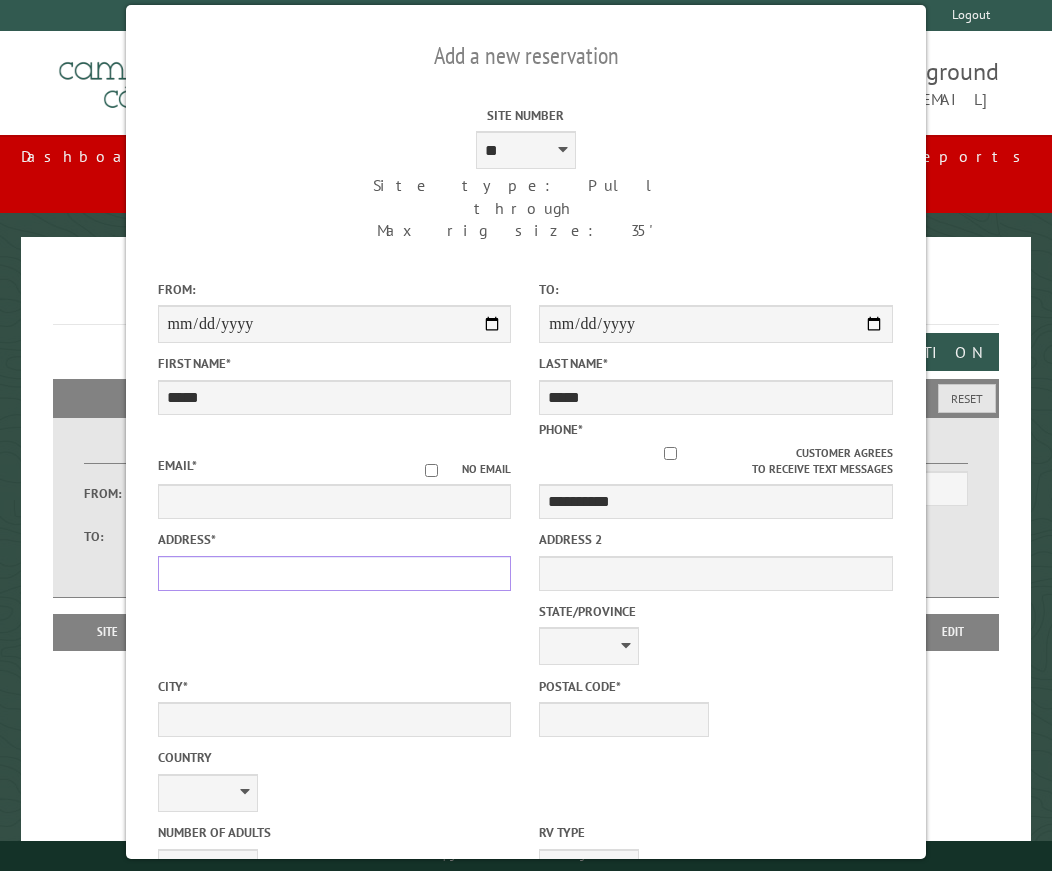 click on "Address *" at bounding box center (335, 573) 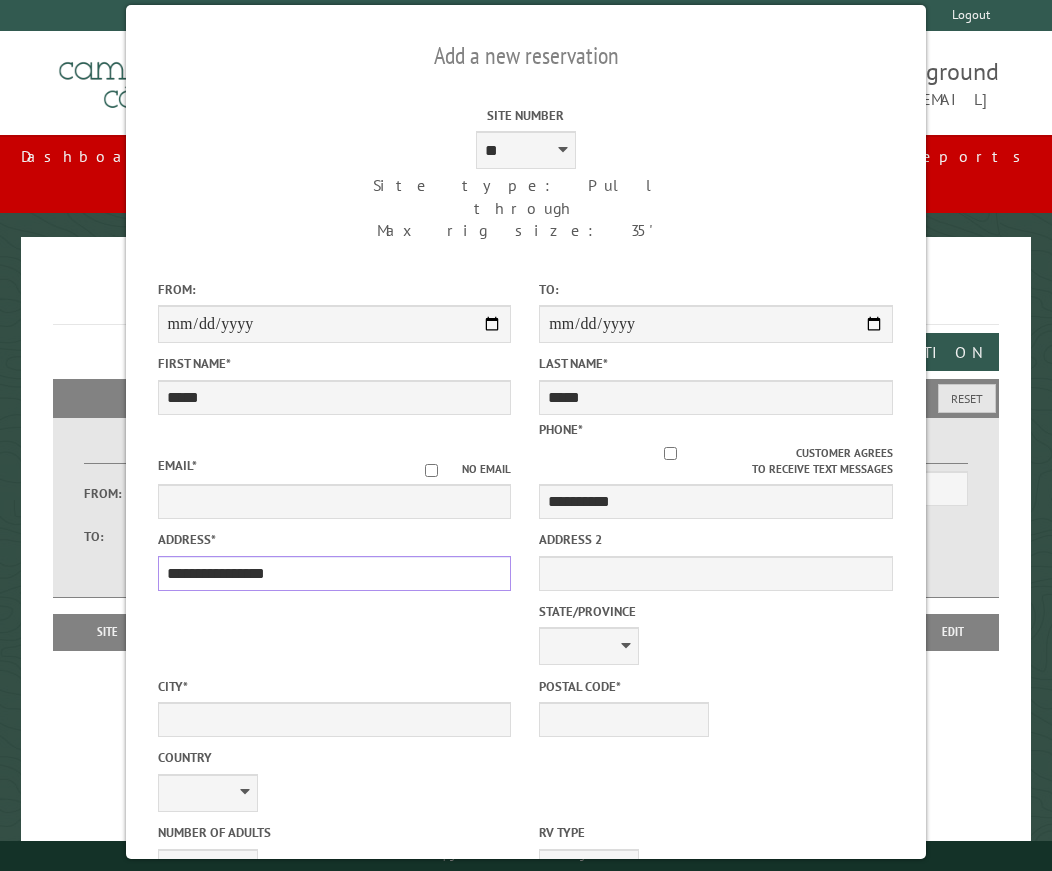 type on "**********" 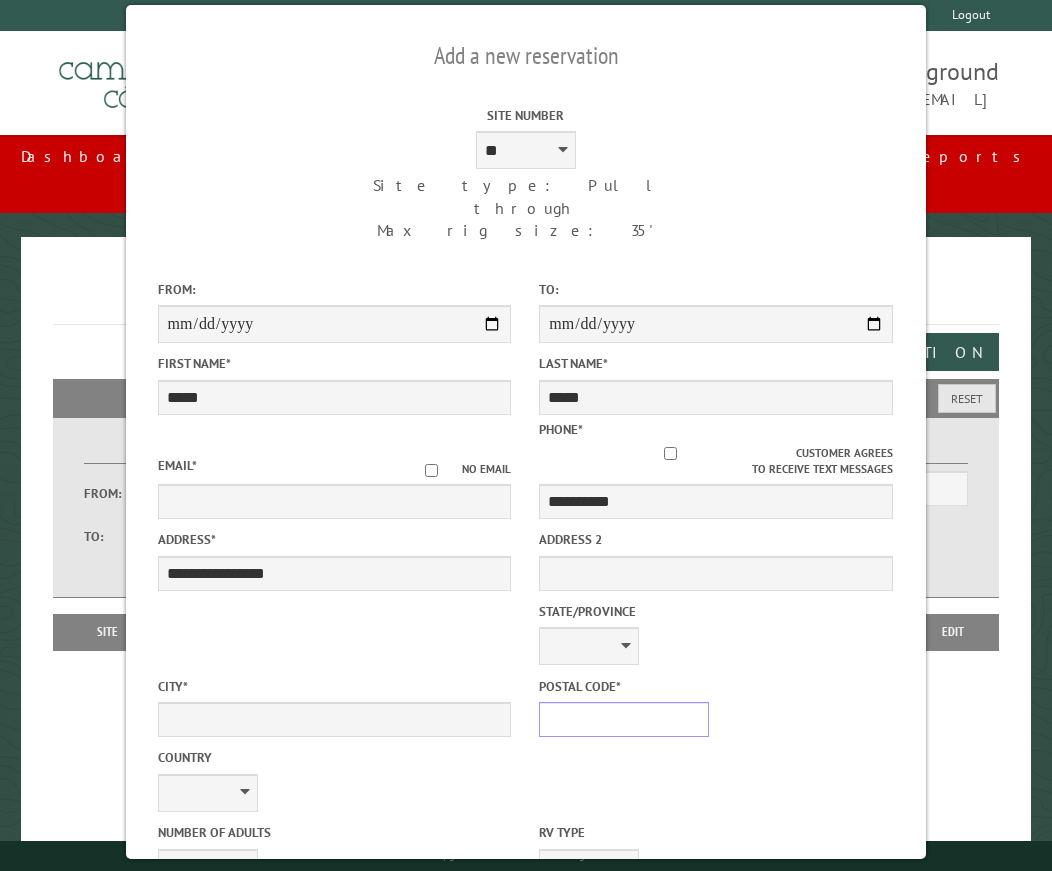click on "Postal Code *" at bounding box center [624, 719] 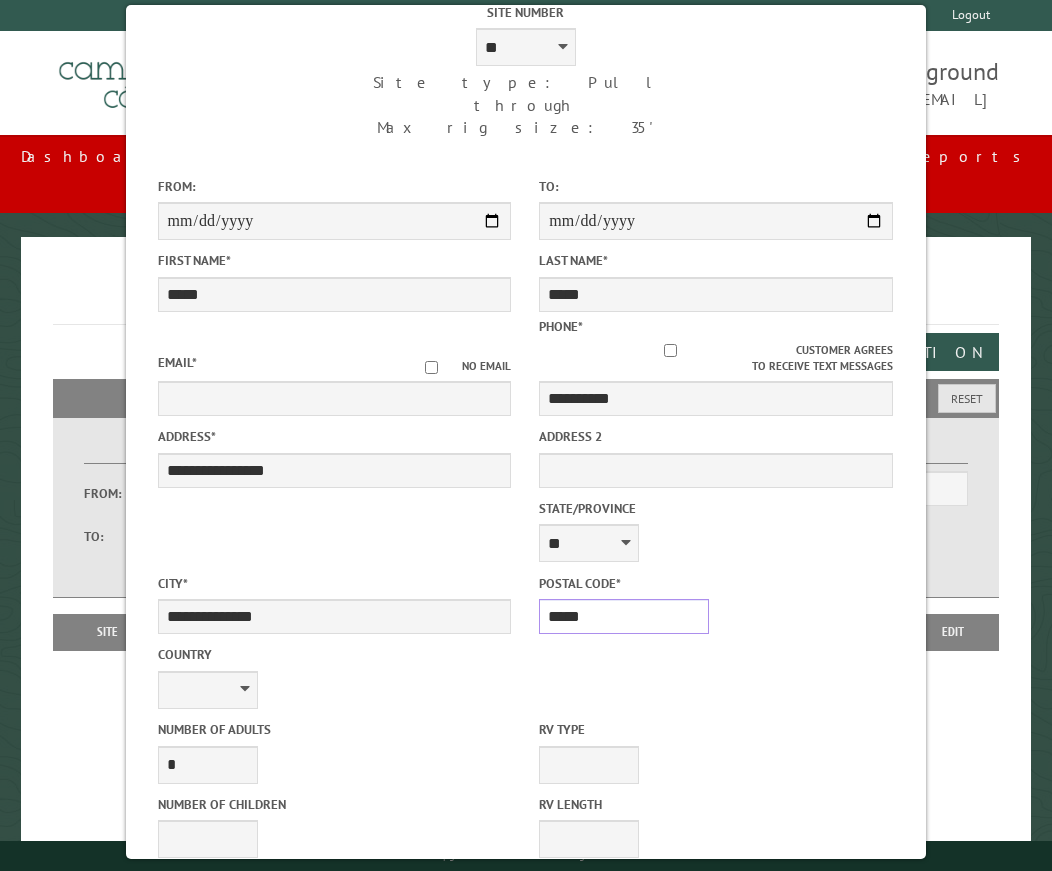 scroll, scrollTop: 200, scrollLeft: 0, axis: vertical 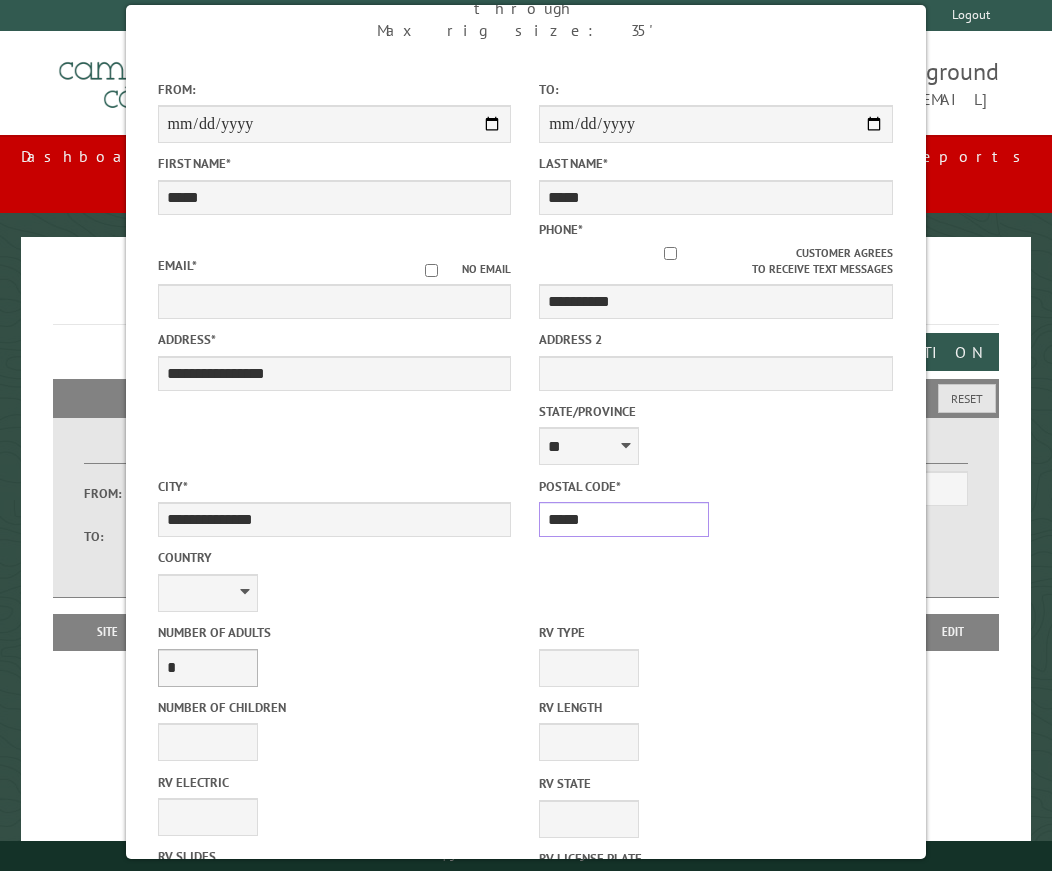 type on "*****" 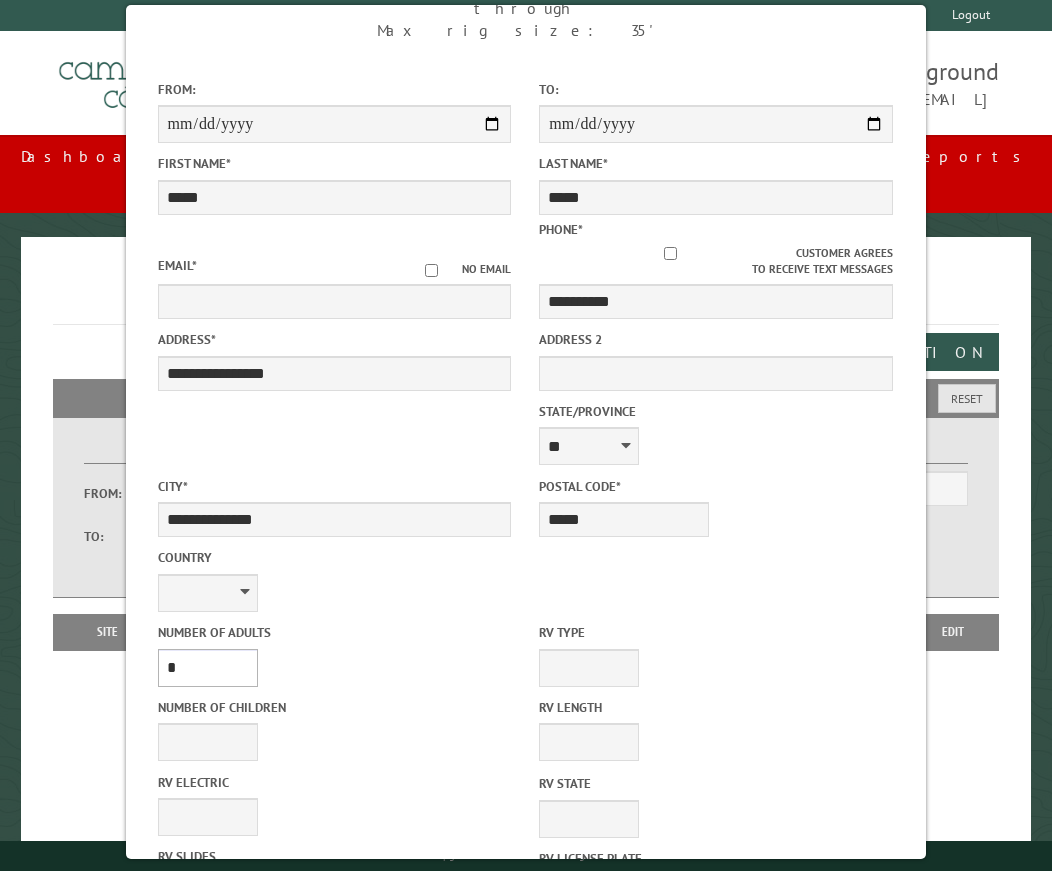 click on "* * * * * * * * * * **" at bounding box center [208, 668] 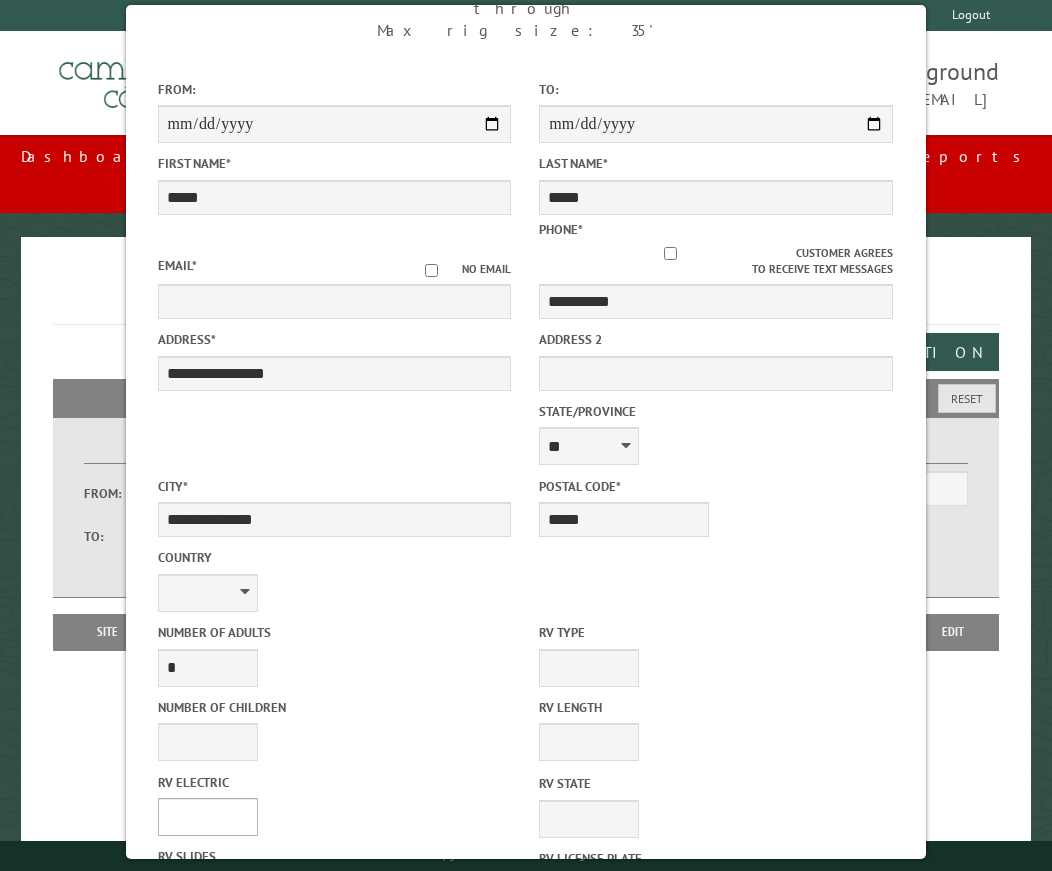 click on "**** *** *** ***" at bounding box center [208, 817] 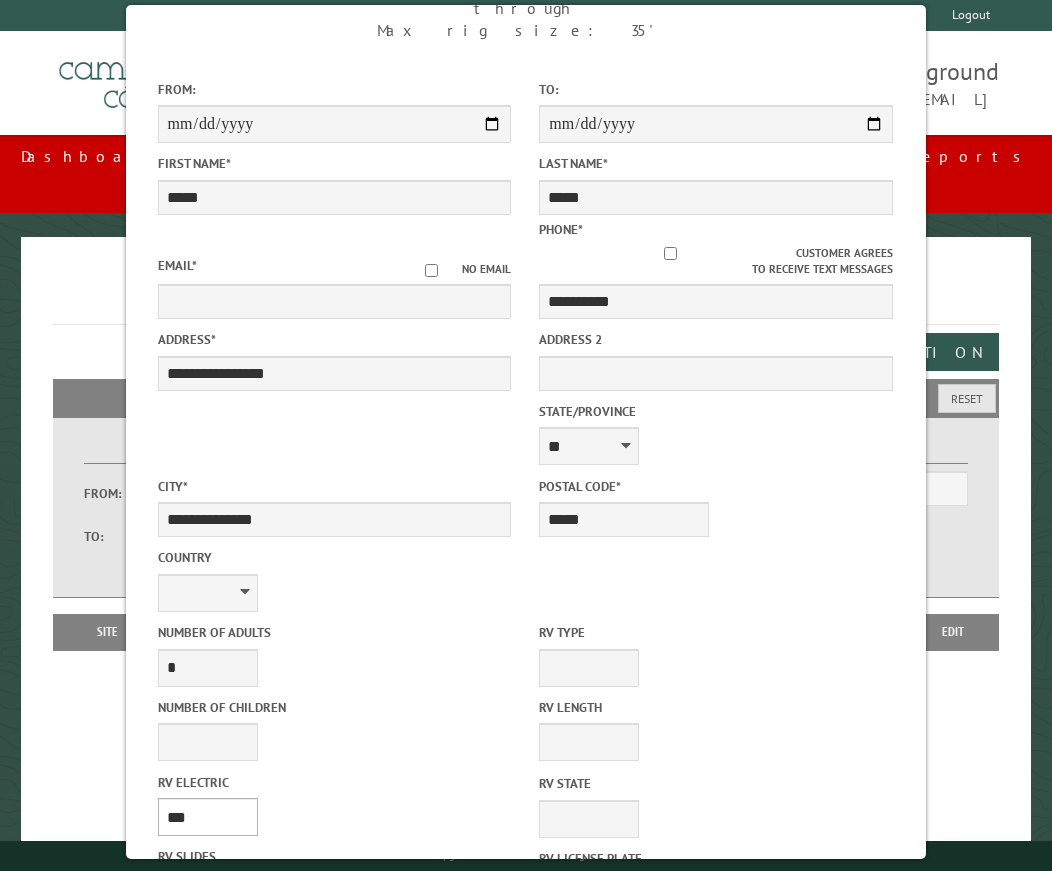 click on "**** *** *** ***" at bounding box center [208, 817] 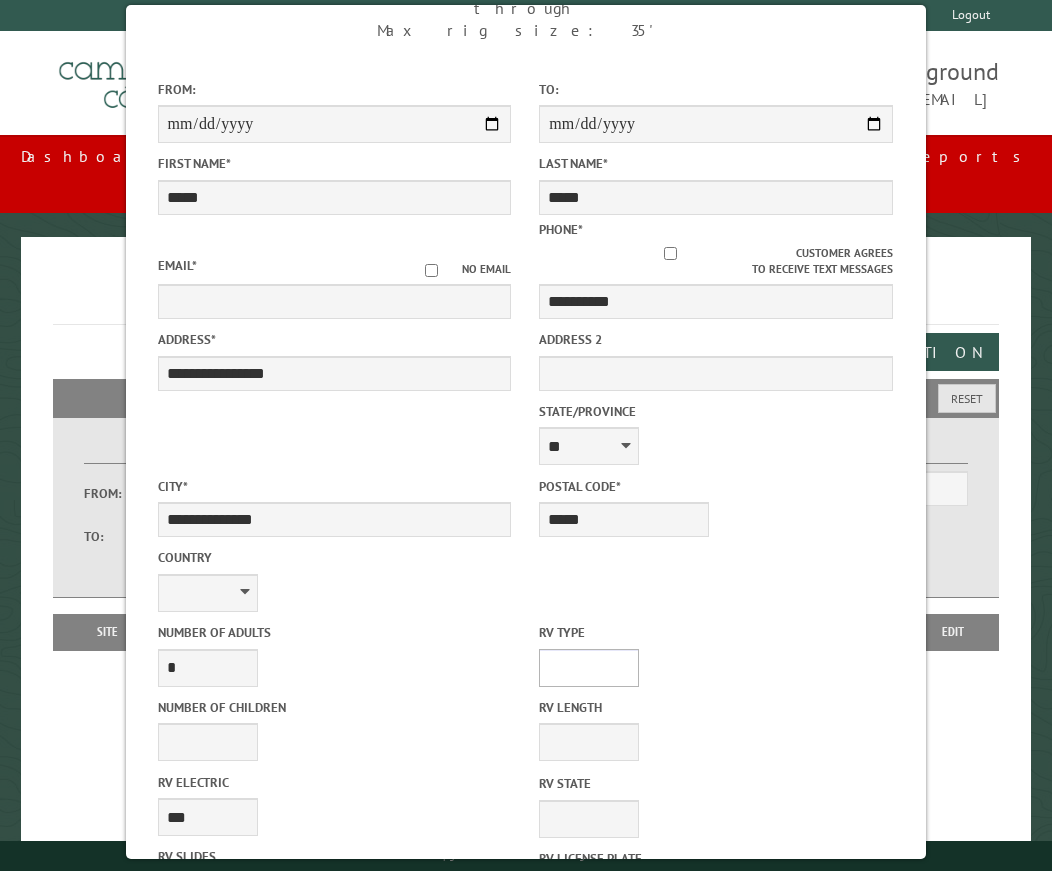 click on "**********" at bounding box center [589, 668] 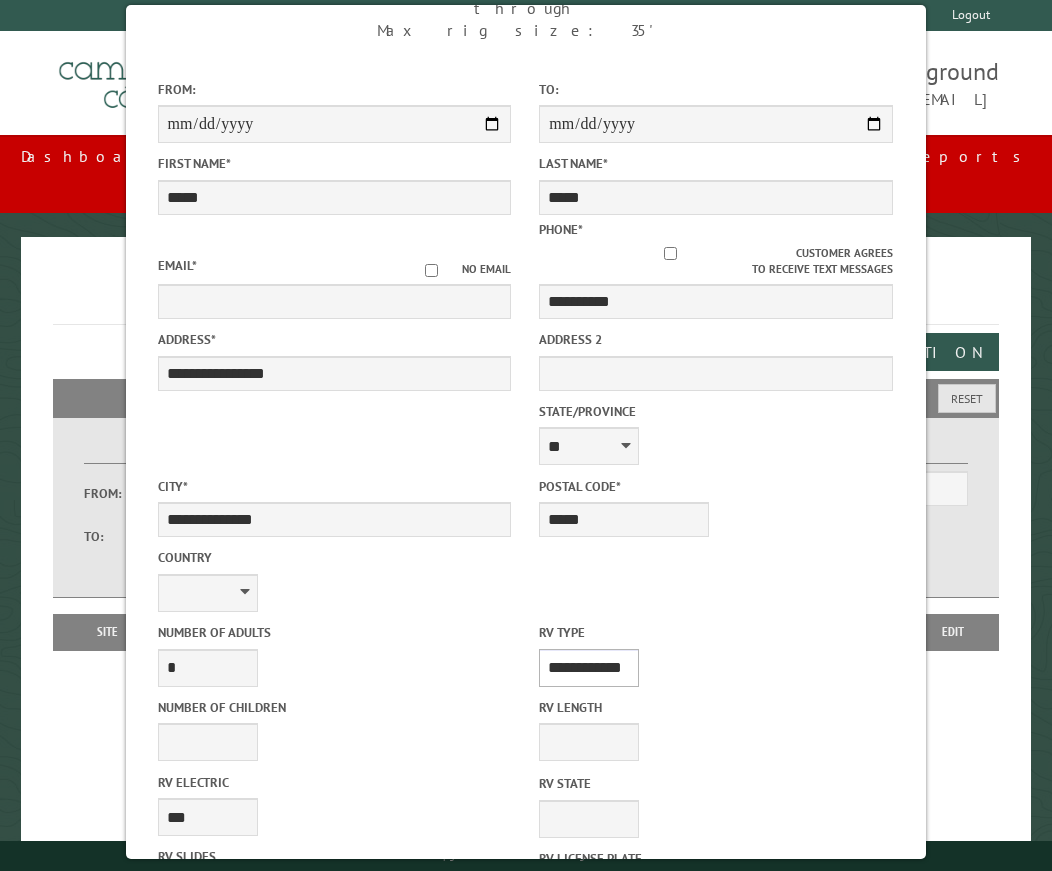 click on "**********" at bounding box center [589, 668] 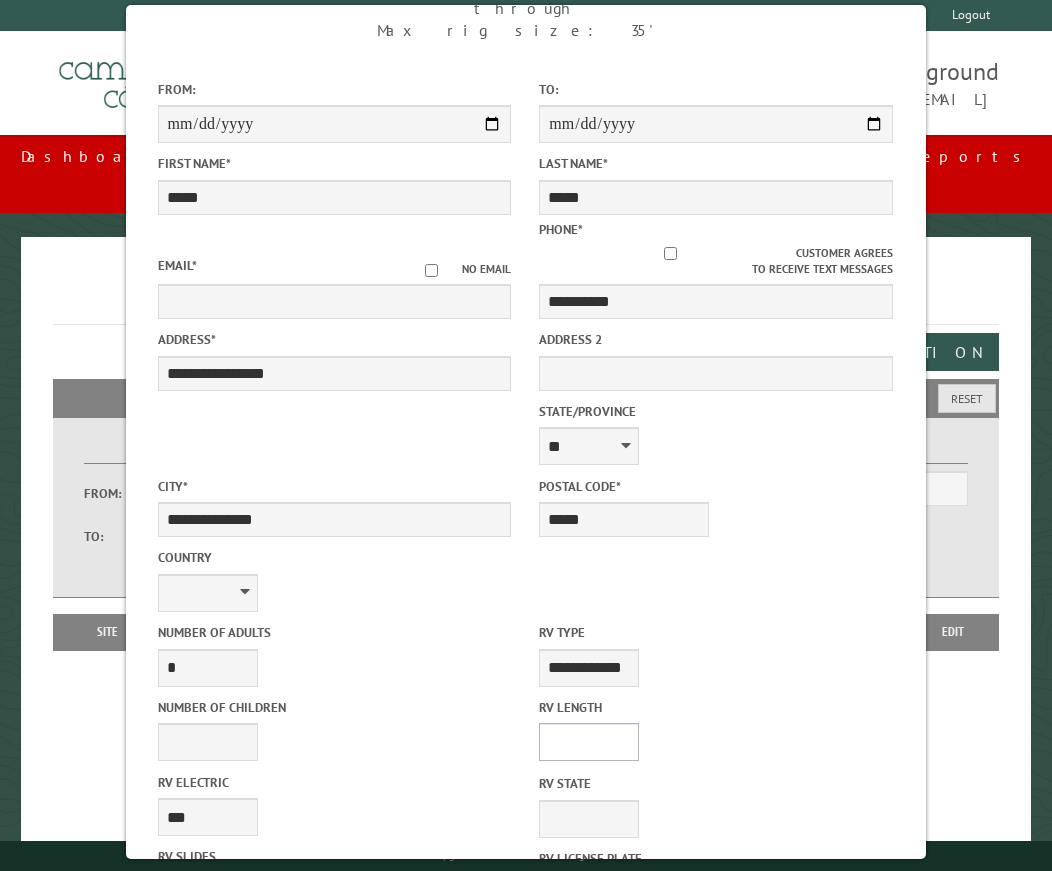 click on "* ** ** ** ** ** ** ** ** ** ** **" at bounding box center (589, 742) 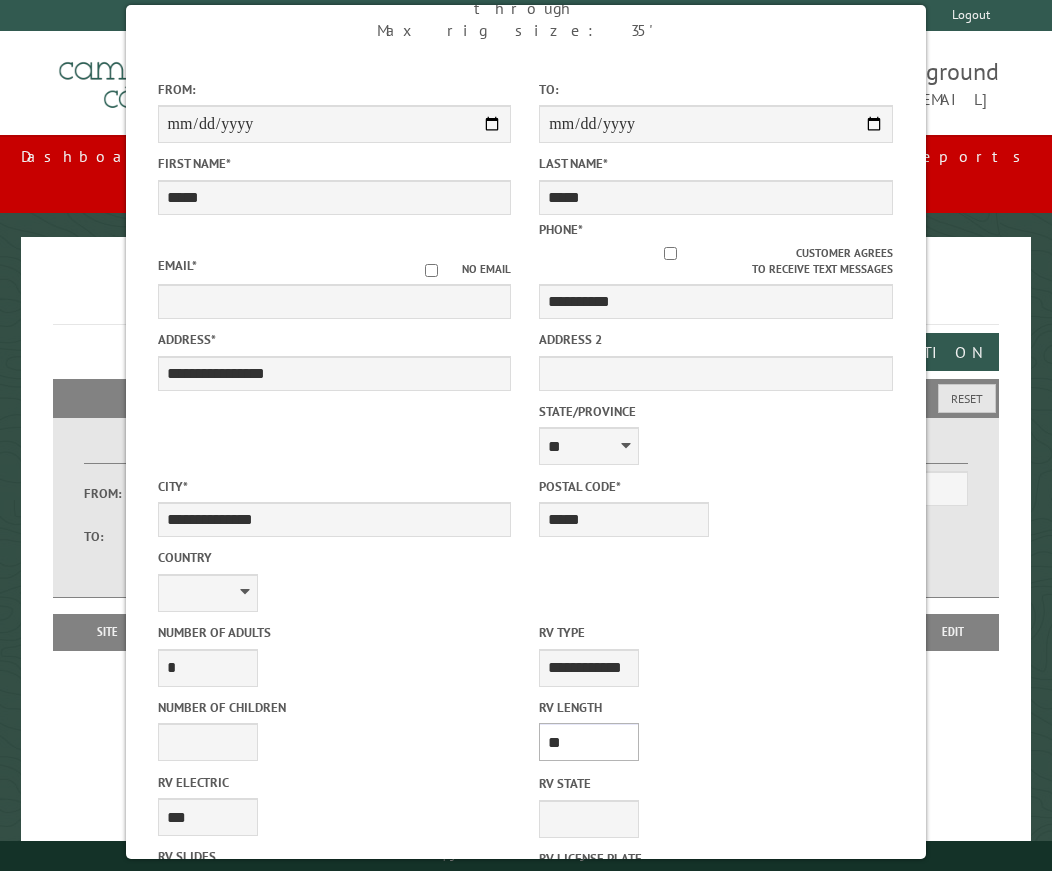 click on "* ** ** ** ** ** ** ** ** ** ** **" at bounding box center [589, 742] 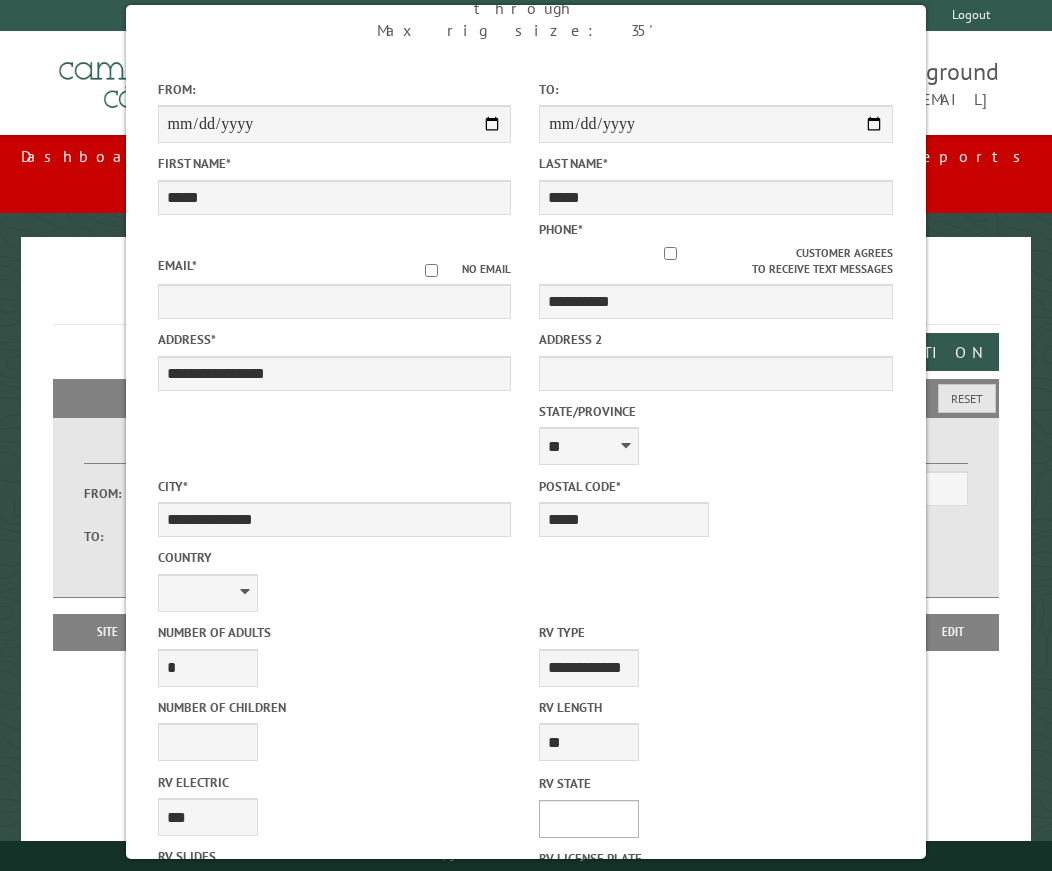 click on "** ** ** ** ** ** ** ** ** ** ** ** ** ** ** ** ** ** ** ** ** ** ** ** ** ** ** ** ** ** ** ** ** ** ** ** ** ** ** ** ** ** ** ** ** ** ** ** ** ** ** ** ** ** ** ** ** ** ** ** ** ** ** **" at bounding box center [589, 819] 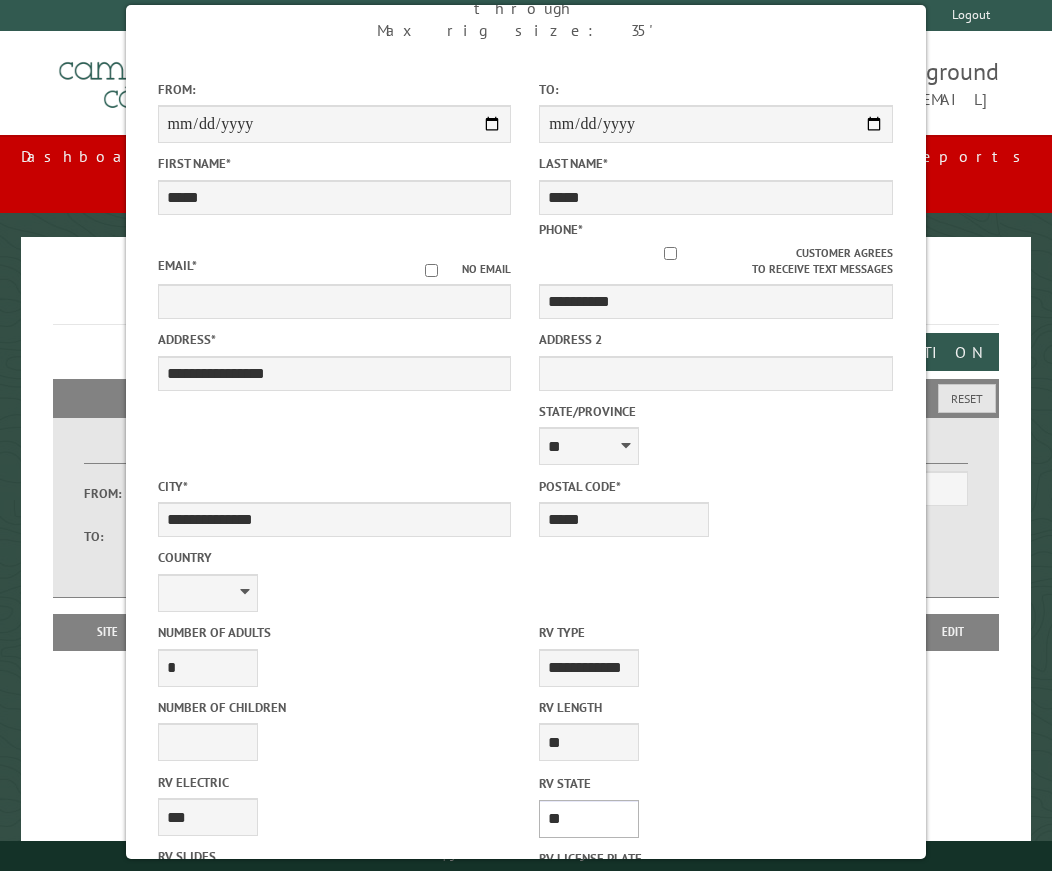 click on "** ** ** ** ** ** ** ** ** ** ** ** ** ** ** ** ** ** ** ** ** ** ** ** ** ** ** ** ** ** ** ** ** ** ** ** ** ** ** ** ** ** ** ** ** ** ** ** ** ** ** ** ** ** ** ** ** ** ** ** ** ** ** **" at bounding box center (589, 819) 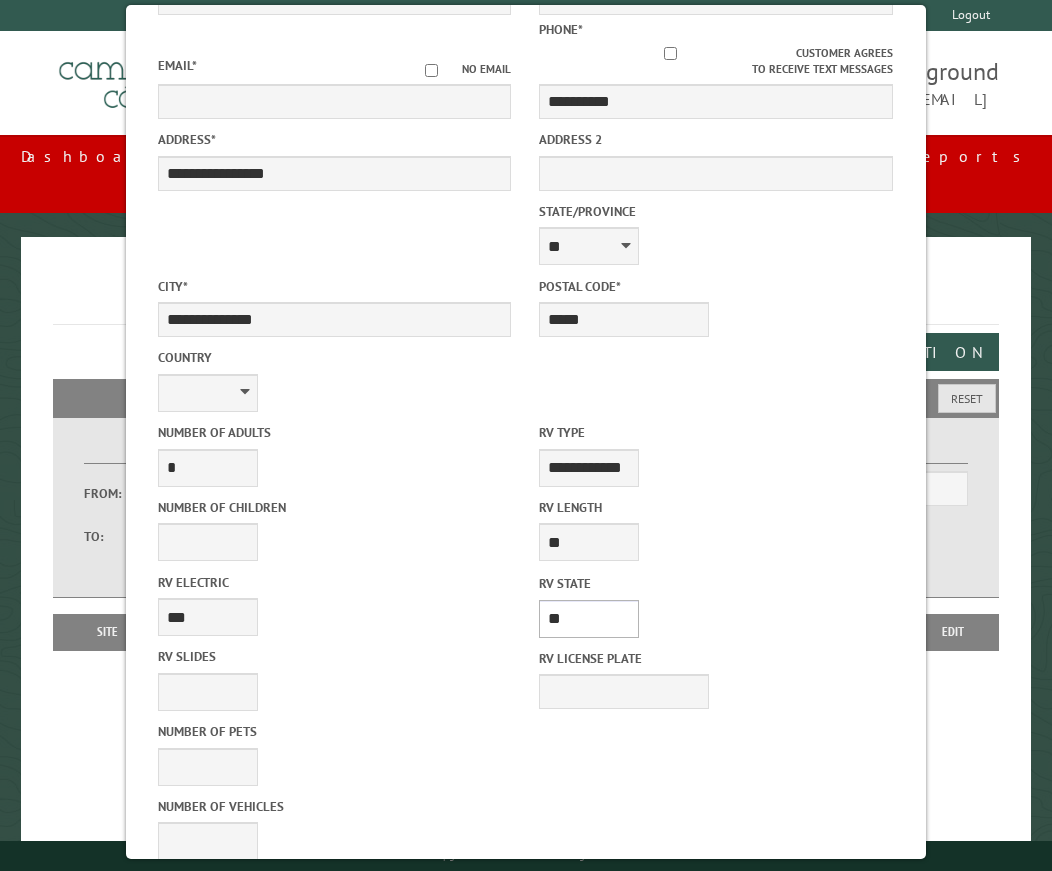 scroll, scrollTop: 459, scrollLeft: 0, axis: vertical 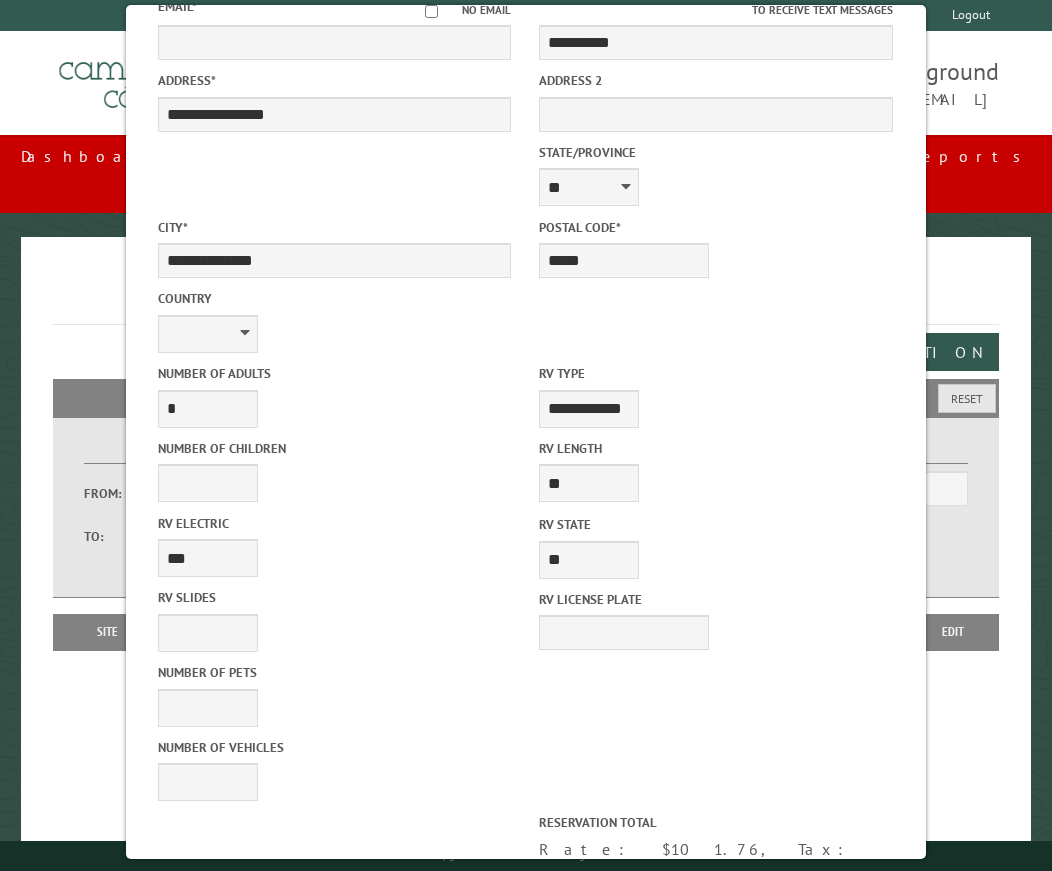 drag, startPoint x: 493, startPoint y: 808, endPoint x: 507, endPoint y: 824, distance: 21.260292 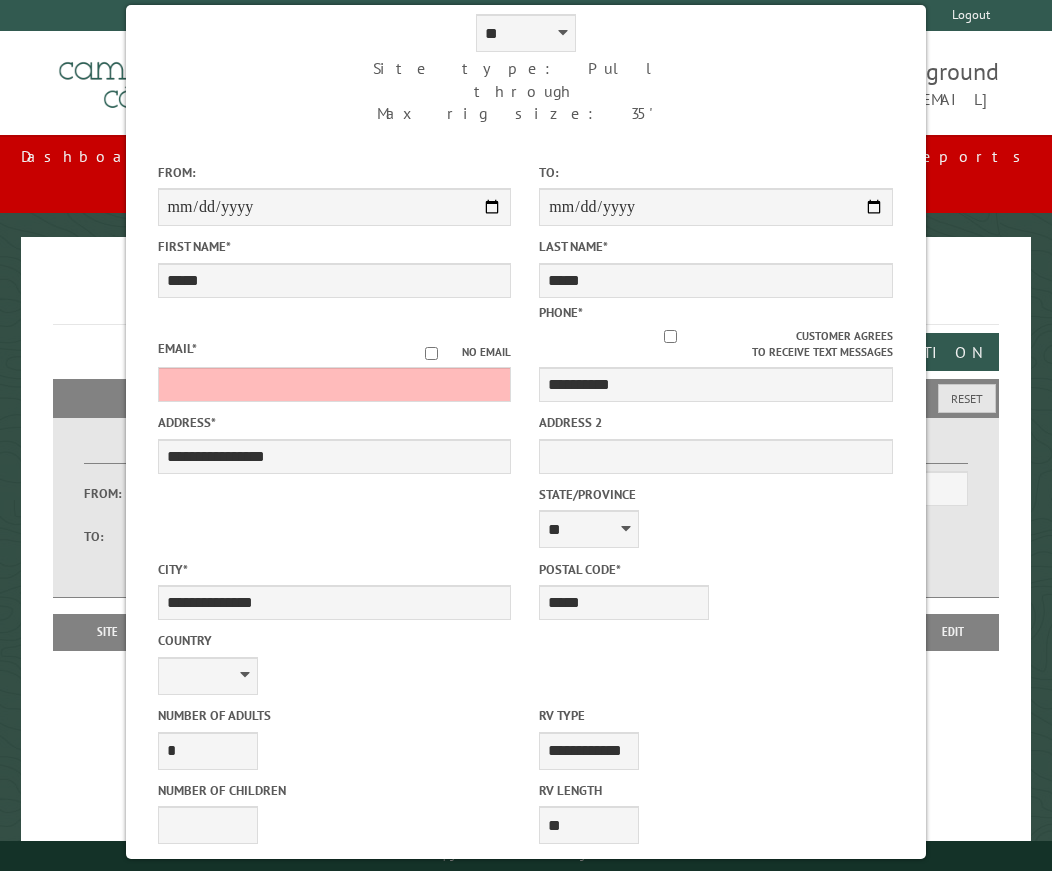 scroll, scrollTop: 59, scrollLeft: 0, axis: vertical 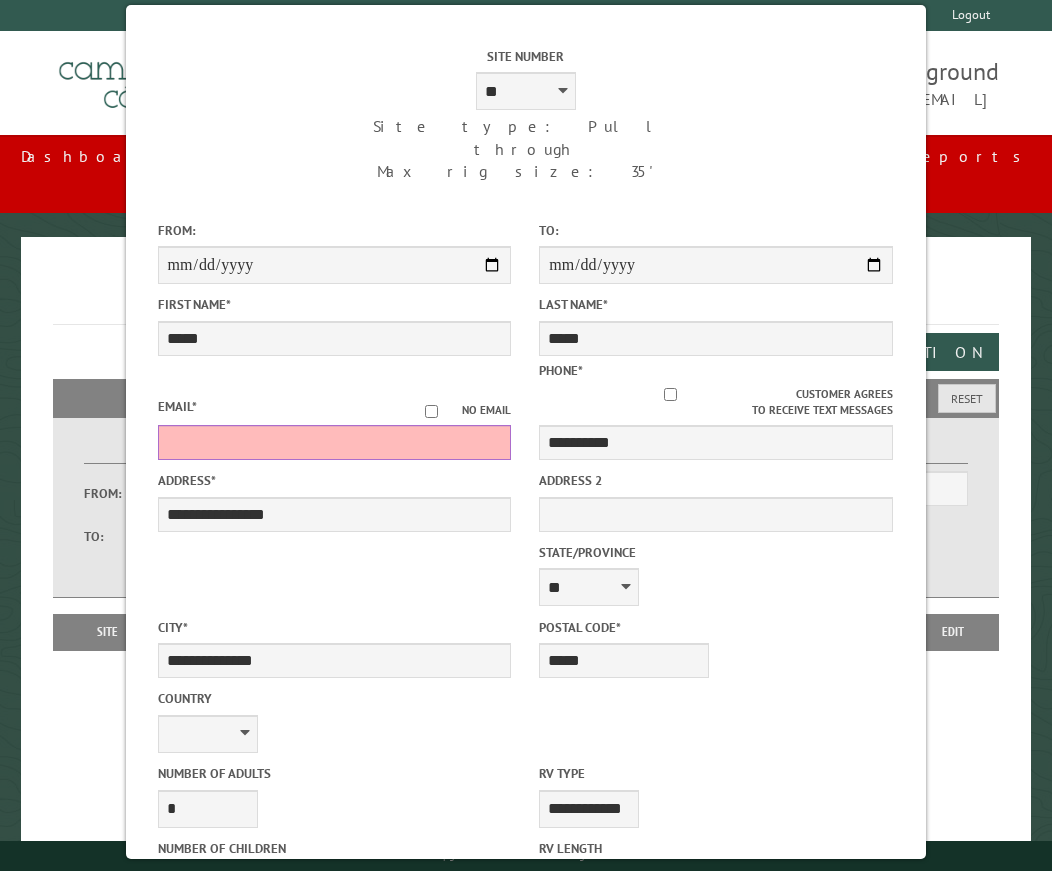 click on "Email *" at bounding box center [335, 442] 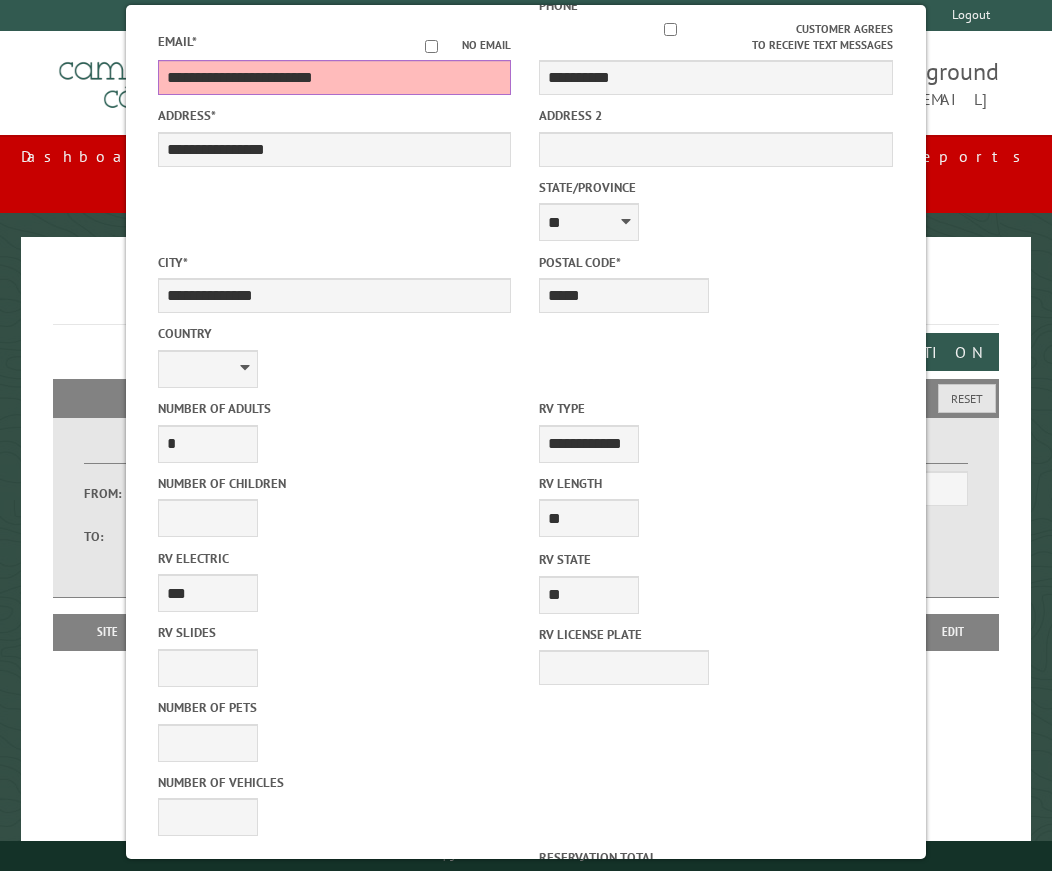 scroll, scrollTop: 459, scrollLeft: 0, axis: vertical 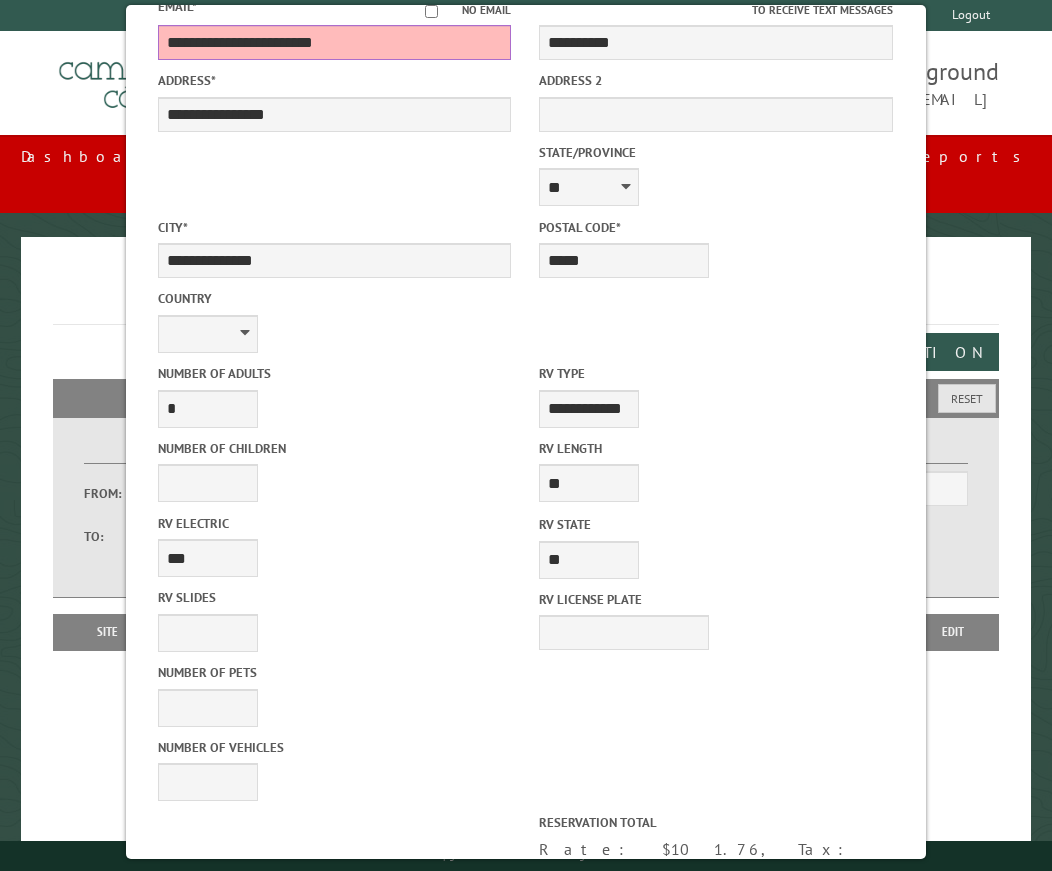type on "**********" 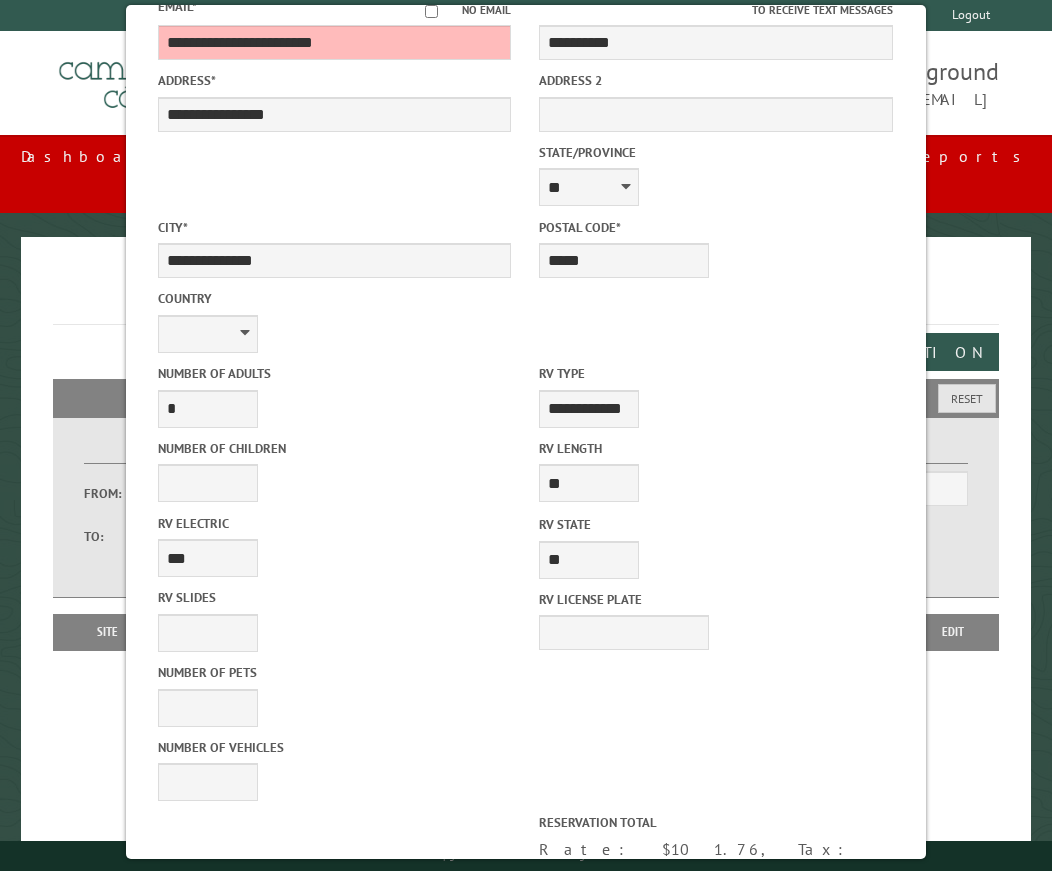 click on "Reserve Now" at bounding box center [435, 1198] 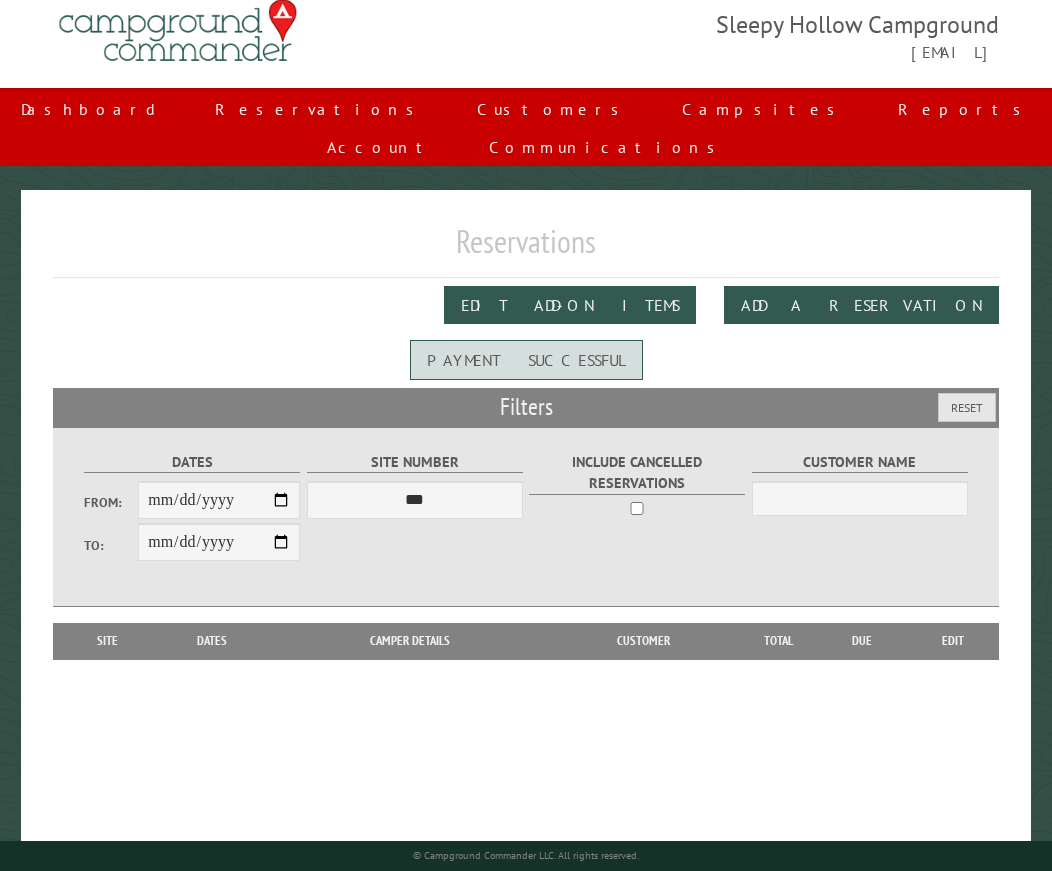 scroll, scrollTop: 73, scrollLeft: 0, axis: vertical 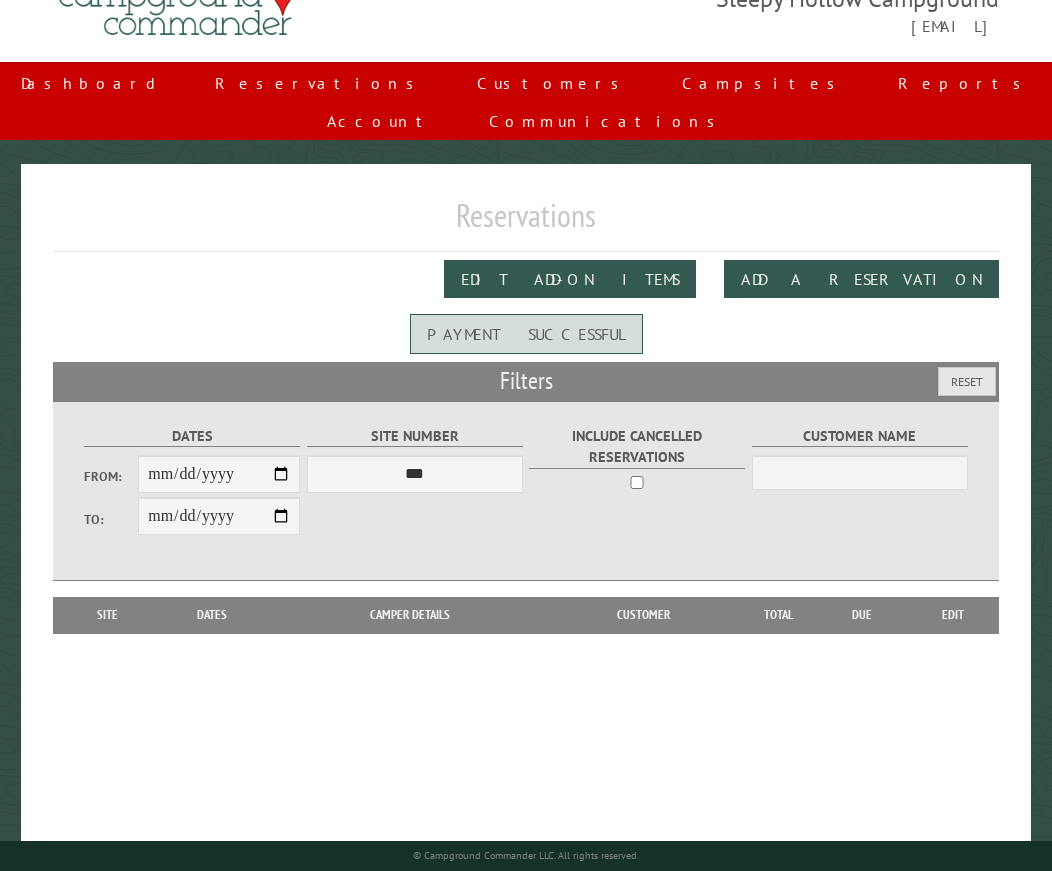 click on "Edit Add-on Items
Add a Reservation" at bounding box center [526, 279] 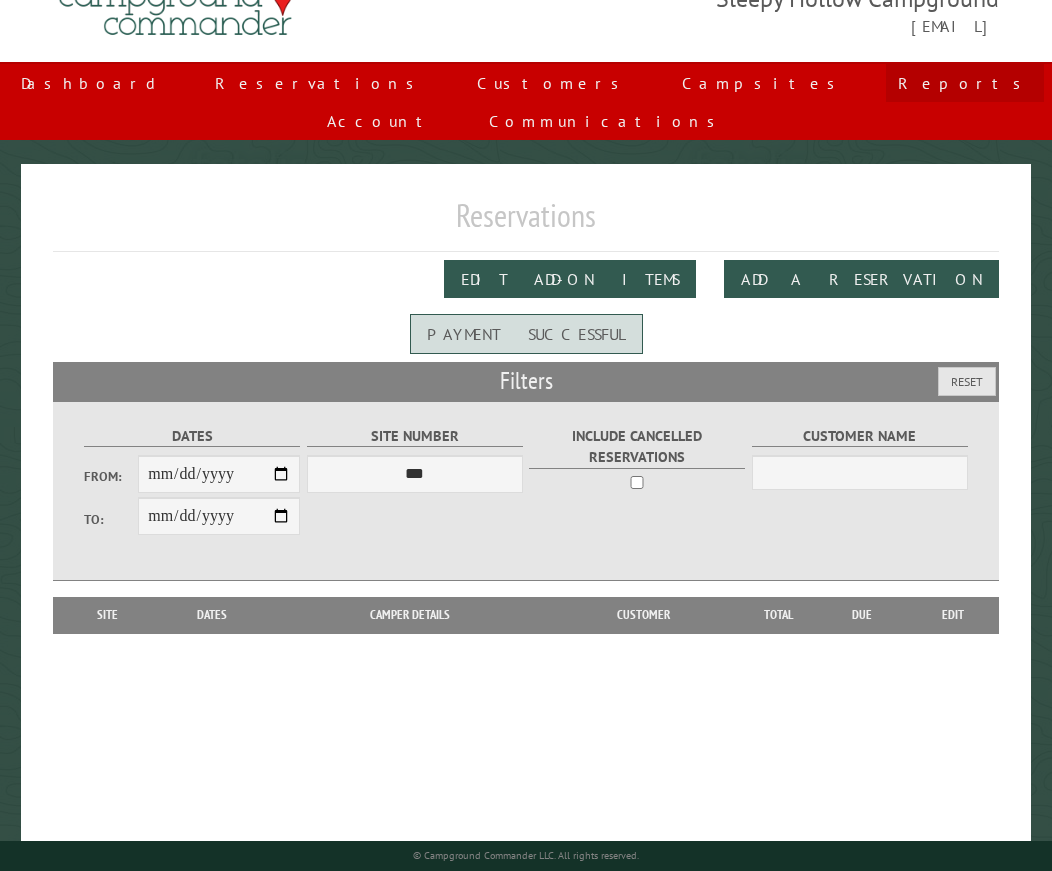 click on "Reports" at bounding box center (965, 83) 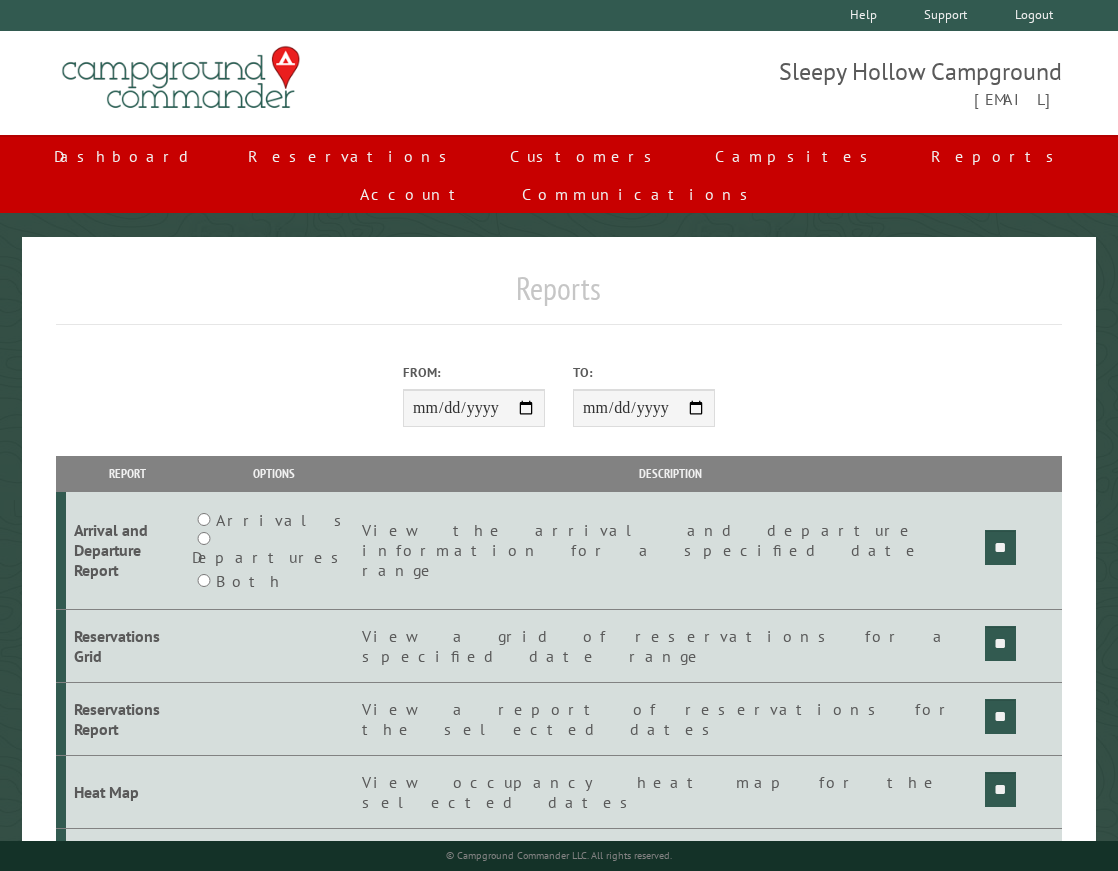 scroll, scrollTop: 0, scrollLeft: 0, axis: both 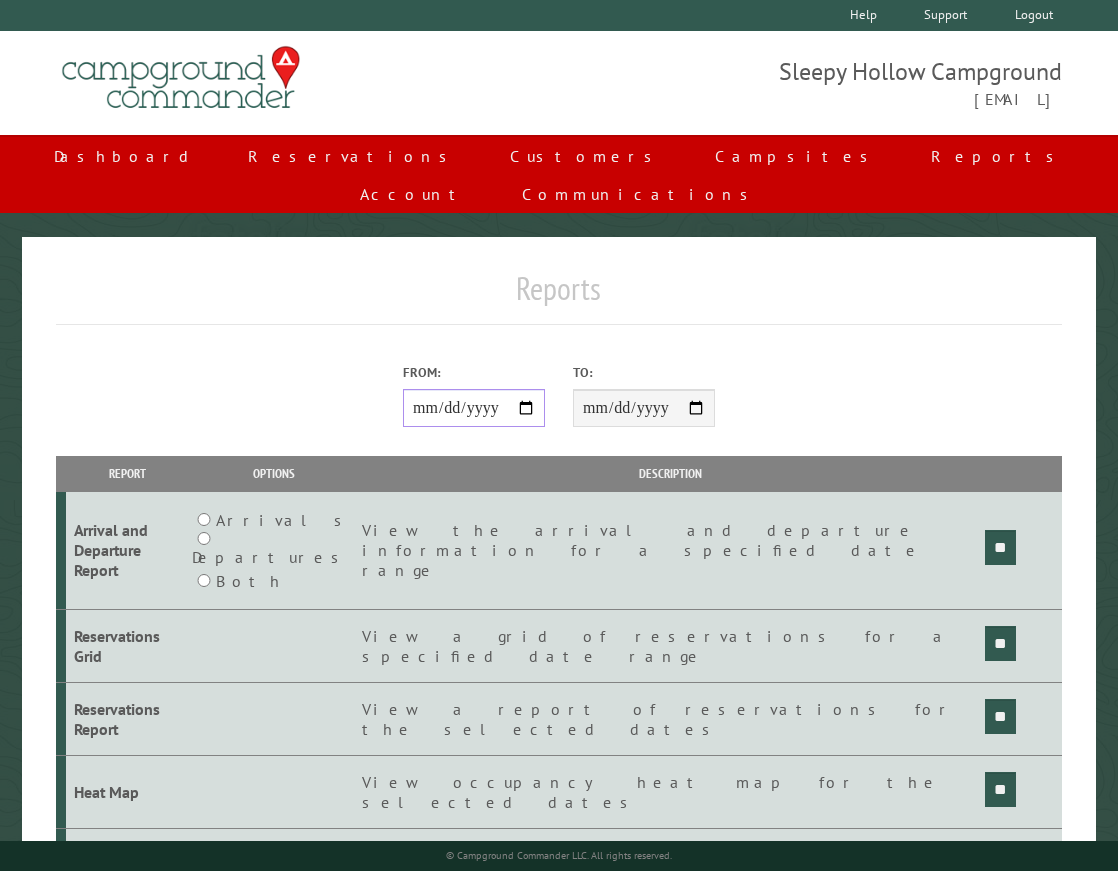 click on "**********" at bounding box center [474, 408] 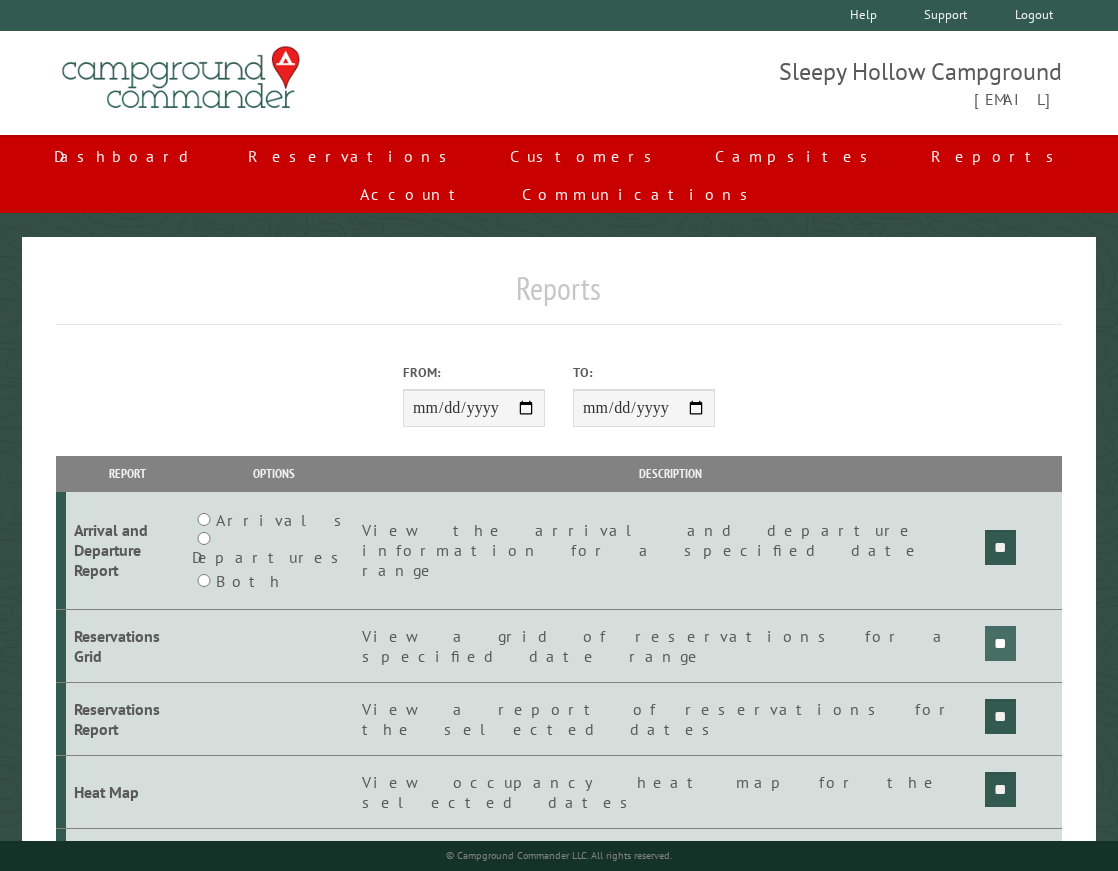click on "**" at bounding box center (1000, 547) 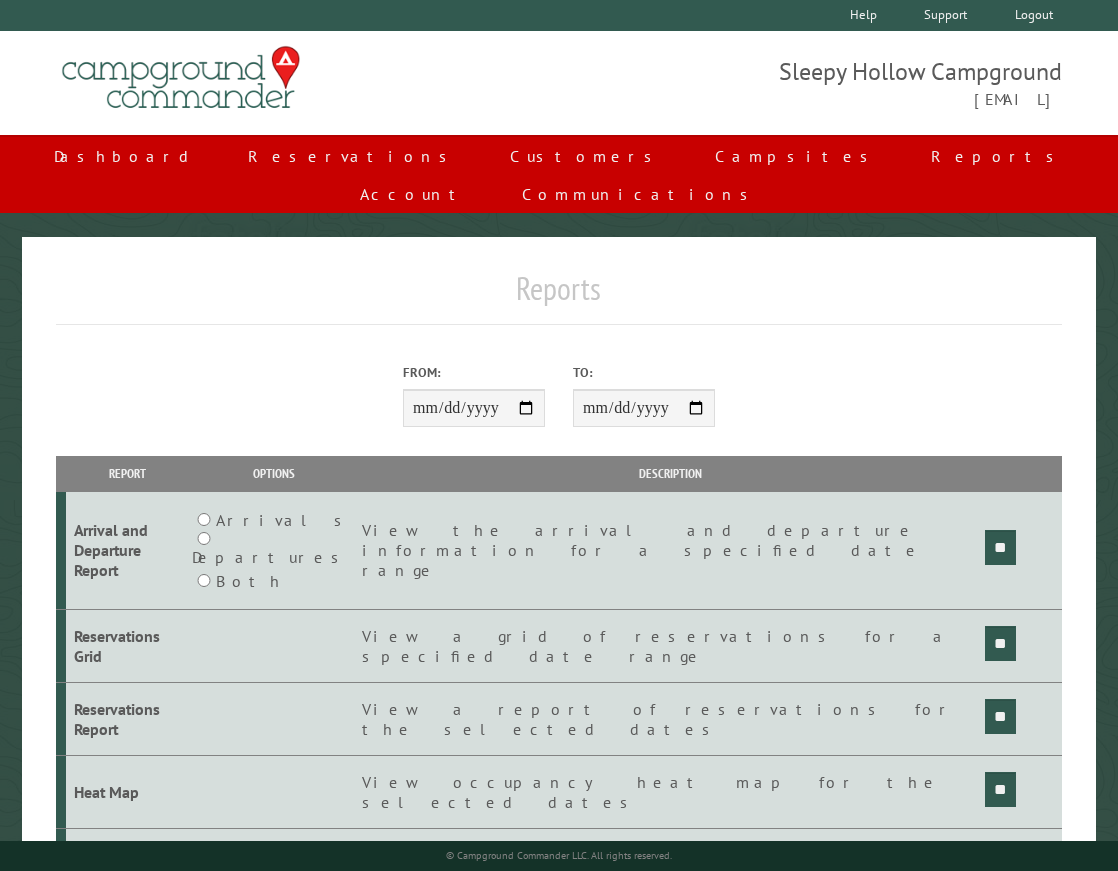 scroll, scrollTop: 0, scrollLeft: 0, axis: both 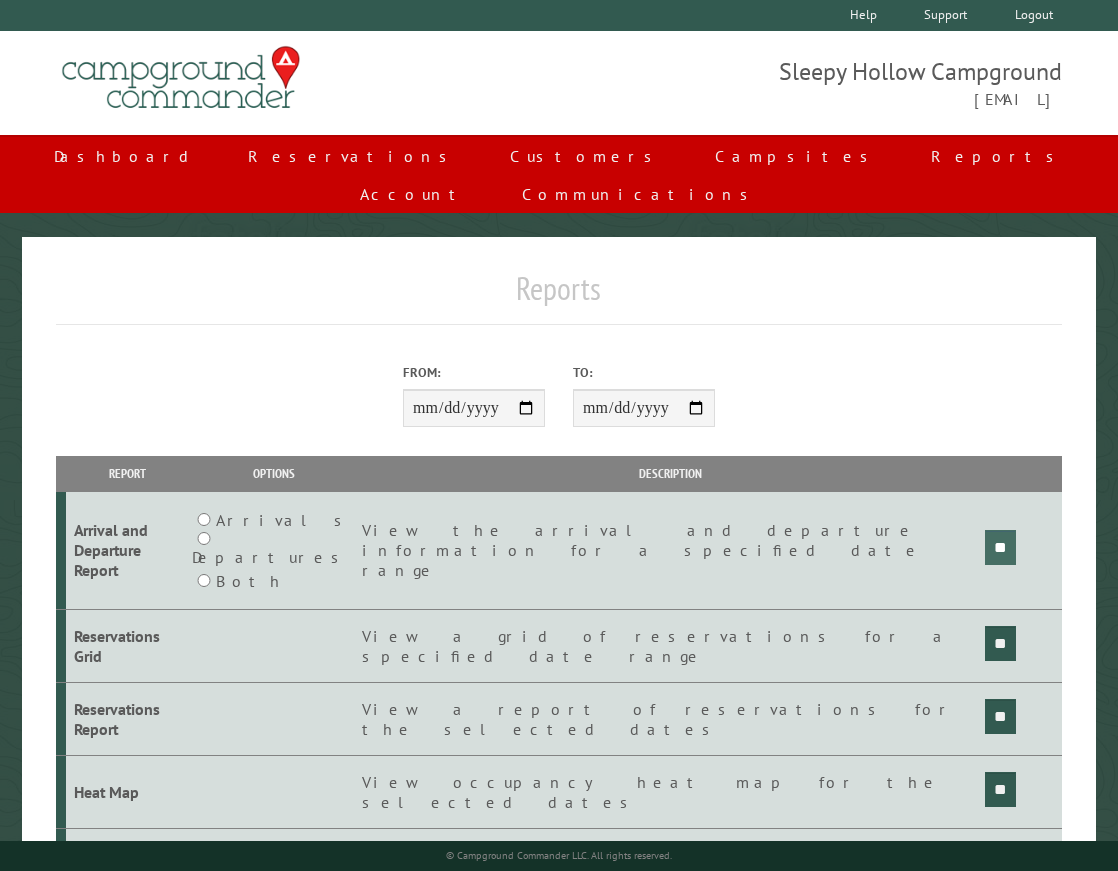 click on "**" at bounding box center (1000, 547) 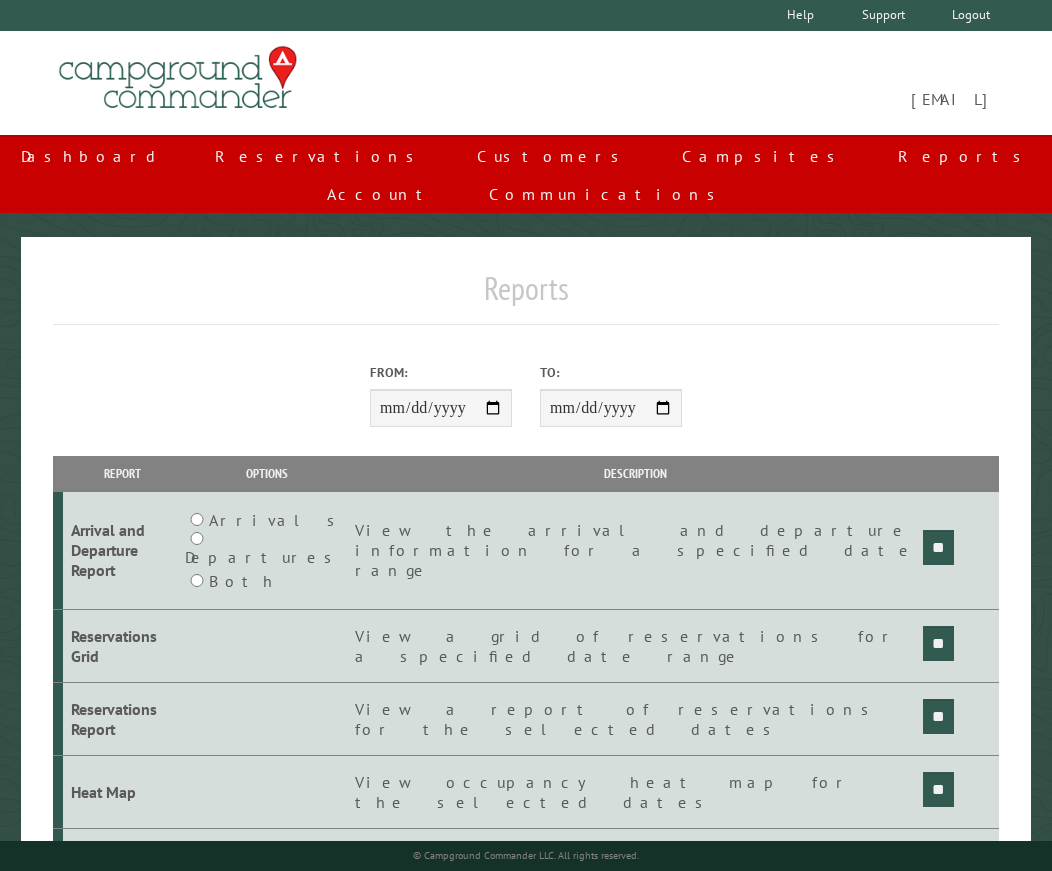scroll, scrollTop: 0, scrollLeft: 0, axis: both 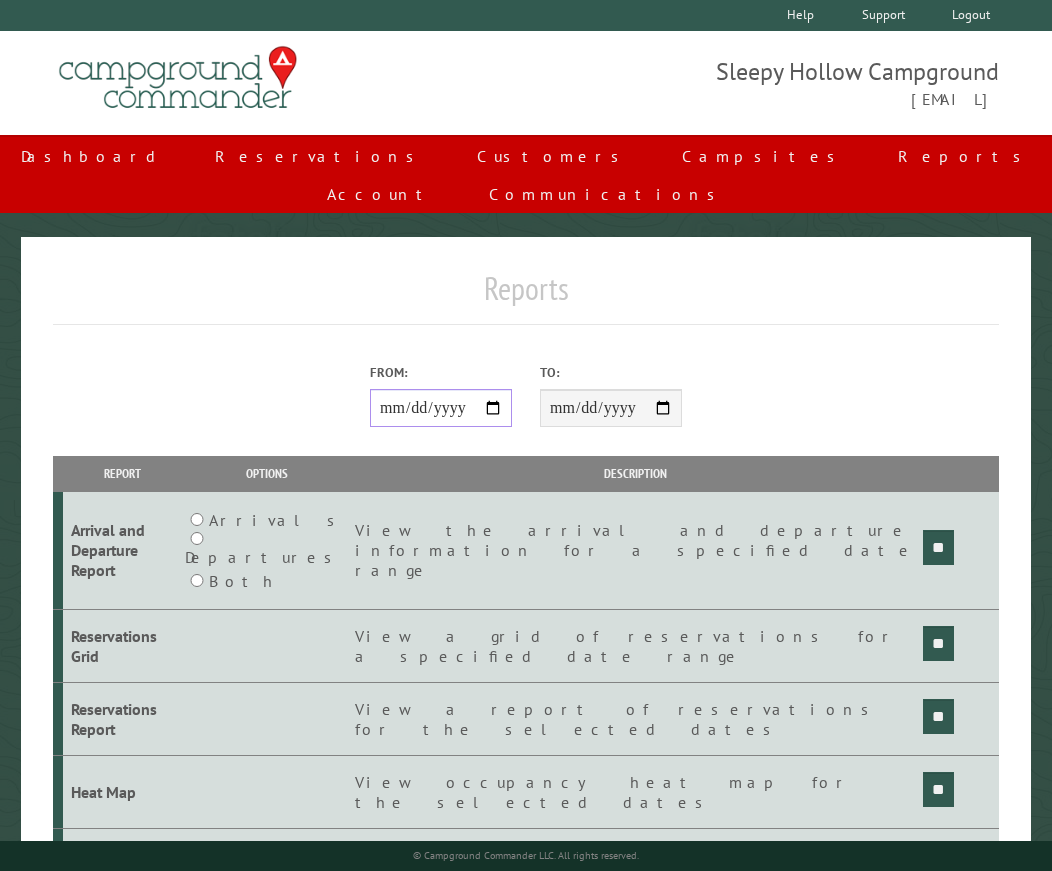 click on "From:" at bounding box center [441, 408] 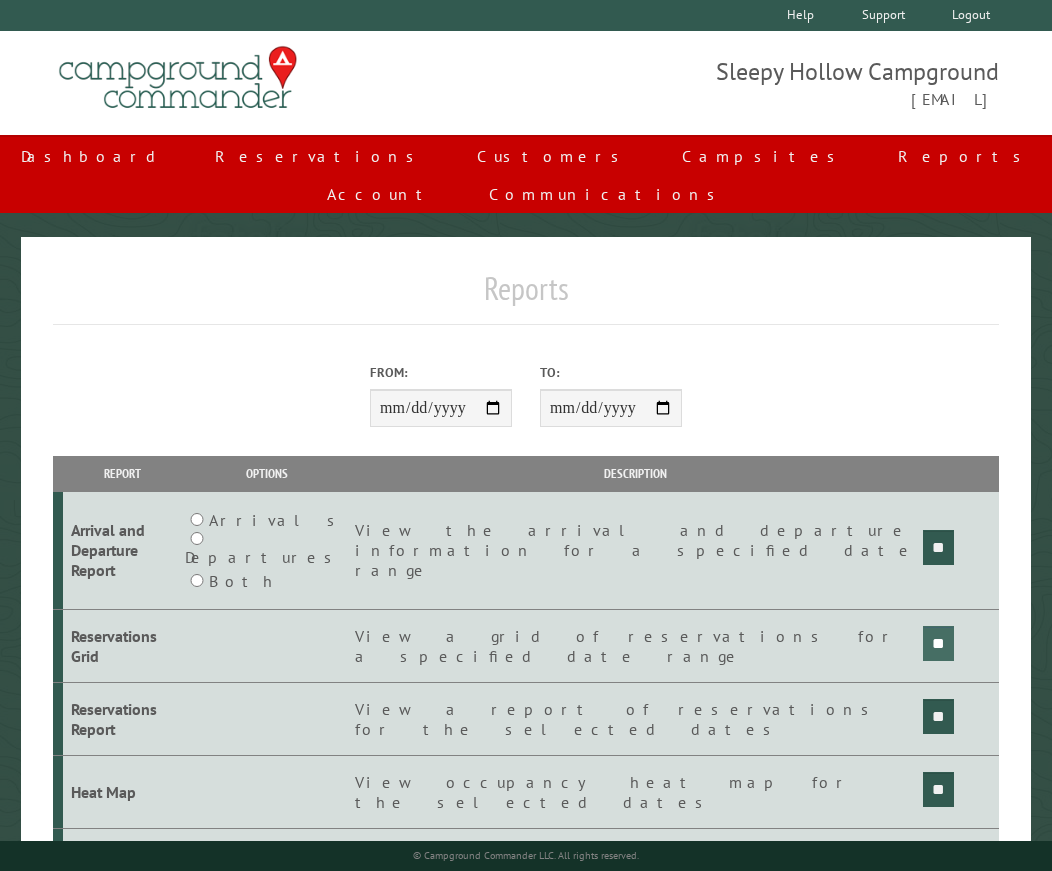 click on "**" at bounding box center (938, 547) 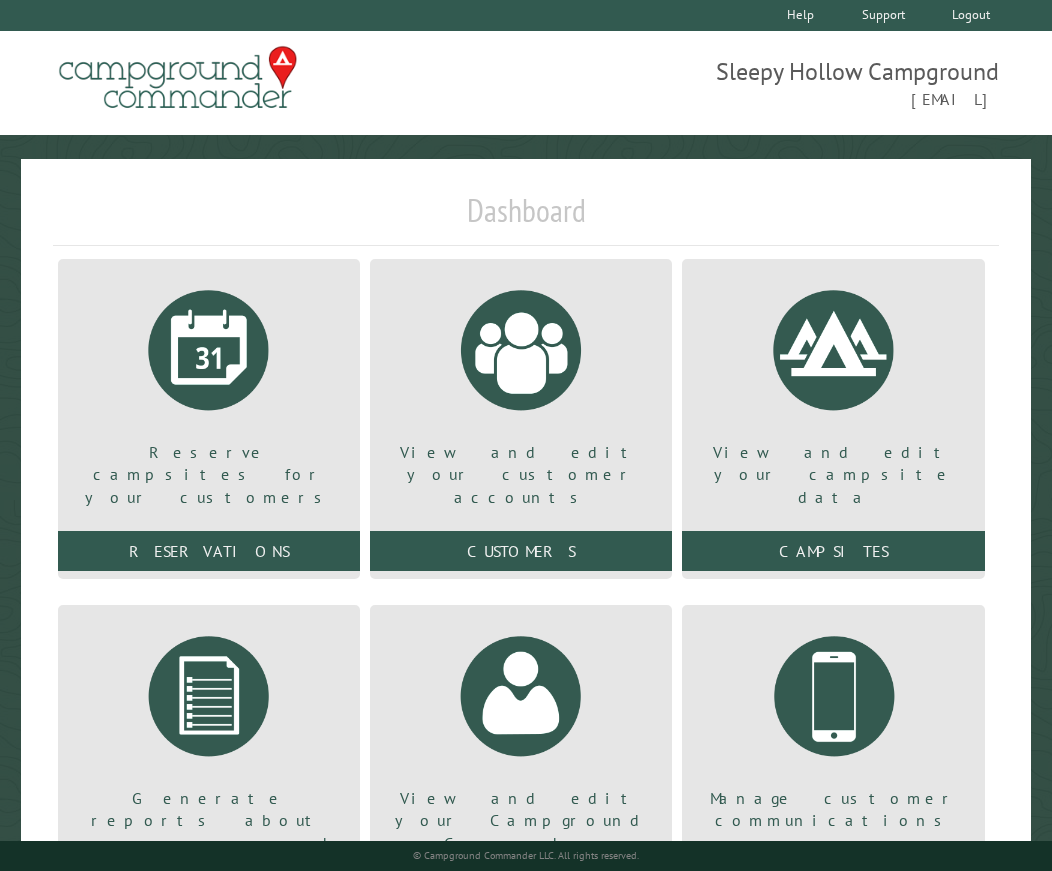 scroll, scrollTop: 0, scrollLeft: 0, axis: both 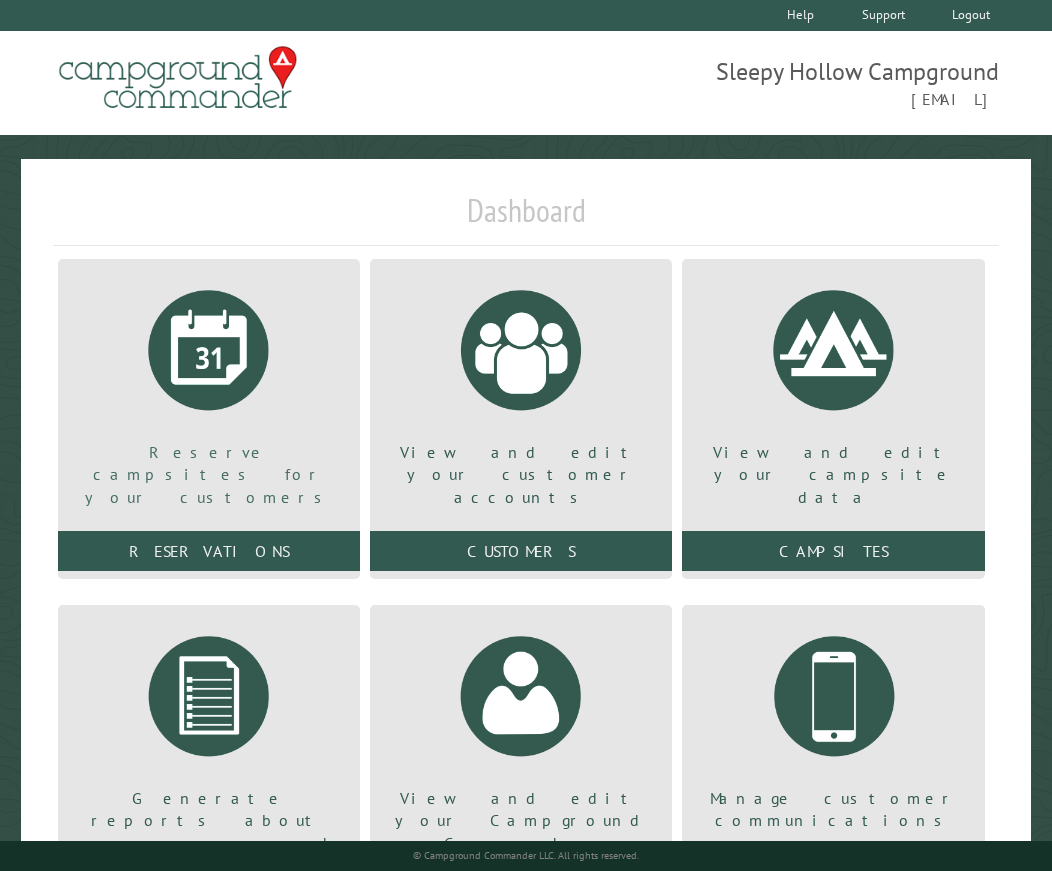 click at bounding box center (209, 350) 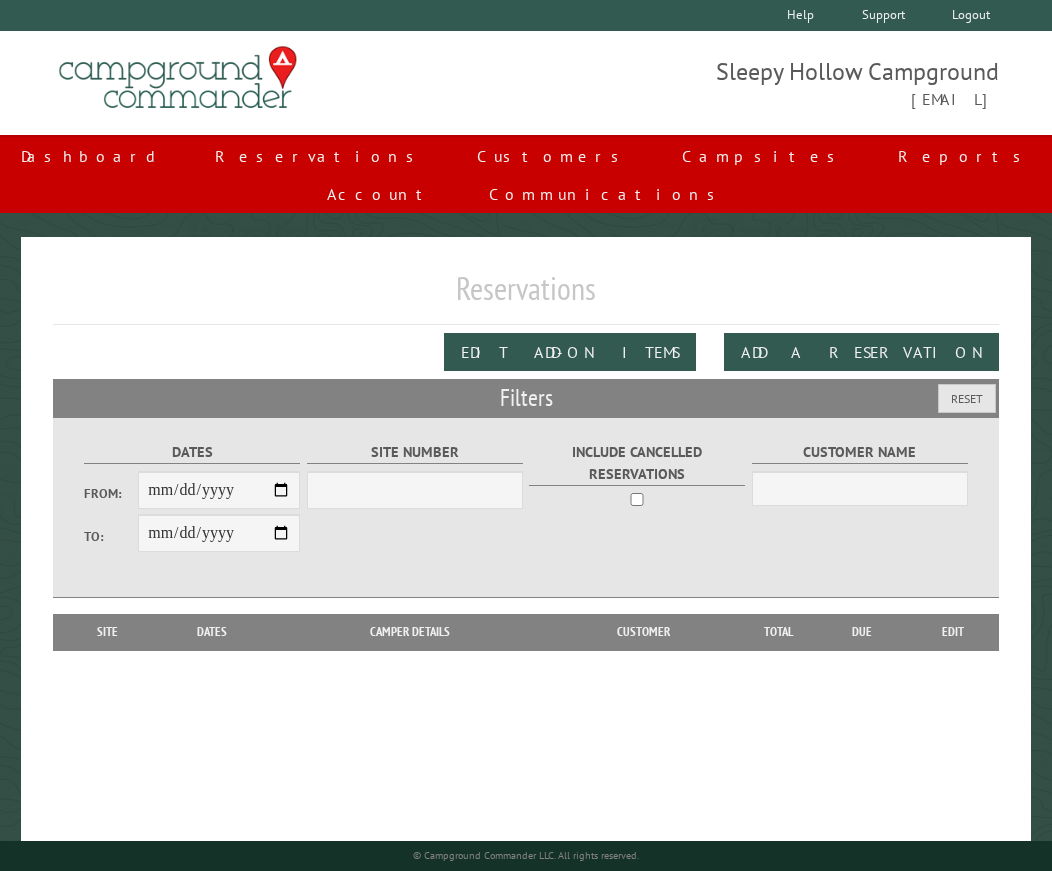 scroll, scrollTop: 0, scrollLeft: 0, axis: both 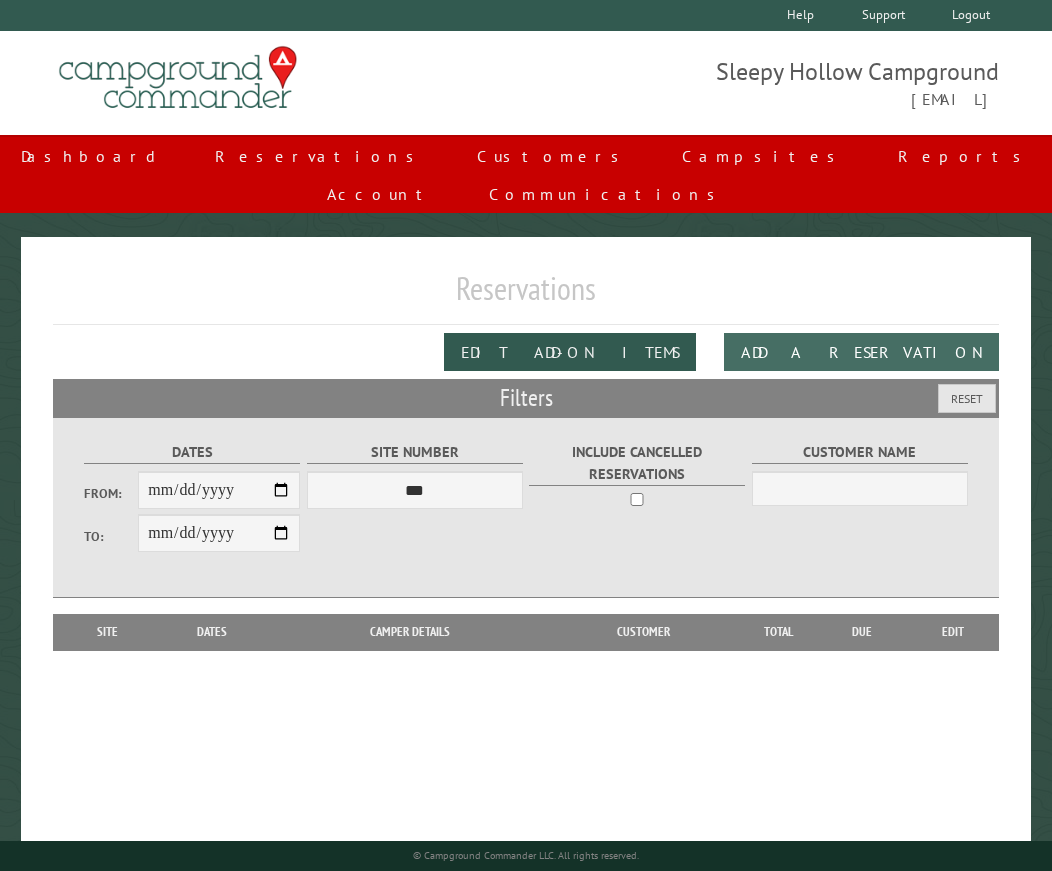 click on "Add a Reservation" at bounding box center (861, 352) 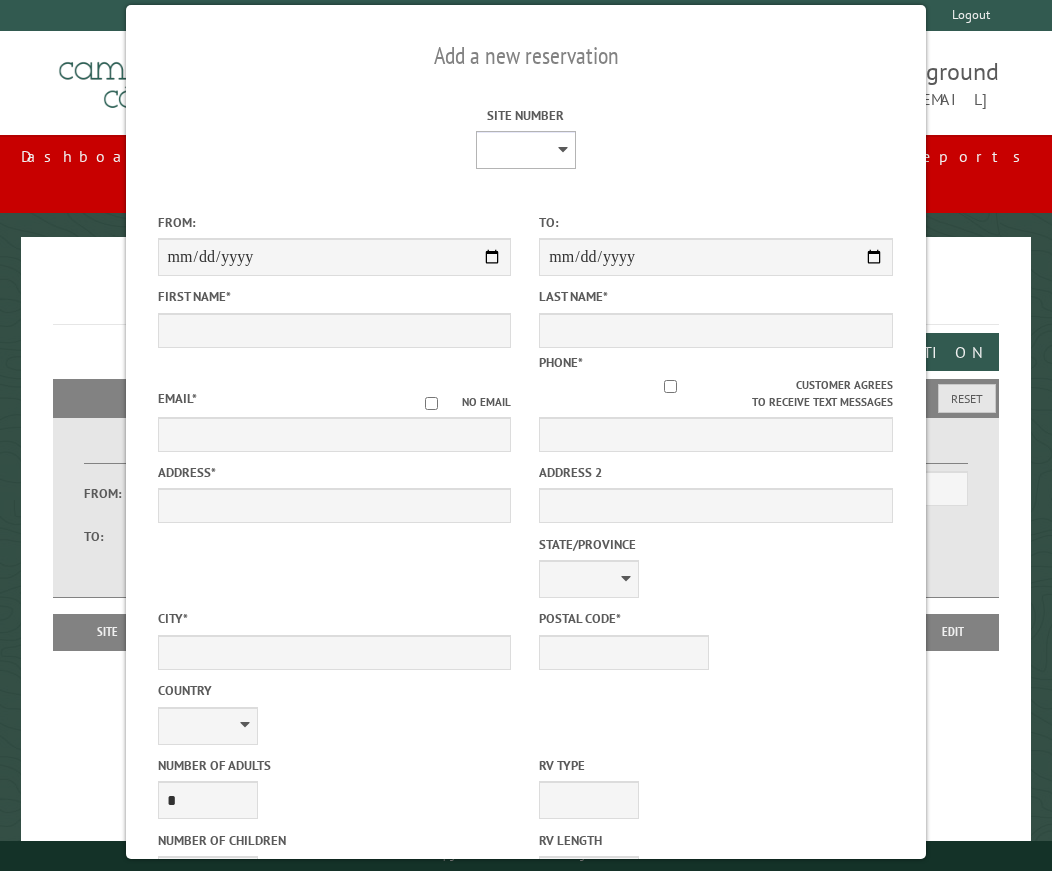click on "* * * * * * * * * ** *** *** ** ** ** ** ** ** ** ** ** ** *** *** ** ** ** ** ** ** ** ** ** ** *** *** ** ** ** ** ** ** ** ** *** *** ** ** ** ** ** ** *** *** ** ** ** ** ** *** ** ** ** ** ** ** ** ** ** ** ** ** ** ** ** ** ** ** ** ** ** ** ** ** **" at bounding box center [526, 150] 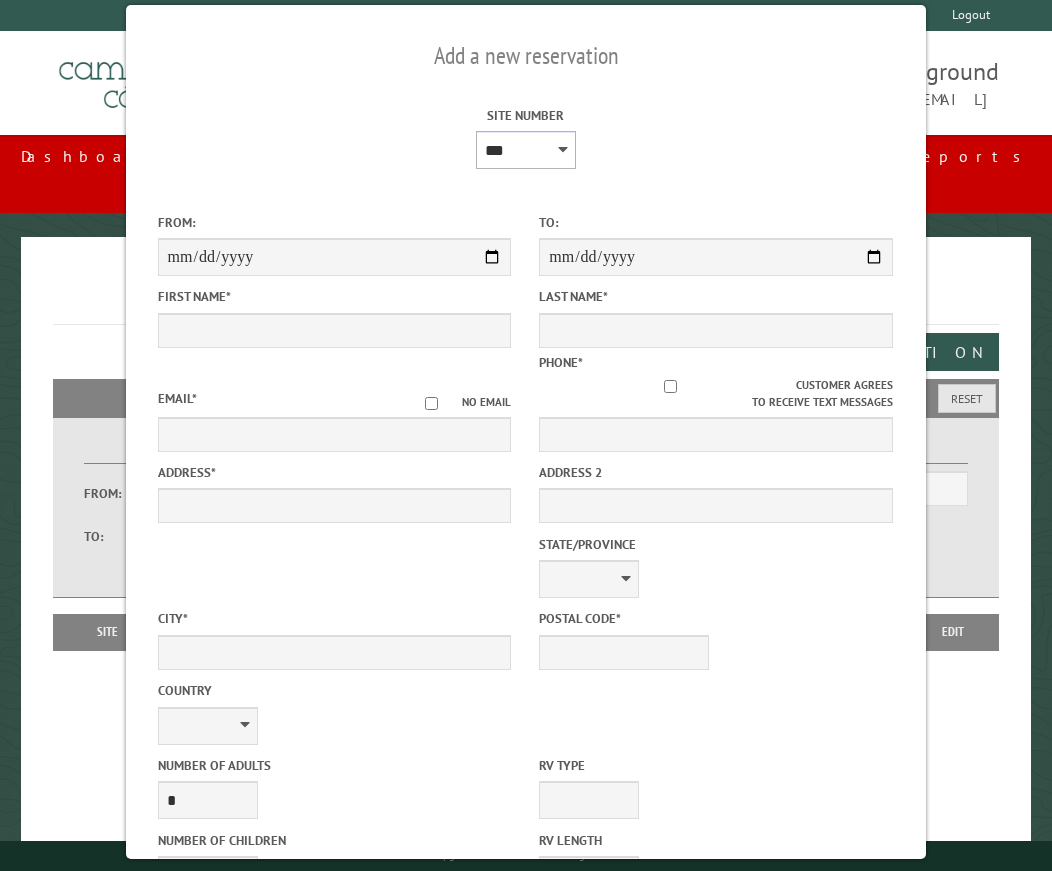 click on "* * * * * * * * * ** *** *** ** ** ** ** ** ** ** ** ** ** *** *** ** ** ** ** ** ** ** ** ** ** *** *** ** ** ** ** ** ** ** ** *** *** ** ** ** ** ** ** *** *** ** ** ** ** ** *** ** ** ** ** ** ** ** ** ** ** ** ** ** ** ** ** ** ** ** ** ** ** ** ** **" at bounding box center [526, 150] 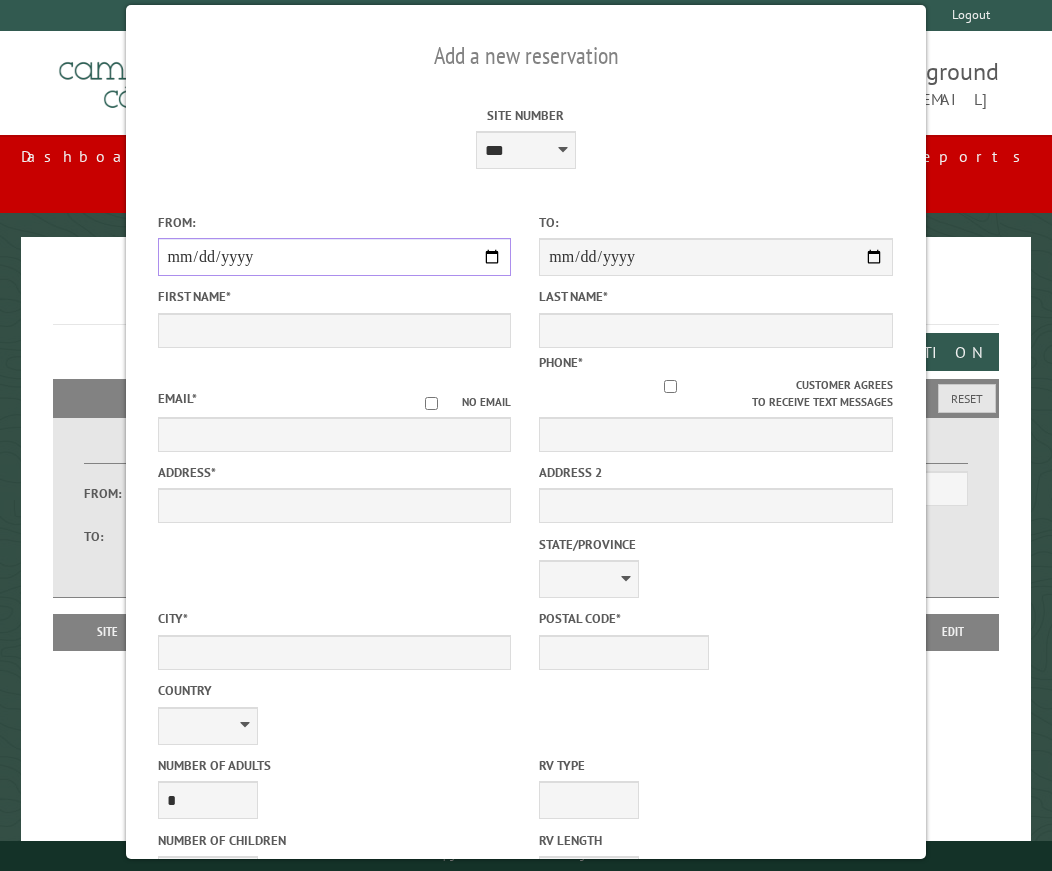 click on "From:" at bounding box center [335, 257] 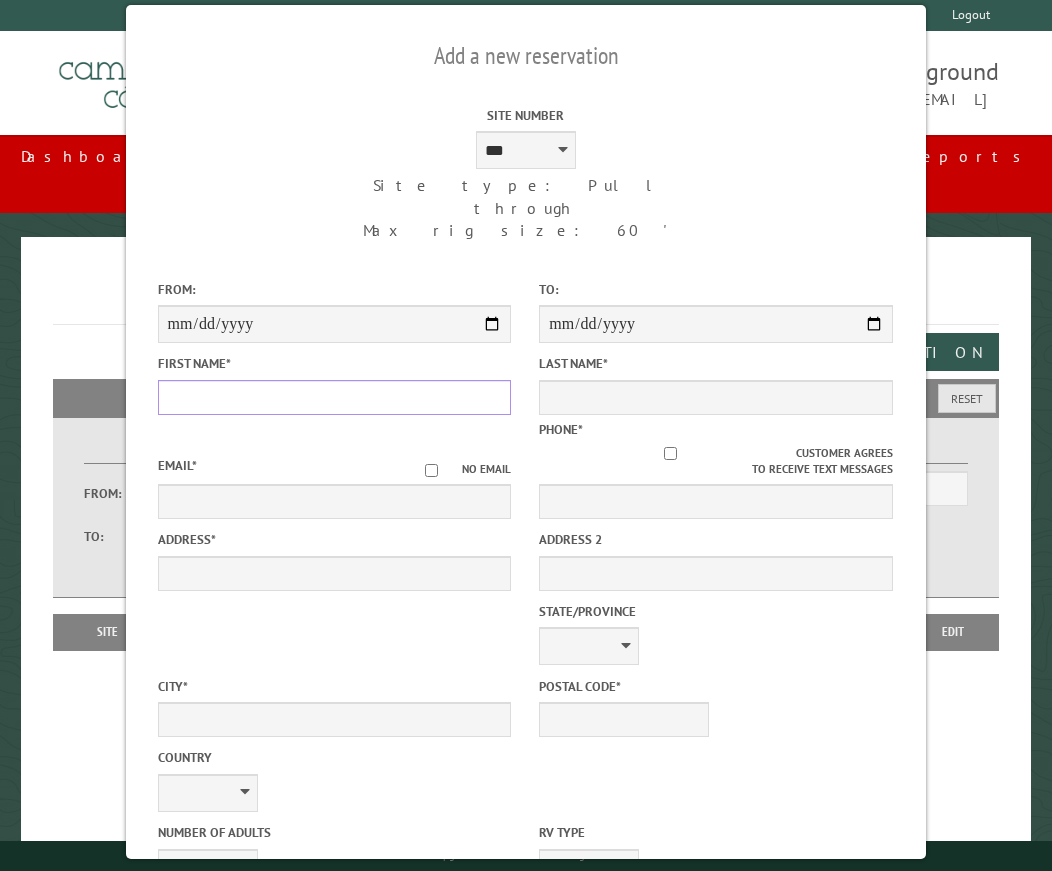 click on "First Name *" at bounding box center (335, 397) 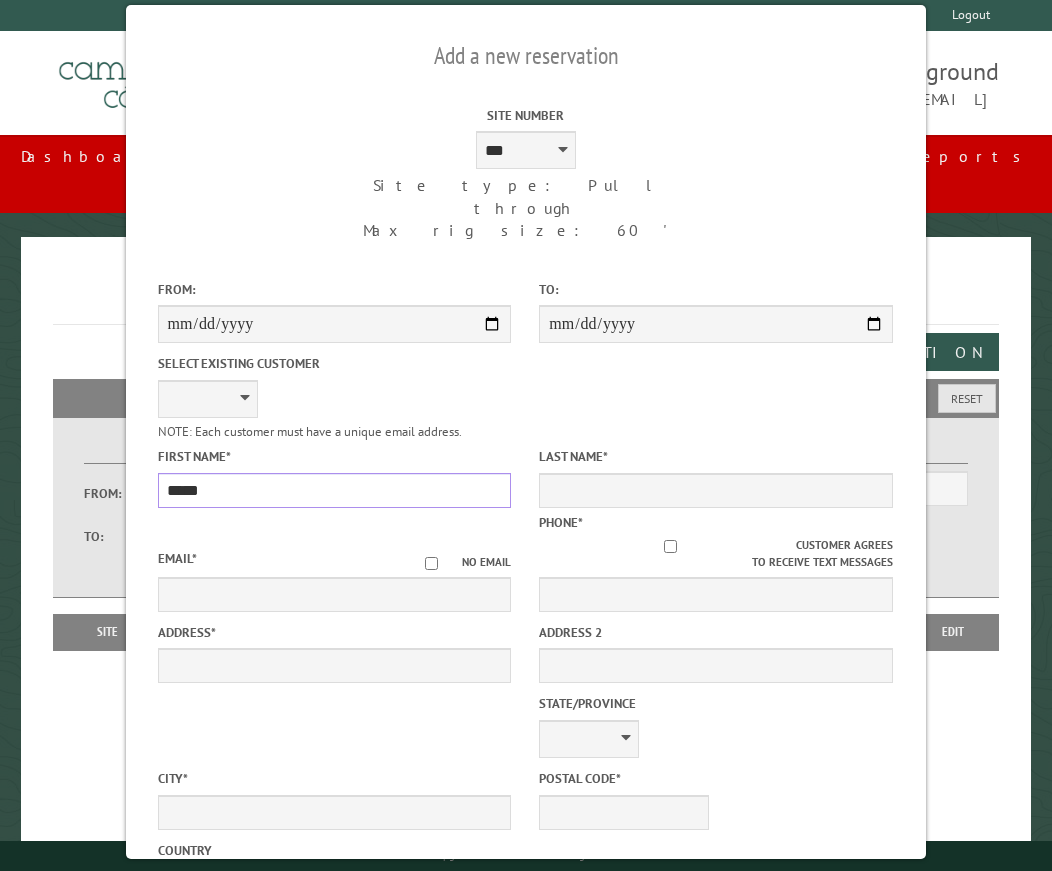 type on "*****" 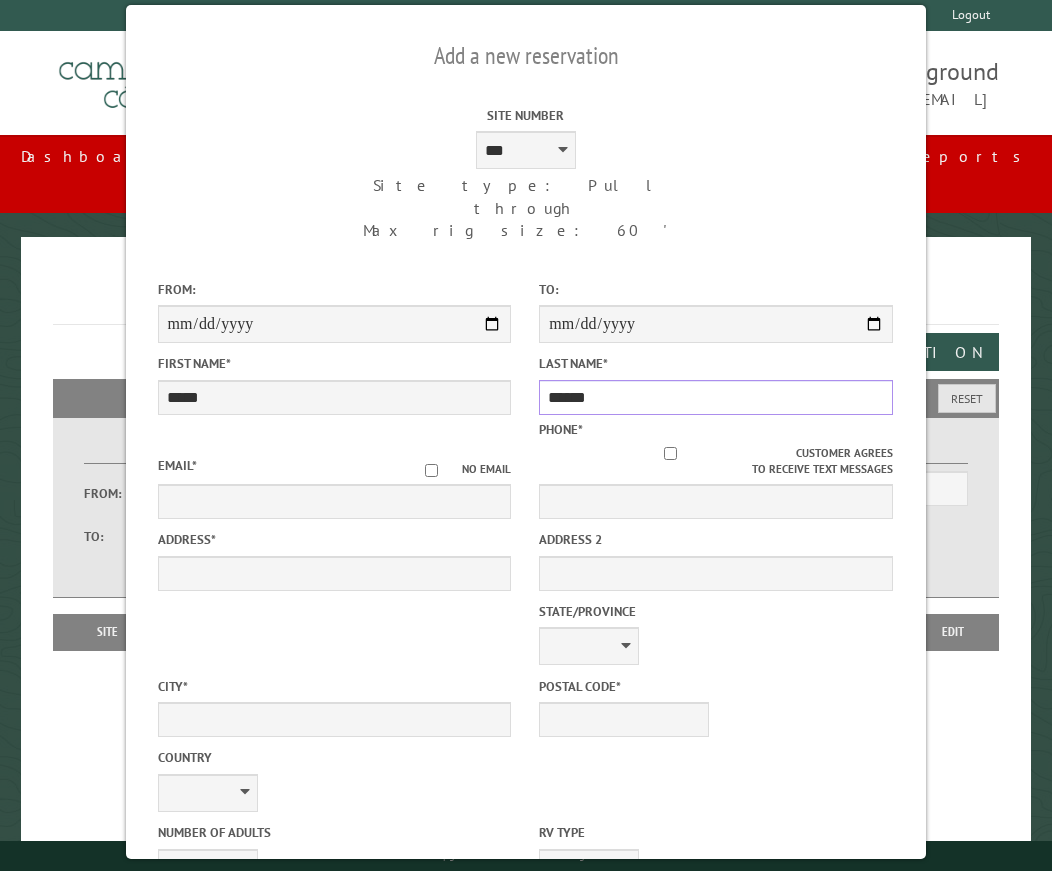 type on "******" 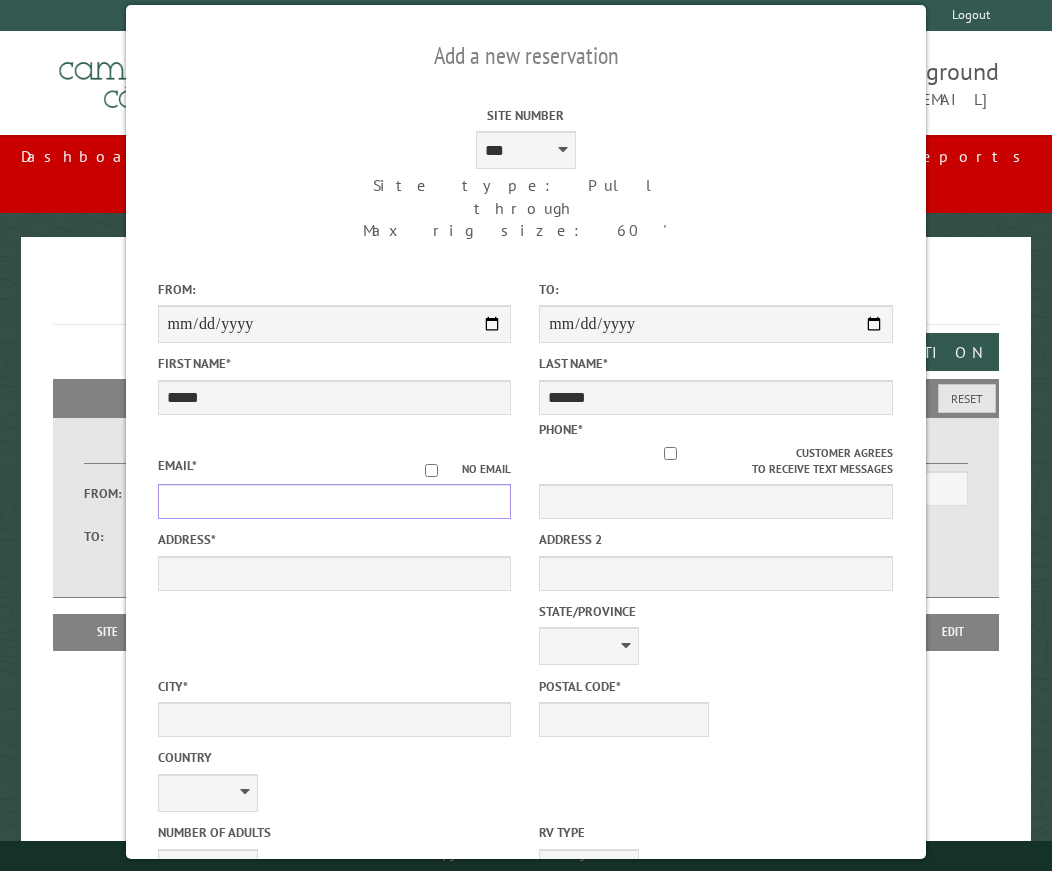 click on "Email *" at bounding box center [335, 501] 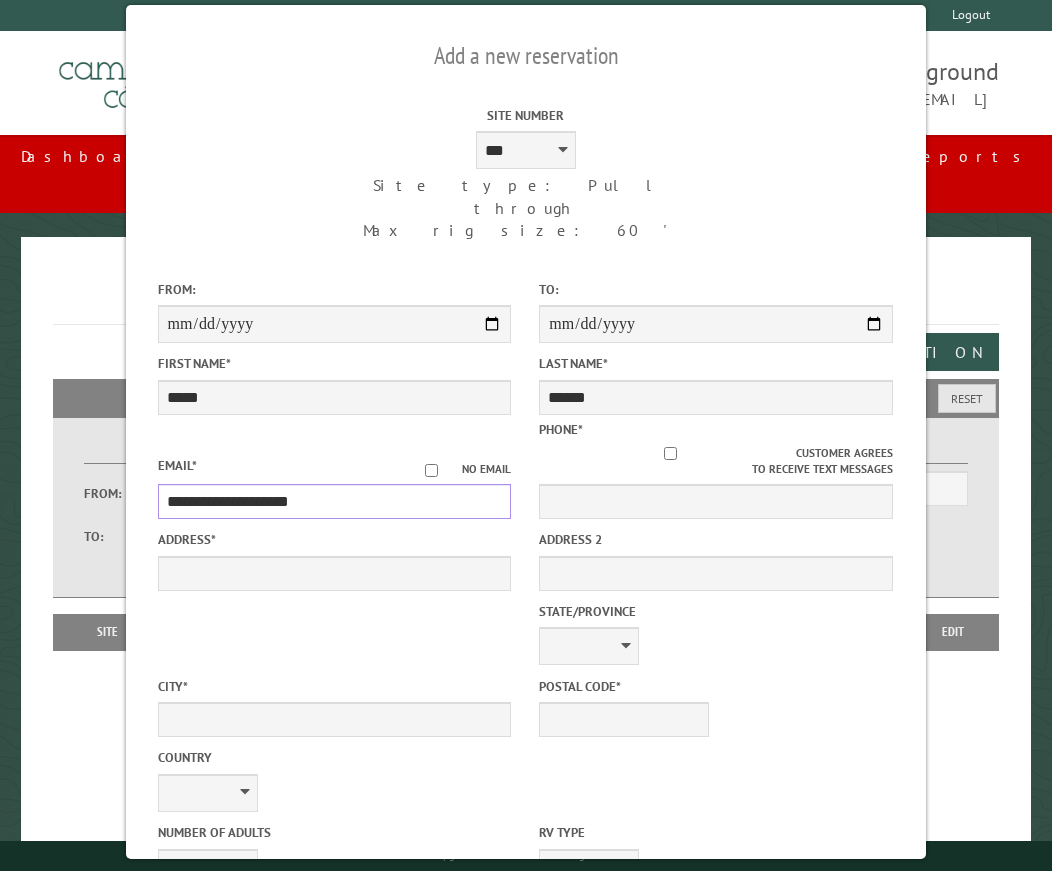 type on "**********" 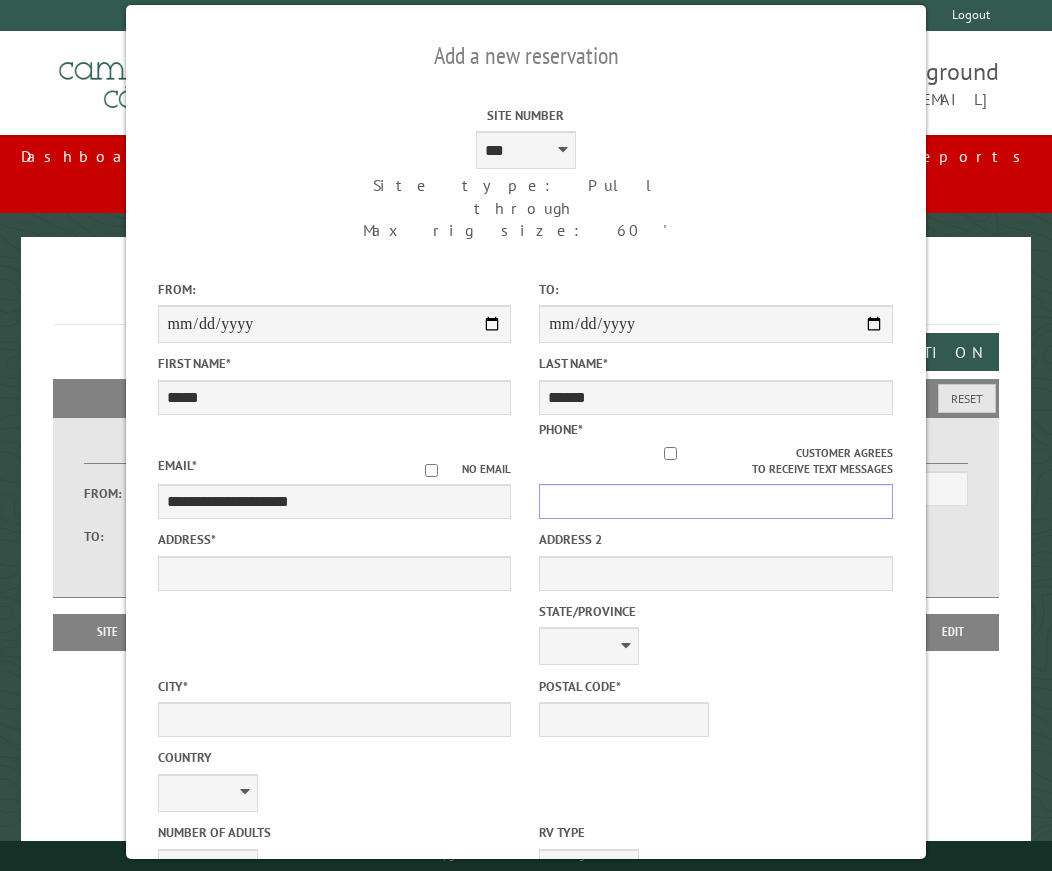 click on "Phone *" at bounding box center [716, 501] 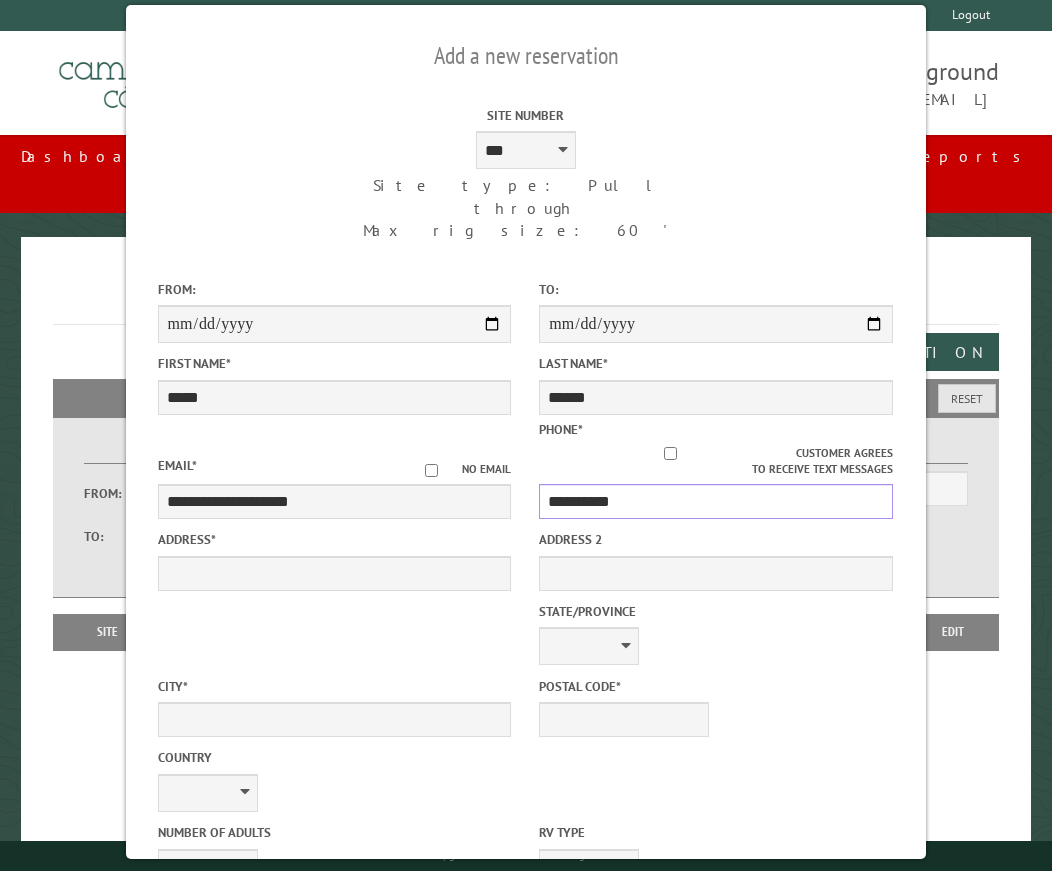 type on "**********" 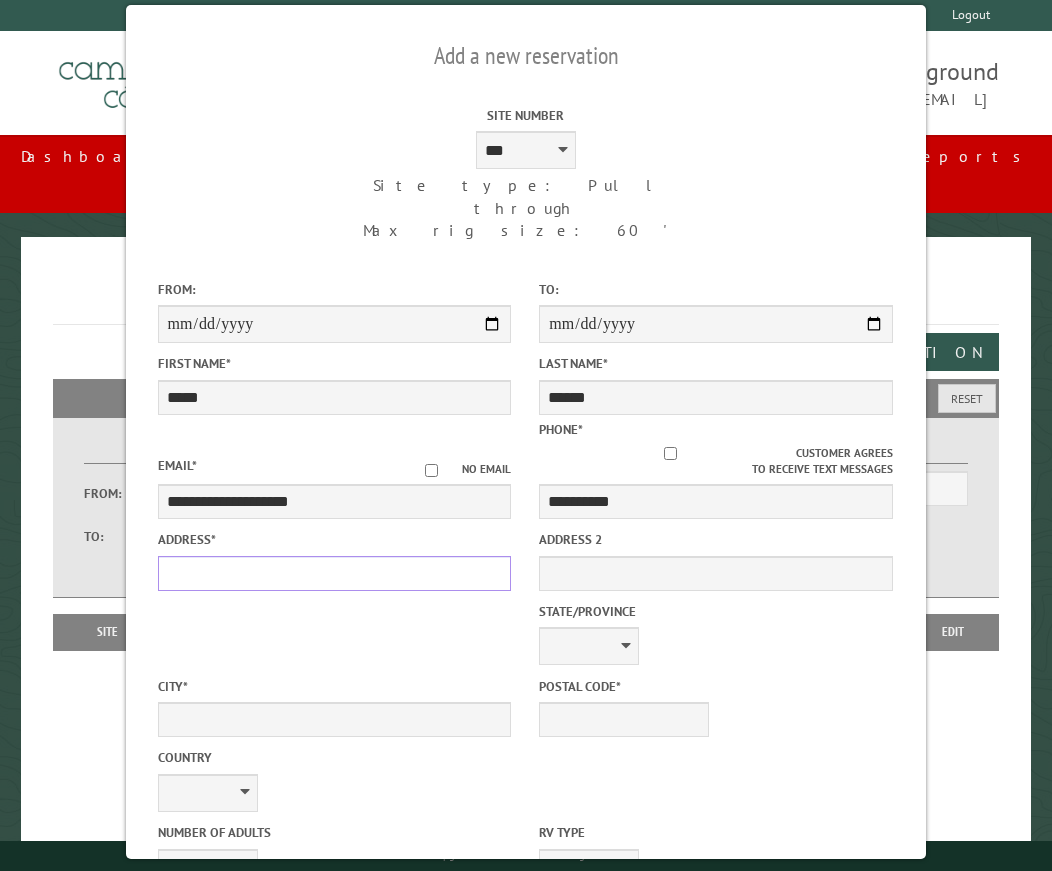 click on "Address *" at bounding box center [335, 573] 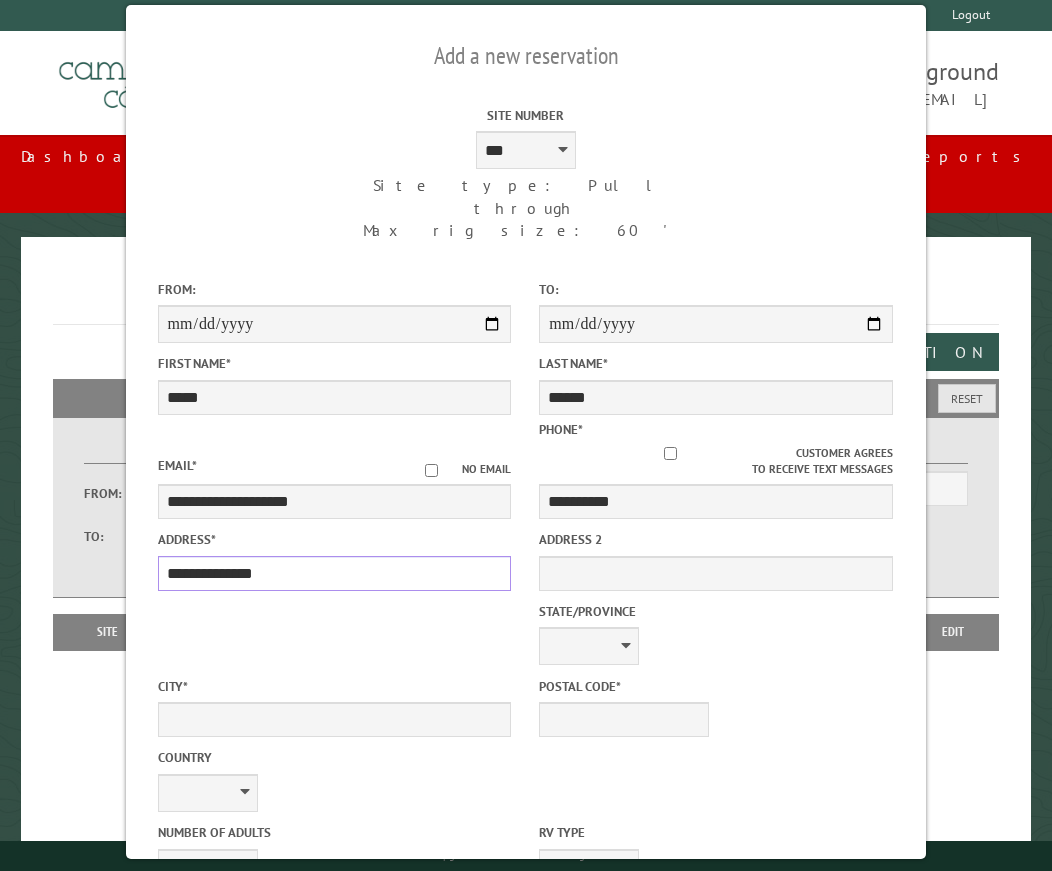type on "**********" 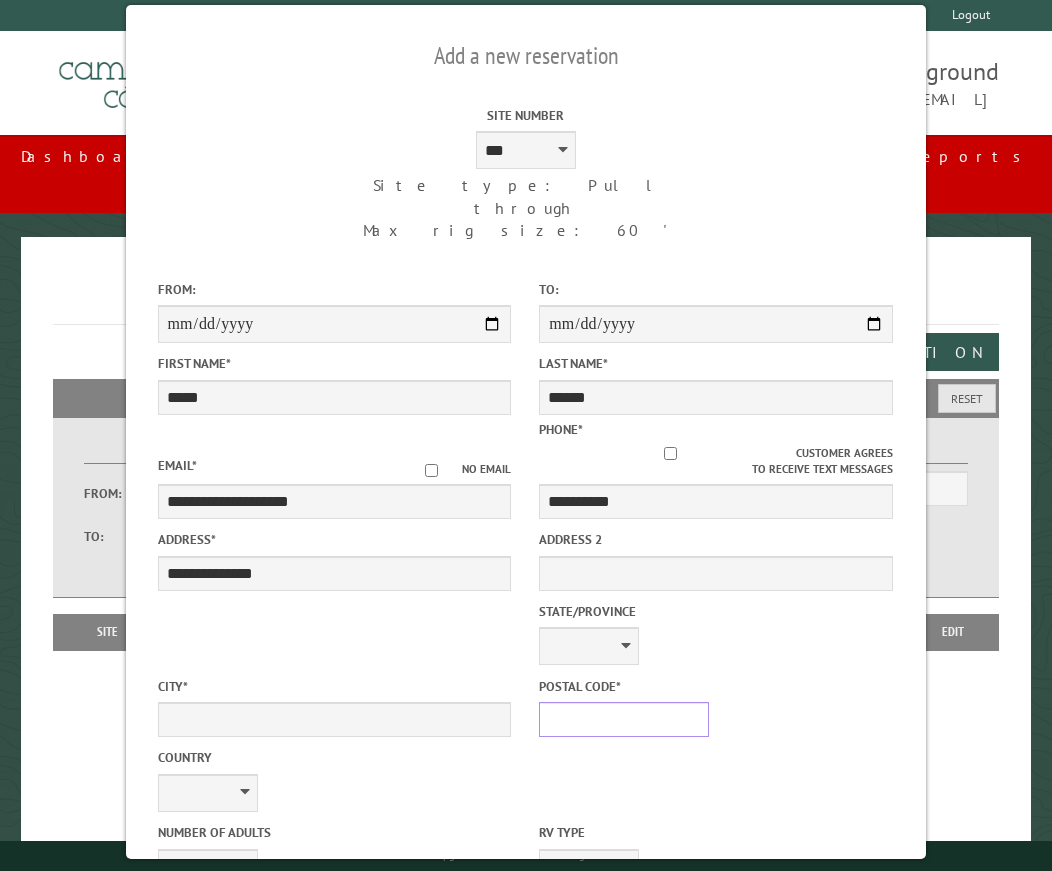 click on "Postal Code *" at bounding box center [624, 719] 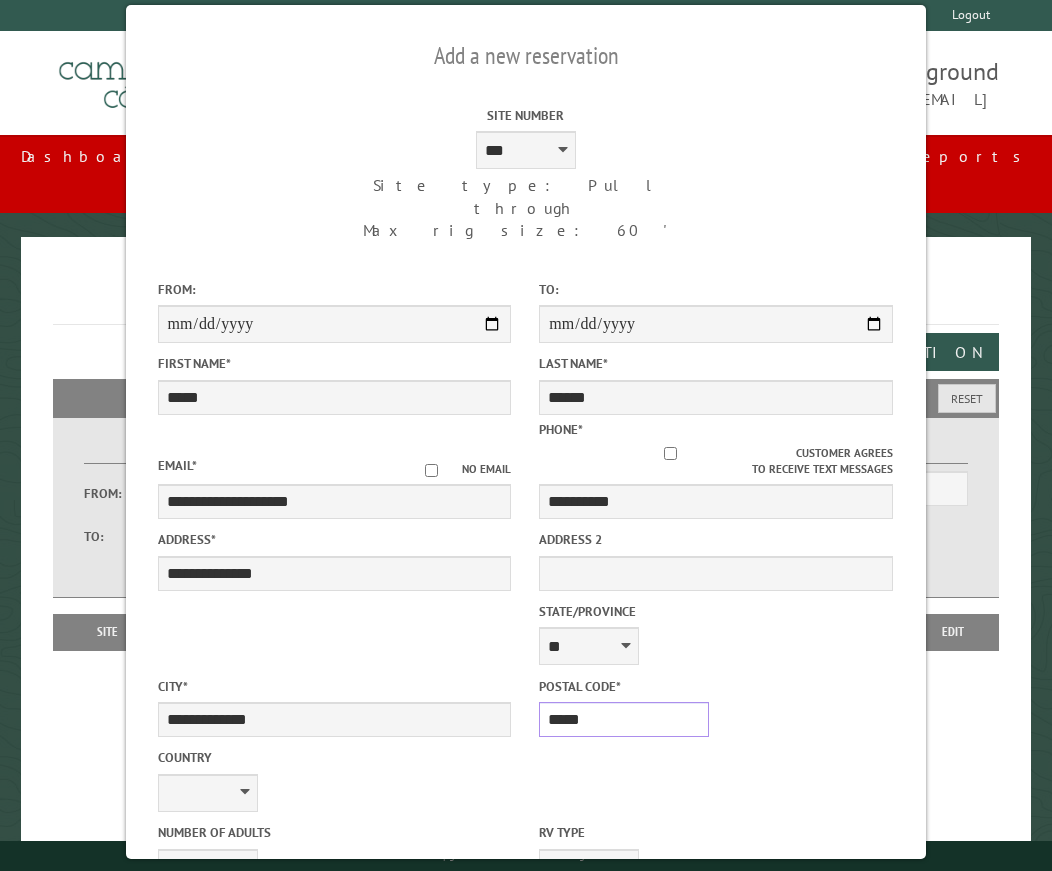 type on "*****" 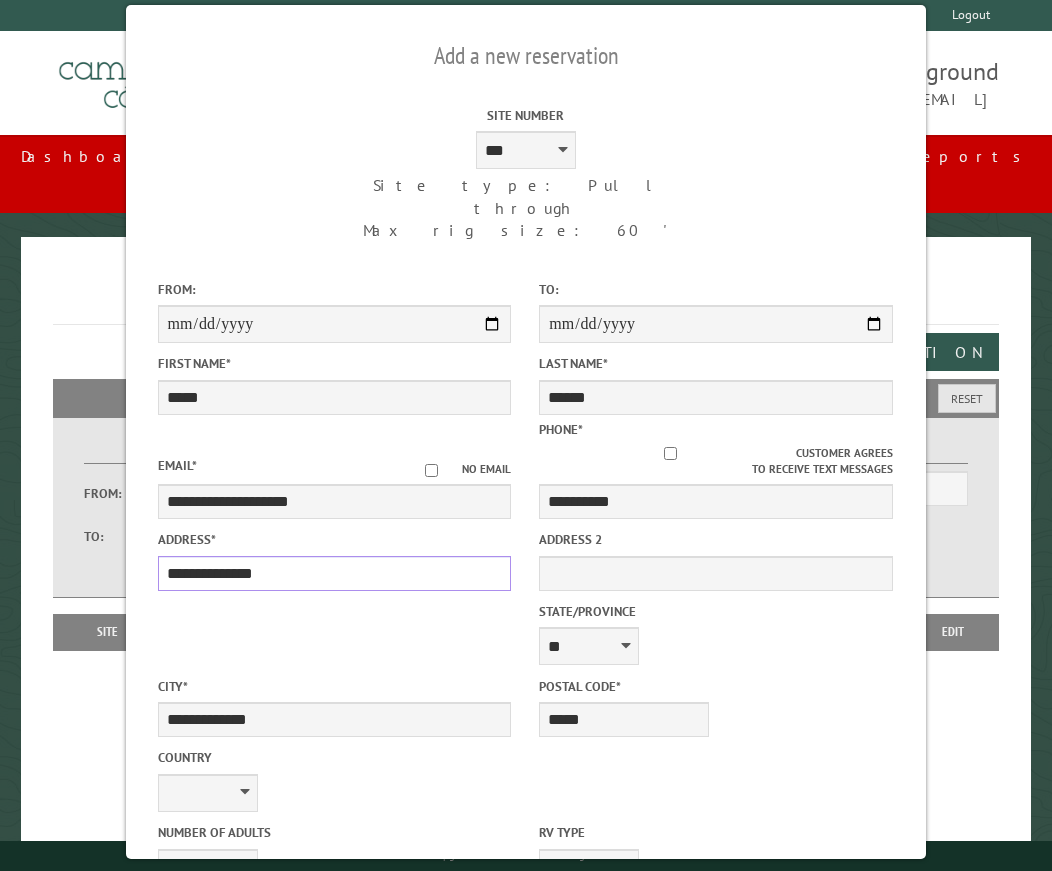 click on "**********" at bounding box center (335, 573) 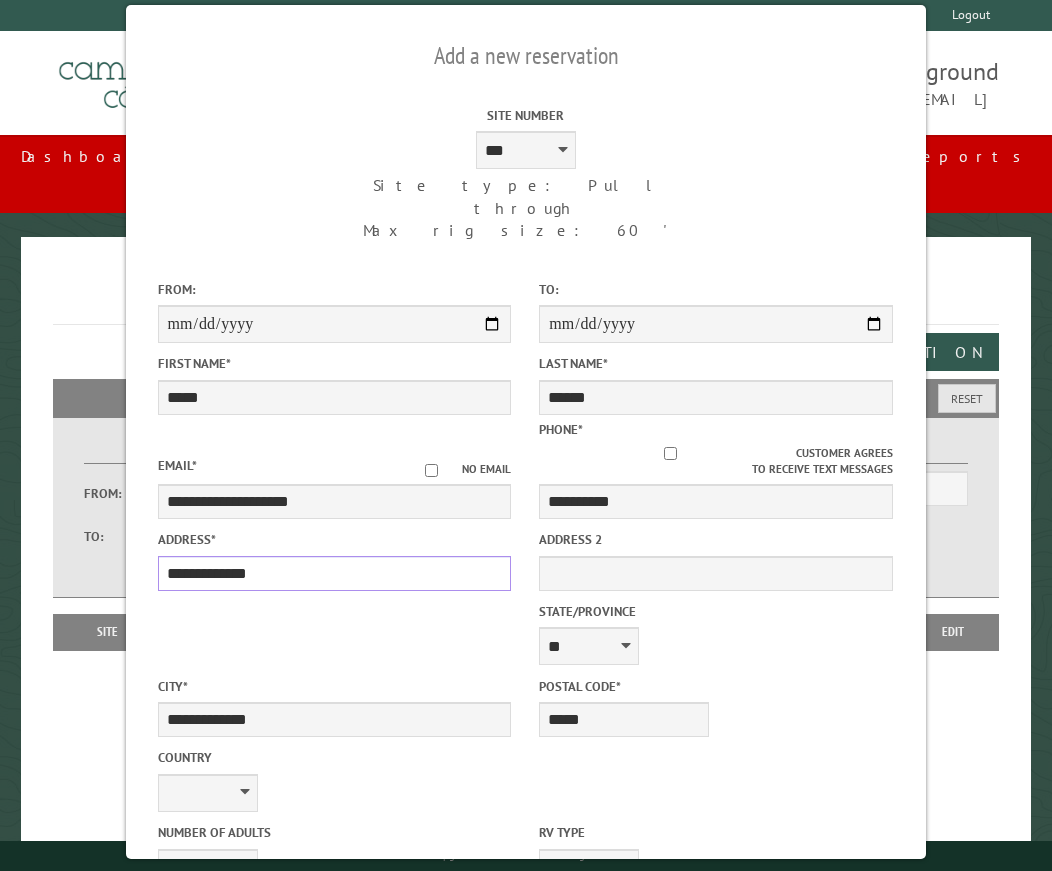 scroll, scrollTop: 200, scrollLeft: 0, axis: vertical 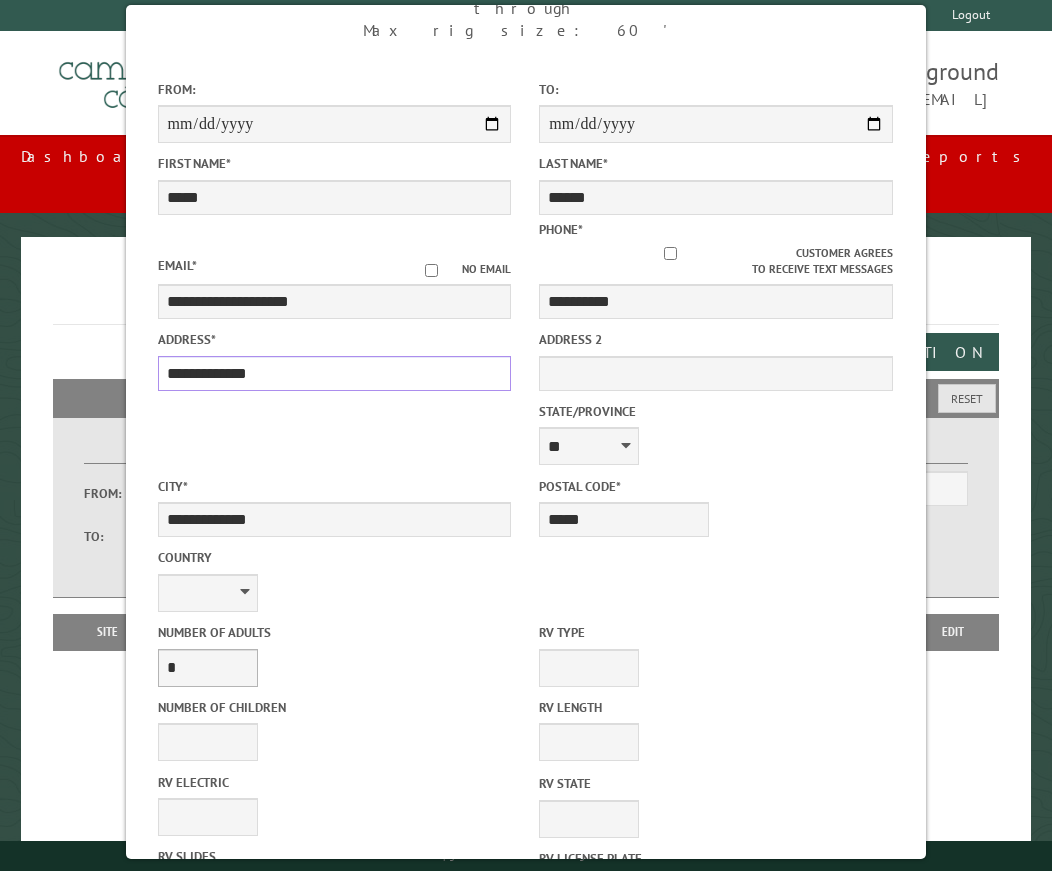 type on "**********" 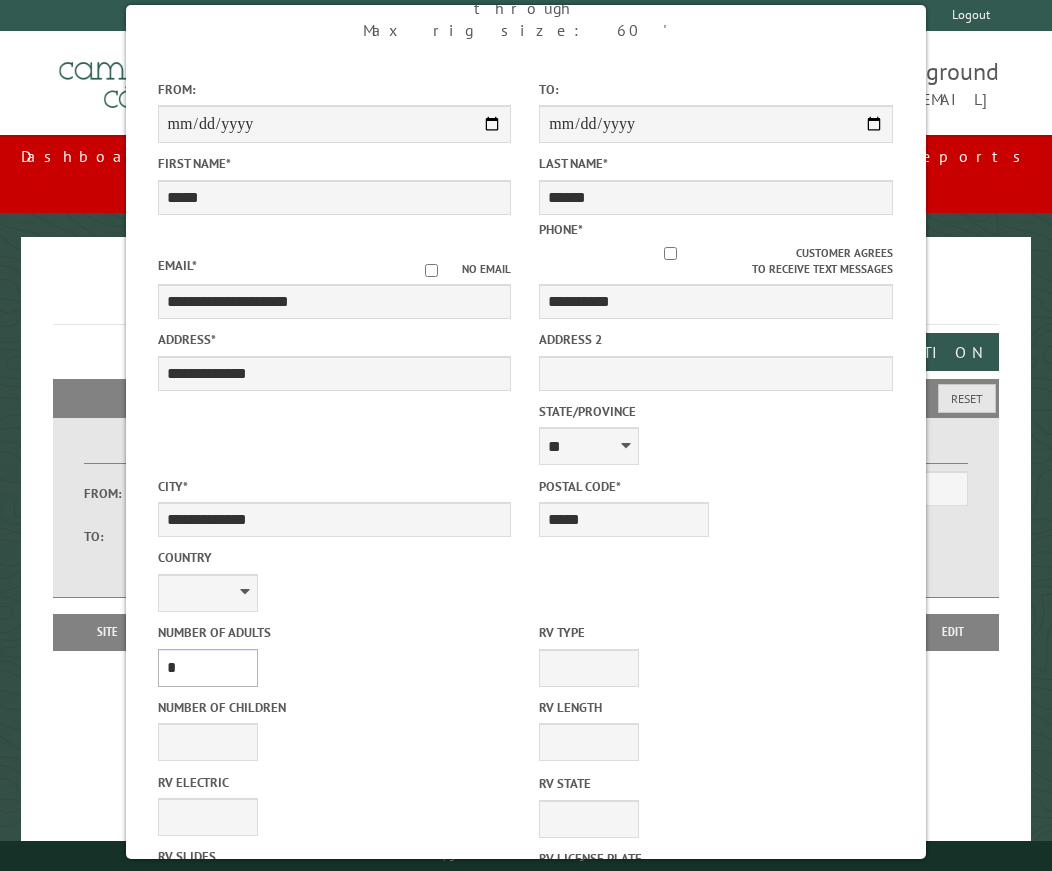 click on "* * * * * * * * * * **" at bounding box center (208, 668) 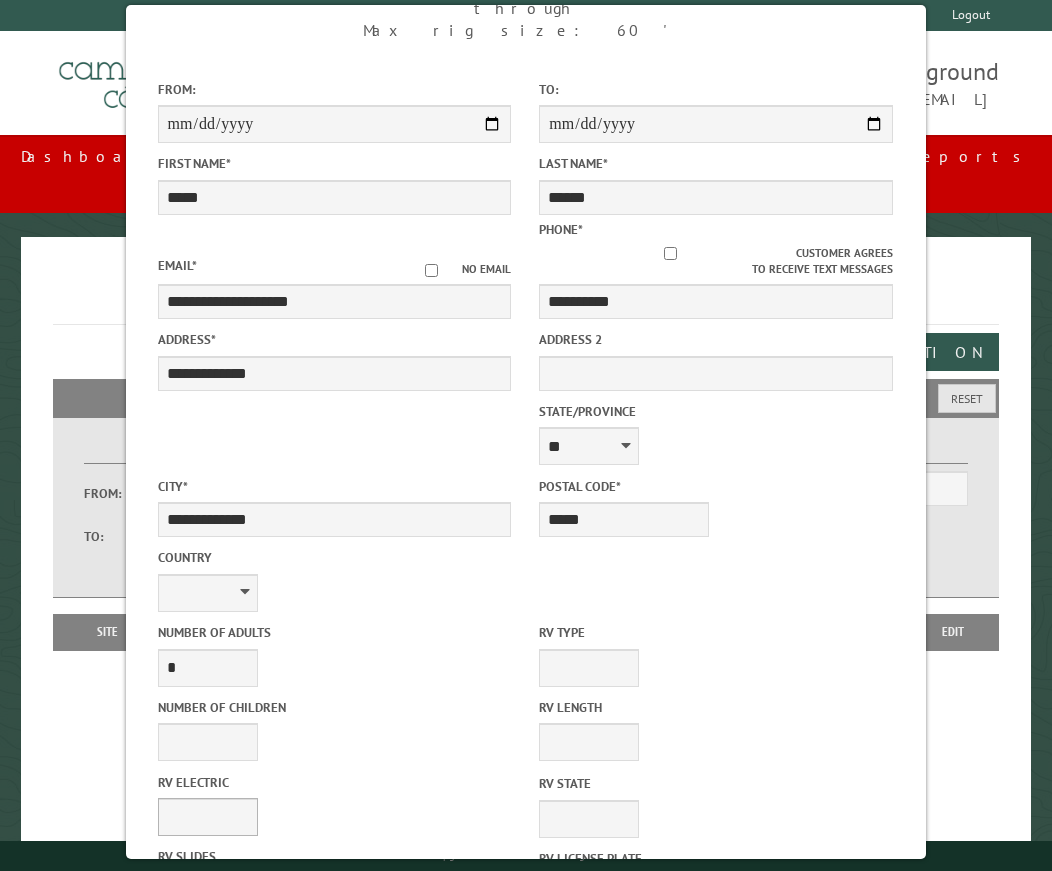 click on "RV Electric
**** *** *** ***" at bounding box center [624, 432] 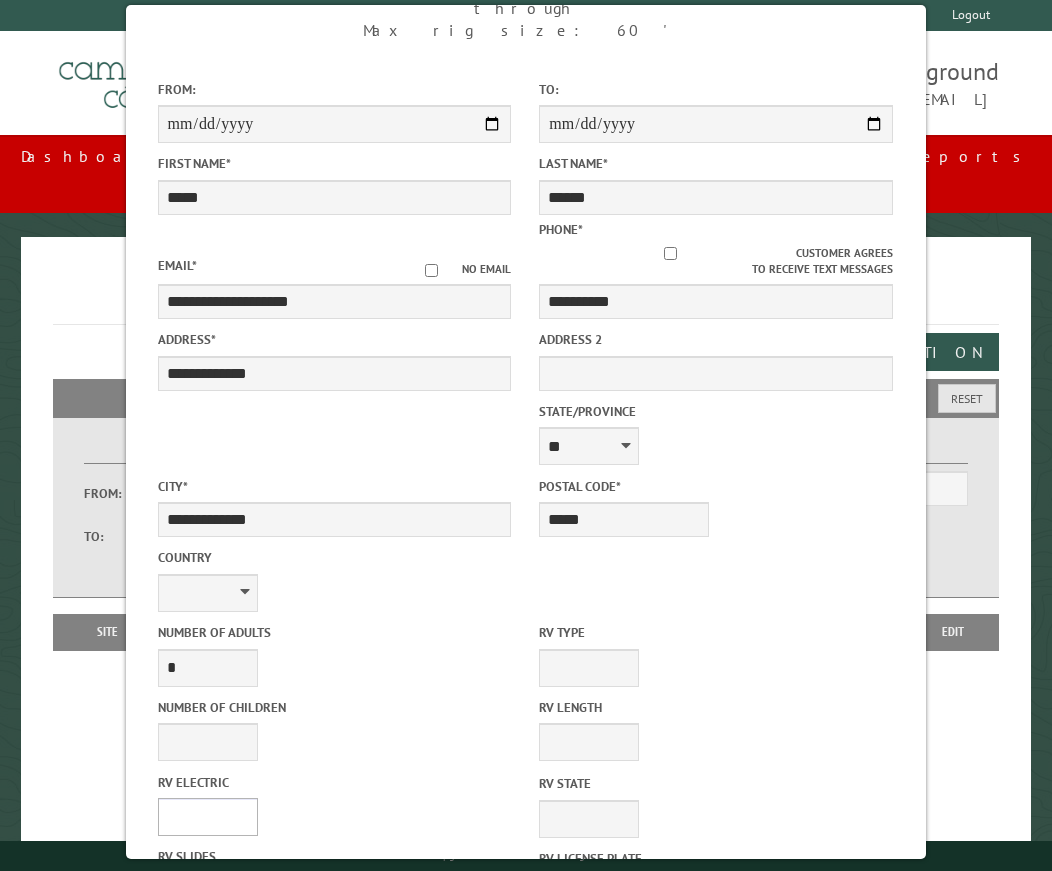 click on "**** *** *** ***" at bounding box center (208, 817) 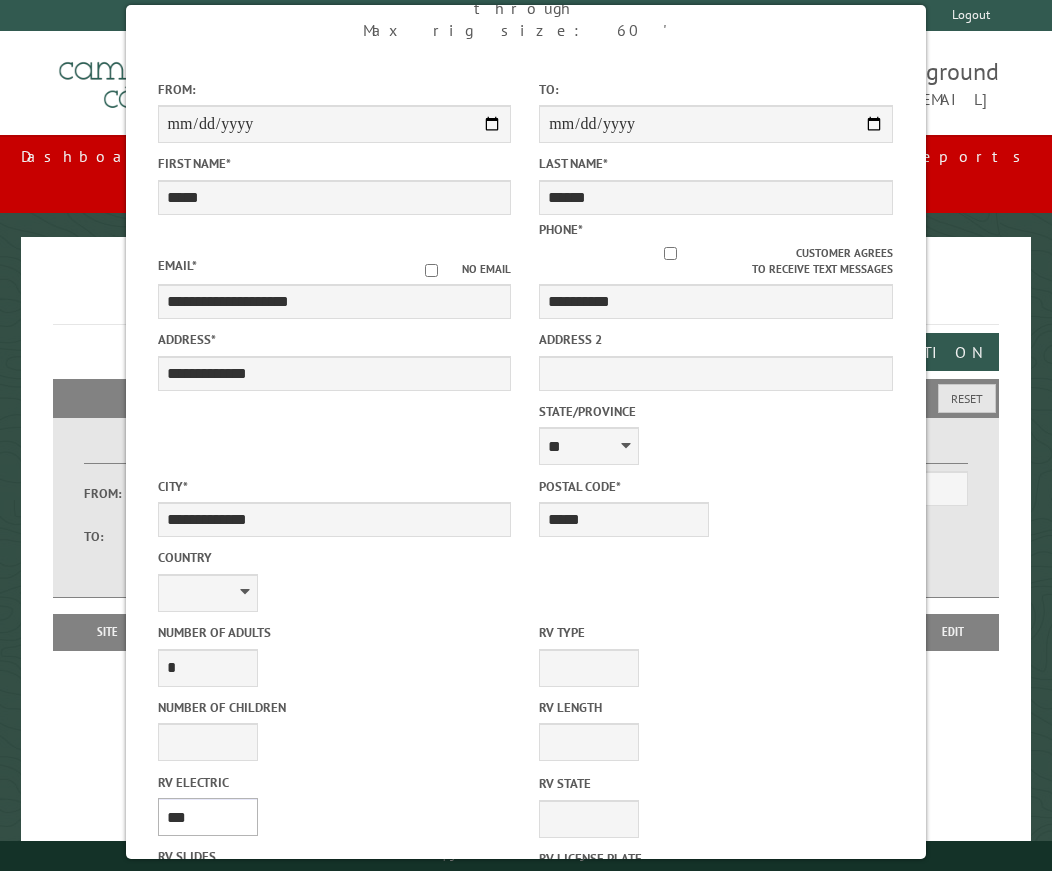 click on "**** *** *** ***" at bounding box center (208, 817) 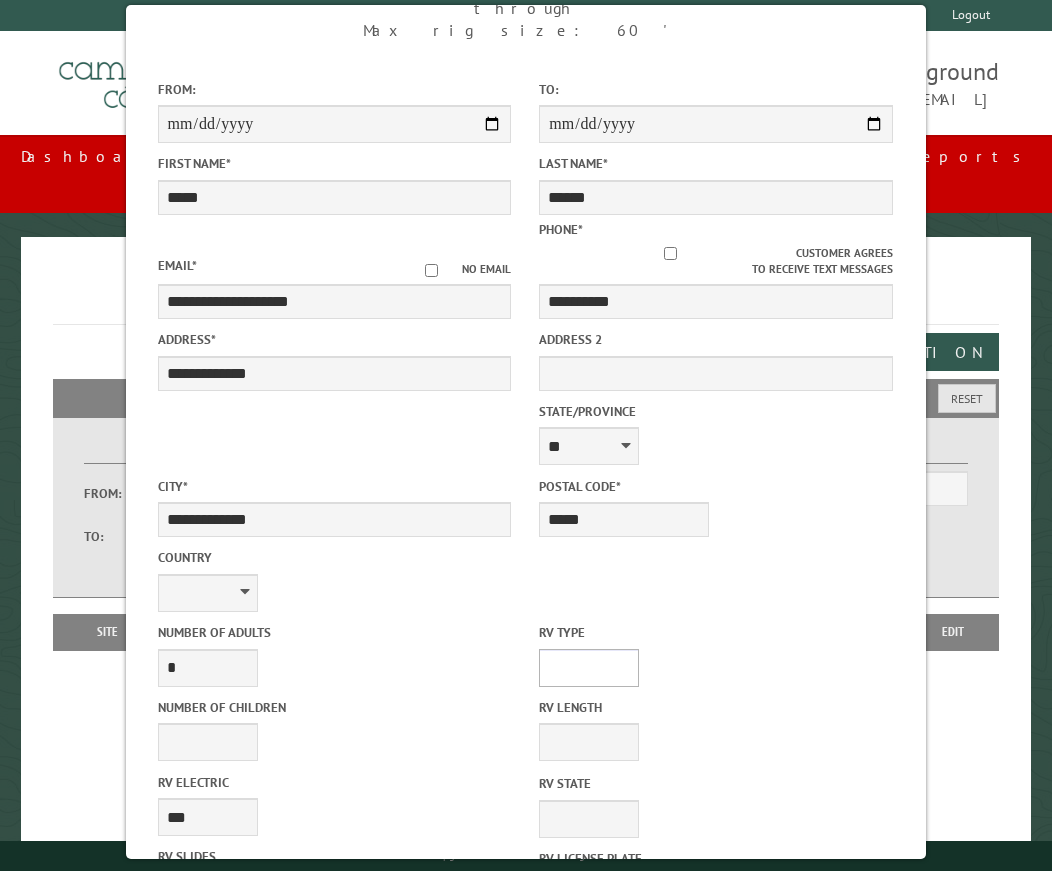 click on "**********" at bounding box center [589, 668] 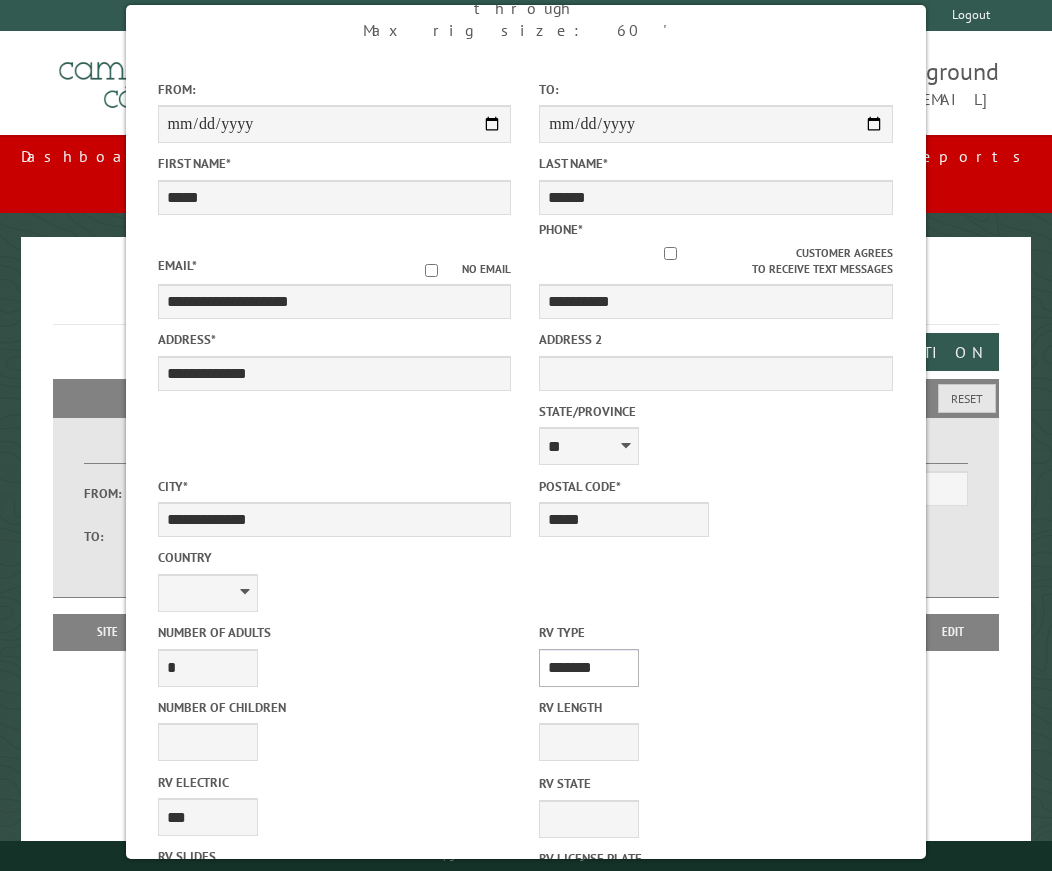 click on "**********" at bounding box center (589, 668) 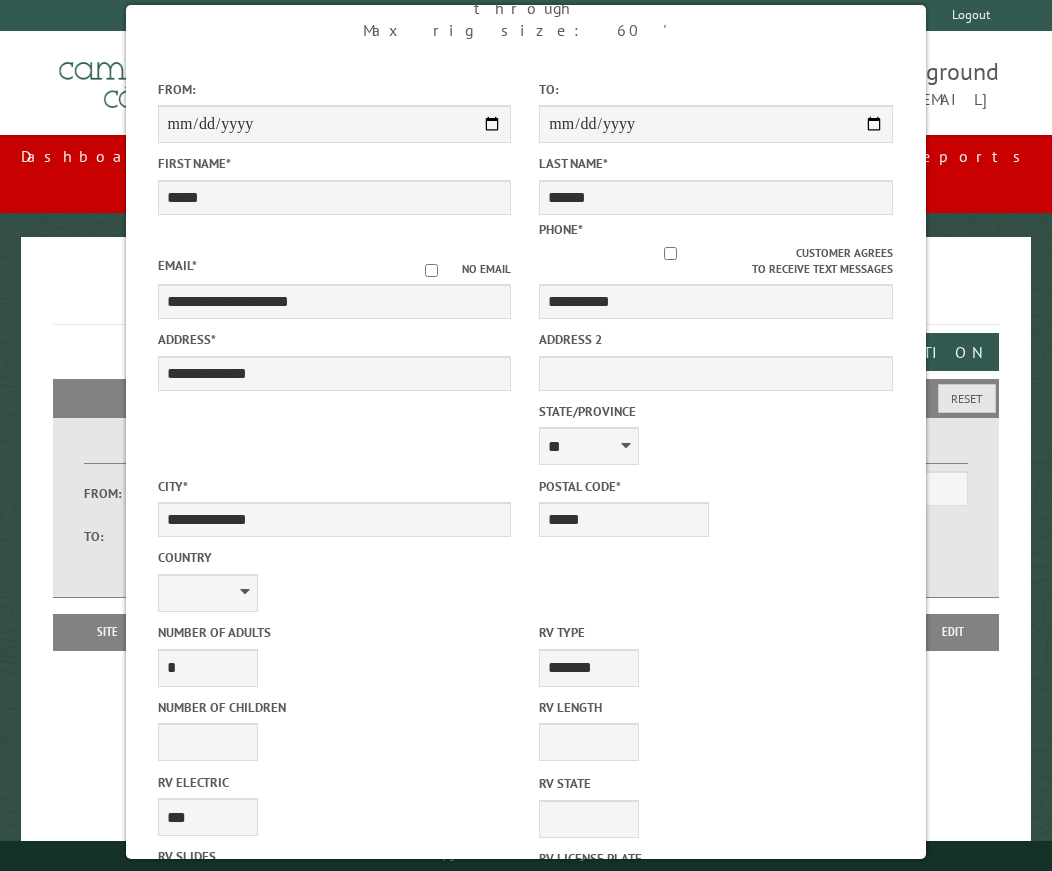 click on "* * * * * * * * * * **" at bounding box center (208, 892) 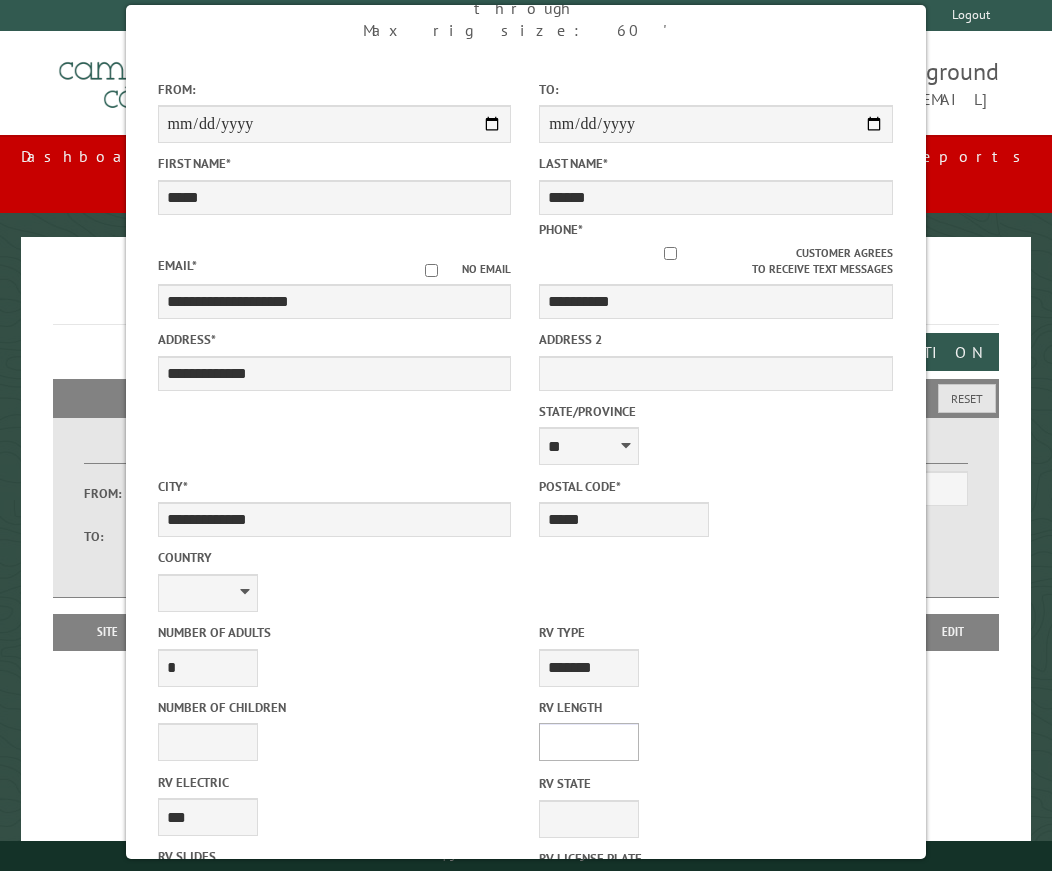 click on "* ** ** ** ** ** ** ** ** ** ** **" at bounding box center (589, 742) 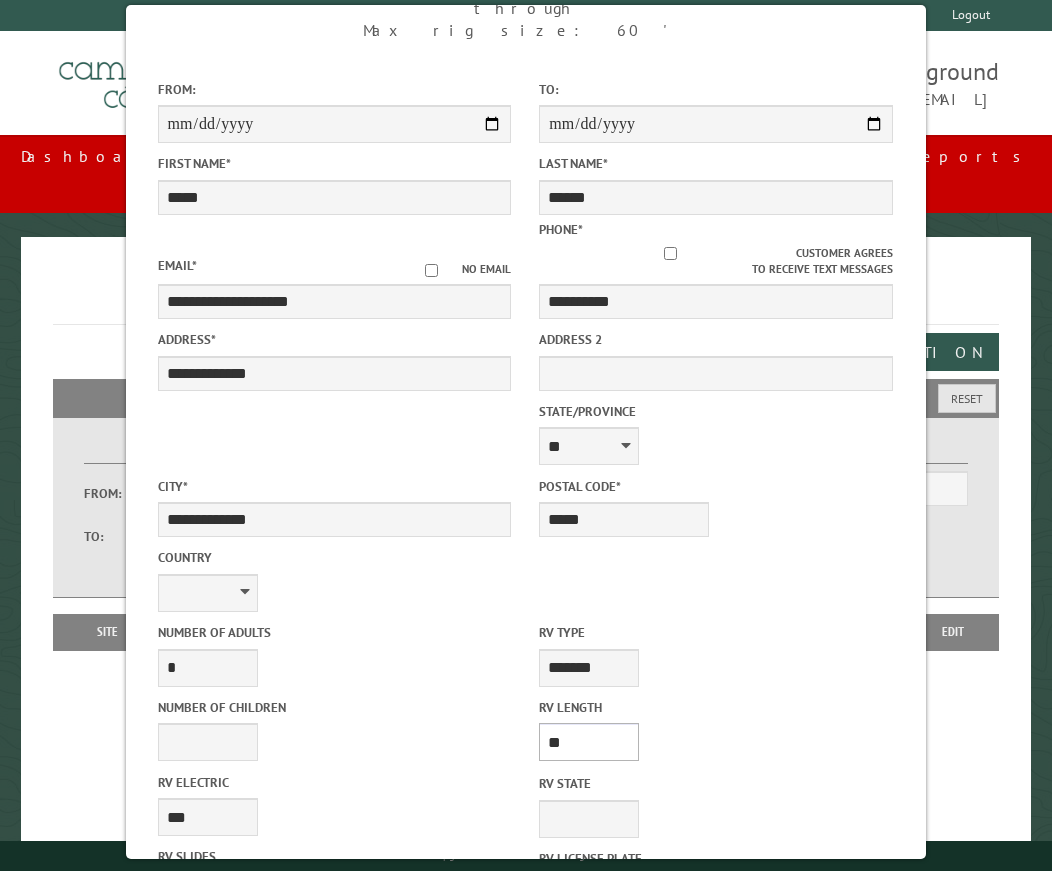 click on "* ** ** ** ** ** ** ** ** ** ** **" at bounding box center [589, 742] 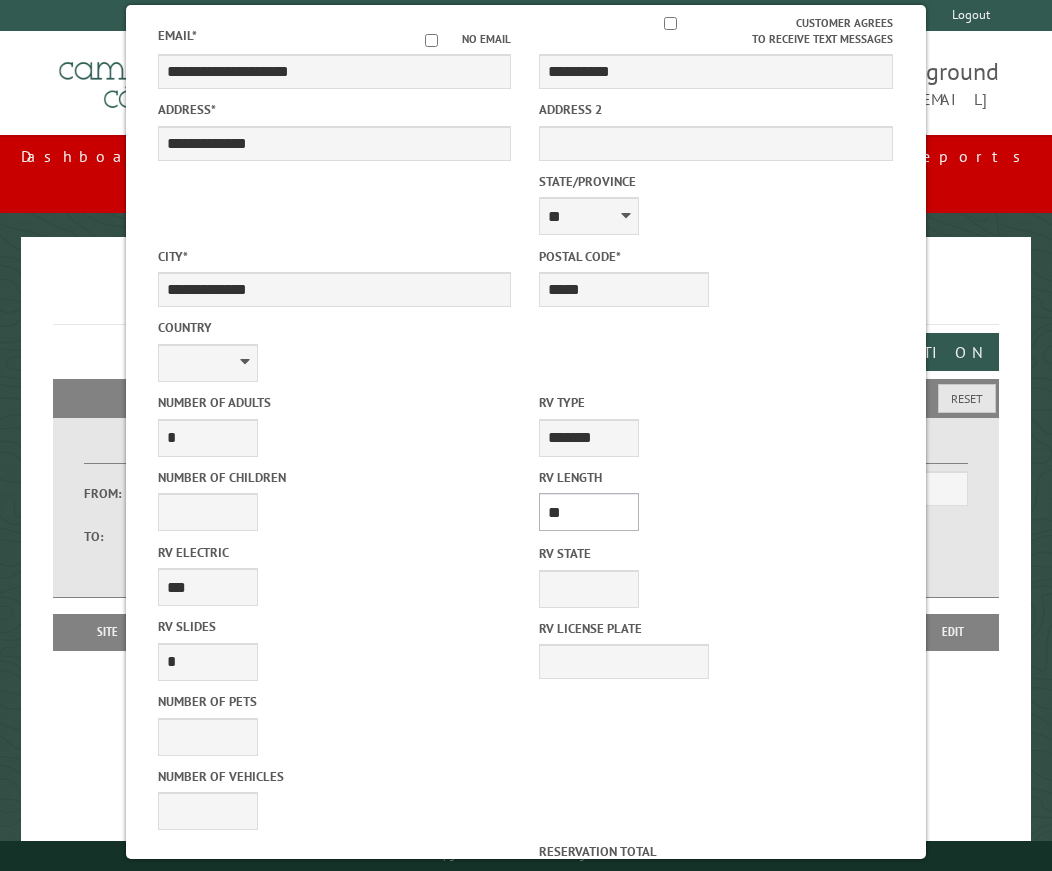 scroll, scrollTop: 459, scrollLeft: 0, axis: vertical 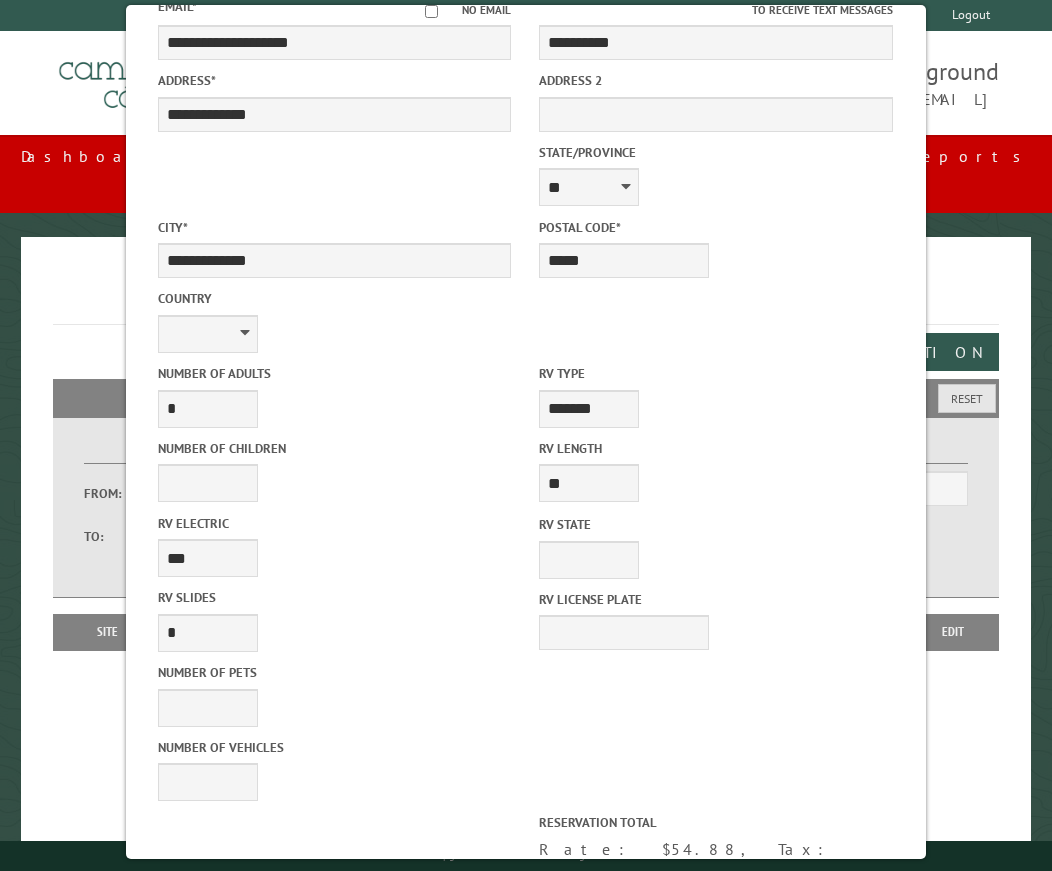 click on "Reserve Now" at bounding box center [435, 1198] 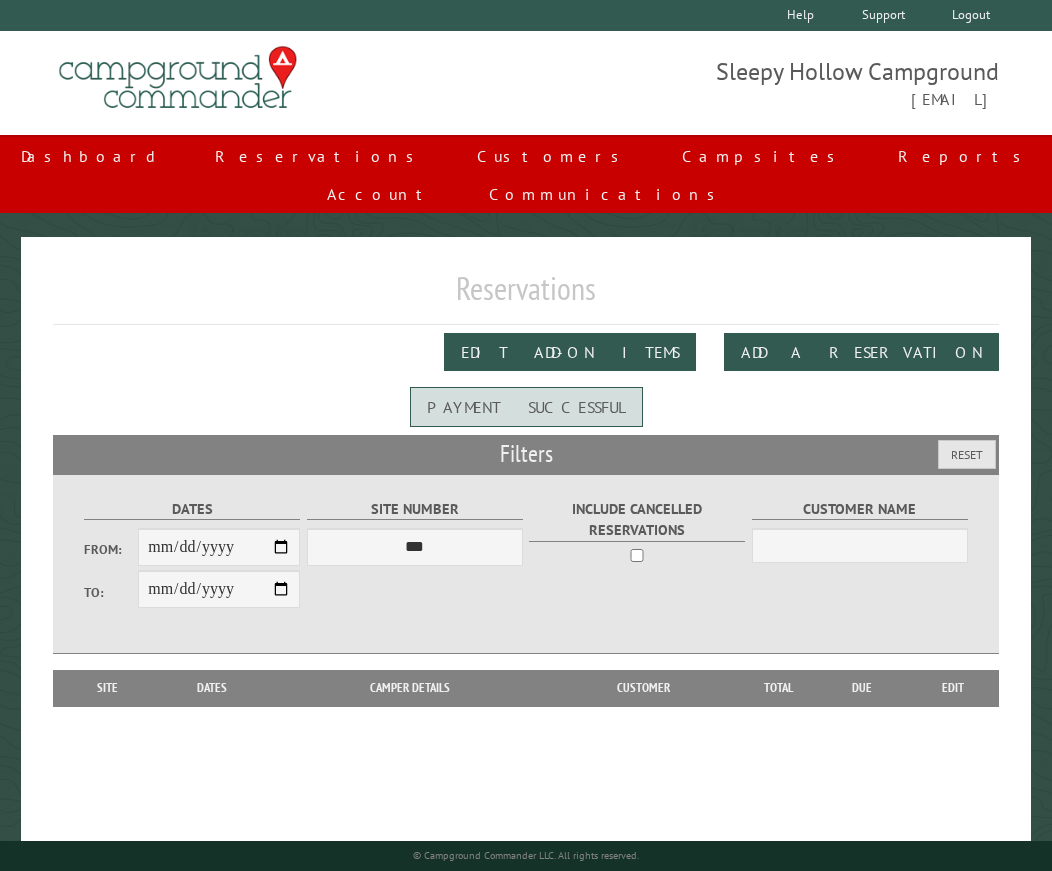 scroll, scrollTop: 0, scrollLeft: 0, axis: both 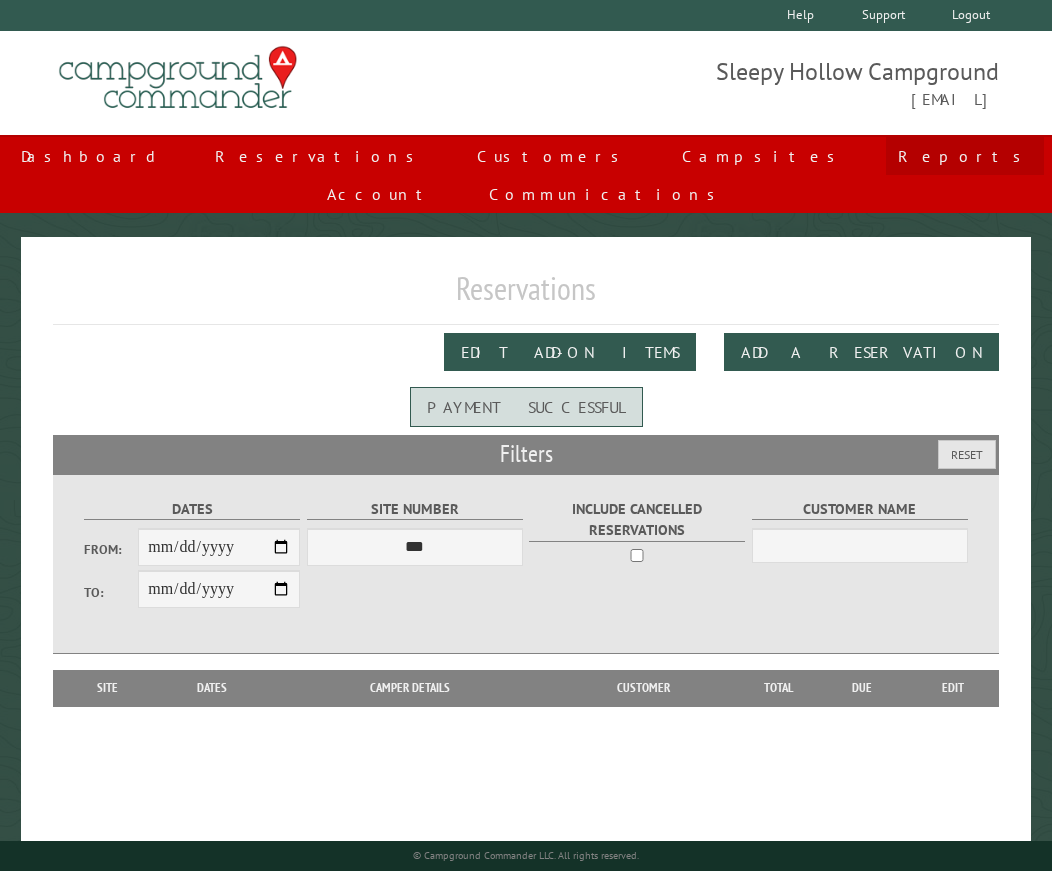 click on "Reports" at bounding box center (965, 156) 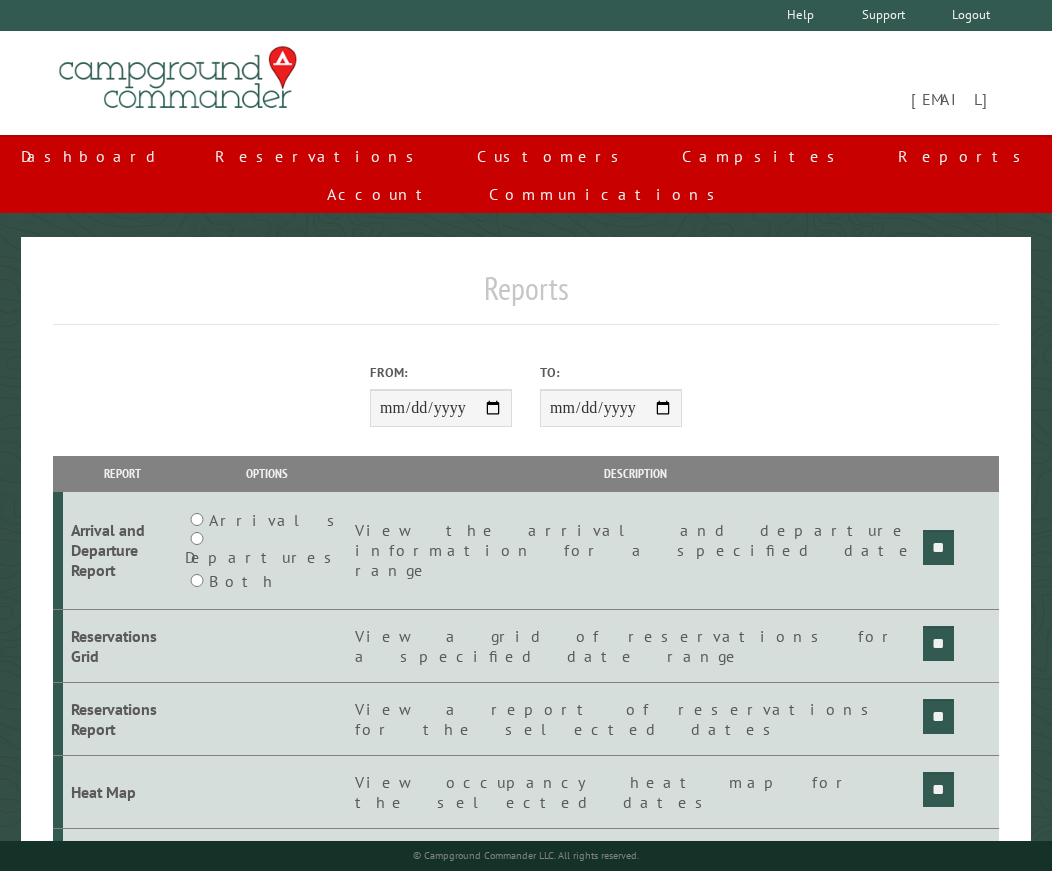 scroll, scrollTop: 0, scrollLeft: 0, axis: both 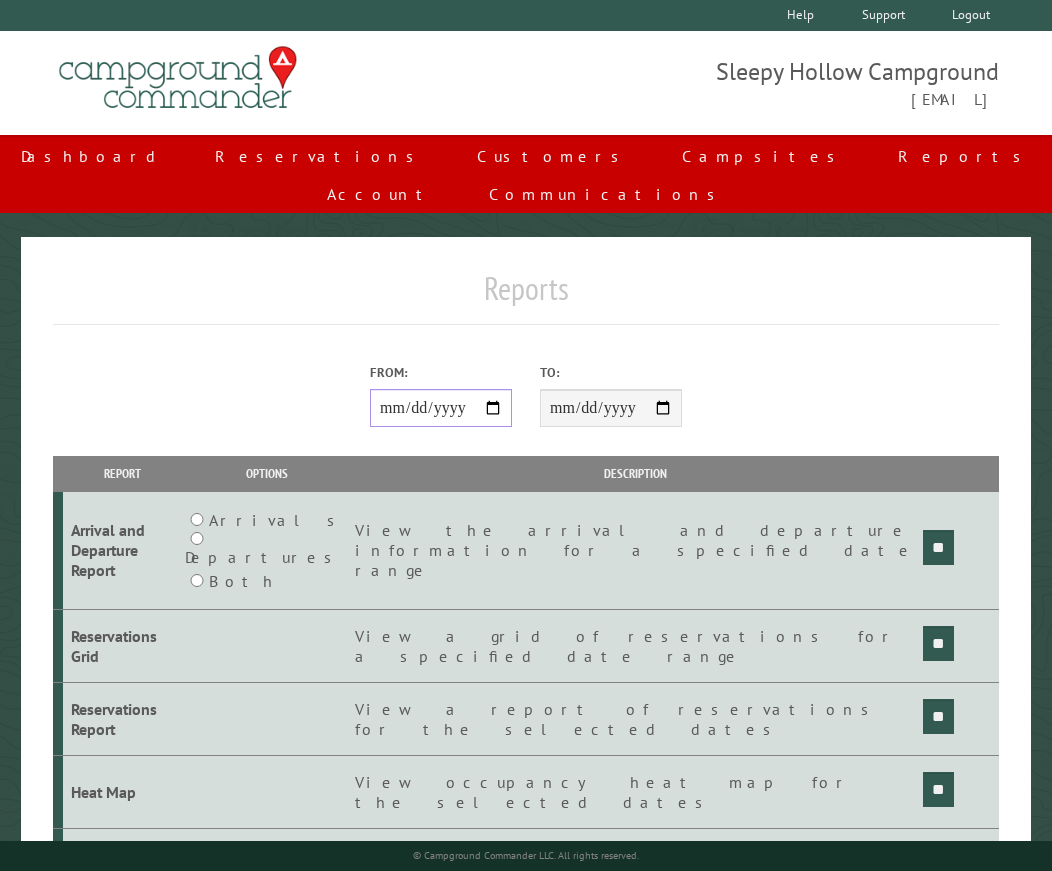 click on "From:" at bounding box center [441, 408] 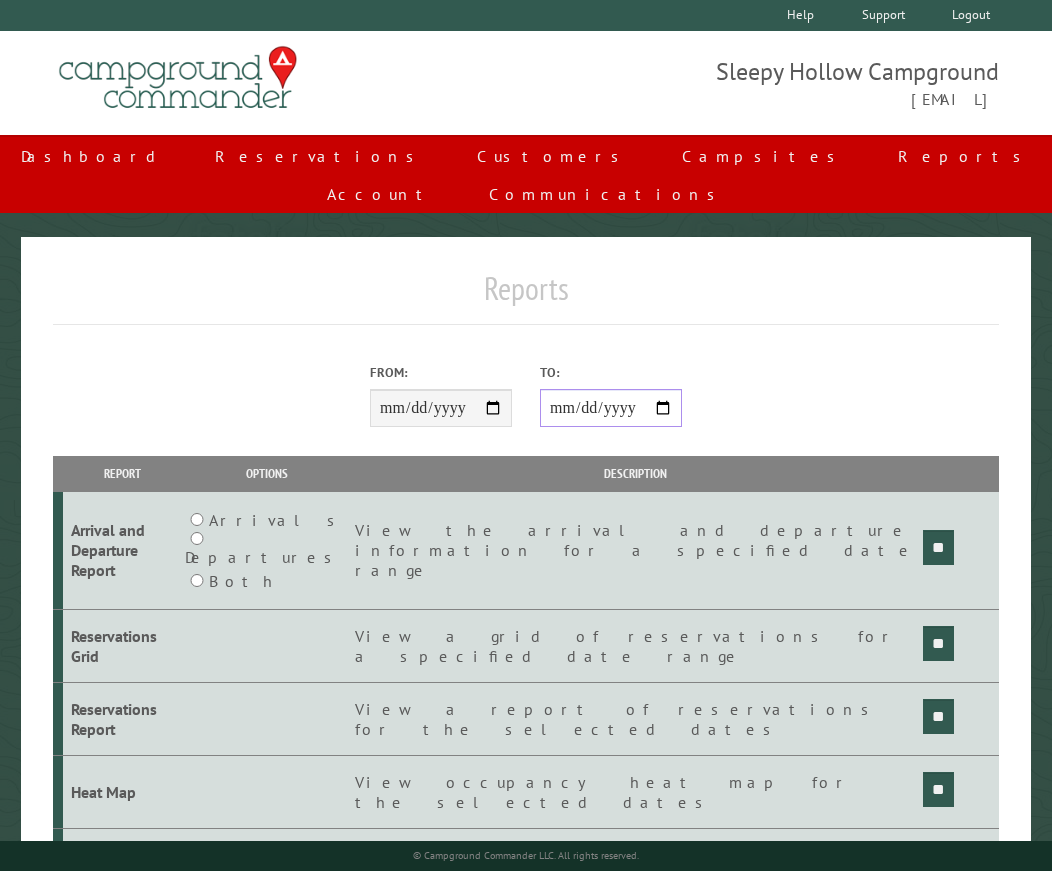click on "**********" at bounding box center (611, 408) 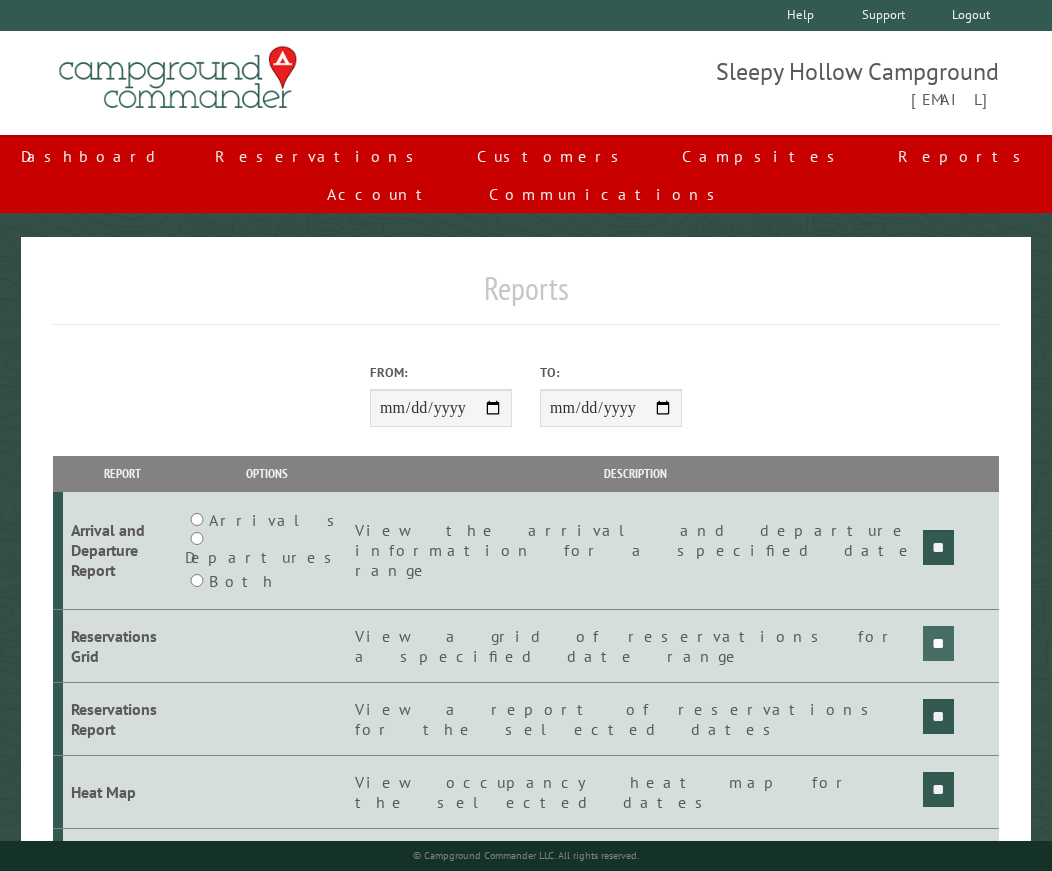 click on "**" at bounding box center (938, 547) 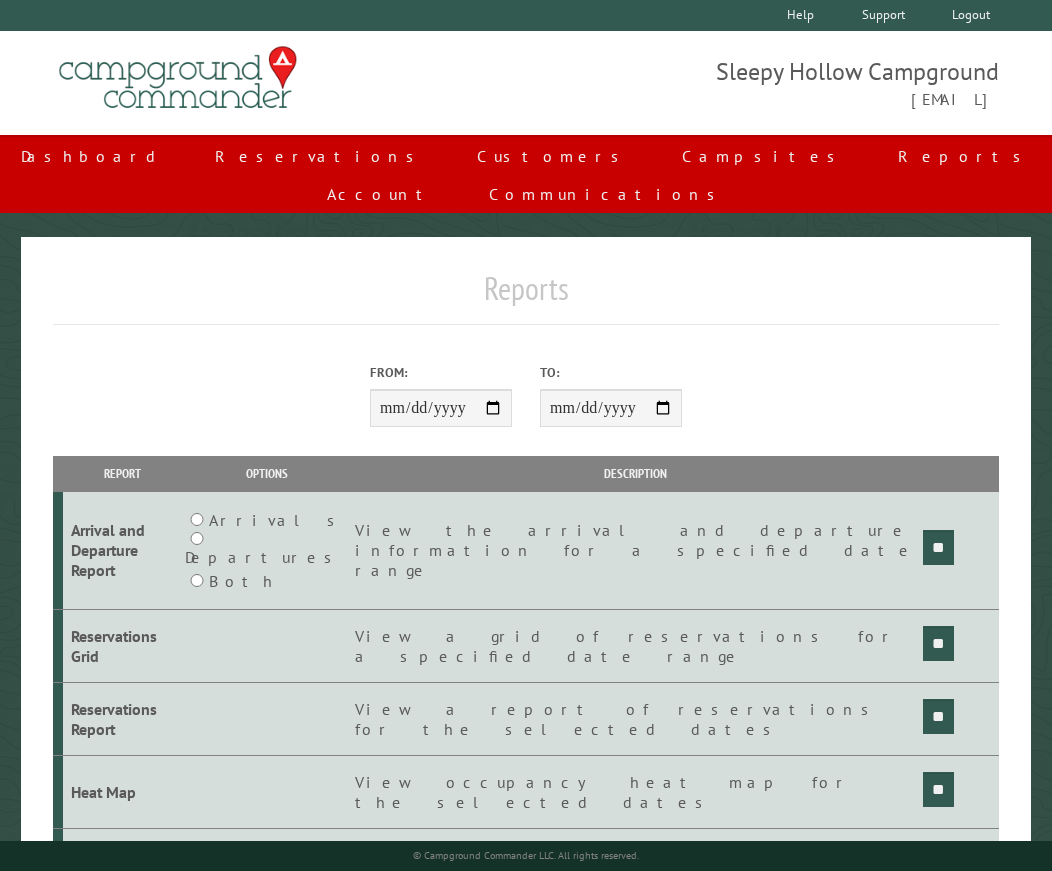 scroll, scrollTop: 0, scrollLeft: 0, axis: both 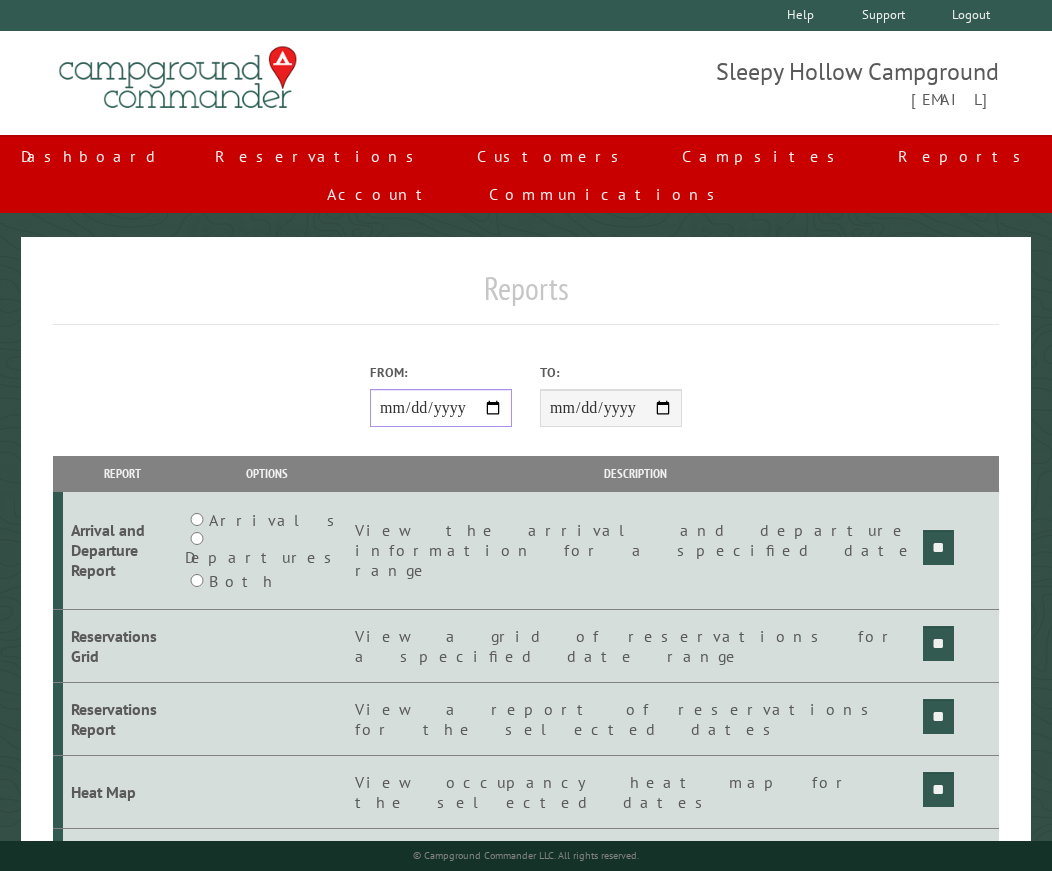 click on "**********" at bounding box center (441, 408) 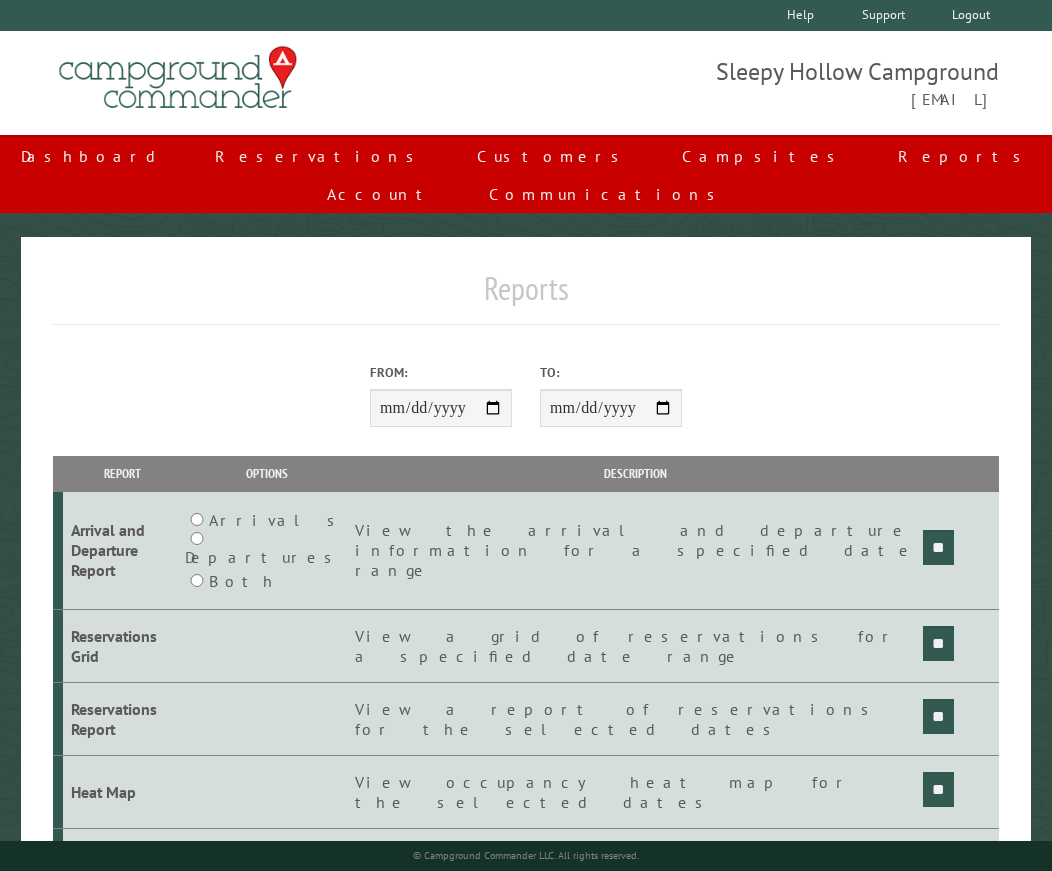 drag, startPoint x: 874, startPoint y: 221, endPoint x: 879, endPoint y: 184, distance: 37.336308 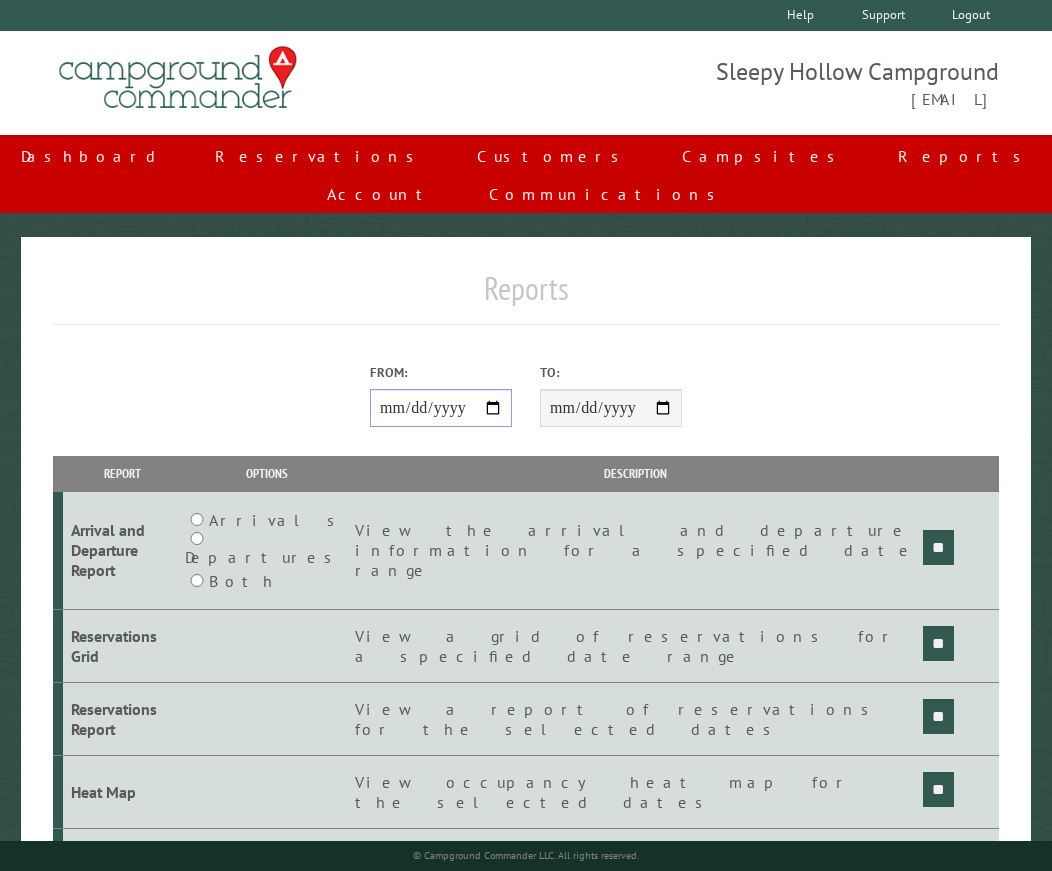 click on "**********" at bounding box center [441, 408] 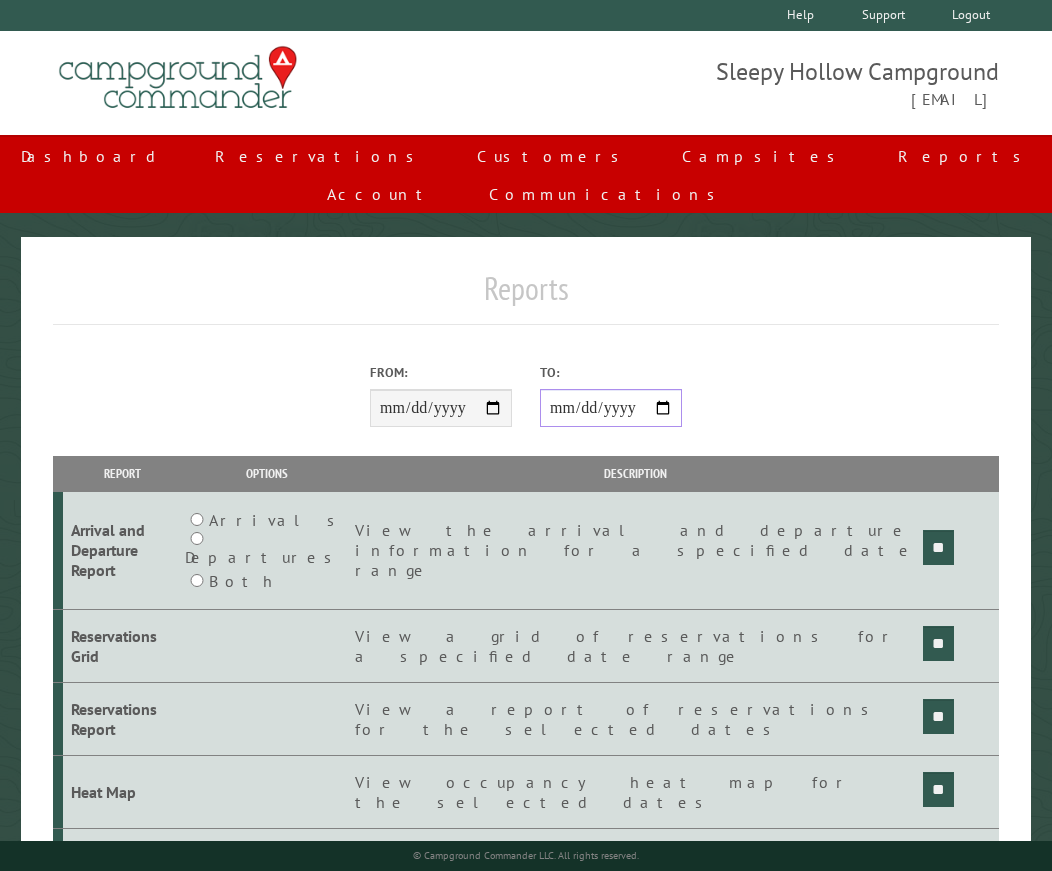 click on "**********" at bounding box center (611, 408) 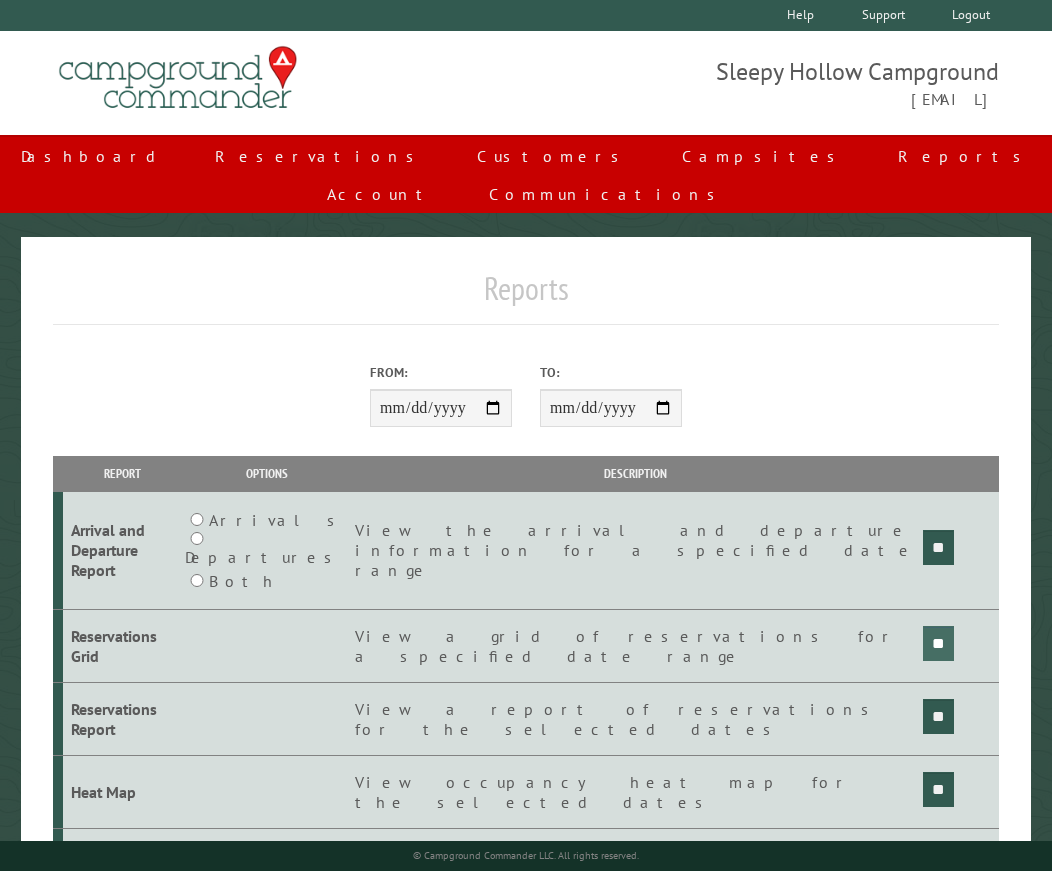 click on "**" at bounding box center (938, 547) 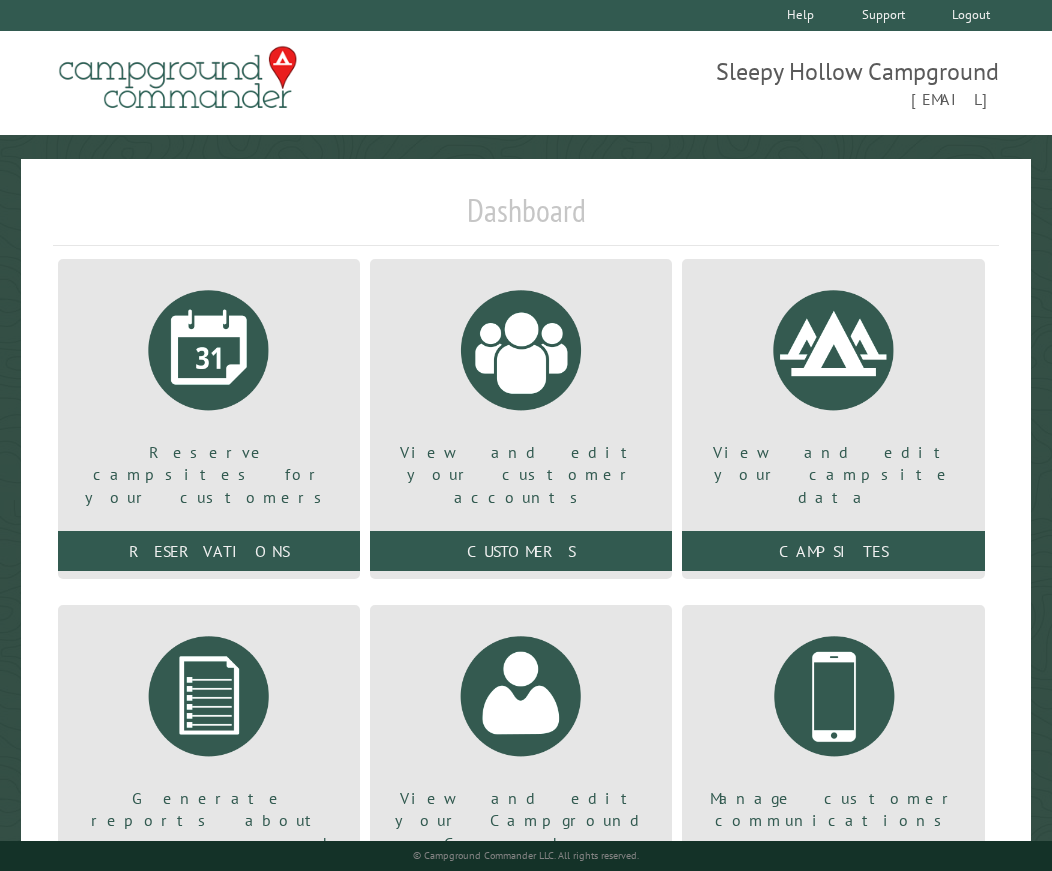 scroll, scrollTop: 0, scrollLeft: 0, axis: both 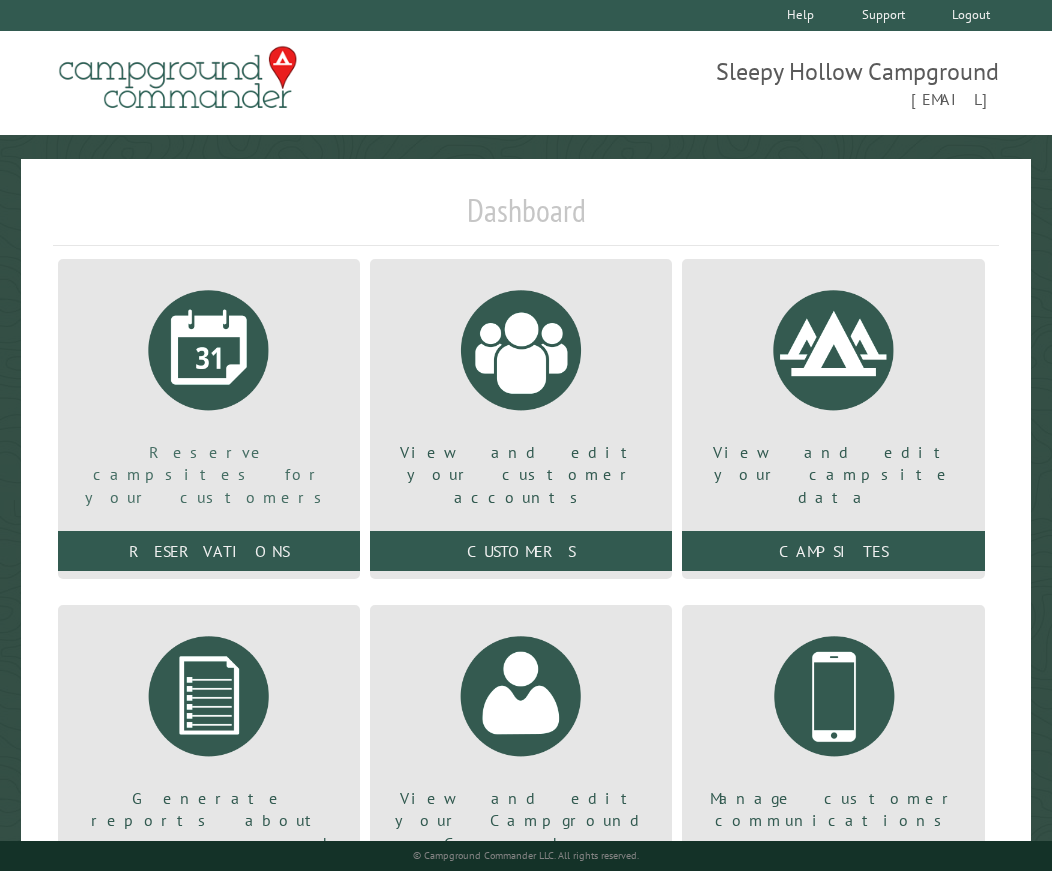 click at bounding box center (209, 350) 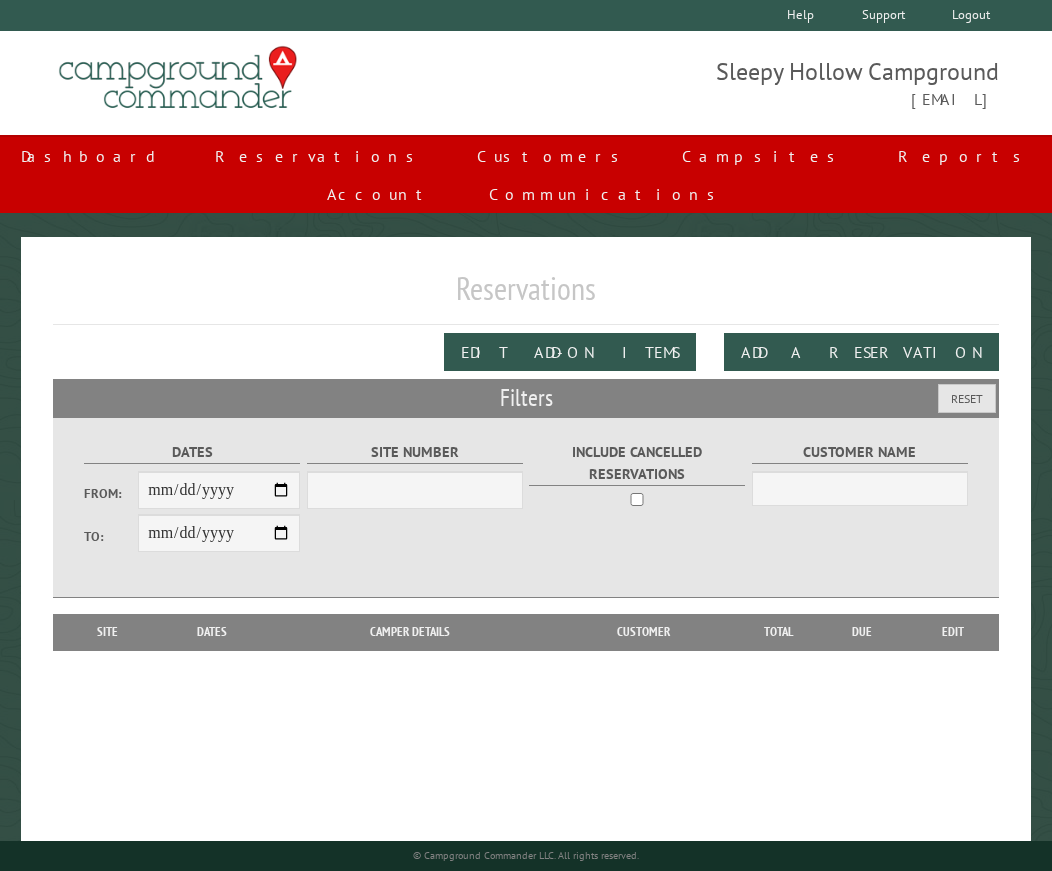 scroll, scrollTop: 0, scrollLeft: 0, axis: both 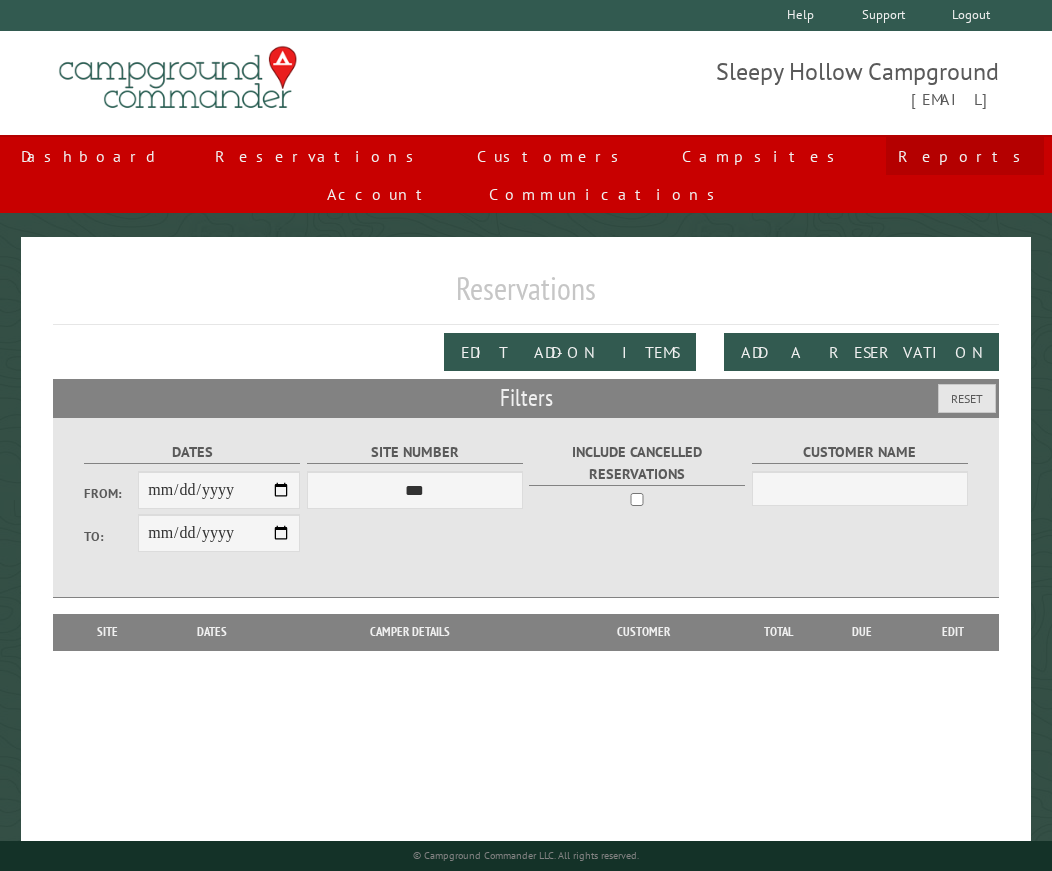 click on "Reports" at bounding box center (965, 156) 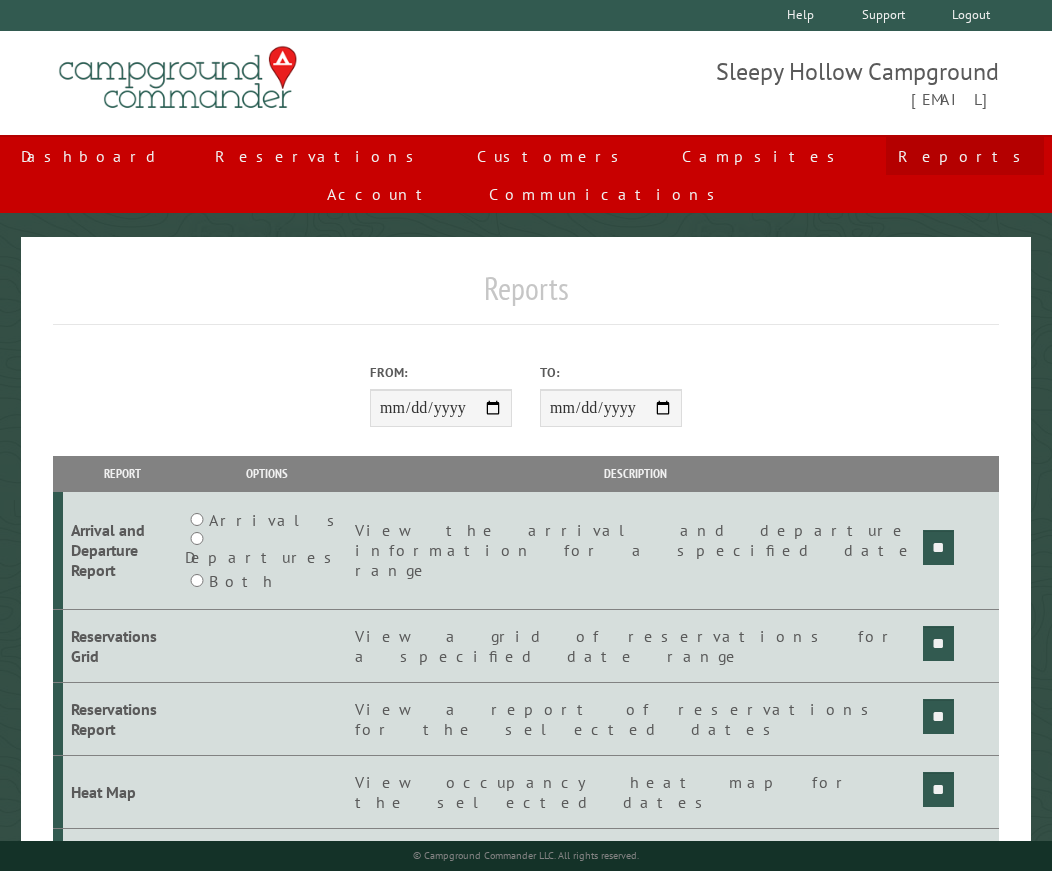 scroll, scrollTop: 0, scrollLeft: 0, axis: both 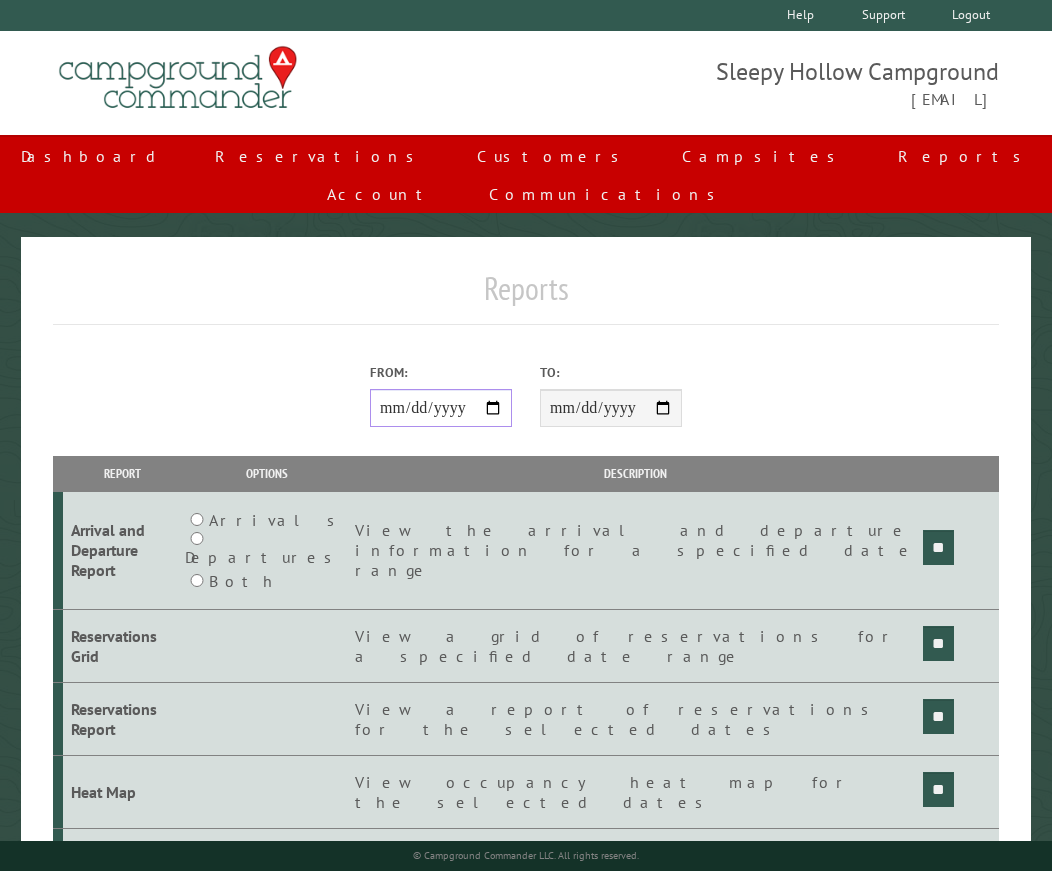 click on "From:" at bounding box center (441, 408) 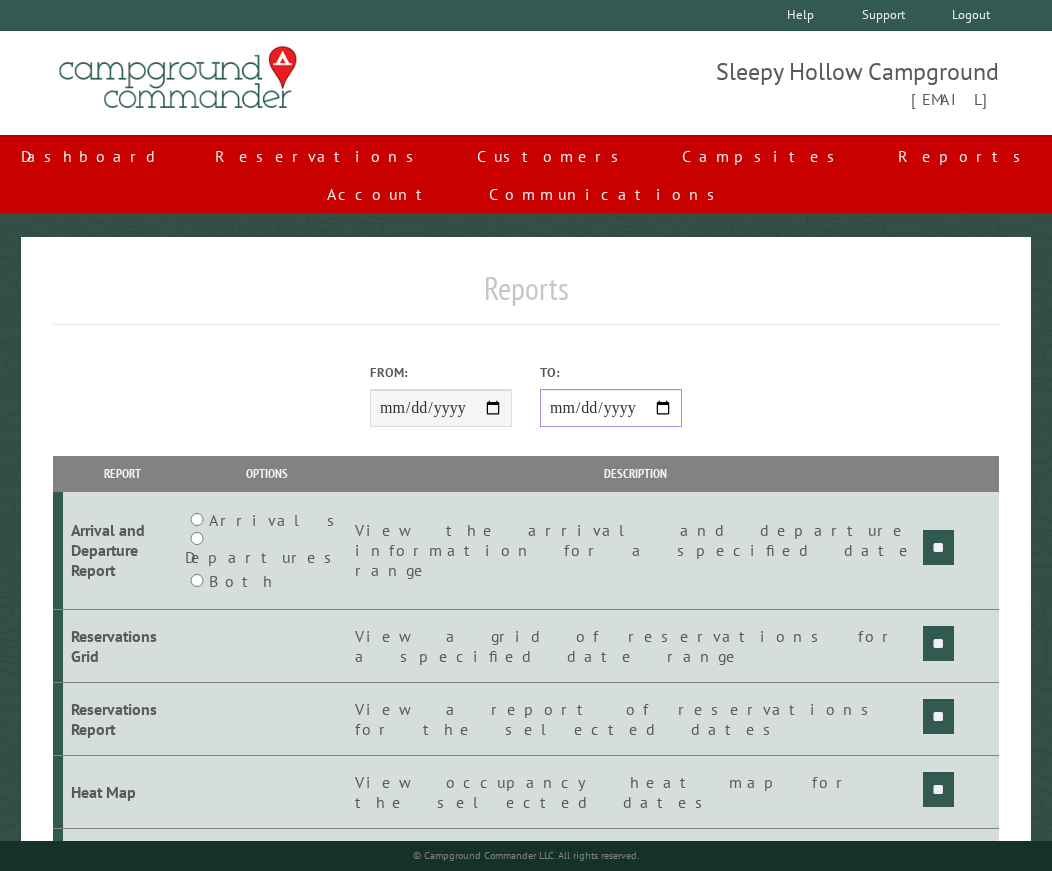 click on "**********" at bounding box center (611, 408) 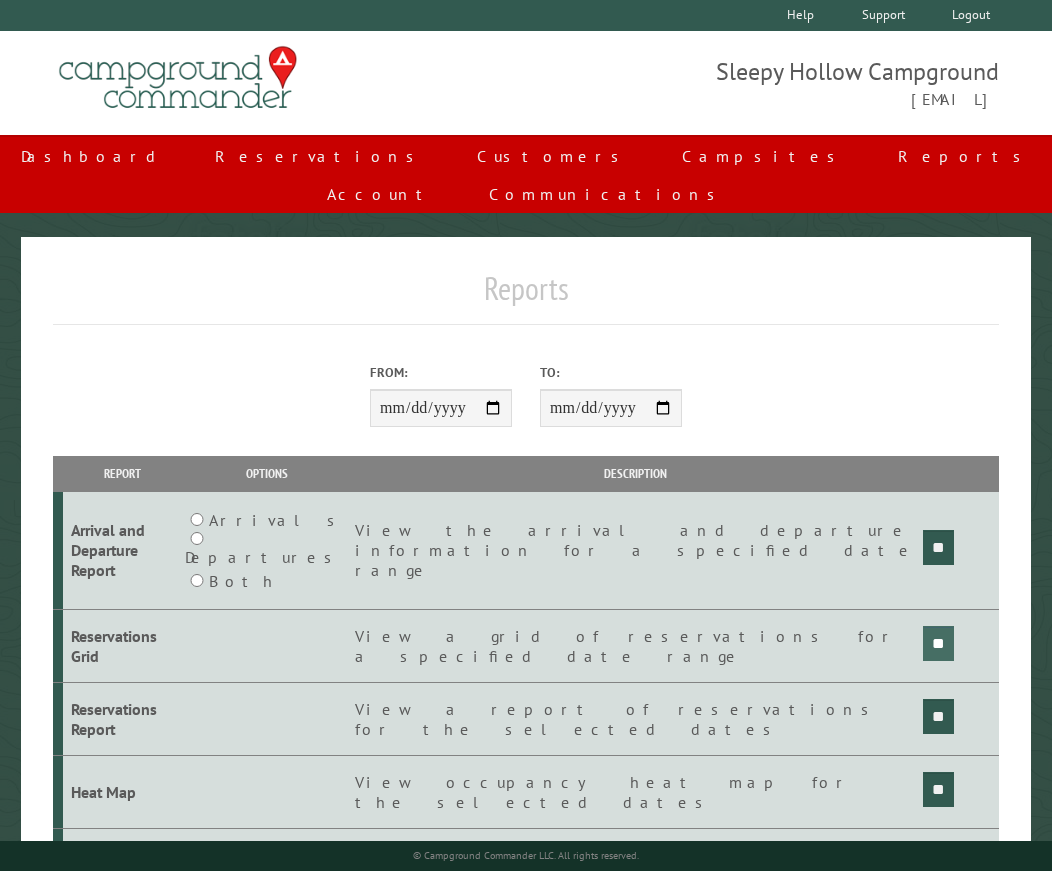 click on "**" at bounding box center [938, 547] 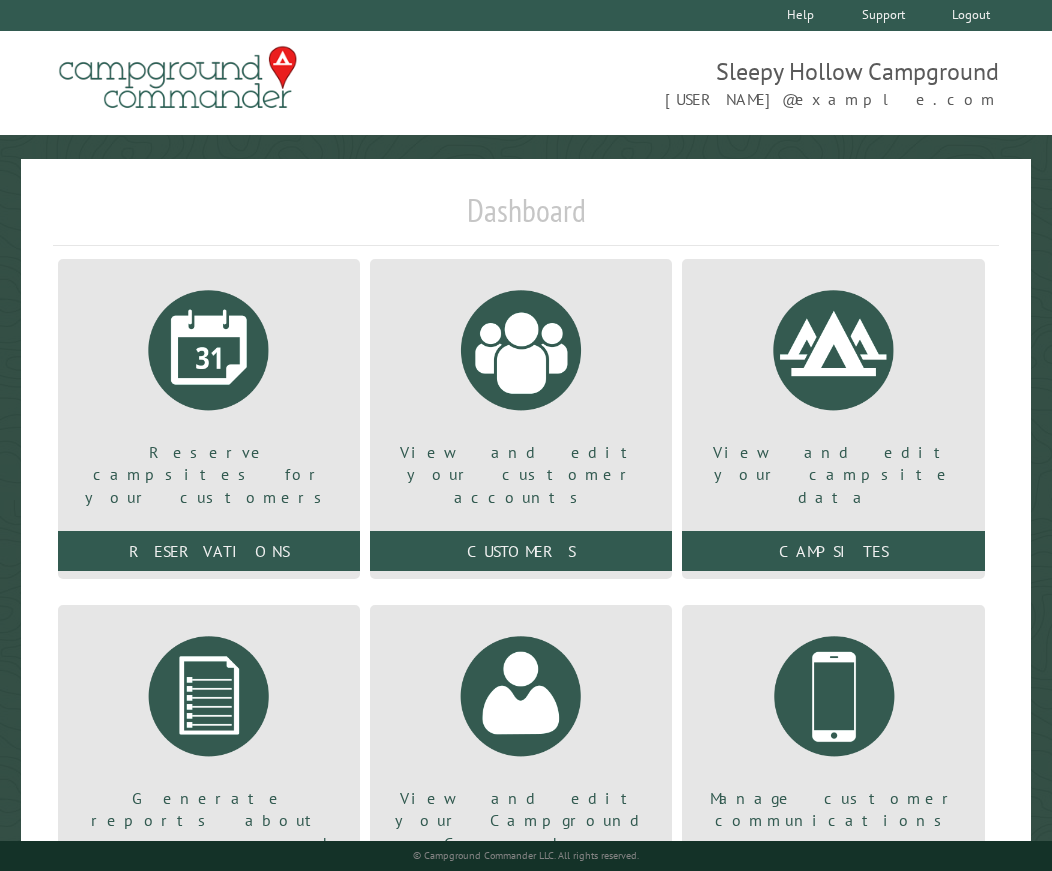 scroll, scrollTop: 0, scrollLeft: 0, axis: both 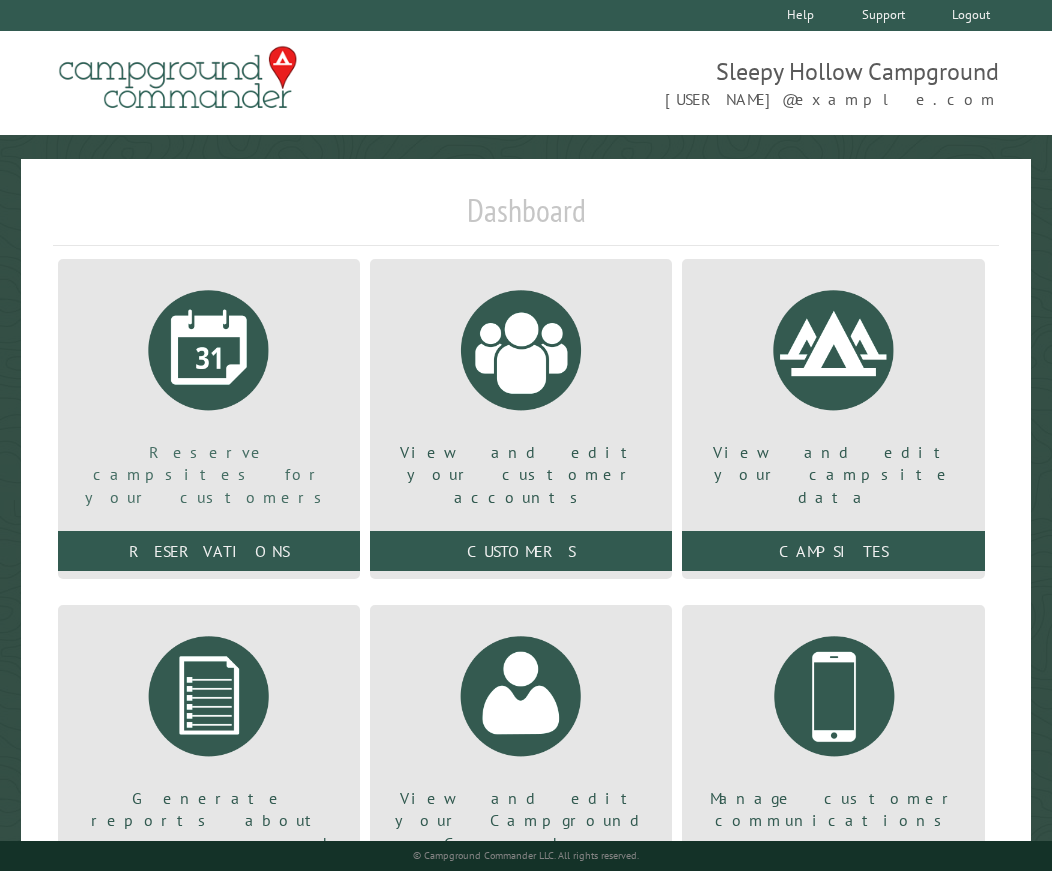 click at bounding box center (209, 350) 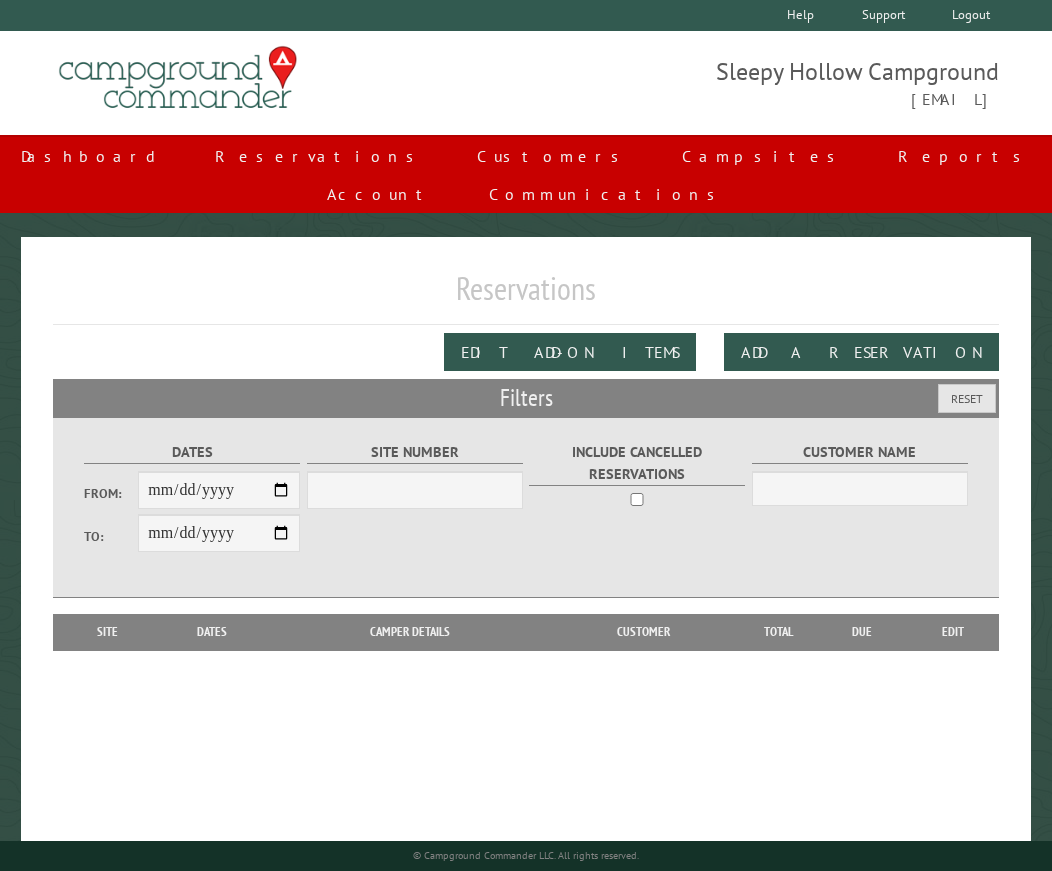 scroll, scrollTop: 0, scrollLeft: 0, axis: both 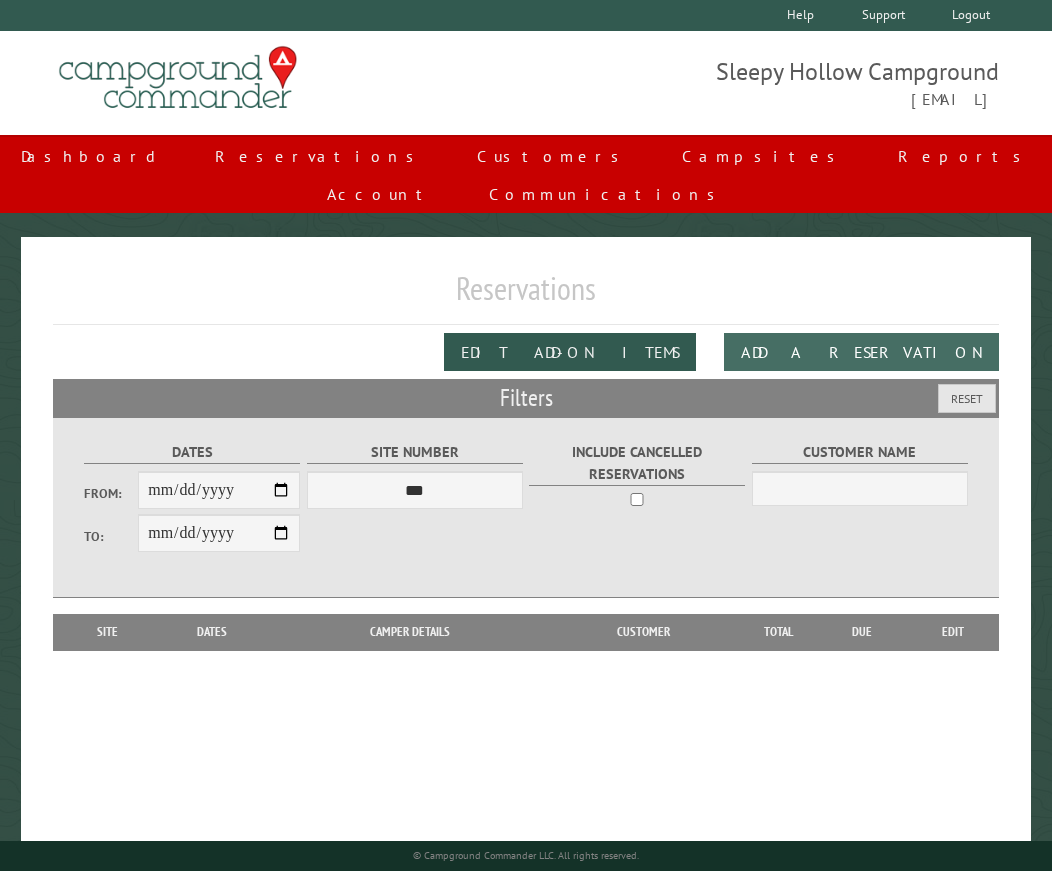 click on "Add a Reservation" at bounding box center (861, 352) 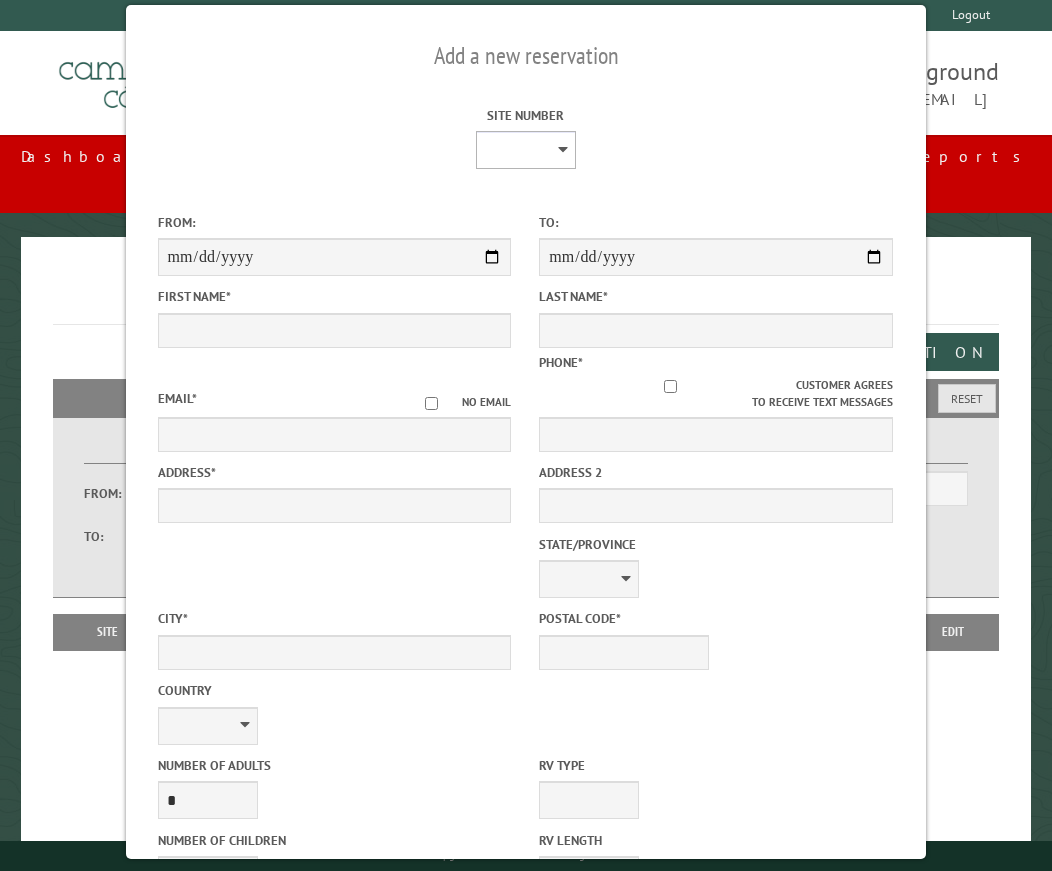click on "* * * * * * * * * ** *** *** ** ** ** ** ** ** ** ** ** ** *** *** ** ** ** ** ** ** ** ** ** ** *** *** ** ** ** ** ** ** ** ** *** *** ** ** ** ** ** ** *** *** ** ** ** ** ** *** ** ** ** ** ** ** ** ** ** ** ** ** ** ** ** ** ** ** ** ** ** ** ** ** **" at bounding box center [526, 150] 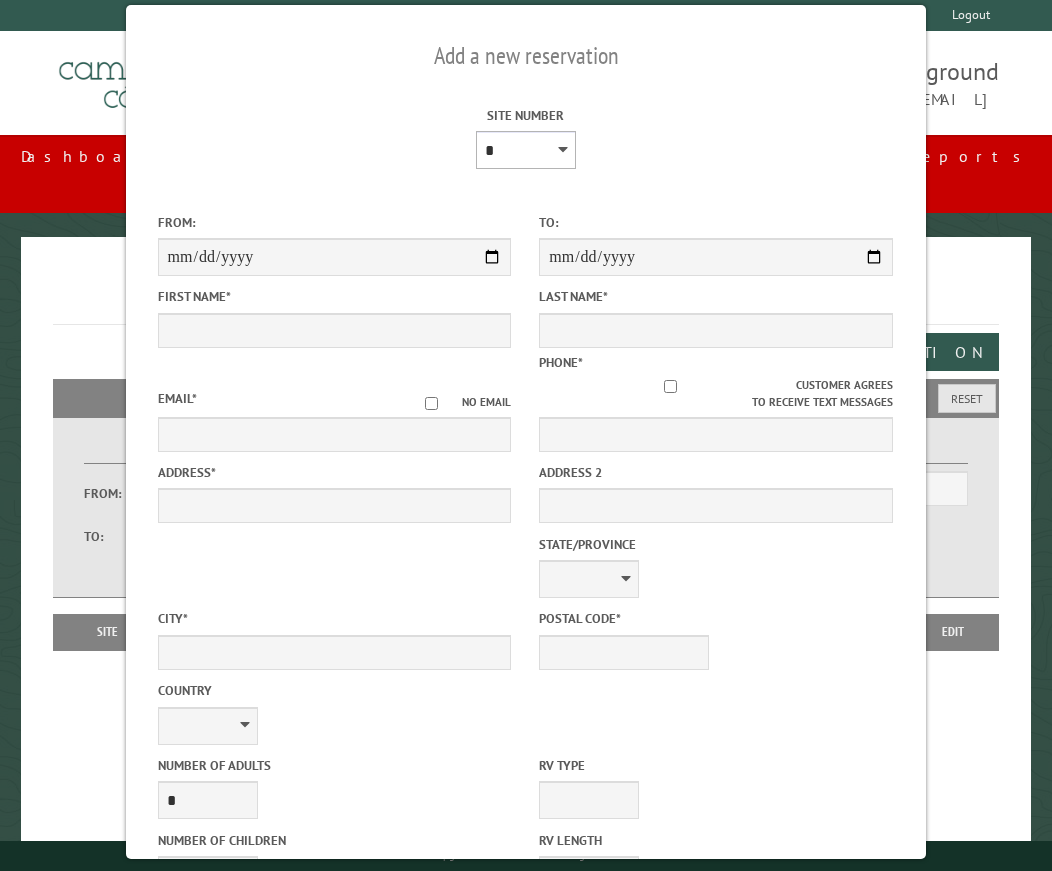 click on "* * * * * * * * * ** *** *** ** ** ** ** ** ** ** ** ** ** *** *** ** ** ** ** ** ** ** ** ** ** *** *** ** ** ** ** ** ** ** ** *** *** ** ** ** ** ** ** *** *** ** ** ** ** ** *** ** ** ** ** ** ** ** ** ** ** ** ** ** ** ** ** ** ** ** ** ** ** ** ** **" at bounding box center (526, 150) 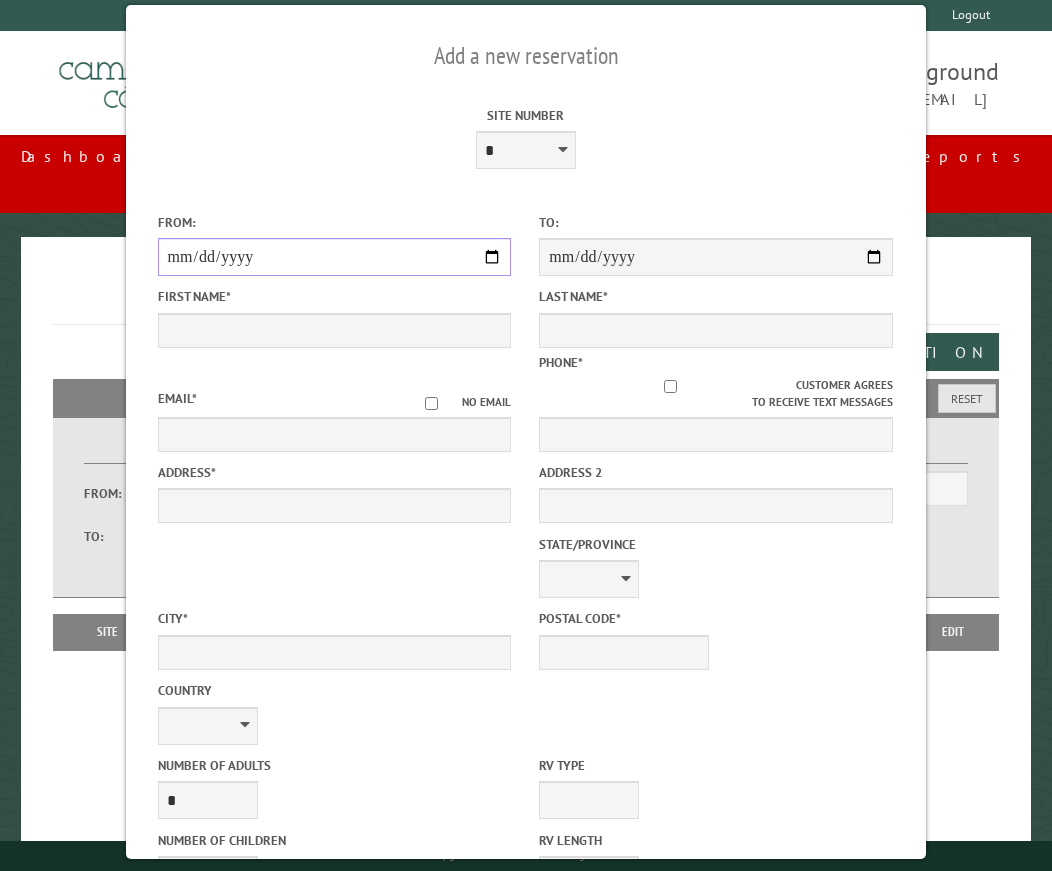 drag, startPoint x: 491, startPoint y: 248, endPoint x: 485, endPoint y: 259, distance: 12.529964 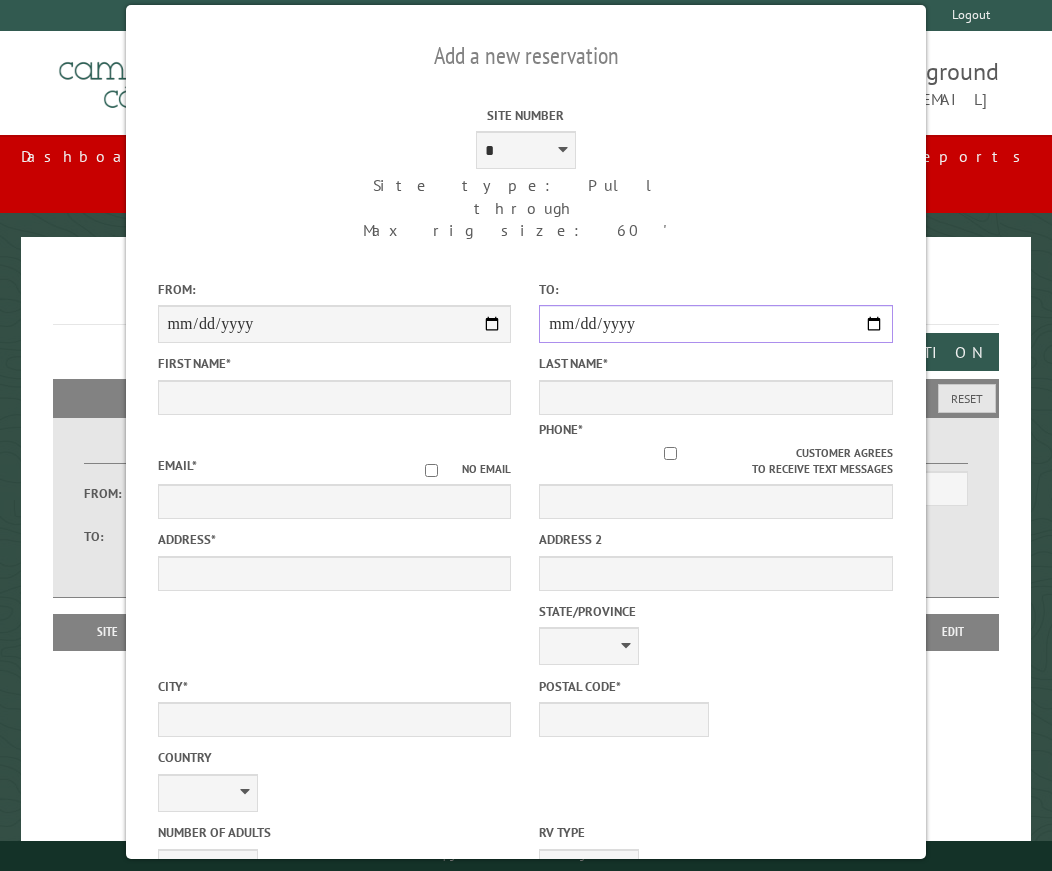 click on "**********" at bounding box center (716, 324) 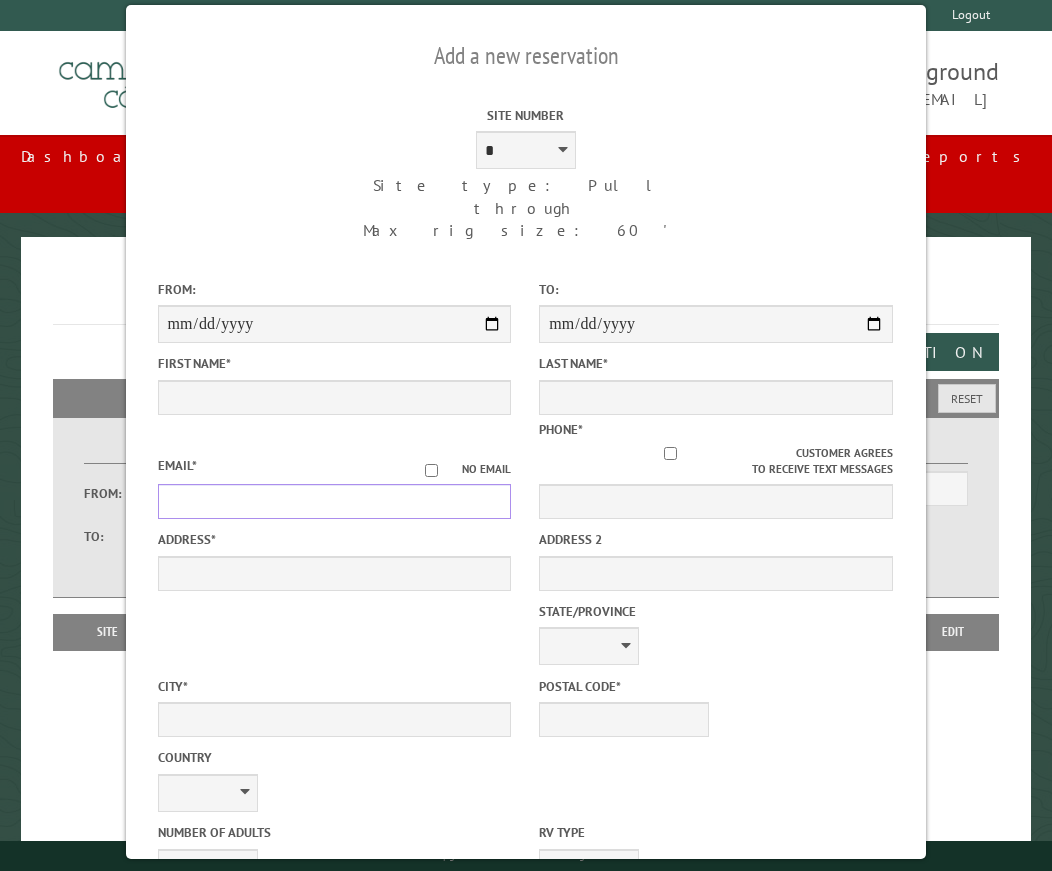 click on "Email *" at bounding box center [335, 501] 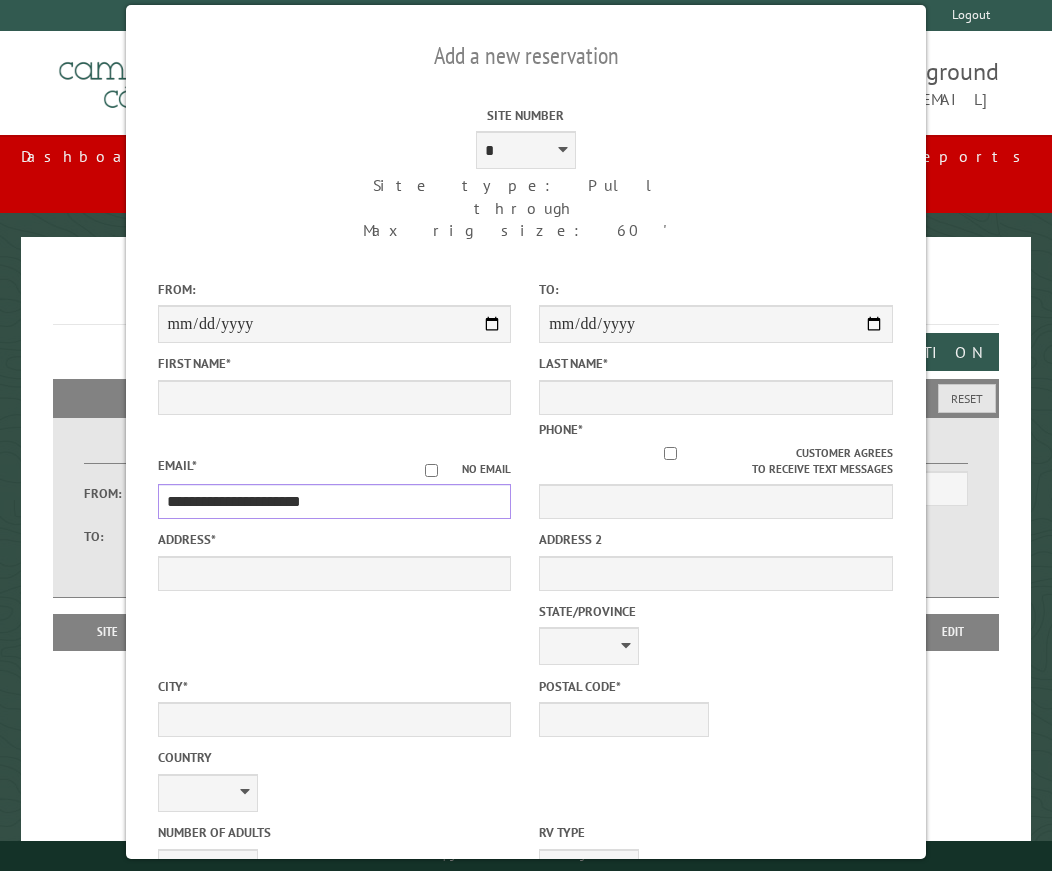 type on "**********" 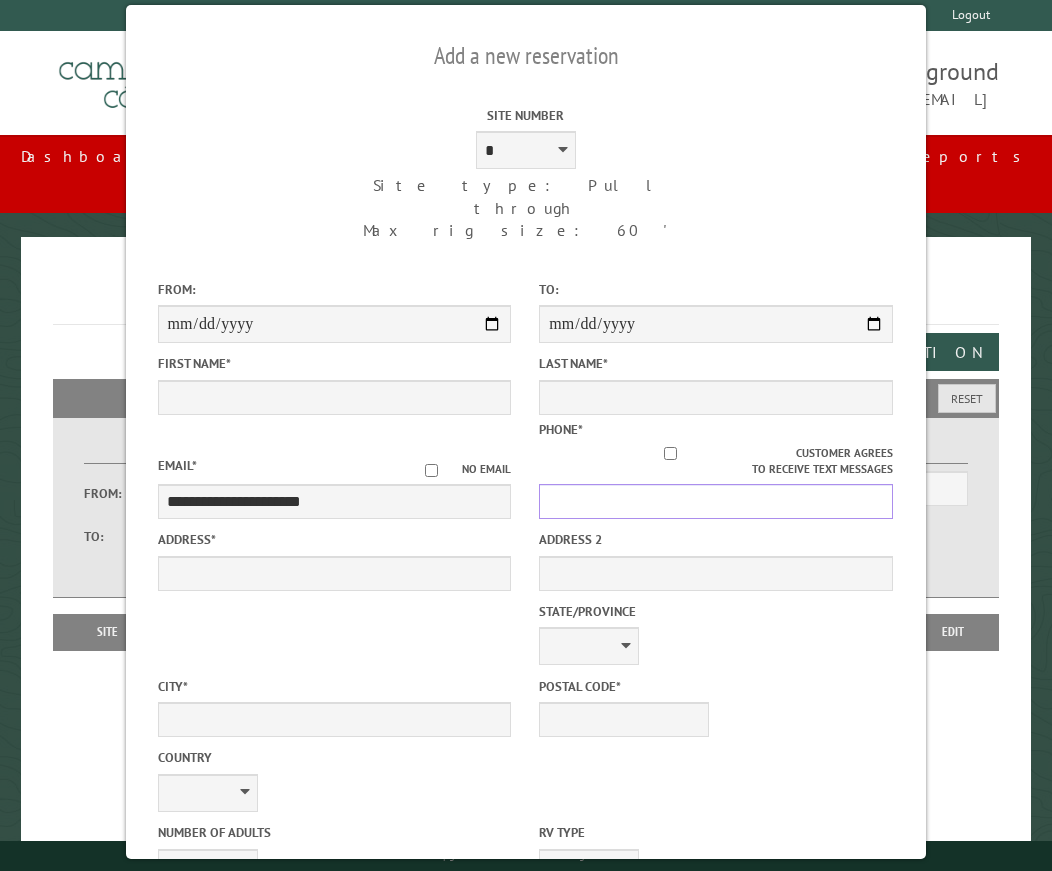 click on "Phone *" at bounding box center (716, 501) 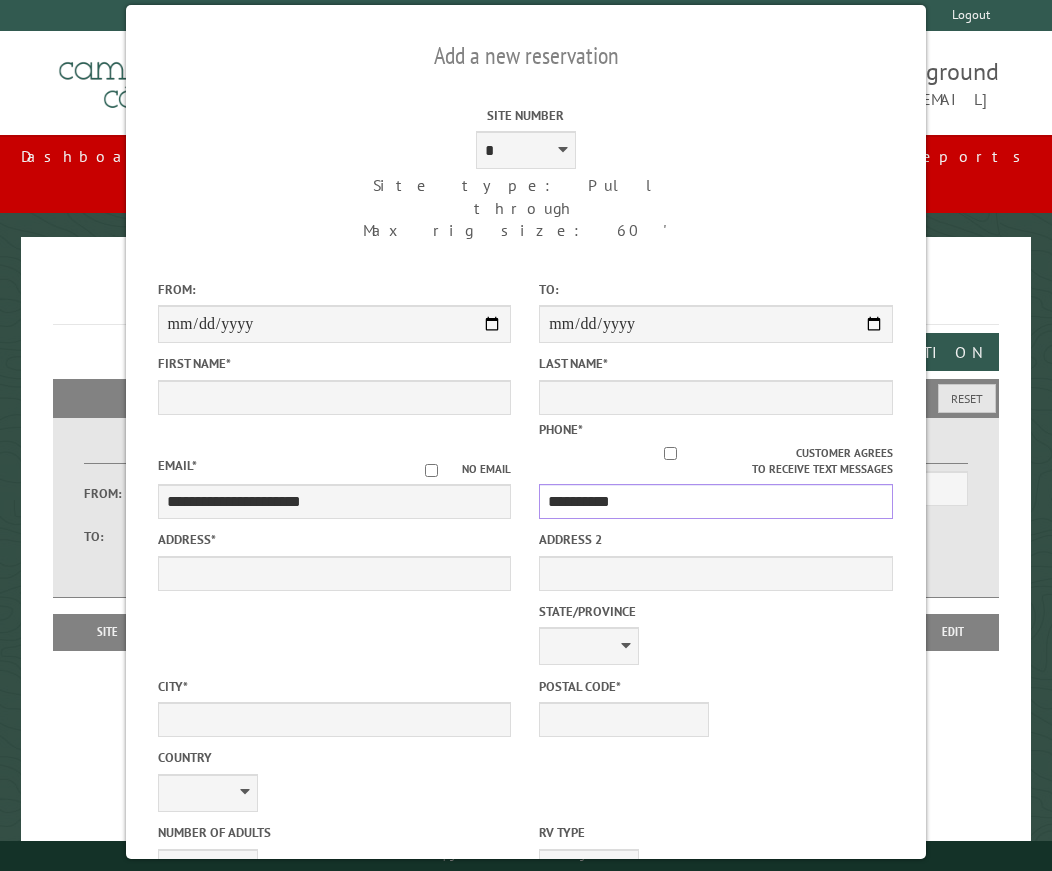 type on "**********" 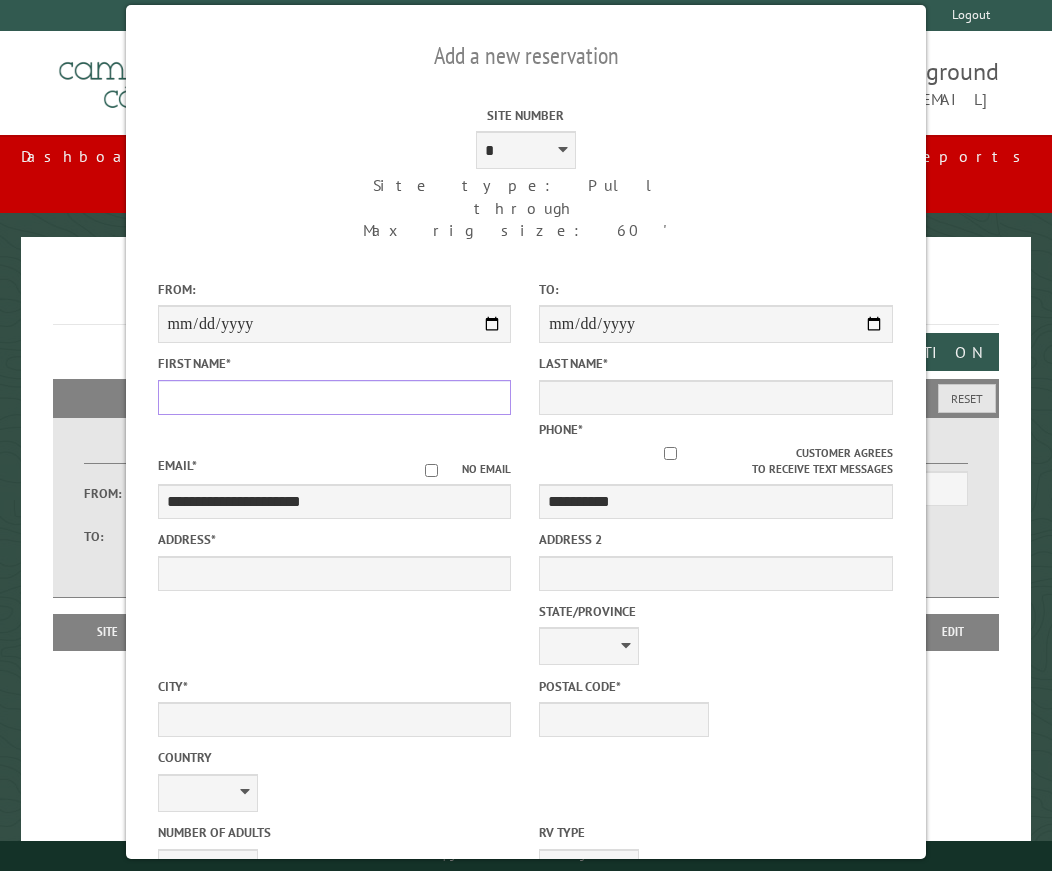 click on "First Name *" at bounding box center (335, 397) 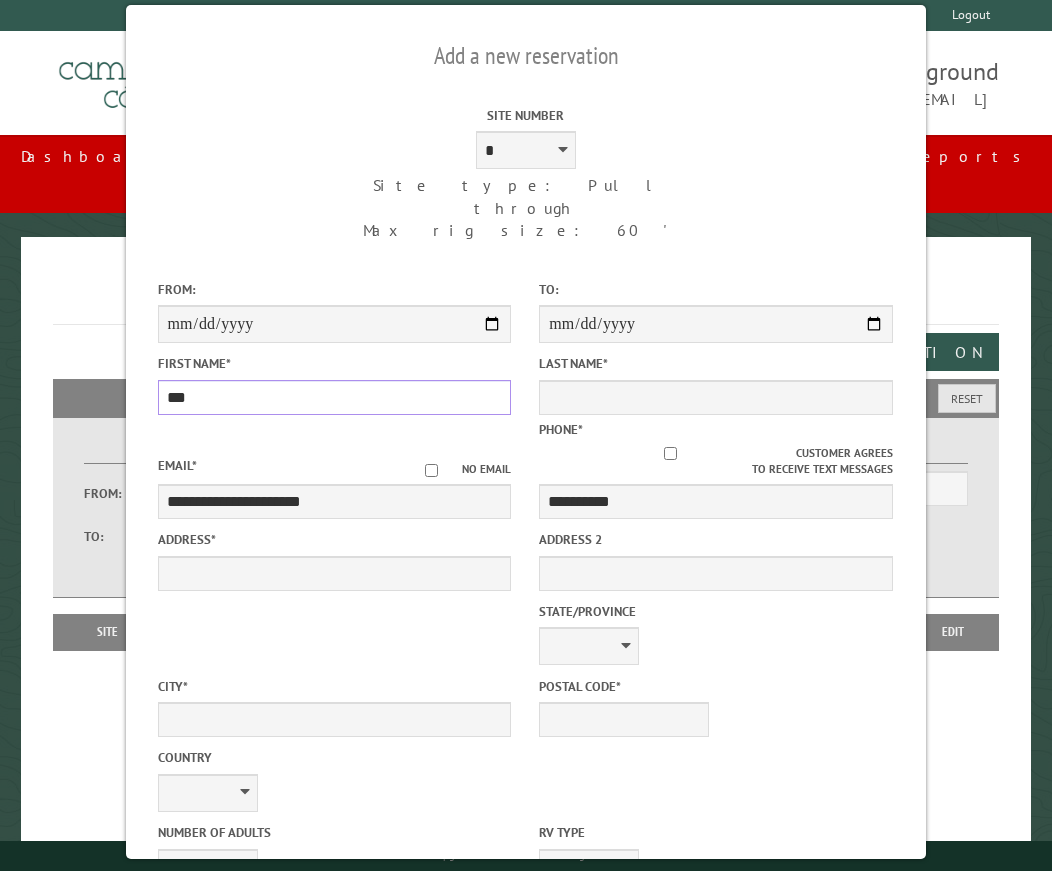 type on "***" 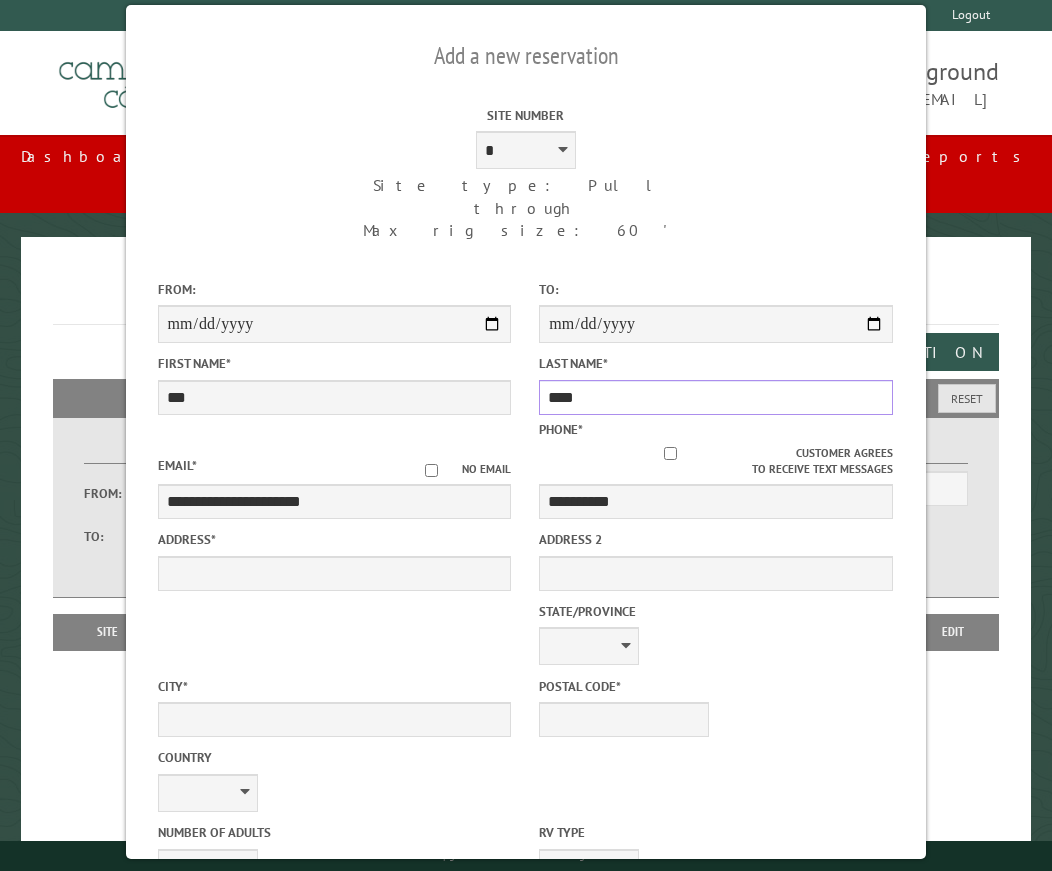 type on "****" 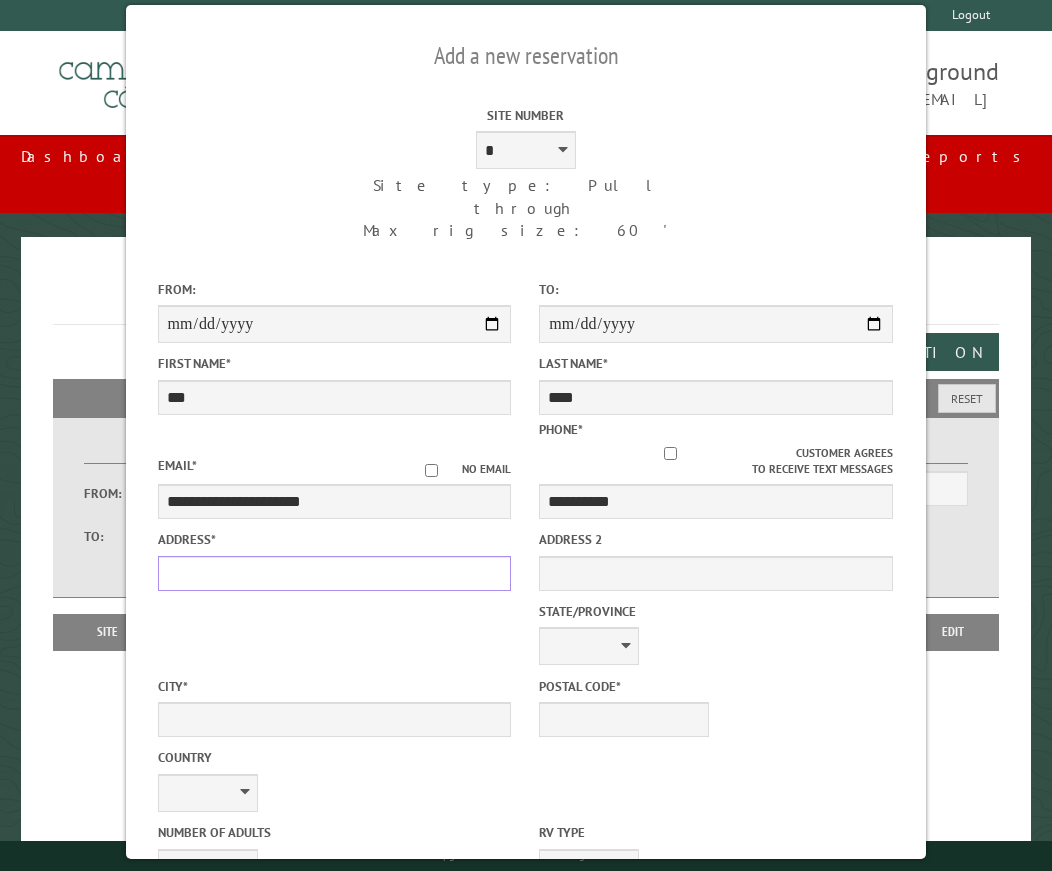 click on "Address *" at bounding box center (335, 573) 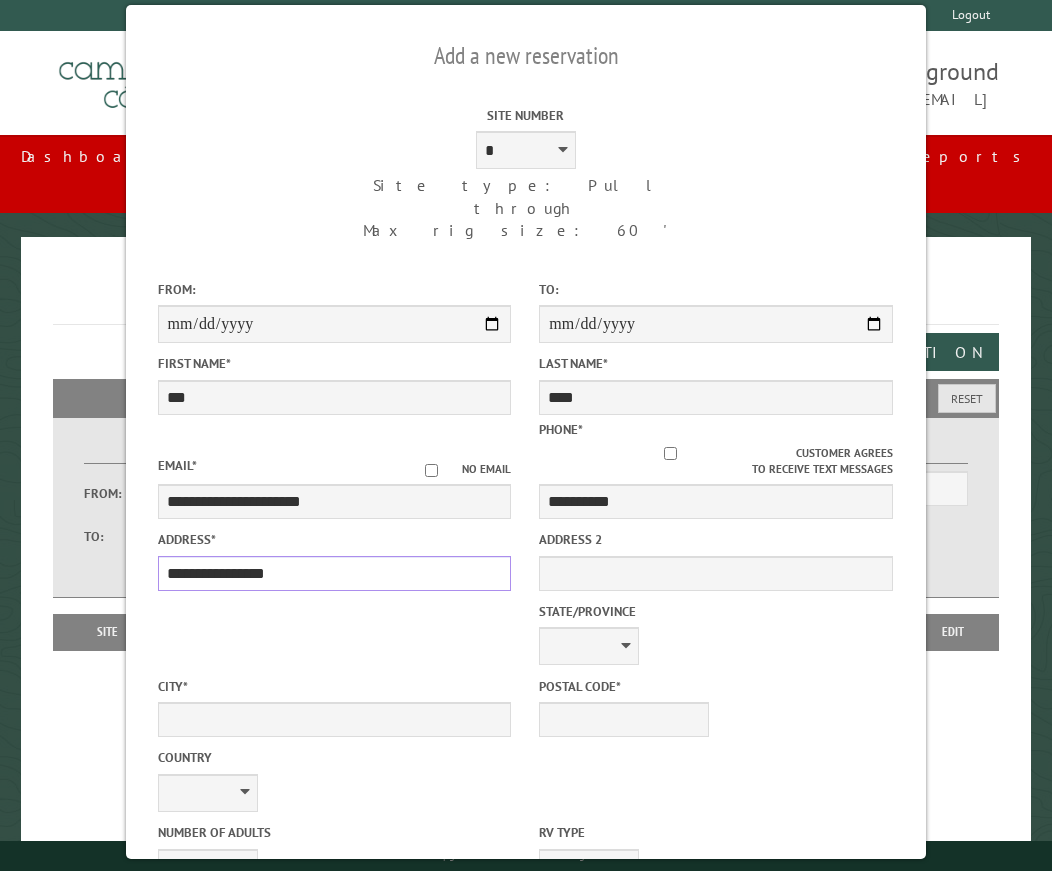type on "**********" 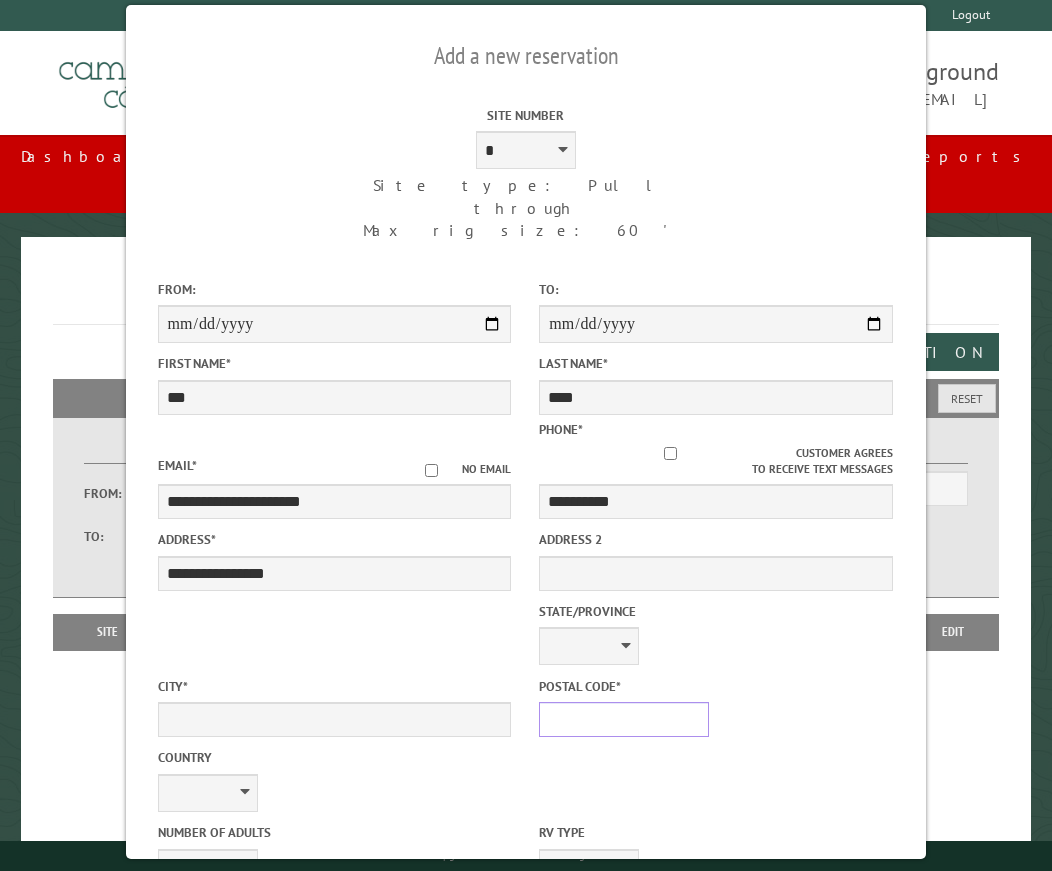 click on "Postal Code *" at bounding box center (624, 719) 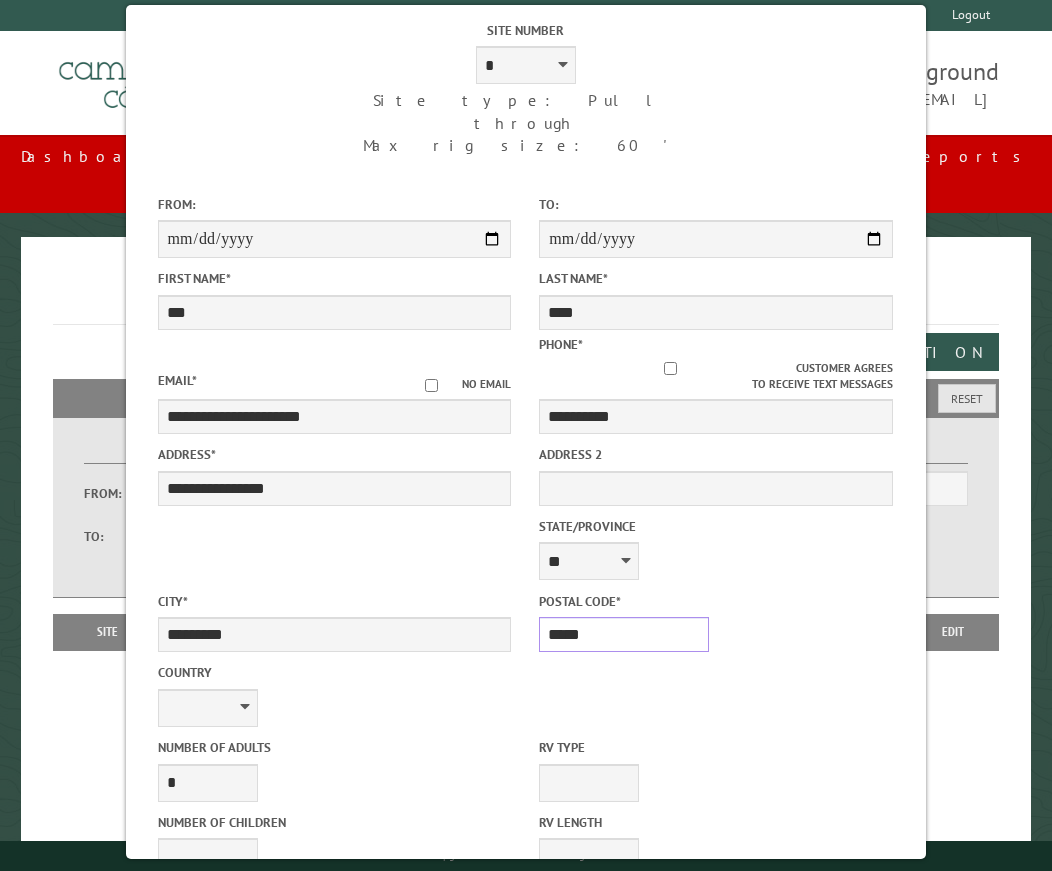scroll, scrollTop: 200, scrollLeft: 0, axis: vertical 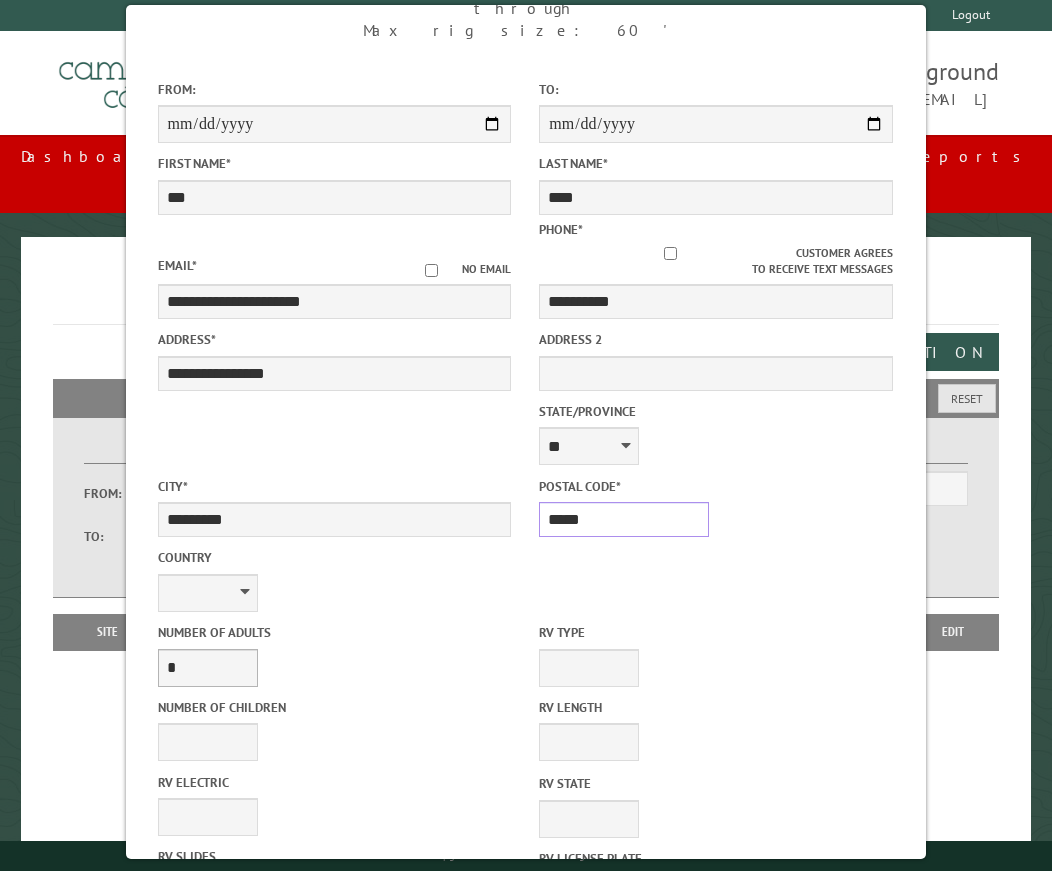 type on "*****" 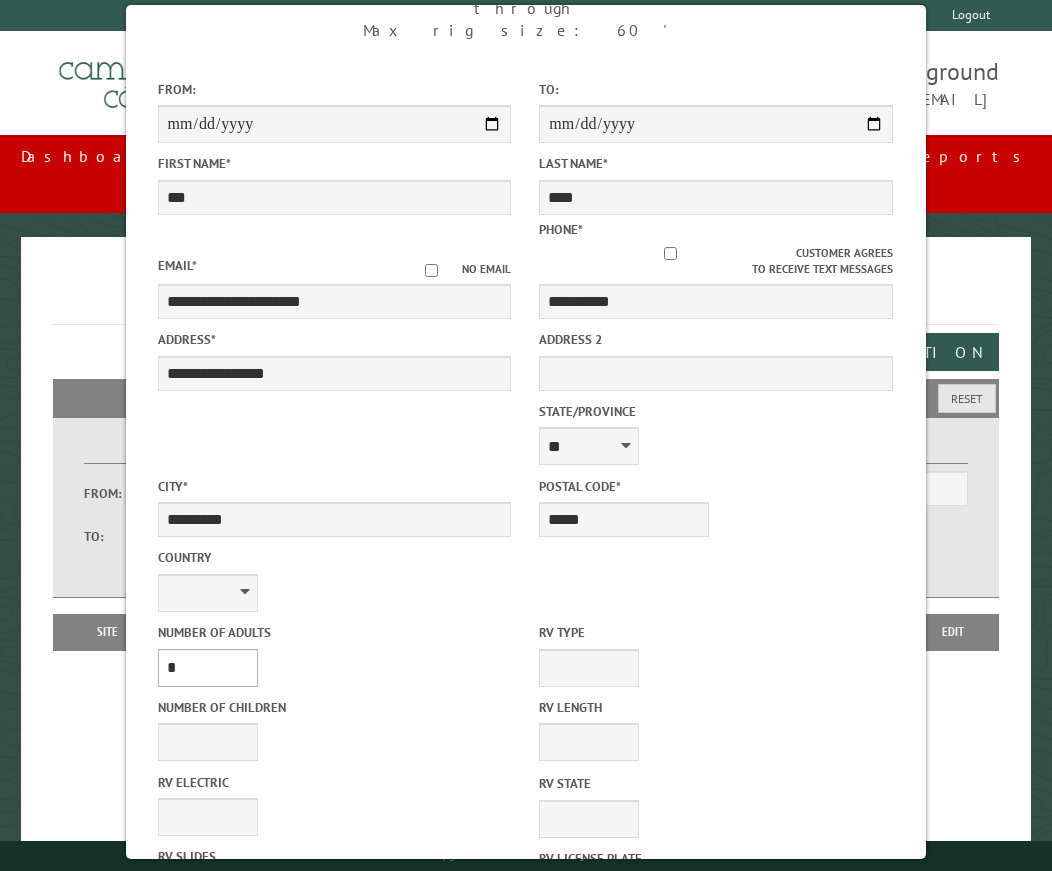 click on "* * * * * * * * * * **" at bounding box center [208, 668] 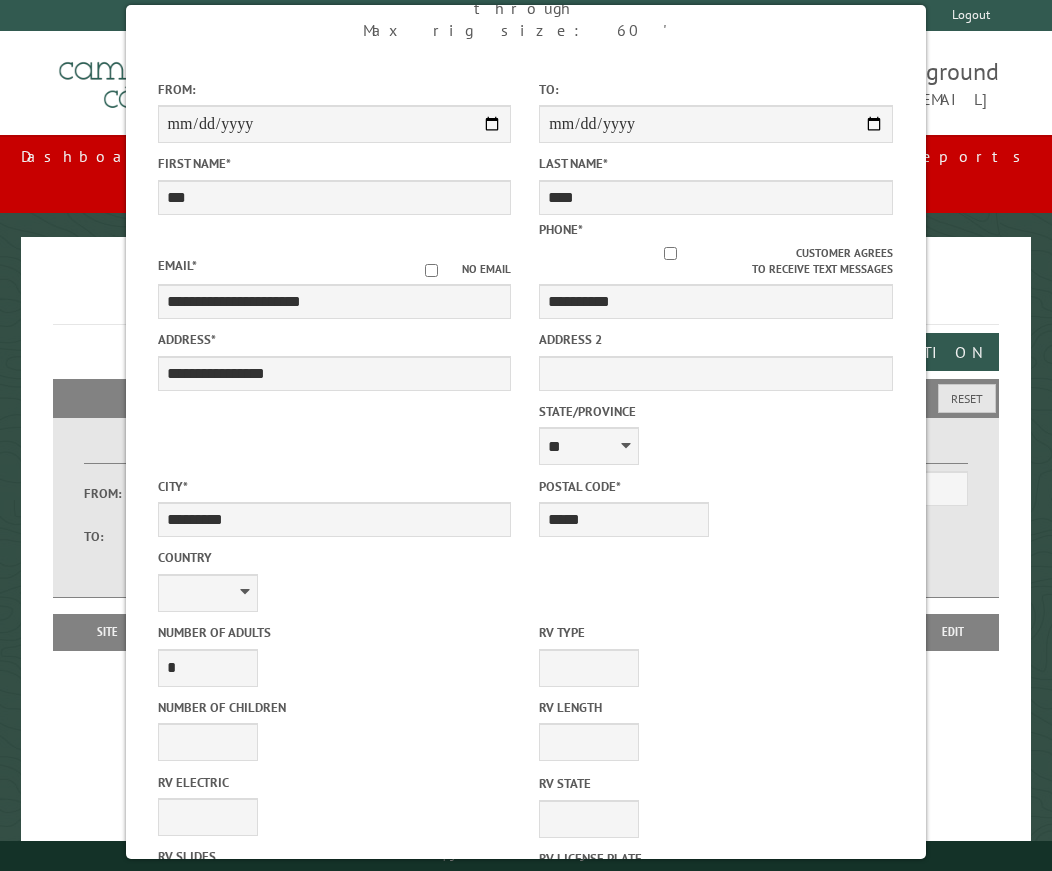 click on "Discount" at bounding box center (335, 1146) 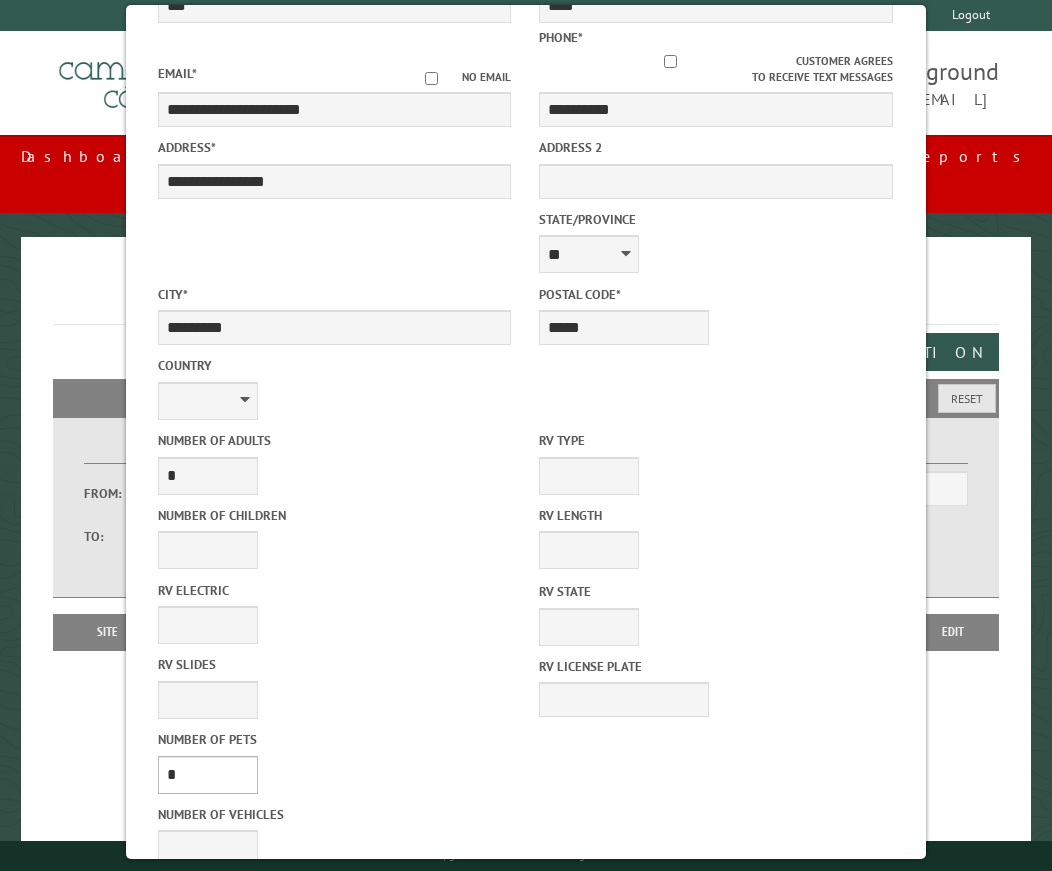 scroll, scrollTop: 400, scrollLeft: 0, axis: vertical 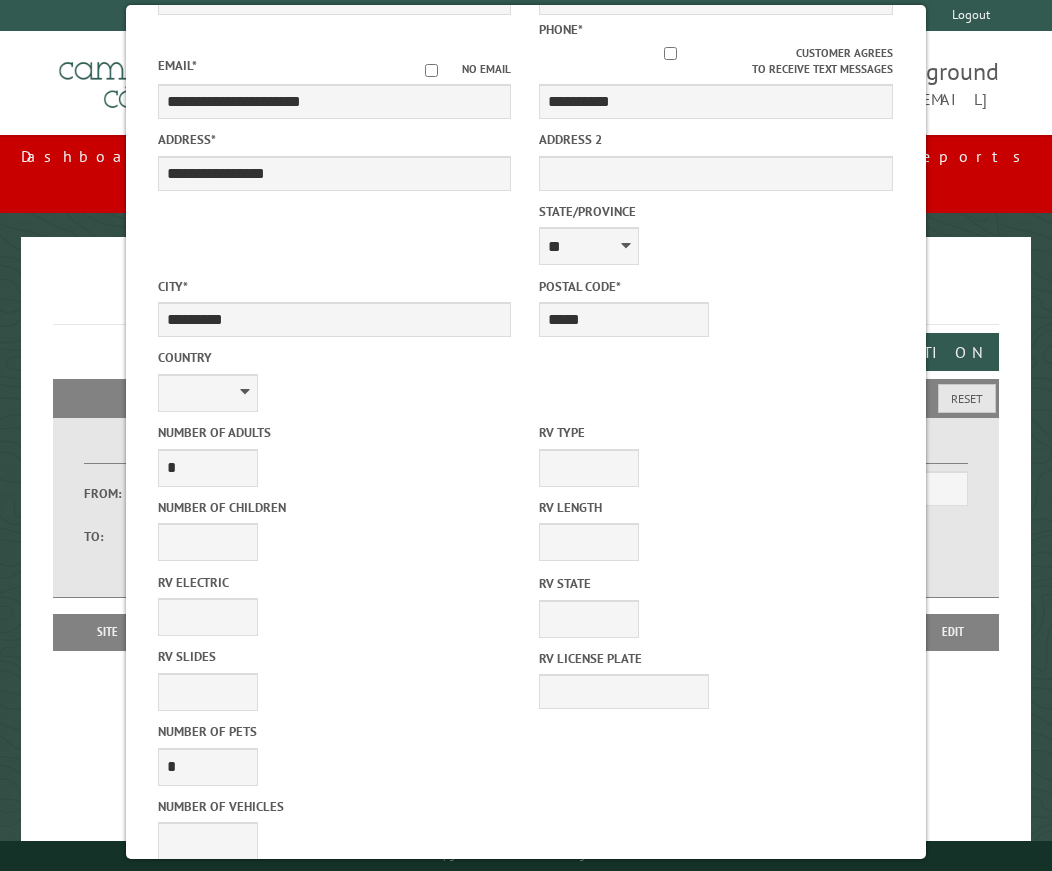 click on "********" at bounding box center [208, 1128] 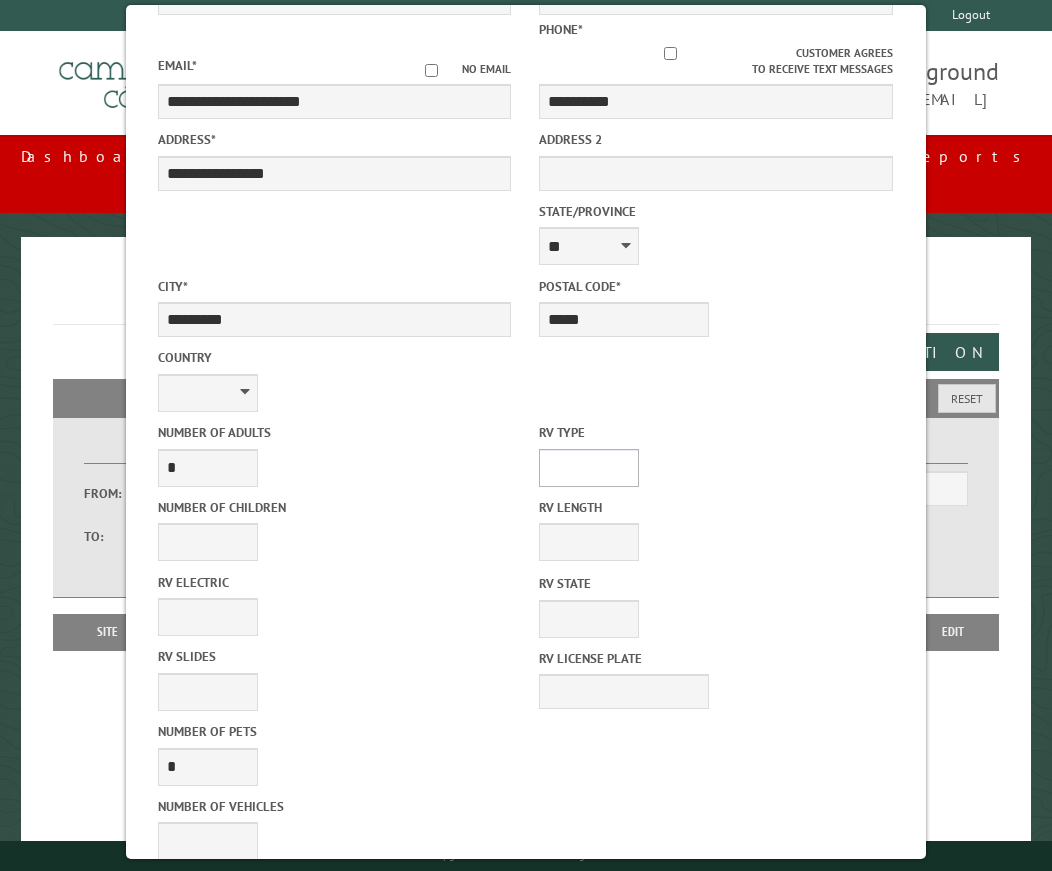 click on "**********" at bounding box center [589, 468] 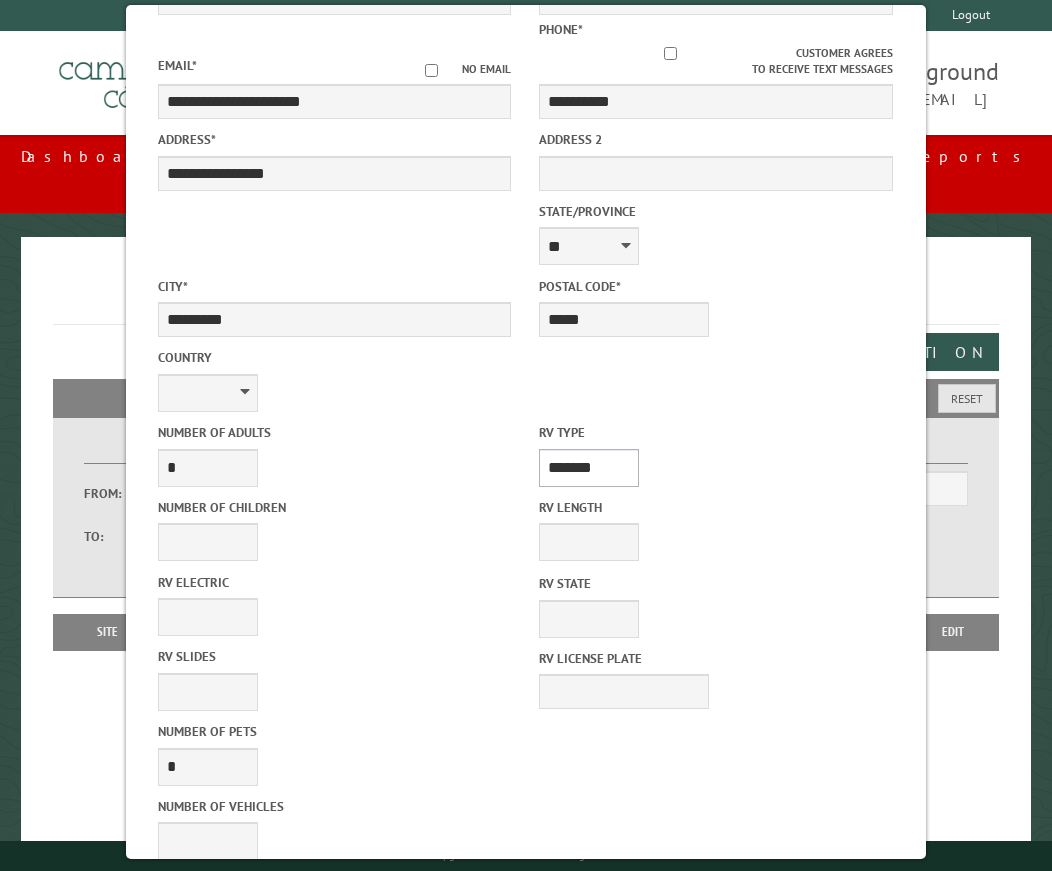 click on "**********" at bounding box center [589, 468] 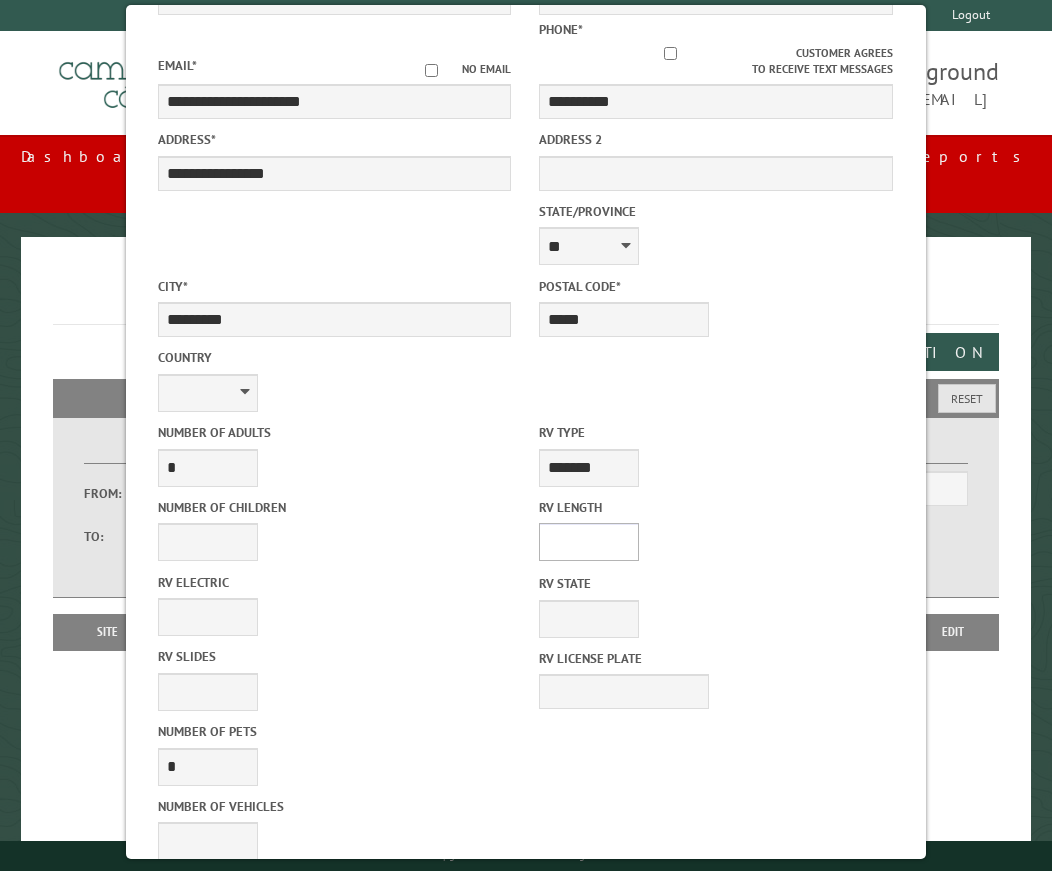 click on "* ** ** ** ** ** ** ** ** ** ** **" at bounding box center [589, 542] 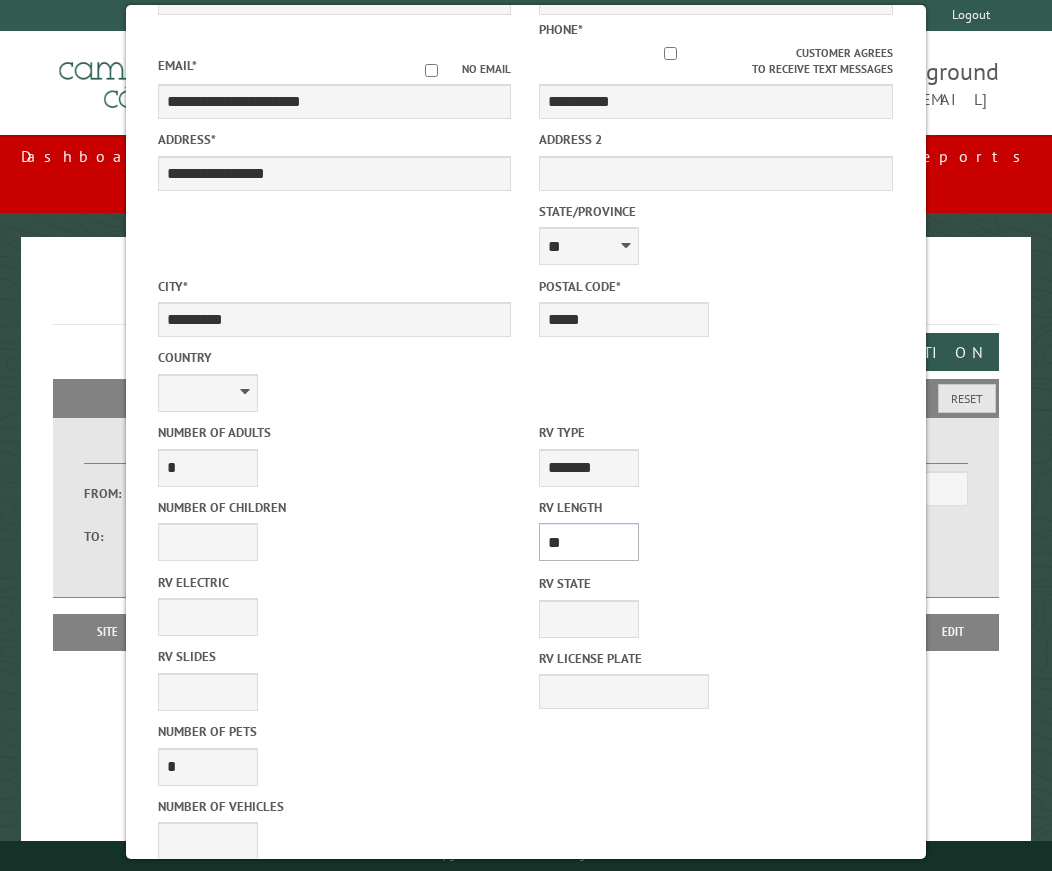 click on "* ** ** ** ** ** ** ** ** ** ** **" at bounding box center [589, 542] 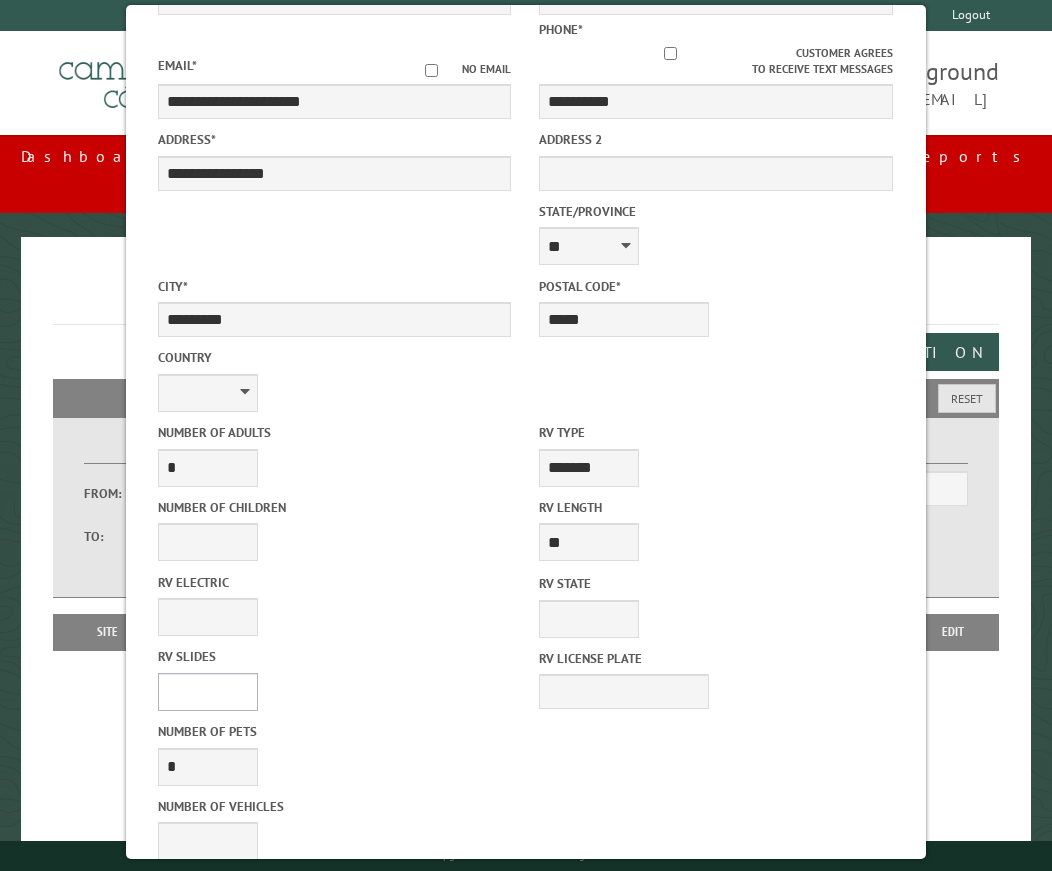 click on "* * * * * * * * * * **" at bounding box center (208, 692) 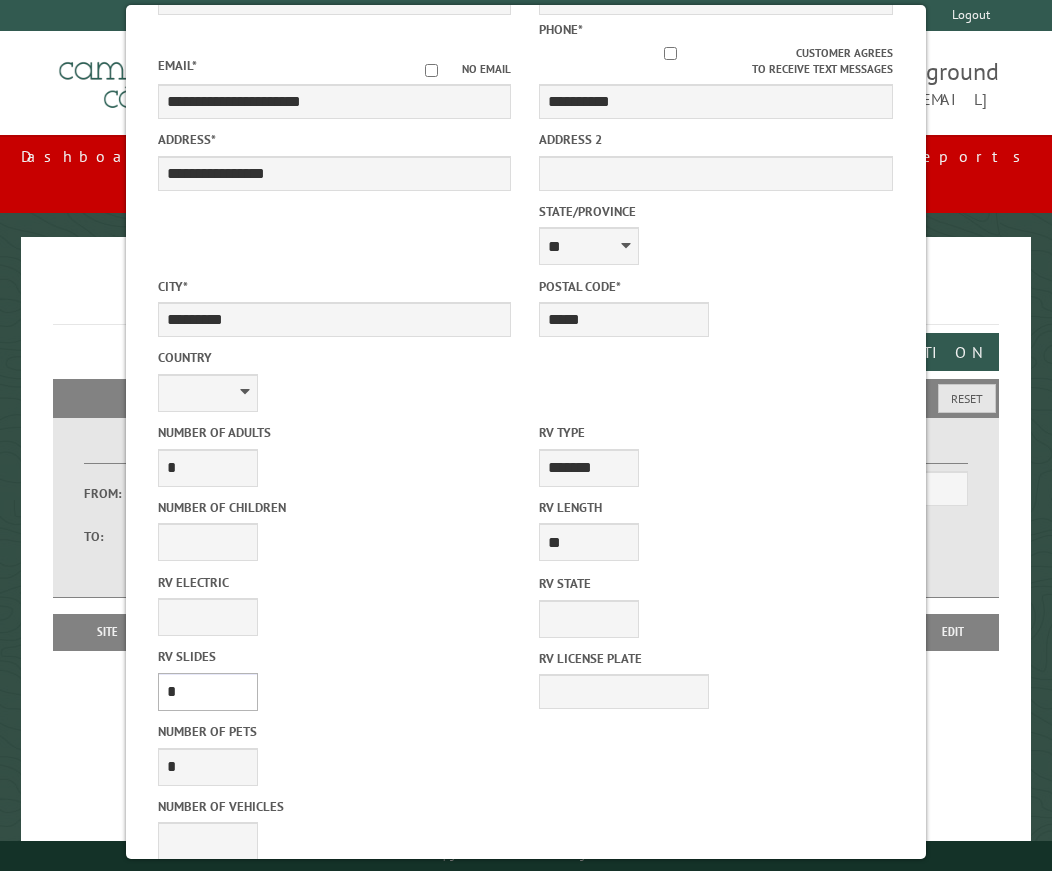 click on "* * * * * * * * * * **" at bounding box center [208, 692] 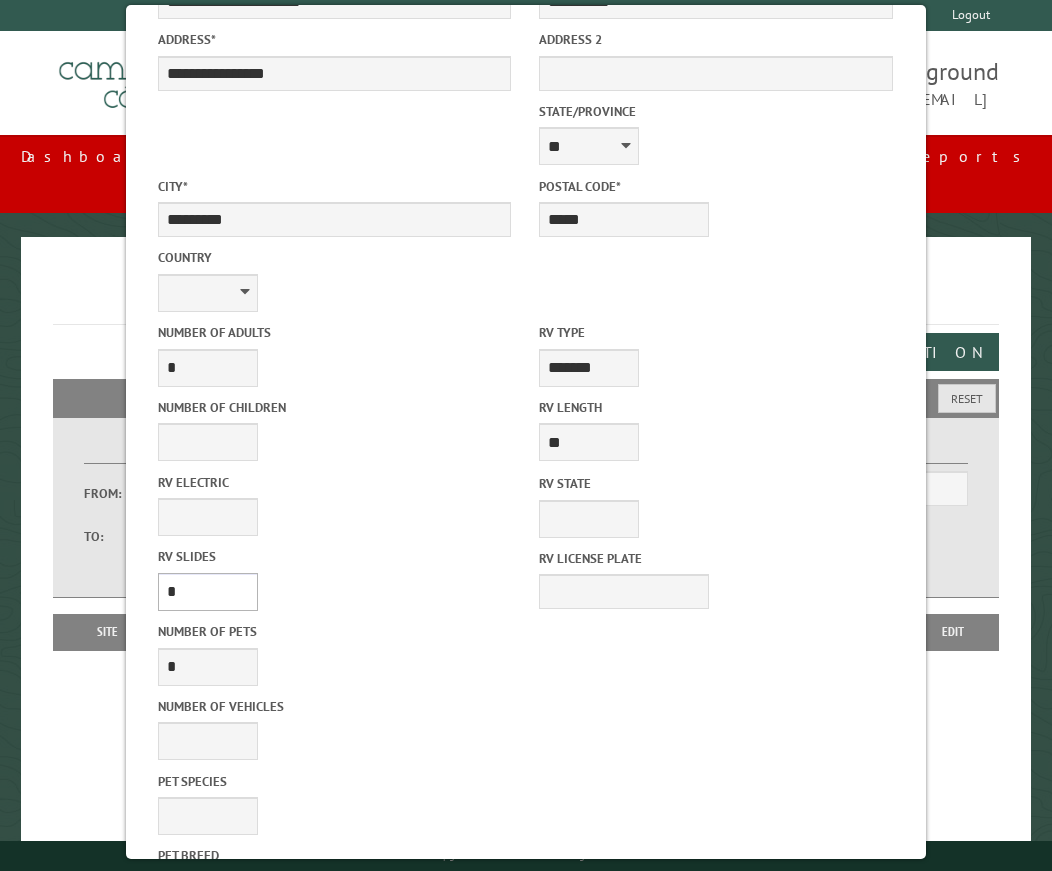 scroll, scrollTop: 533, scrollLeft: 0, axis: vertical 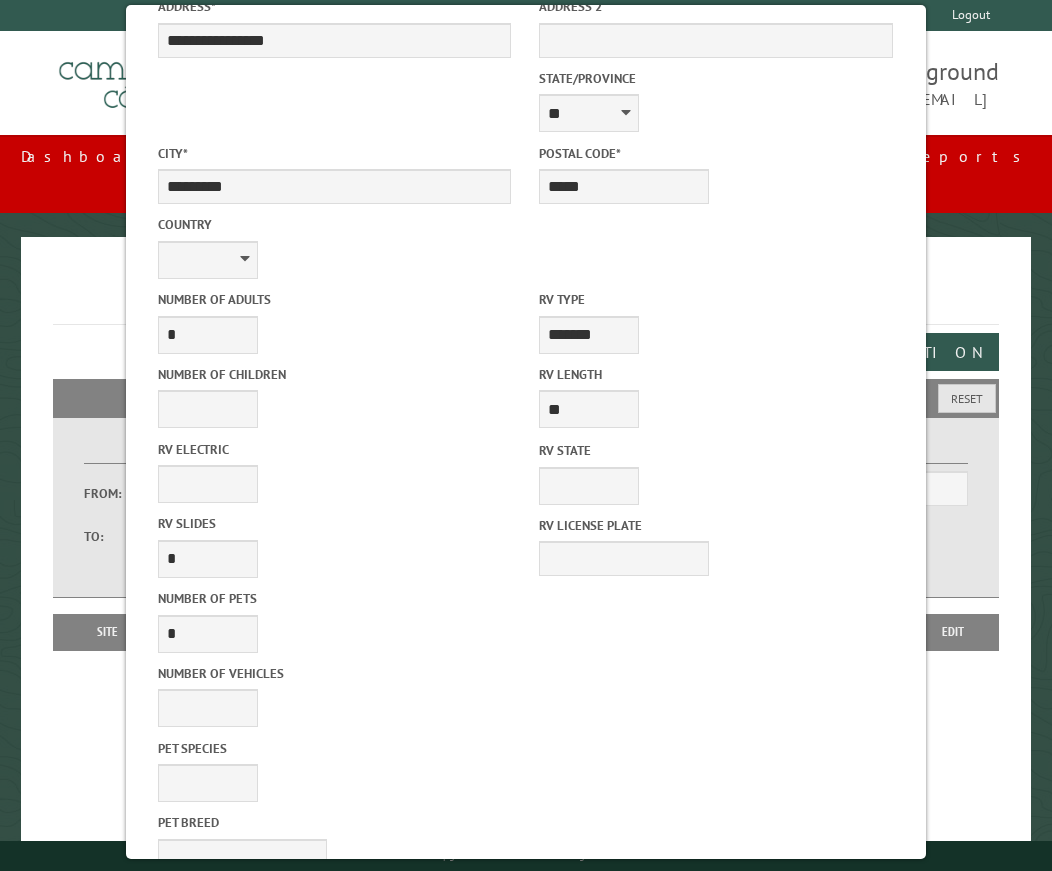 click on "Reserve Now" at bounding box center [435, 1271] 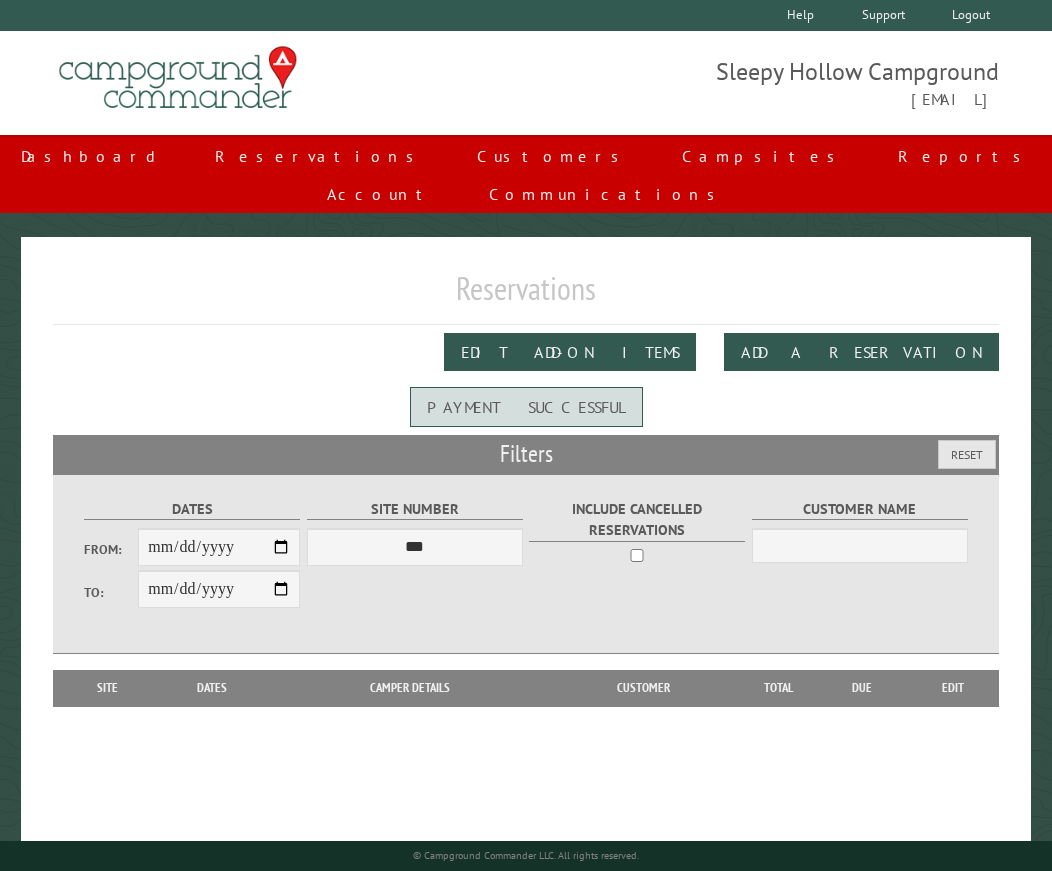 scroll, scrollTop: 0, scrollLeft: 0, axis: both 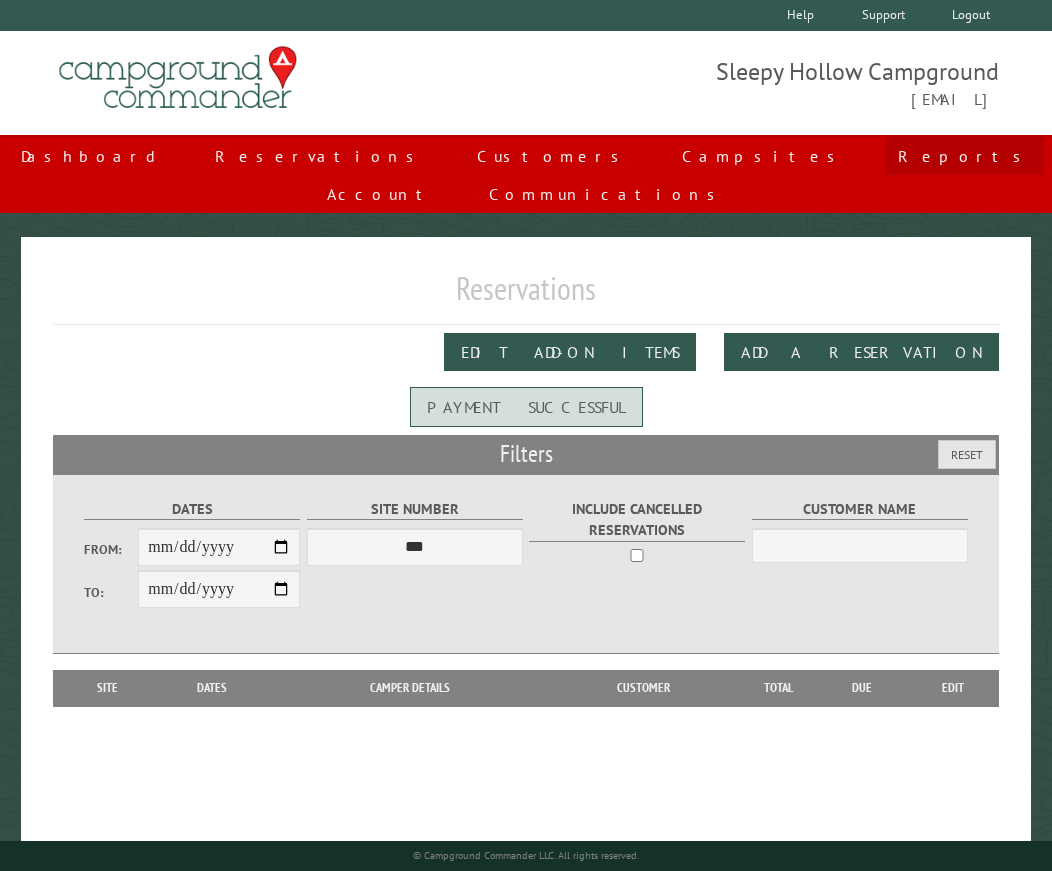 click on "Reports" at bounding box center [965, 156] 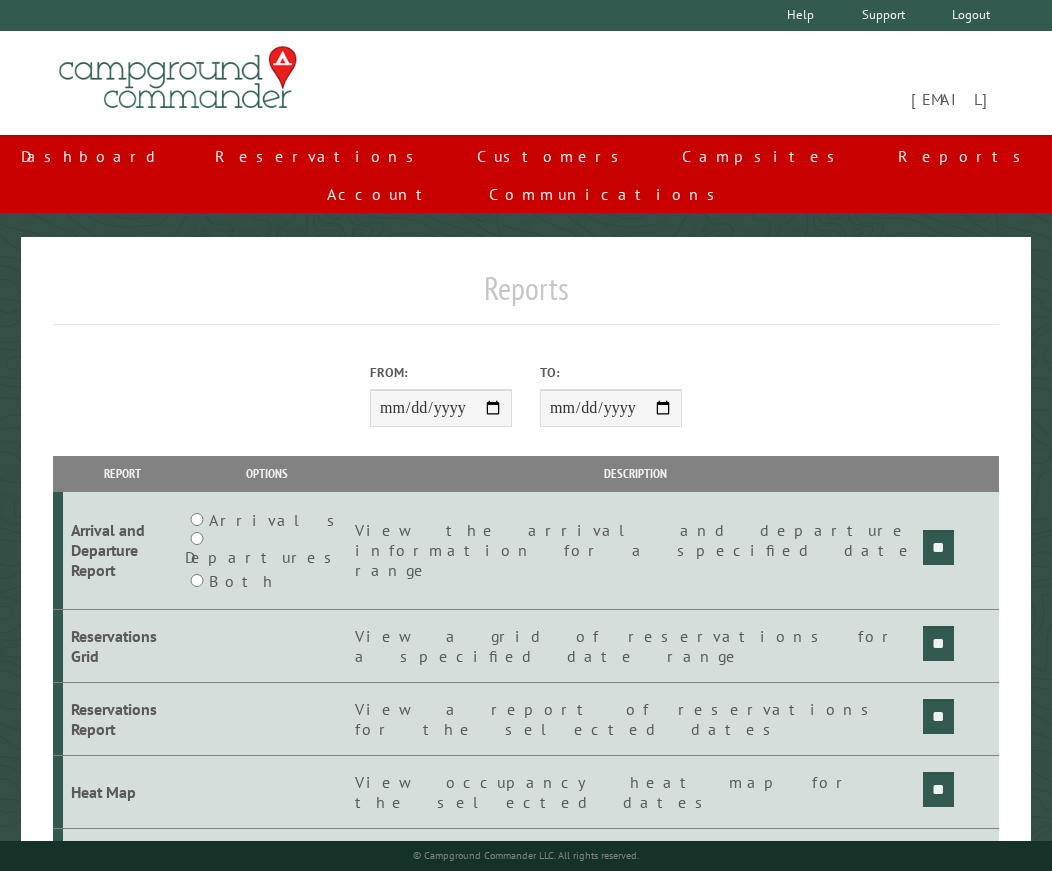 scroll, scrollTop: 0, scrollLeft: 0, axis: both 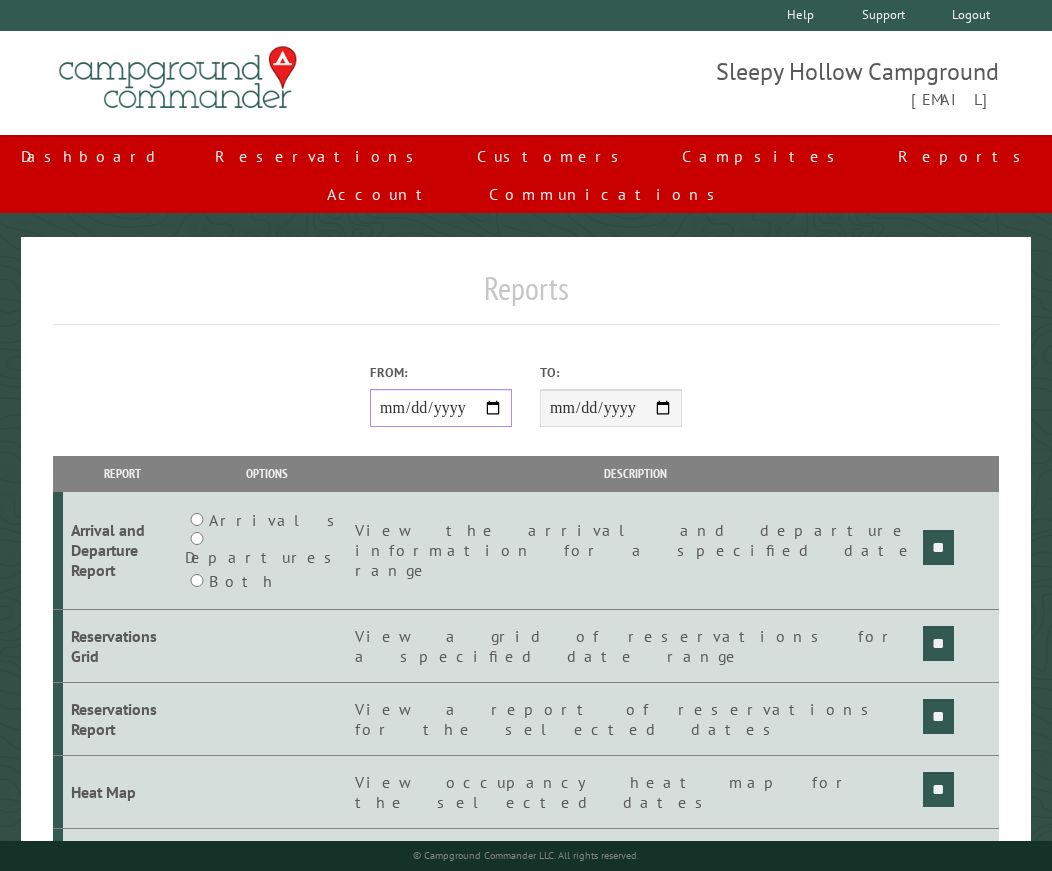click on "From:" at bounding box center (441, 408) 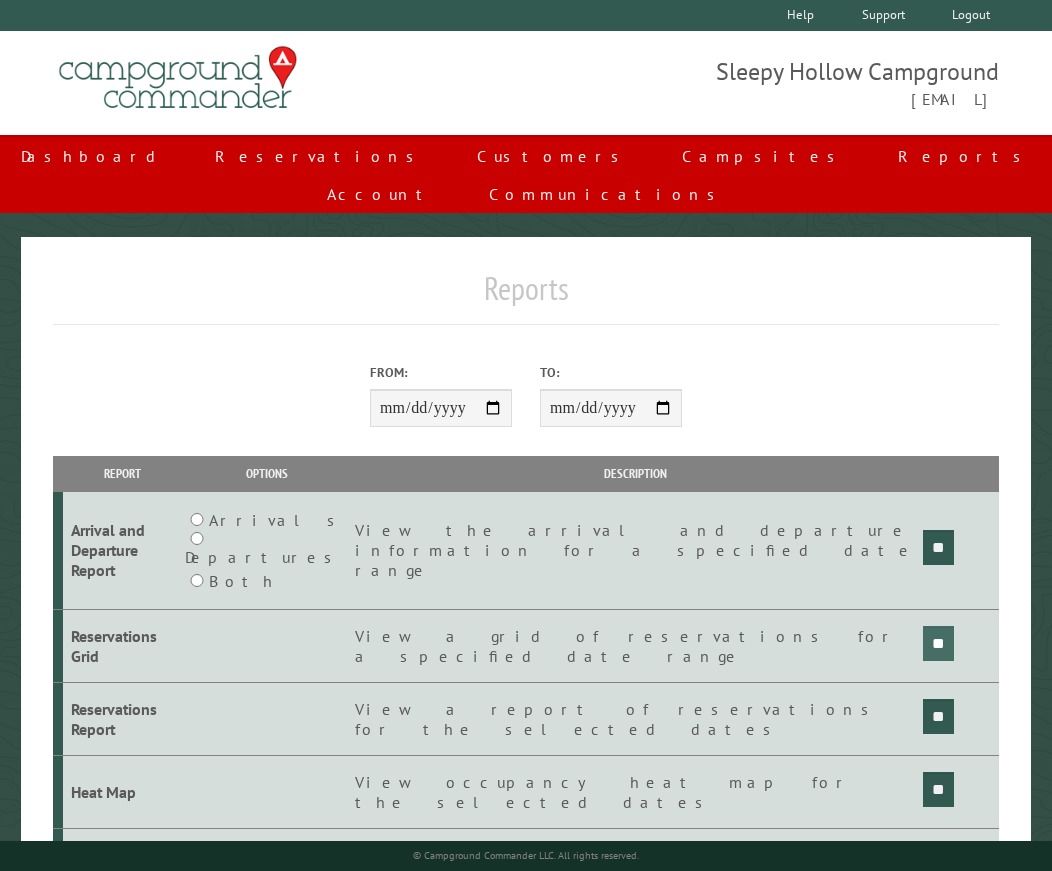 click on "**" at bounding box center [938, 547] 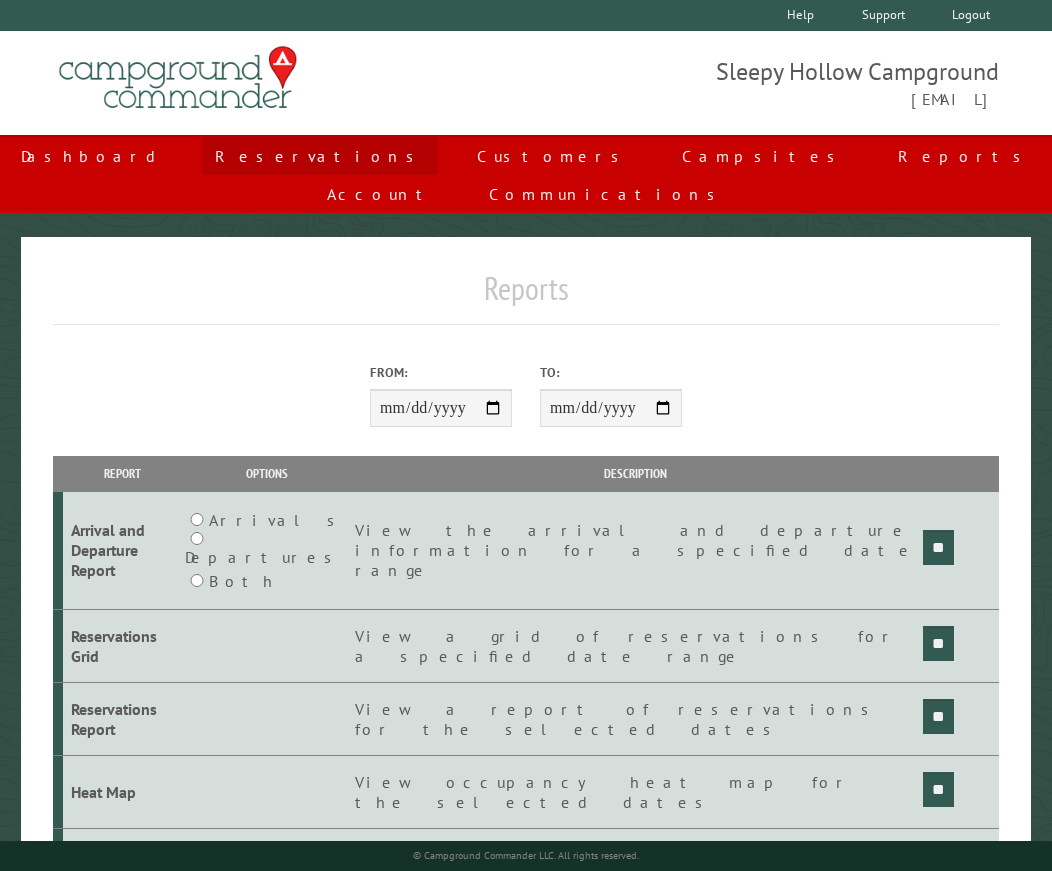 click on "Reservations" at bounding box center [320, 156] 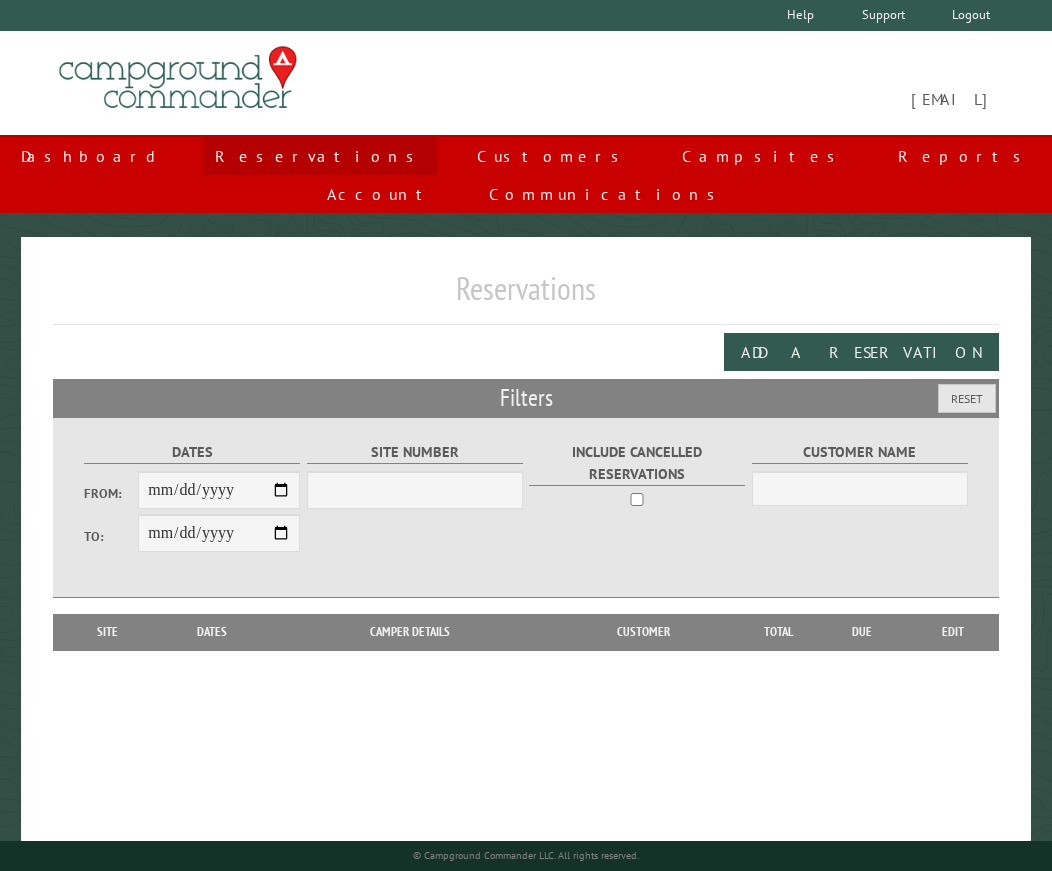 scroll, scrollTop: 0, scrollLeft: 0, axis: both 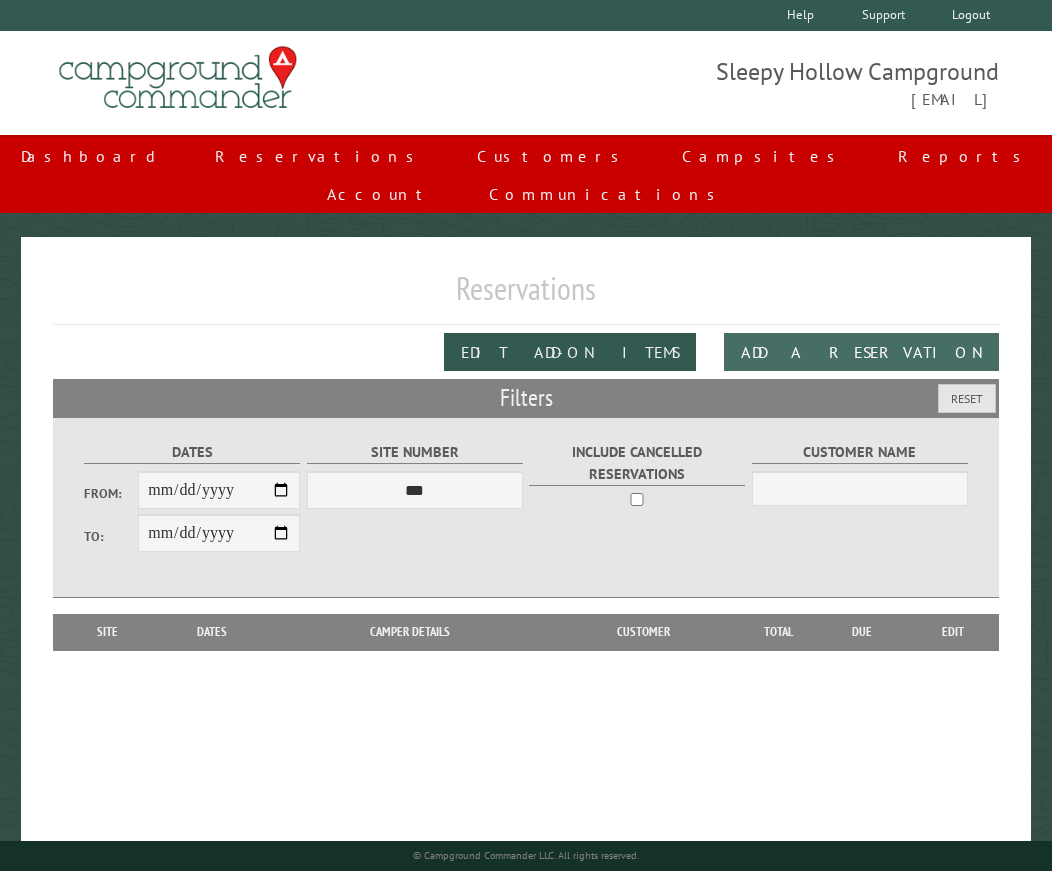 click on "Add a Reservation" at bounding box center [861, 352] 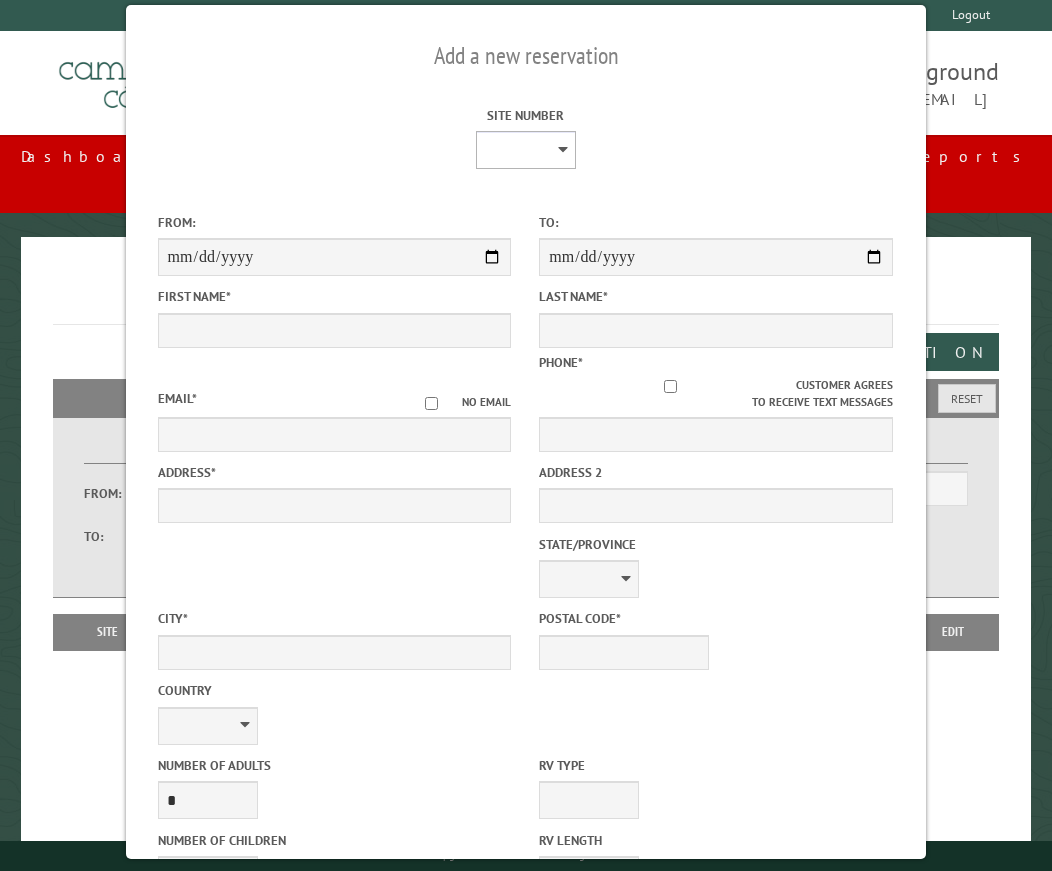 click on "* * * * * * * * * ** *** *** ** ** ** ** ** ** ** ** ** ** *** *** ** ** ** ** ** ** ** ** ** ** *** *** ** ** ** ** ** ** ** ** *** *** ** ** ** ** ** ** *** *** ** ** ** ** ** *** ** ** ** ** ** ** ** ** ** ** ** ** ** ** ** ** ** ** ** ** ** ** ** ** **" at bounding box center (526, 150) 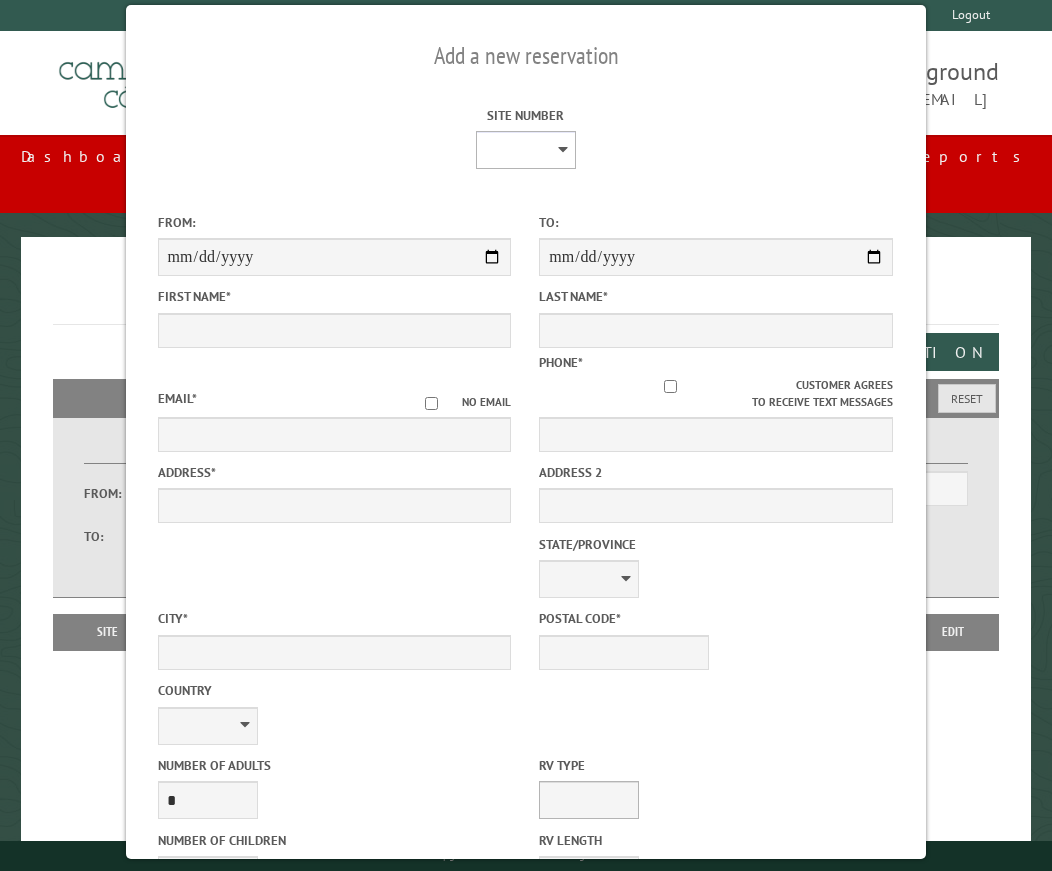 select on "**" 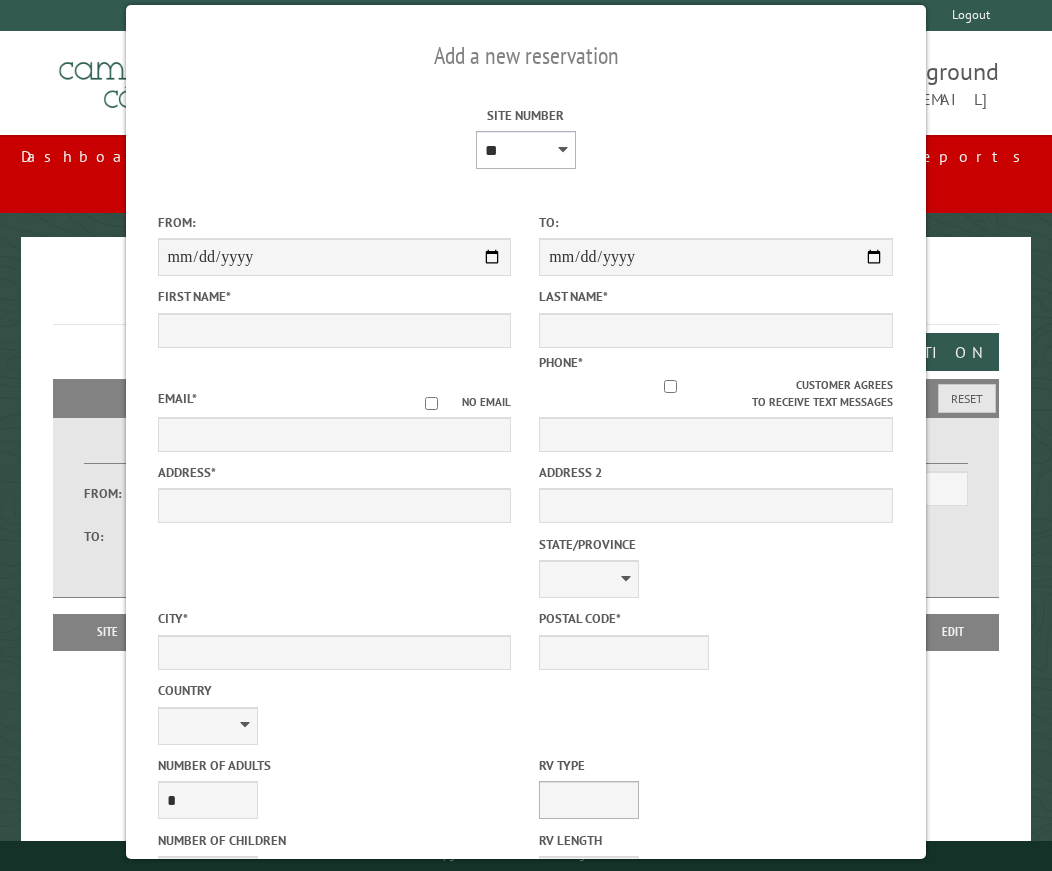 click on "* * * * * * * * * ** *** *** ** ** ** ** ** ** ** ** ** ** *** *** ** ** ** ** ** ** ** ** ** ** *** *** ** ** ** ** ** ** ** ** *** *** ** ** ** ** ** ** *** *** ** ** ** ** ** *** ** ** ** ** ** ** ** ** ** ** ** ** ** ** ** ** ** ** ** ** ** ** ** ** **" at bounding box center (526, 150) 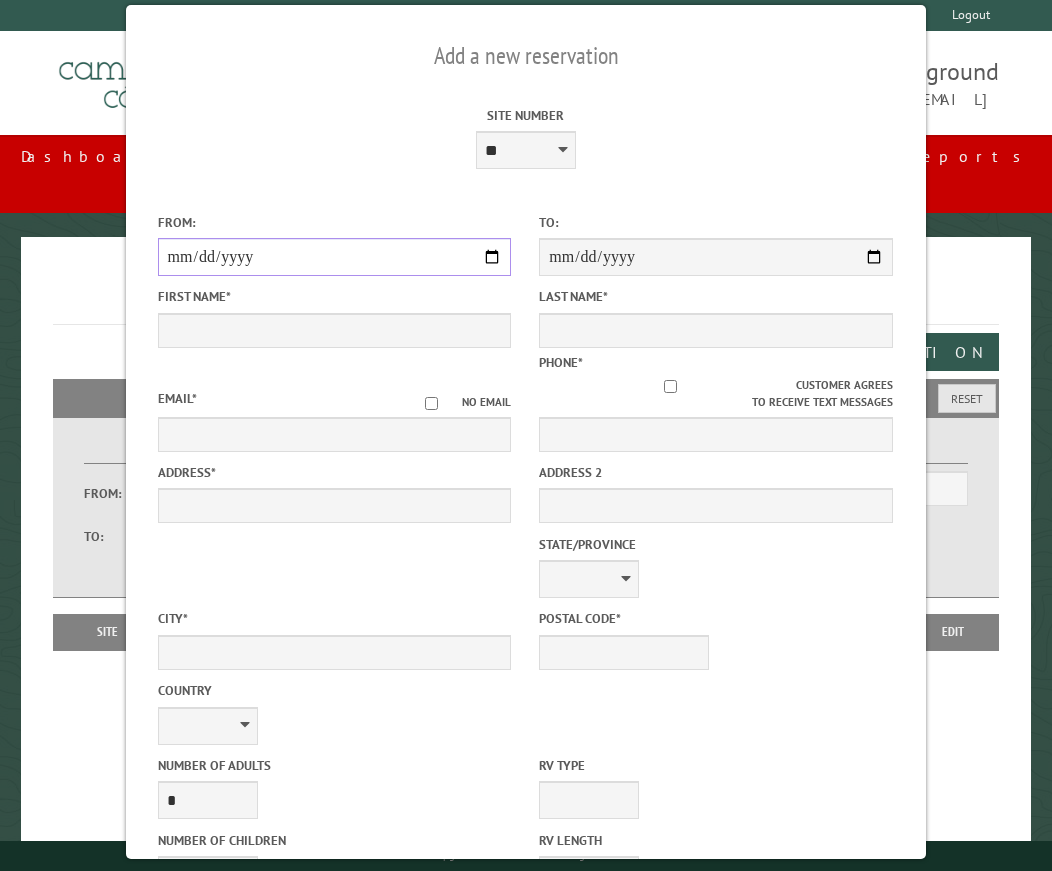 click on "From:" at bounding box center [335, 257] 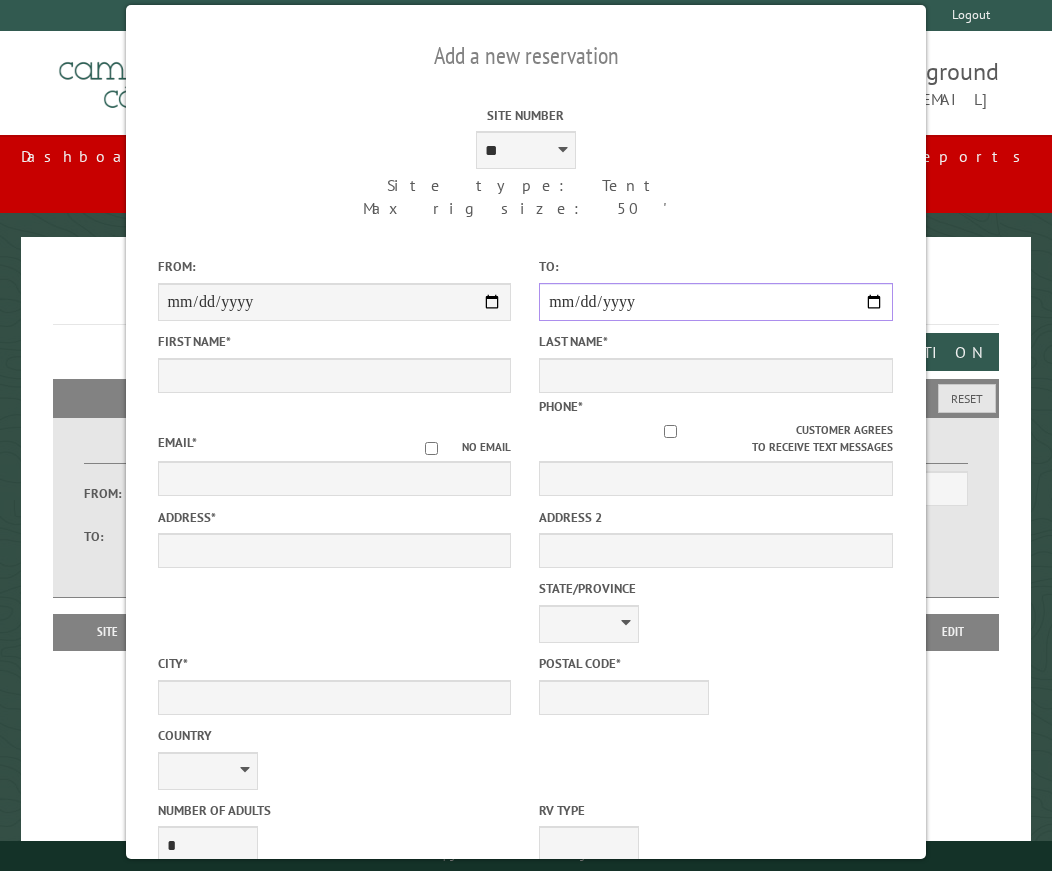 click on "**********" at bounding box center (716, 302) 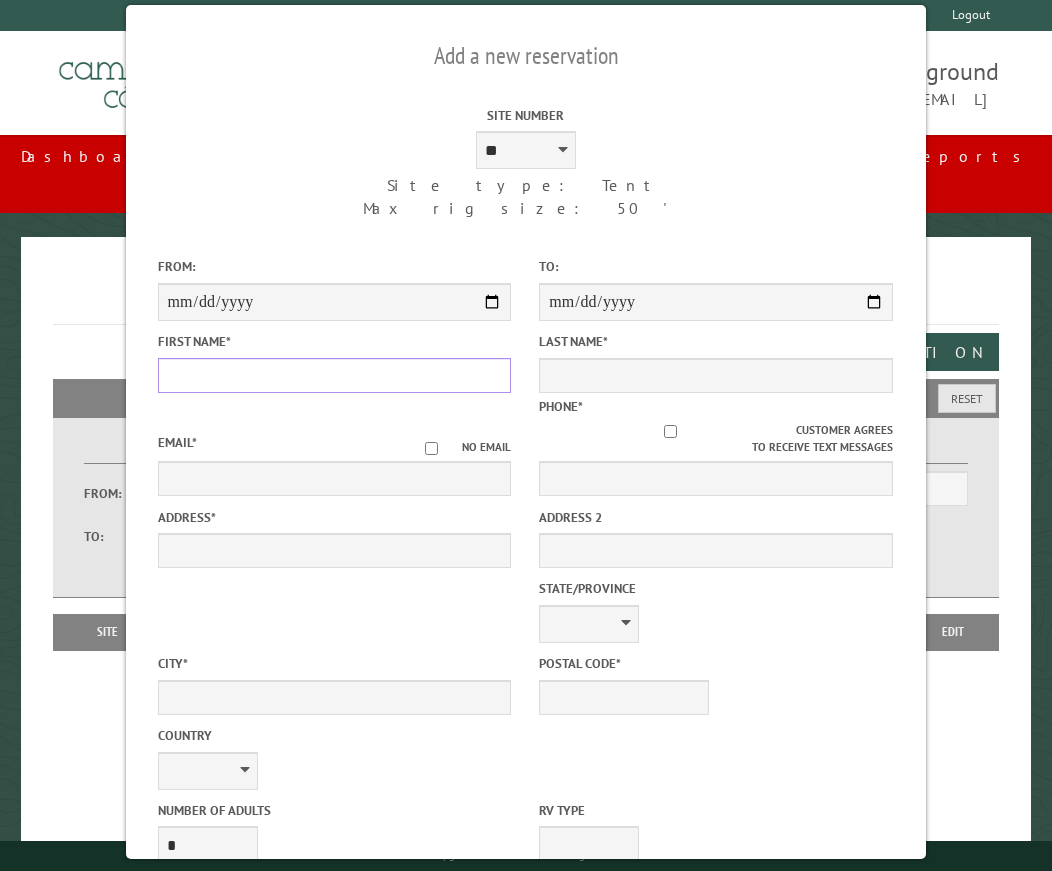 click on "First Name *" at bounding box center (335, 375) 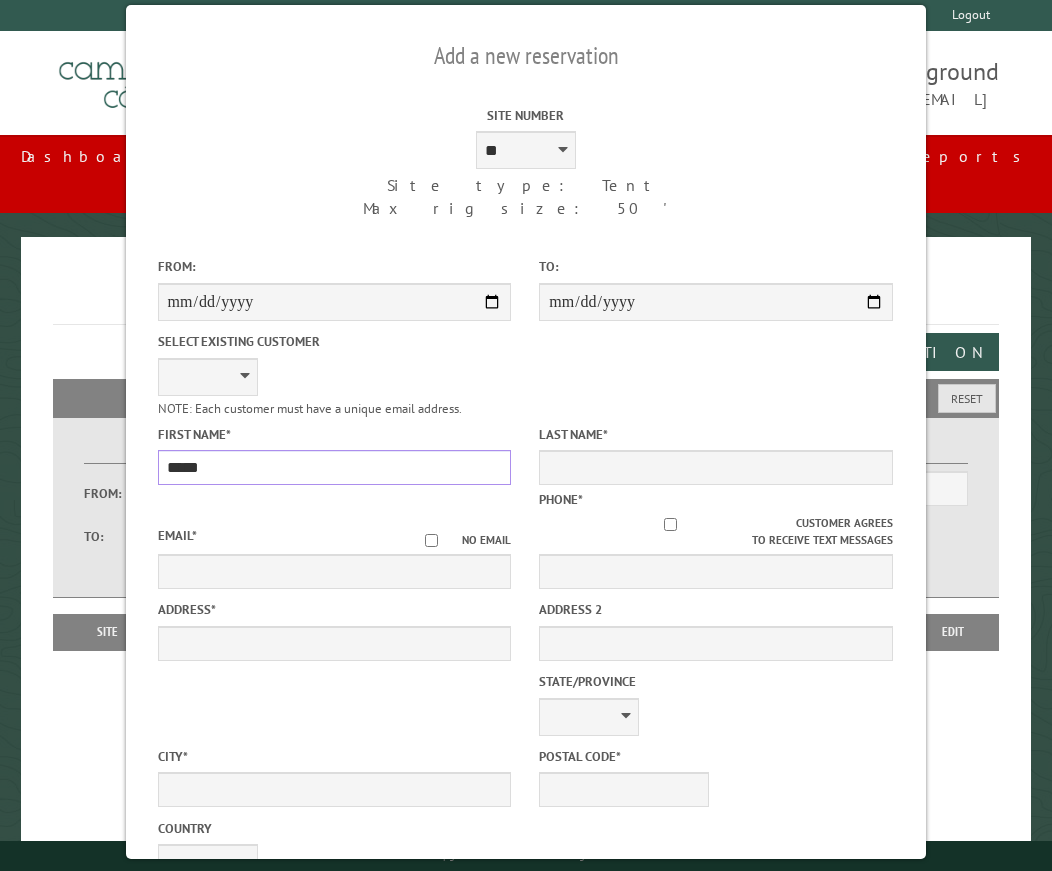 type on "*****" 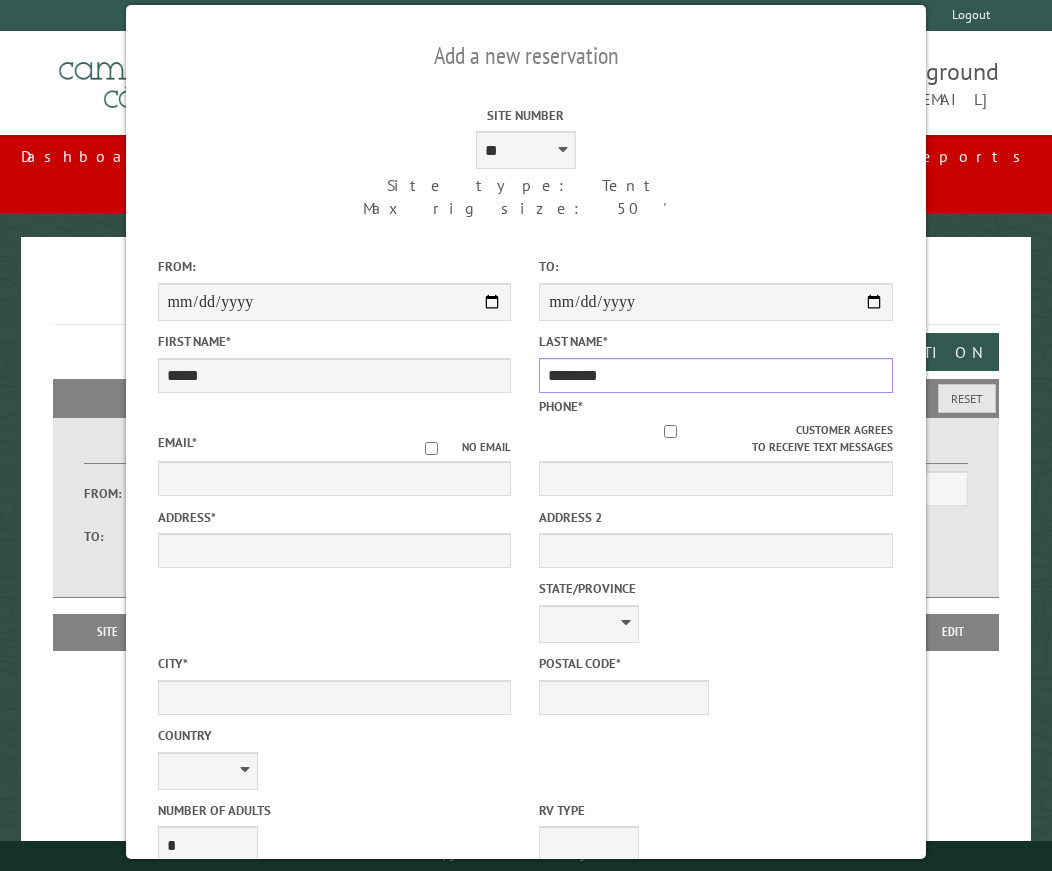 type on "********" 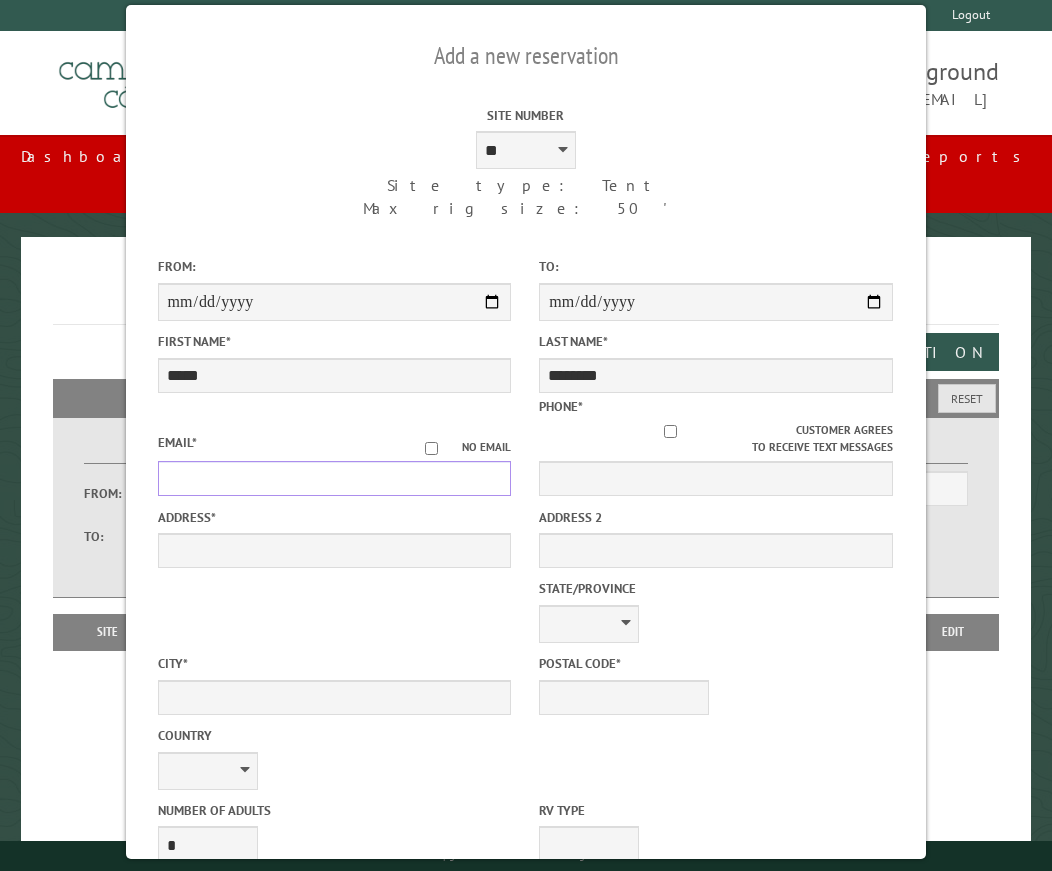 click on "Email *" at bounding box center [335, 478] 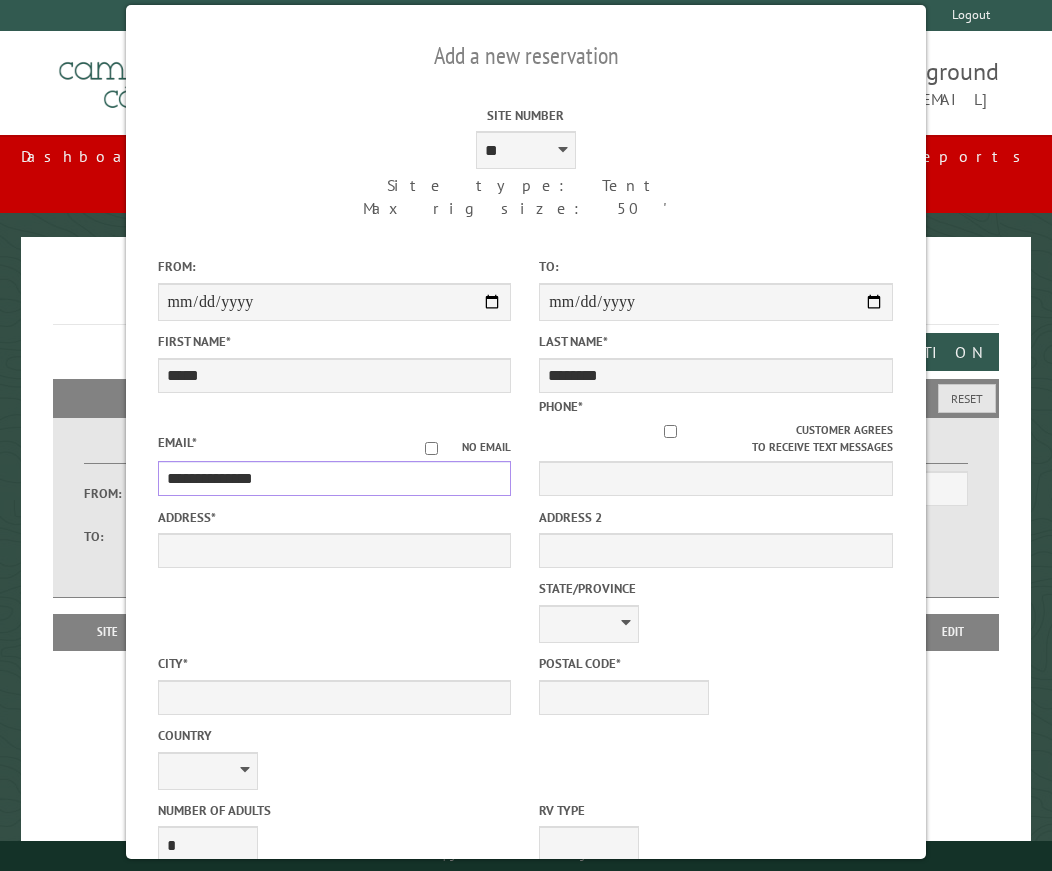 type on "**********" 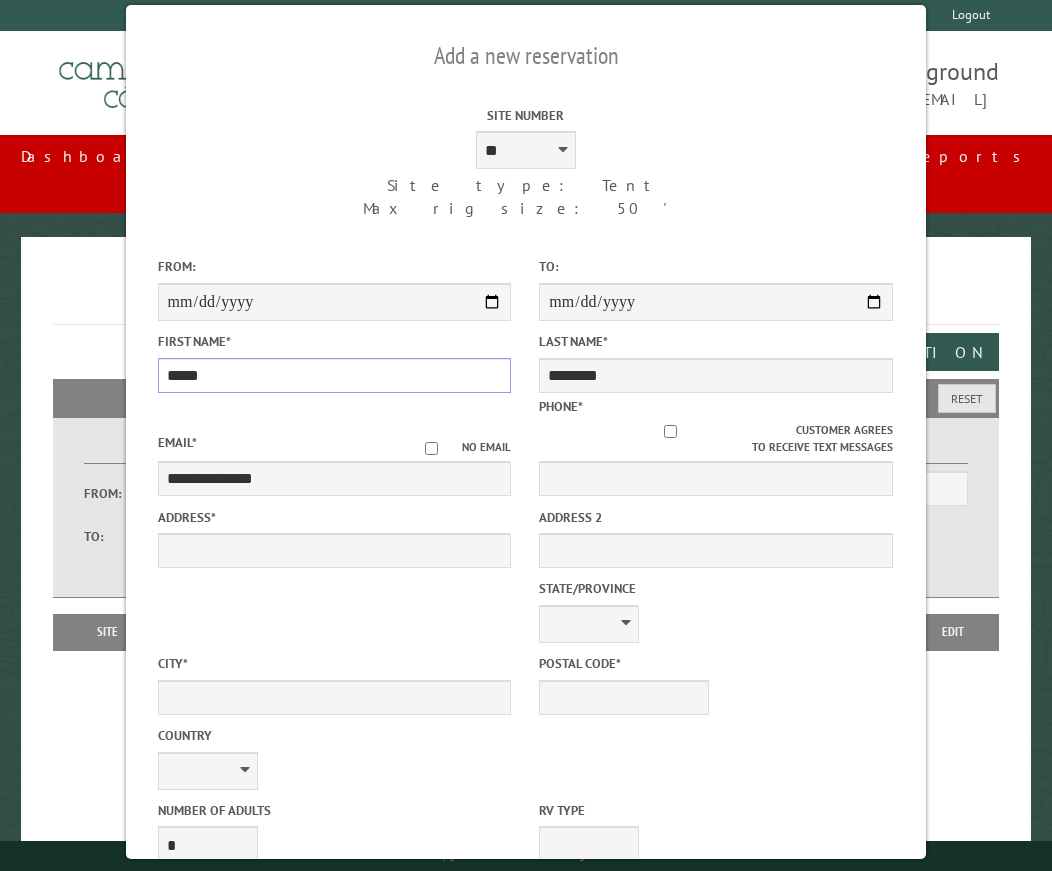 click on "*****" at bounding box center [335, 375] 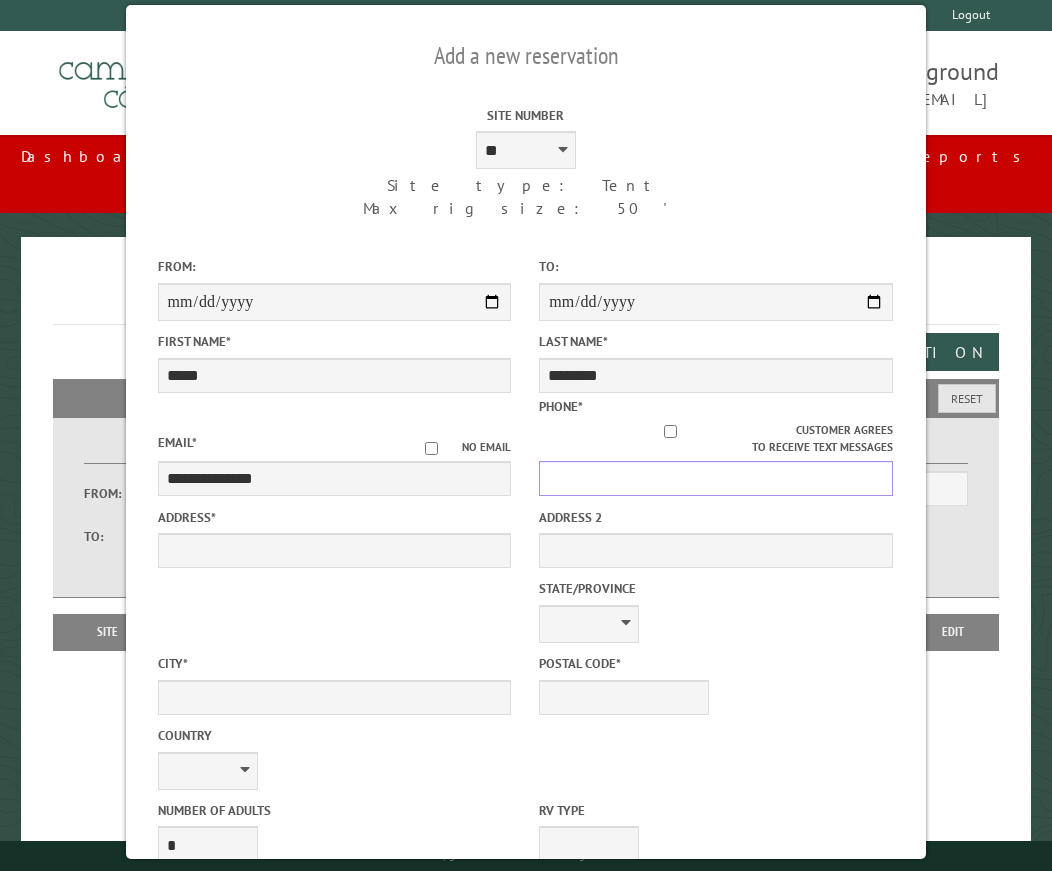 drag, startPoint x: 549, startPoint y: 460, endPoint x: 556, endPoint y: 451, distance: 11.401754 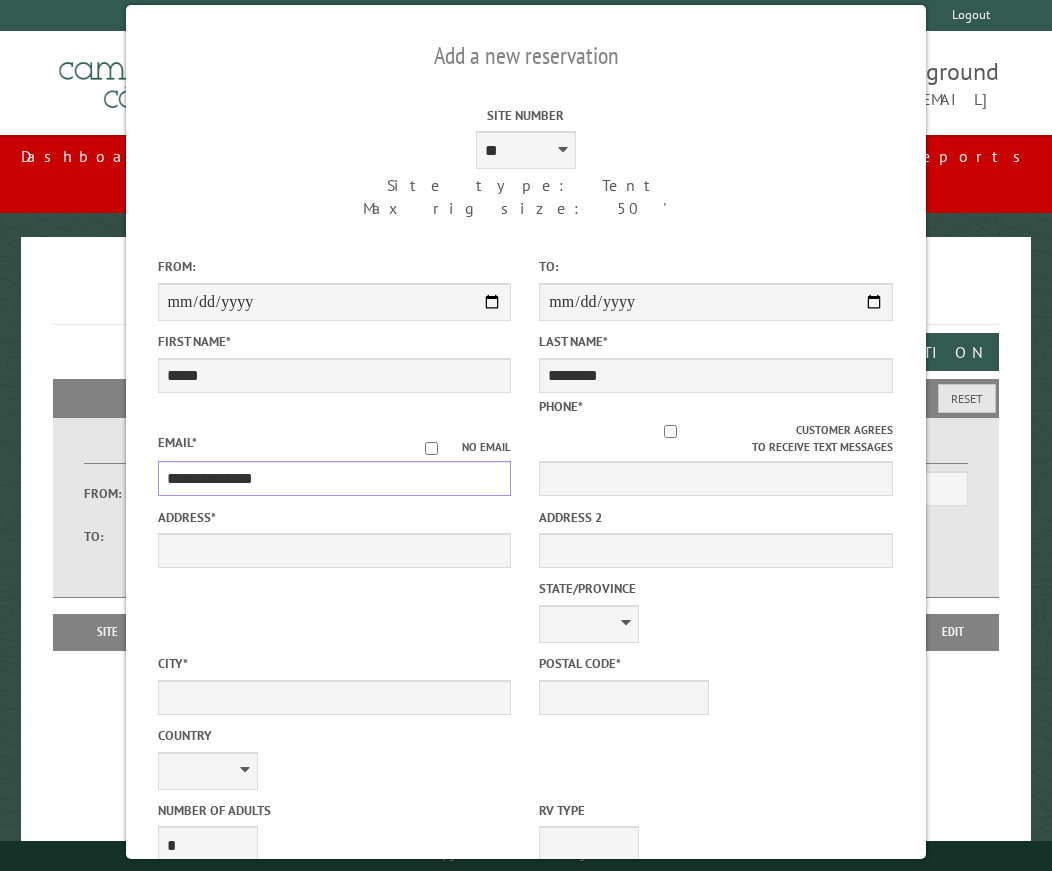 click on "**********" at bounding box center (335, 478) 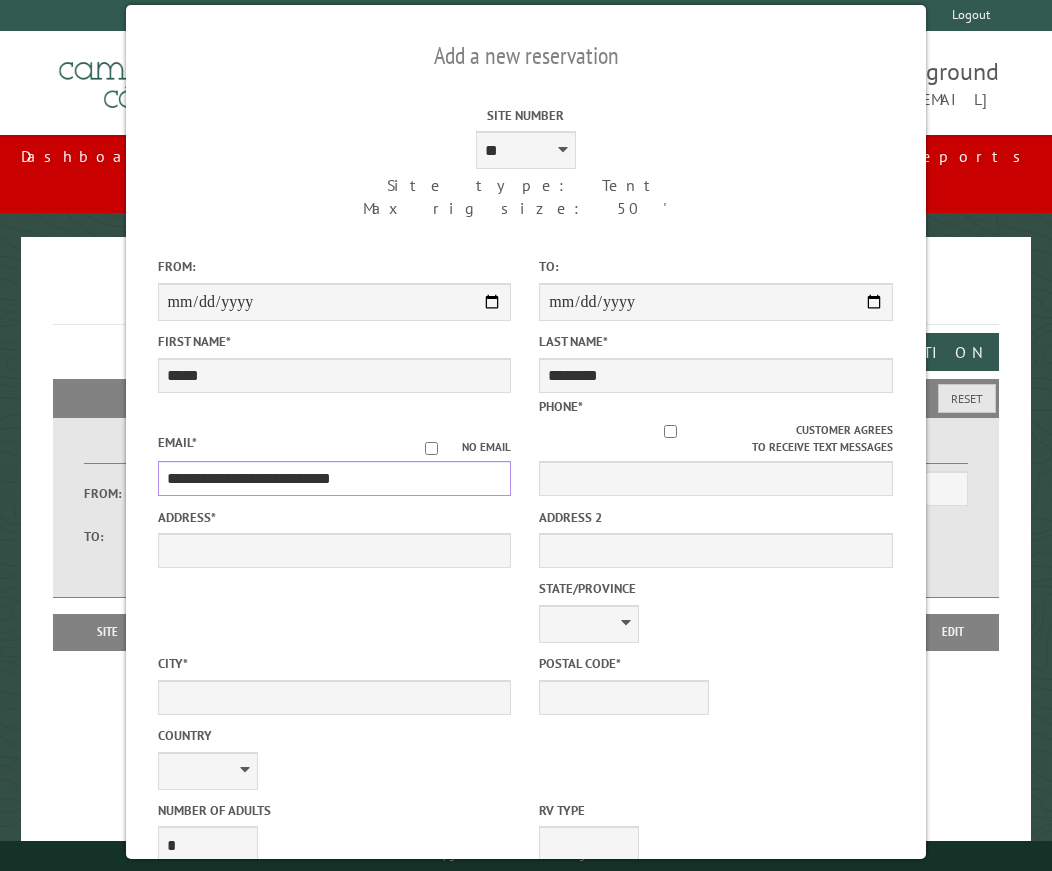 type on "**********" 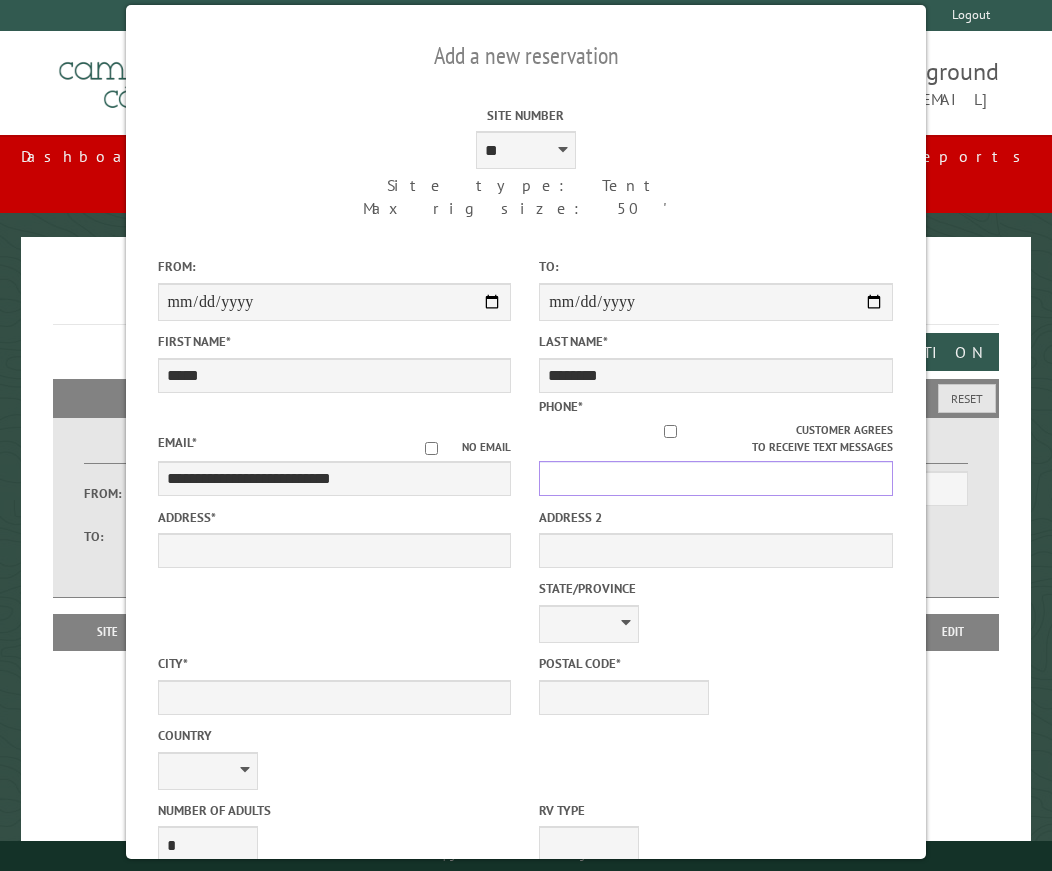 click on "Phone *" at bounding box center [716, 478] 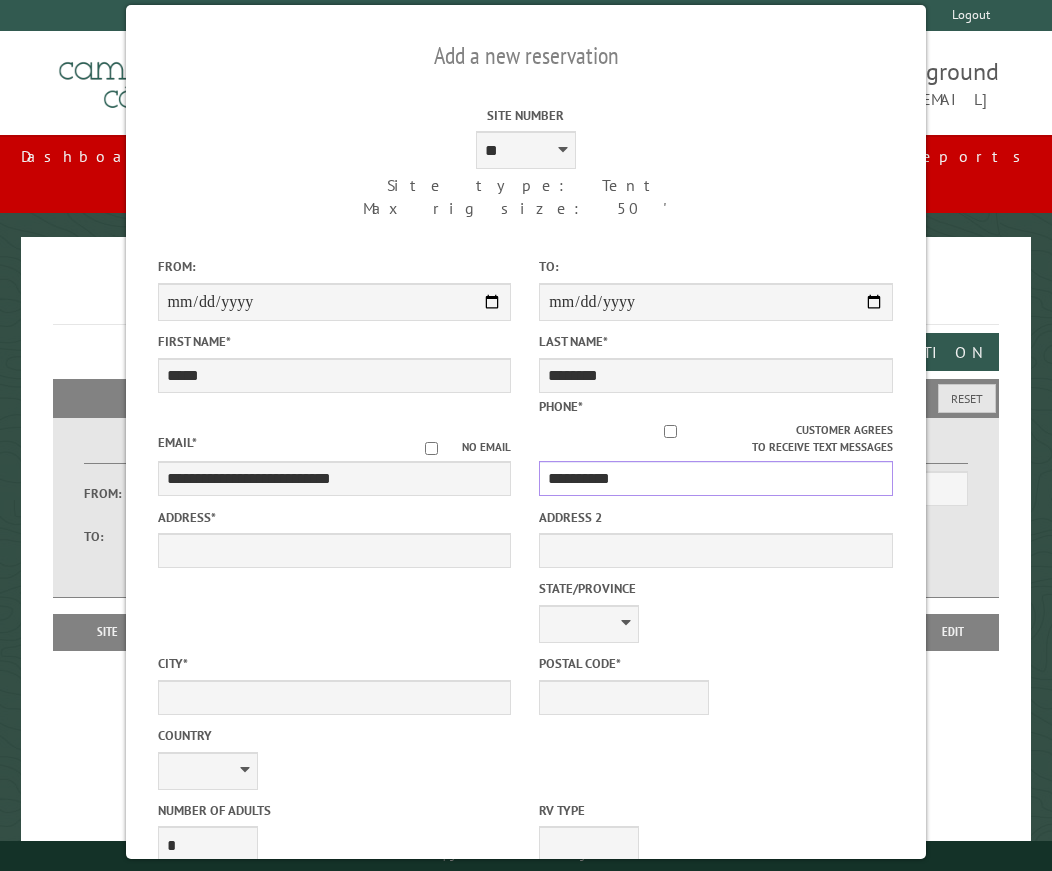 type on "**********" 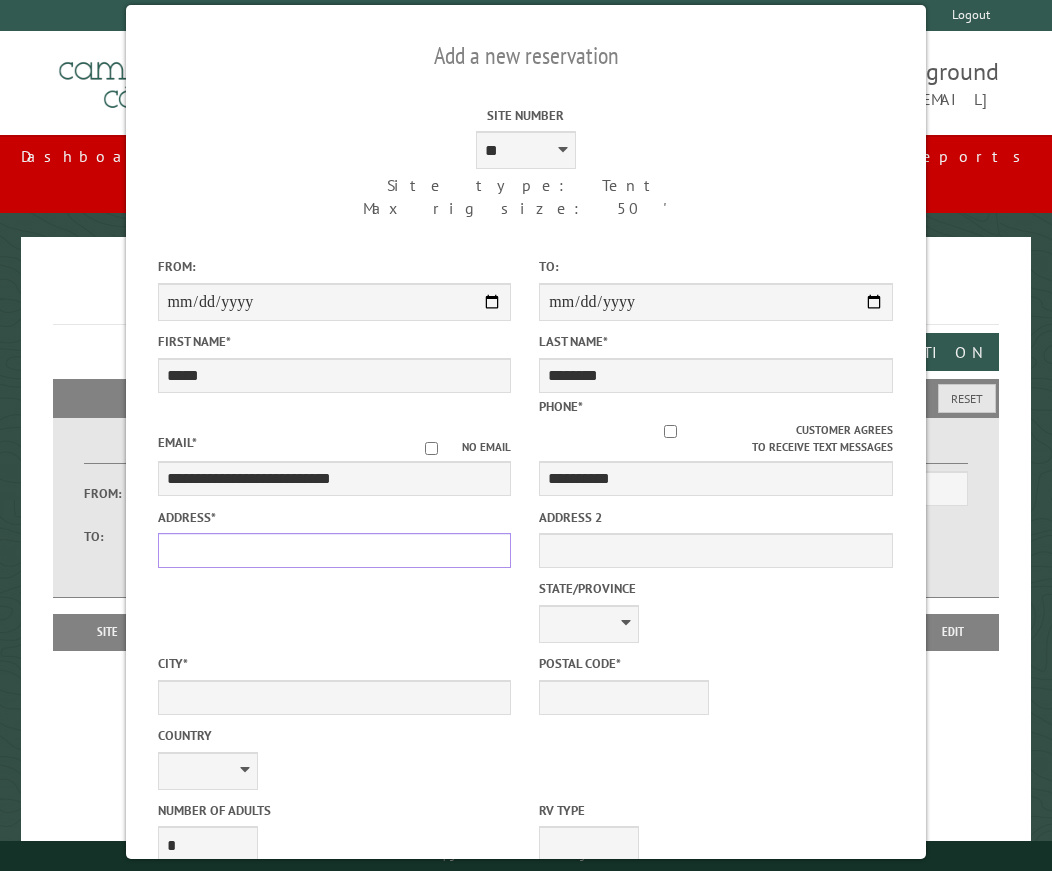 click on "Address *" at bounding box center [335, 550] 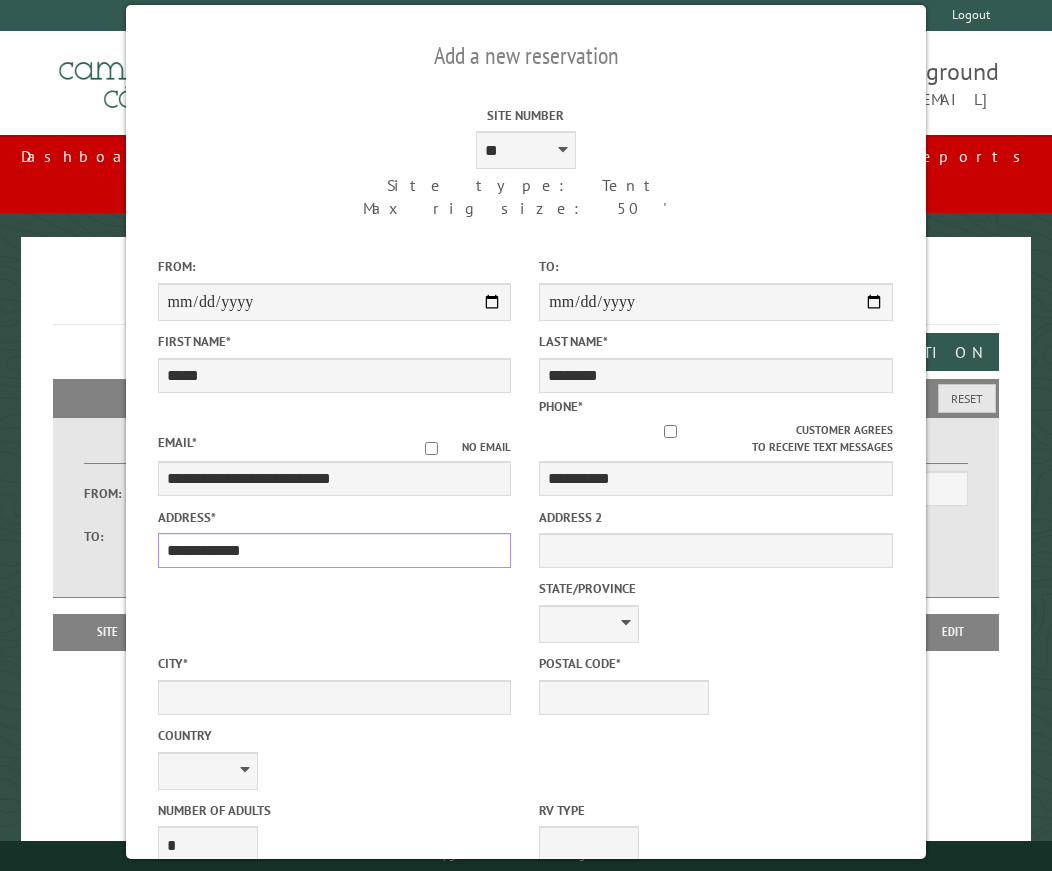 type on "**********" 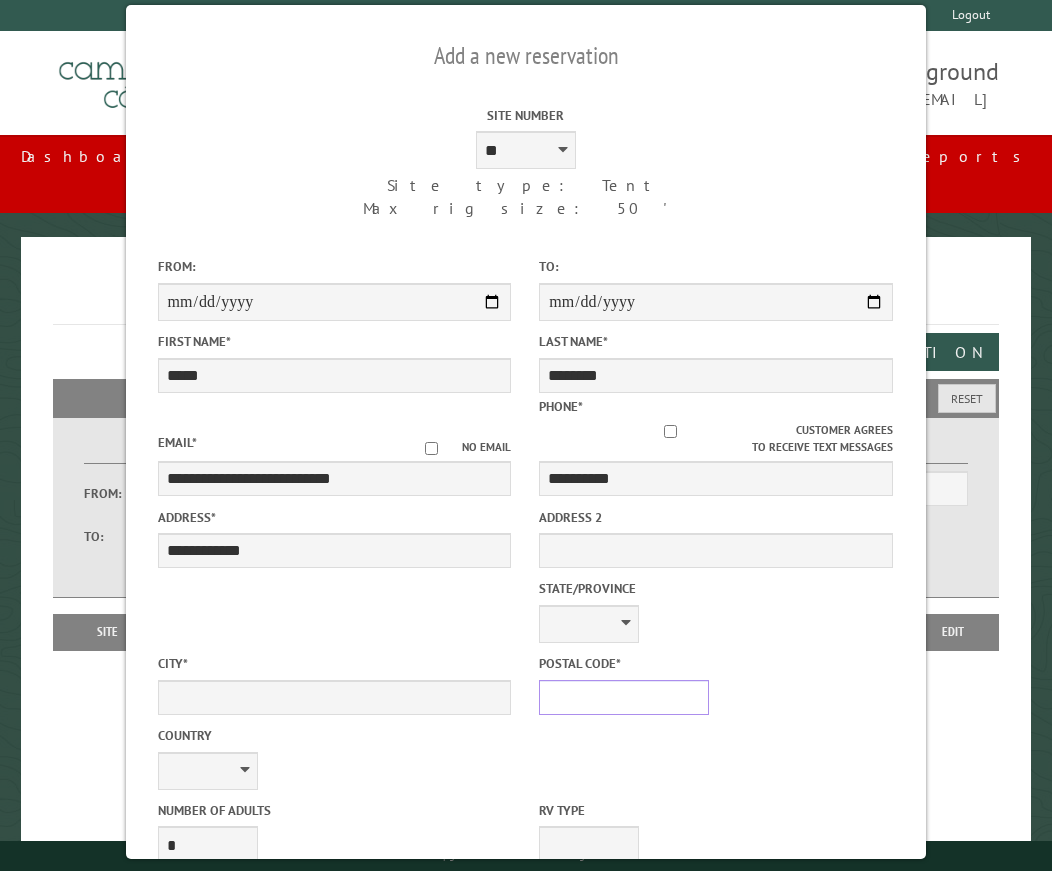 click on "Postal Code *" at bounding box center [624, 697] 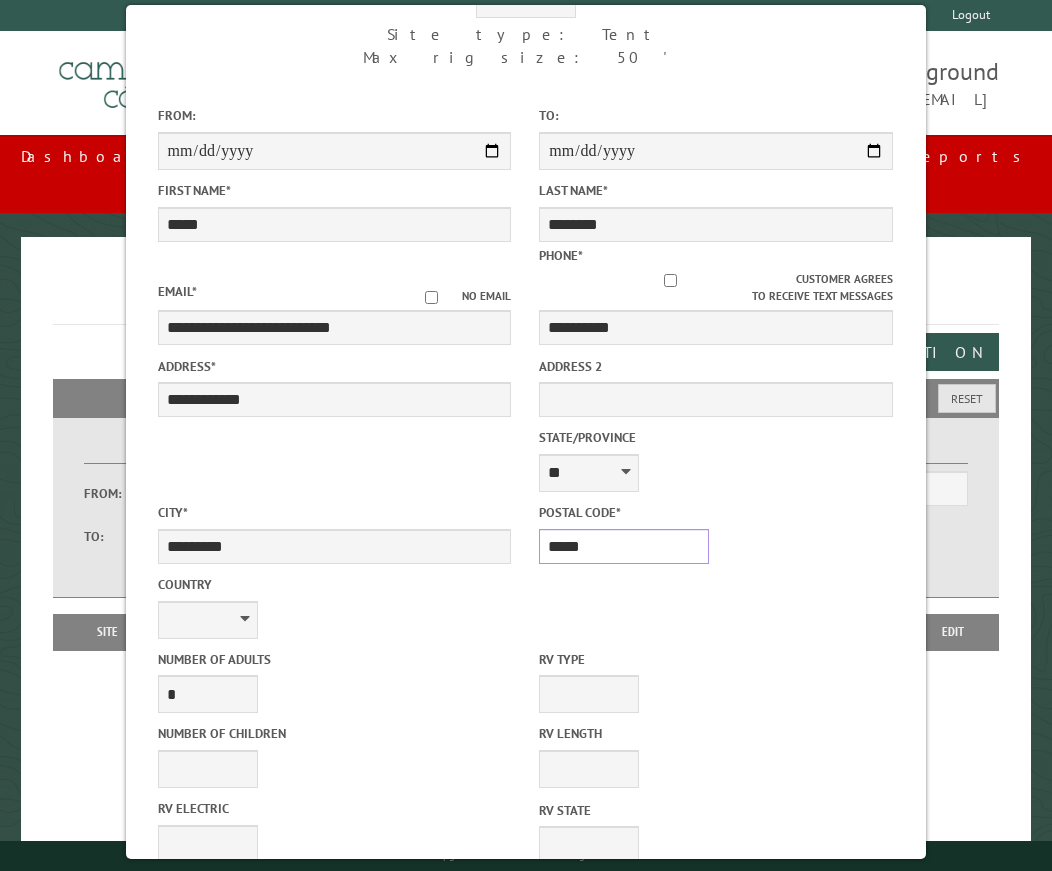 scroll, scrollTop: 300, scrollLeft: 0, axis: vertical 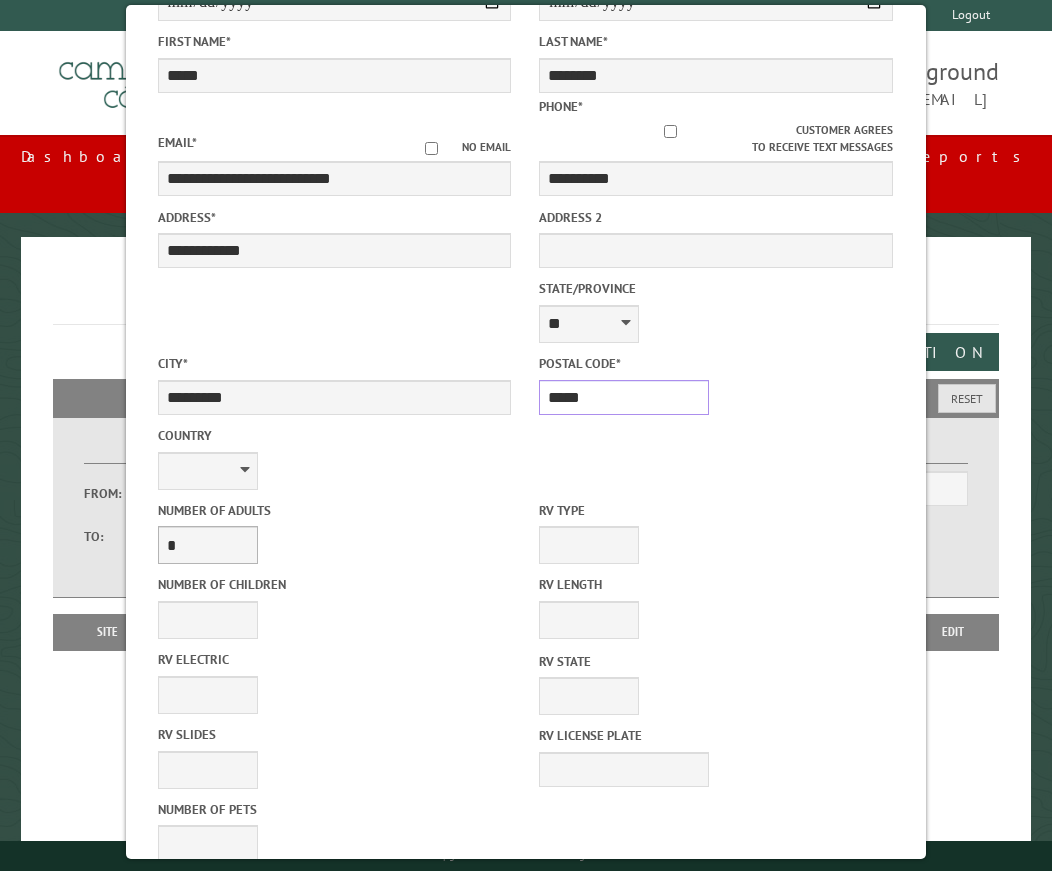 type on "*****" 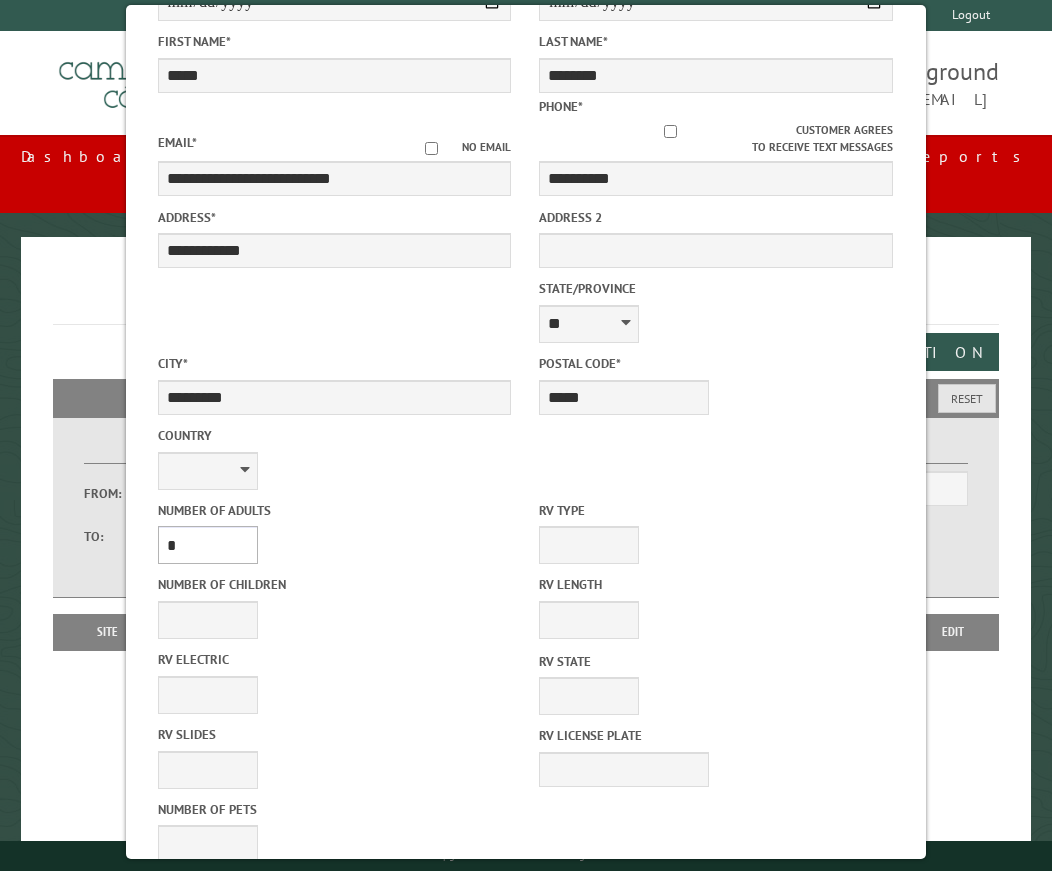 click on "* * * * * * * * * * **" at bounding box center (208, 545) 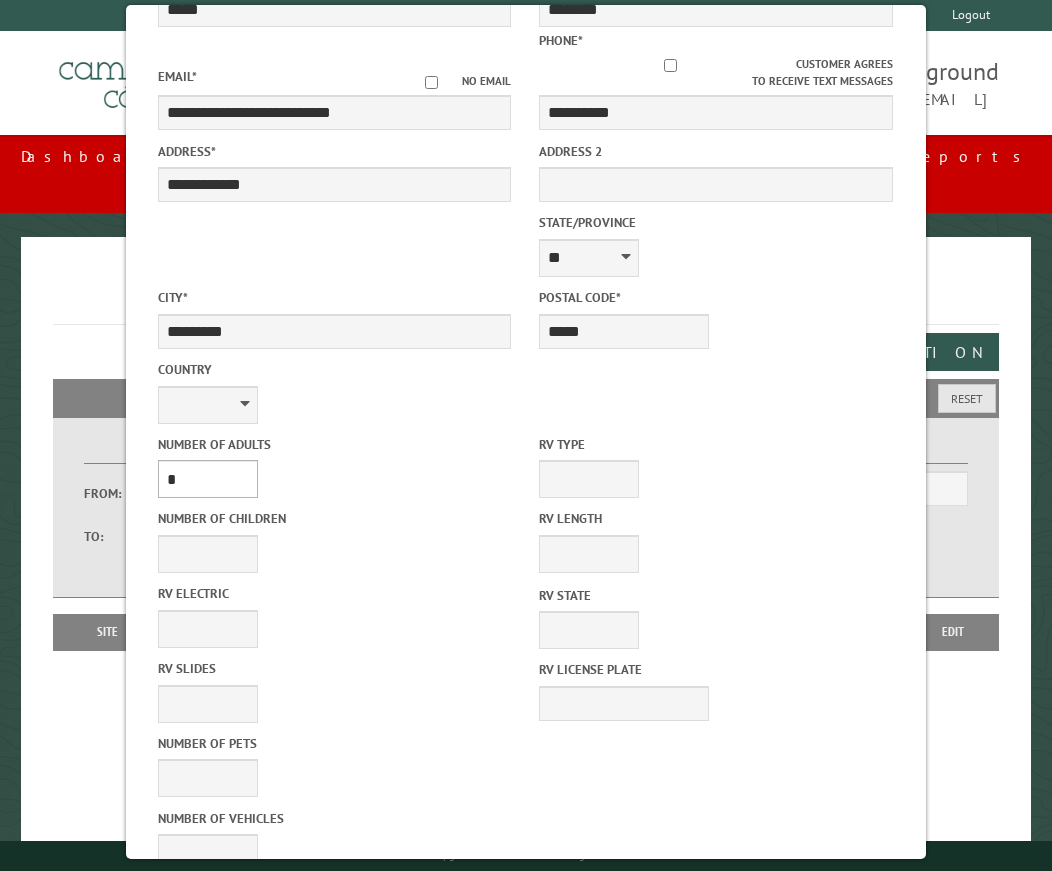 scroll, scrollTop: 400, scrollLeft: 0, axis: vertical 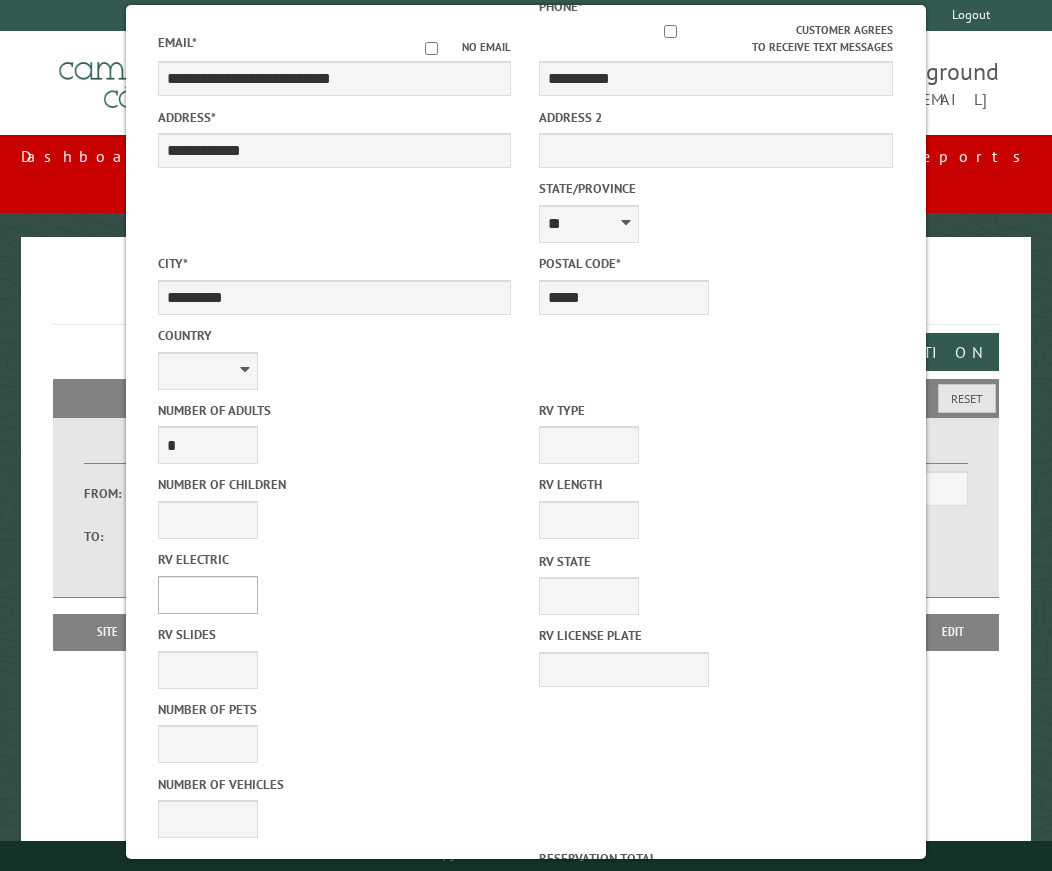 drag, startPoint x: 189, startPoint y: 436, endPoint x: 196, endPoint y: 444, distance: 10.630146 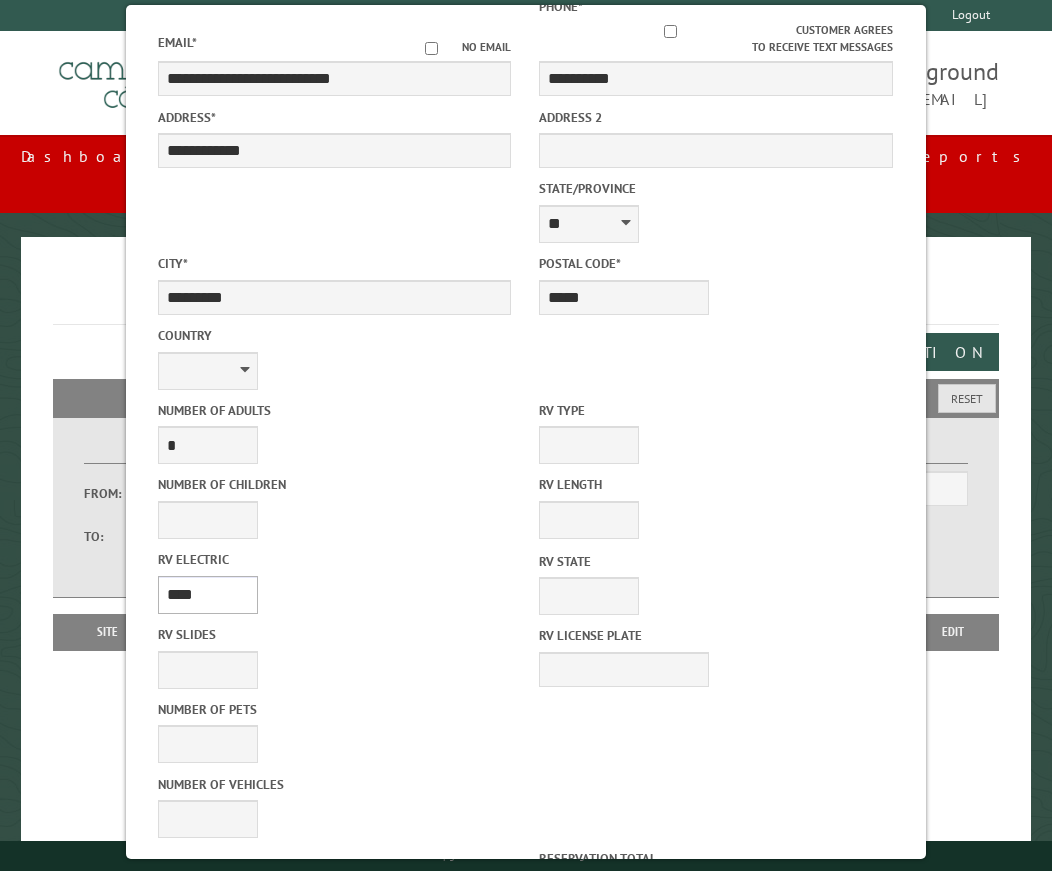 click on "**** *** *** ***" at bounding box center [208, 595] 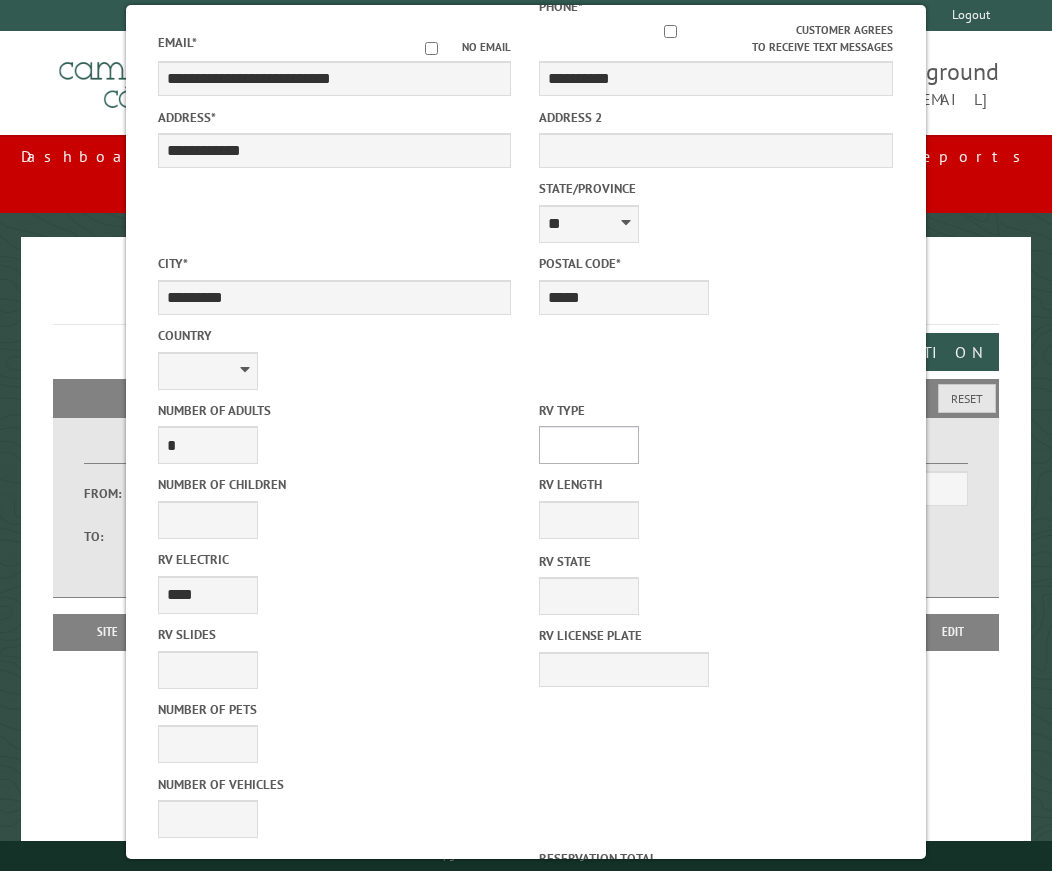 click on "**********" at bounding box center [589, 445] 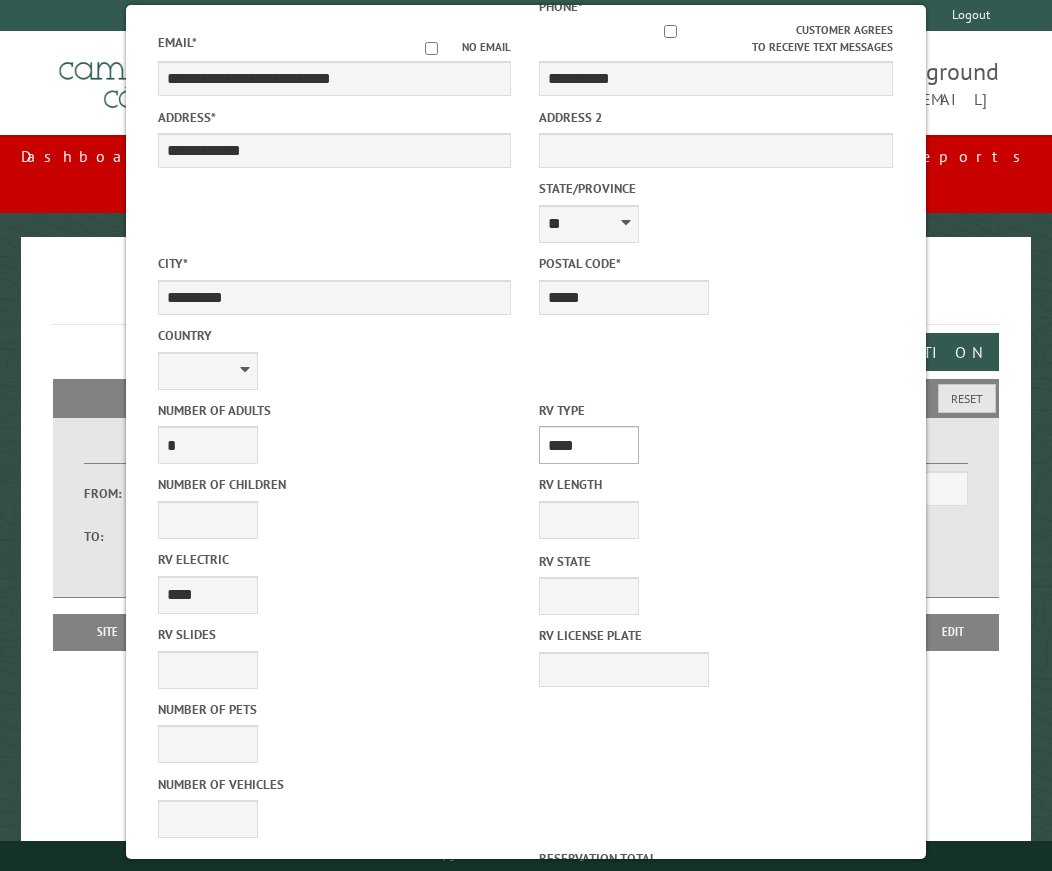 click on "**********" at bounding box center (589, 445) 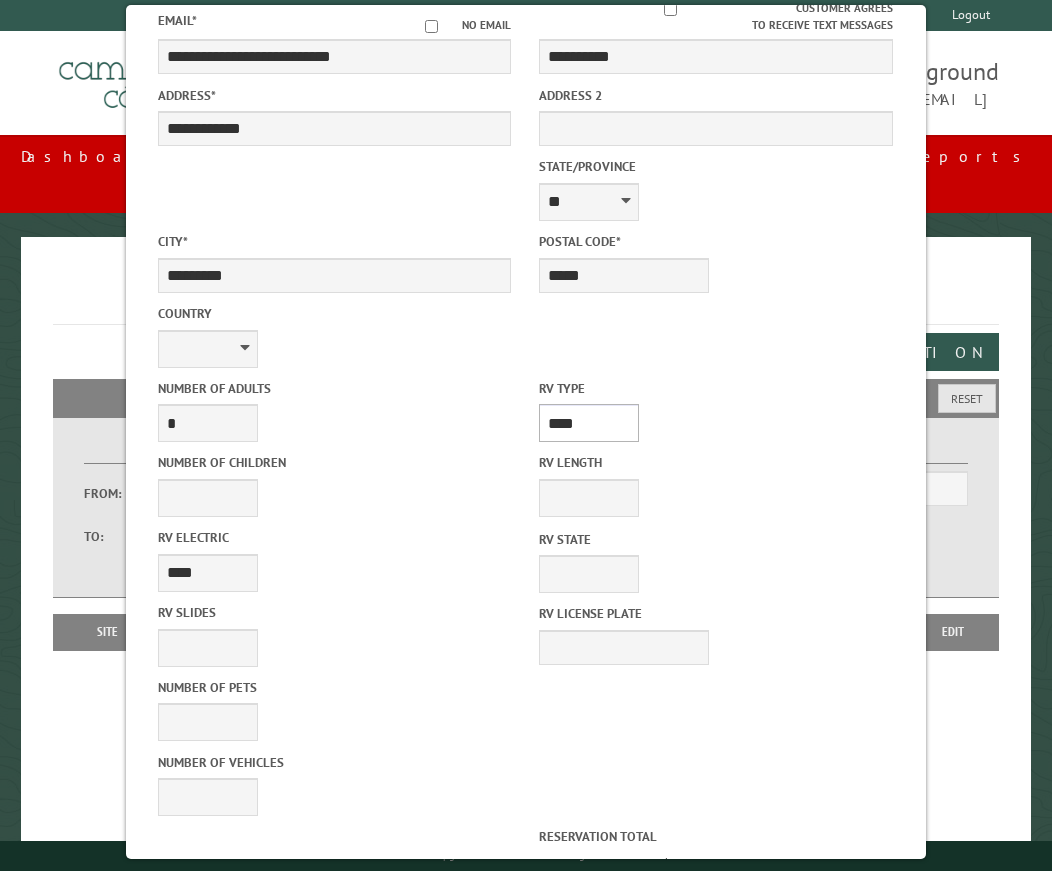 scroll, scrollTop: 459, scrollLeft: 0, axis: vertical 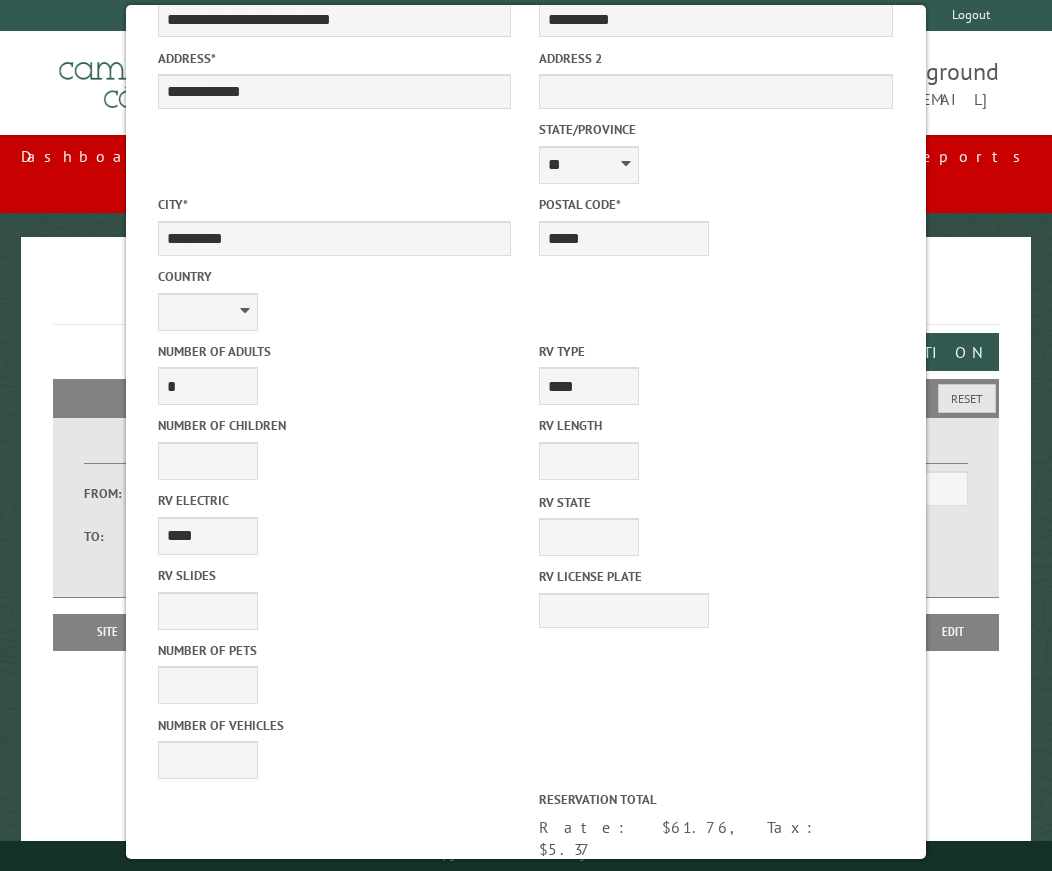 click on "Reserve Now" at bounding box center (435, 1176) 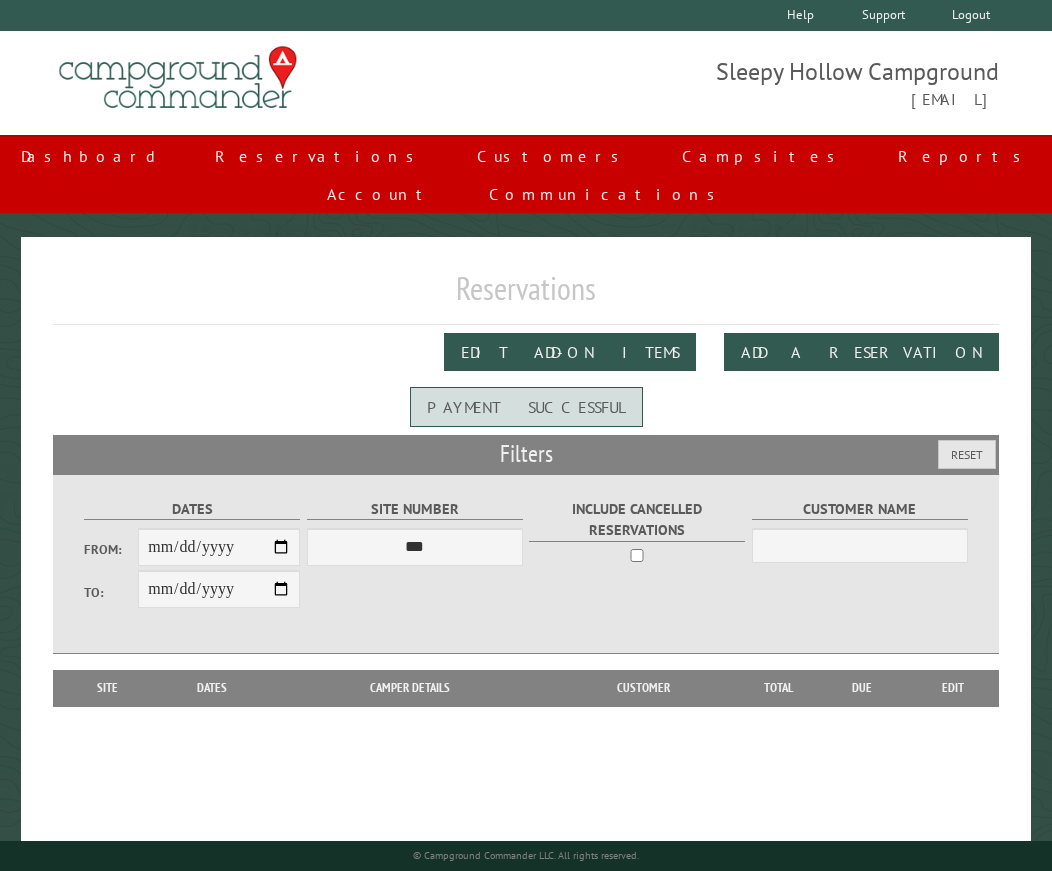 scroll, scrollTop: 0, scrollLeft: 0, axis: both 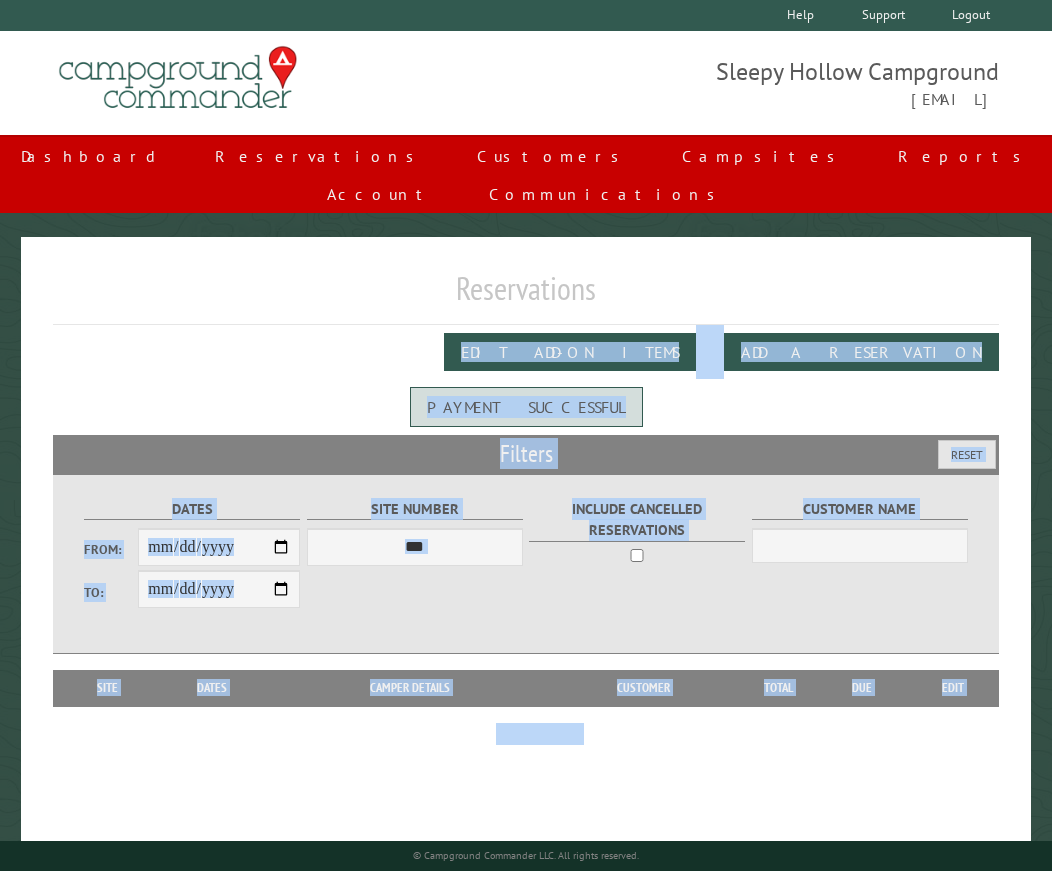 drag, startPoint x: 254, startPoint y: 323, endPoint x: 200, endPoint y: 861, distance: 540.70325 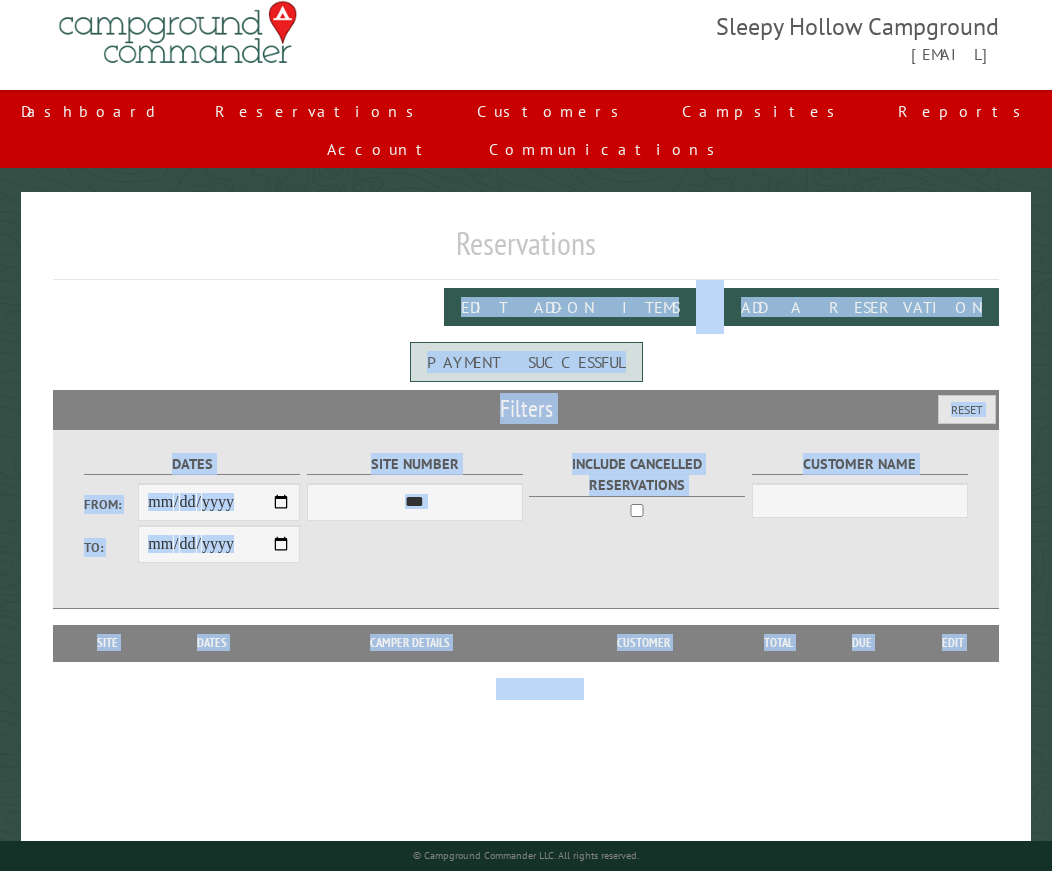 click on "Reservations
Edit Add-on Items
Add a Reservation
Payment successful
Filters  Reset
Dates
From:
To:
Site Number
*** * * * * * * * * * ** *** *** ** ** ** ** ** ** ** ** ** ** *** *** ** ** ** ** ** ** ** ** ** ** *** *** ** ** ** ** ** ** ** ** *** *** ** ** ** ** ** ** *** *** ** ** ** ** ** *** ** ** ** ** ** ** ** ** ** ** ** ** ** ** ** ** ** ** ** ** ** ** ** ** **
Due" at bounding box center [526, 540] 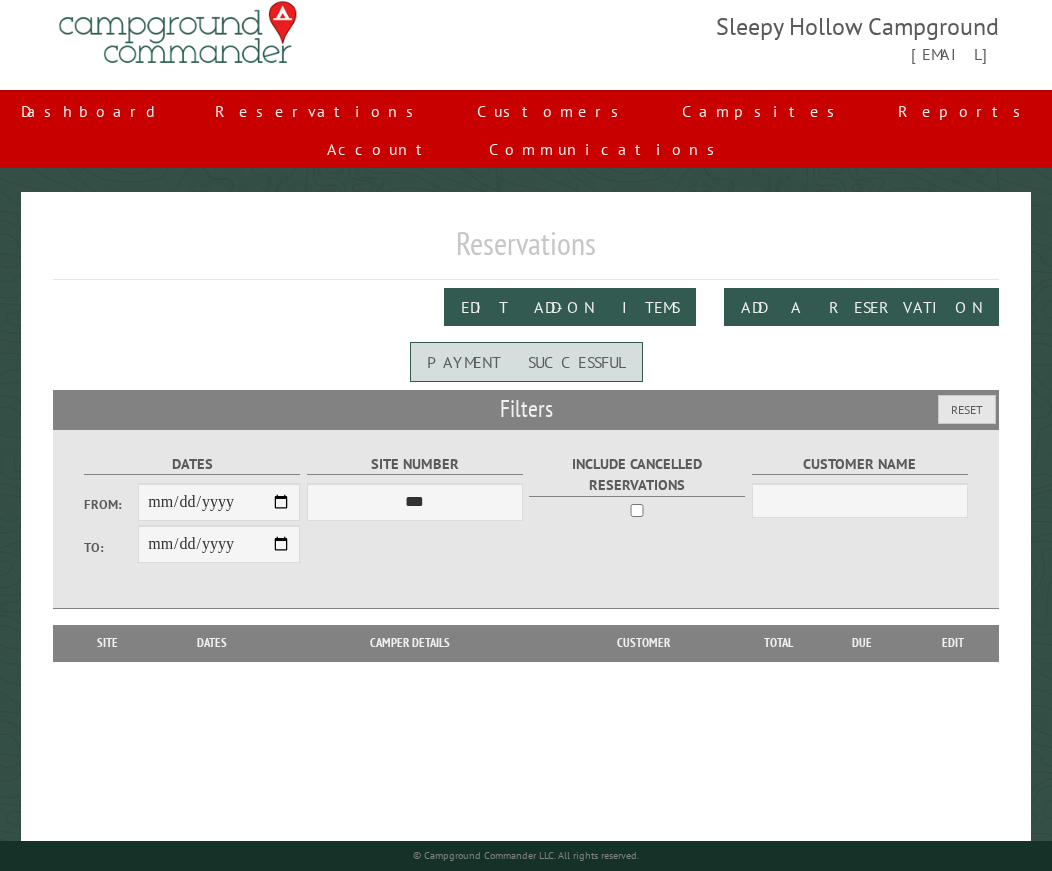 click on "**********" at bounding box center (526, 33) 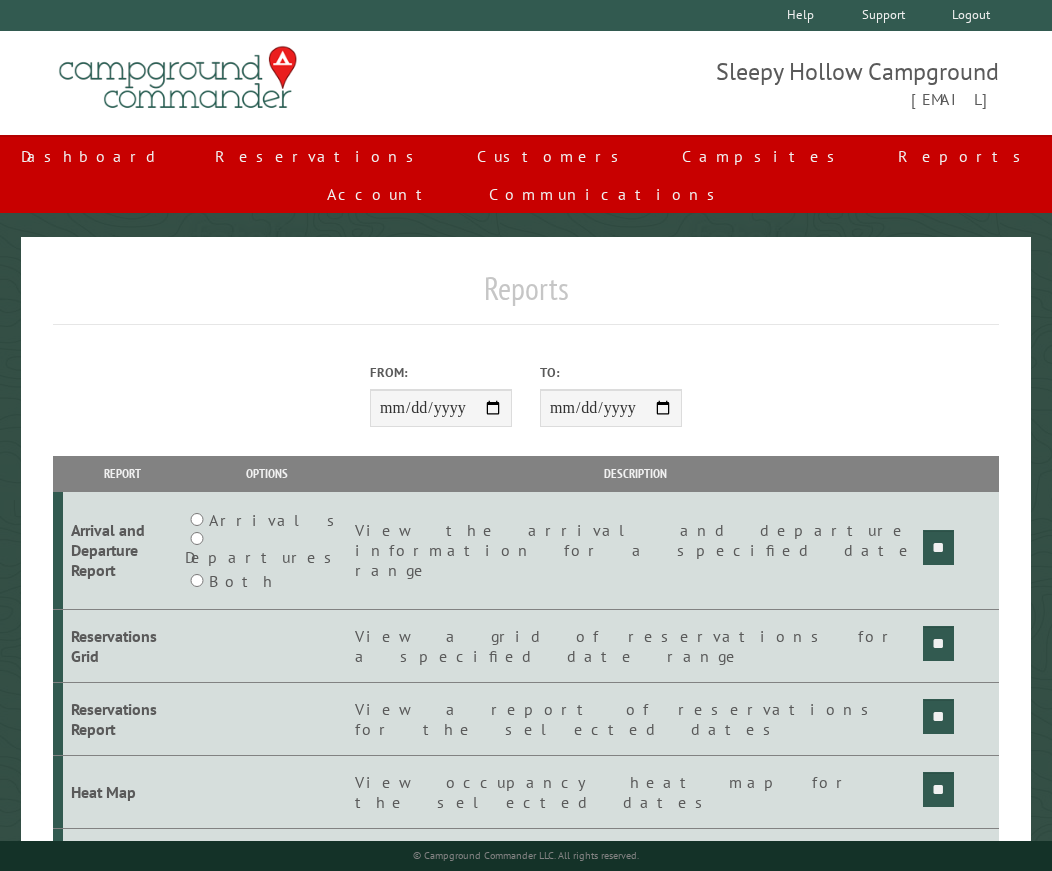 scroll, scrollTop: 0, scrollLeft: 0, axis: both 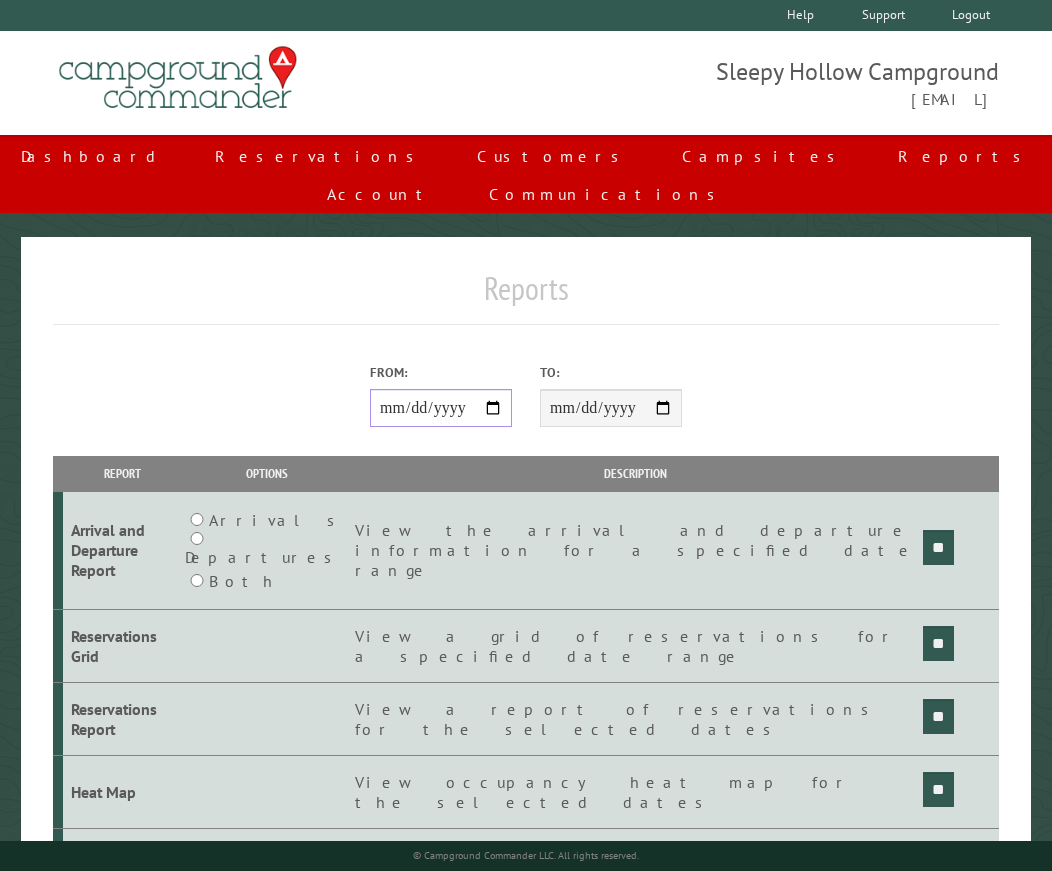click on "**********" at bounding box center (441, 408) 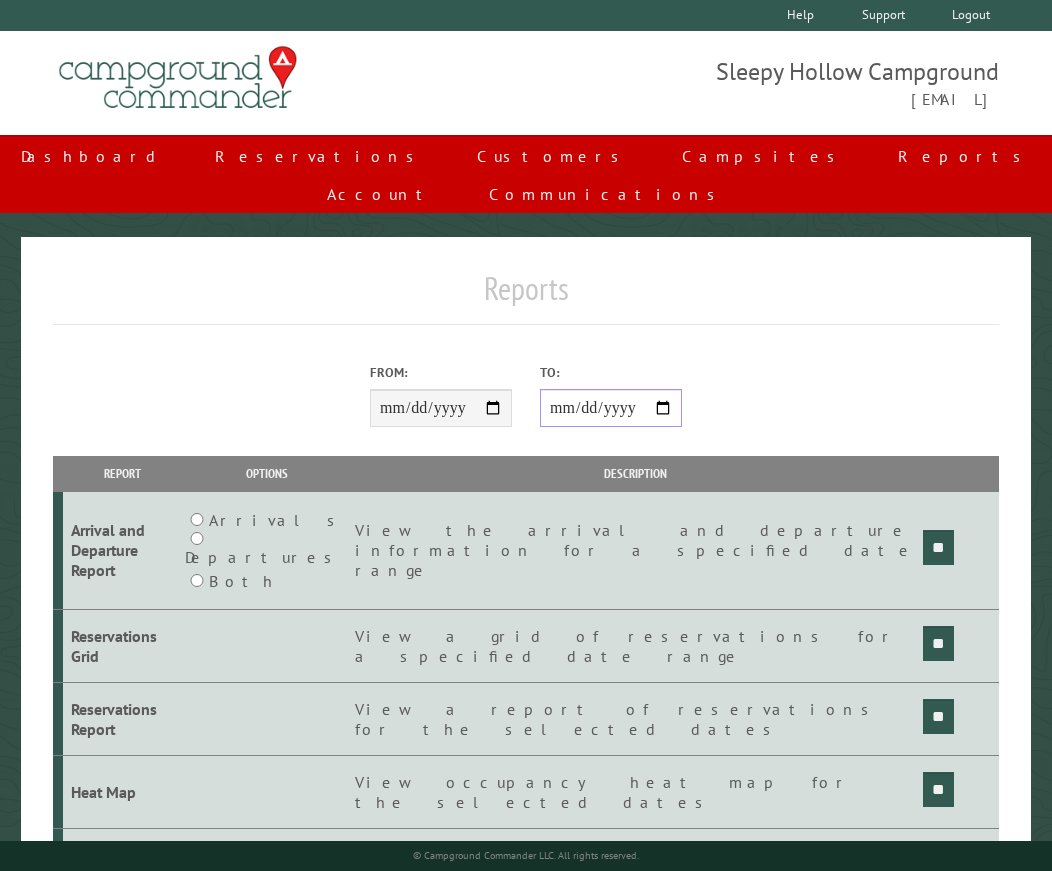 click on "**********" at bounding box center [611, 408] 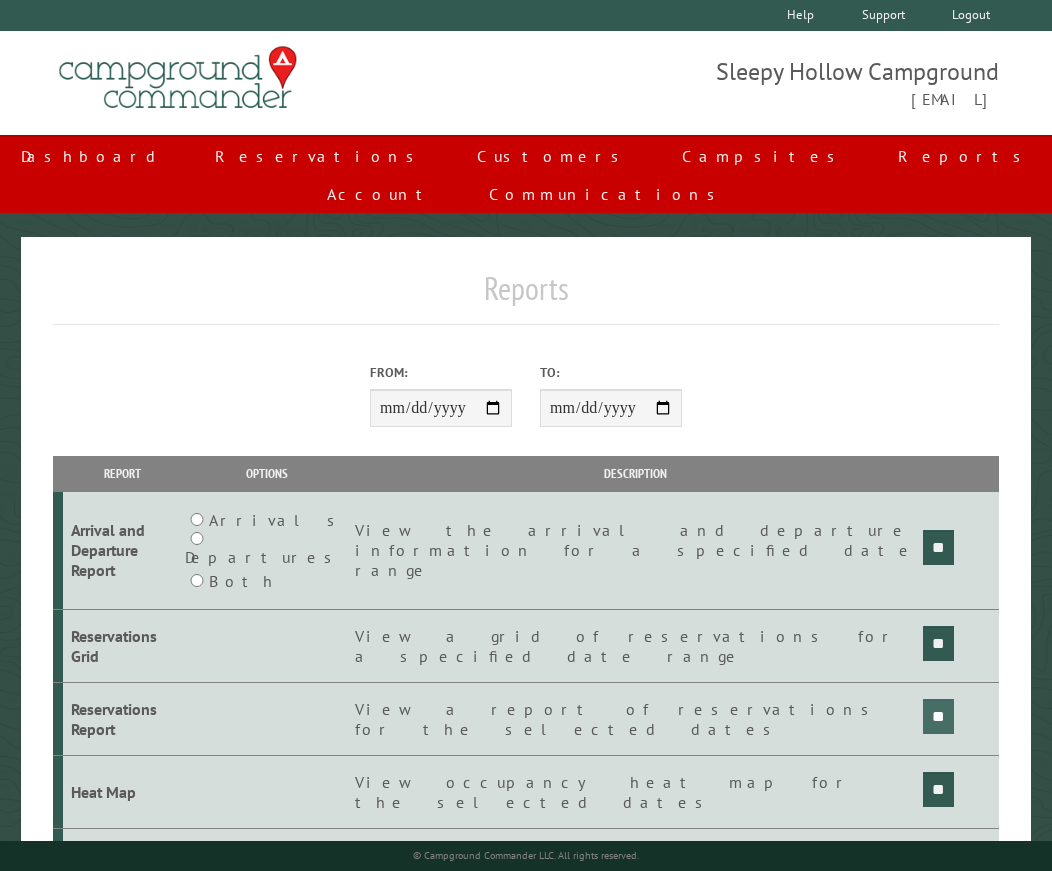 click on "**" at bounding box center (938, 547) 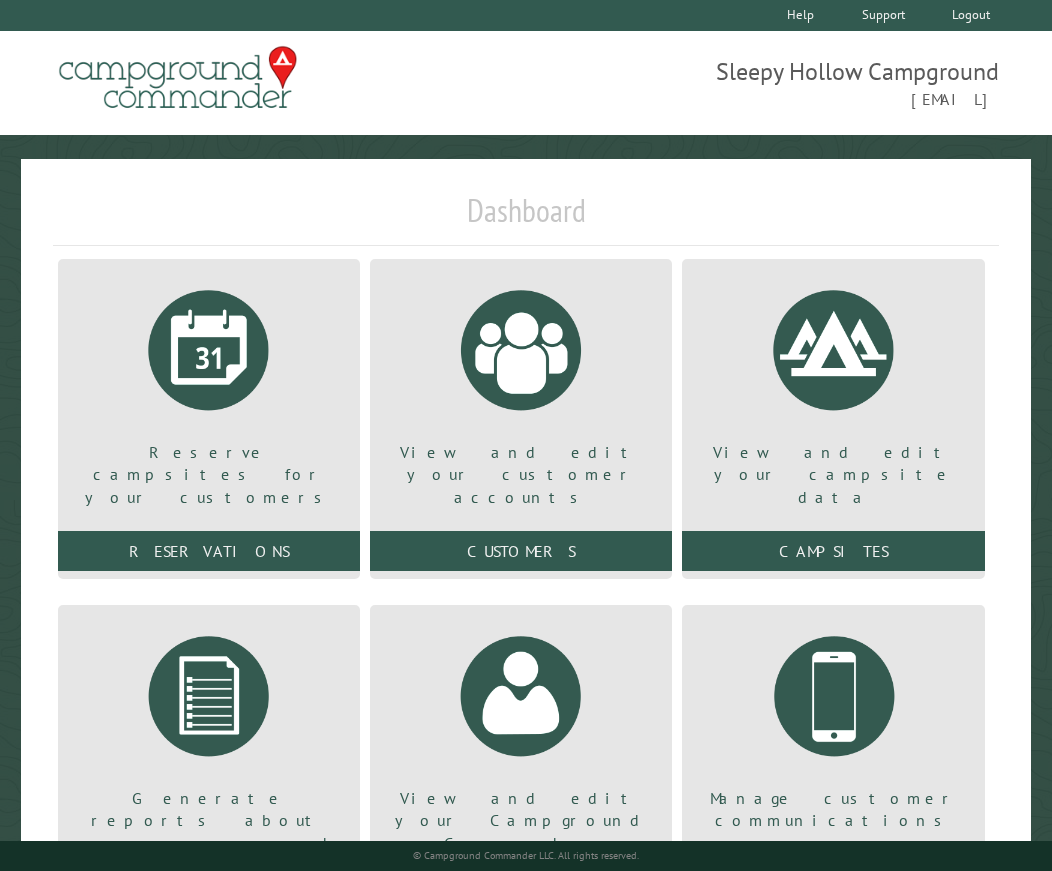 scroll, scrollTop: 0, scrollLeft: 0, axis: both 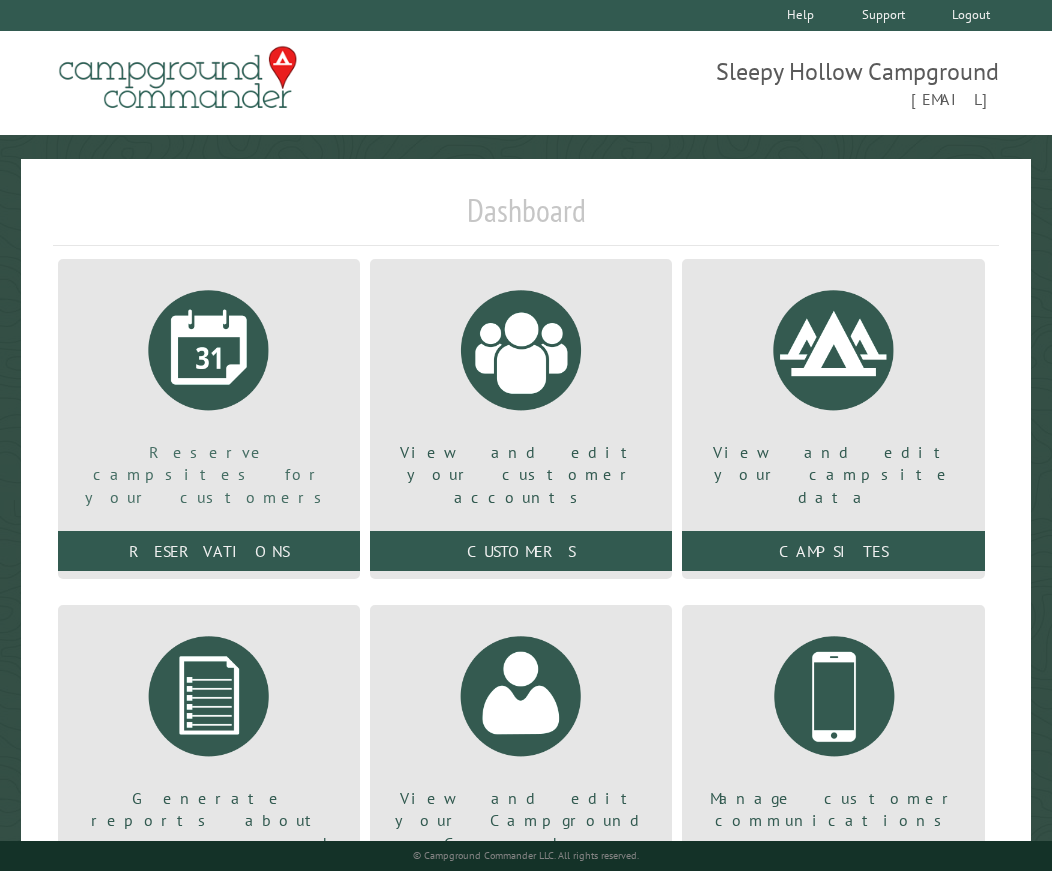 click at bounding box center (209, 350) 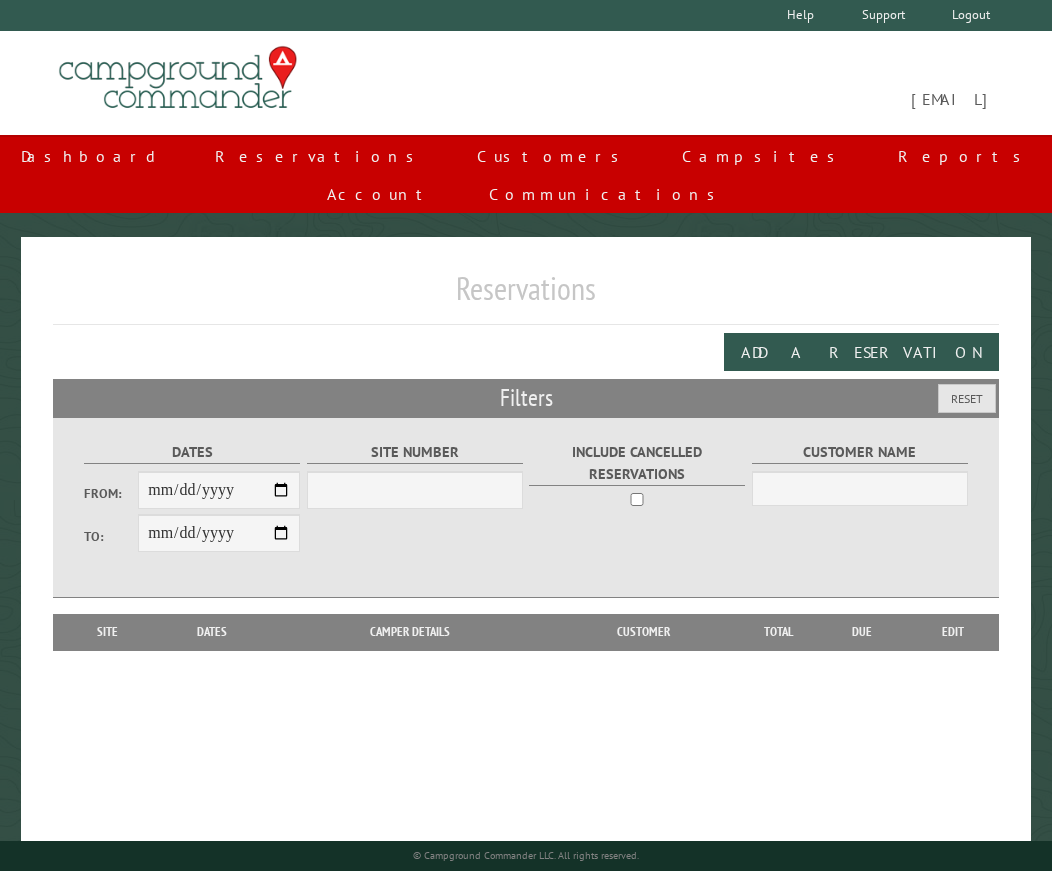 scroll, scrollTop: 0, scrollLeft: 0, axis: both 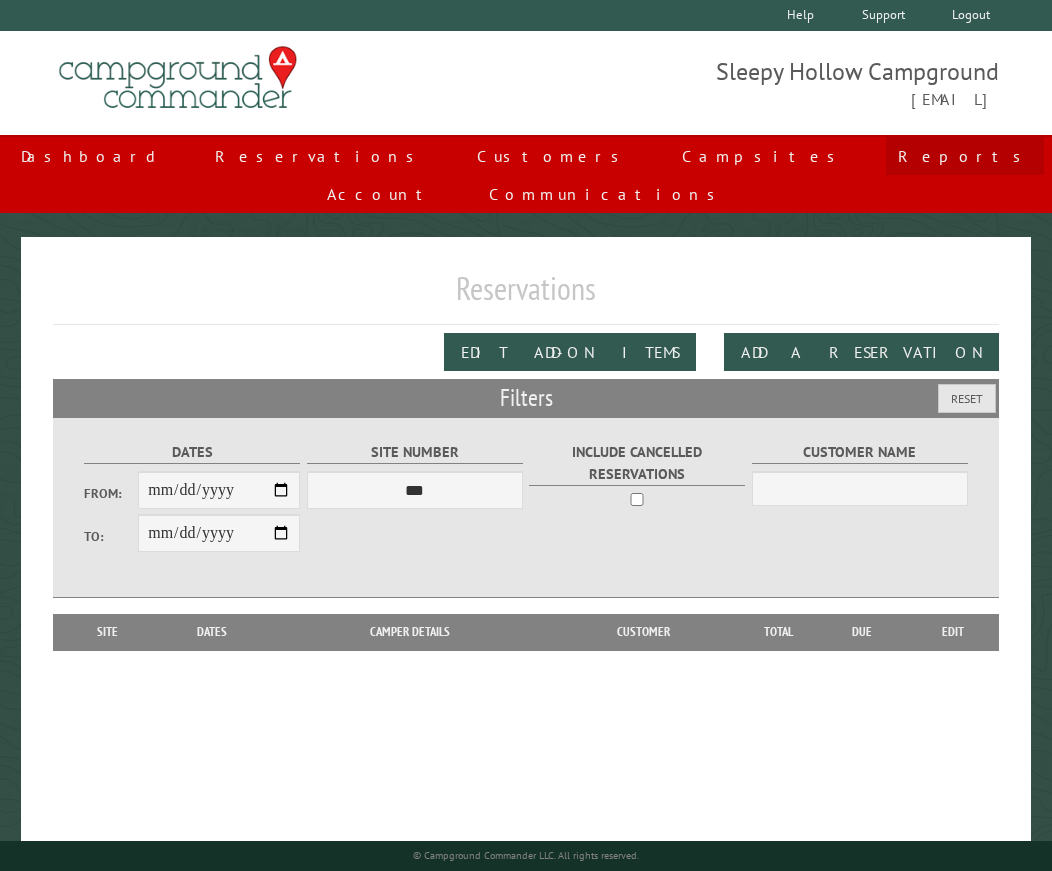 click on "Reports" at bounding box center [965, 156] 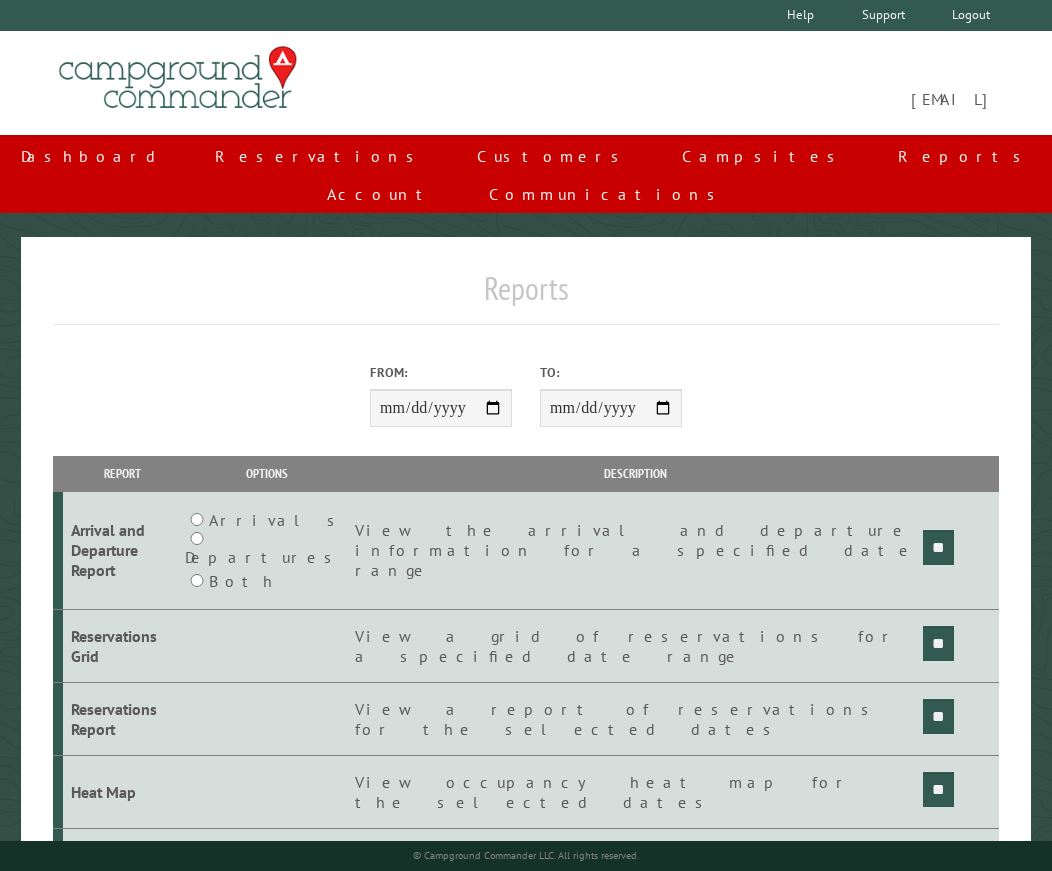 scroll, scrollTop: 0, scrollLeft: 0, axis: both 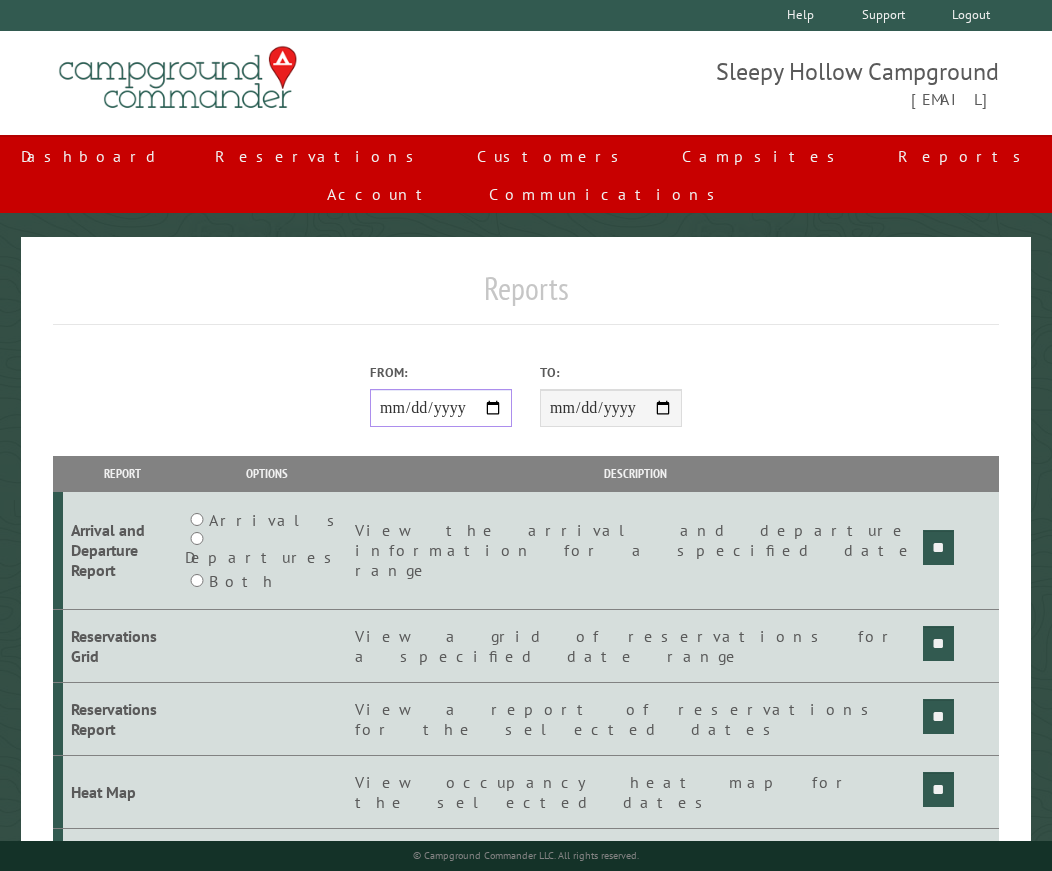 click on "From:" at bounding box center (441, 408) 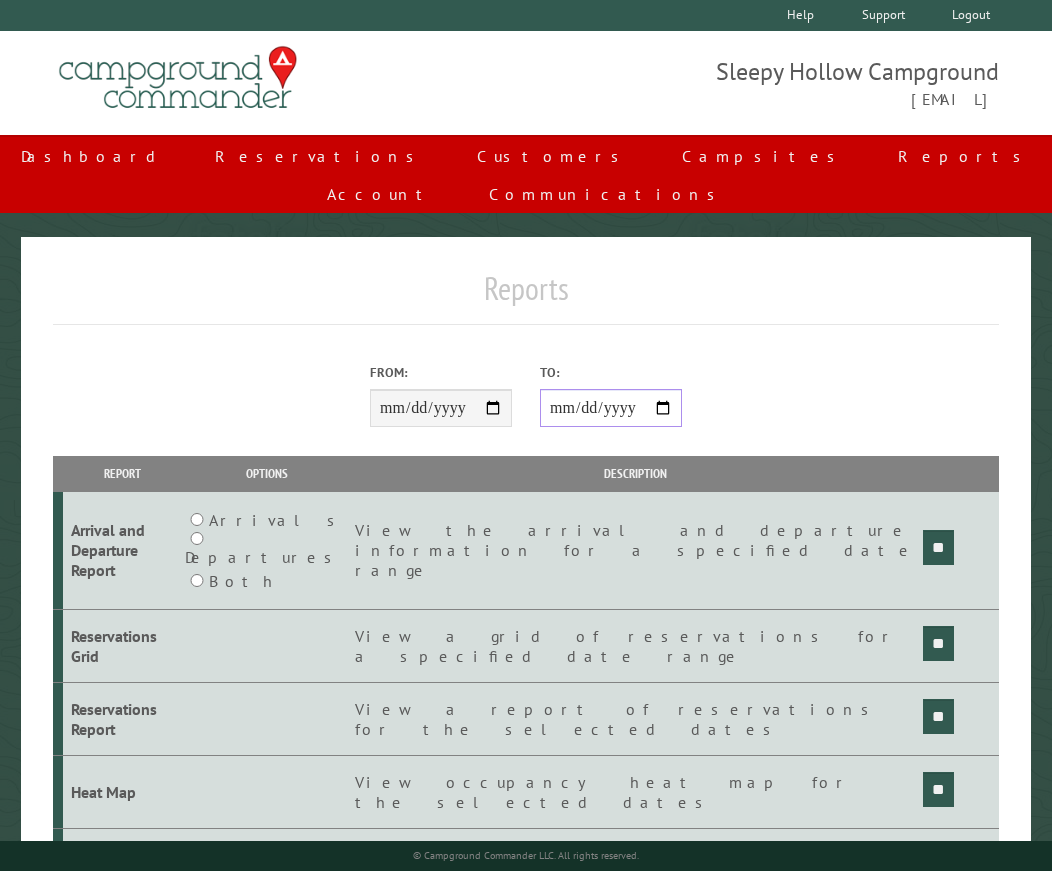 click on "**********" at bounding box center [611, 408] 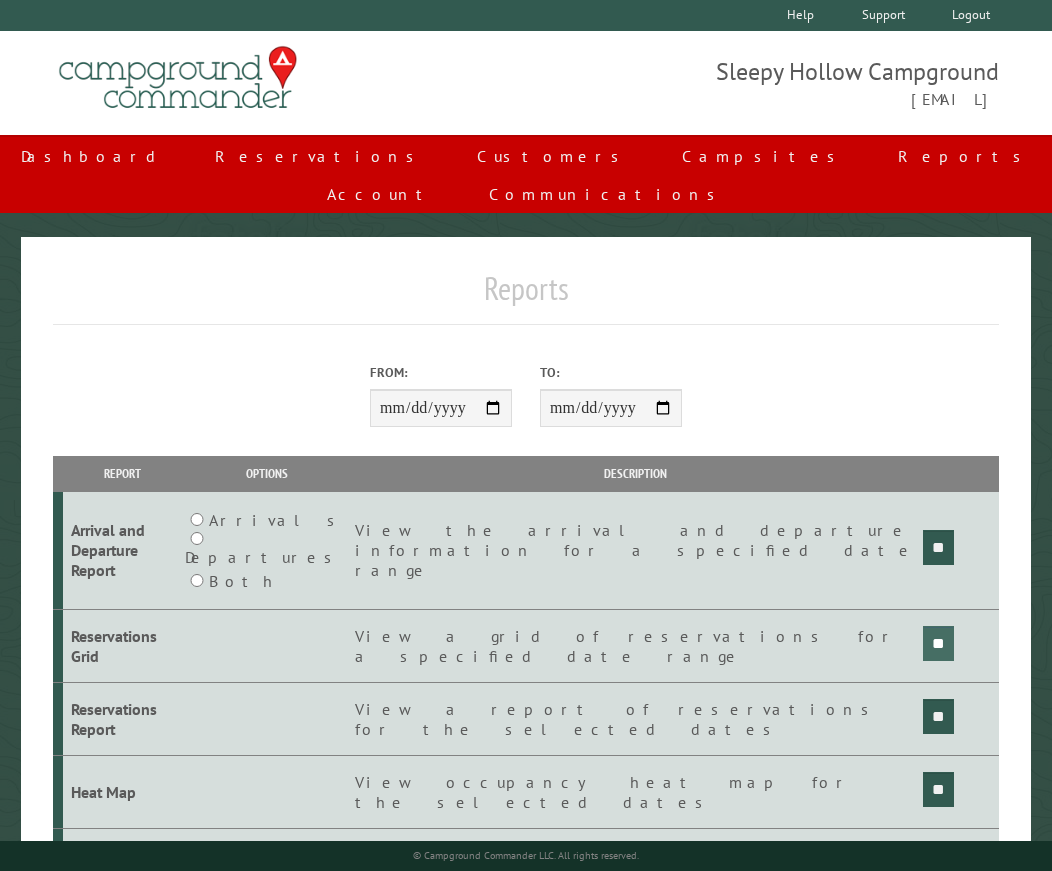 click on "**" at bounding box center [938, 547] 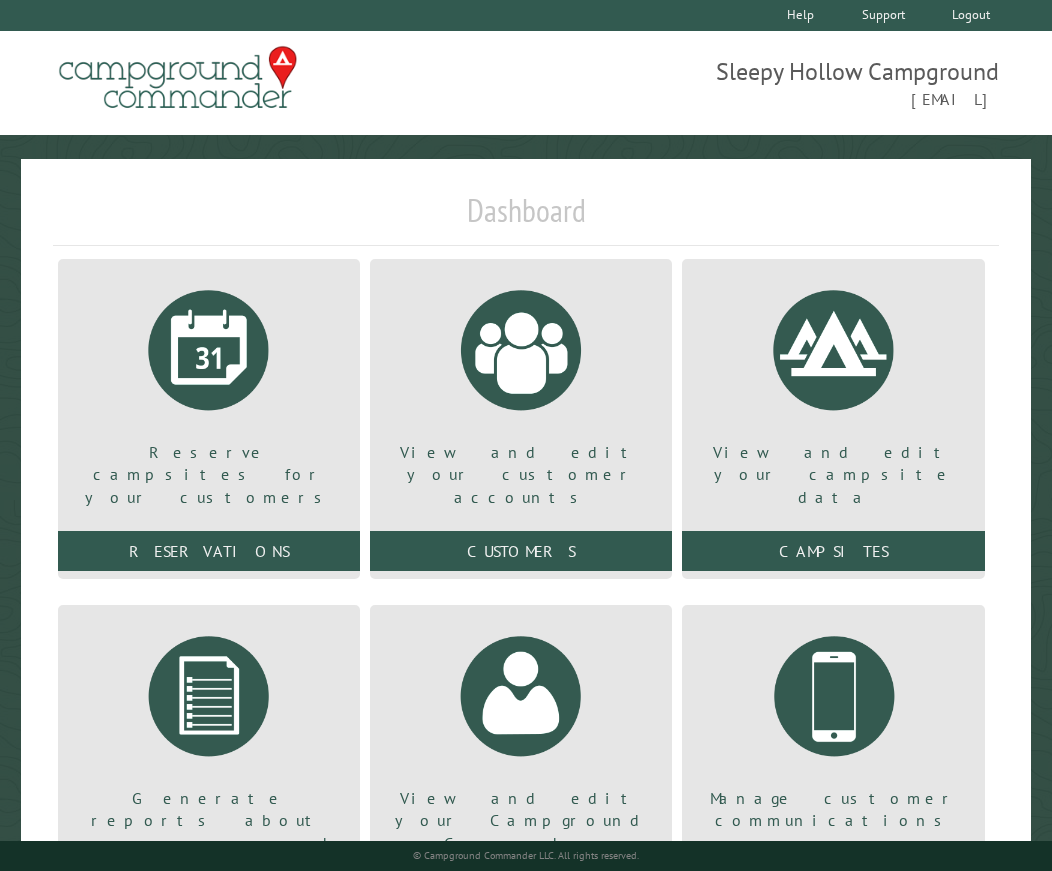 scroll, scrollTop: 0, scrollLeft: 0, axis: both 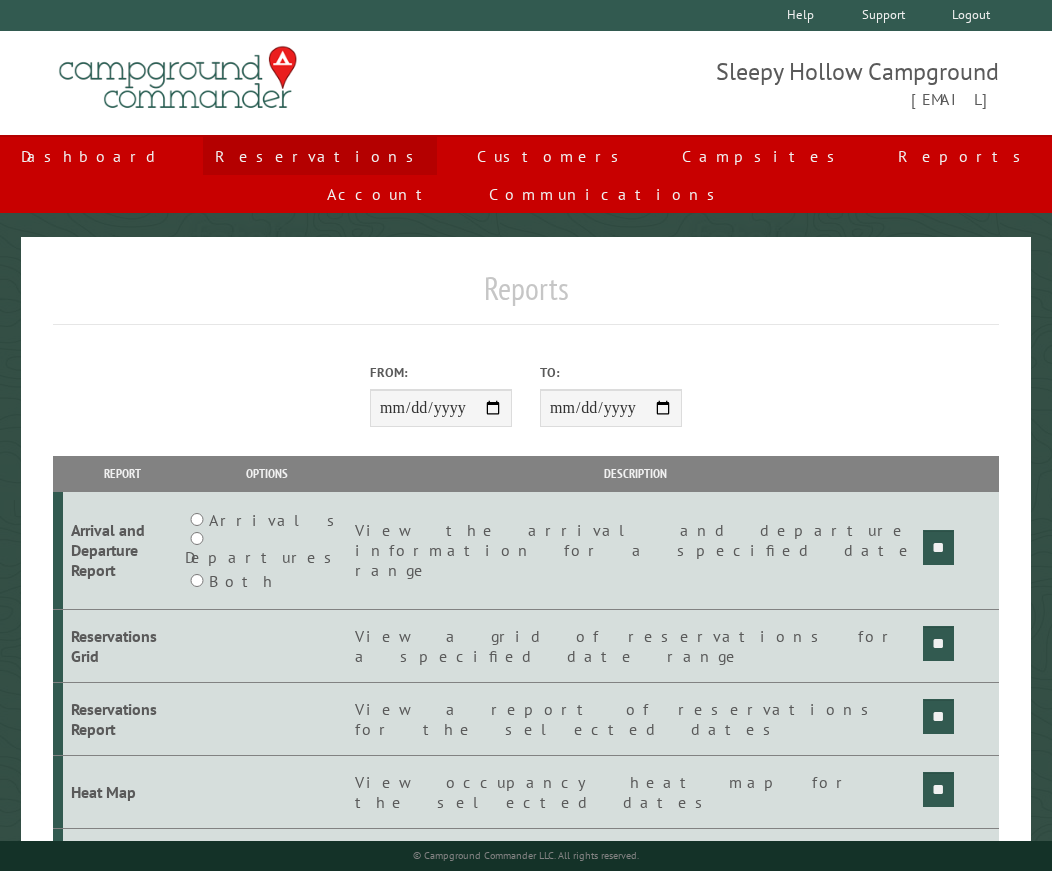 click on "Reservations" at bounding box center (320, 156) 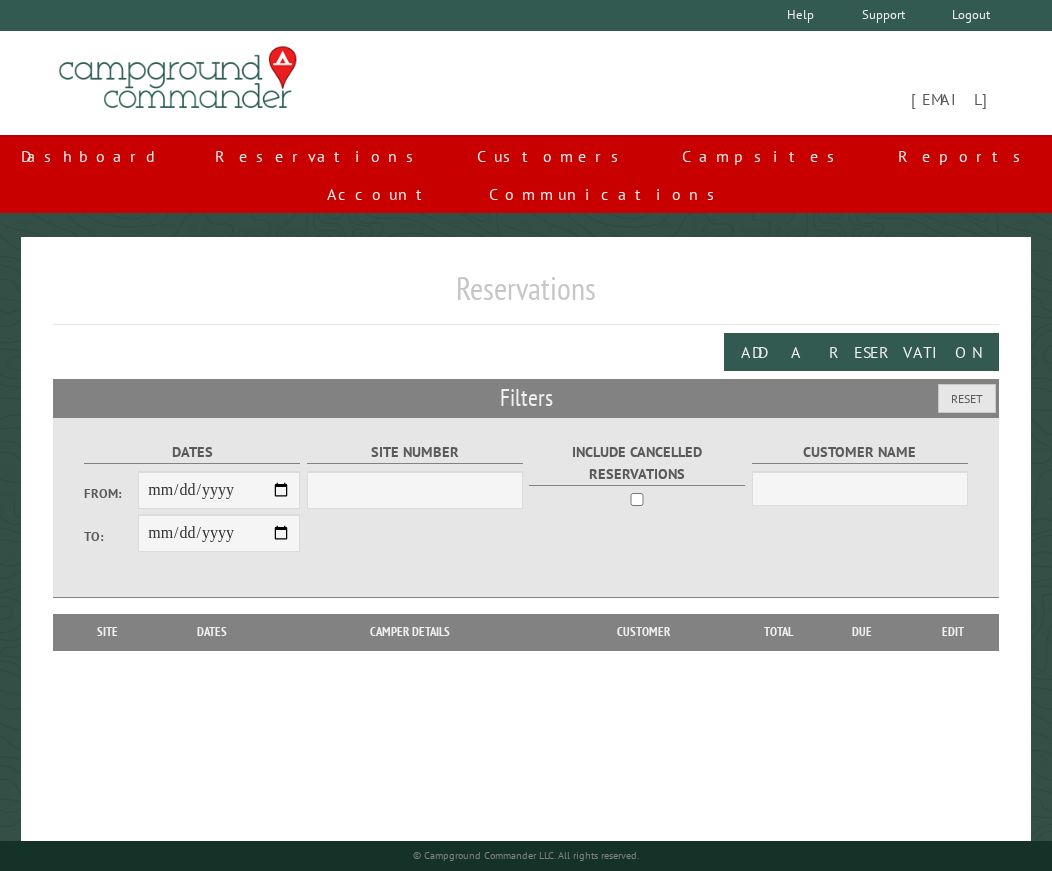 scroll, scrollTop: 0, scrollLeft: 0, axis: both 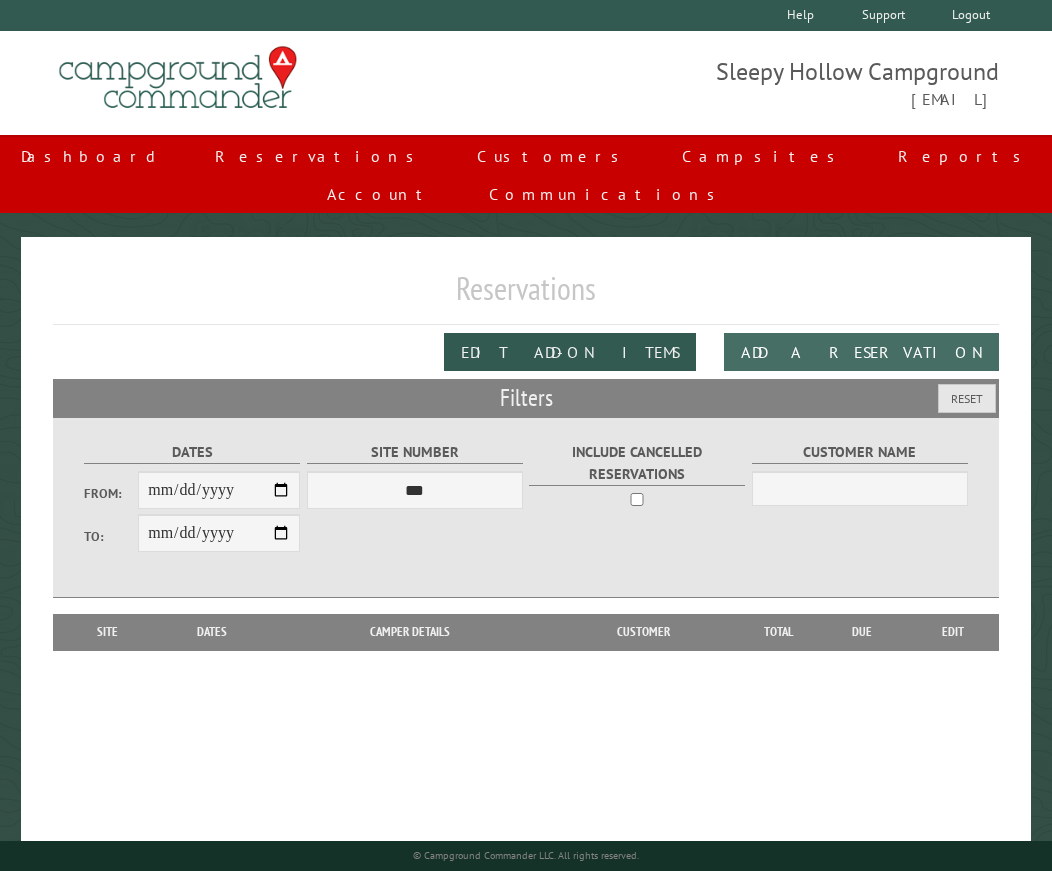 drag, startPoint x: 881, startPoint y: 302, endPoint x: 891, endPoint y: 314, distance: 15.6205 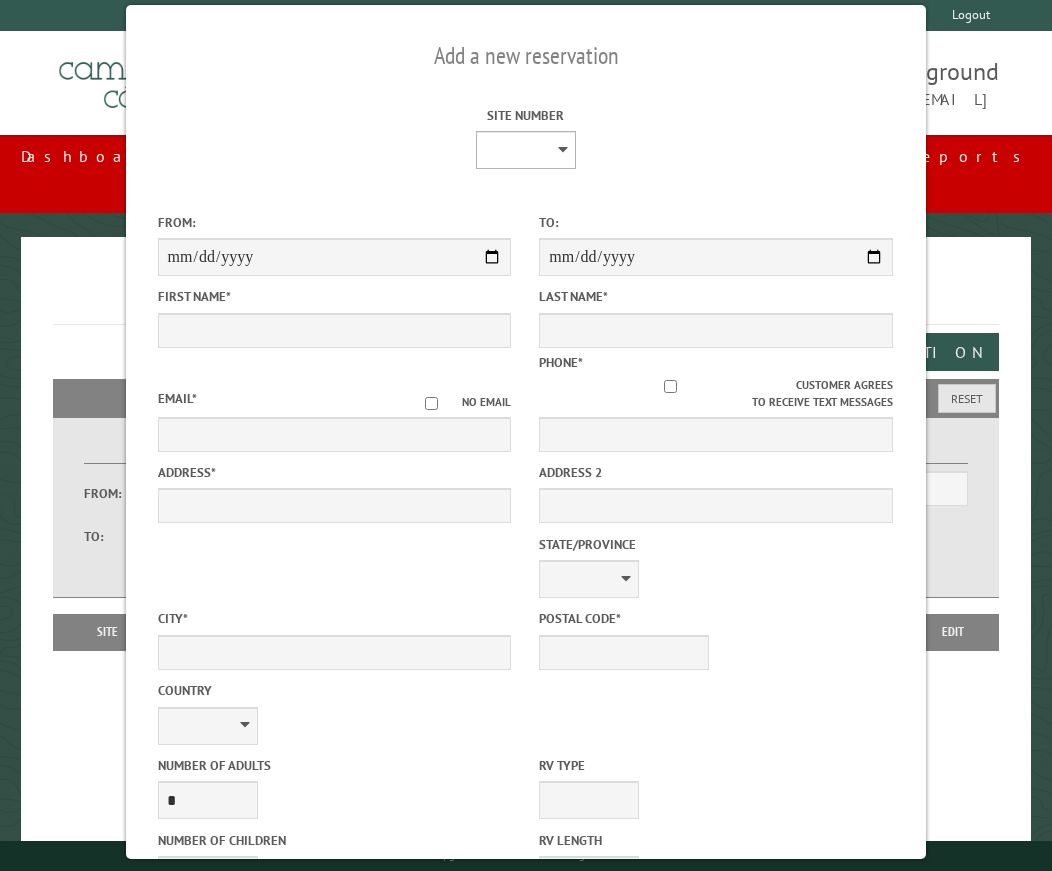 click on "* * * * * * * * * ** *** *** ** ** ** ** ** ** ** ** ** ** *** *** ** ** ** ** ** ** ** ** ** ** *** *** ** ** ** ** ** ** ** ** *** *** ** ** ** ** ** ** *** *** ** ** ** ** ** *** ** ** ** ** ** ** ** ** ** ** ** ** ** ** ** ** ** ** ** ** ** ** ** ** **" at bounding box center (526, 150) 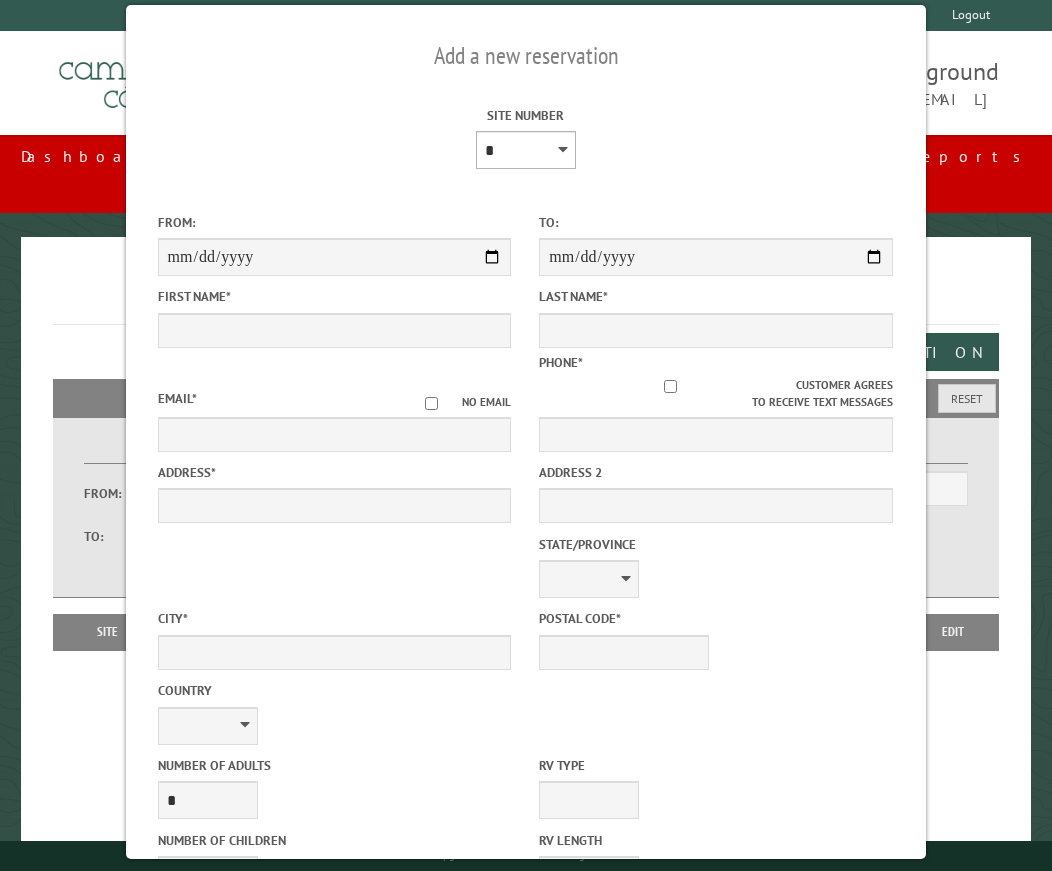 click on "* * * * * * * * * ** *** *** ** ** ** ** ** ** ** ** ** ** *** *** ** ** ** ** ** ** ** ** ** ** *** *** ** ** ** ** ** ** ** ** *** *** ** ** ** ** ** ** *** *** ** ** ** ** ** *** ** ** ** ** ** ** ** ** ** ** ** ** ** ** ** ** ** ** ** ** ** ** ** ** **" at bounding box center (526, 150) 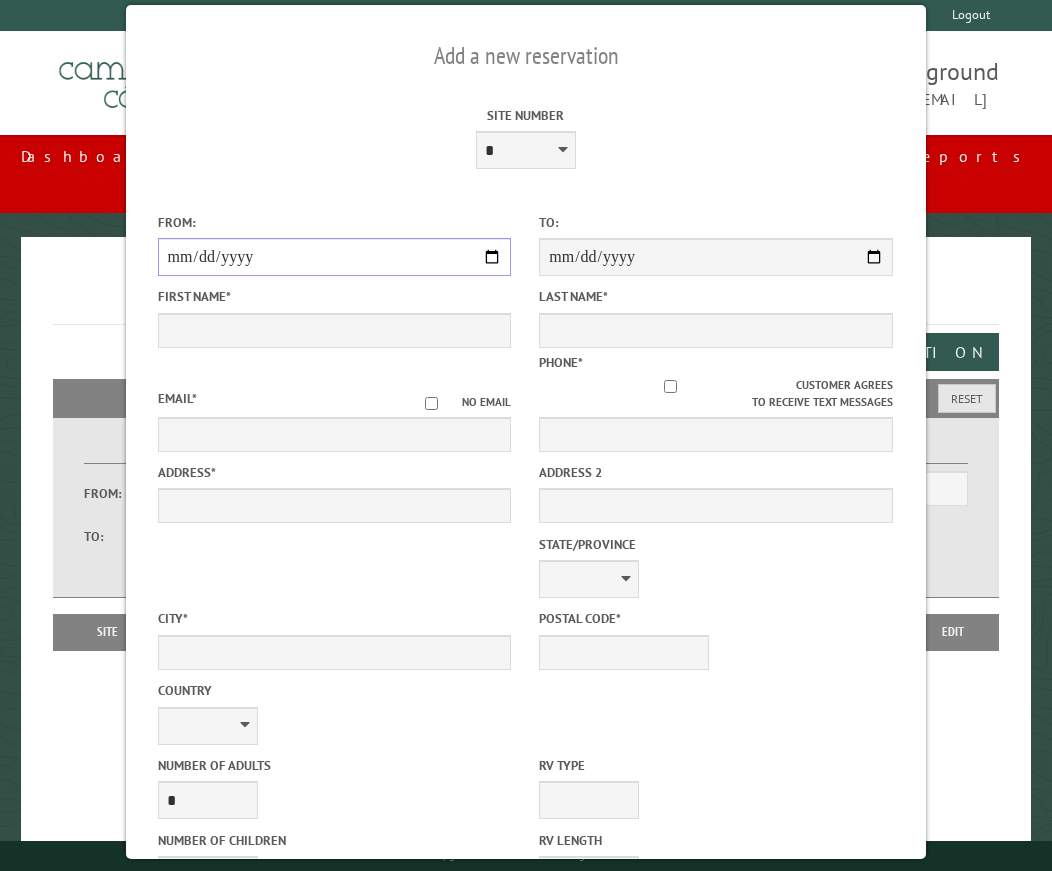 click on "From:" at bounding box center [335, 257] 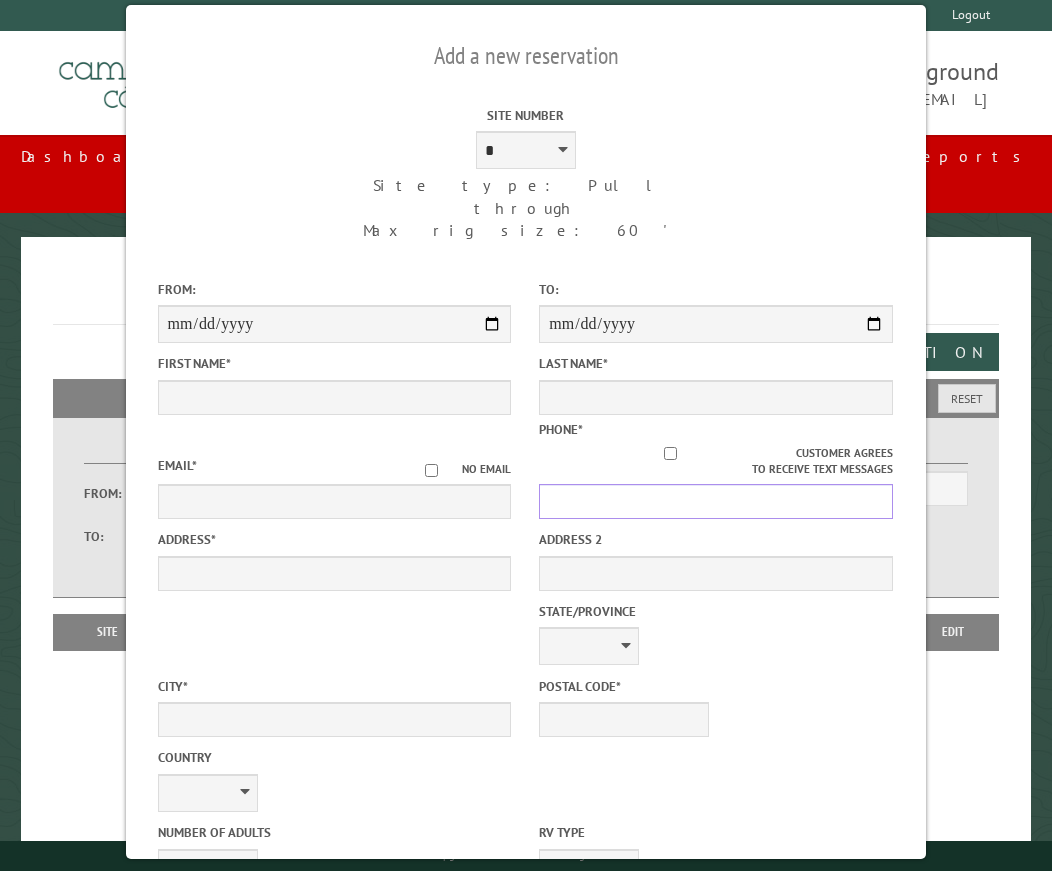 click on "Phone *" at bounding box center (716, 501) 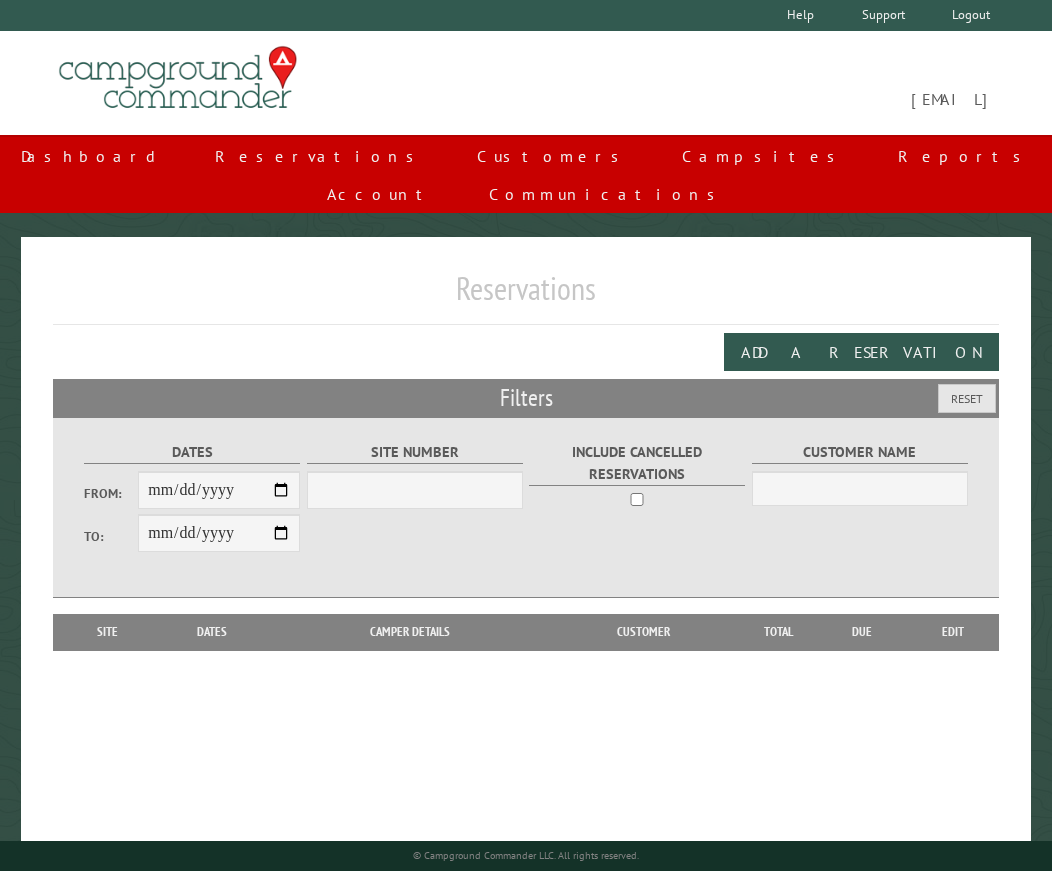 scroll, scrollTop: 0, scrollLeft: 0, axis: both 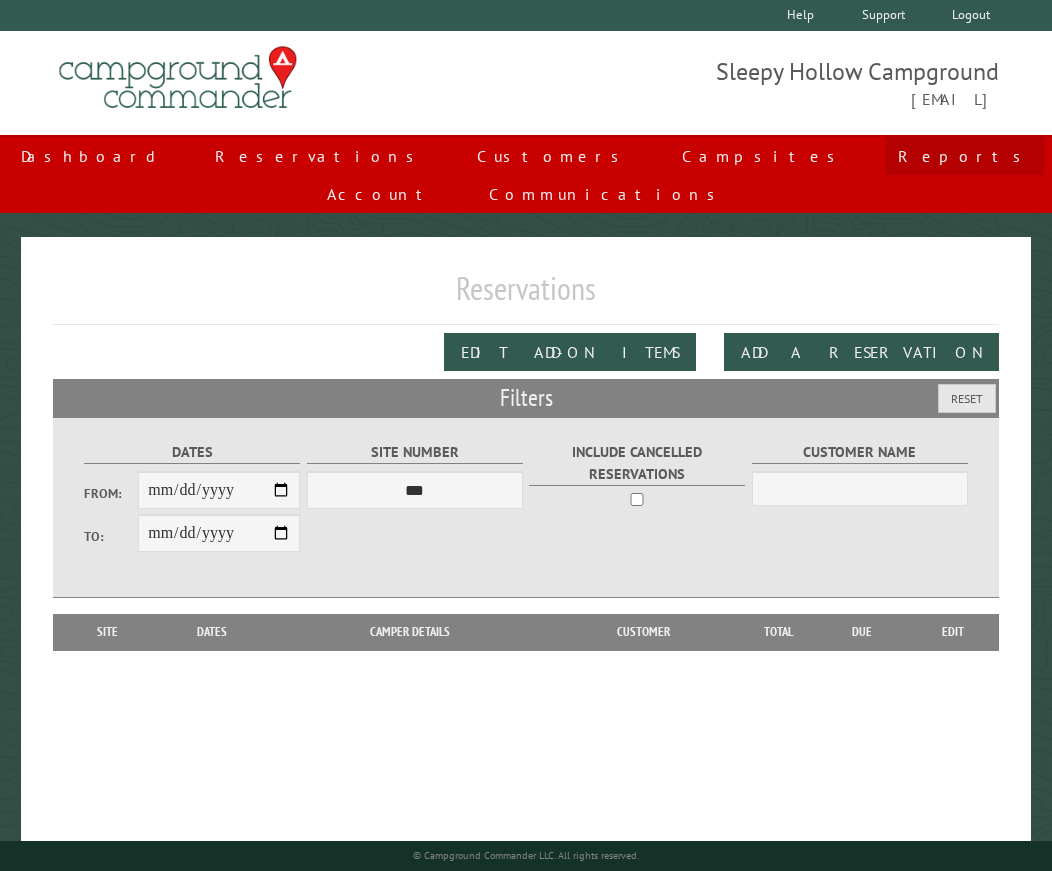 click on "Reports" at bounding box center (965, 156) 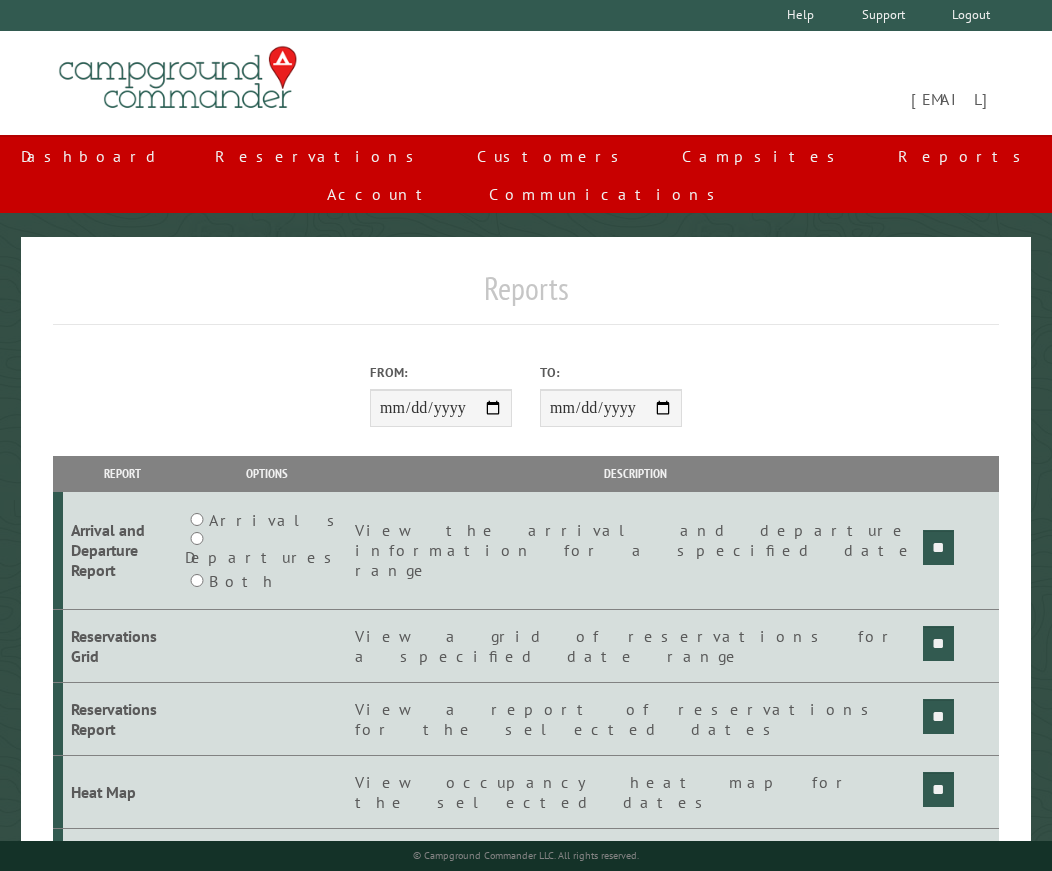 scroll, scrollTop: 0, scrollLeft: 0, axis: both 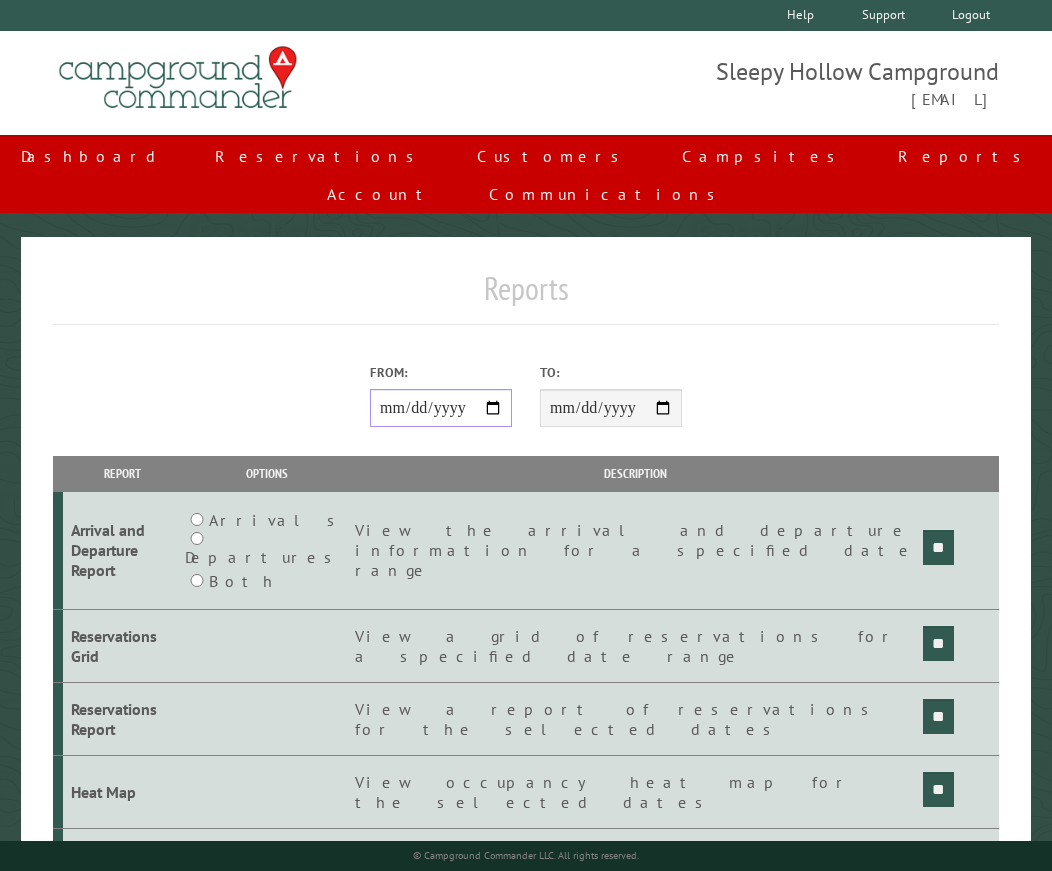 click on "From:" at bounding box center [441, 408] 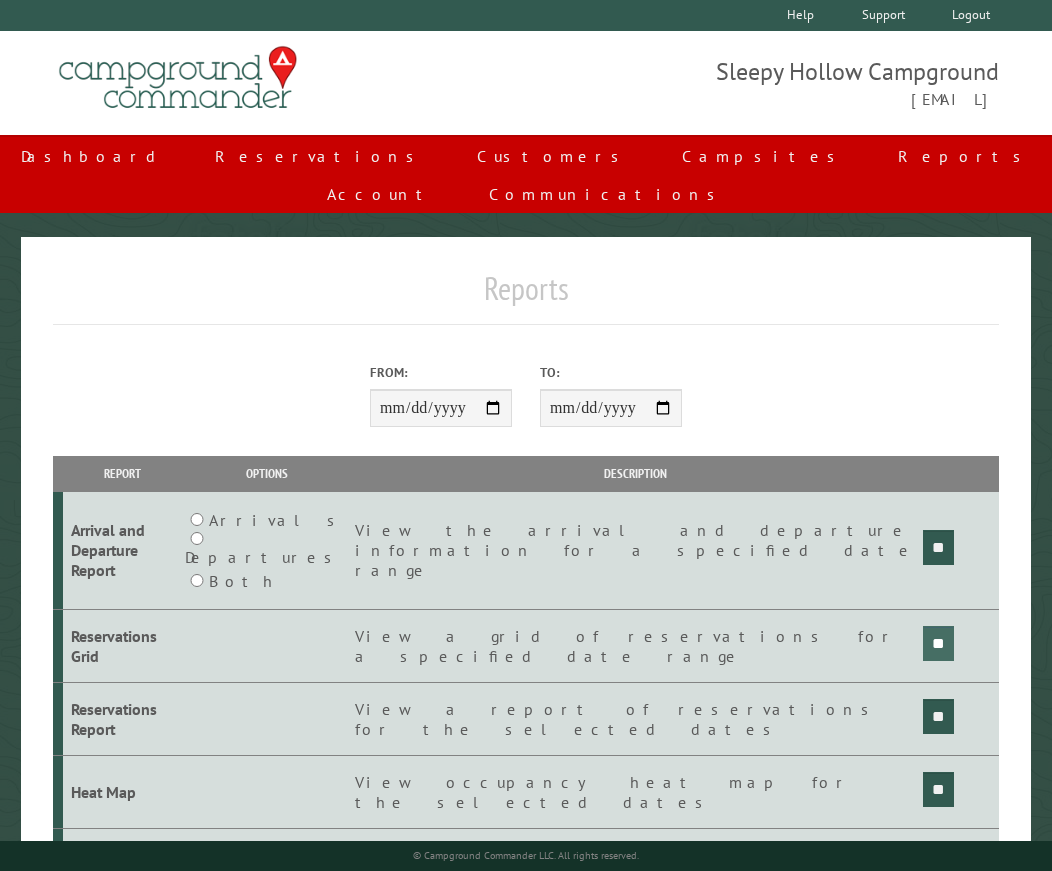 click on "**" at bounding box center [938, 547] 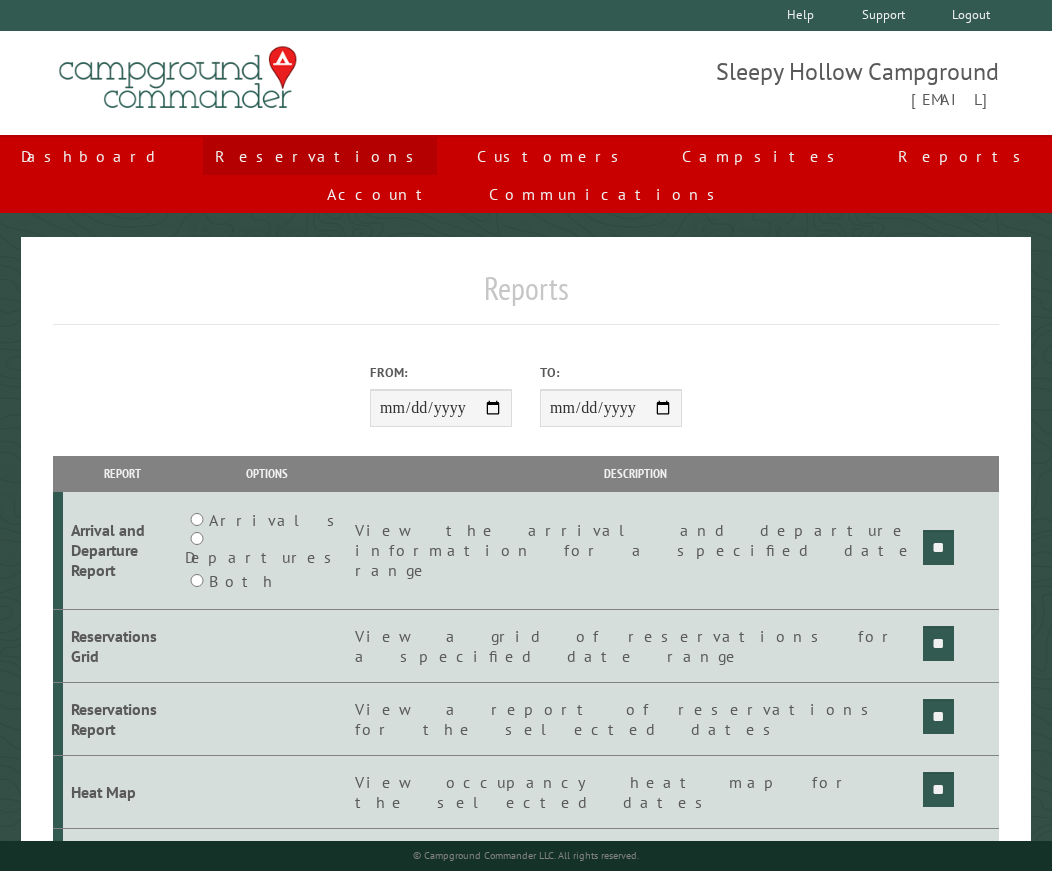 click on "Reservations" at bounding box center [320, 156] 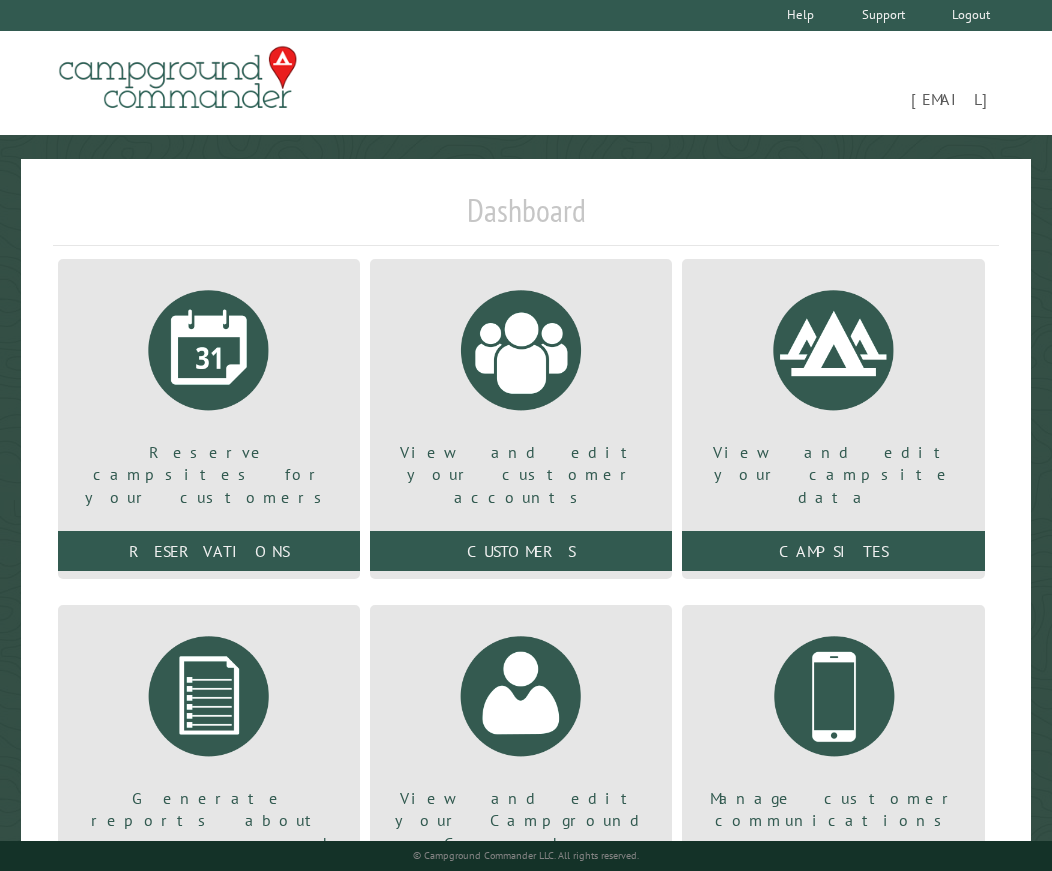 scroll, scrollTop: 0, scrollLeft: 0, axis: both 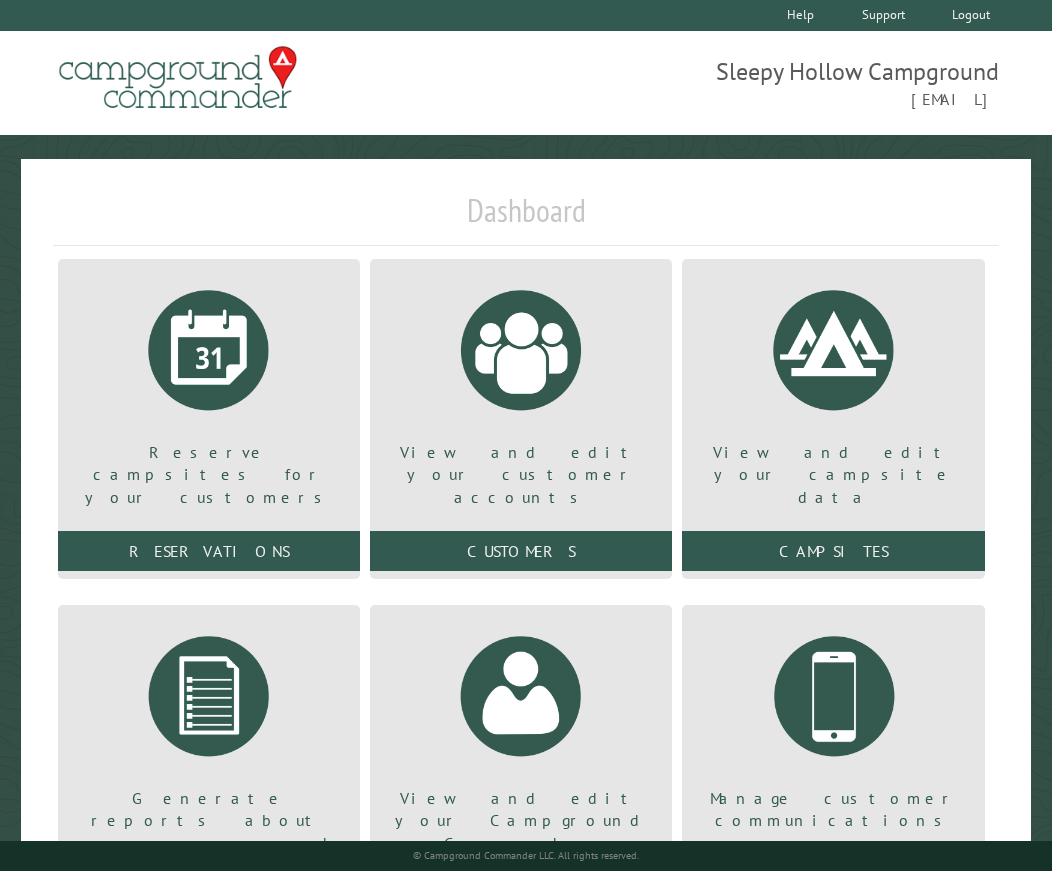 click on "Dashboard
Reserve campsites for your customers
Reservations
View and edit your customer accounts
Customers
View and edit your campsite data
Campsites
Generate reports about your campground
Reports
View and edit your Campground Commander account
Account
Manage customer communications
Communications
Add New Campground" at bounding box center (526, 556) 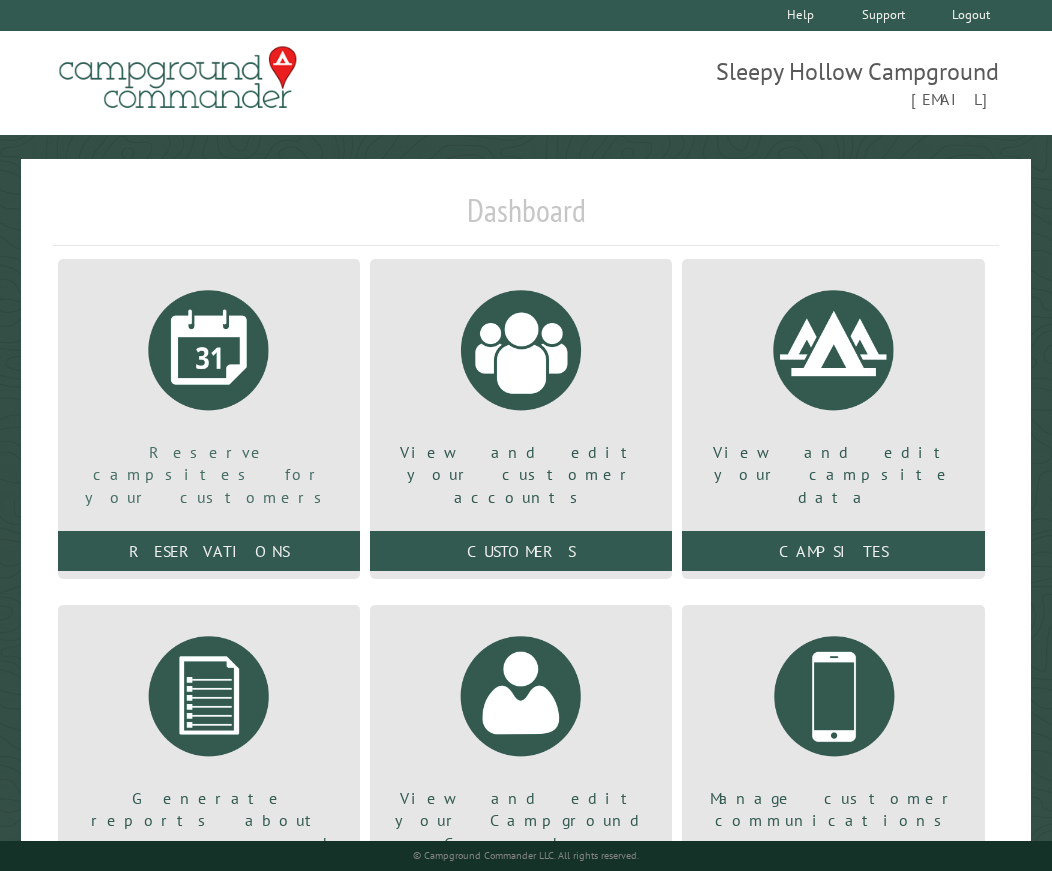 click at bounding box center [209, 350] 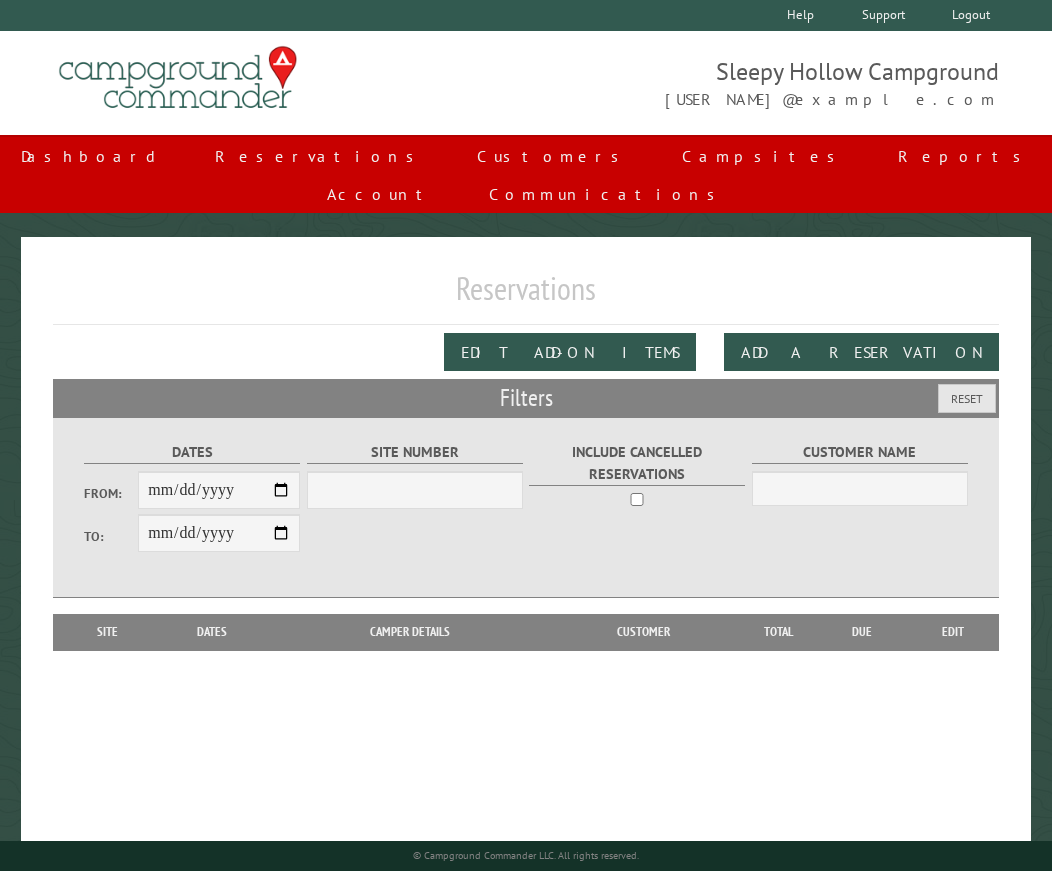 scroll, scrollTop: 0, scrollLeft: 0, axis: both 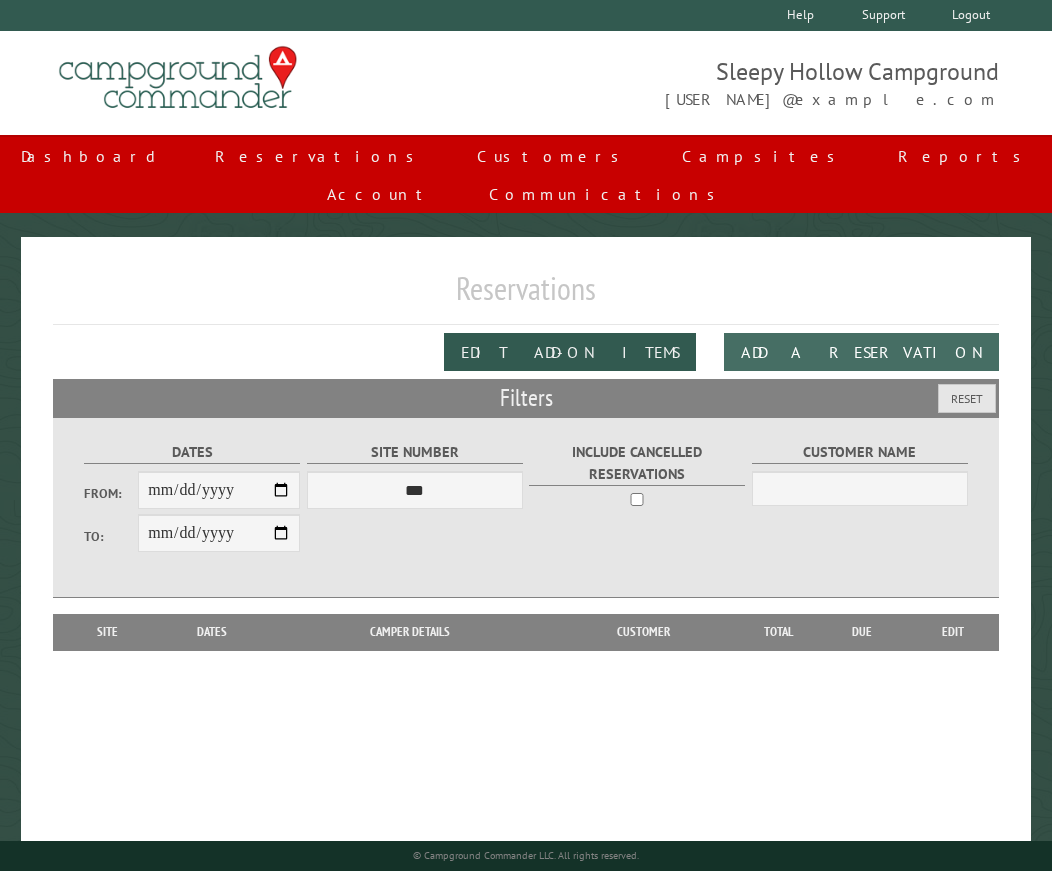 click on "Add a Reservation" at bounding box center (861, 352) 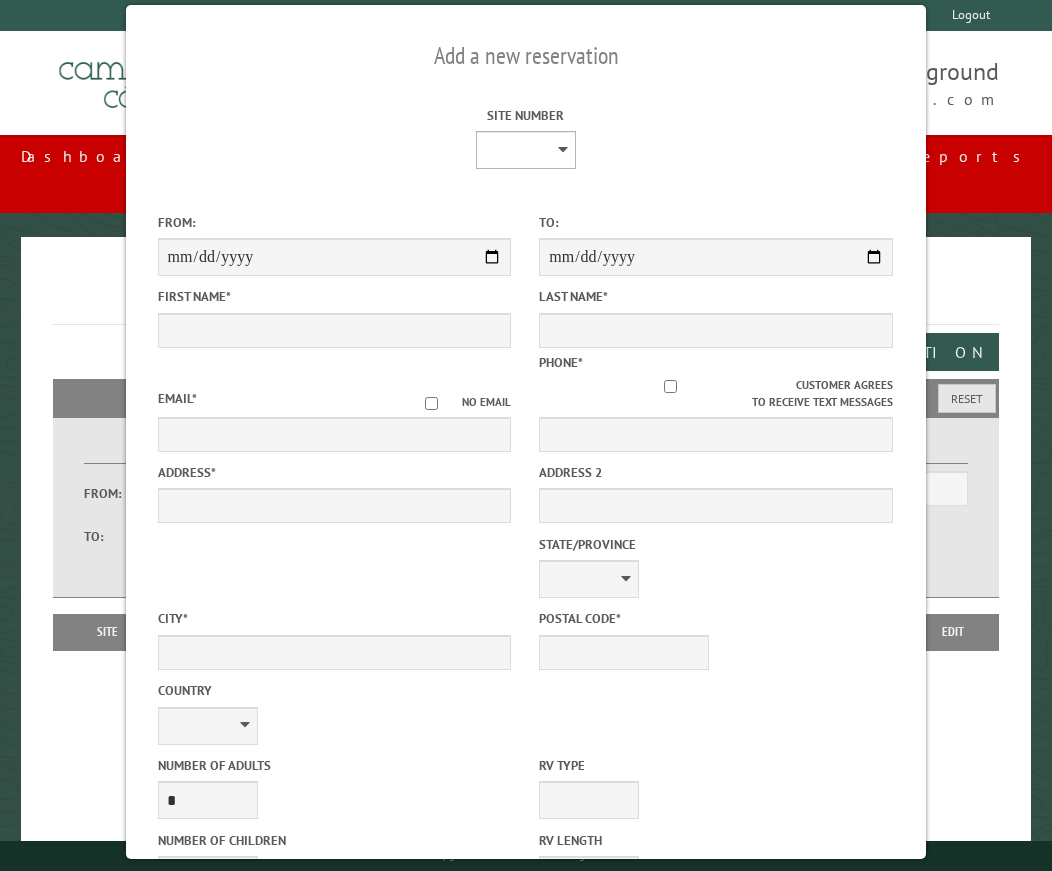 click on "* * * * * * * * * ** *** *** ** ** ** ** ** ** ** ** ** ** *** *** ** ** ** ** ** ** ** ** ** ** *** *** ** ** ** ** ** ** ** ** *** *** ** ** ** ** ** ** *** *** ** ** ** ** ** *** ** ** ** ** ** ** ** ** ** ** ** ** ** ** ** ** ** ** ** ** ** ** ** ** **" at bounding box center [526, 150] 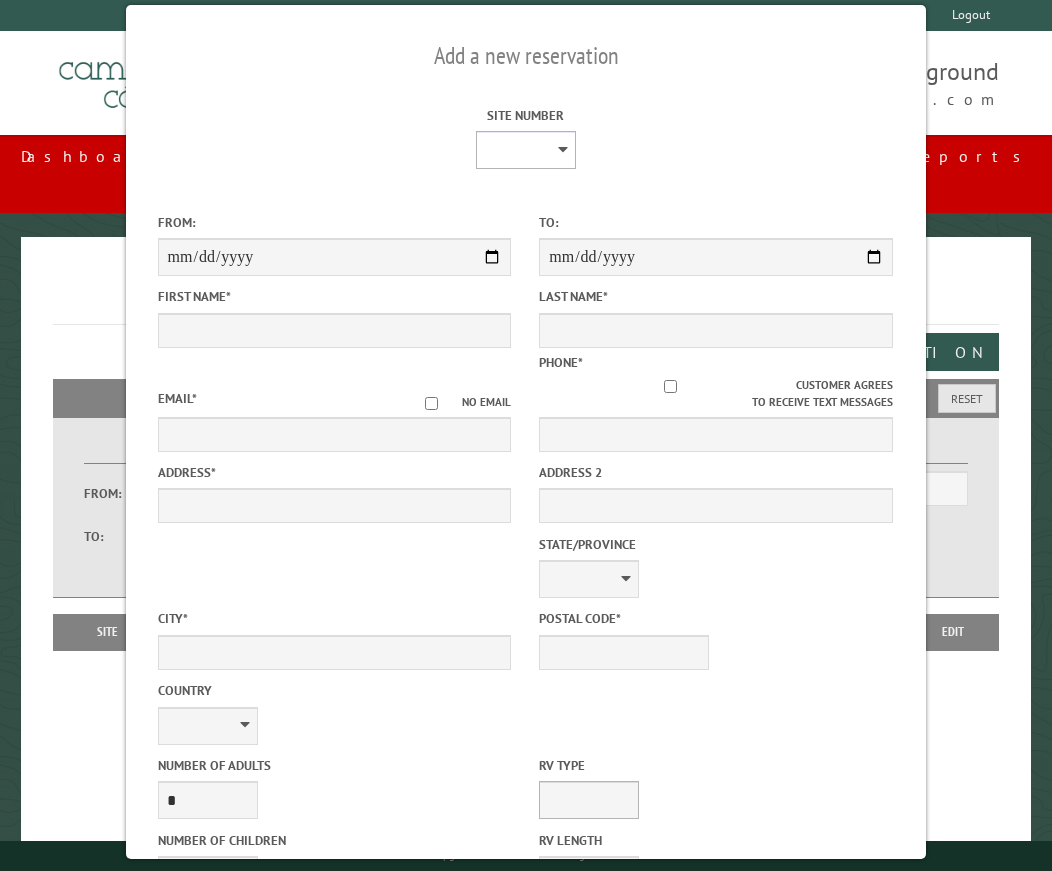 select on "**" 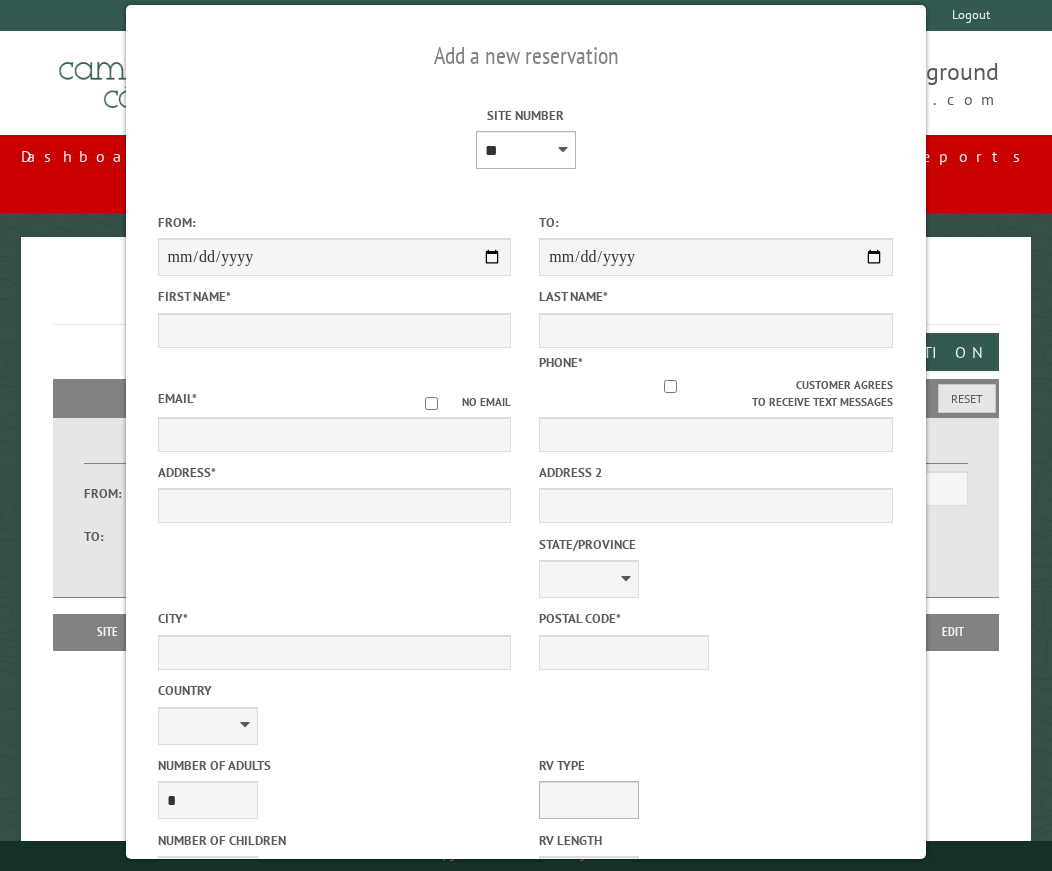 click on "* * * * * * * * * ** *** *** ** ** ** ** ** ** ** ** ** ** *** *** ** ** ** ** ** ** ** ** ** ** *** *** ** ** ** ** ** ** ** ** *** *** ** ** ** ** ** ** *** *** ** ** ** ** ** *** ** ** ** ** ** ** ** ** ** ** ** ** ** ** ** ** ** ** ** ** ** ** ** ** **" at bounding box center (526, 150) 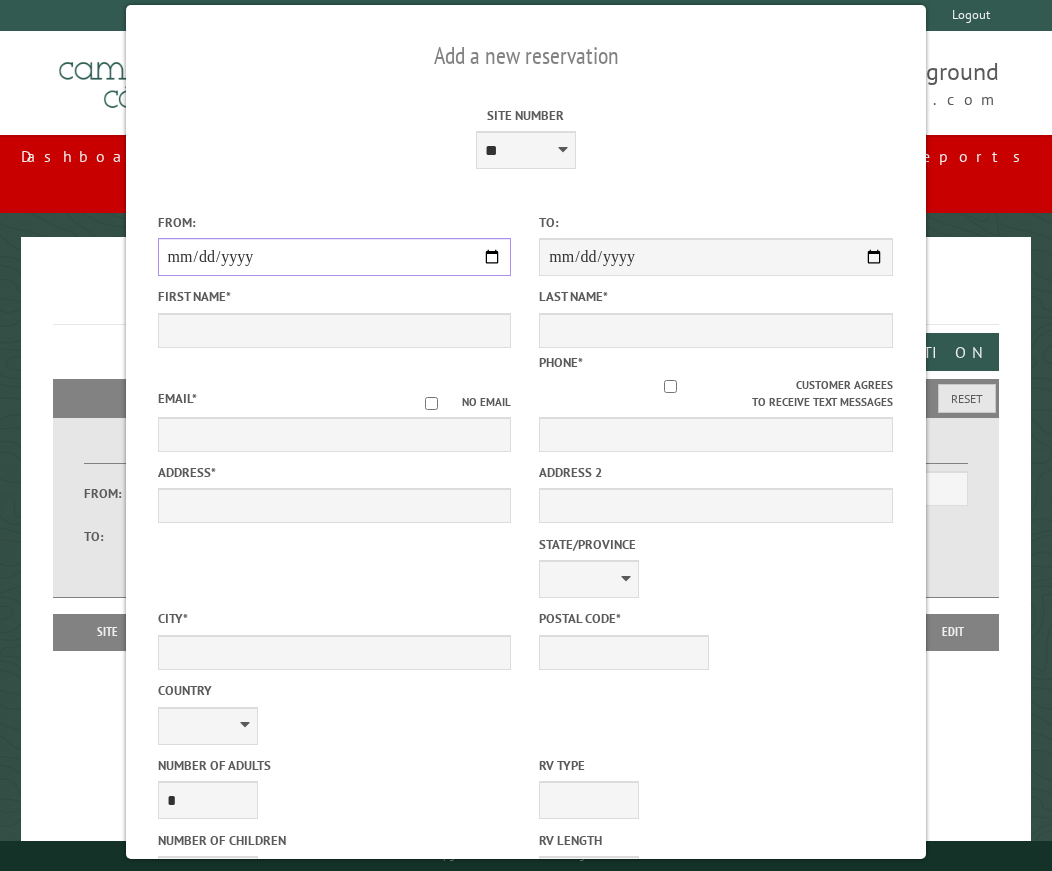 click on "From:" at bounding box center [335, 257] 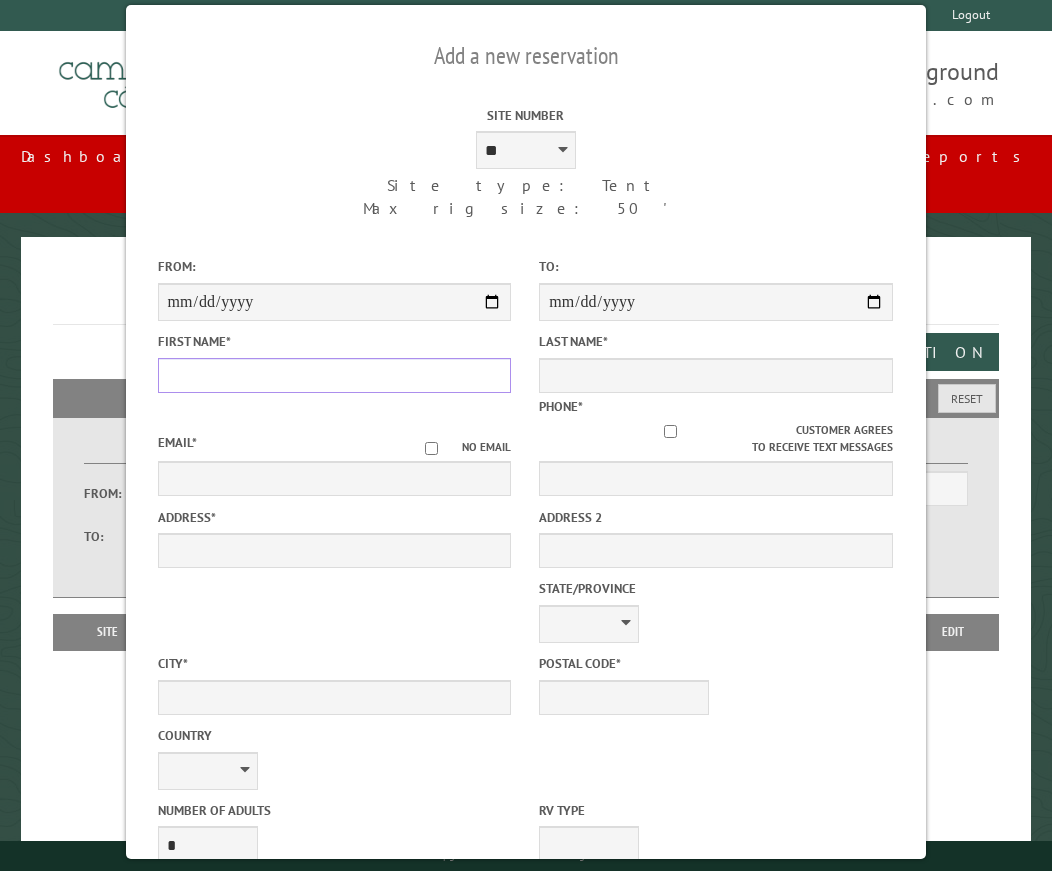 click on "First Name *" at bounding box center (335, 375) 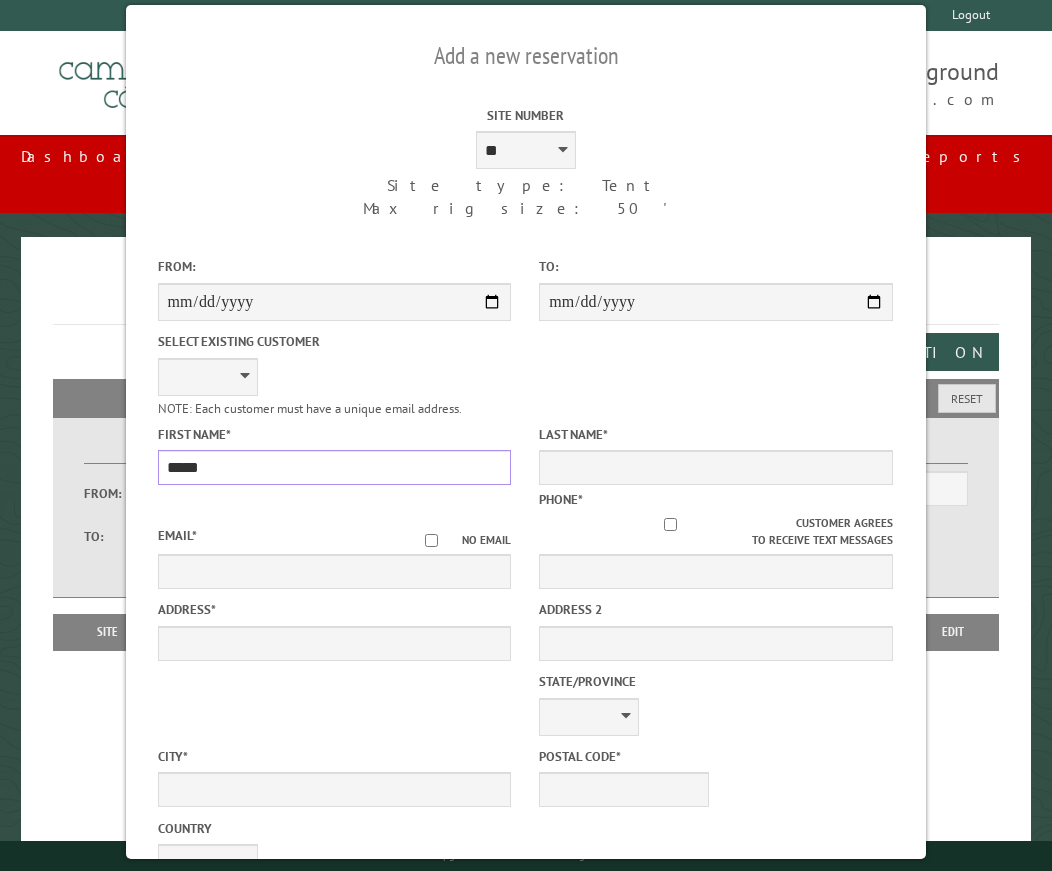type on "*****" 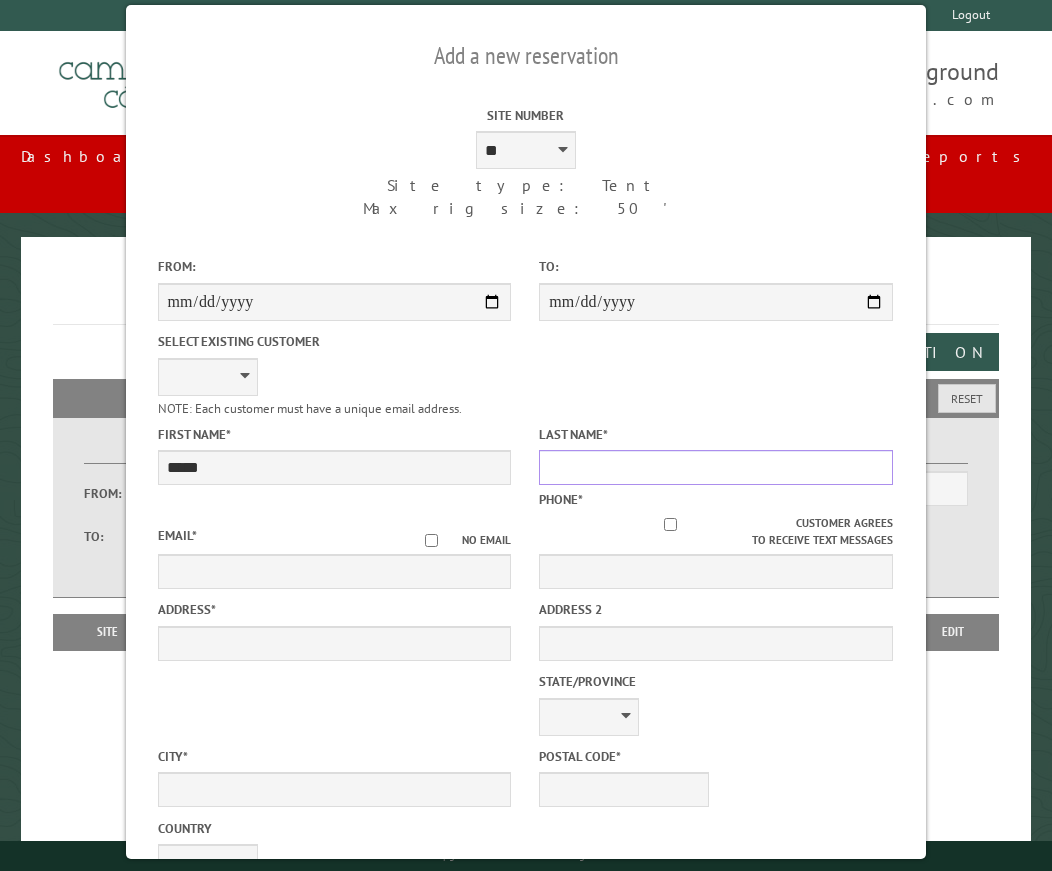 click on "Last Name *" at bounding box center [716, 467] 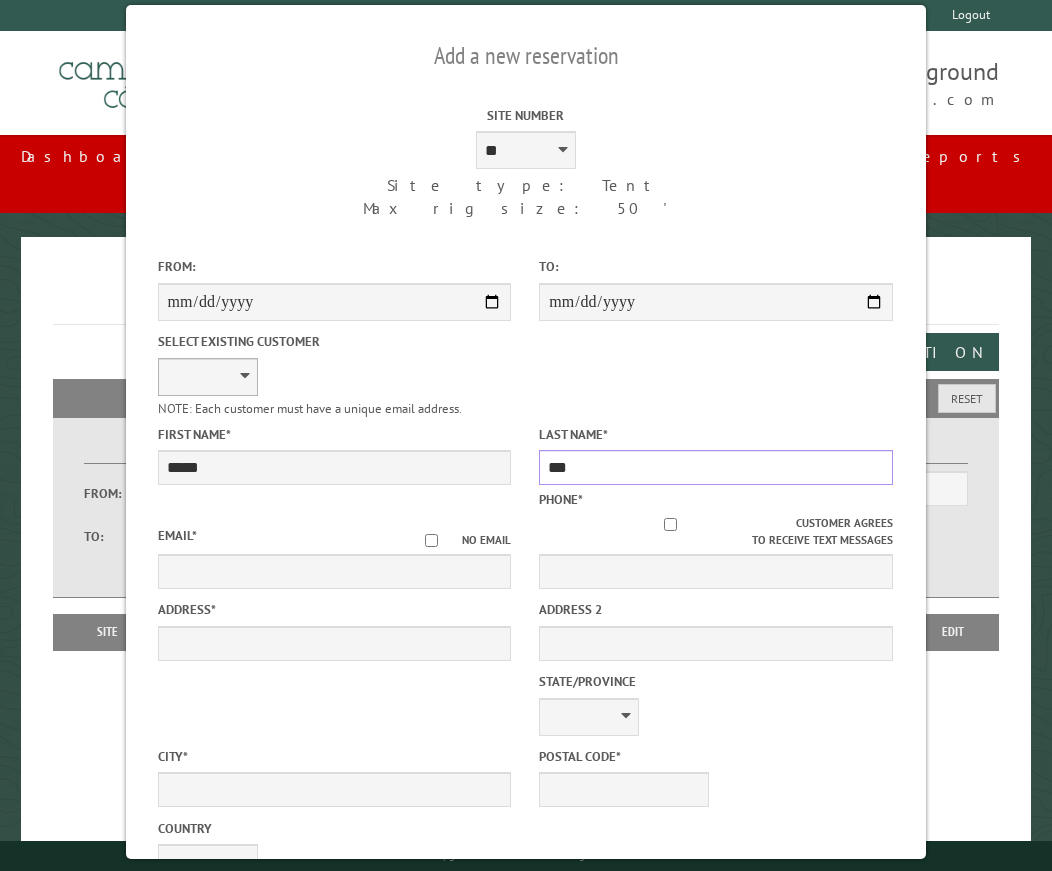 type on "***" 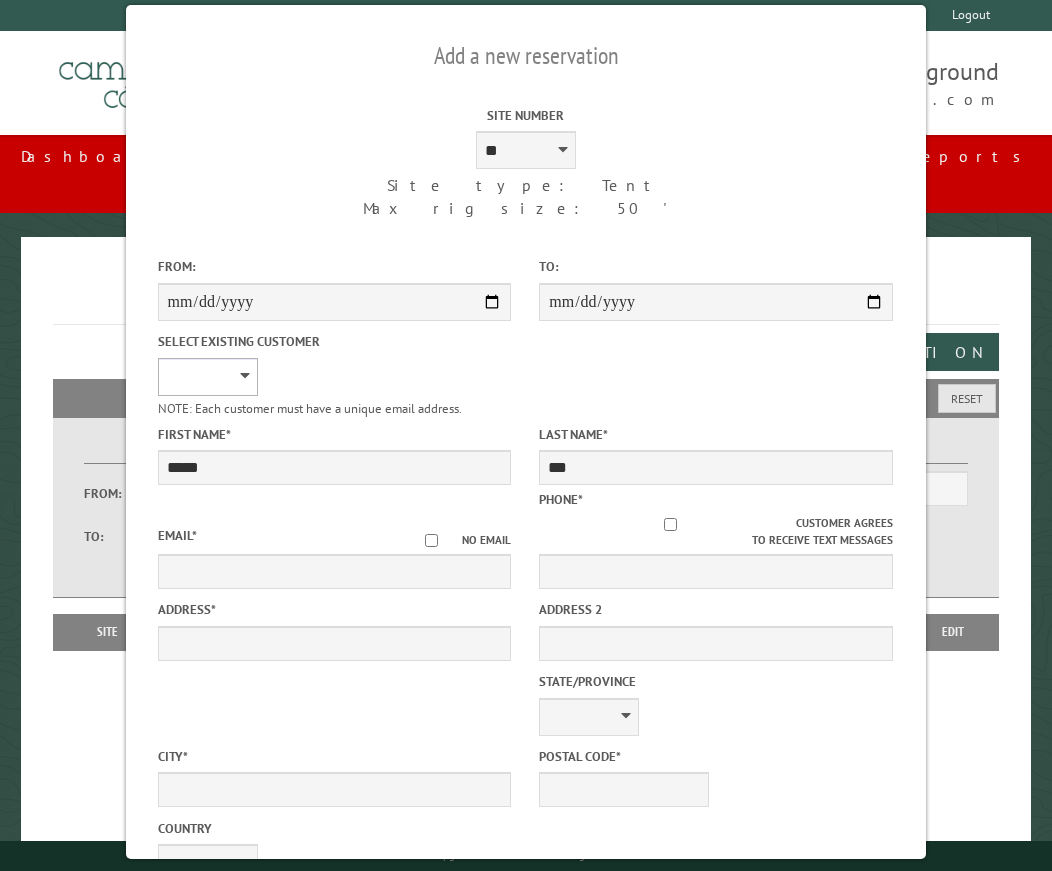 click on "**********" at bounding box center [208, 377] 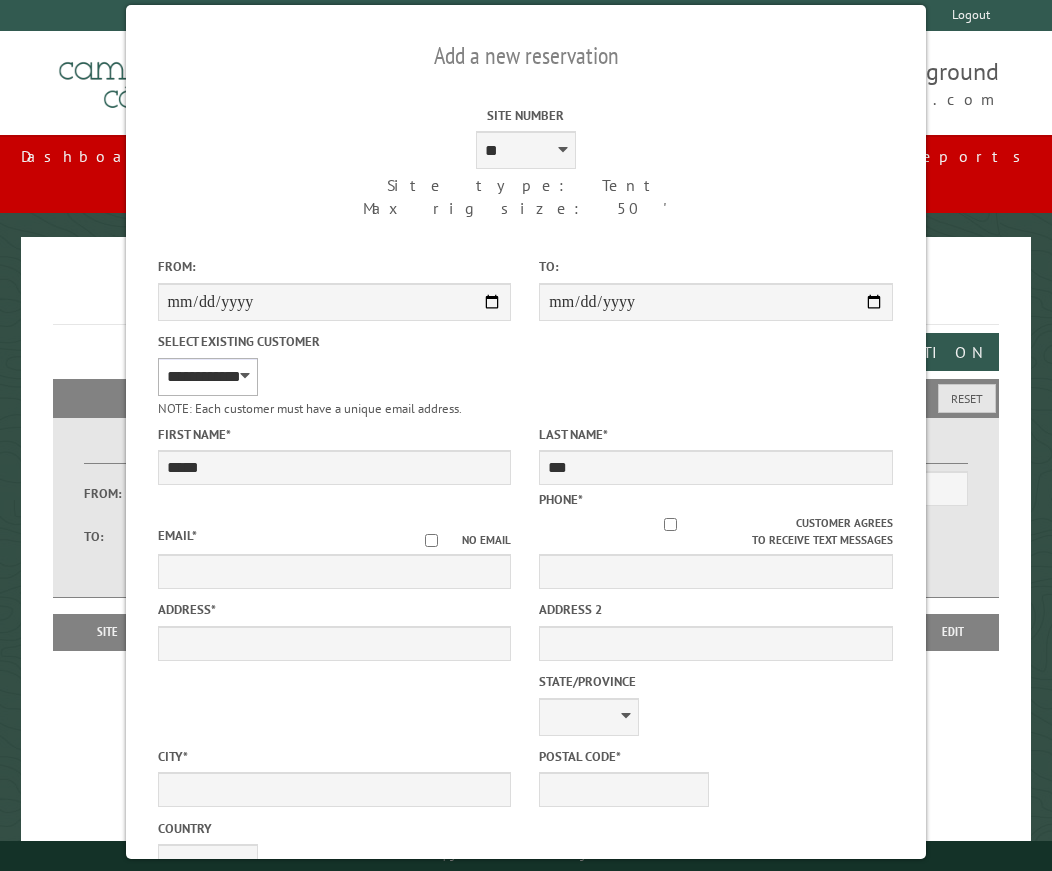 click on "**********" at bounding box center [208, 377] 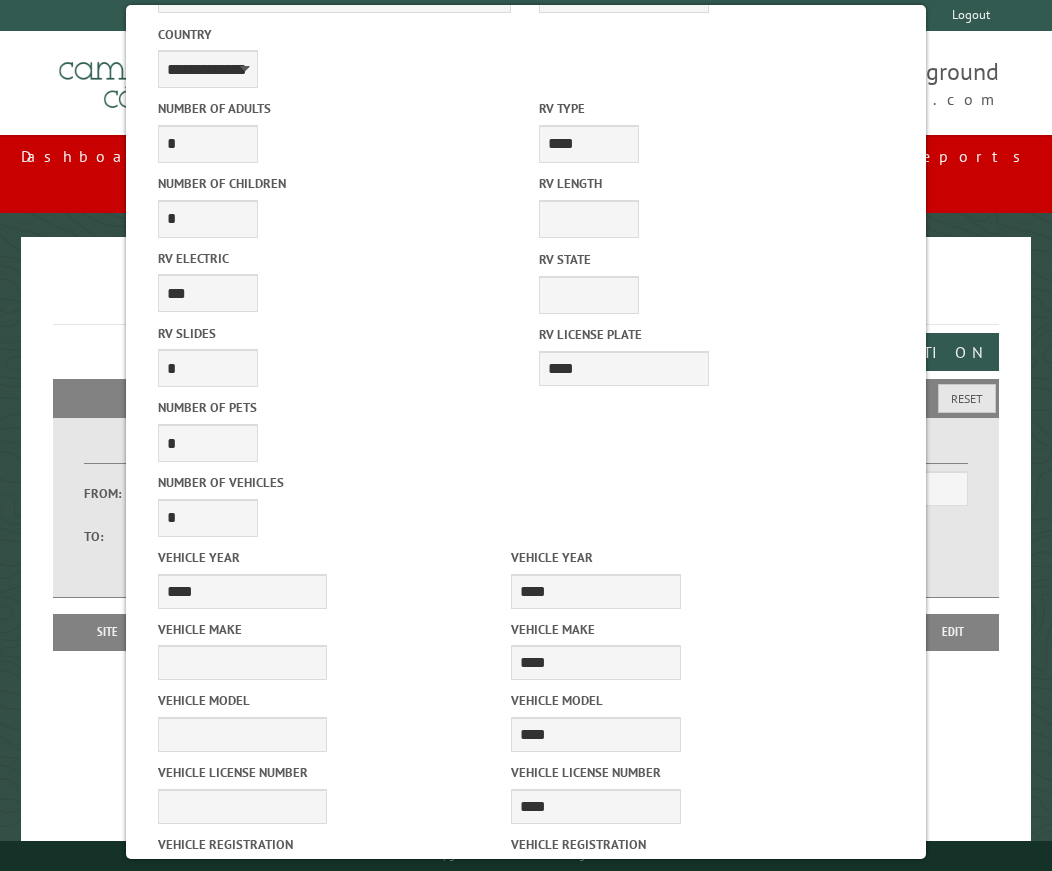 scroll, scrollTop: 795, scrollLeft: 0, axis: vertical 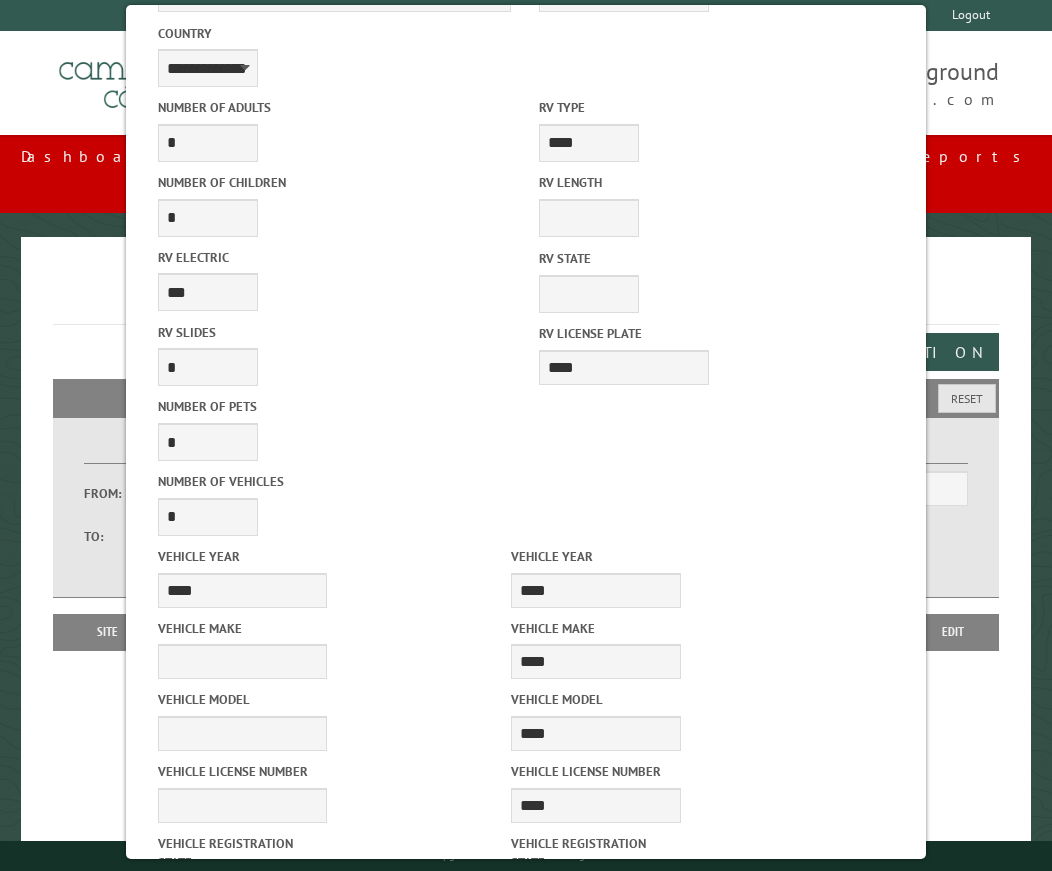 click on "Reserve Now" at bounding box center [435, 1313] 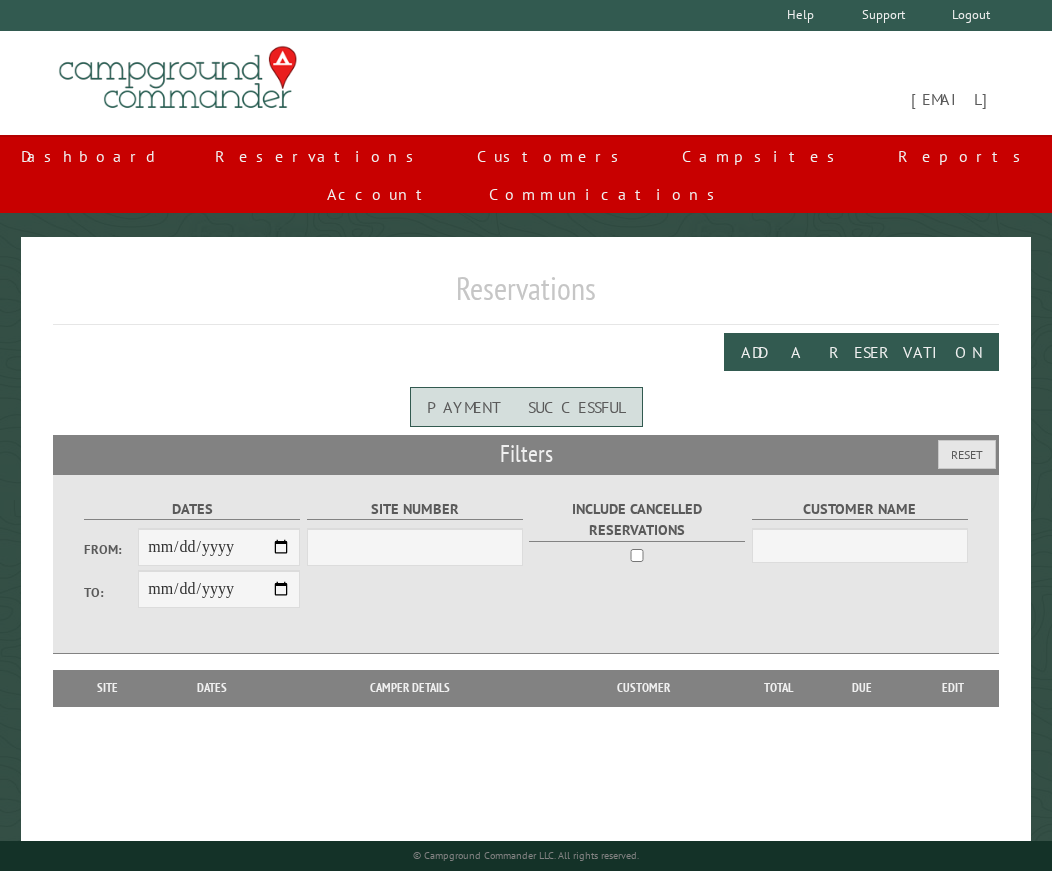 scroll, scrollTop: 0, scrollLeft: 0, axis: both 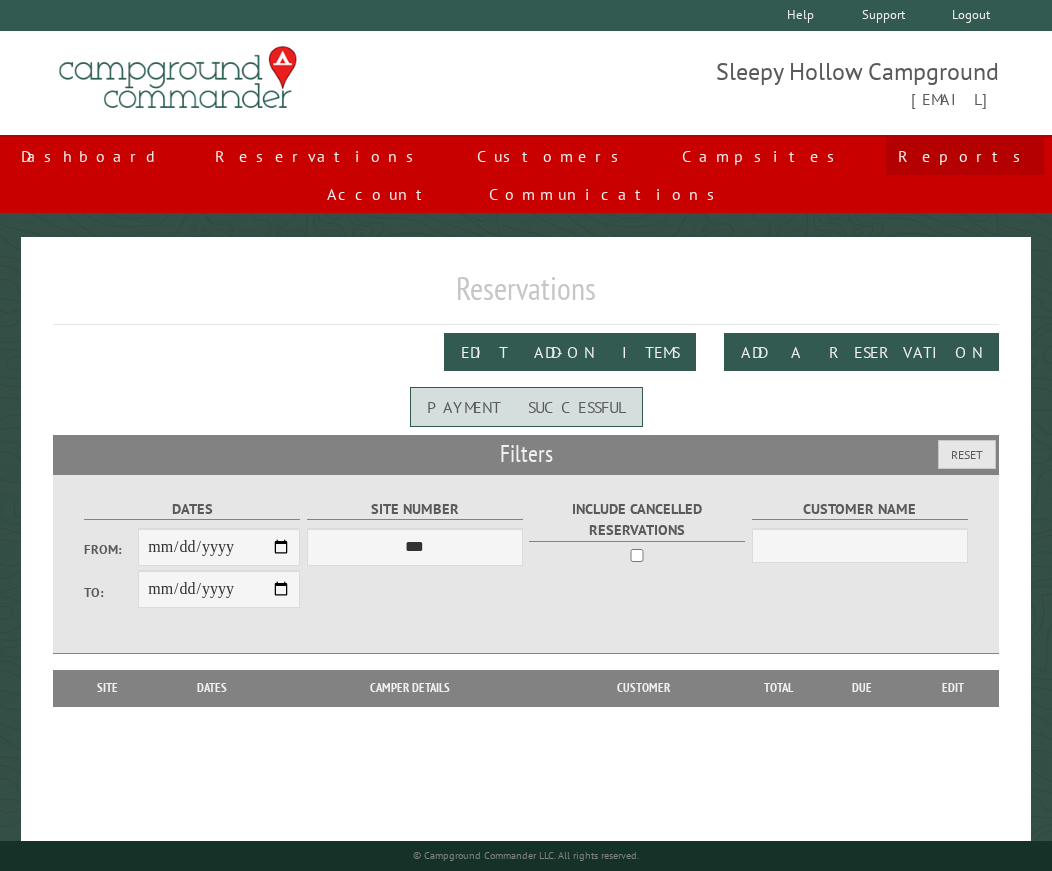 click on "Reports" at bounding box center (965, 156) 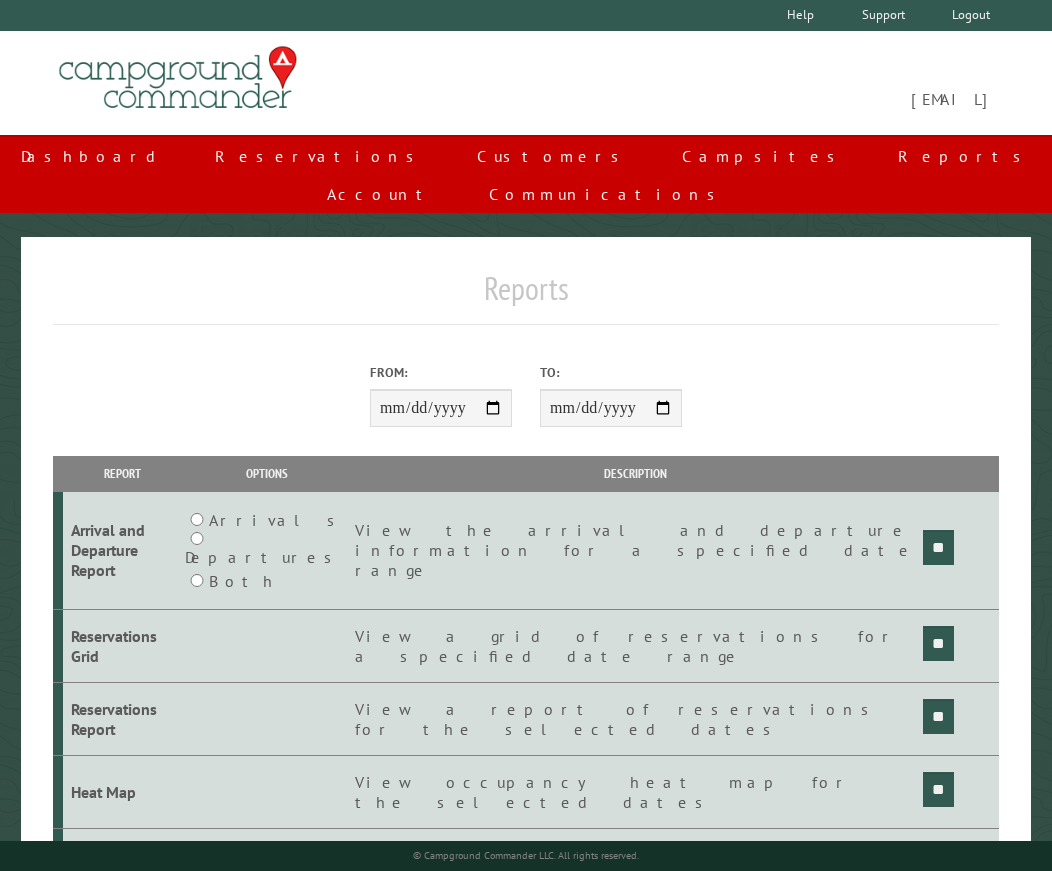scroll, scrollTop: 0, scrollLeft: 0, axis: both 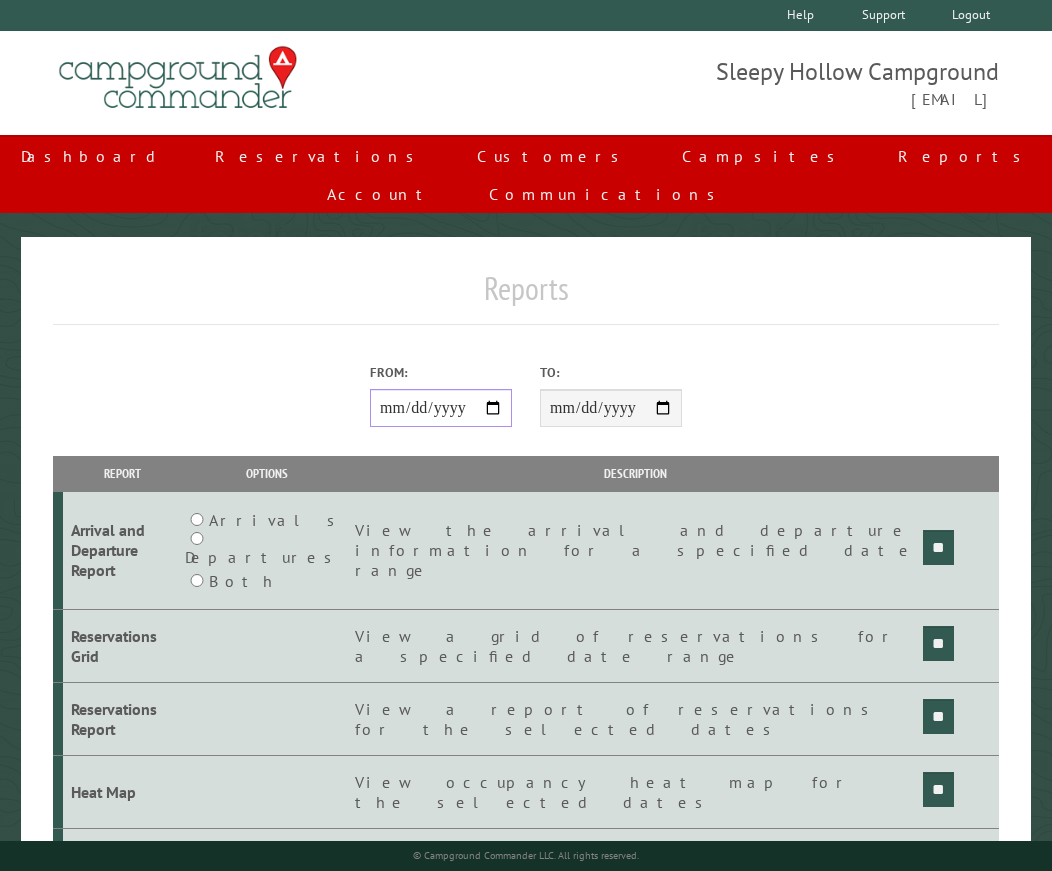 click on "From:" at bounding box center [441, 408] 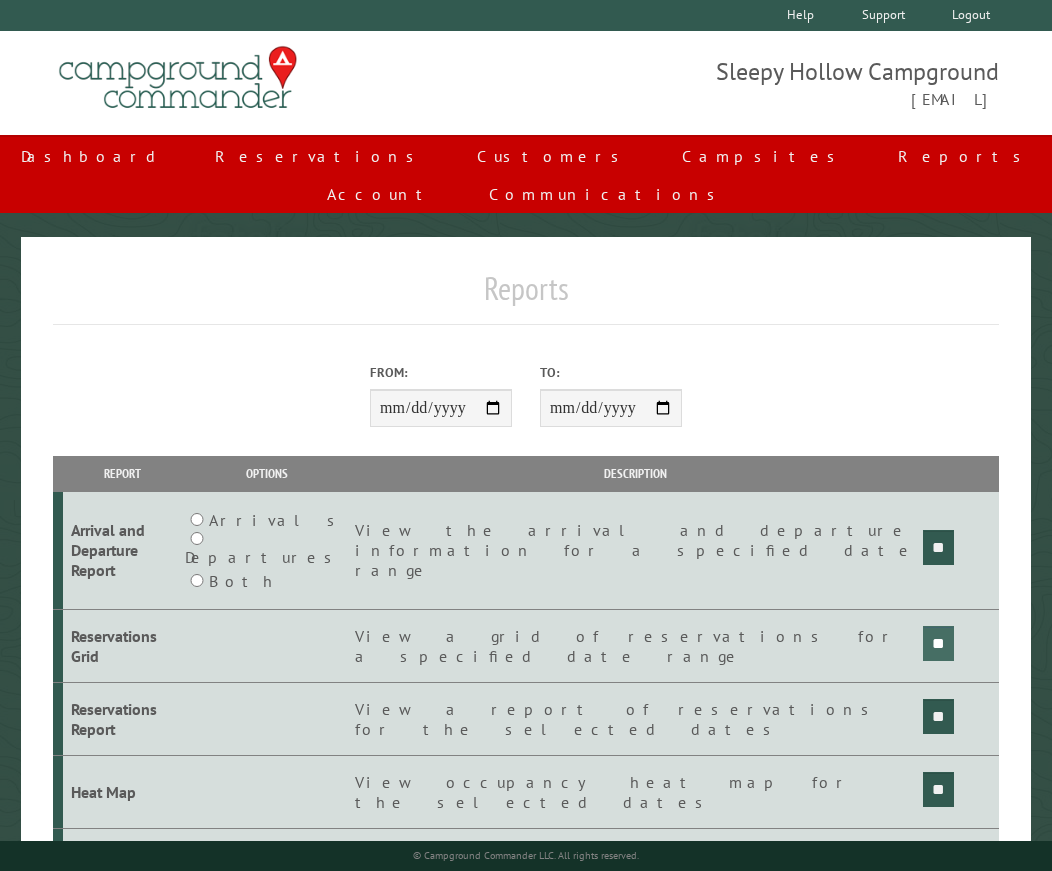 click on "**" at bounding box center (938, 547) 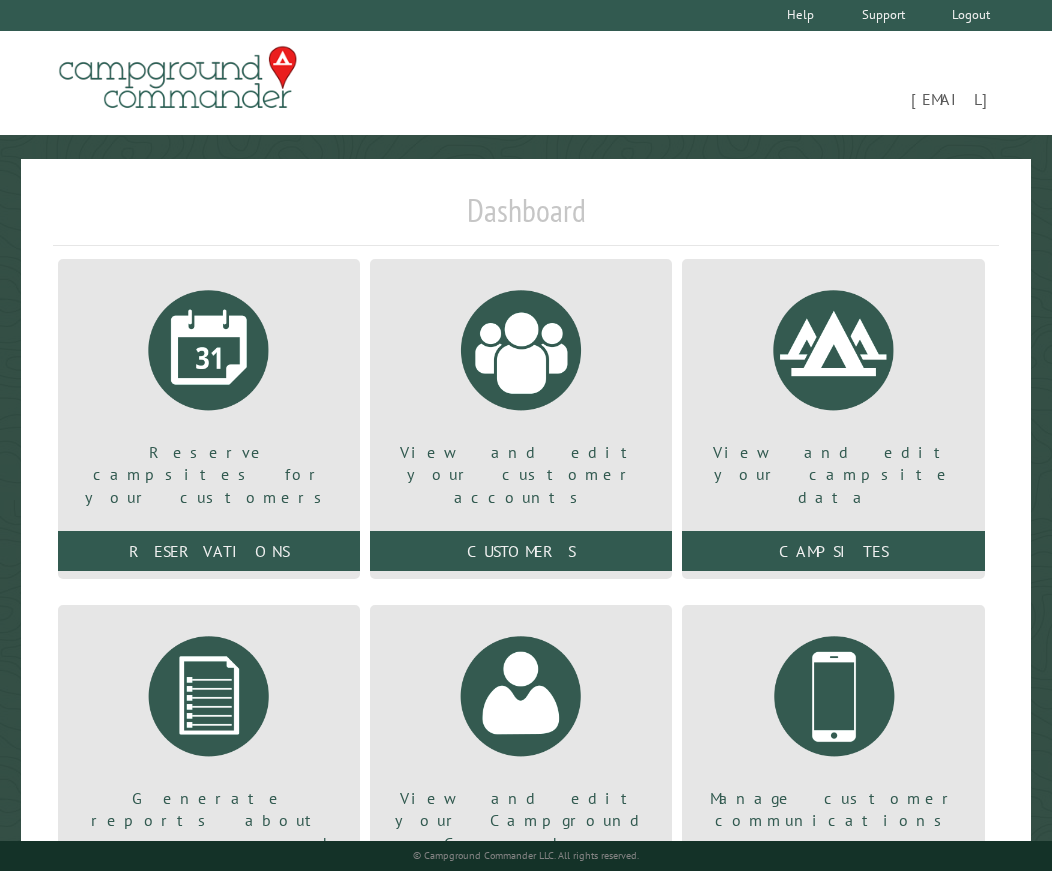 scroll, scrollTop: 0, scrollLeft: 0, axis: both 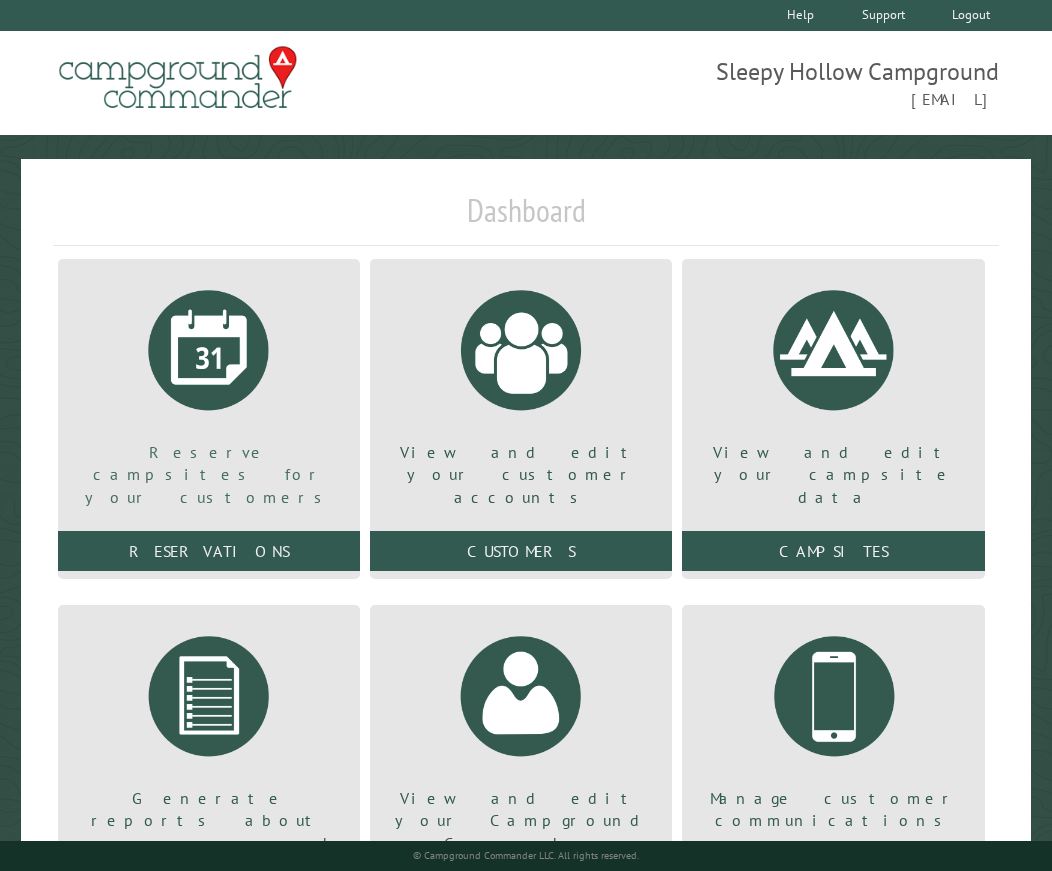 click at bounding box center [209, 350] 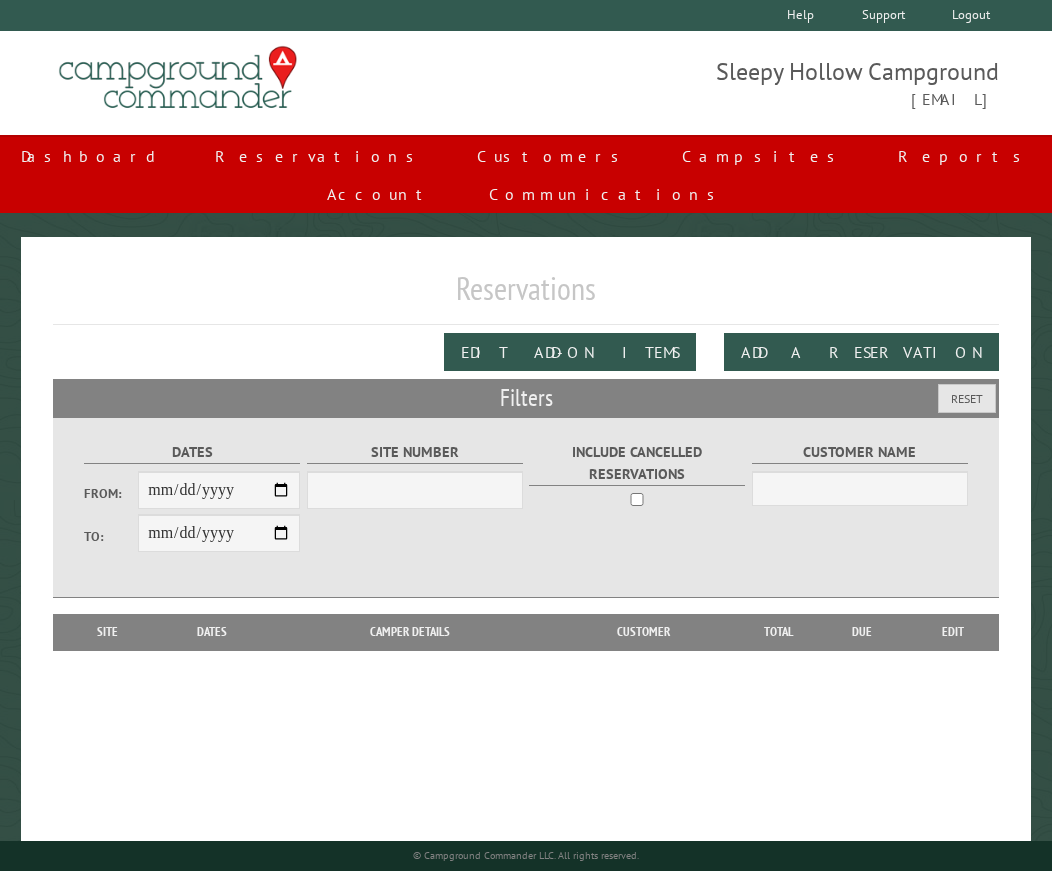 scroll, scrollTop: 0, scrollLeft: 0, axis: both 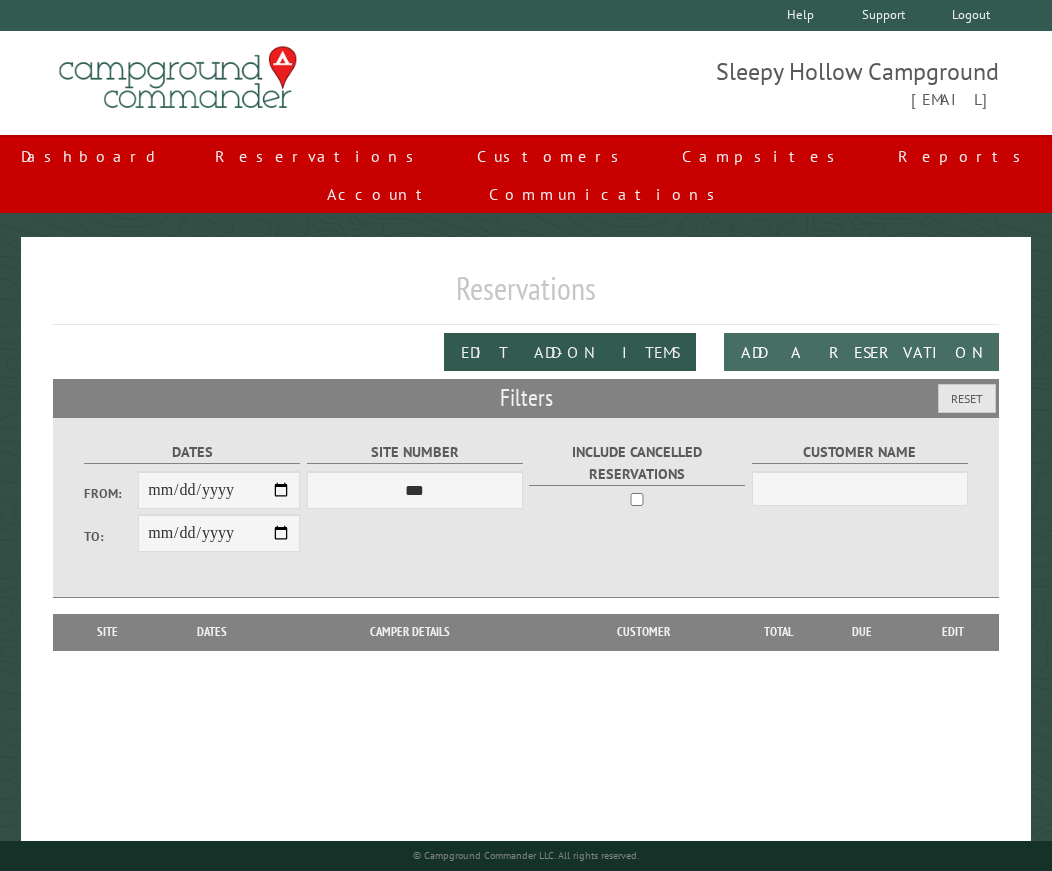 click on "Add a Reservation" at bounding box center (861, 352) 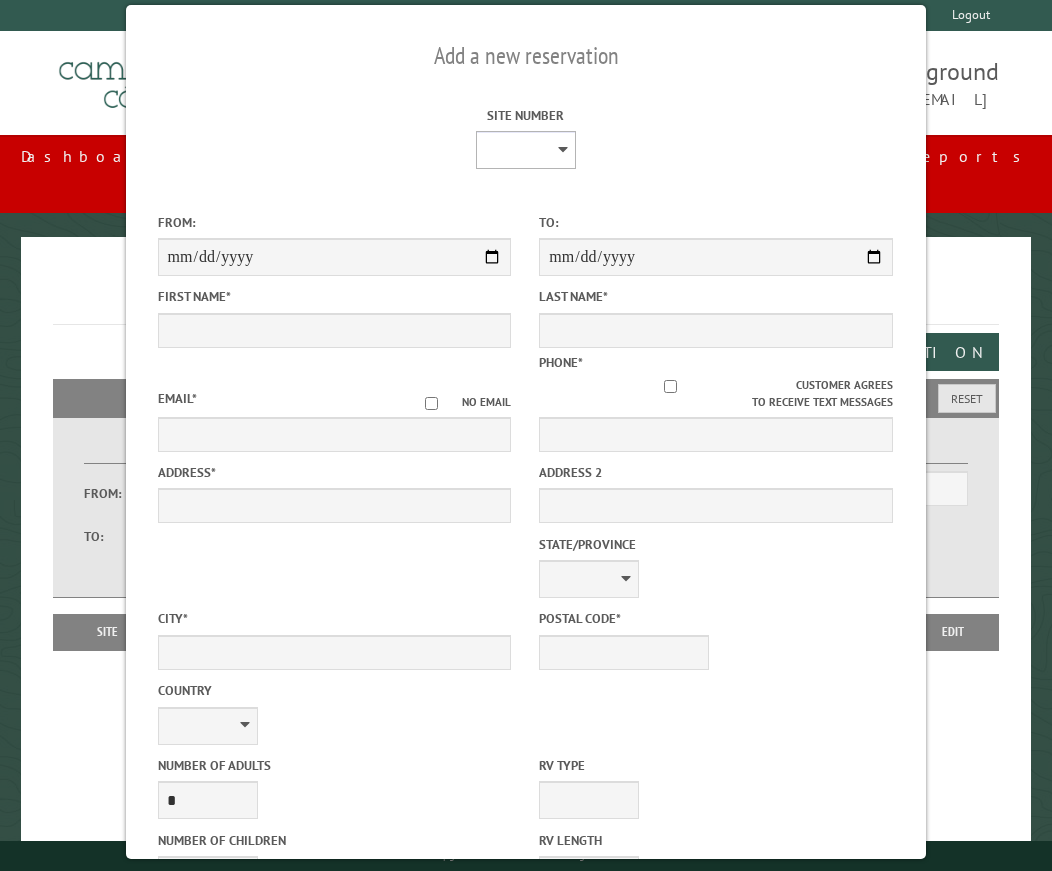 click on "* * * * * * * * * ** *** *** ** ** ** ** ** ** ** ** ** ** *** *** ** ** ** ** ** ** ** ** ** ** *** *** ** ** ** ** ** ** ** ** *** *** ** ** ** ** ** ** *** *** ** ** ** ** ** *** ** ** ** ** ** ** ** ** ** ** ** ** ** ** ** ** ** ** ** ** ** ** ** ** **" at bounding box center (526, 150) 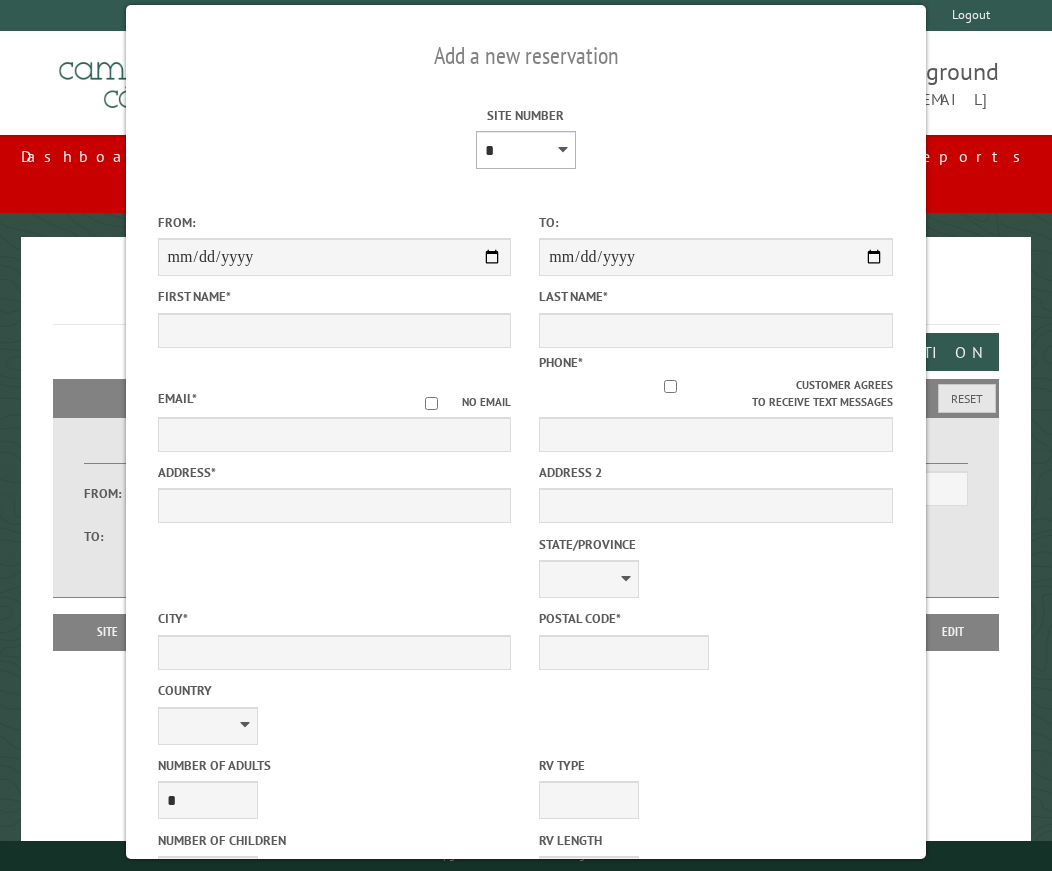 click on "* * * * * * * * * ** *** *** ** ** ** ** ** ** ** ** ** ** *** *** ** ** ** ** ** ** ** ** ** ** *** *** ** ** ** ** ** ** ** ** *** *** ** ** ** ** ** ** *** *** ** ** ** ** ** *** ** ** ** ** ** ** ** ** ** ** ** ** ** ** ** ** ** ** ** ** ** ** ** ** **" at bounding box center (526, 150) 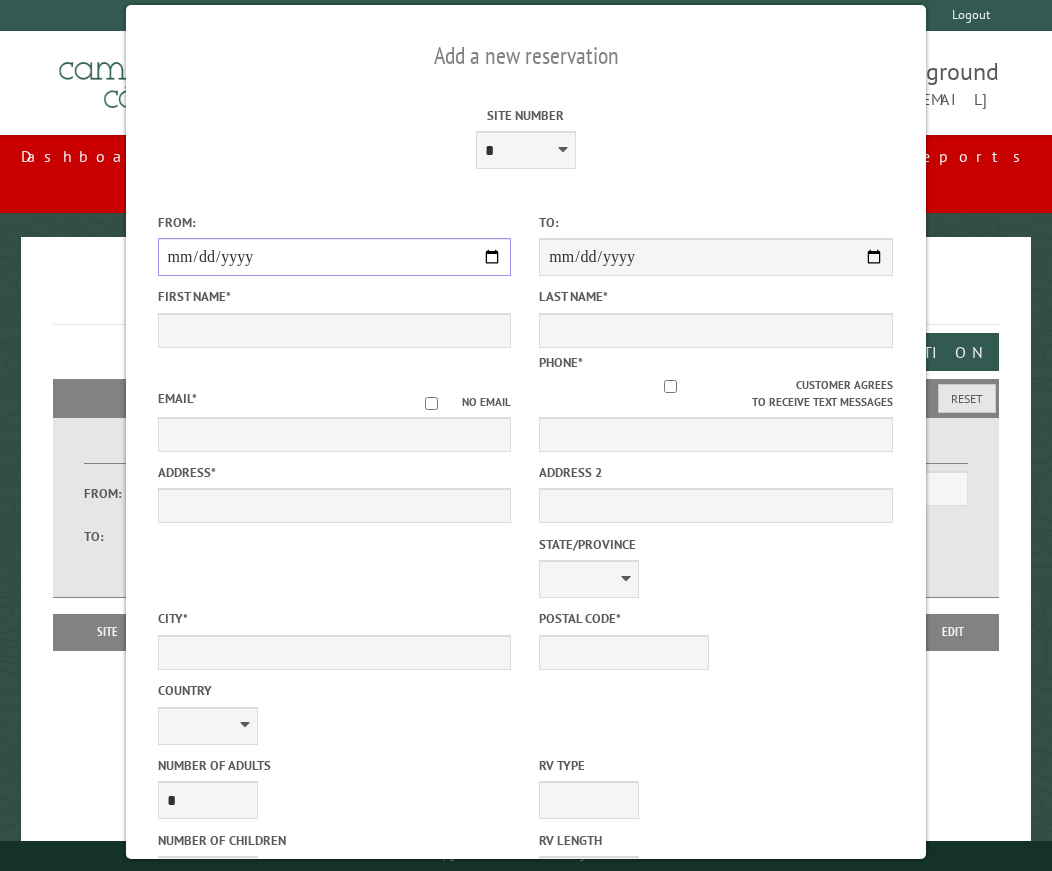 click on "From:" at bounding box center (335, 257) 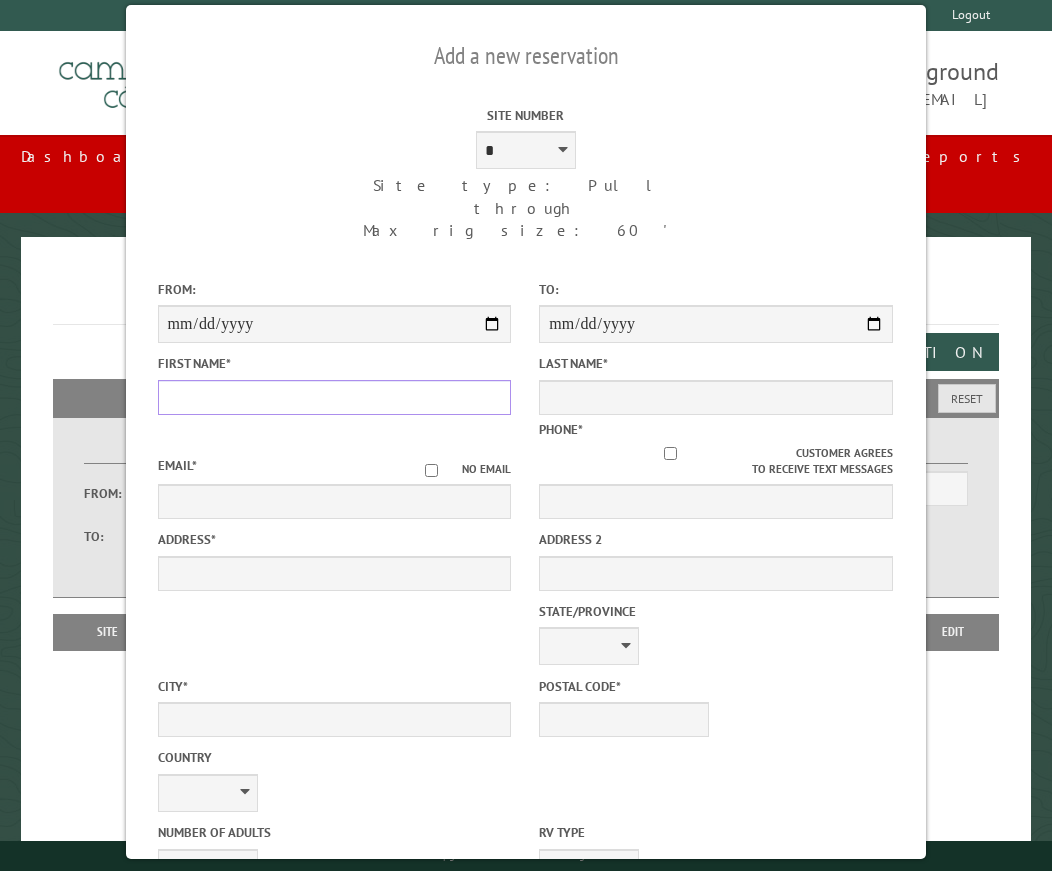 click on "First Name *" at bounding box center [335, 397] 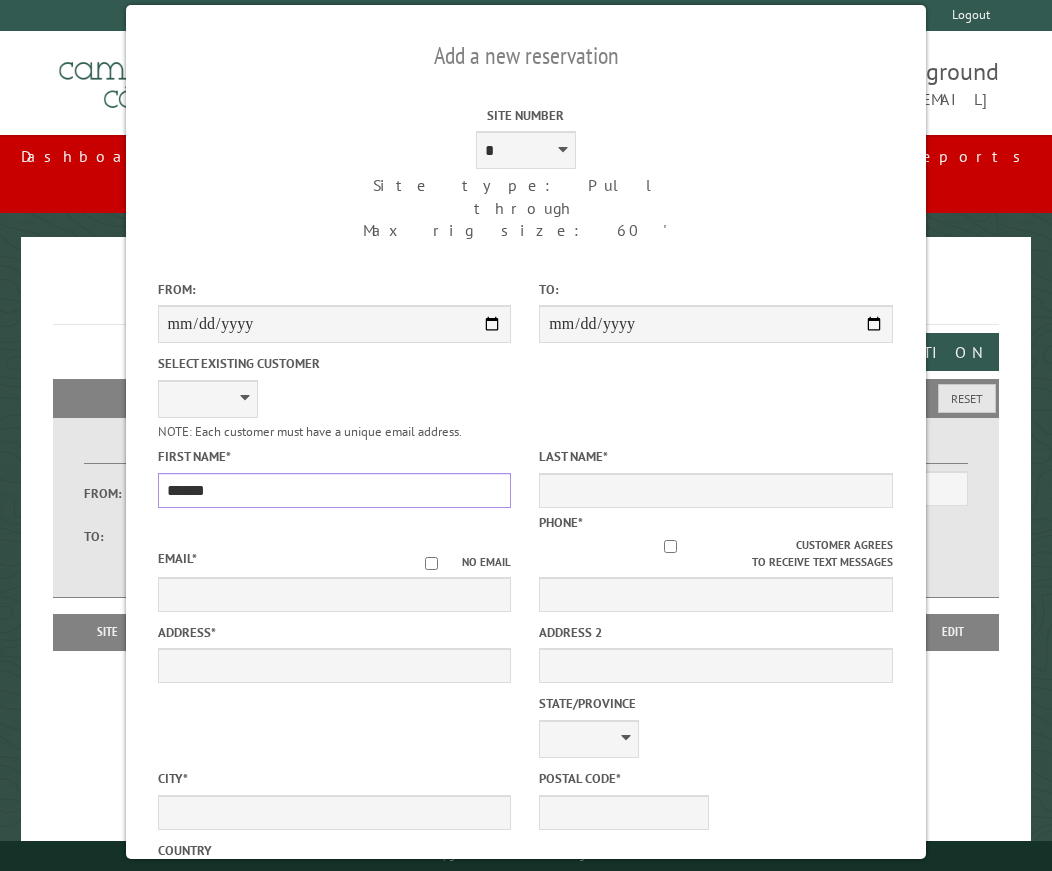 type on "******" 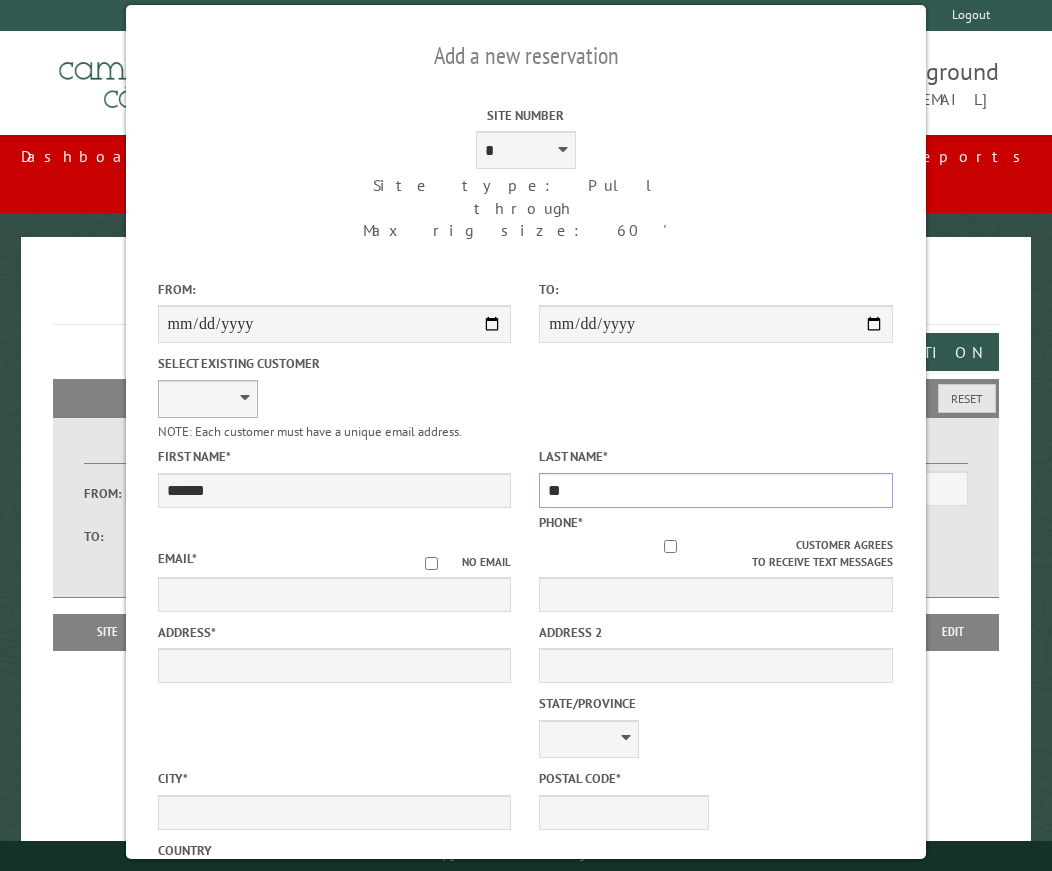 type on "**" 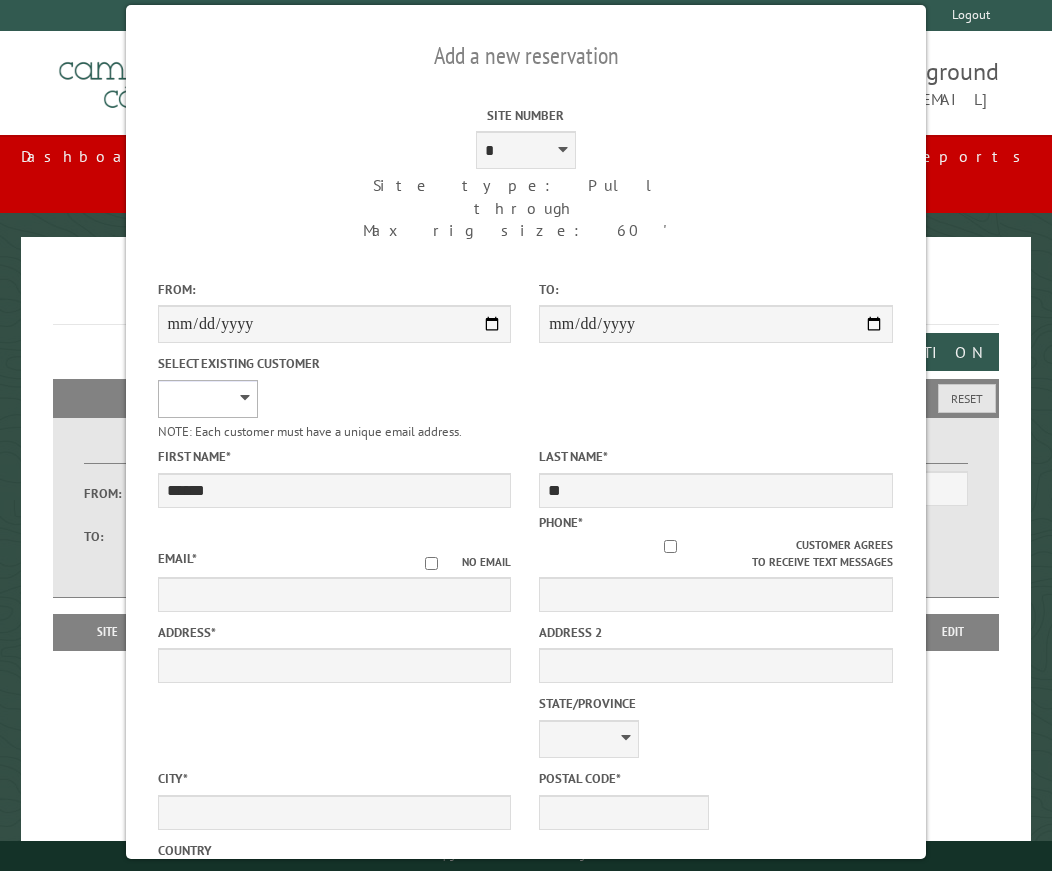 click on "**********" at bounding box center (208, 399) 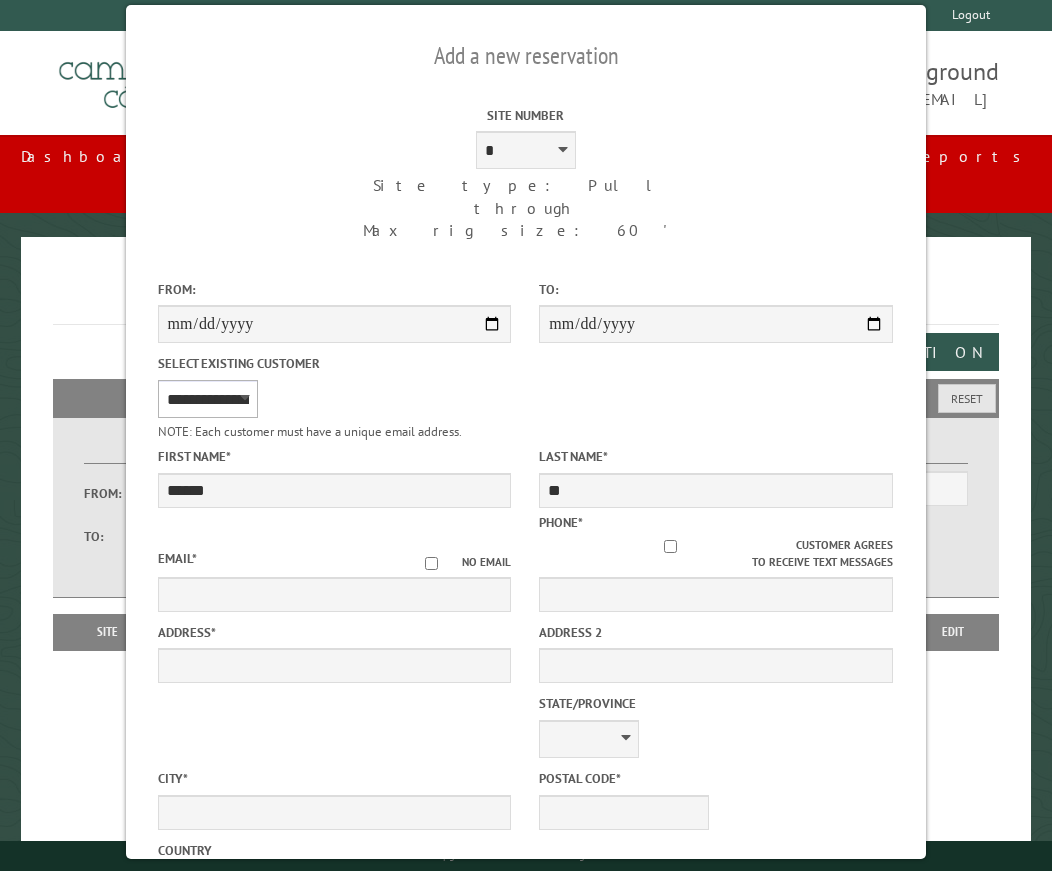 click on "**********" at bounding box center (208, 399) 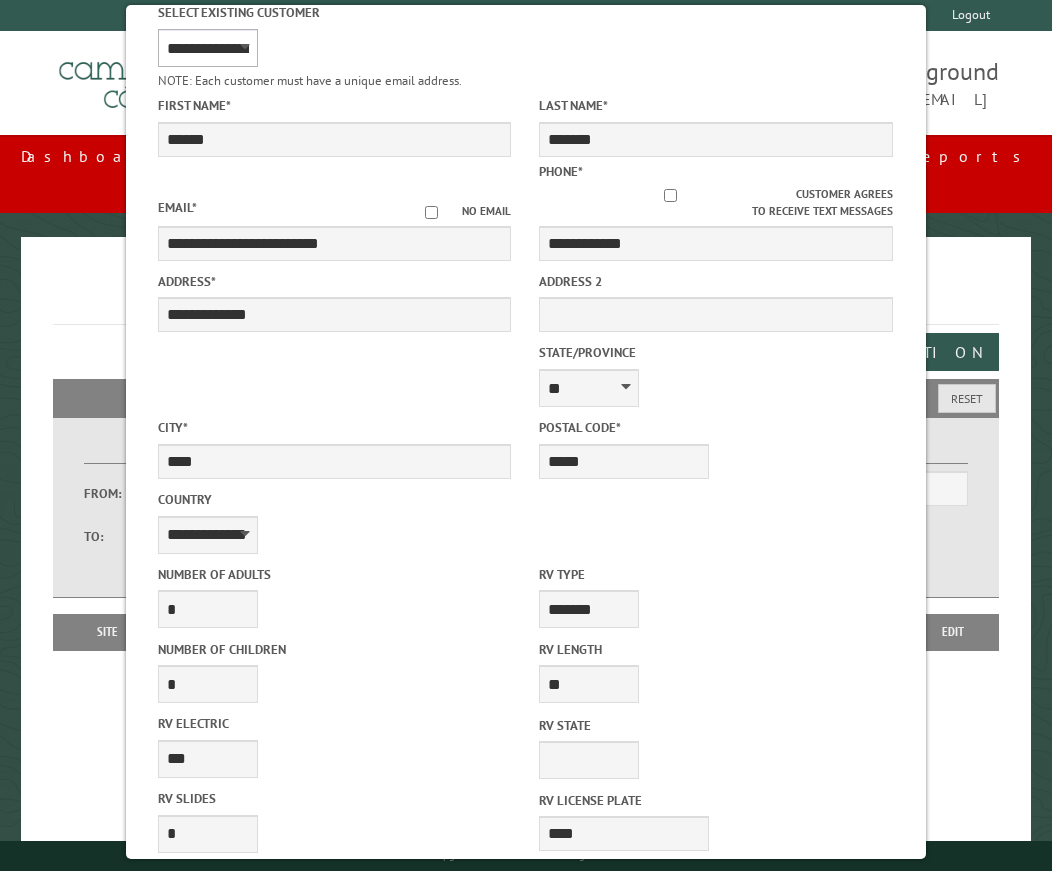 scroll, scrollTop: 551, scrollLeft: 0, axis: vertical 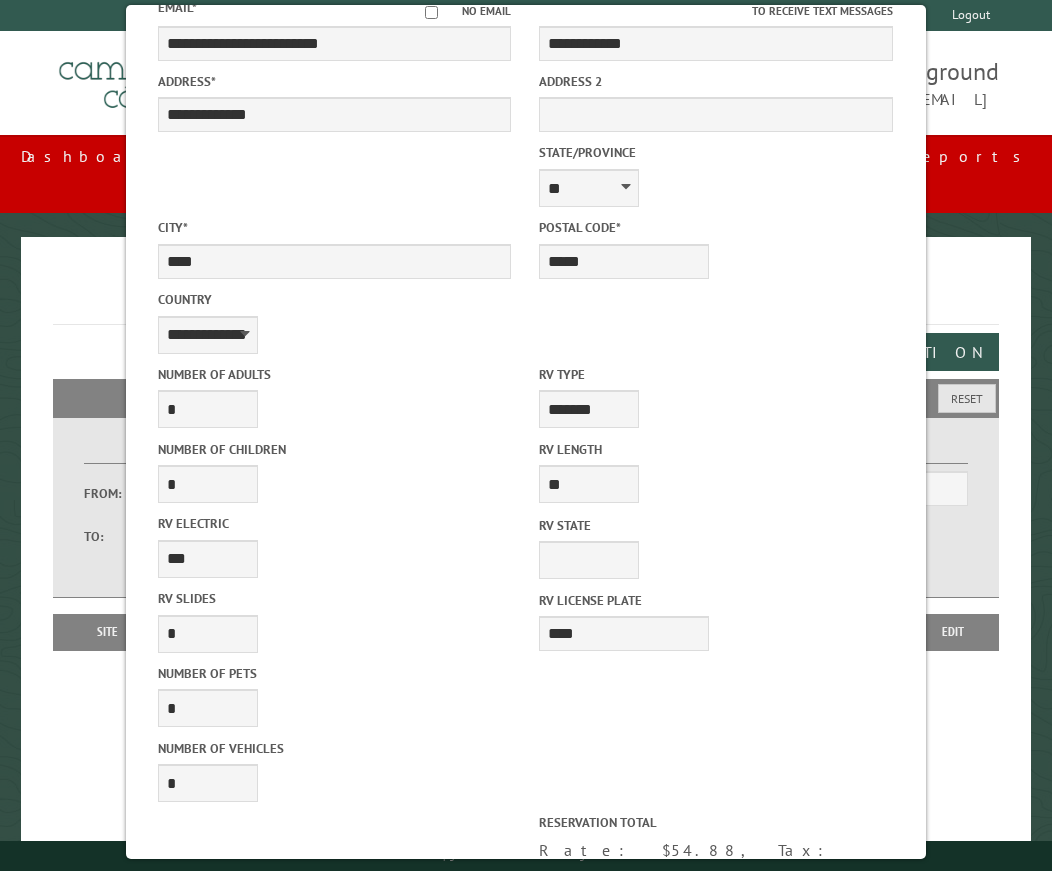 click on "Reserve Now" at bounding box center [435, 1199] 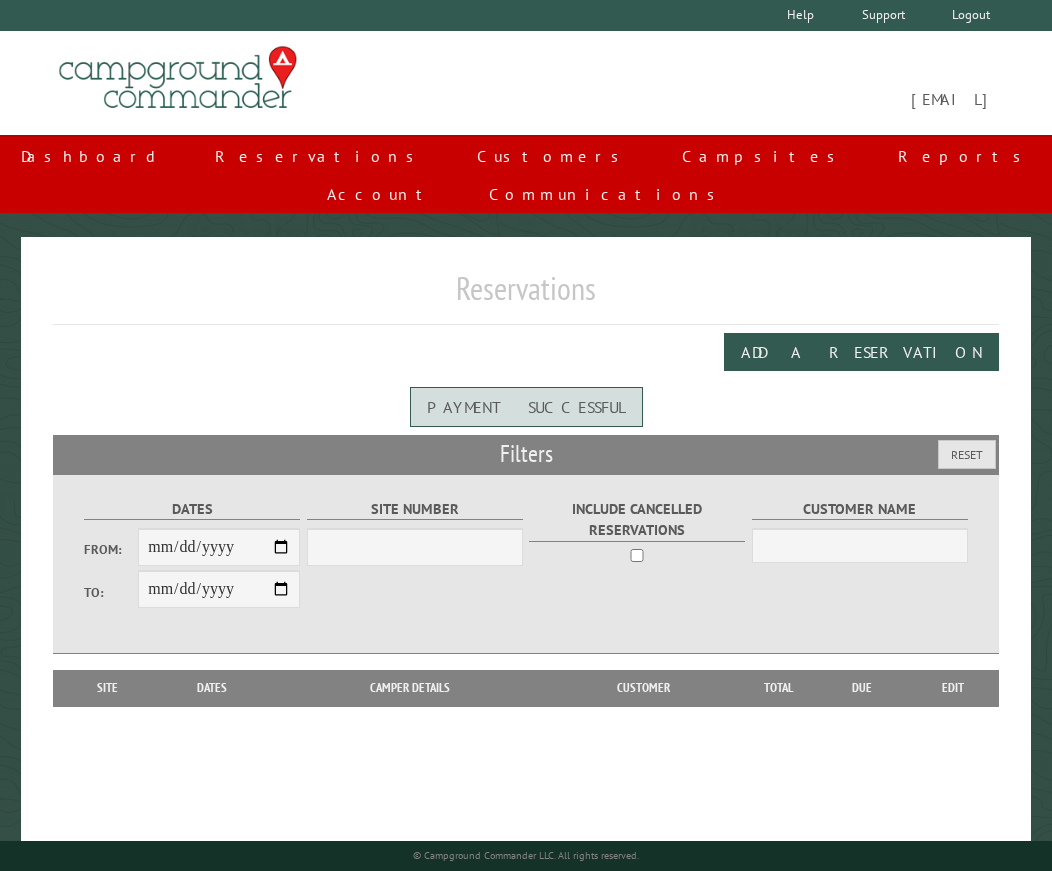 scroll, scrollTop: 0, scrollLeft: 0, axis: both 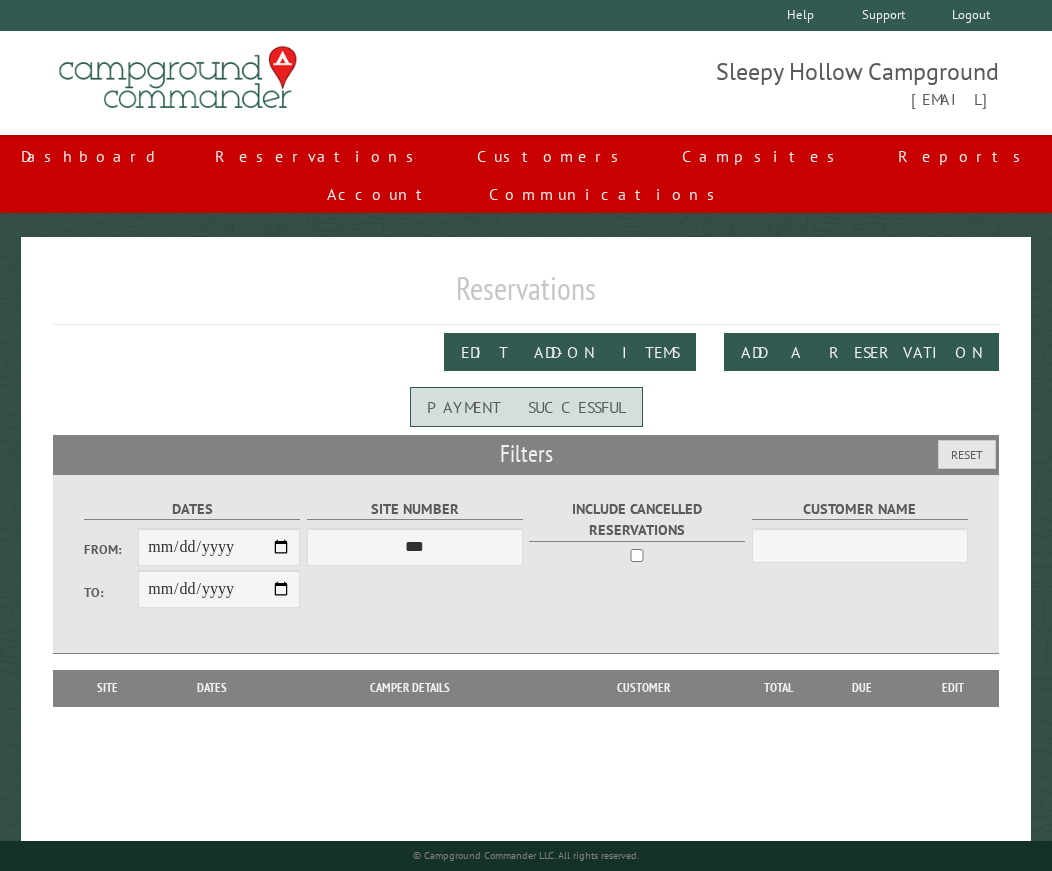 click on "Edit Add-on Items
Add a Reservation" at bounding box center (526, 352) 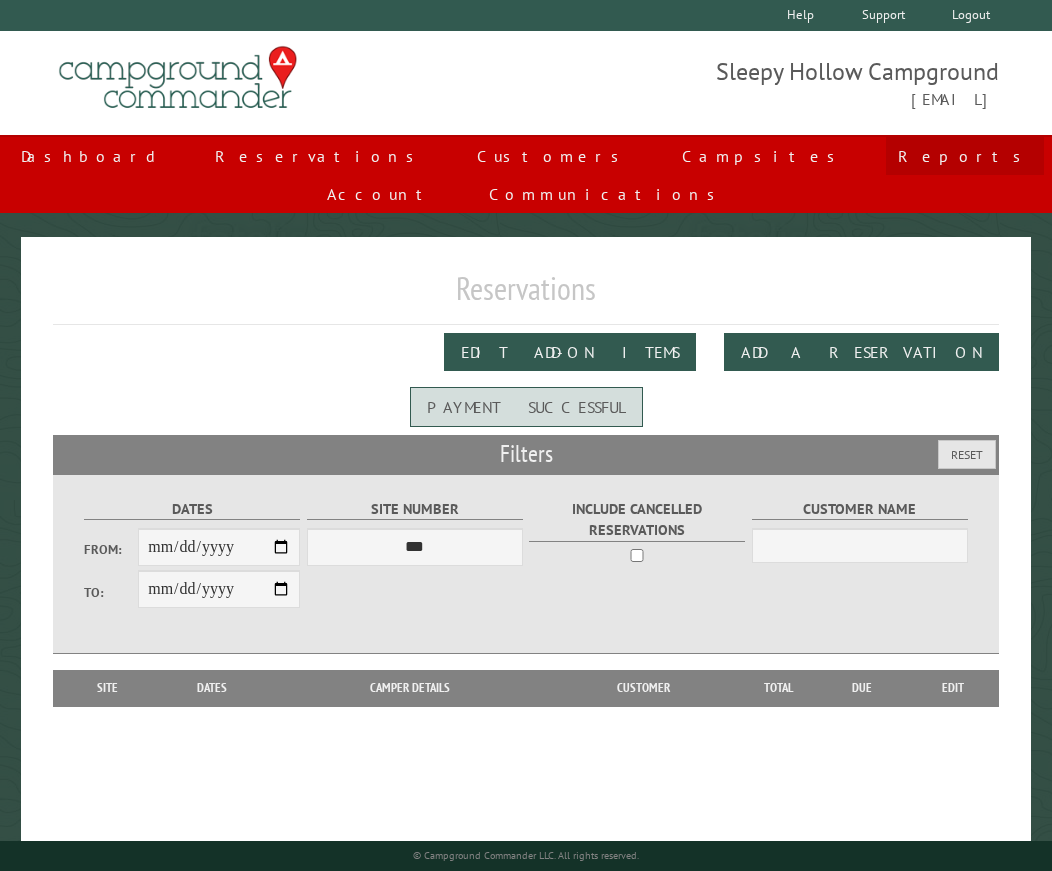click on "Reports" at bounding box center (965, 156) 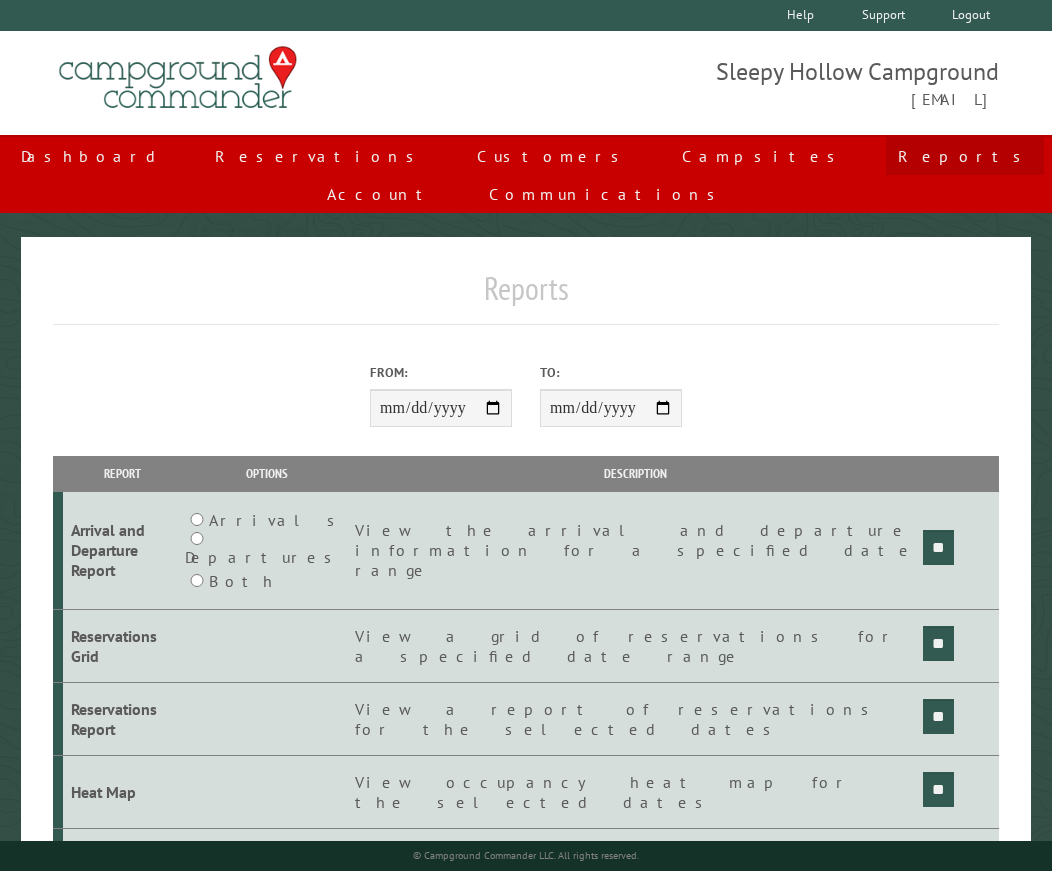 scroll, scrollTop: 0, scrollLeft: 0, axis: both 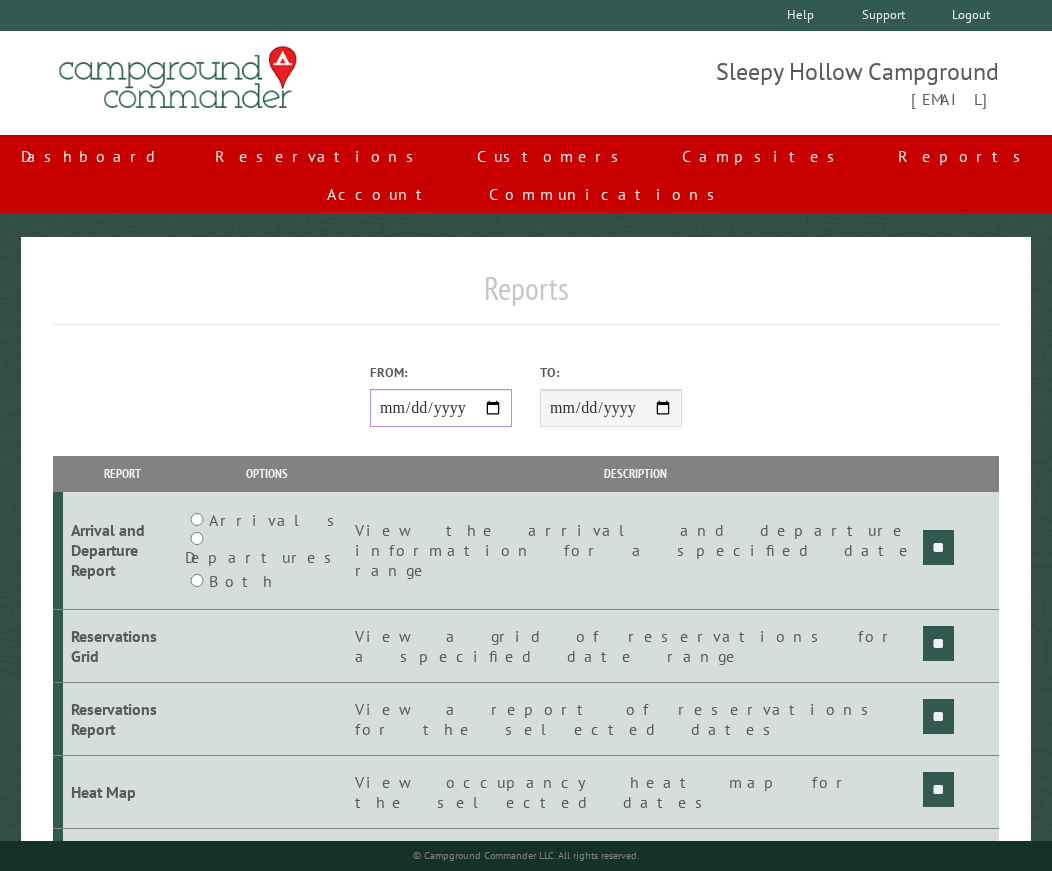 click on "From:" at bounding box center (441, 408) 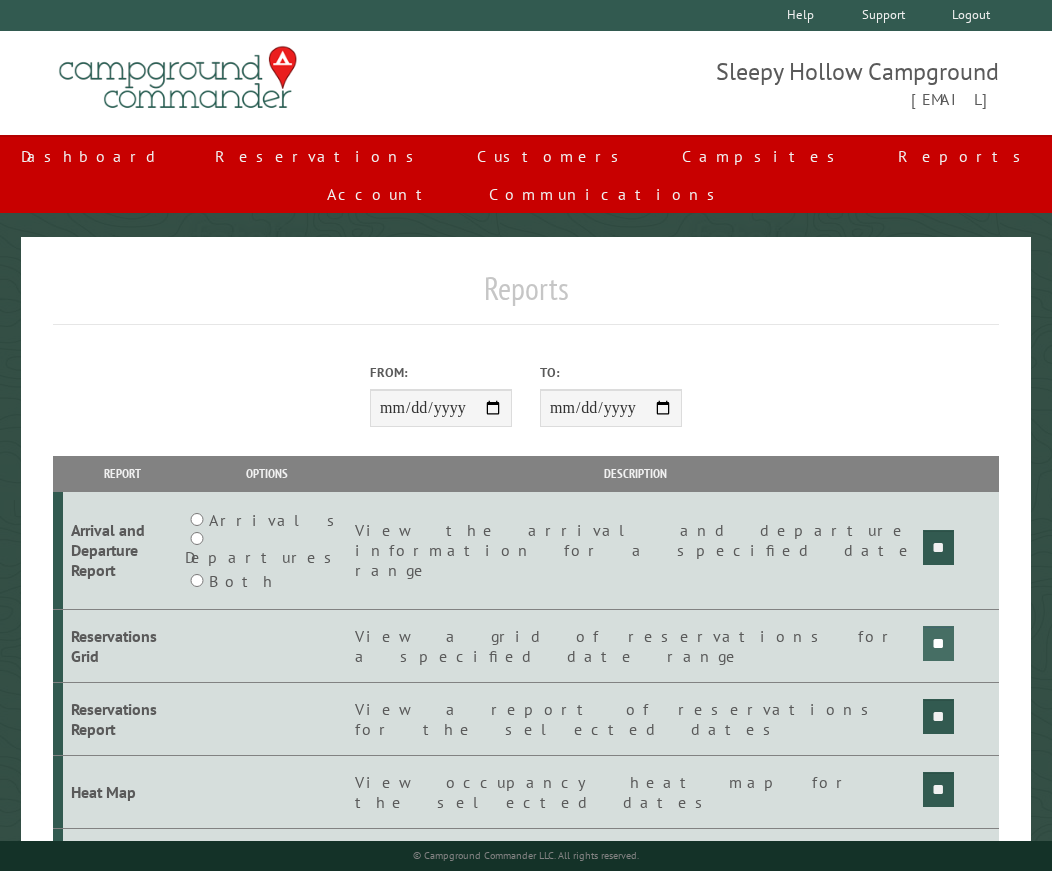 click on "**" at bounding box center (938, 547) 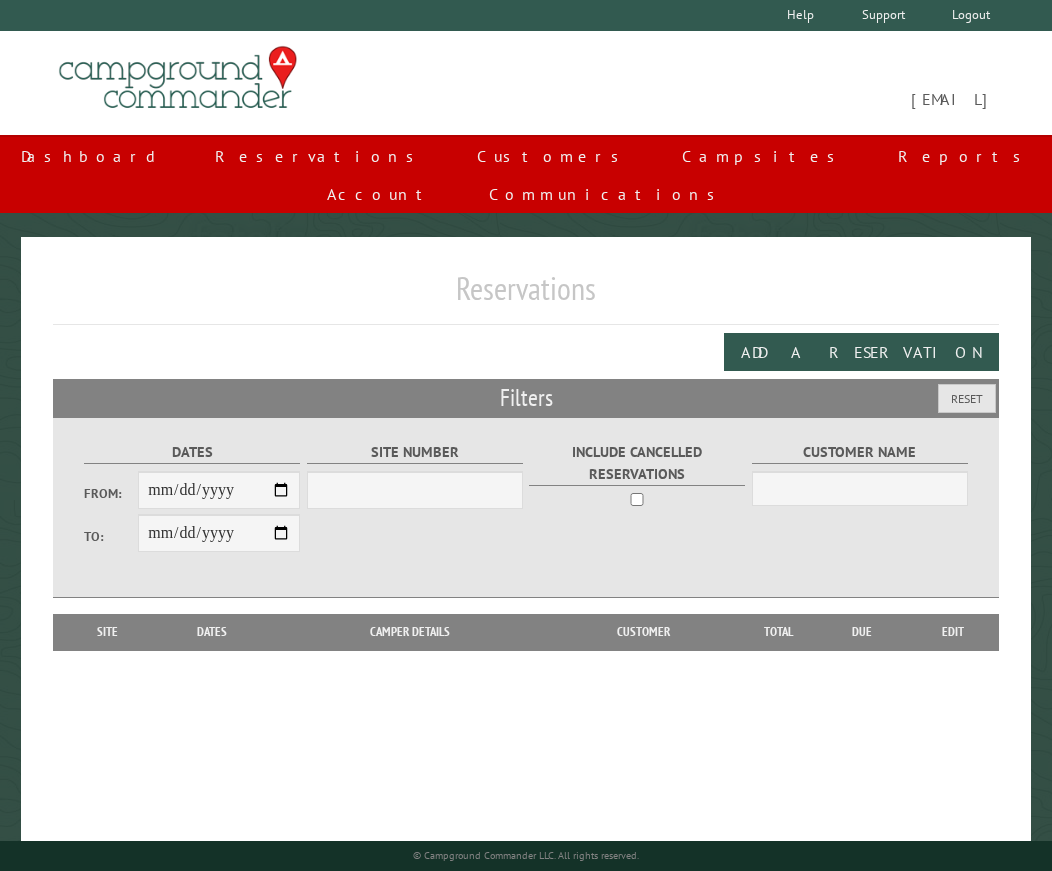 scroll, scrollTop: 0, scrollLeft: 0, axis: both 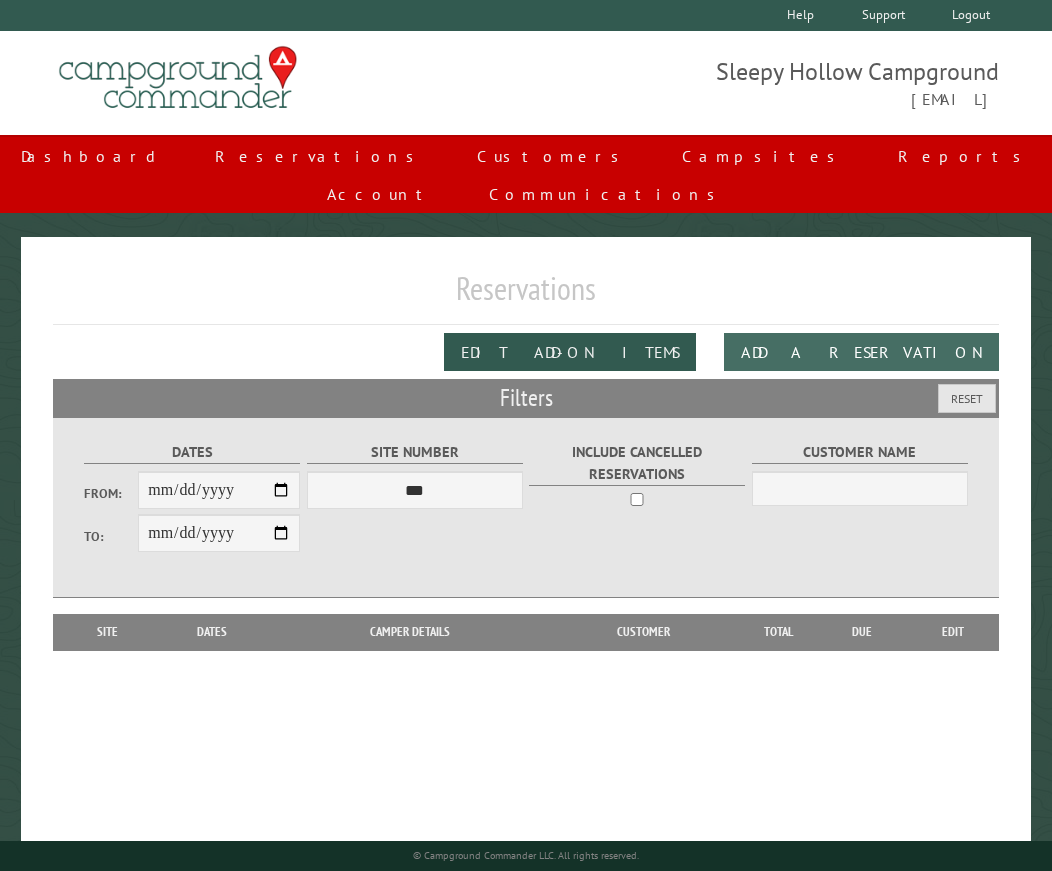 click on "Add a Reservation" at bounding box center [861, 352] 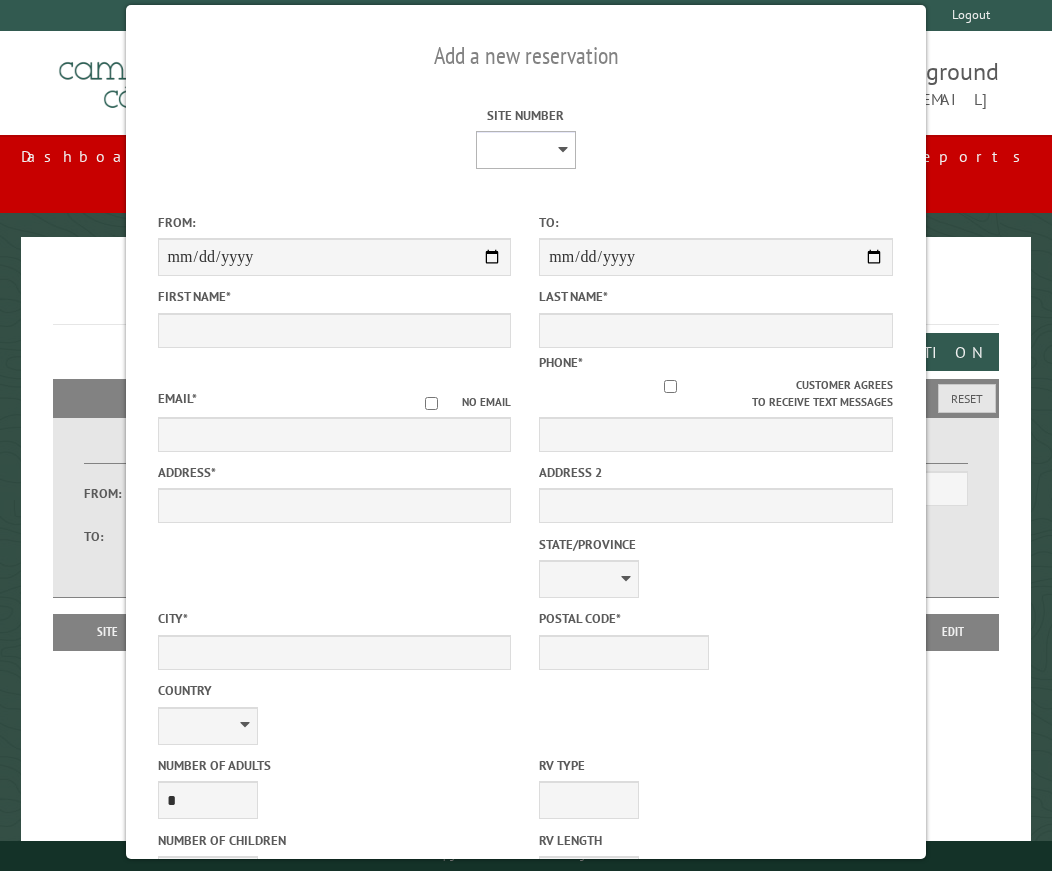 click on "* * * * * * * * * ** *** *** ** ** ** ** ** ** ** ** ** ** *** *** ** ** ** ** ** ** ** ** ** ** *** *** ** ** ** ** ** ** ** ** *** *** ** ** ** ** ** ** *** *** ** ** ** ** ** *** ** ** ** ** ** ** ** ** ** ** ** ** ** ** ** ** ** ** ** ** ** ** ** ** **" at bounding box center [526, 150] 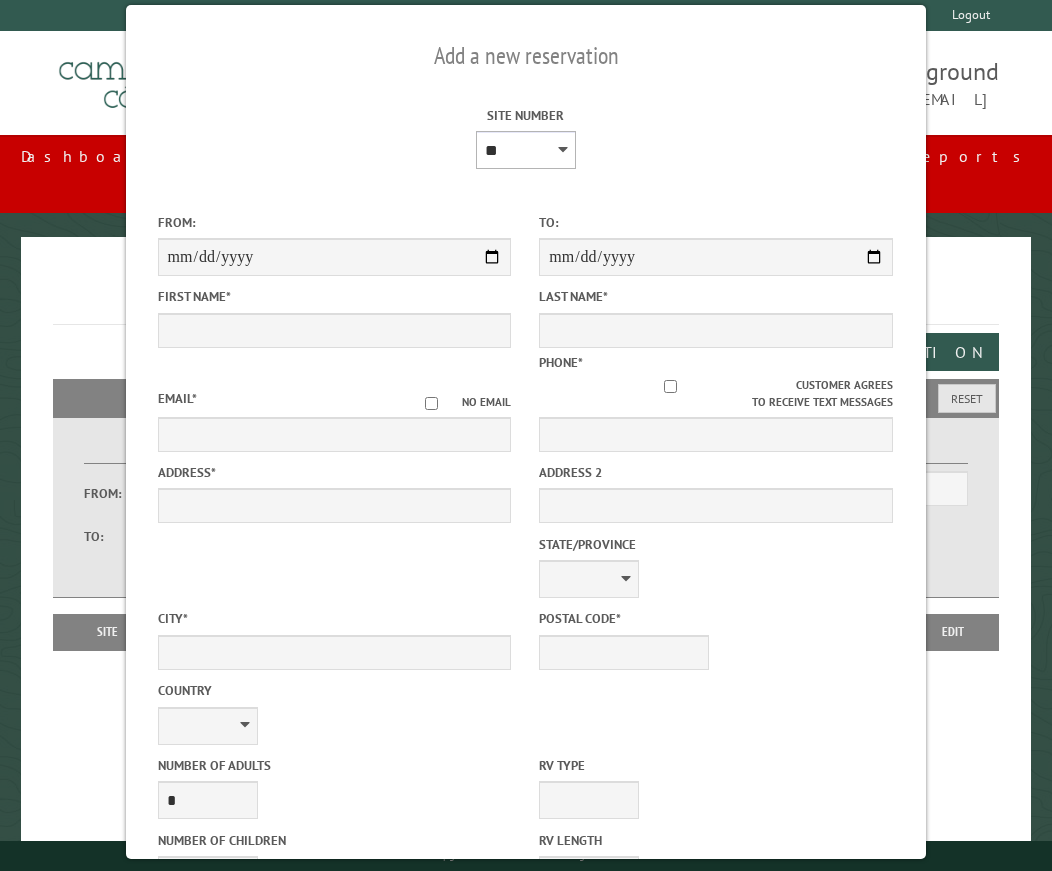 click on "* * * * * * * * * ** *** *** ** ** ** ** ** ** ** ** ** ** *** *** ** ** ** ** ** ** ** ** ** ** *** *** ** ** ** ** ** ** ** ** *** *** ** ** ** ** ** ** *** *** ** ** ** ** ** *** ** ** ** ** ** ** ** ** ** ** ** ** ** ** ** ** ** ** ** ** ** ** ** ** **" at bounding box center (526, 150) 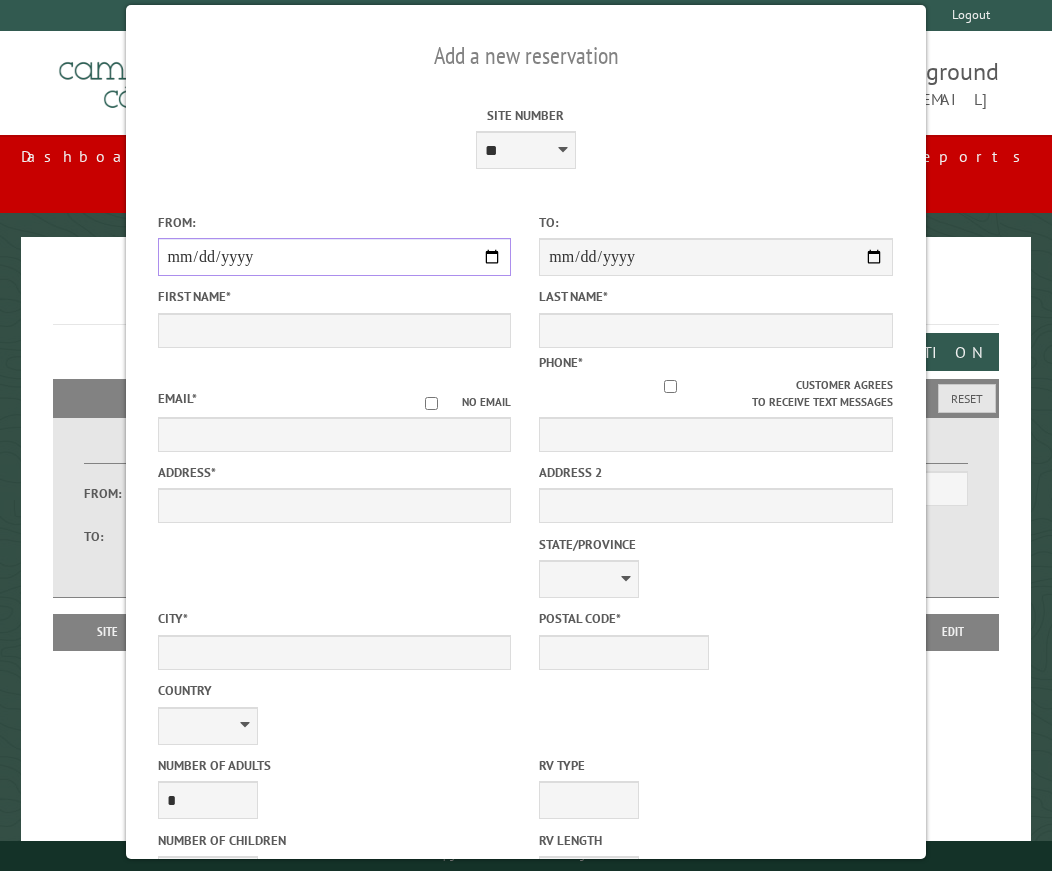 click on "From:" at bounding box center (335, 257) 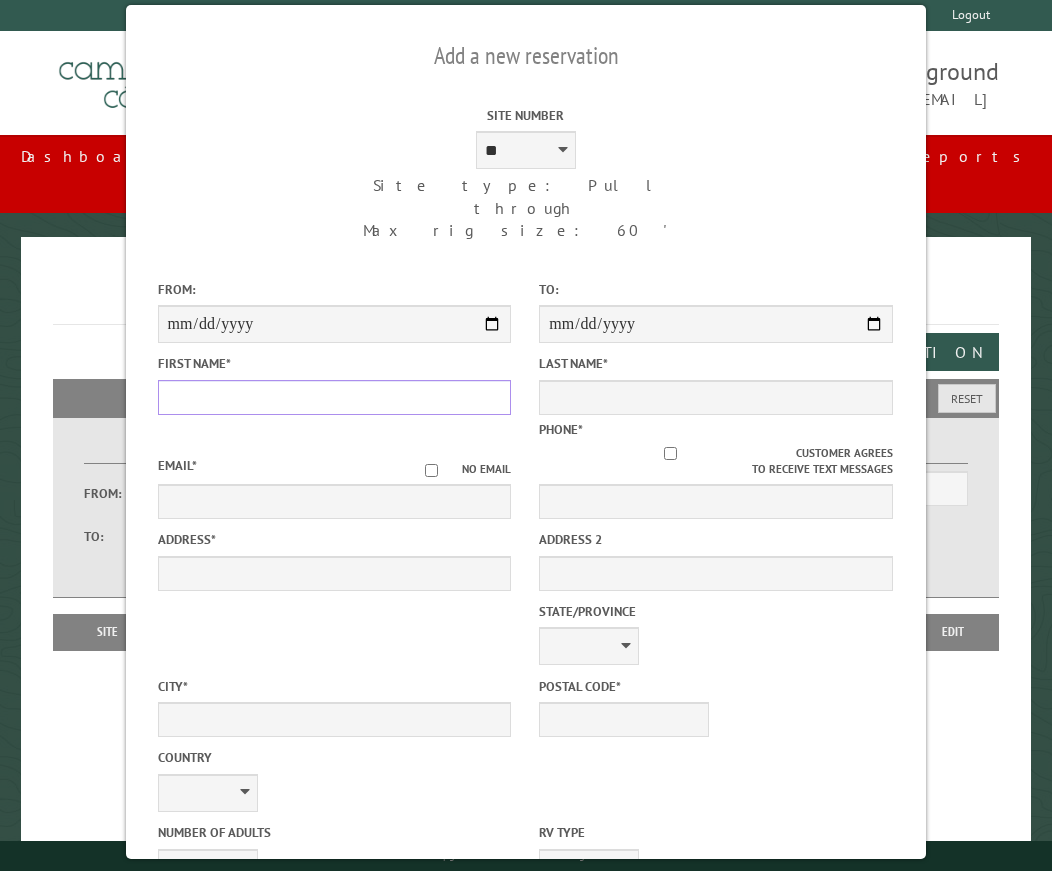 click on "First Name *" at bounding box center (335, 397) 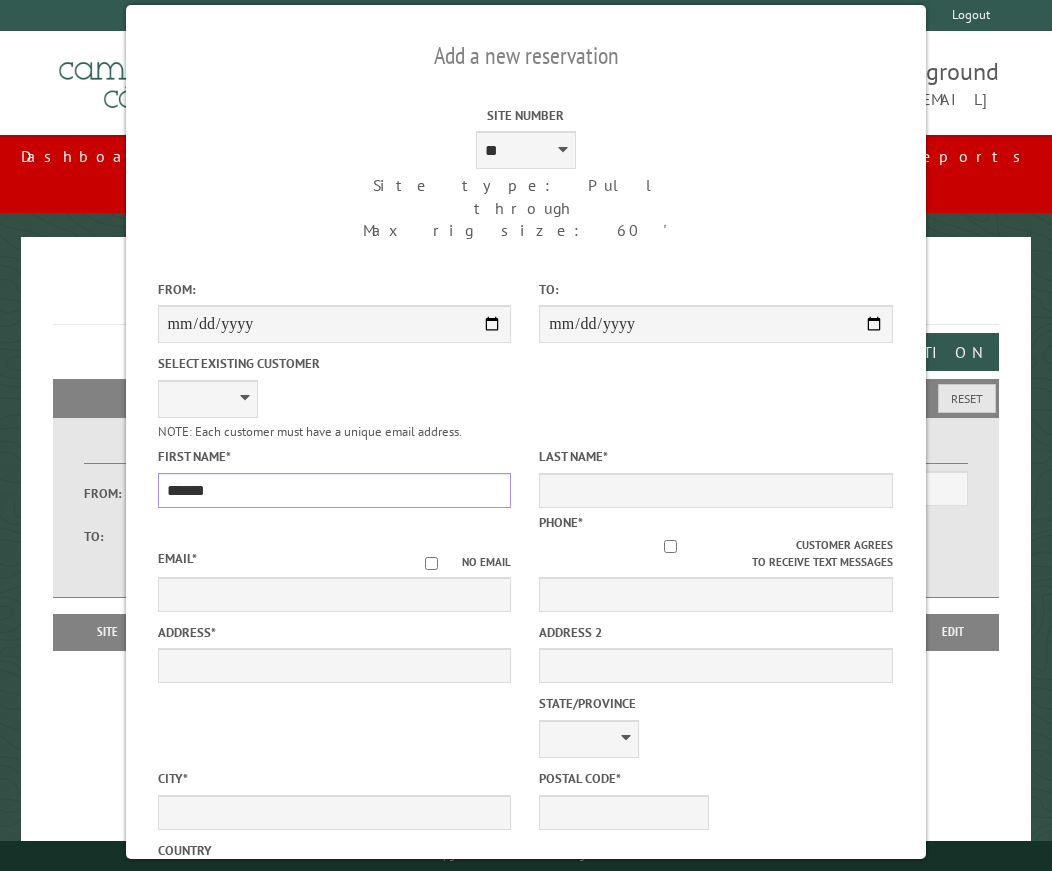 type on "******" 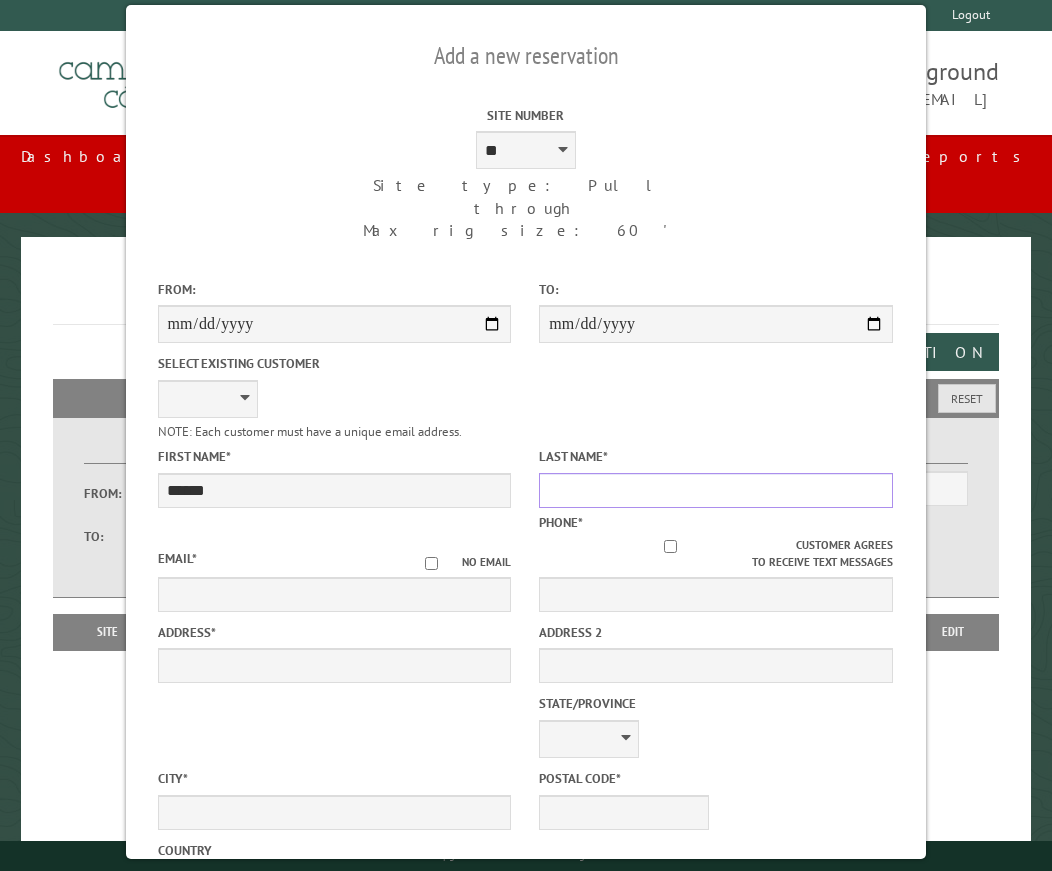 click on "Last Name *" at bounding box center (716, 490) 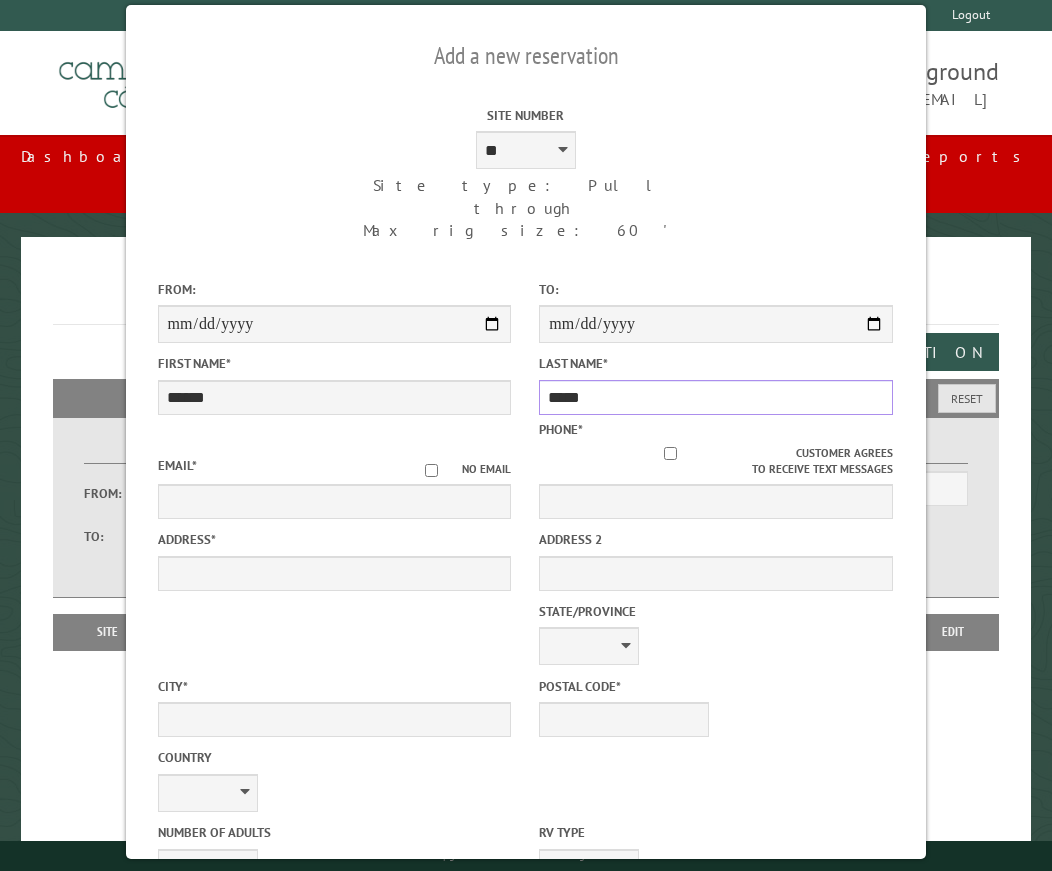 type on "*****" 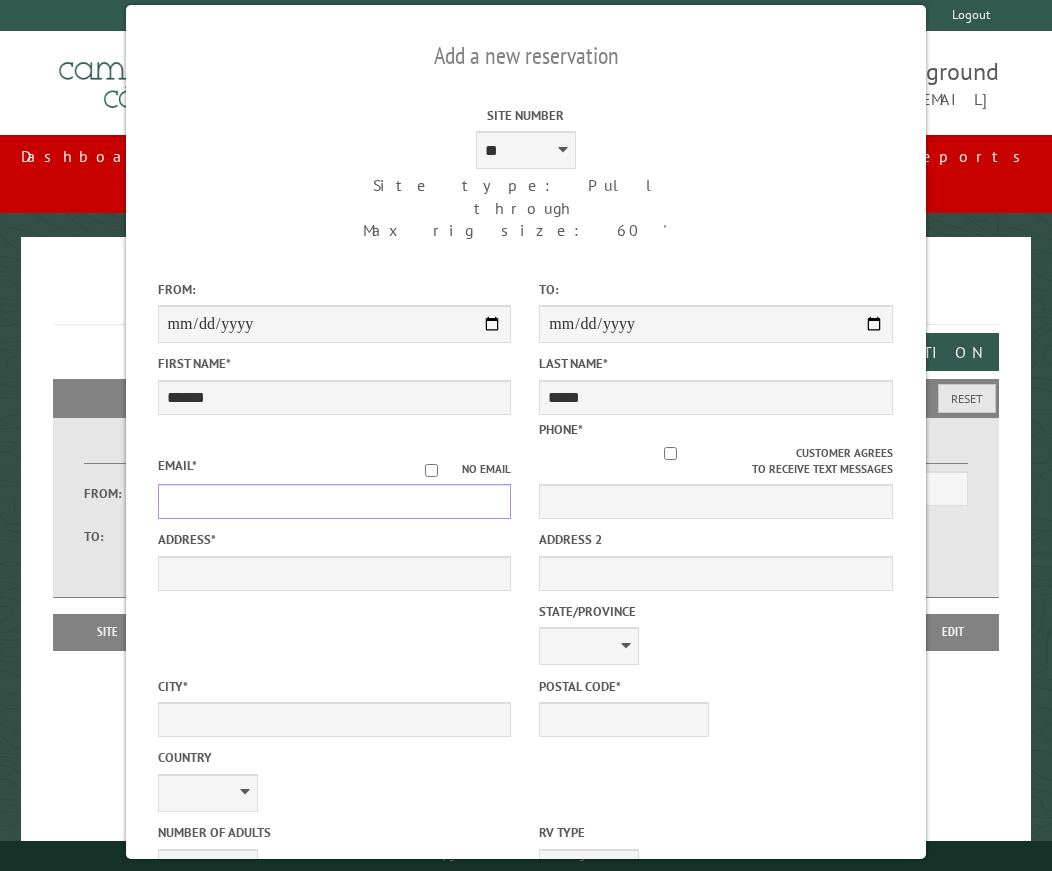drag, startPoint x: 281, startPoint y: 457, endPoint x: 295, endPoint y: 455, distance: 14.142136 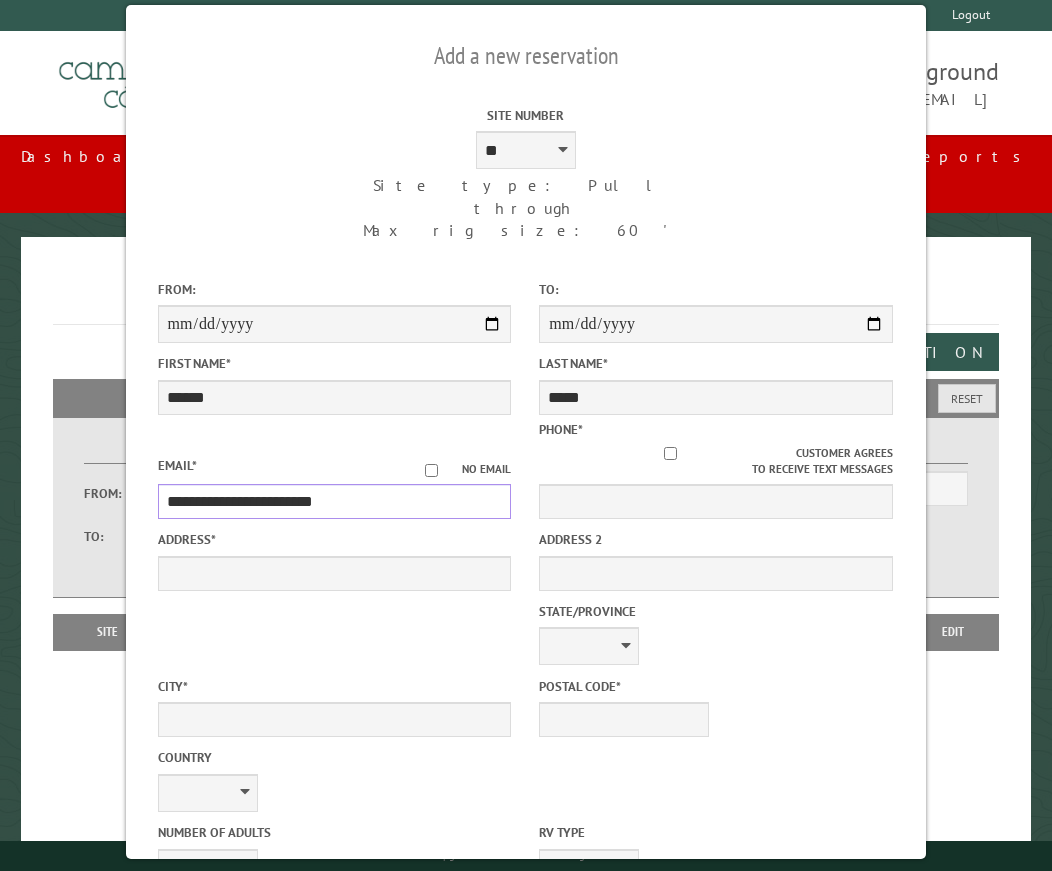 type on "**********" 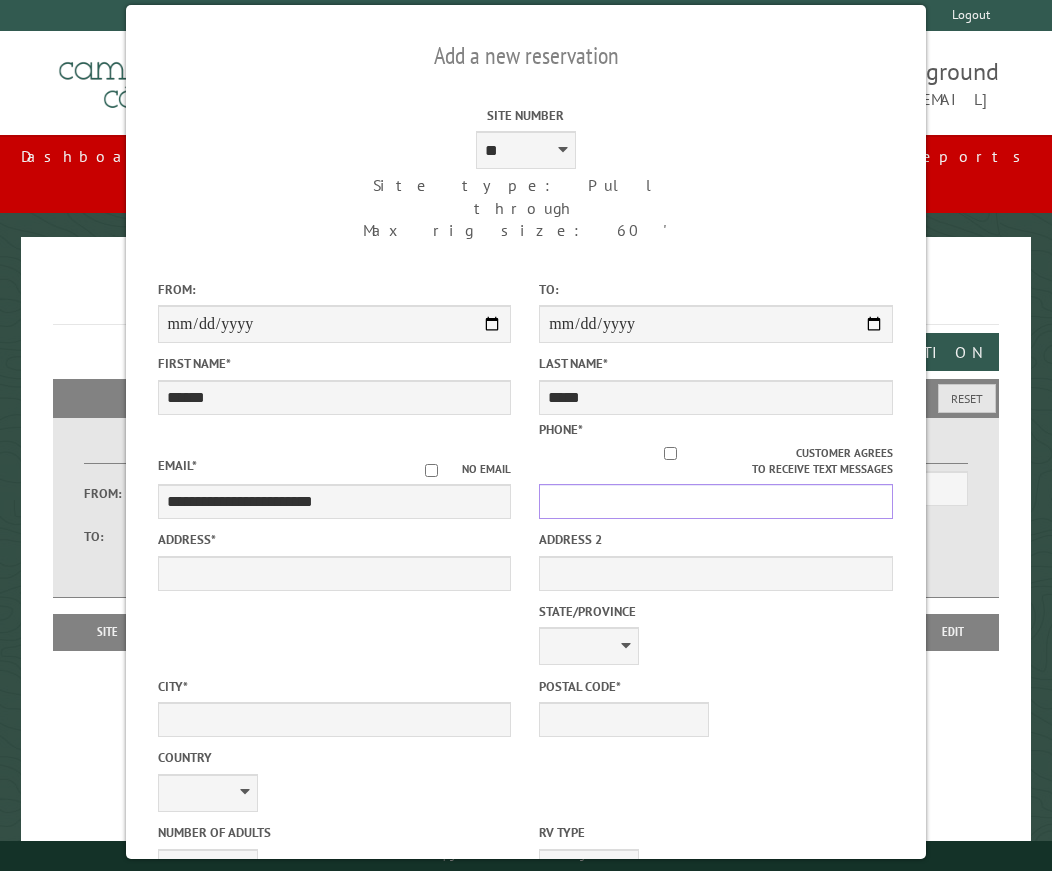 click on "Phone *" at bounding box center [716, 501] 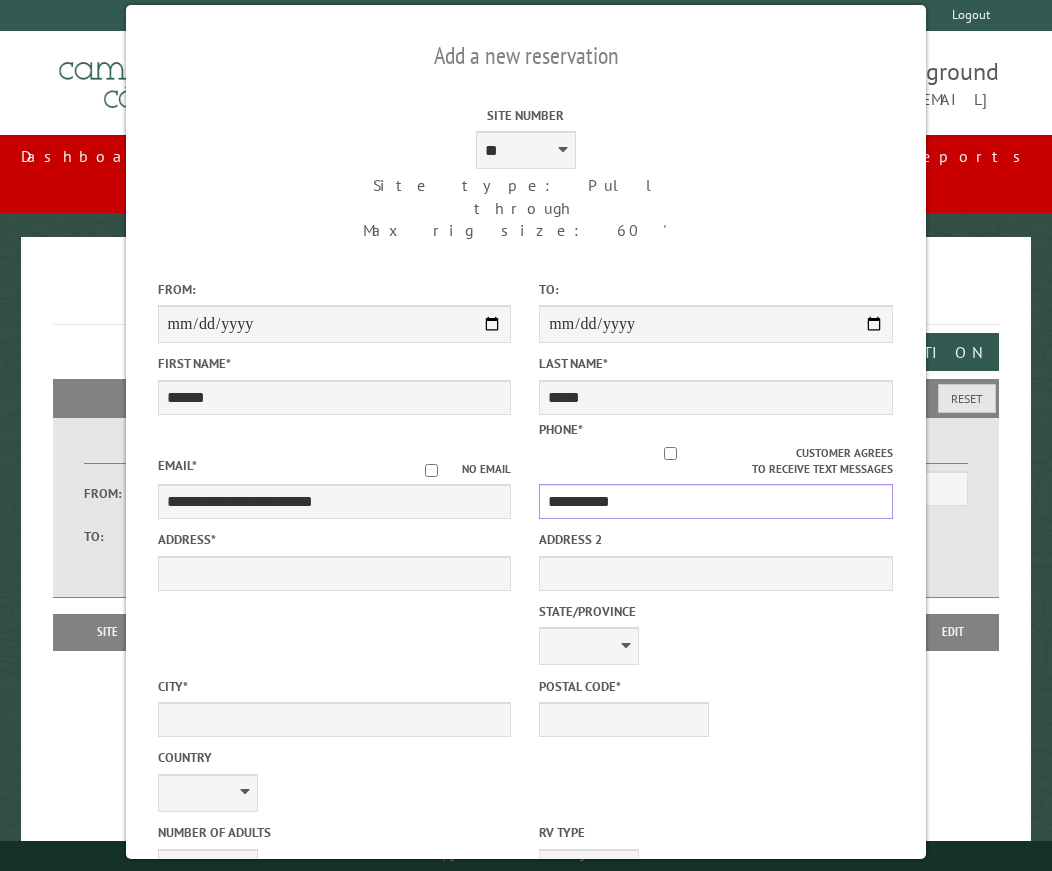 type on "**********" 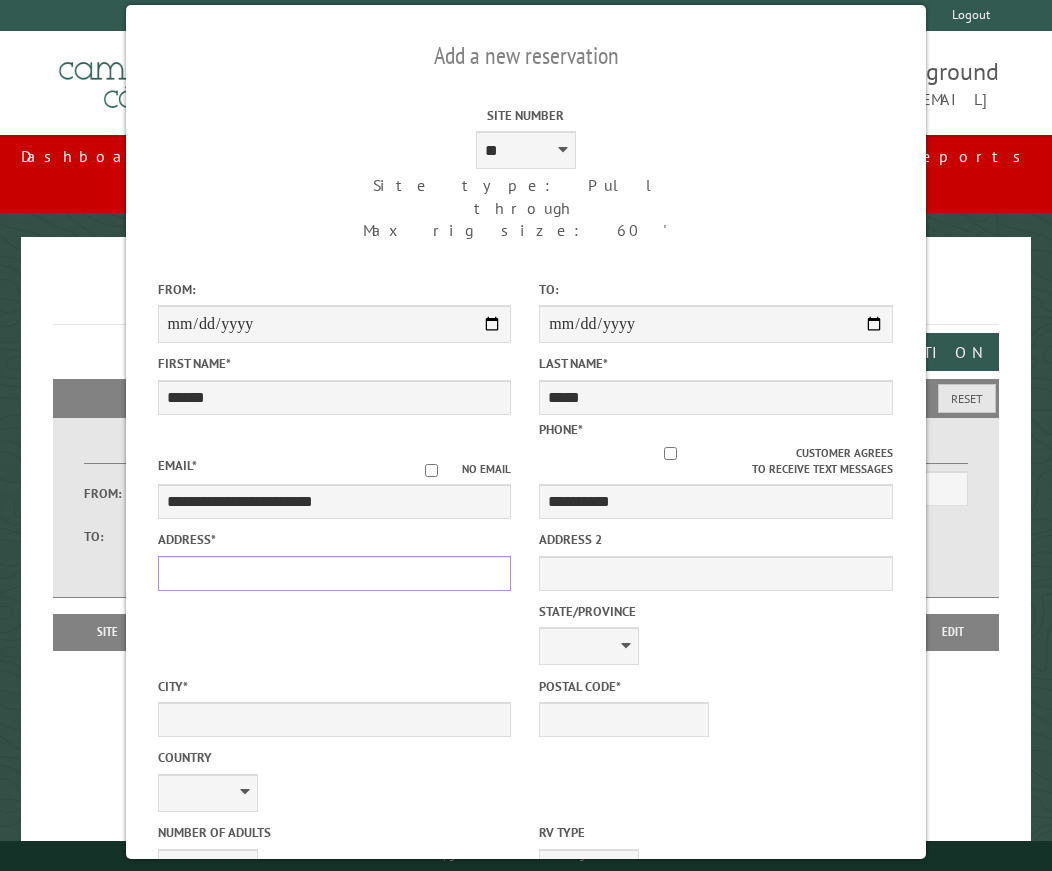 click on "Address *" at bounding box center [335, 573] 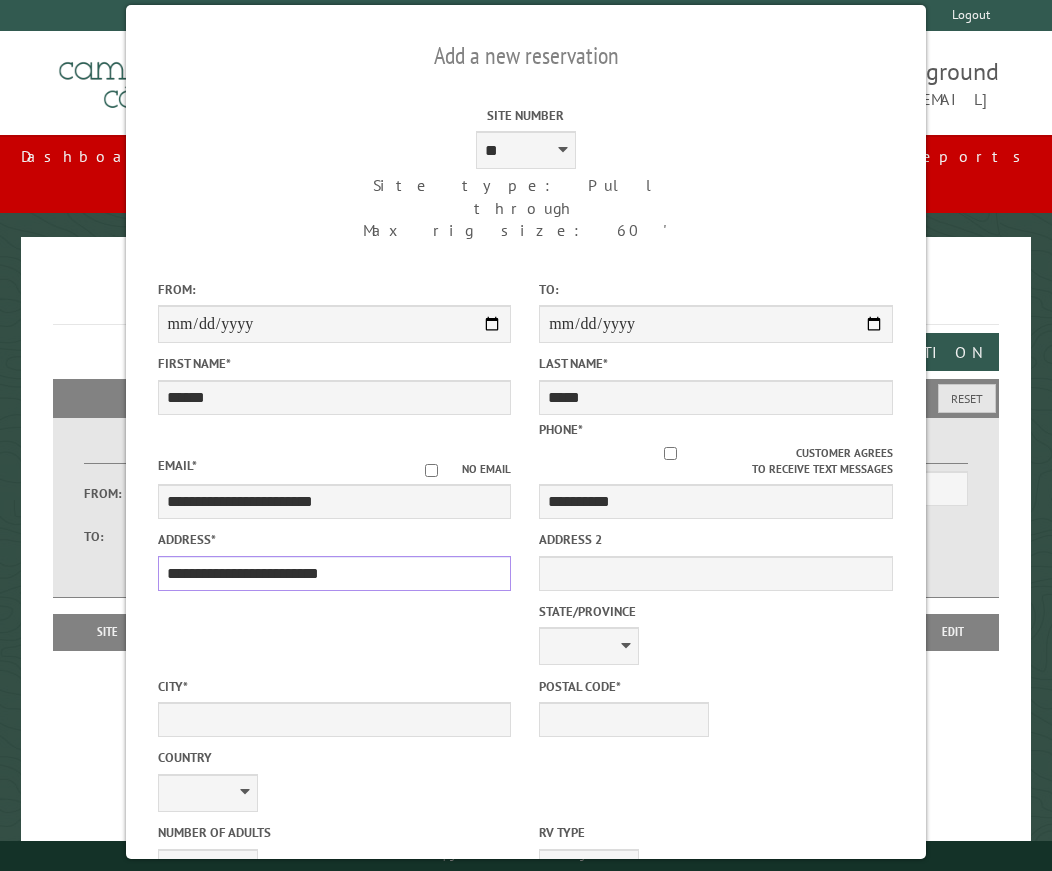 type on "**********" 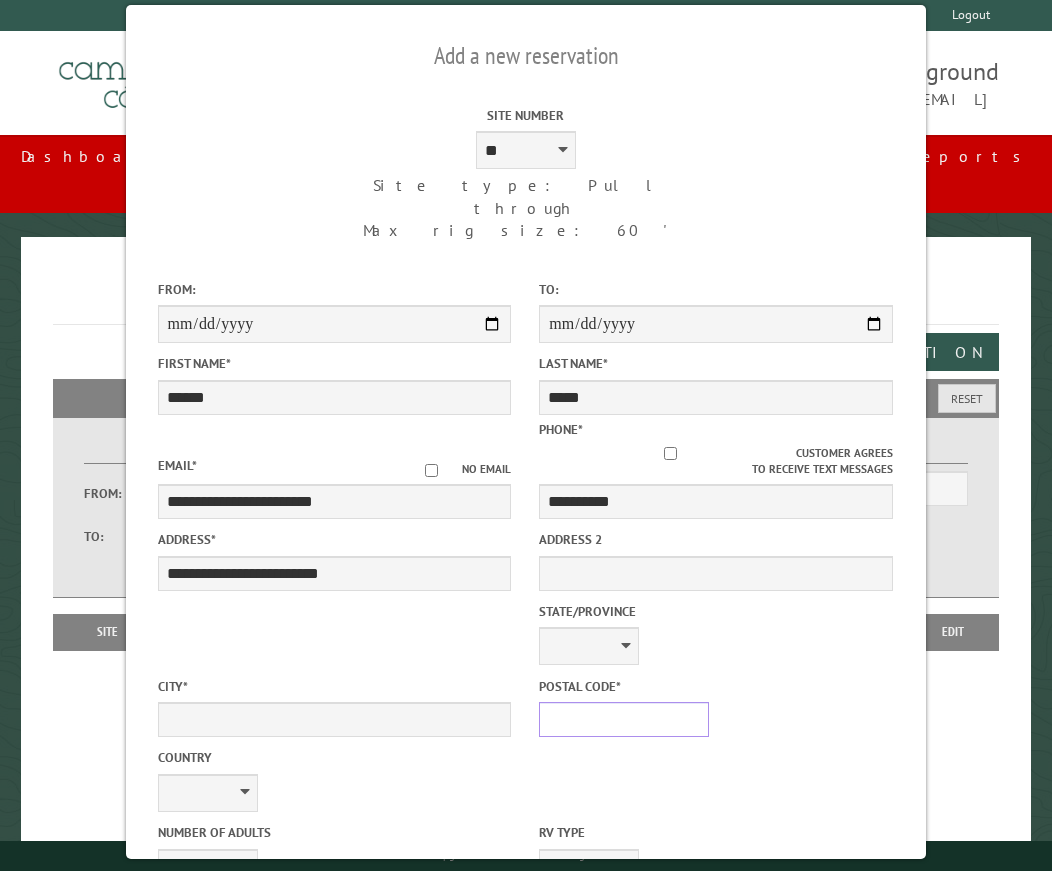 click on "Postal Code *" at bounding box center (624, 719) 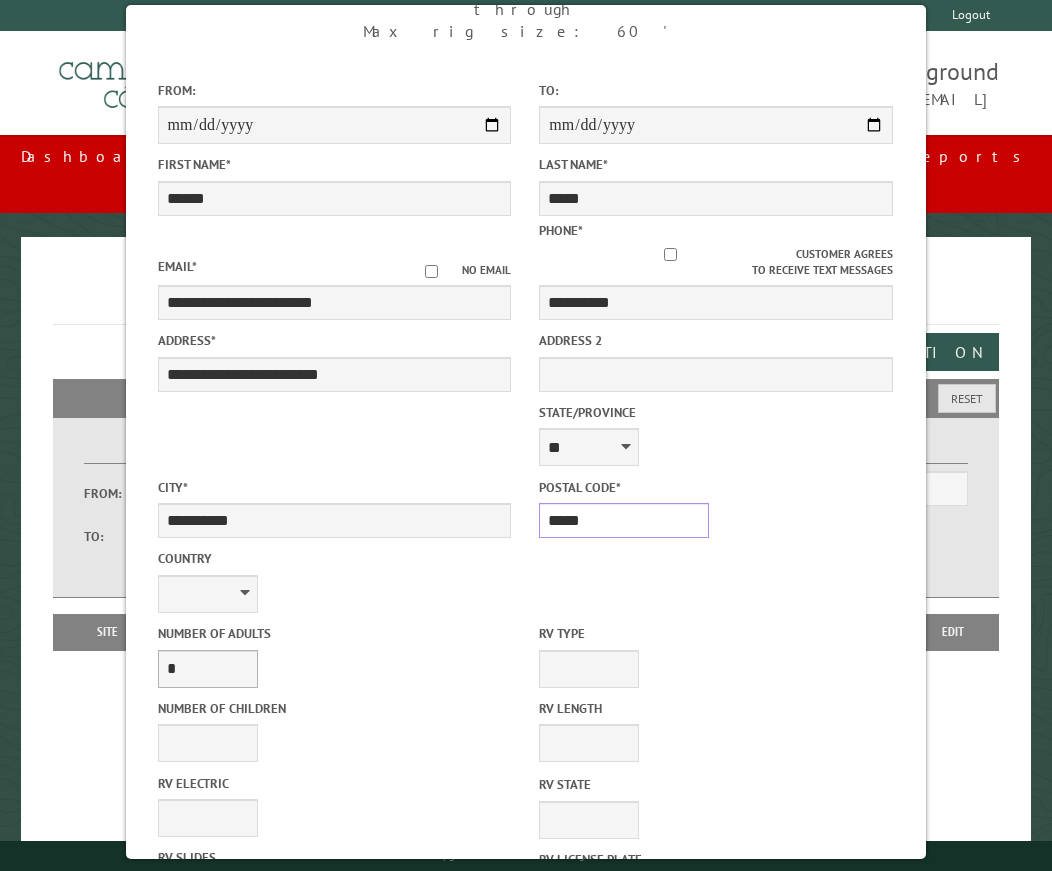 scroll, scrollTop: 200, scrollLeft: 0, axis: vertical 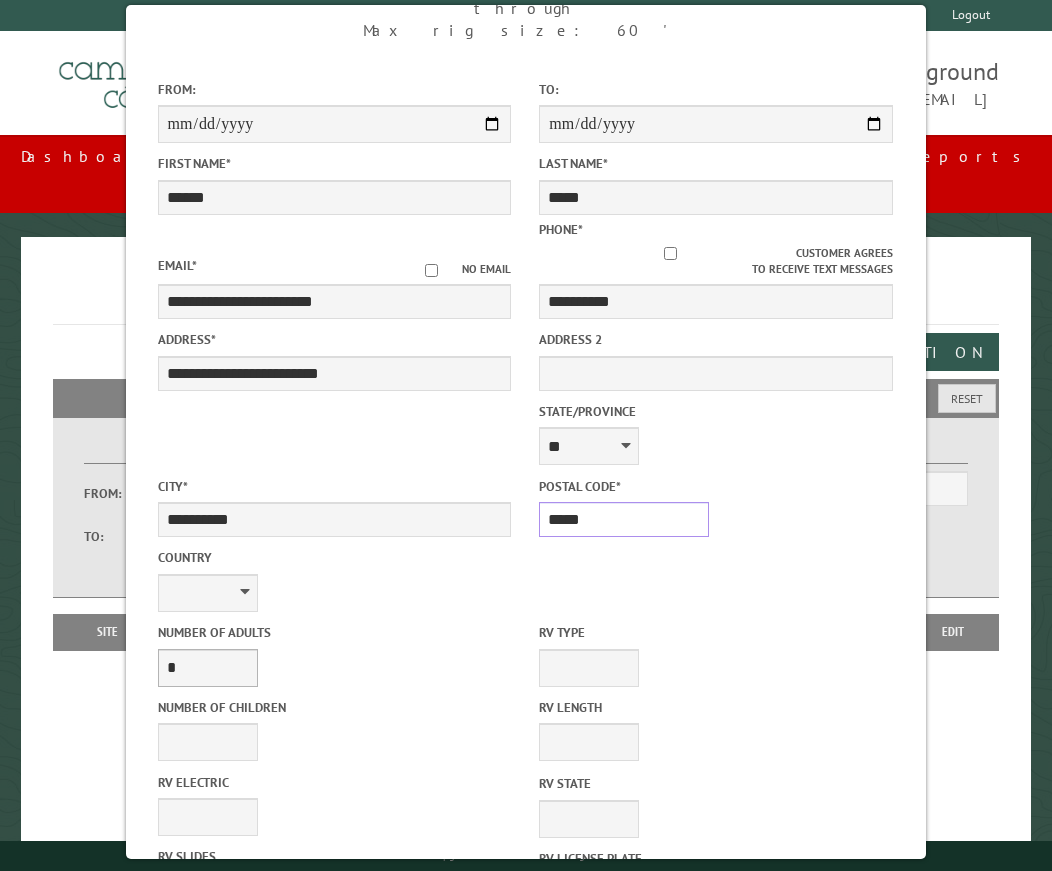type on "*****" 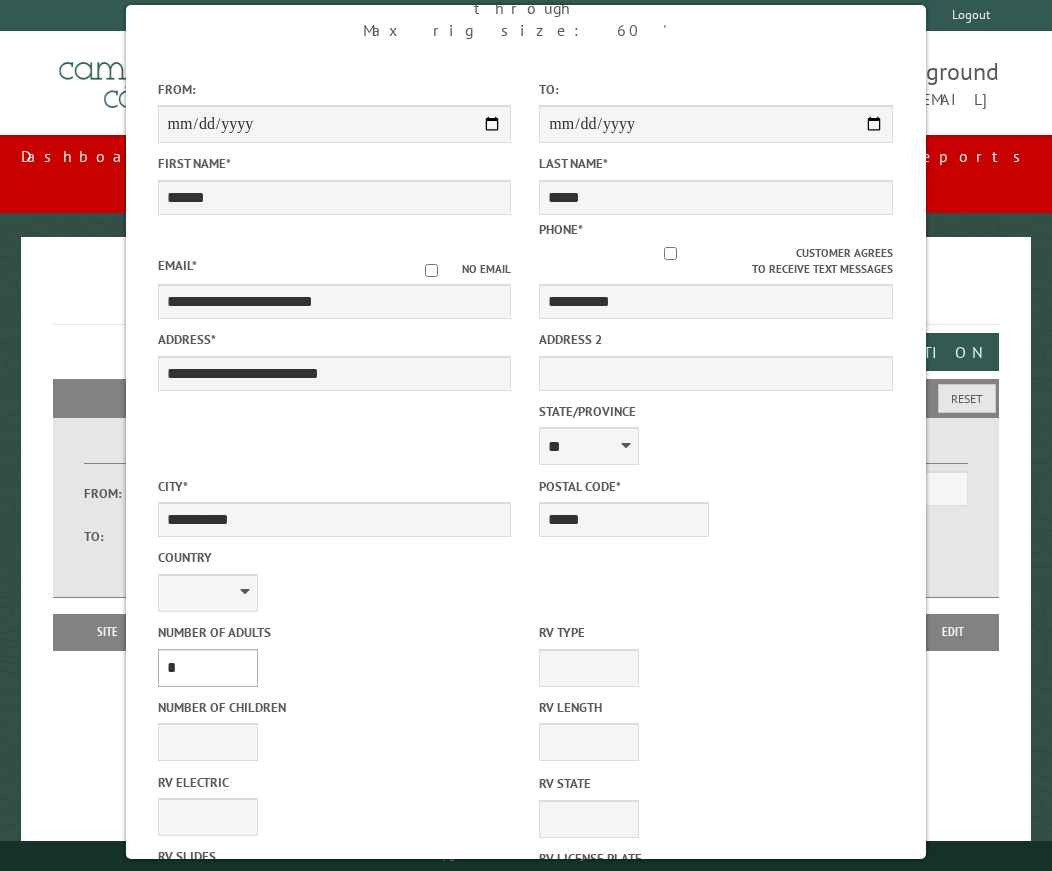 click on "* * * * * * * * * * **" at bounding box center (208, 668) 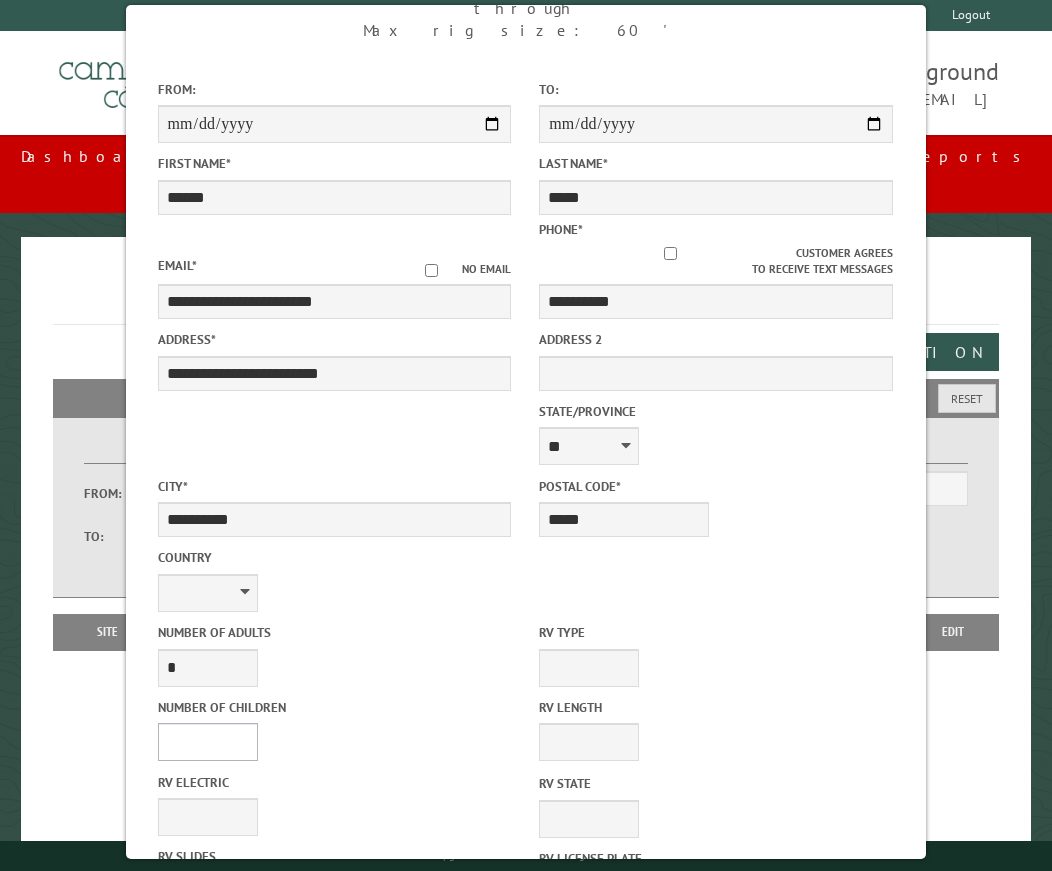 click on "* * * * * * * * * * **" at bounding box center (208, 742) 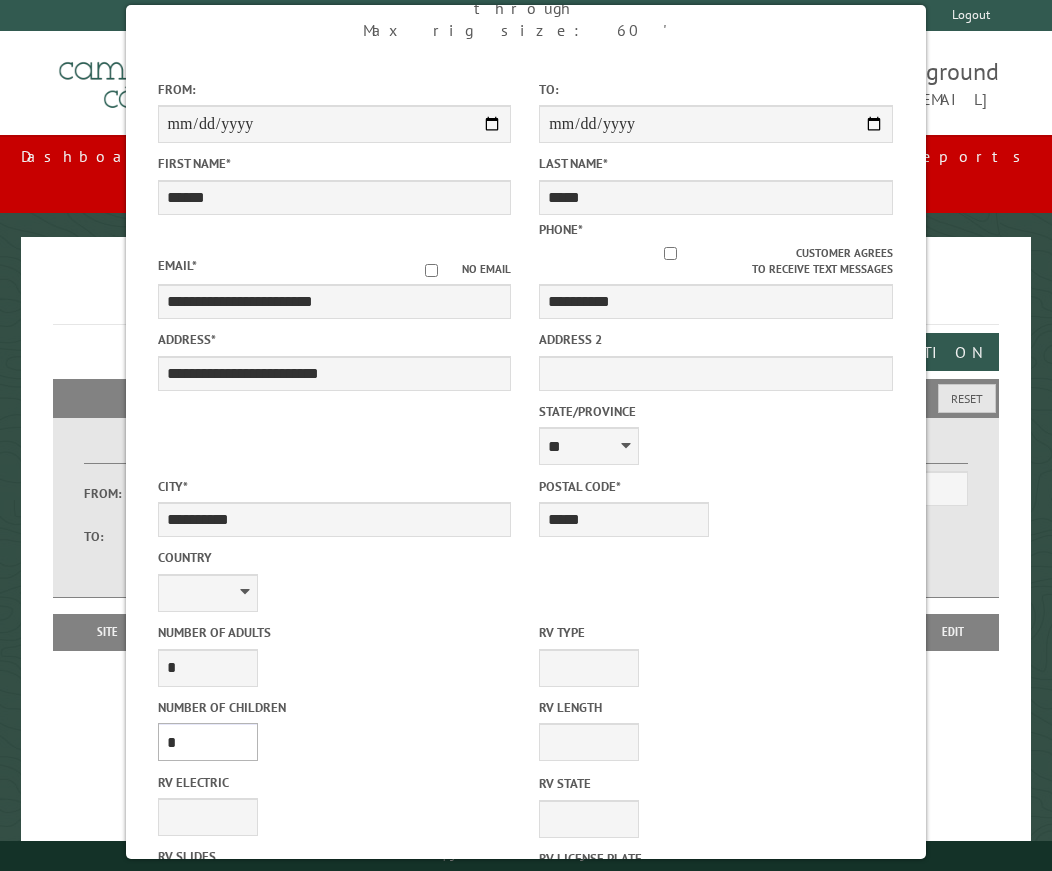 click on "* * * * * * * * * * **" at bounding box center [208, 742] 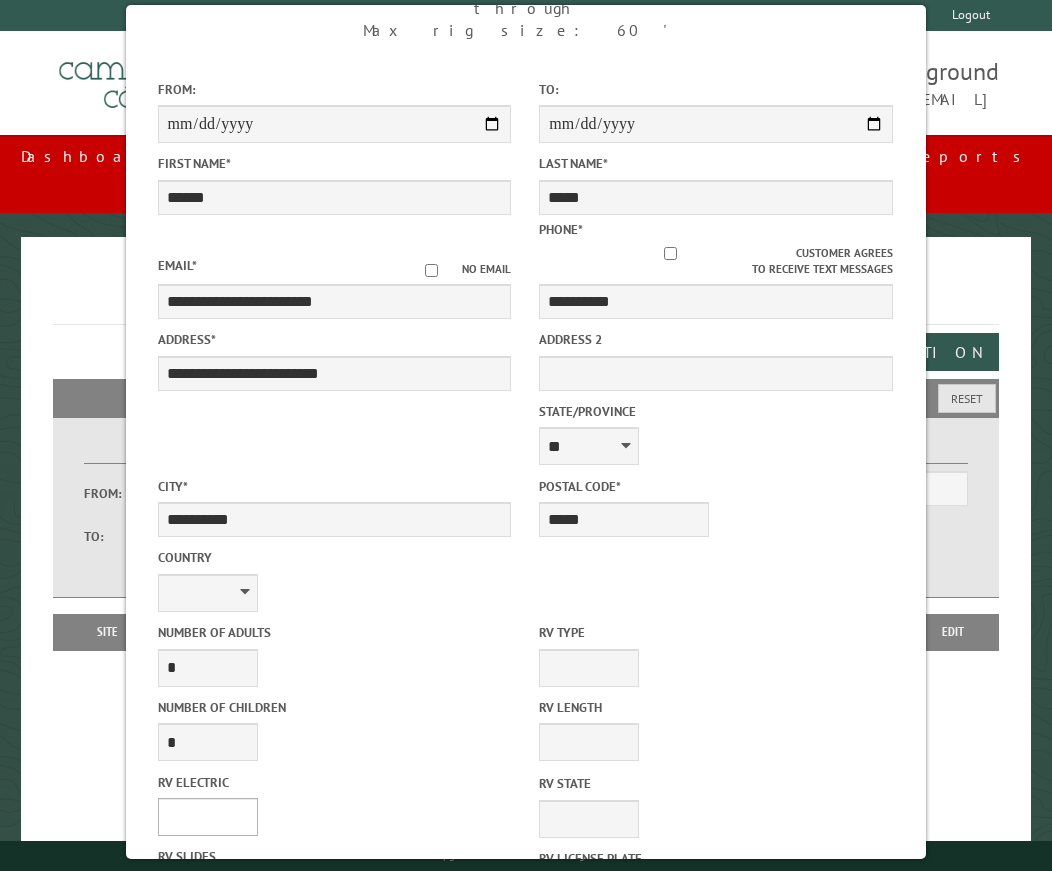click on "**** *** *** ***" at bounding box center [208, 817] 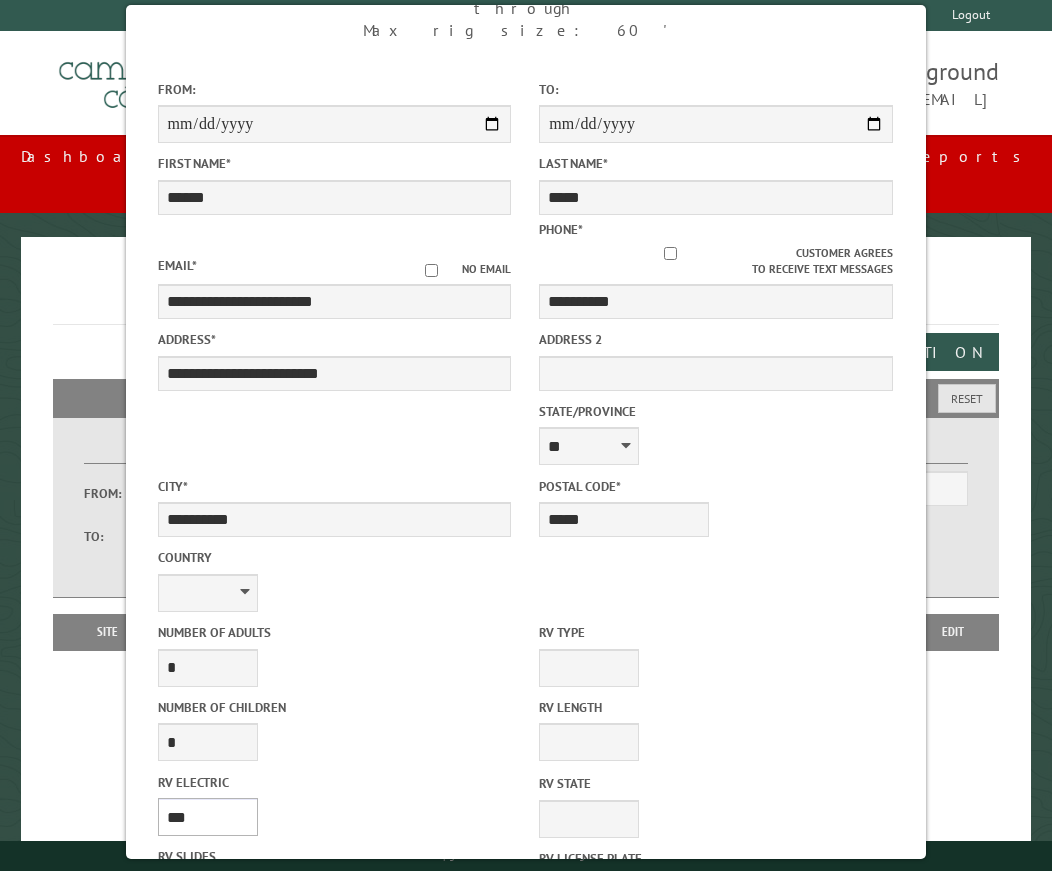 click on "**** *** *** ***" at bounding box center (208, 817) 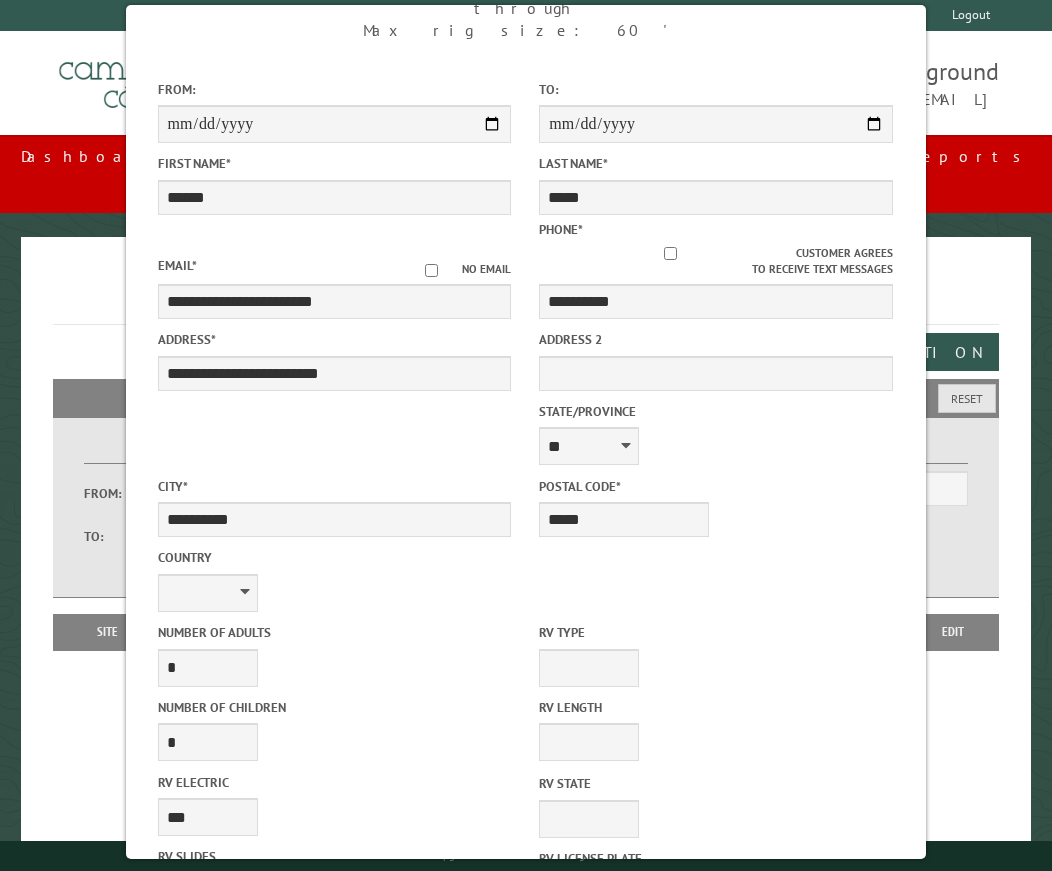 click on "* * * * * * * * * * **" at bounding box center (208, 892) 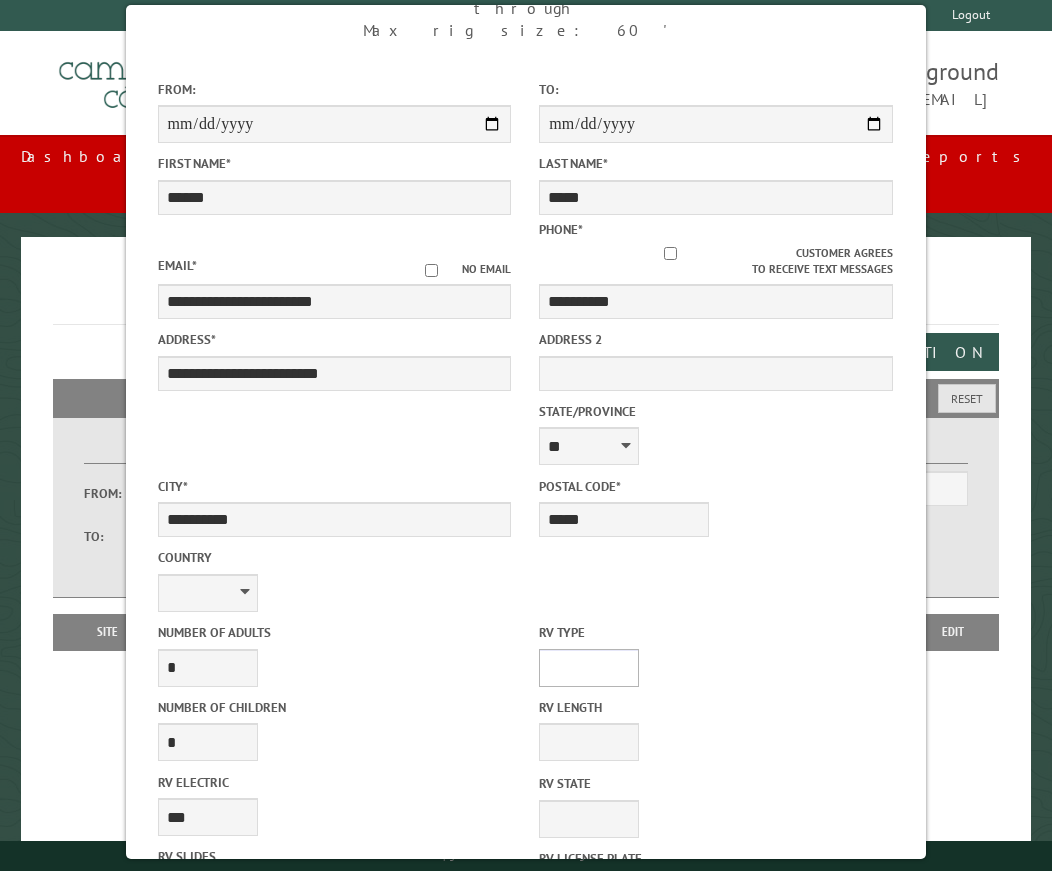 click on "**********" at bounding box center (589, 668) 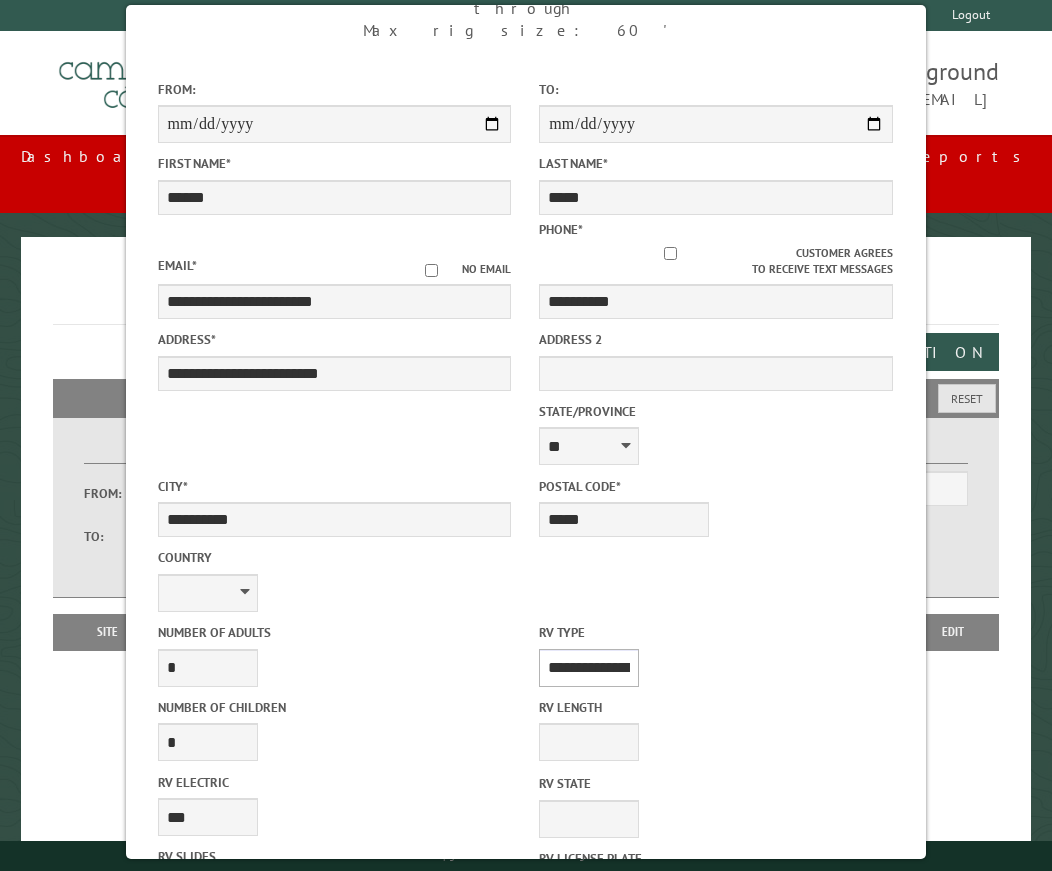 click on "**********" at bounding box center (589, 668) 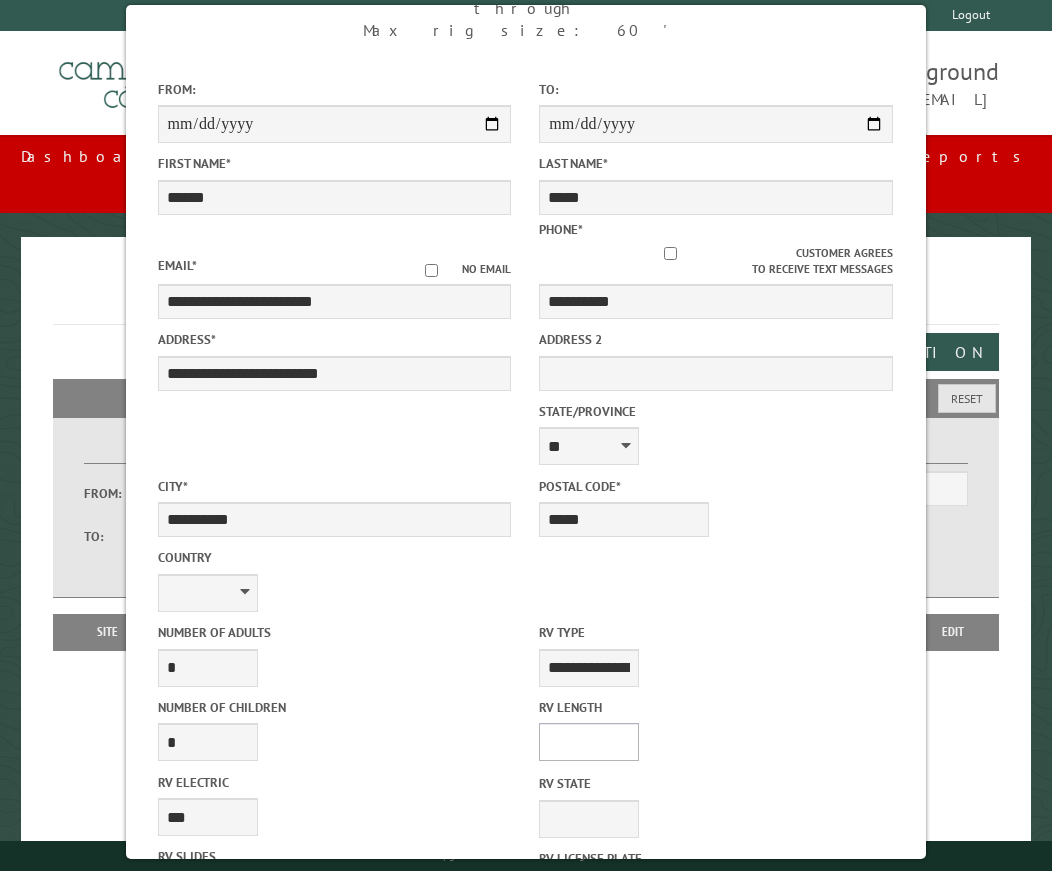 click on "* ** ** ** ** ** ** ** ** ** ** **" at bounding box center [589, 742] 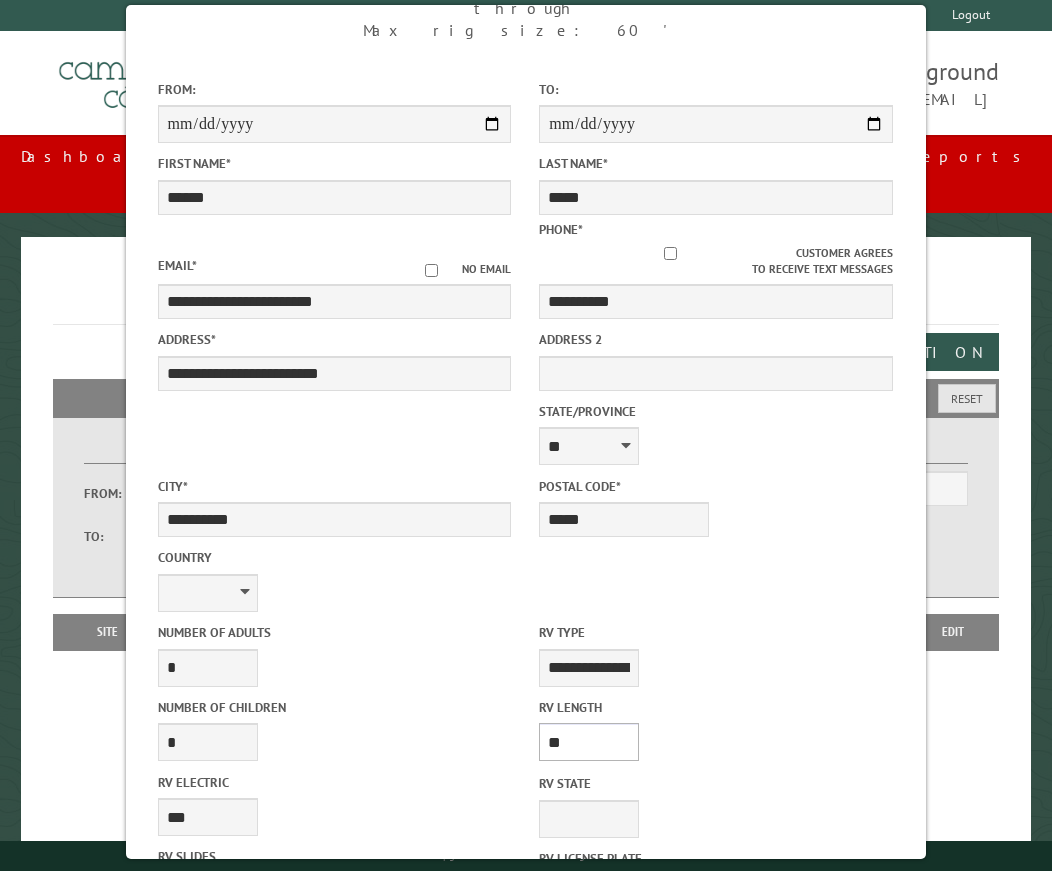 click on "* ** ** ** ** ** ** ** ** ** ** **" at bounding box center (589, 742) 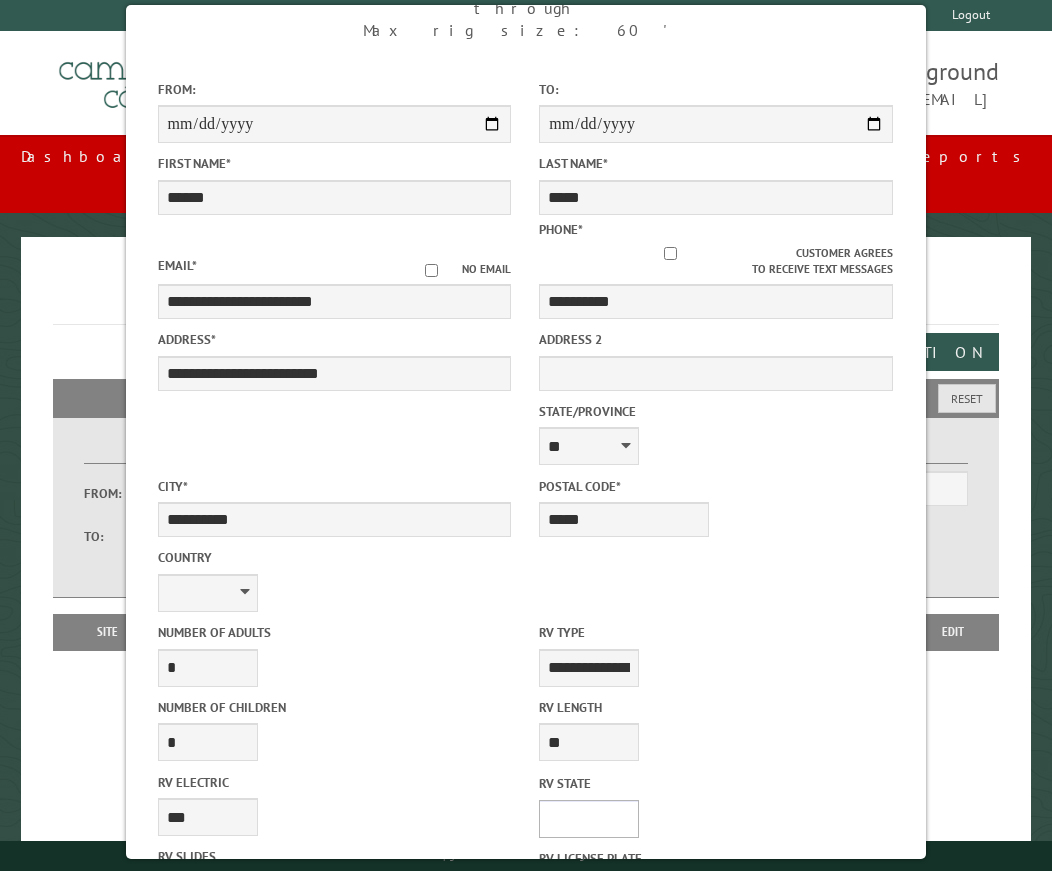 click on "** ** ** ** ** ** ** ** ** ** ** ** ** ** ** ** ** ** ** ** ** ** ** ** ** ** ** ** ** ** ** ** ** ** ** ** ** ** ** ** ** ** ** ** ** ** ** ** ** ** ** ** ** ** ** ** ** ** ** ** ** ** ** **" at bounding box center [589, 819] 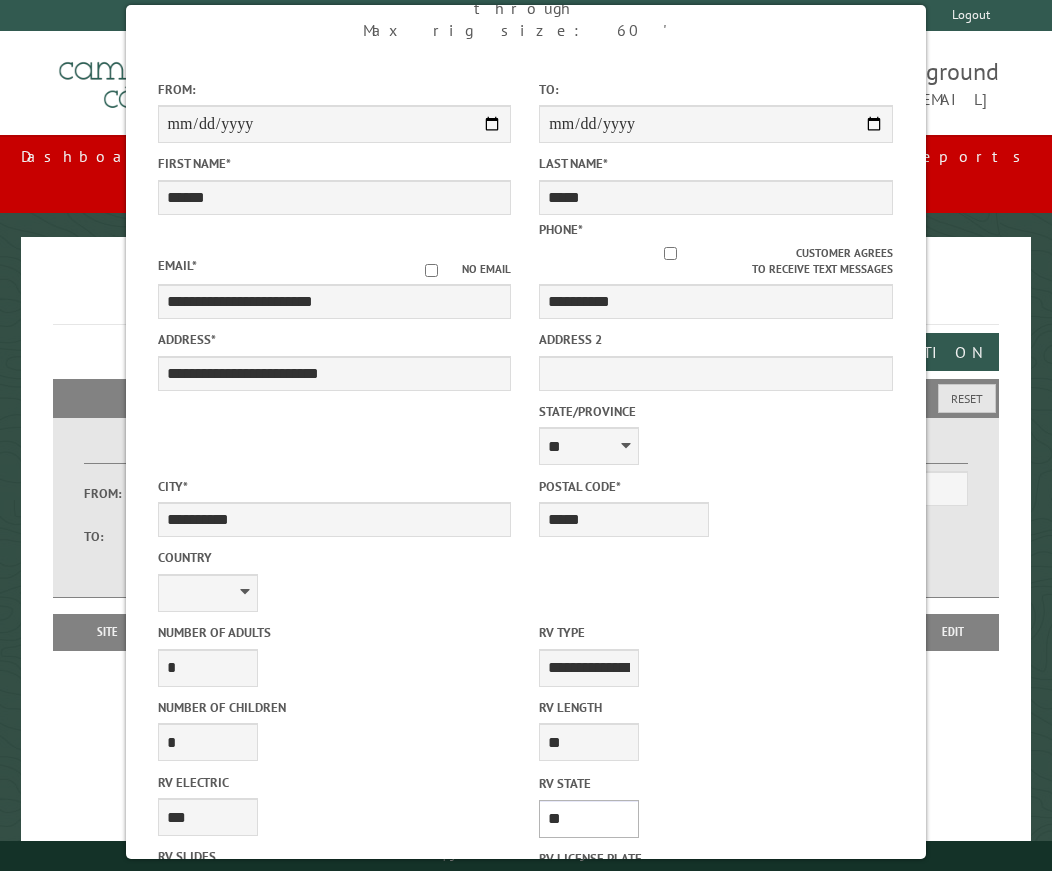 click on "** ** ** ** ** ** ** ** ** ** ** ** ** ** ** ** ** ** ** ** ** ** ** ** ** ** ** ** ** ** ** ** ** ** ** ** ** ** ** ** ** ** ** ** ** ** ** ** ** ** ** ** ** ** ** ** ** ** ** ** ** ** ** **" at bounding box center [589, 819] 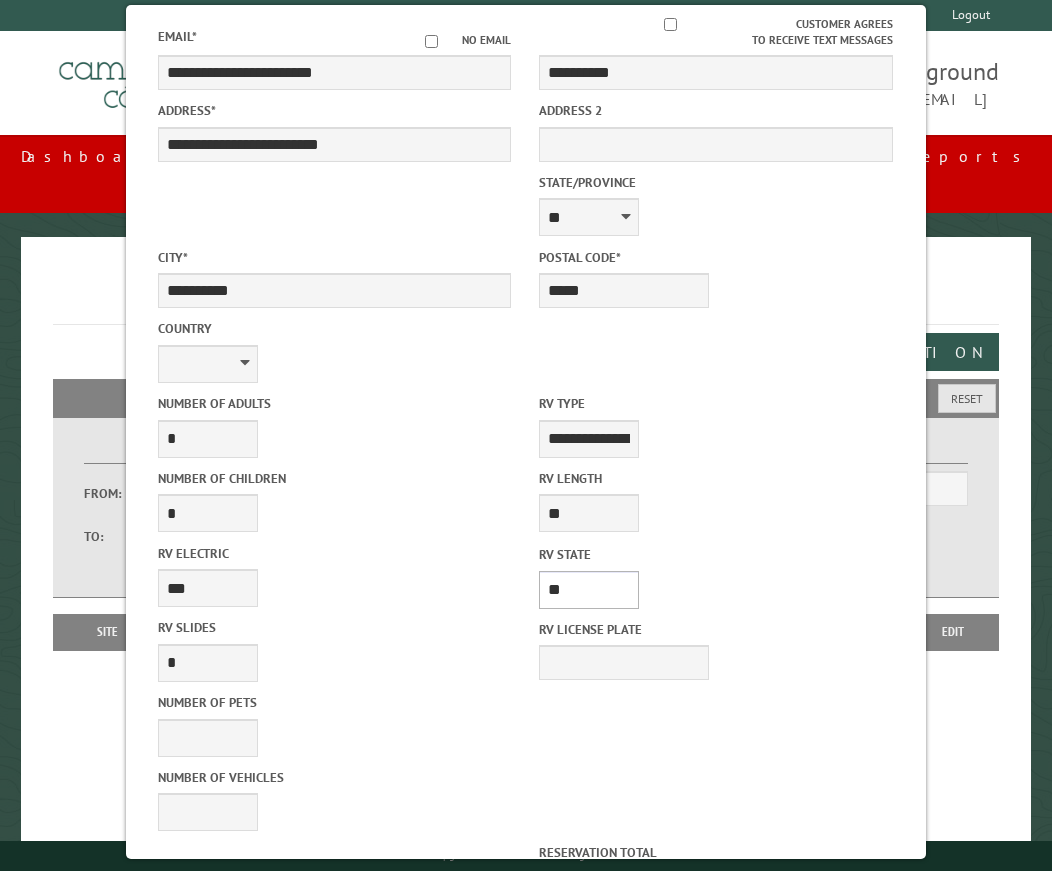 scroll, scrollTop: 459, scrollLeft: 0, axis: vertical 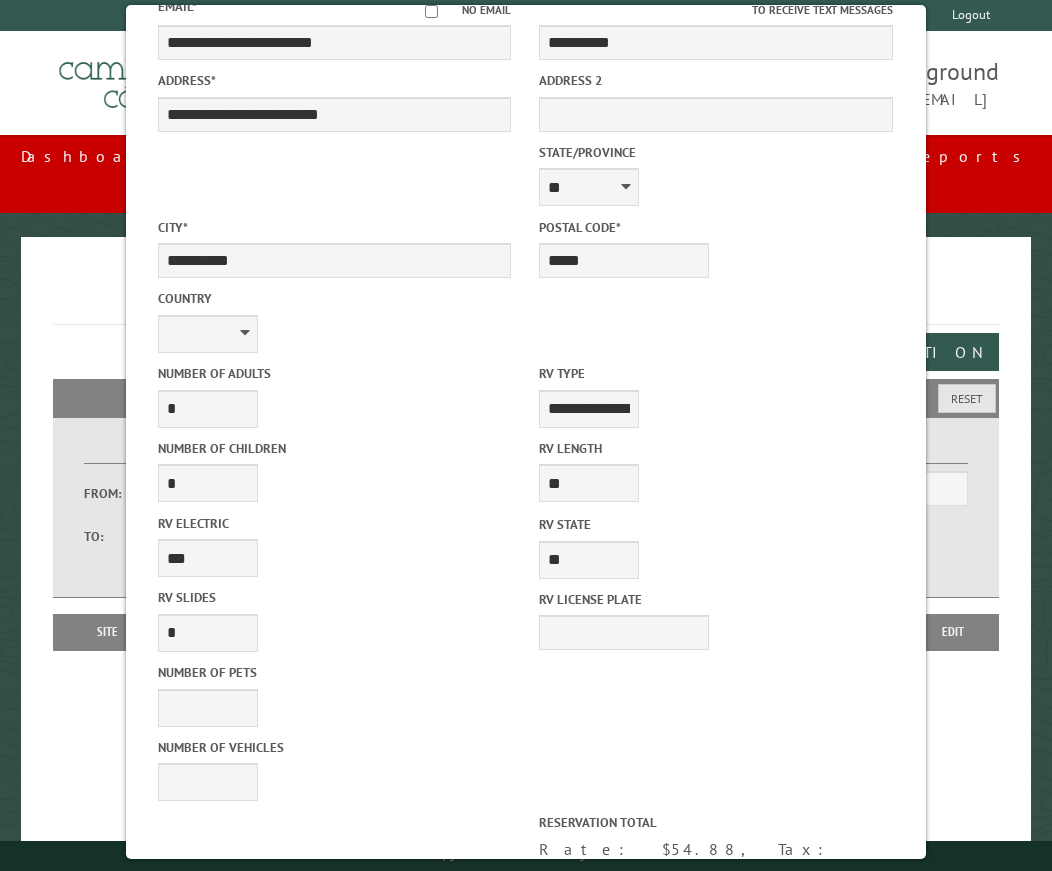 click on "********" at bounding box center [208, 923] 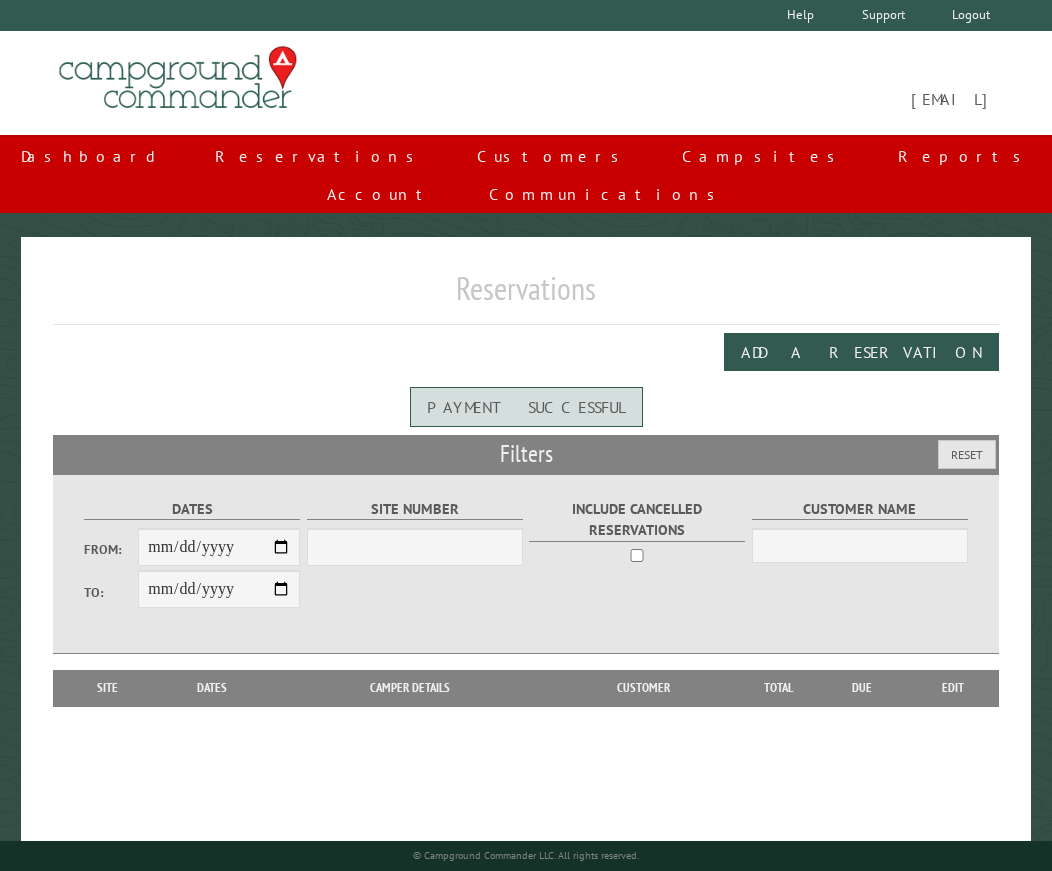 scroll, scrollTop: 0, scrollLeft: 0, axis: both 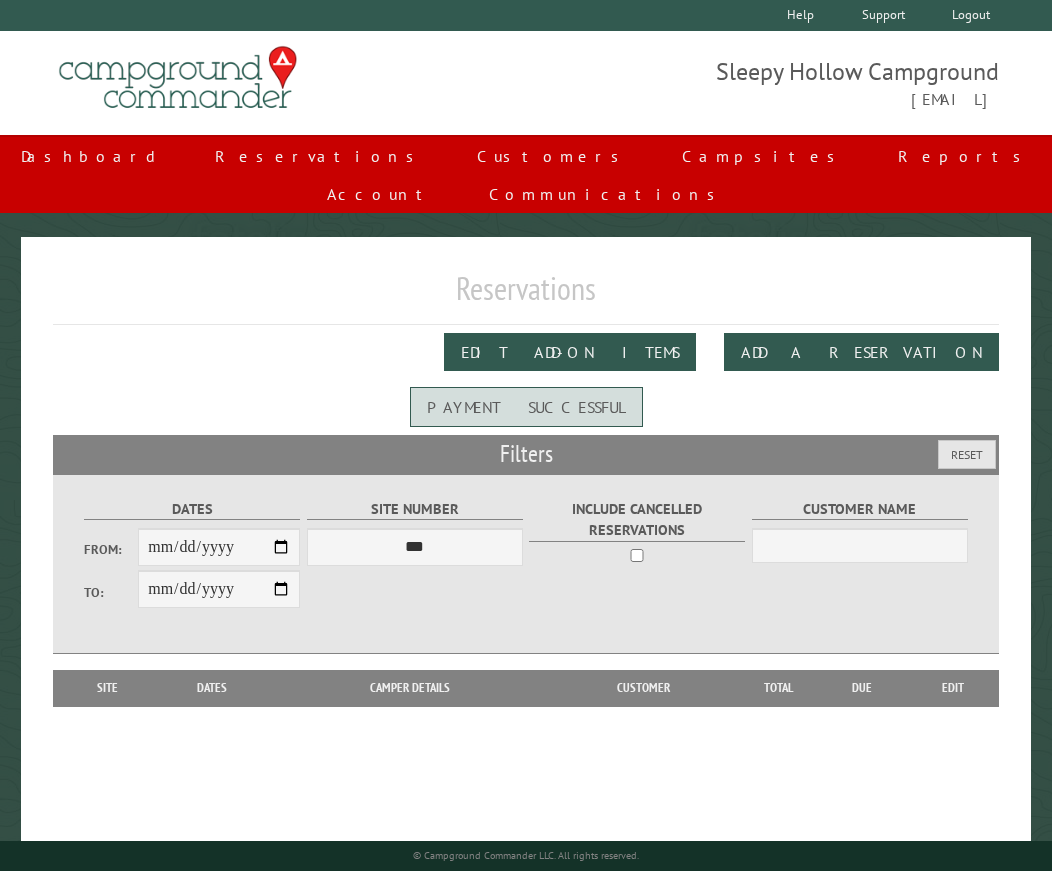 drag, startPoint x: 326, startPoint y: 248, endPoint x: 320, endPoint y: 239, distance: 10.816654 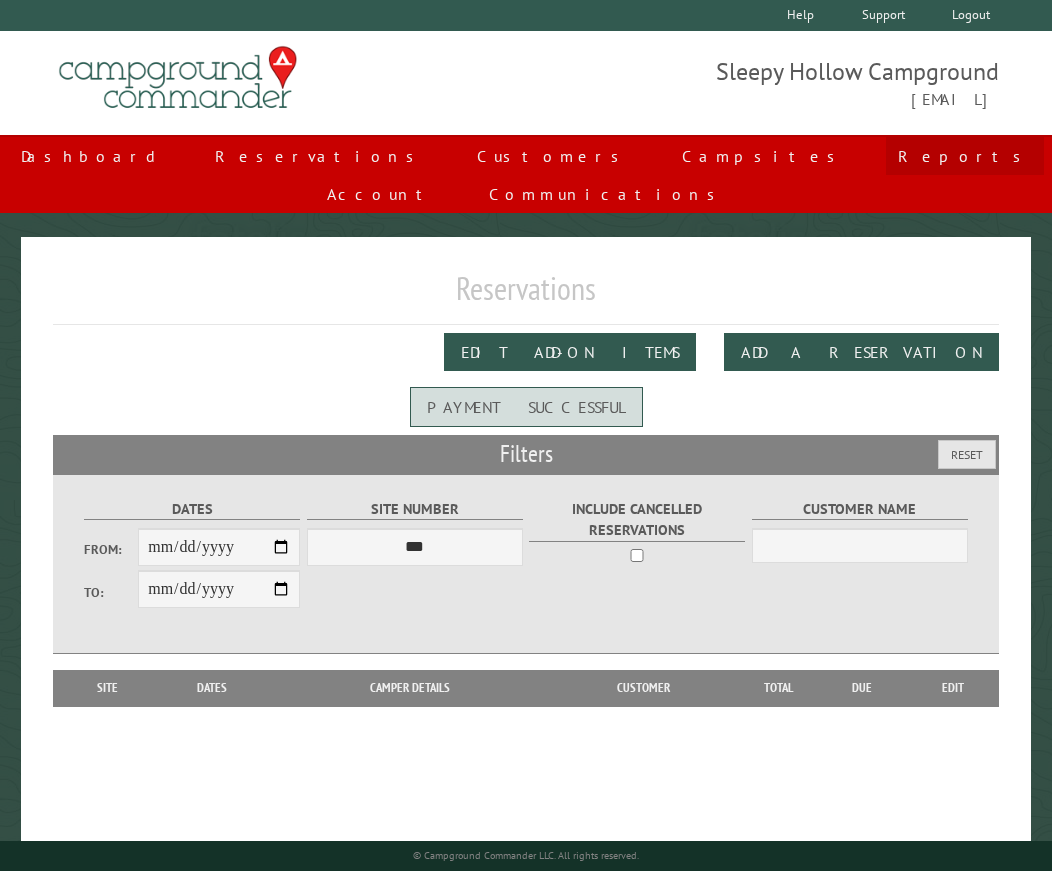 click on "Reports" at bounding box center (965, 156) 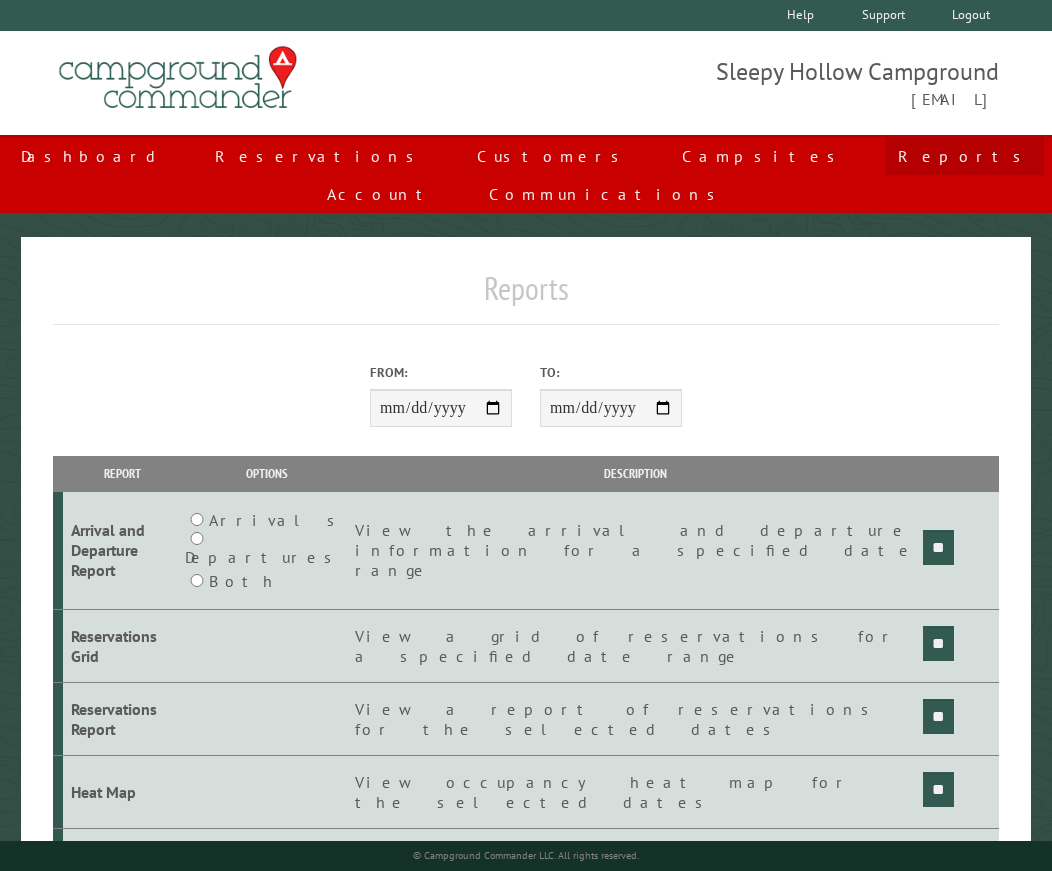 scroll, scrollTop: 0, scrollLeft: 0, axis: both 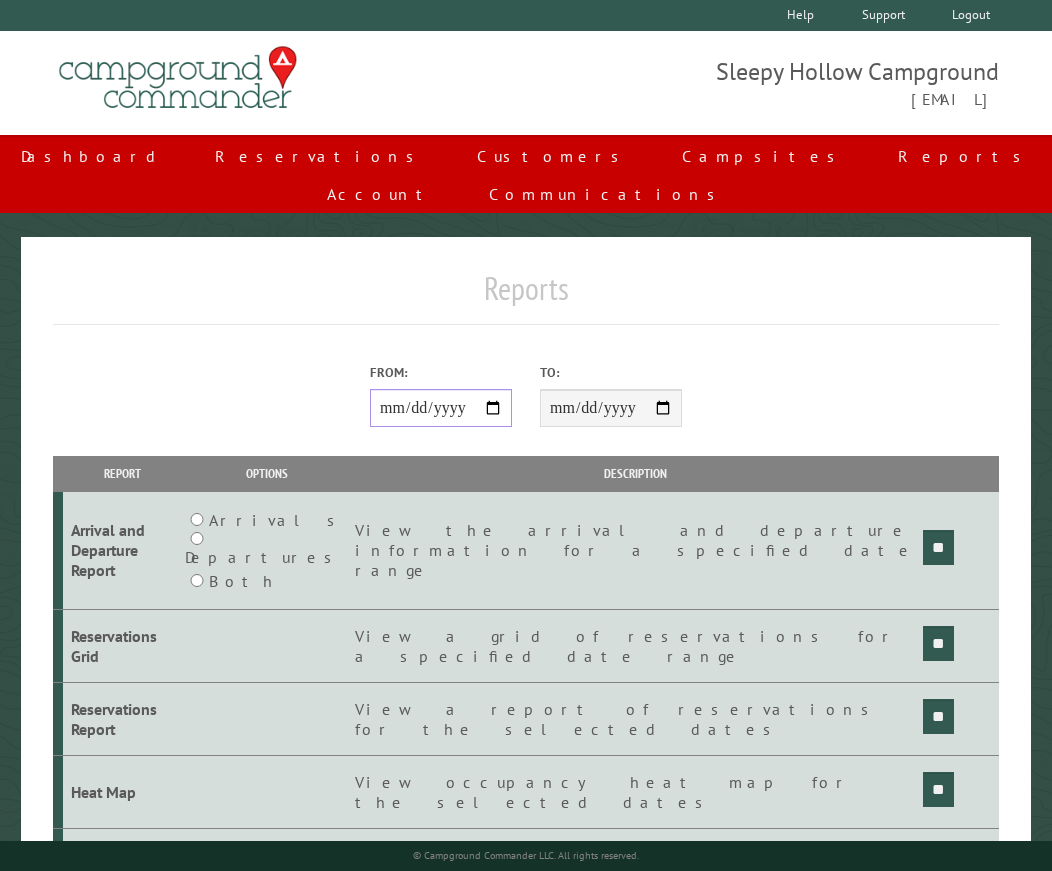 click on "From:" at bounding box center (441, 408) 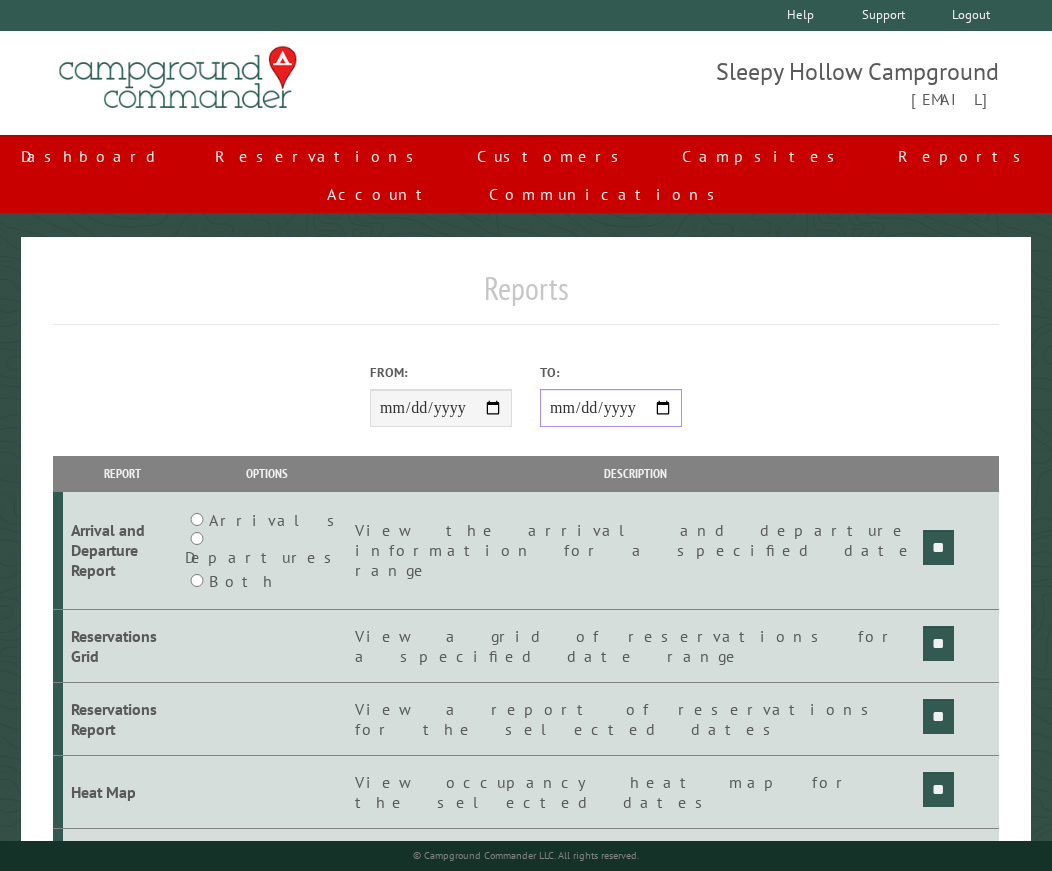 click on "**********" at bounding box center (611, 408) 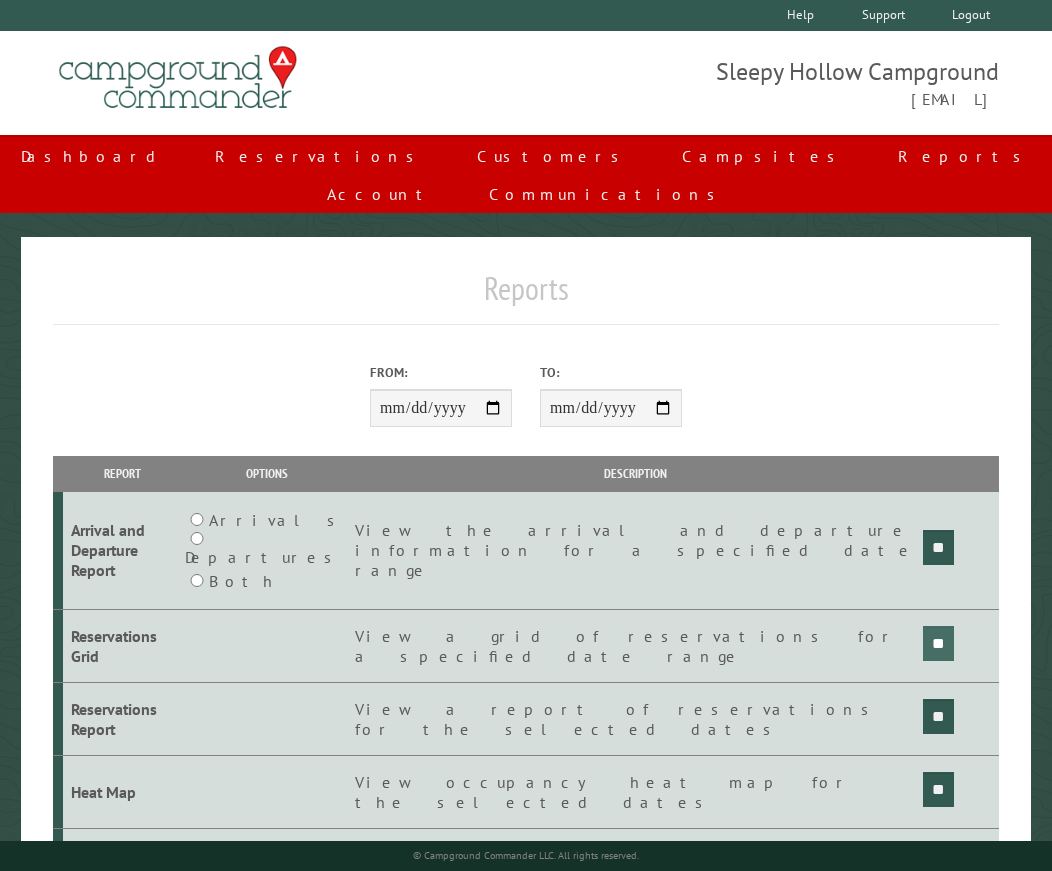 click on "**" at bounding box center (938, 547) 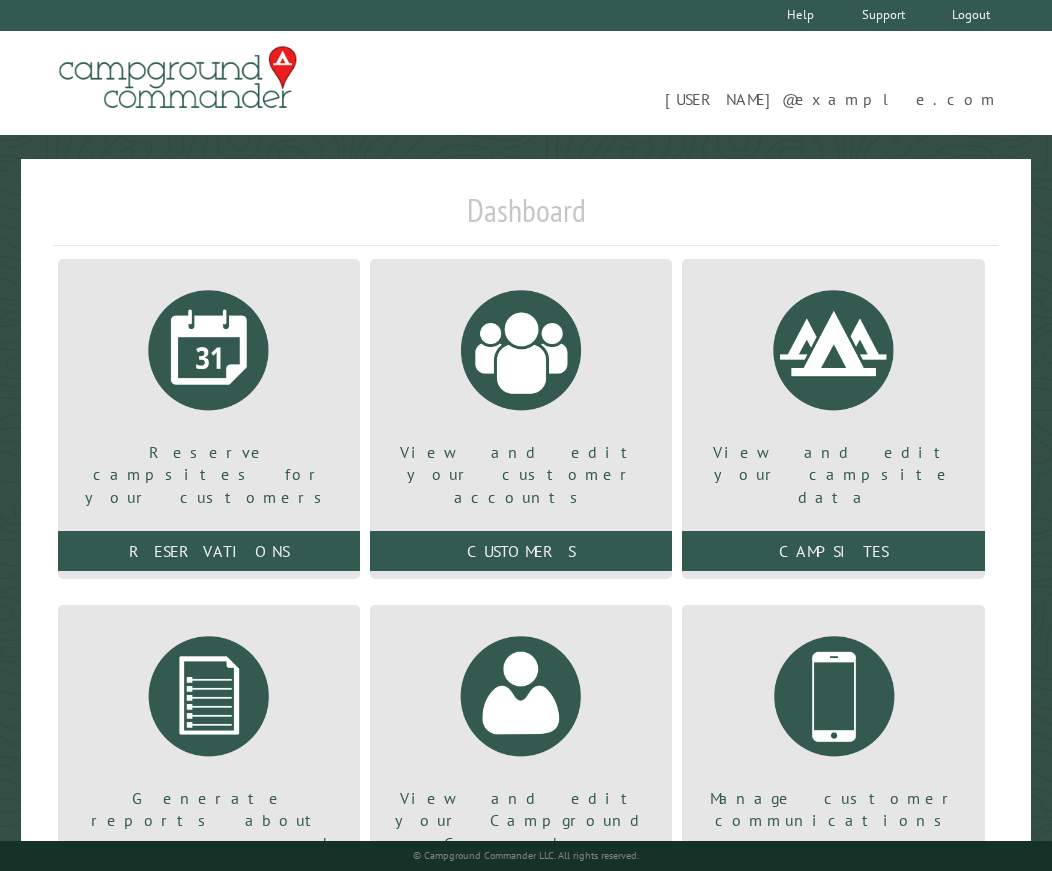 scroll, scrollTop: 0, scrollLeft: 0, axis: both 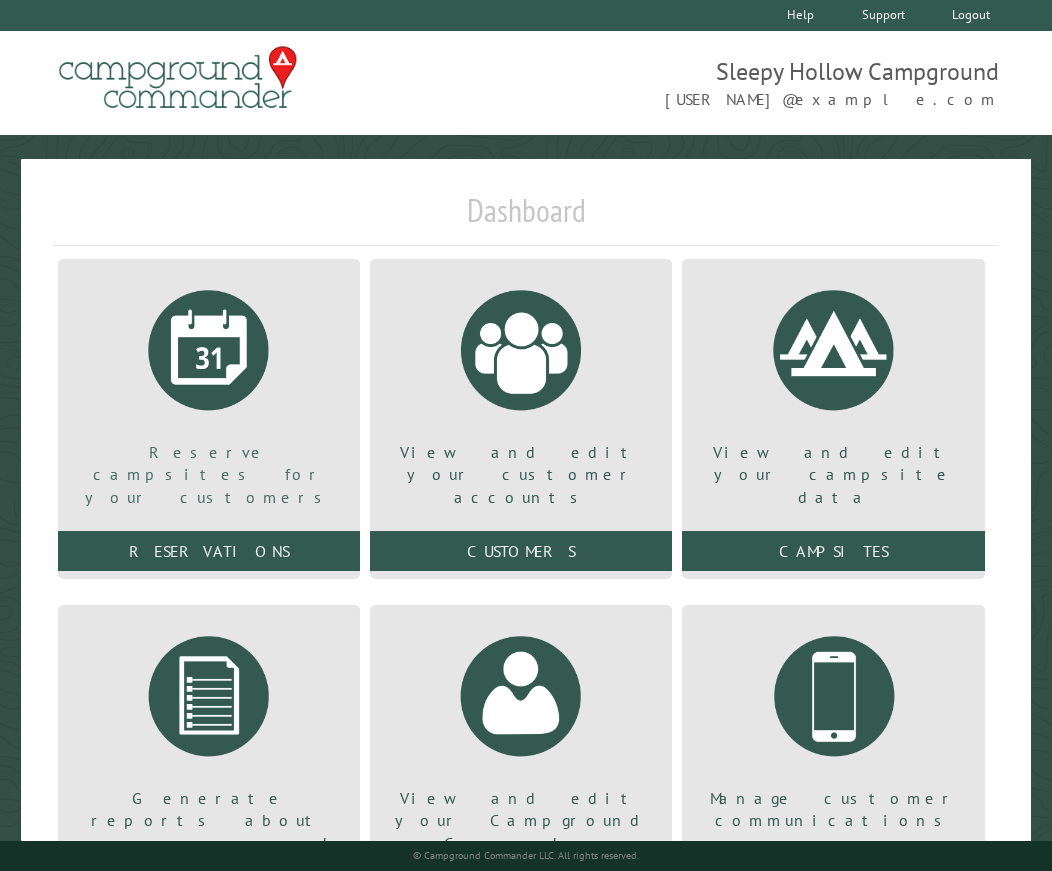 click at bounding box center (209, 350) 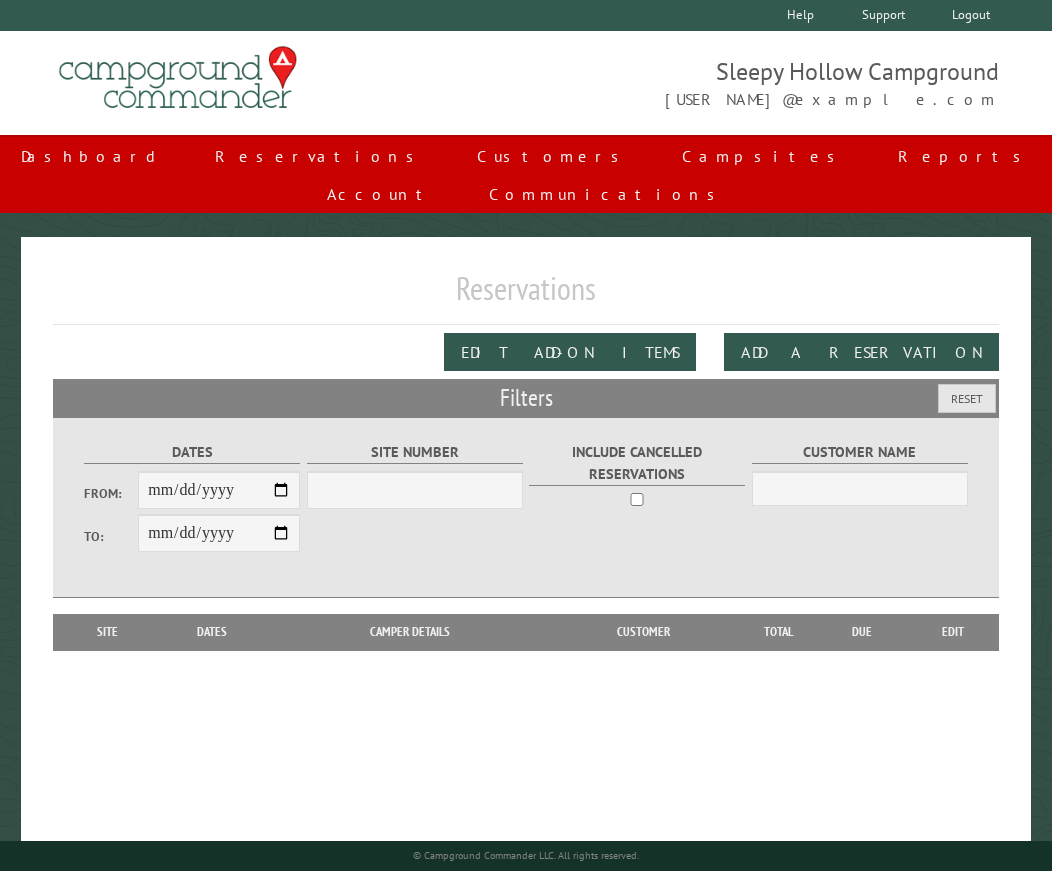 scroll, scrollTop: 0, scrollLeft: 0, axis: both 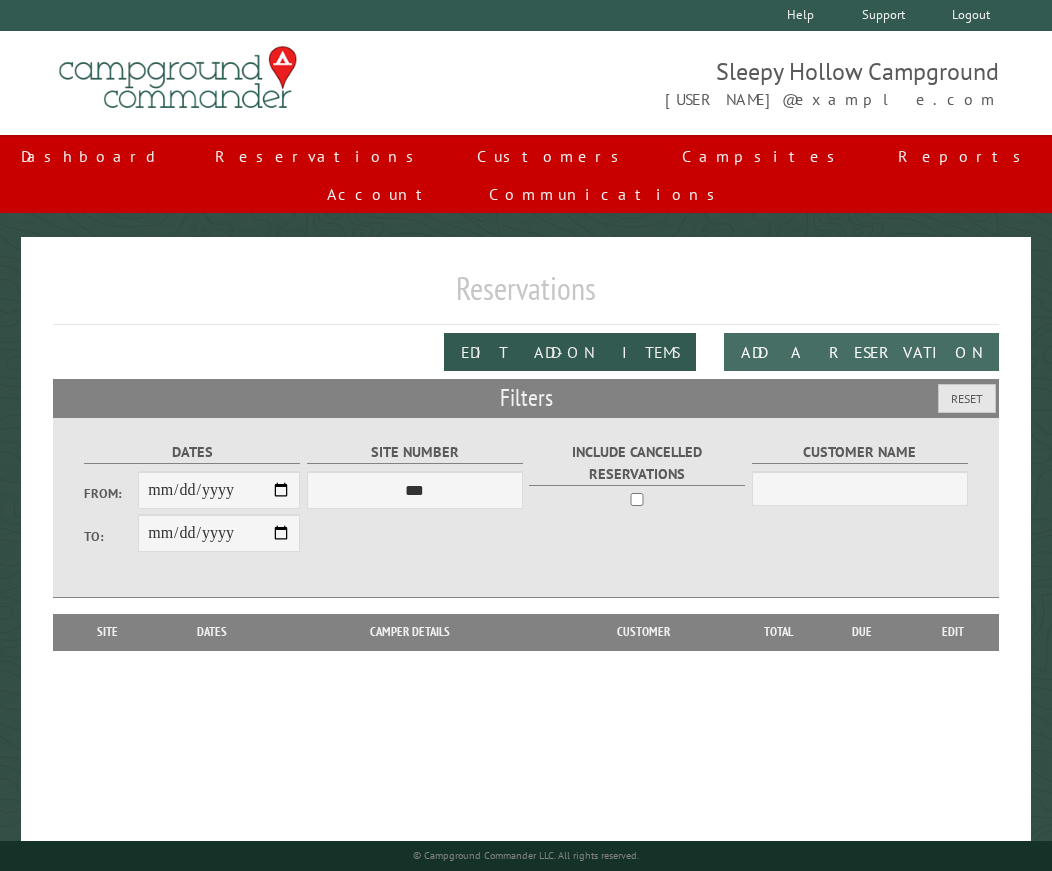 click on "Add a Reservation" at bounding box center [861, 352] 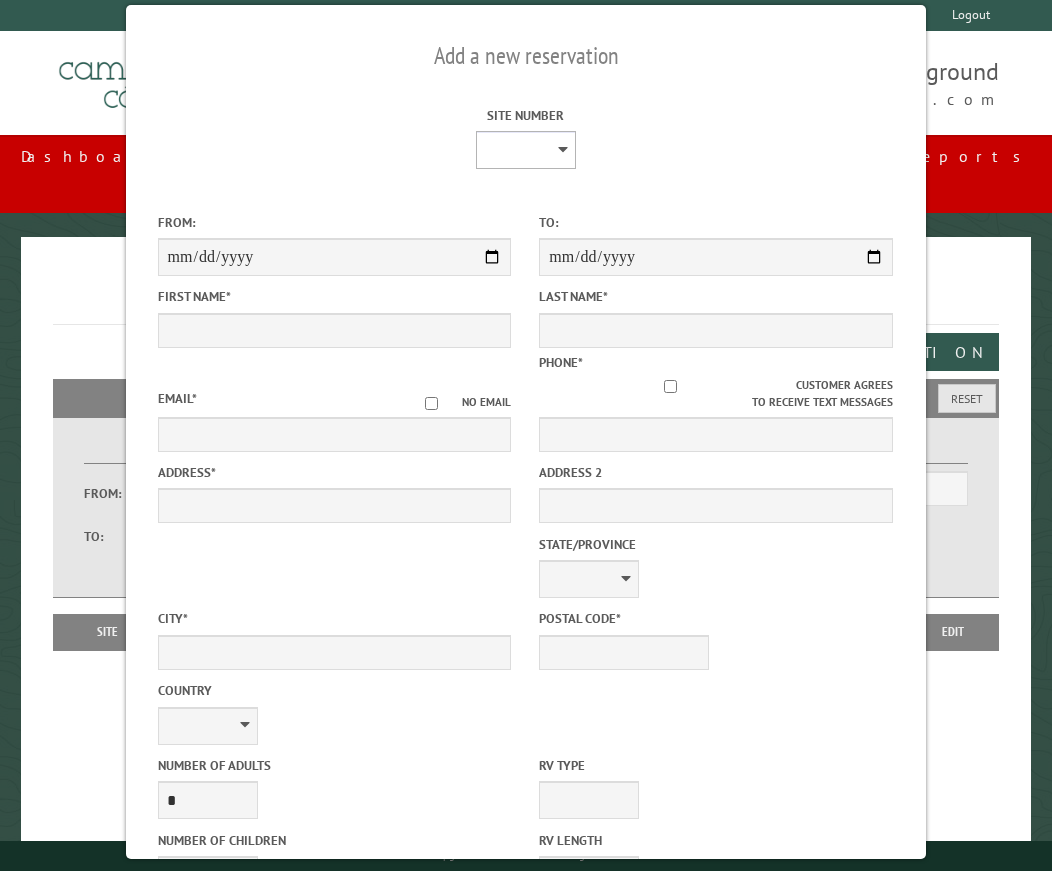 click on "* * * * * * * * * ** *** *** ** ** ** ** ** ** ** ** ** ** *** *** ** ** ** ** ** ** ** ** ** ** *** *** ** ** ** ** ** ** ** ** *** *** ** ** ** ** ** ** *** *** ** ** ** ** ** *** ** ** ** ** ** ** ** ** ** ** ** ** ** ** ** ** ** ** ** ** ** ** ** ** **" at bounding box center (526, 150) 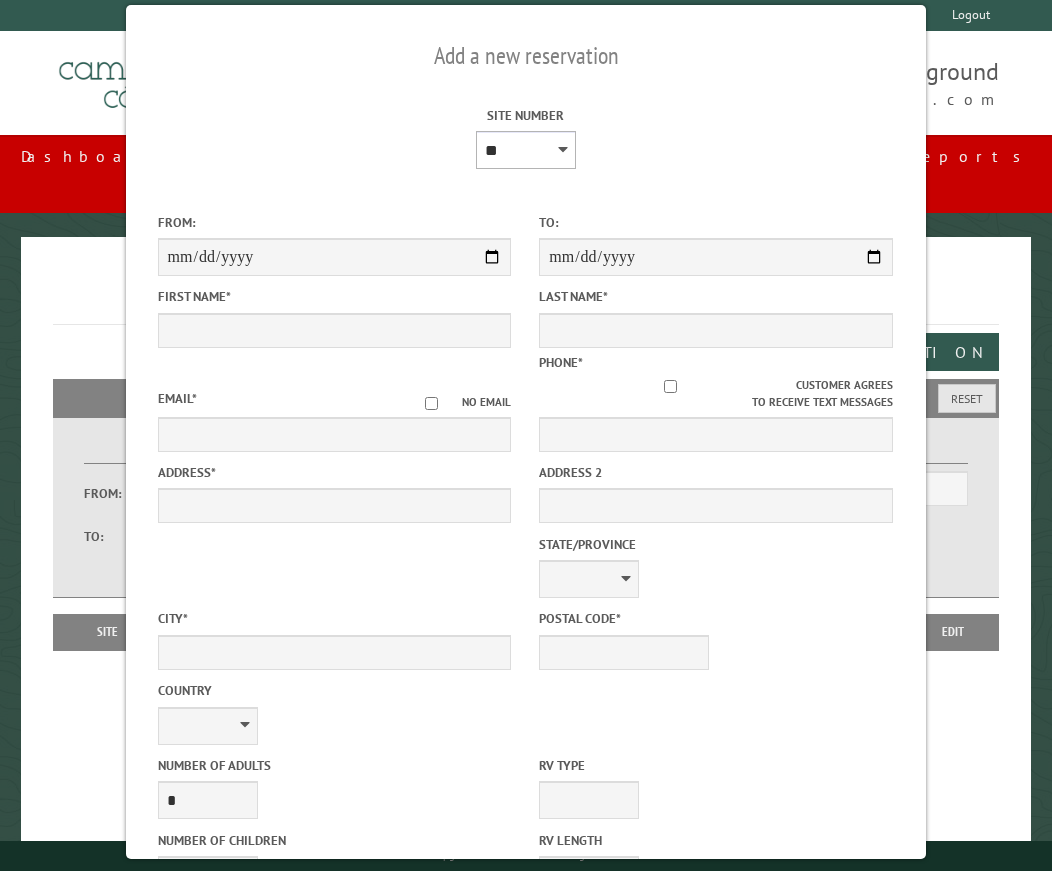 click on "* * * * * * * * * ** *** *** ** ** ** ** ** ** ** ** ** ** *** *** ** ** ** ** ** ** ** ** ** ** *** *** ** ** ** ** ** ** ** ** *** *** ** ** ** ** ** ** *** *** ** ** ** ** ** *** ** ** ** ** ** ** ** ** ** ** ** ** ** ** ** ** ** ** ** ** ** ** ** ** **" at bounding box center [526, 150] 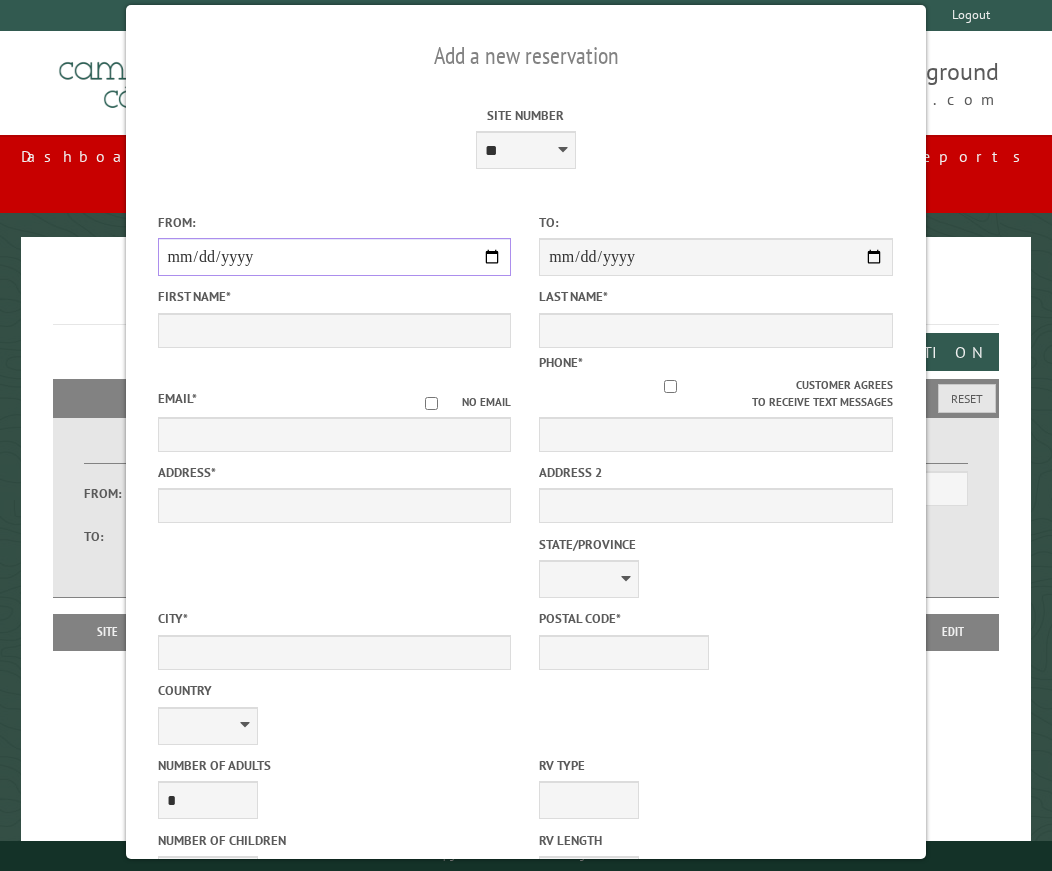 click on "From:" at bounding box center (335, 257) 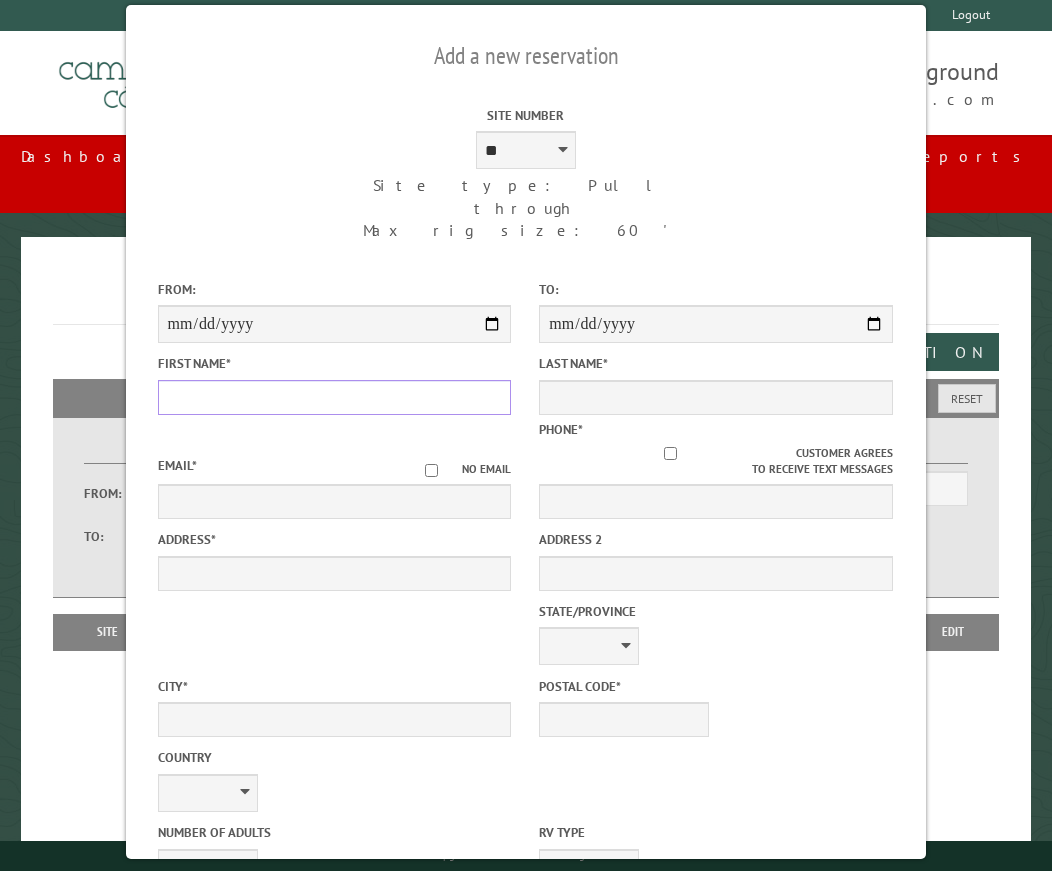 click on "First Name *" at bounding box center (335, 397) 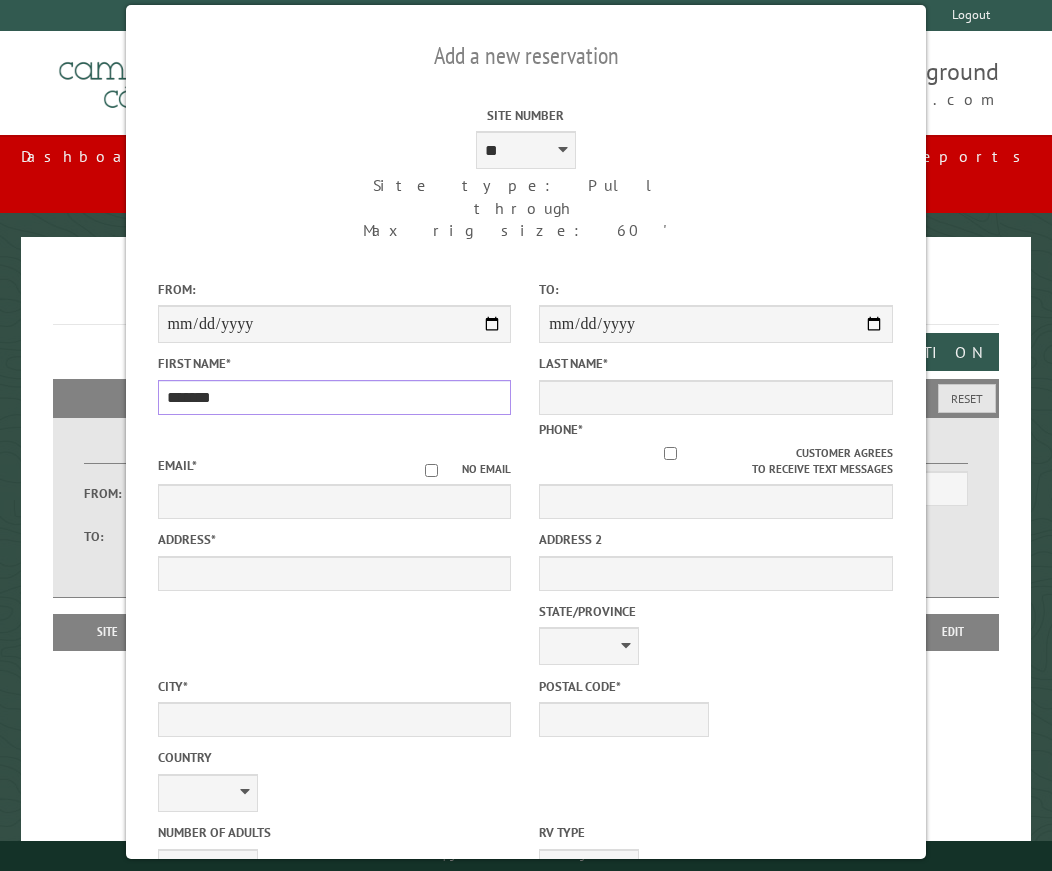 type on "*******" 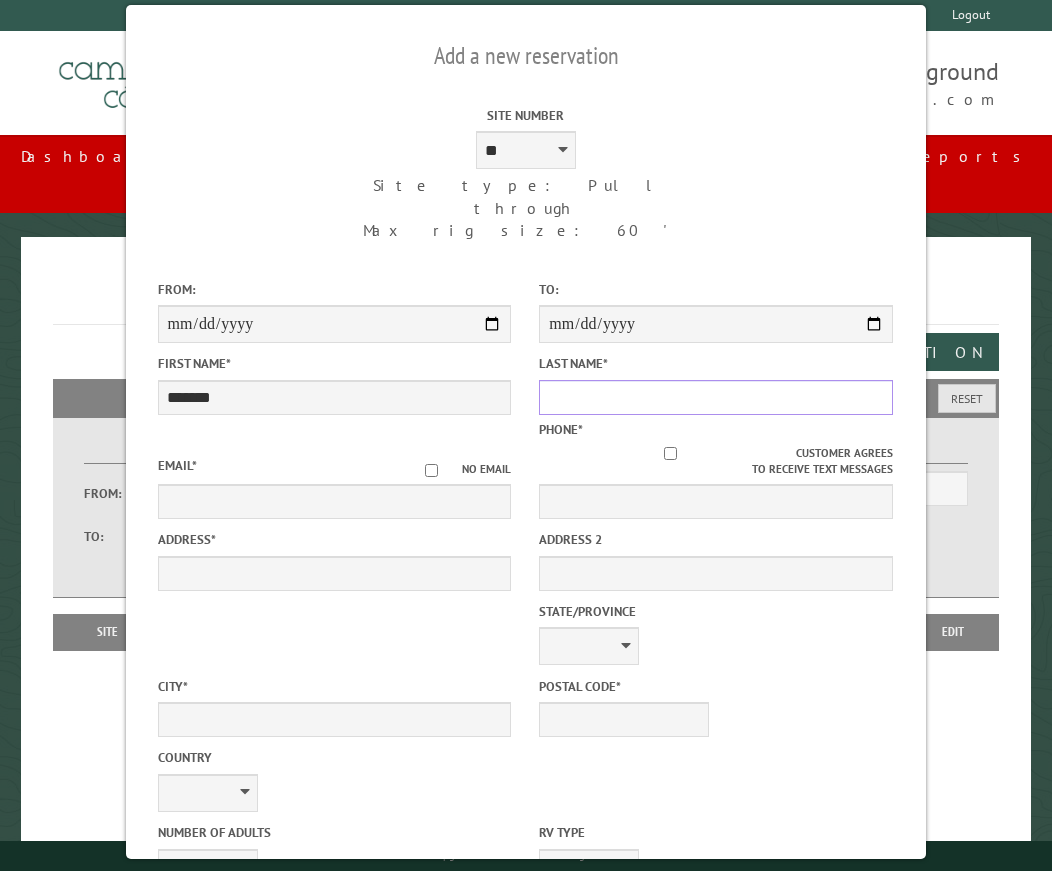 click on "Last Name *" at bounding box center [716, 397] 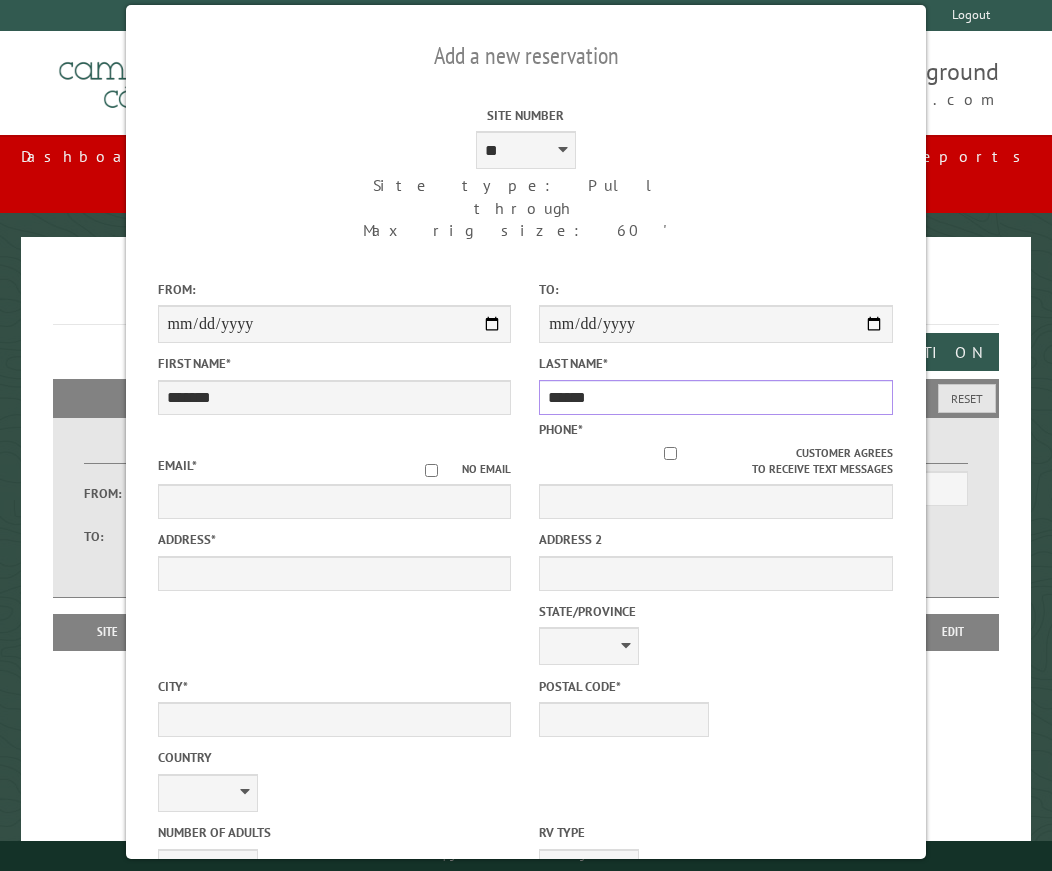 type on "******" 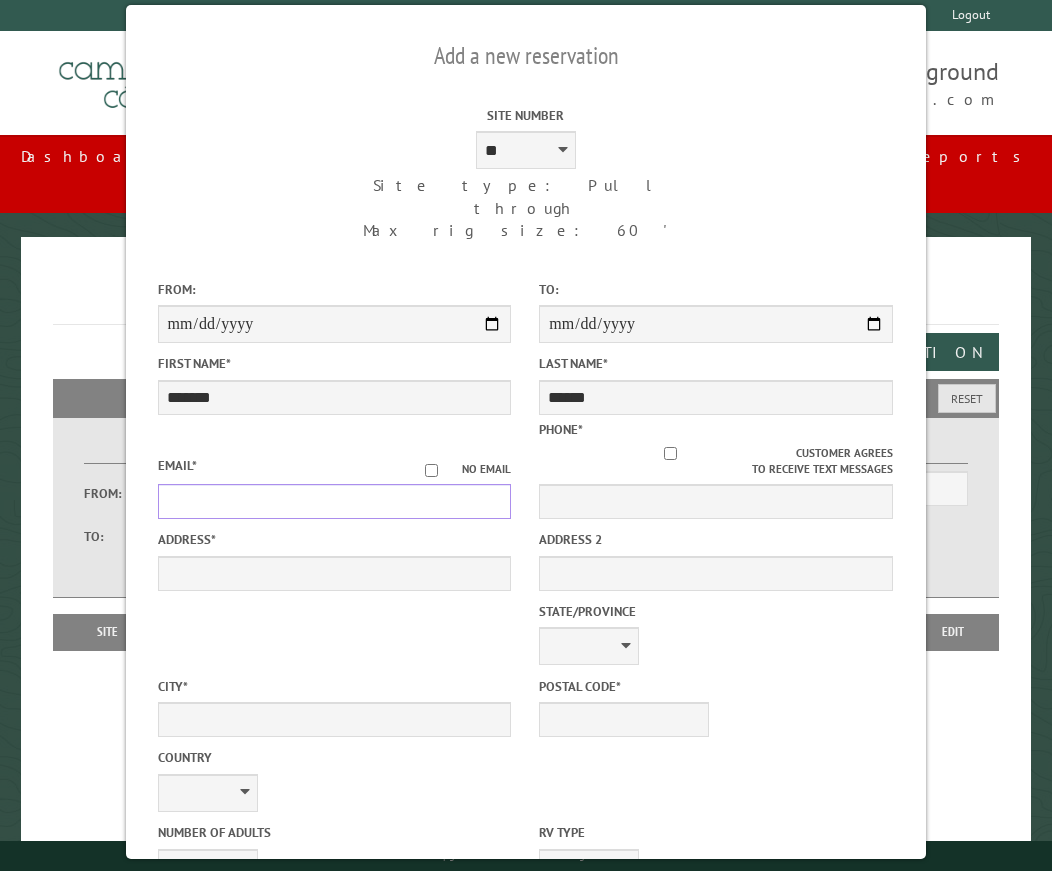 click on "Email *" at bounding box center (335, 501) 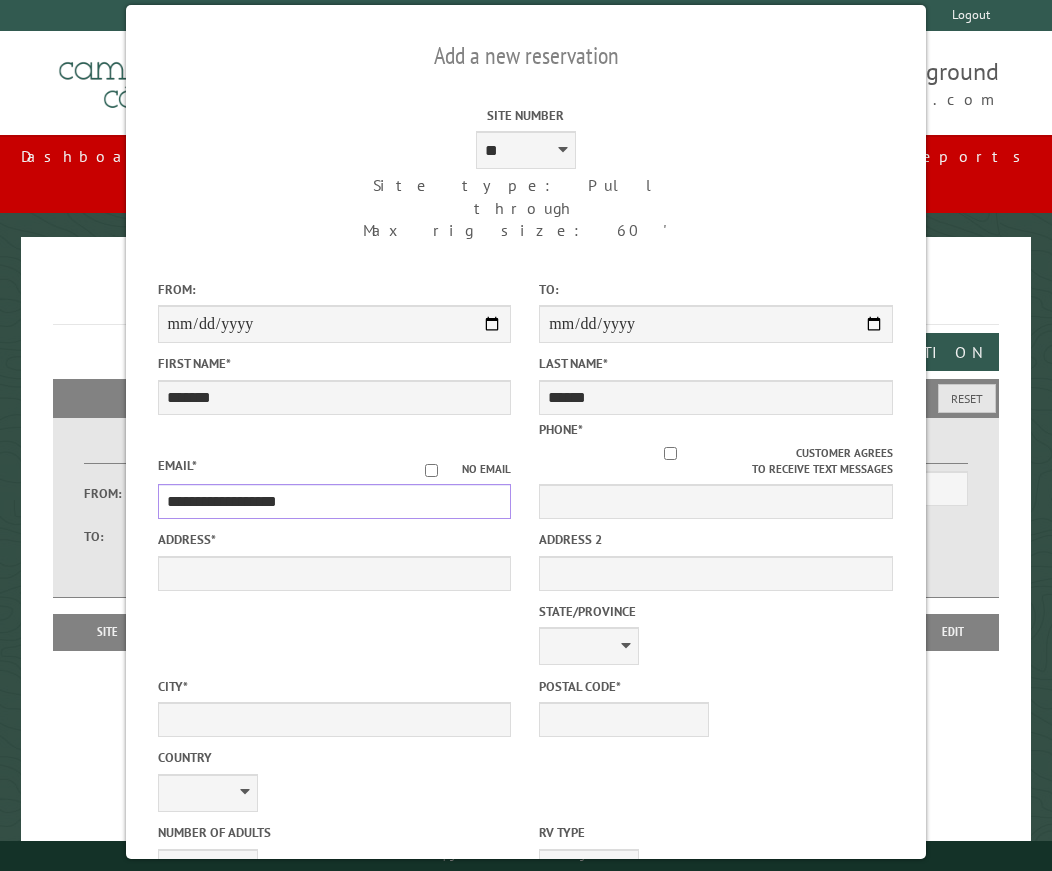 type on "**********" 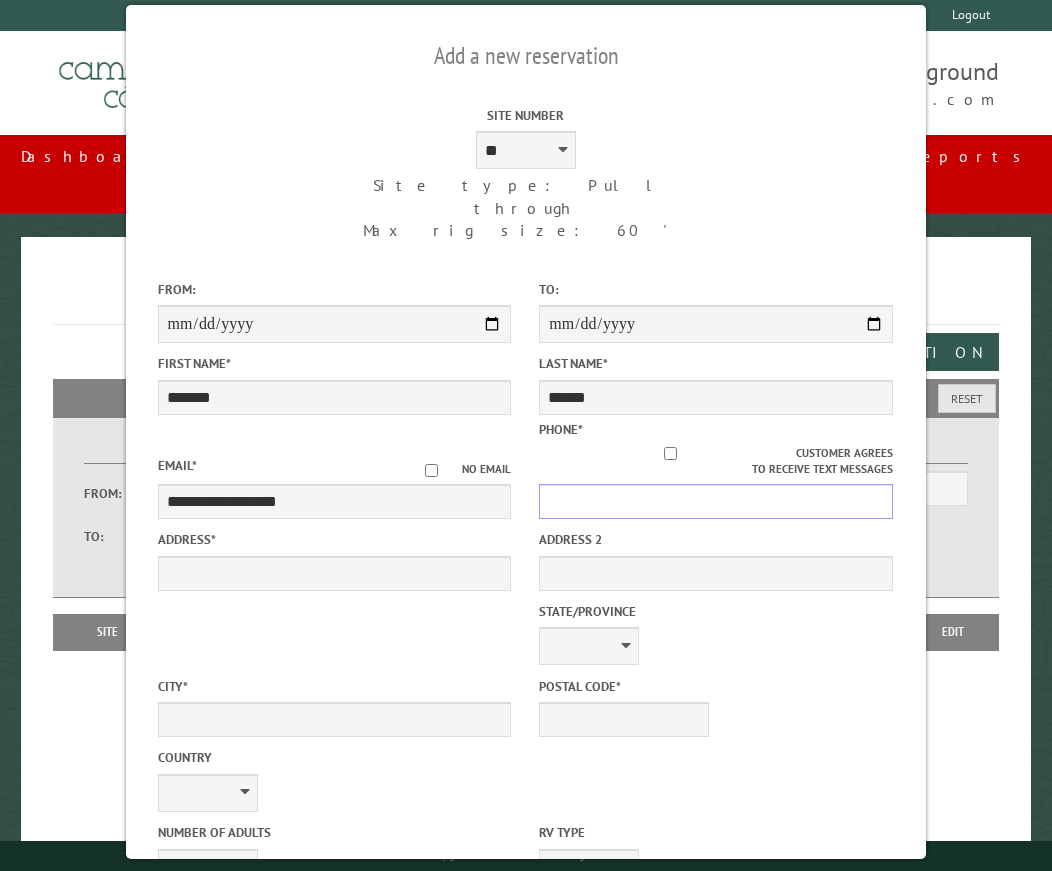 click on "Phone *" at bounding box center [716, 501] 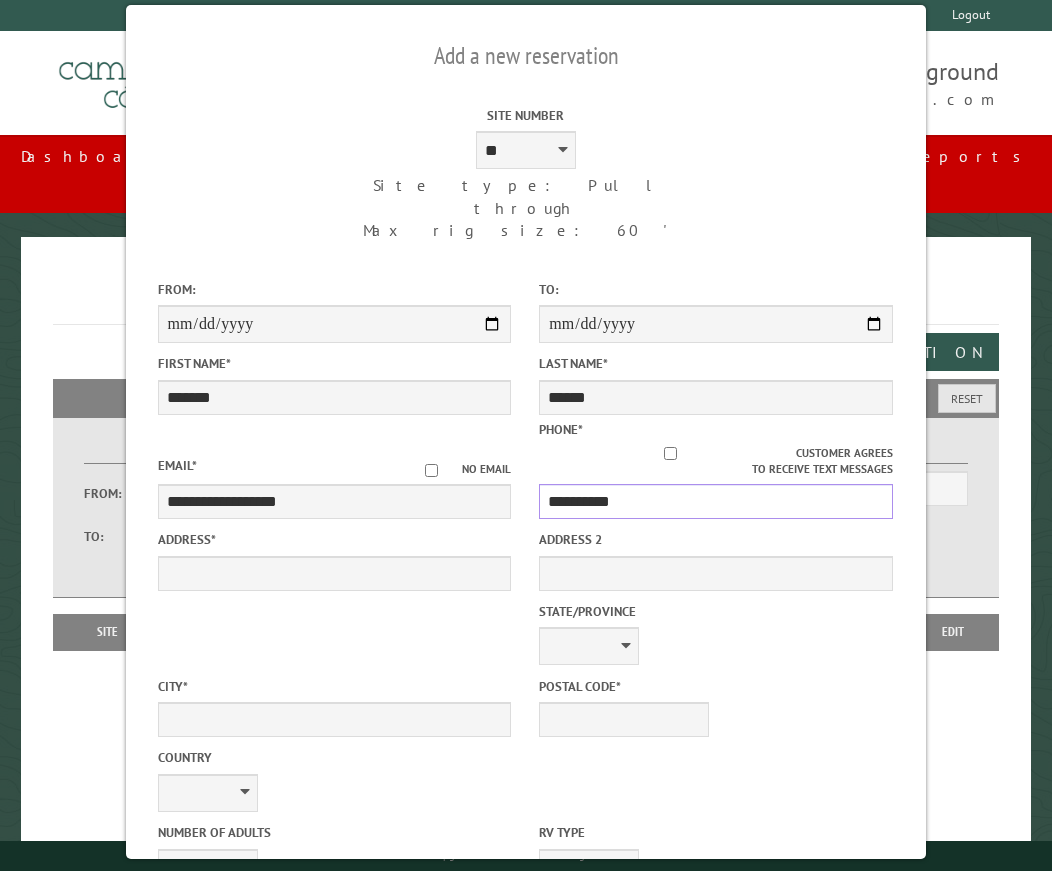 type on "**********" 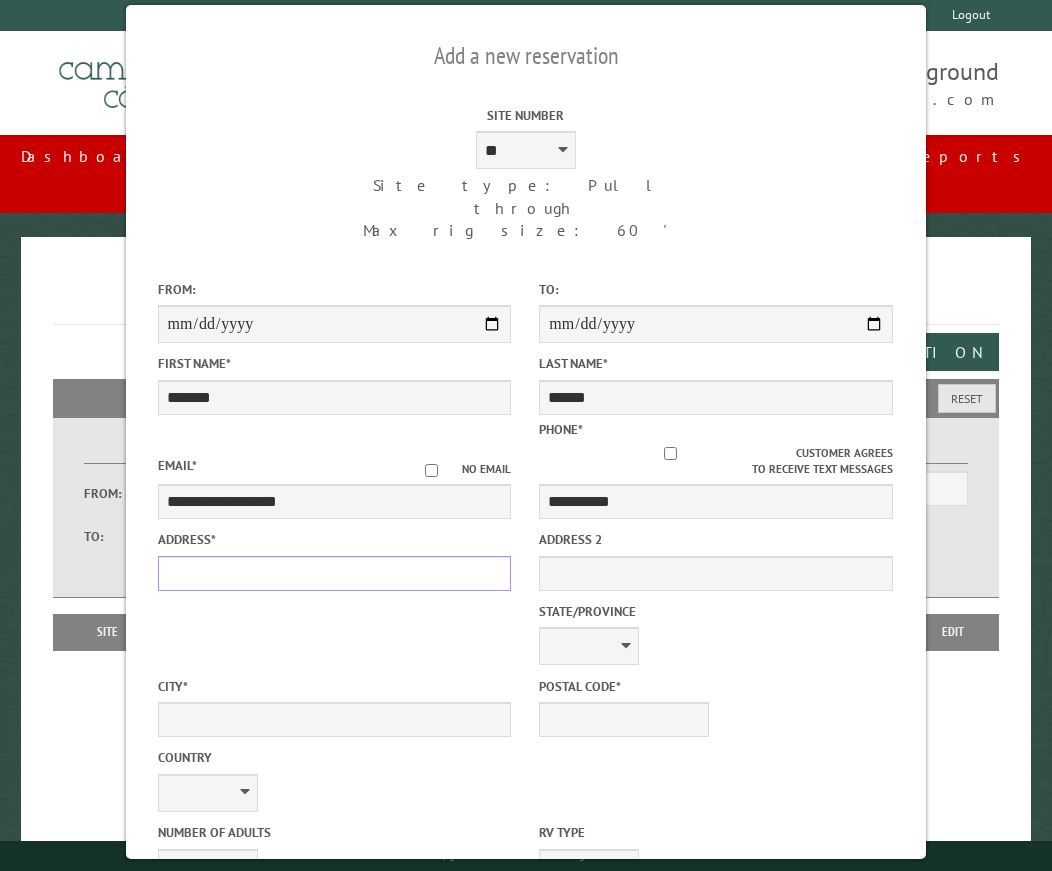 click on "Address *" at bounding box center (335, 573) 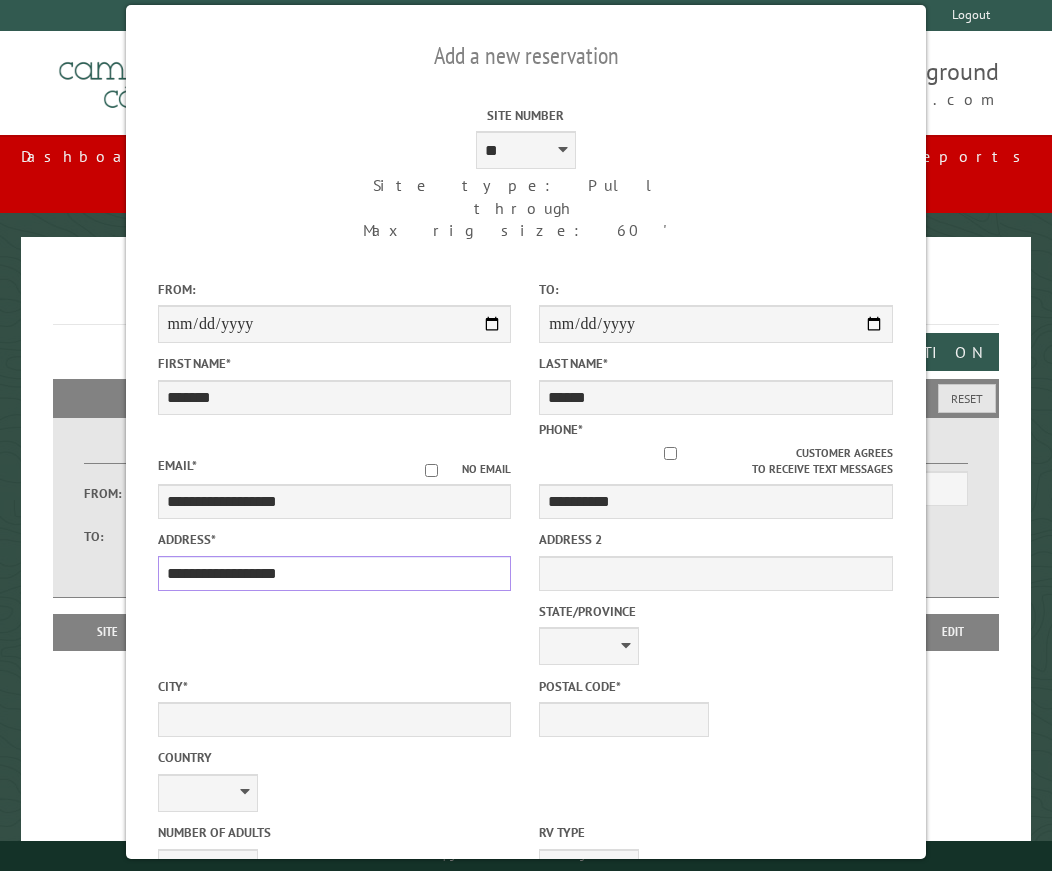 type on "**********" 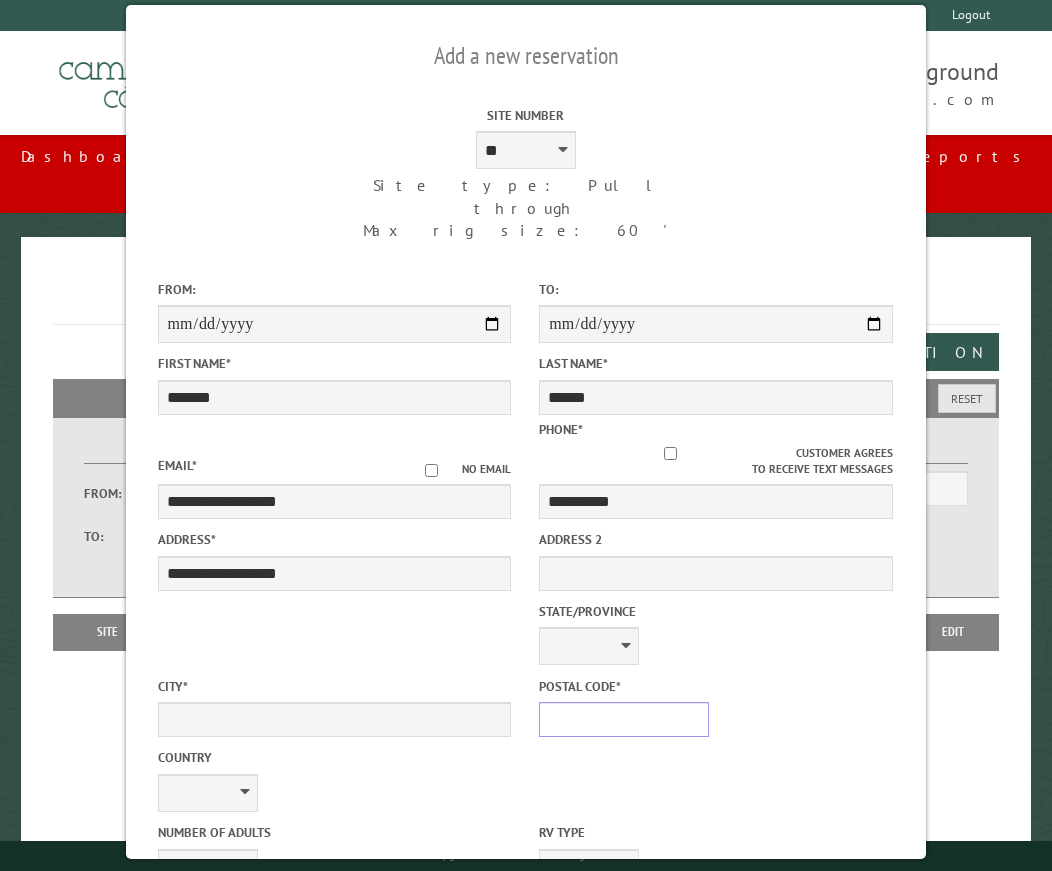 click on "Postal Code *" at bounding box center [624, 719] 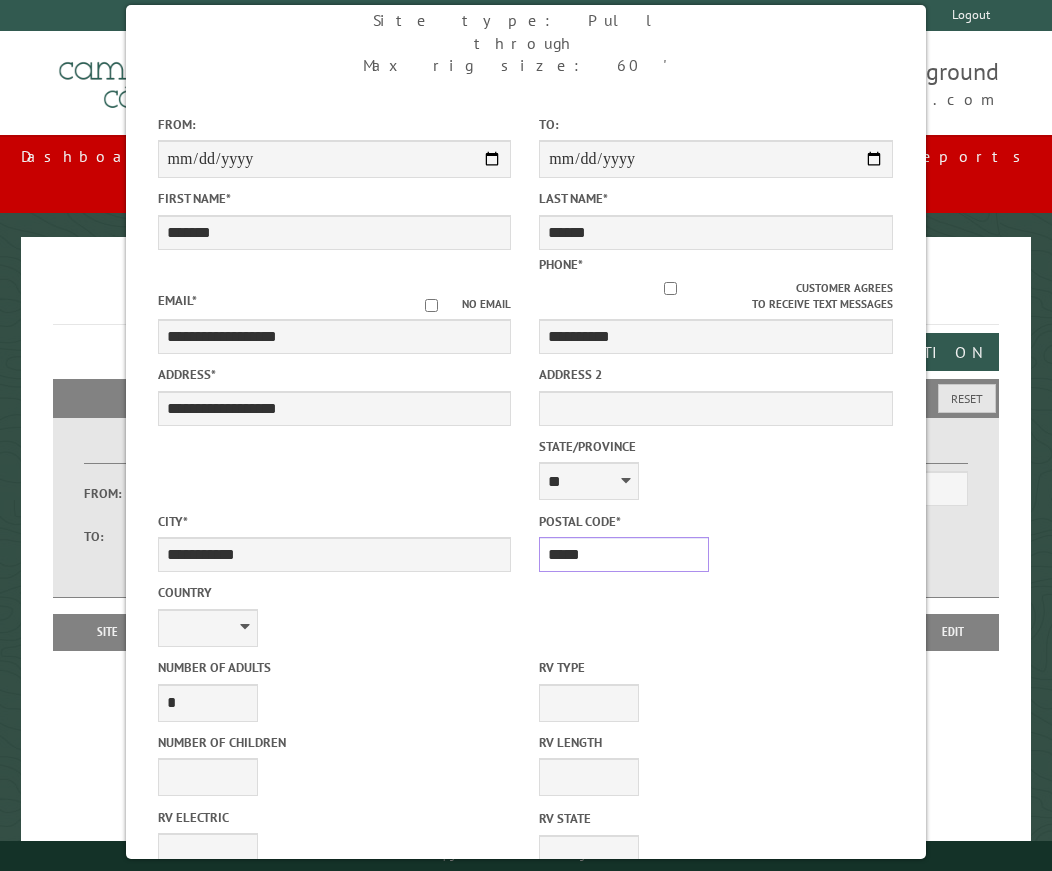 scroll, scrollTop: 200, scrollLeft: 0, axis: vertical 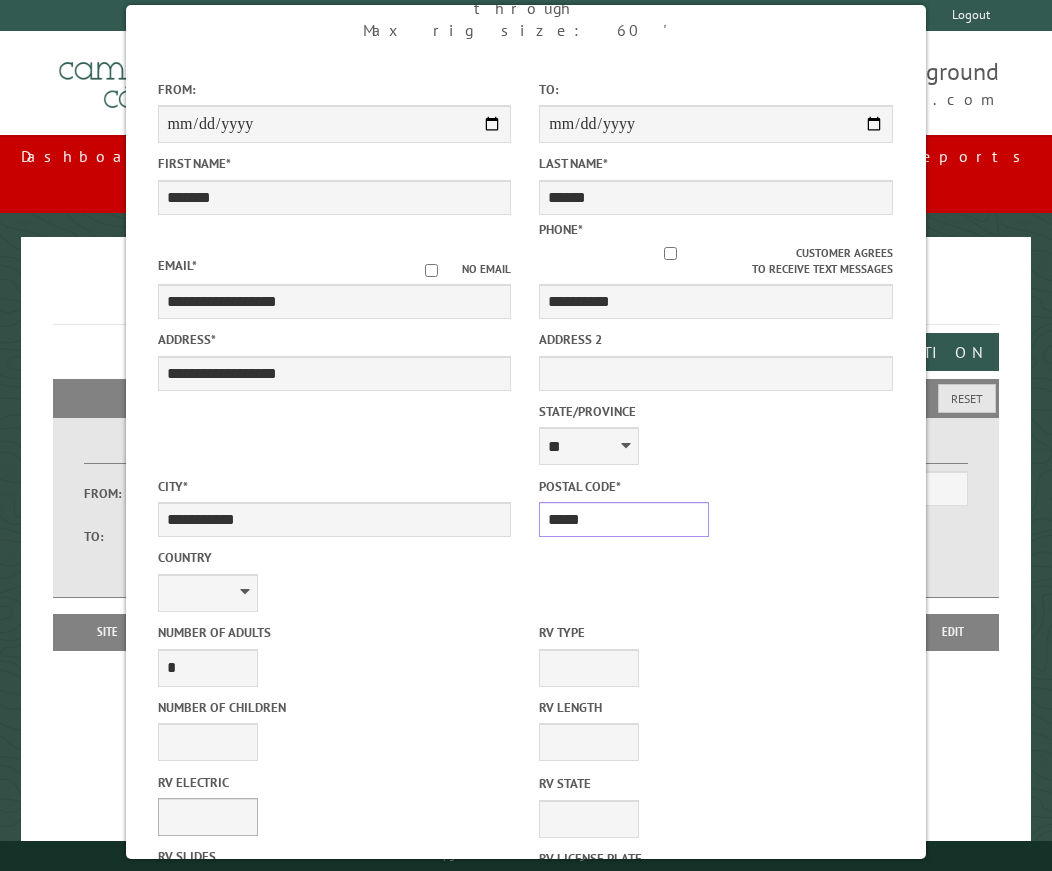 type on "*****" 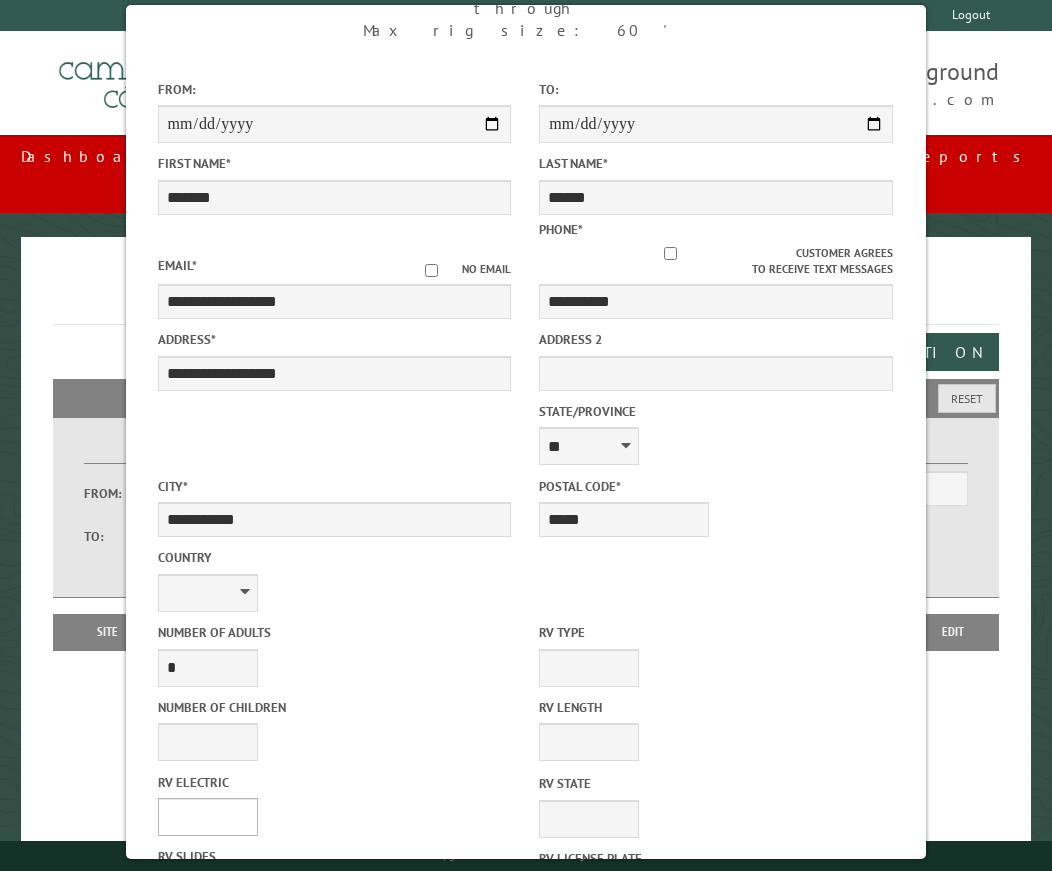 click on "**** *** *** ***" at bounding box center (208, 817) 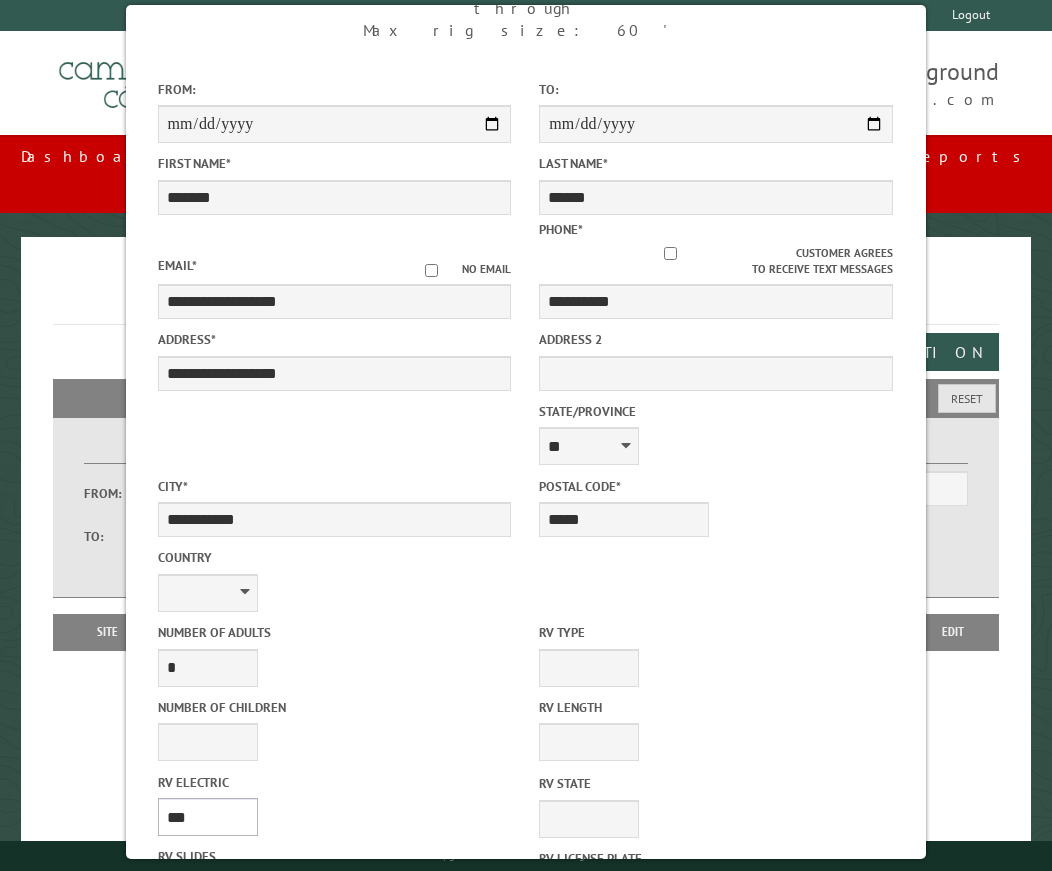 click on "**** *** *** ***" at bounding box center (208, 817) 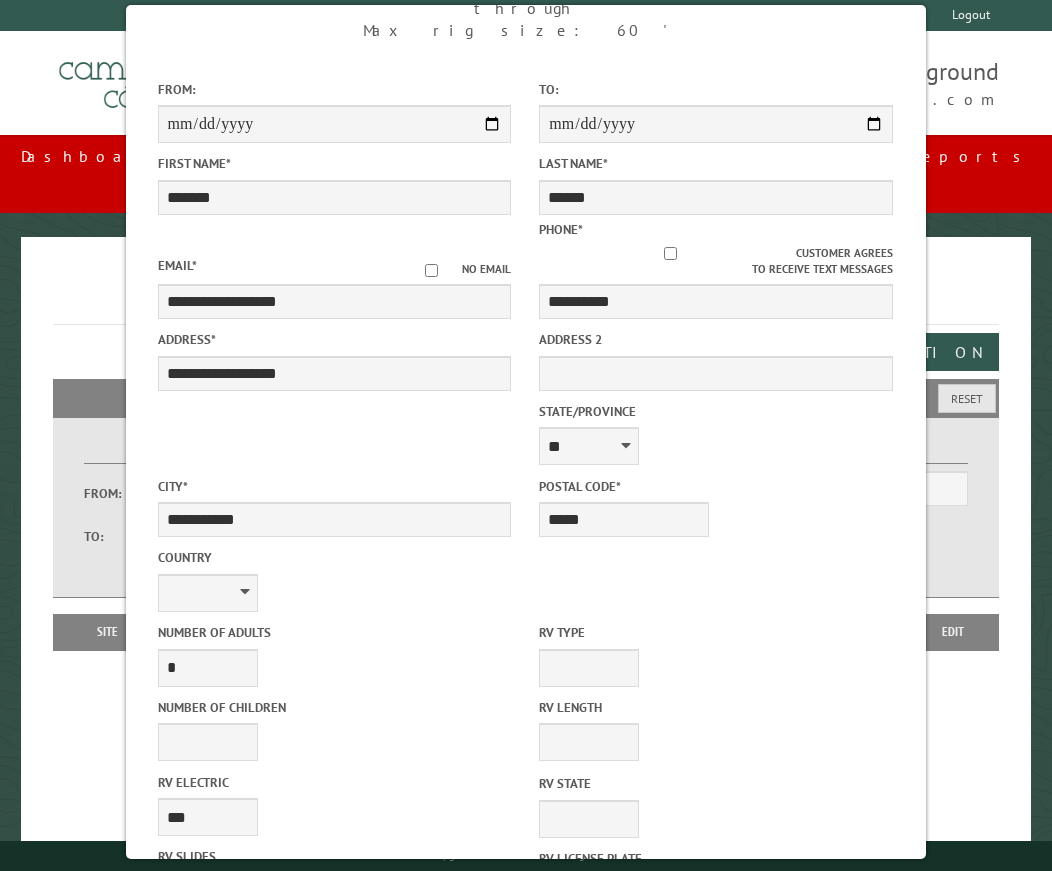 click on "* * * * * * * * * * **" at bounding box center [208, 892] 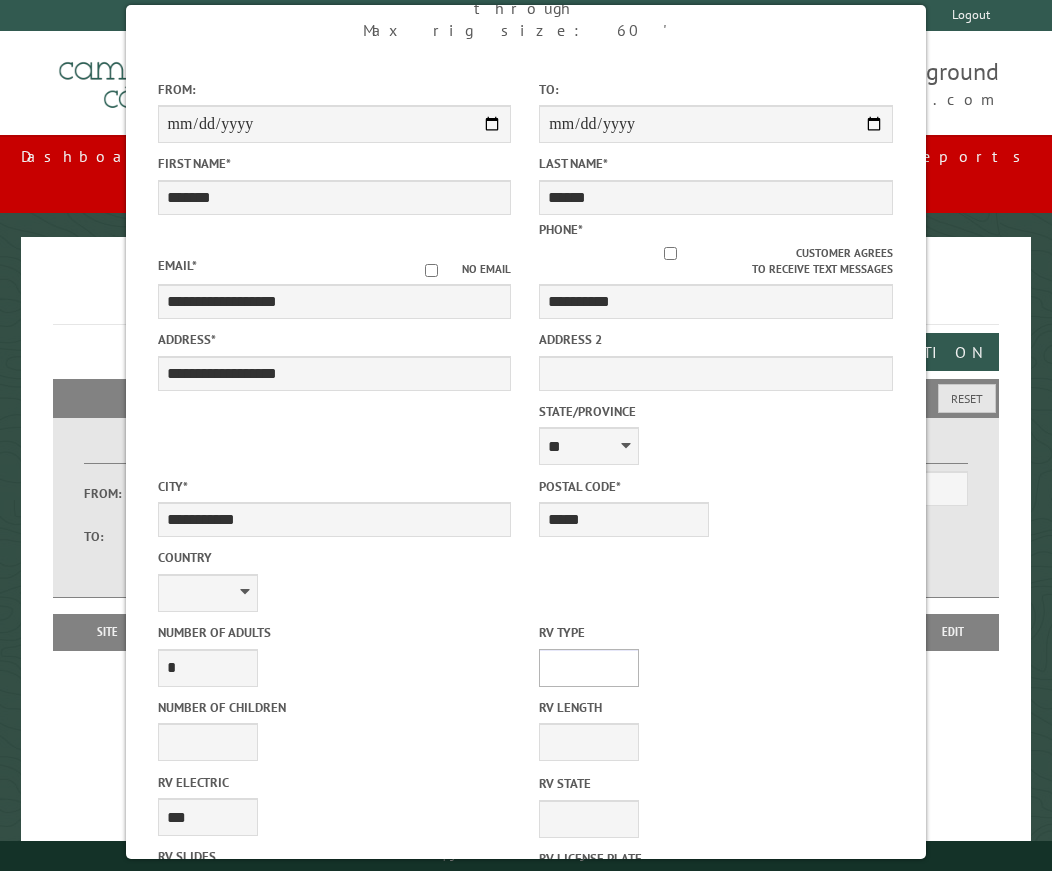 click on "**********" at bounding box center [589, 668] 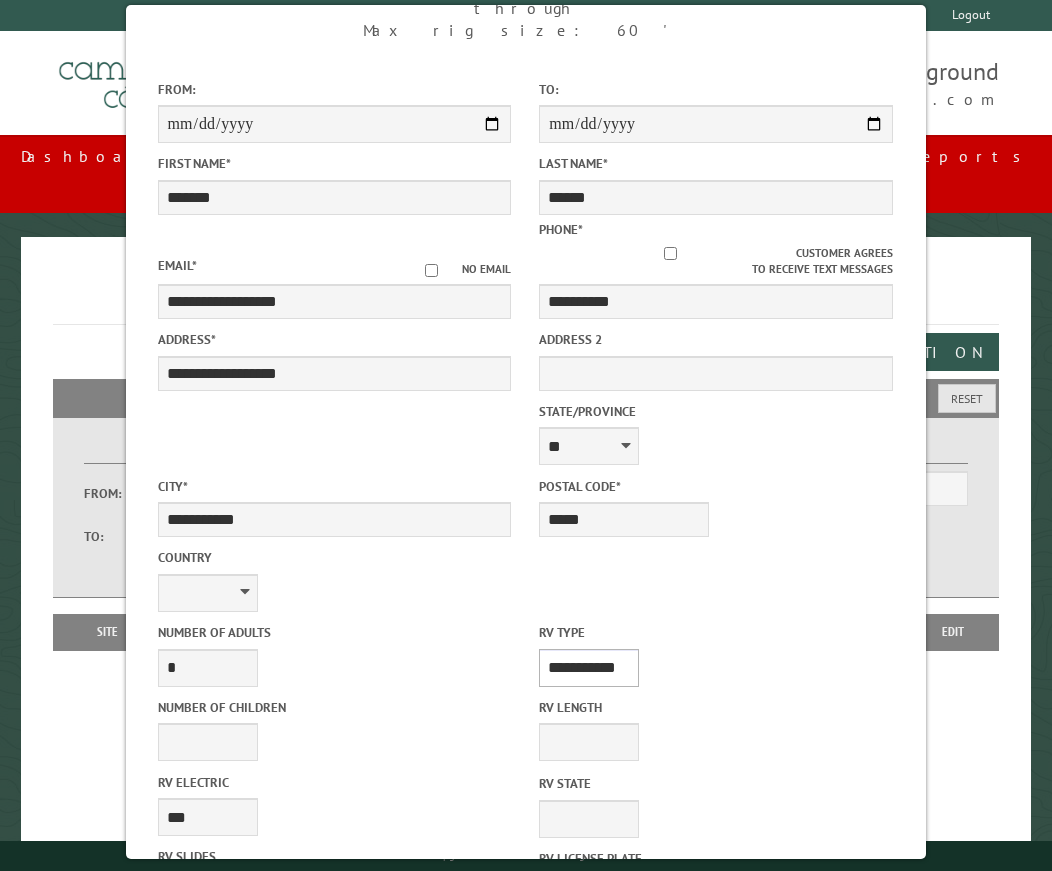 click on "**********" at bounding box center [589, 668] 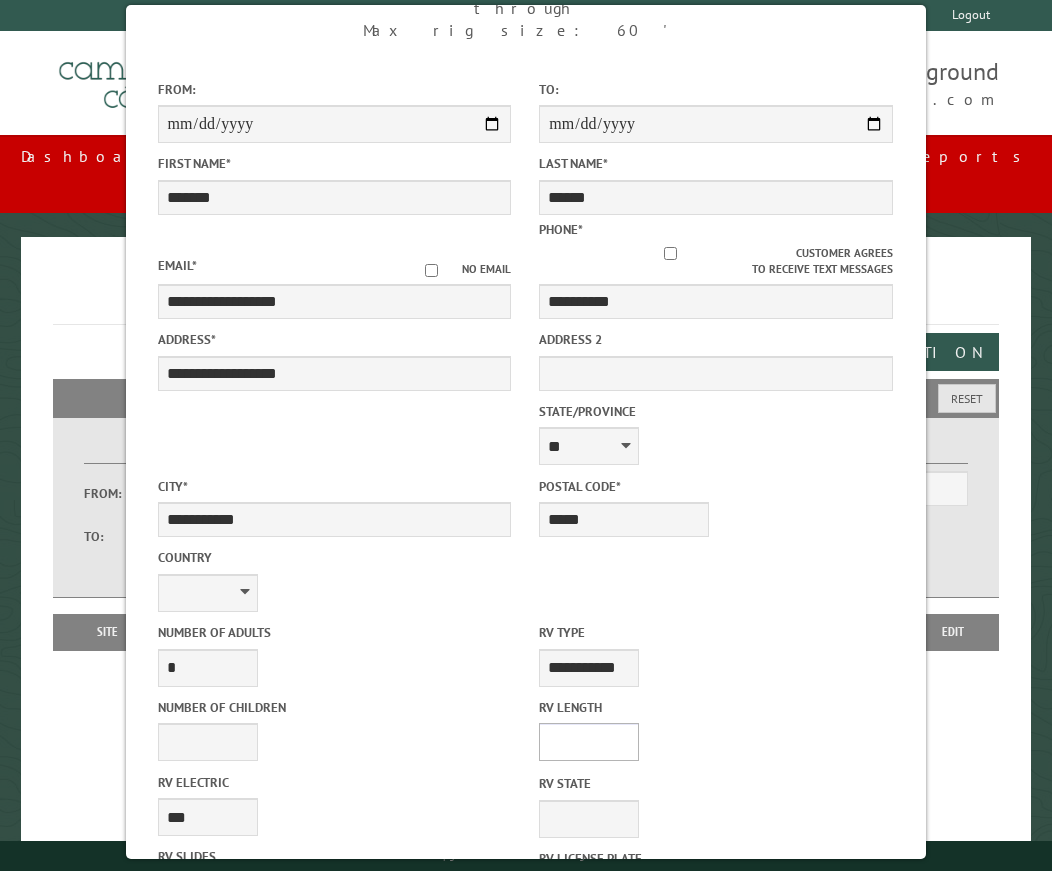 click on "* ** ** ** ** ** ** ** ** ** ** **" at bounding box center (589, 742) 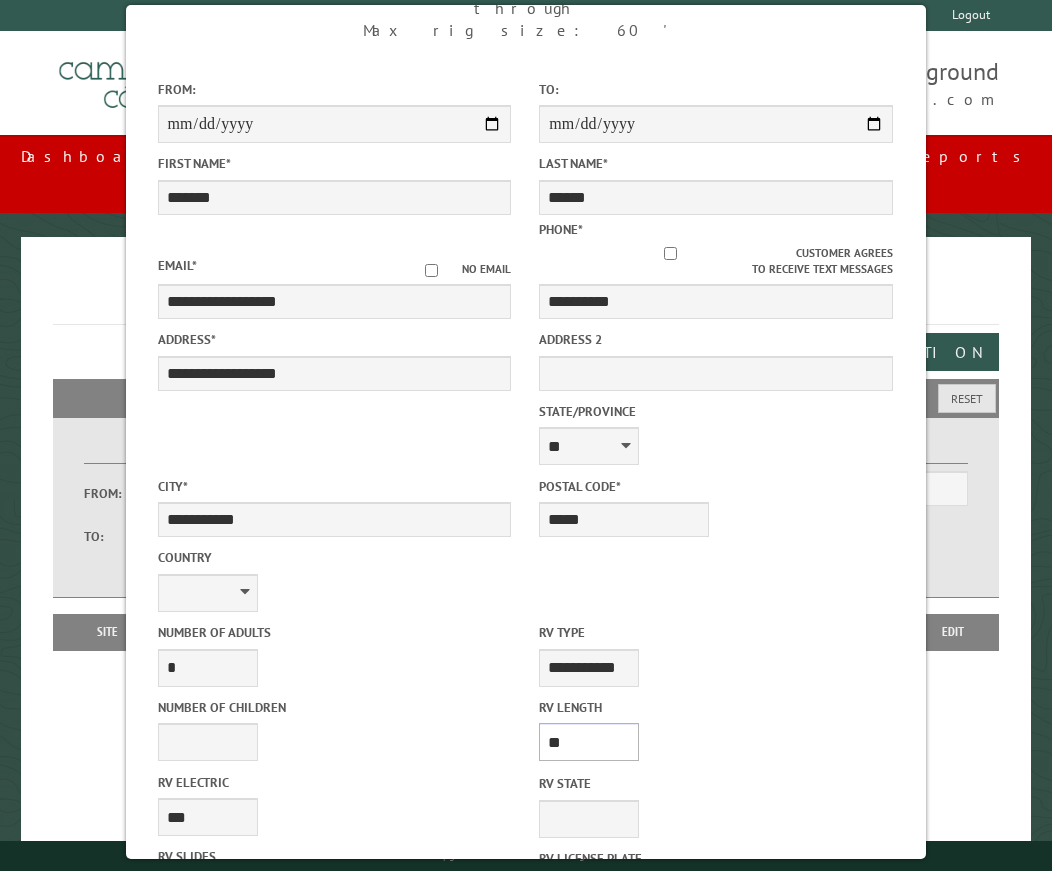 click on "* ** ** ** ** ** ** ** ** ** ** **" at bounding box center (589, 742) 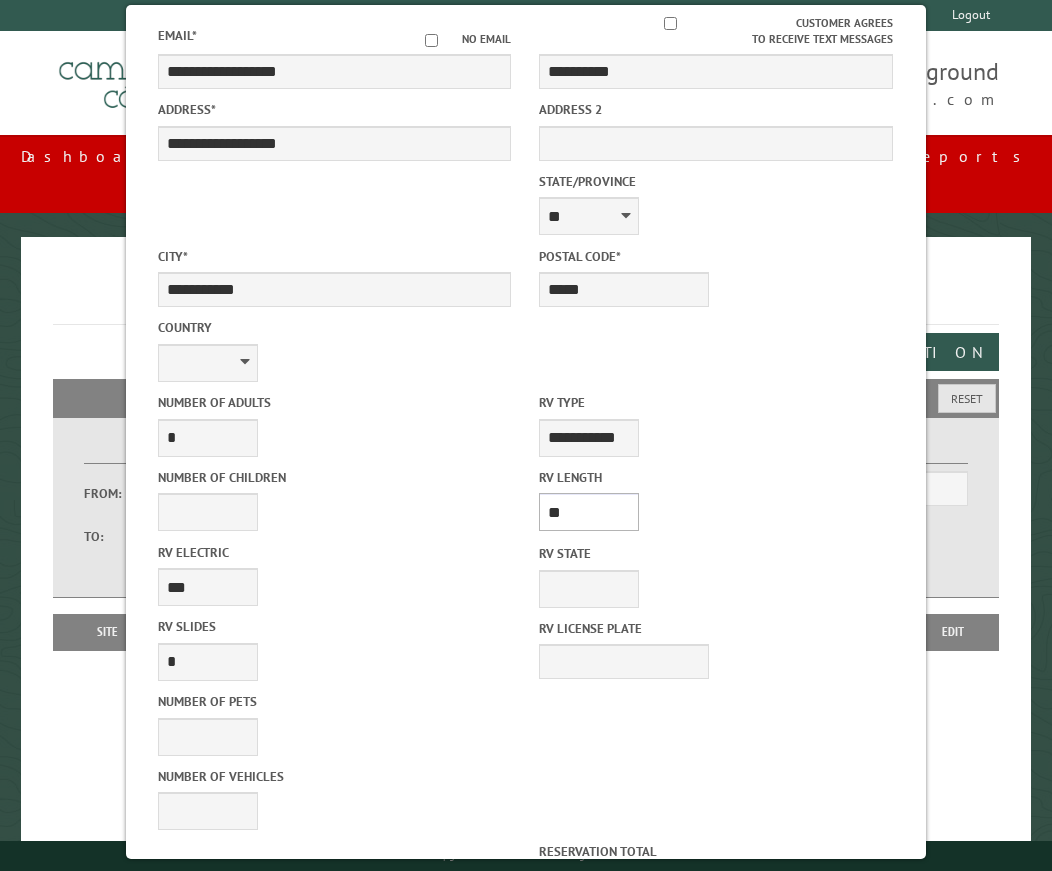 scroll, scrollTop: 459, scrollLeft: 0, axis: vertical 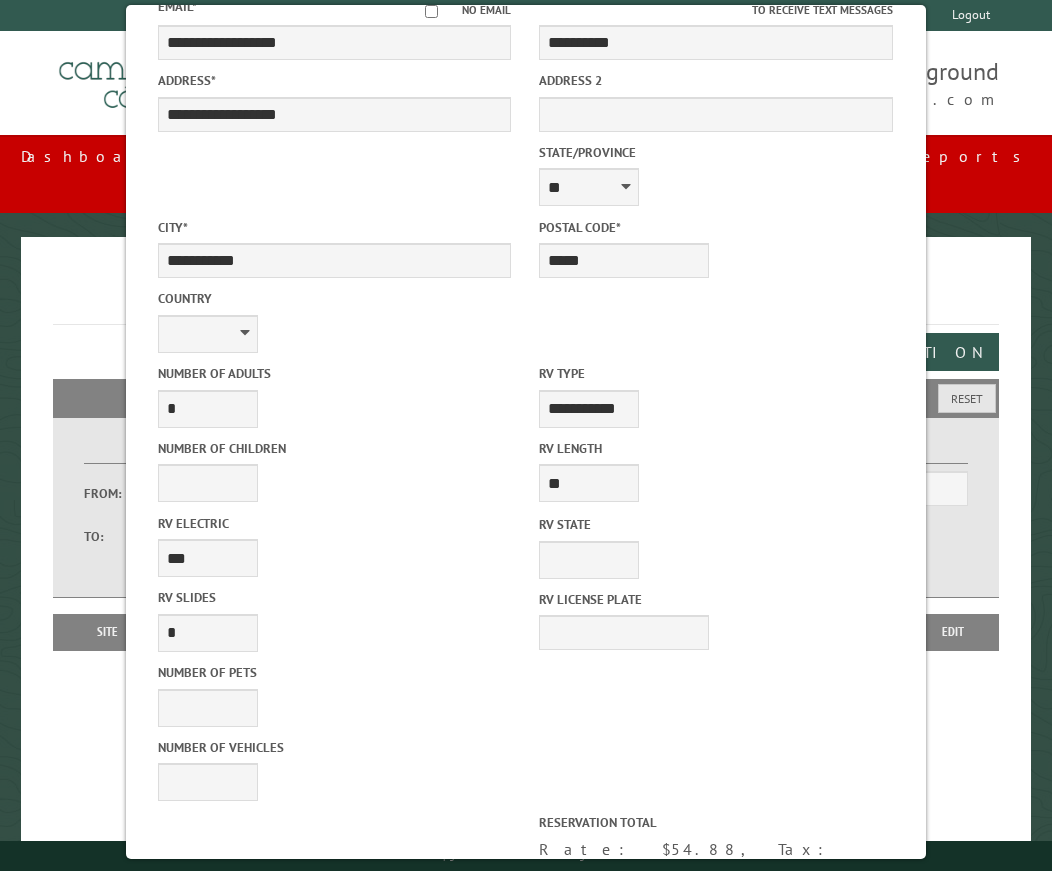 click on "Reserve Now" at bounding box center (435, 1198) 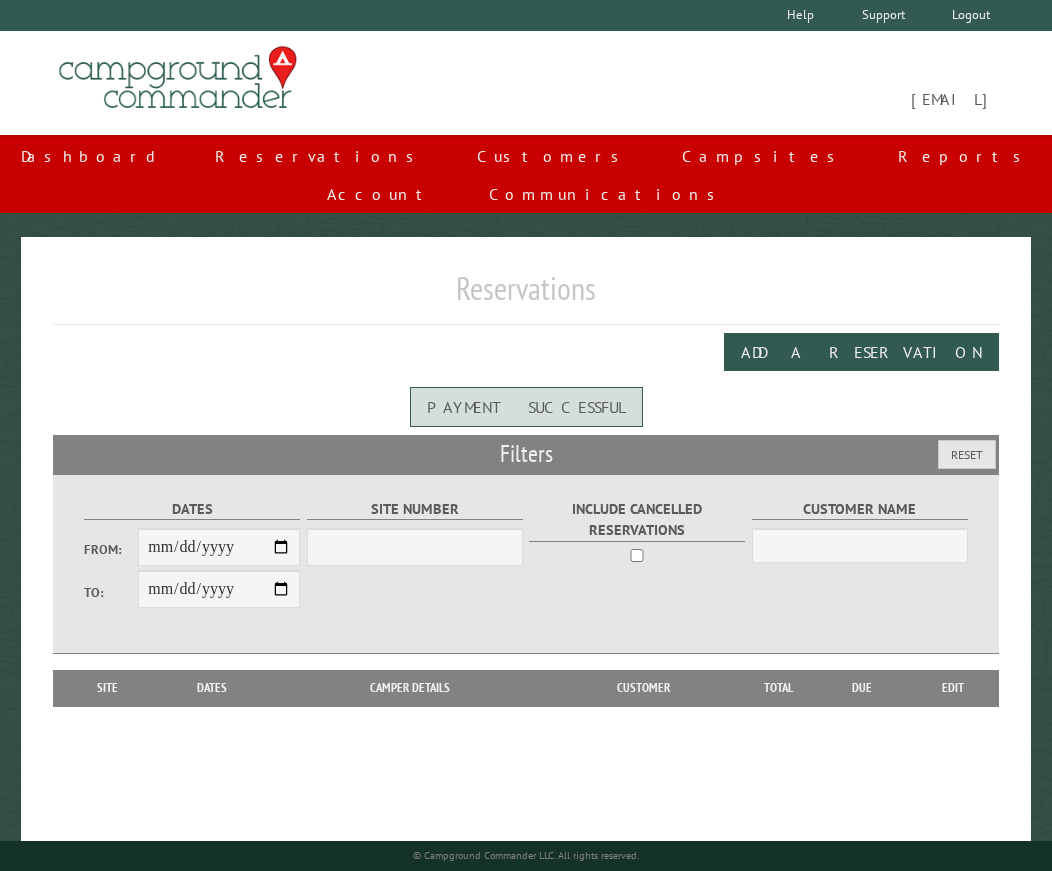 scroll, scrollTop: 0, scrollLeft: 0, axis: both 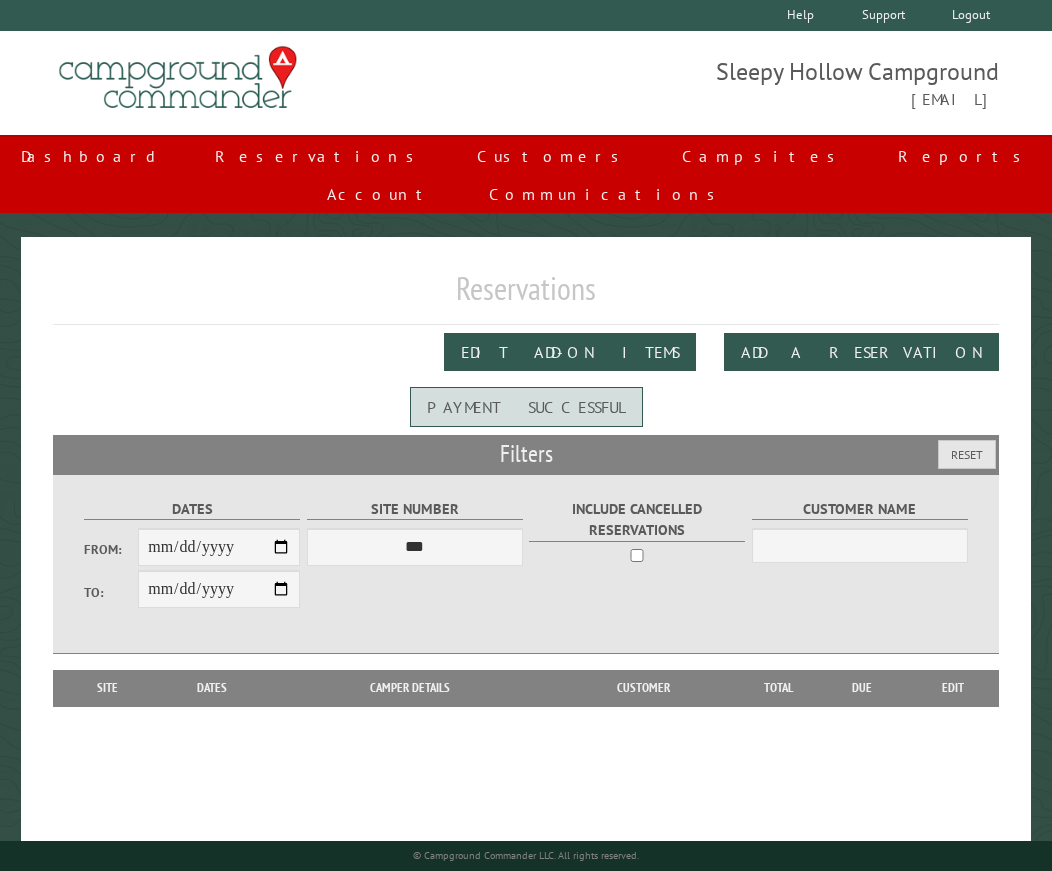 click on "Reservations
Edit Add-on Items
Add a Reservation
Payment successful
Filters  Reset
Dates
From:
To:
Site Number
*** * * * * * * * * * ** *** *** ** ** ** ** ** ** ** ** ** ** *** *** ** ** ** ** ** ** ** ** ** ** *** *** ** ** ** ** ** ** ** ** *** *** ** ** ** ** ** ** *** *** ** ** ** ** ** *** ** ** ** ** ** ** ** ** ** ** ** ** ** ** ** ** ** ** ** ** ** ** ** ** **
Due" at bounding box center [526, 585] 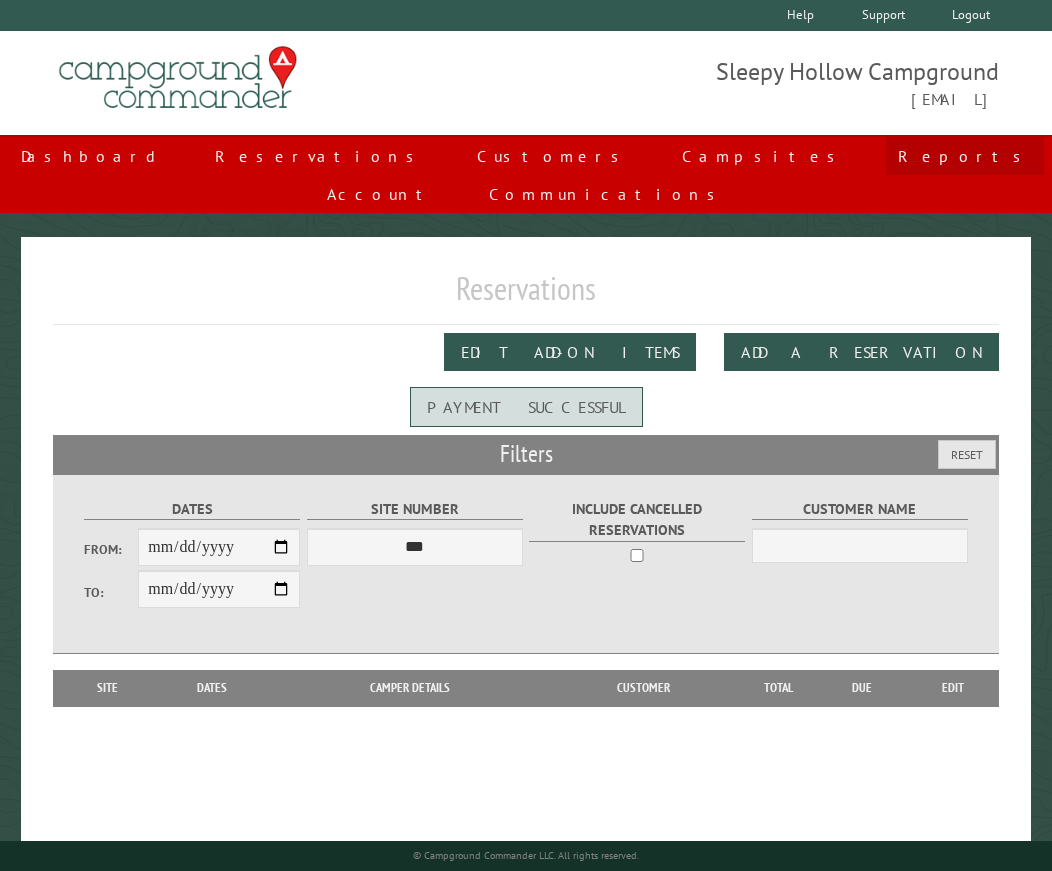 click on "Reports" at bounding box center (965, 156) 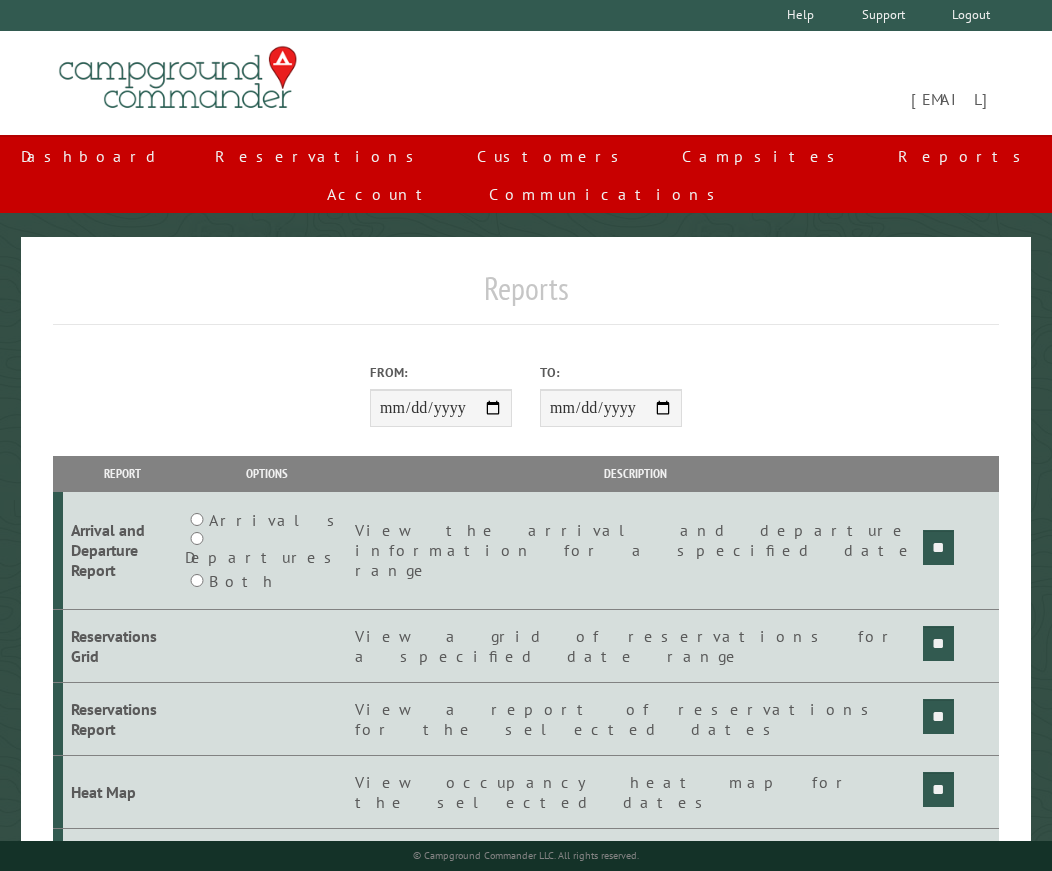 scroll, scrollTop: 0, scrollLeft: 0, axis: both 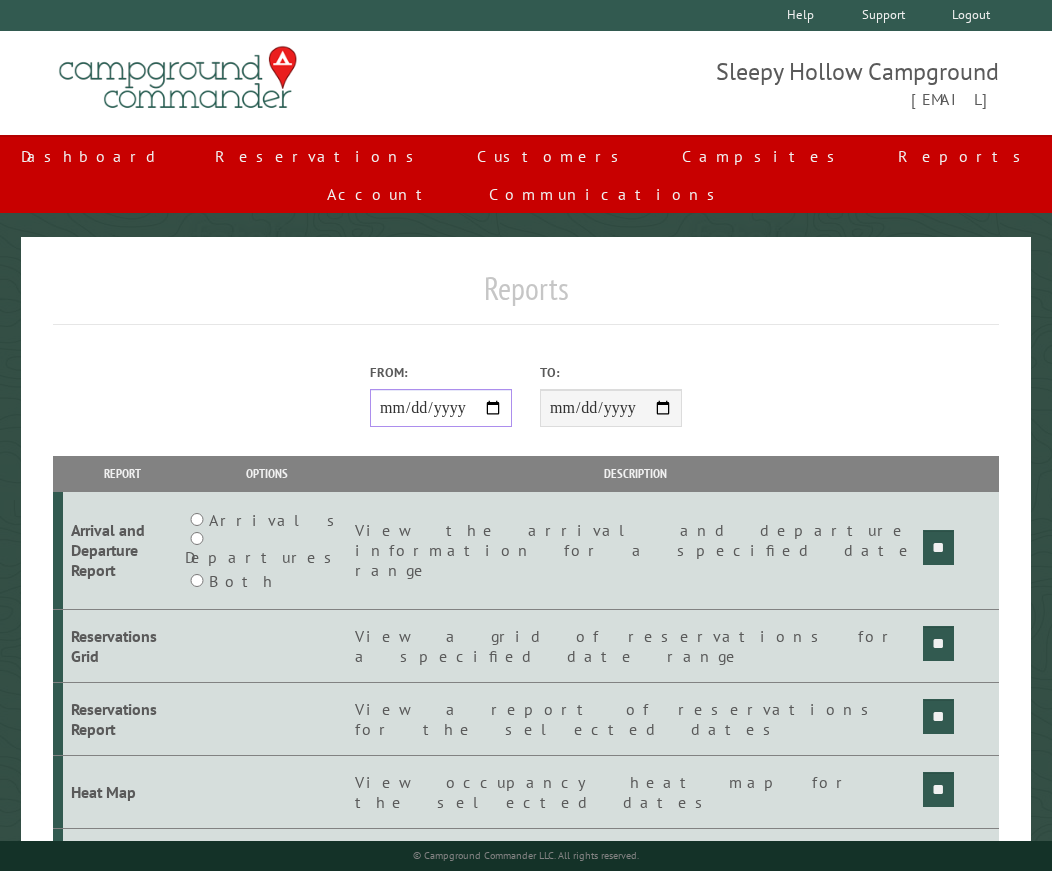 click on "From:" at bounding box center [441, 408] 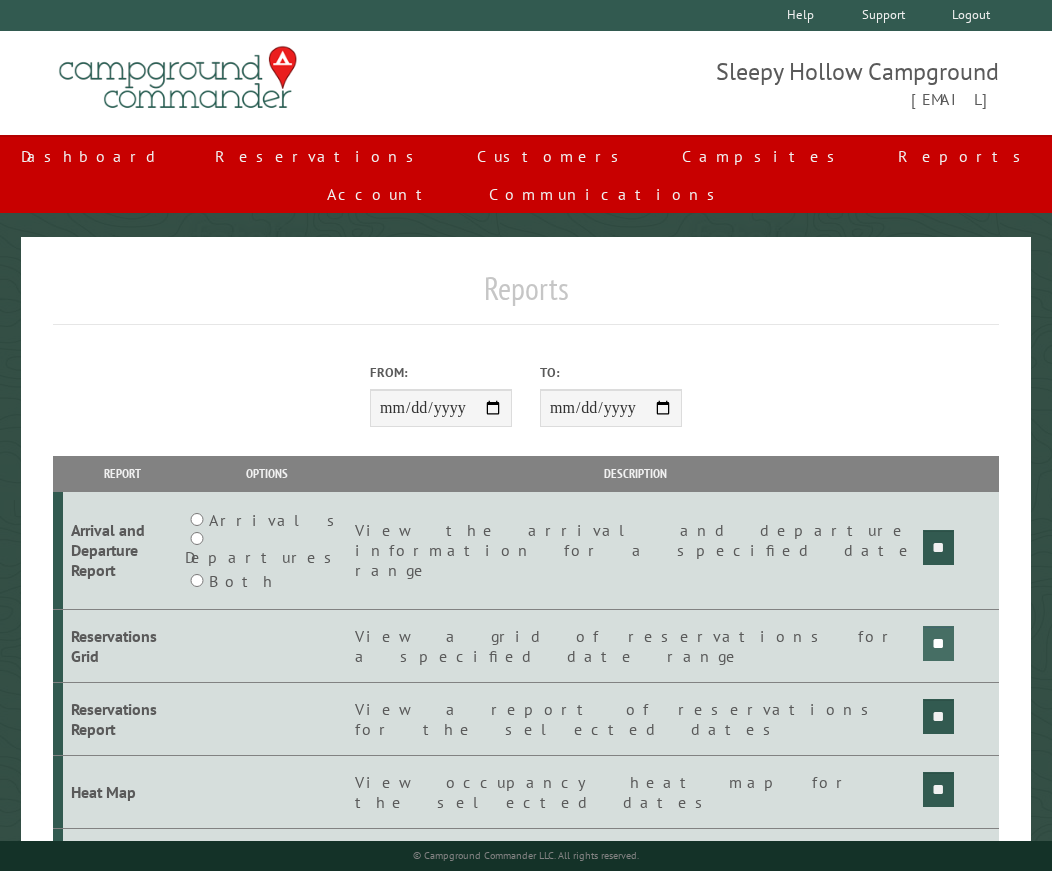 click on "**" at bounding box center [938, 547] 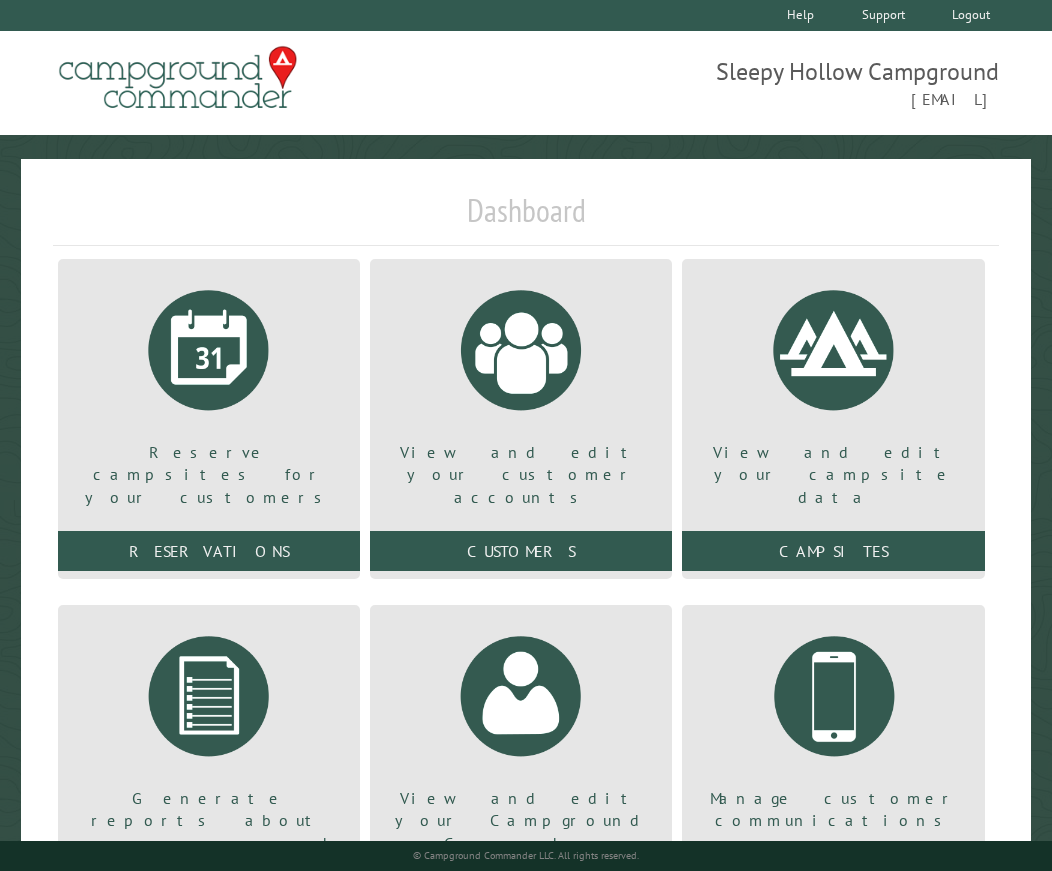 scroll, scrollTop: 0, scrollLeft: 0, axis: both 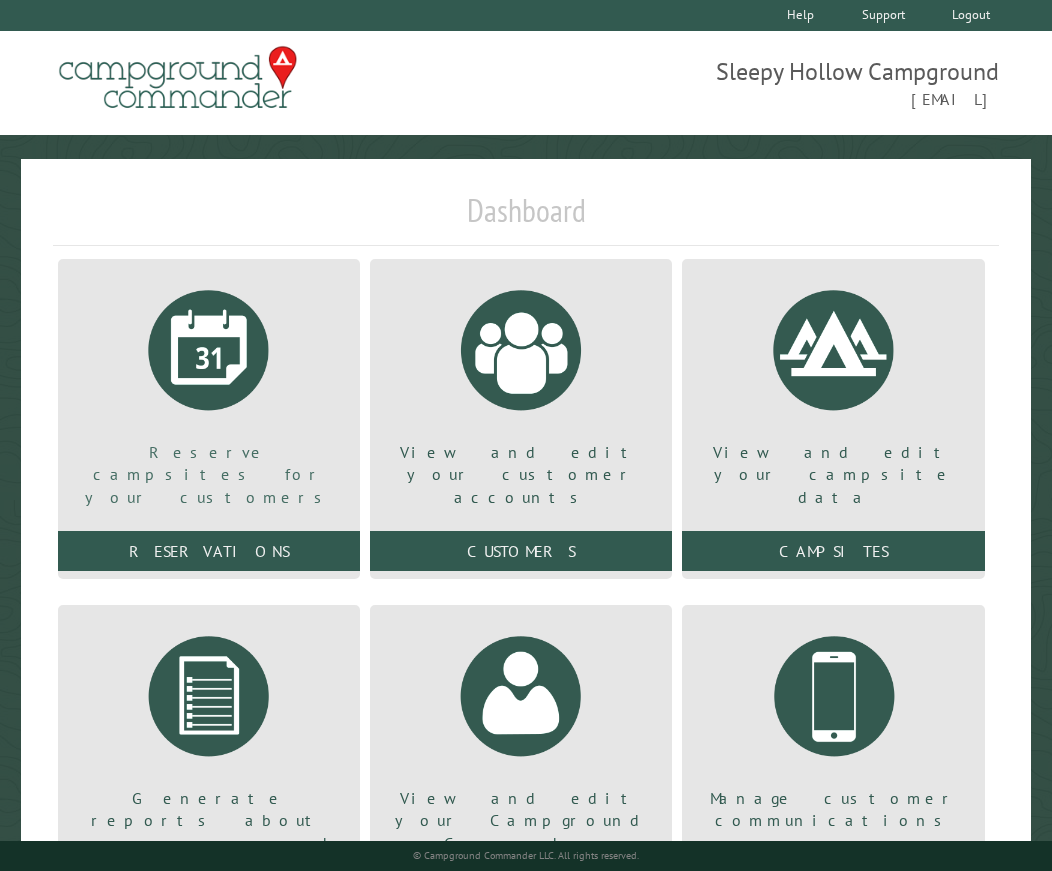 click at bounding box center [209, 350] 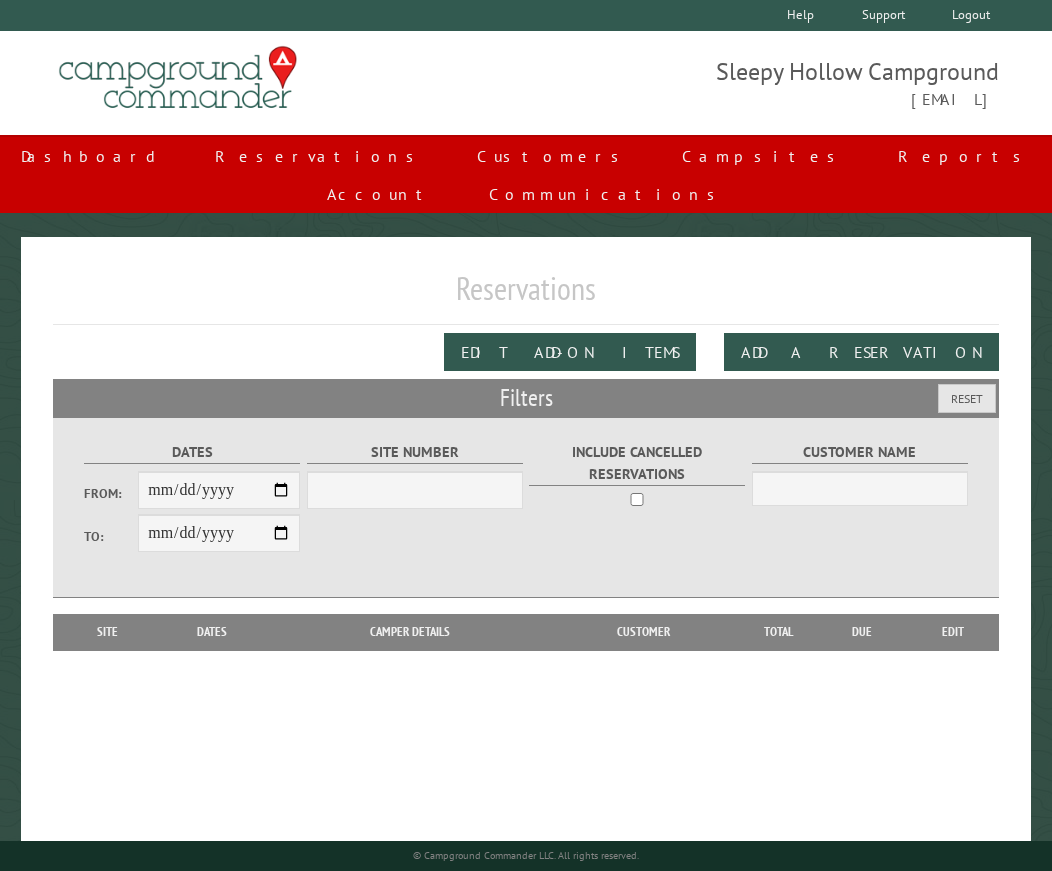 scroll, scrollTop: 0, scrollLeft: 0, axis: both 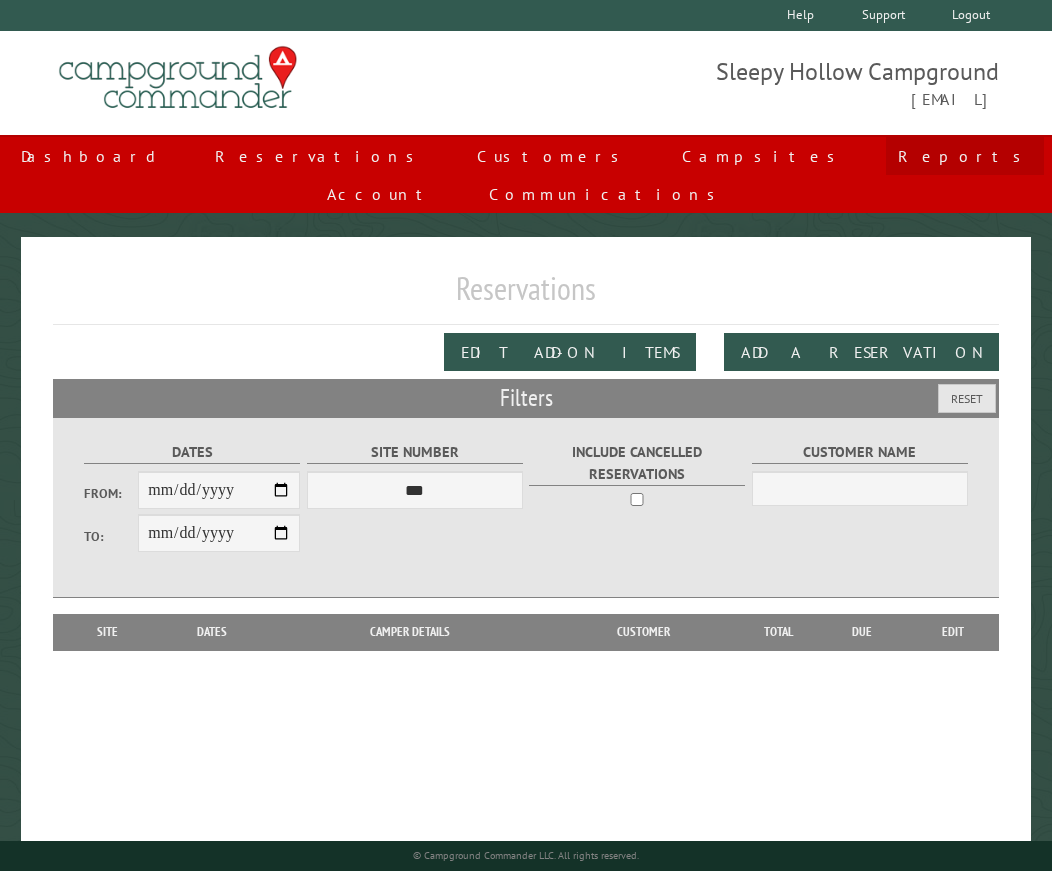 click on "Reports" at bounding box center (965, 156) 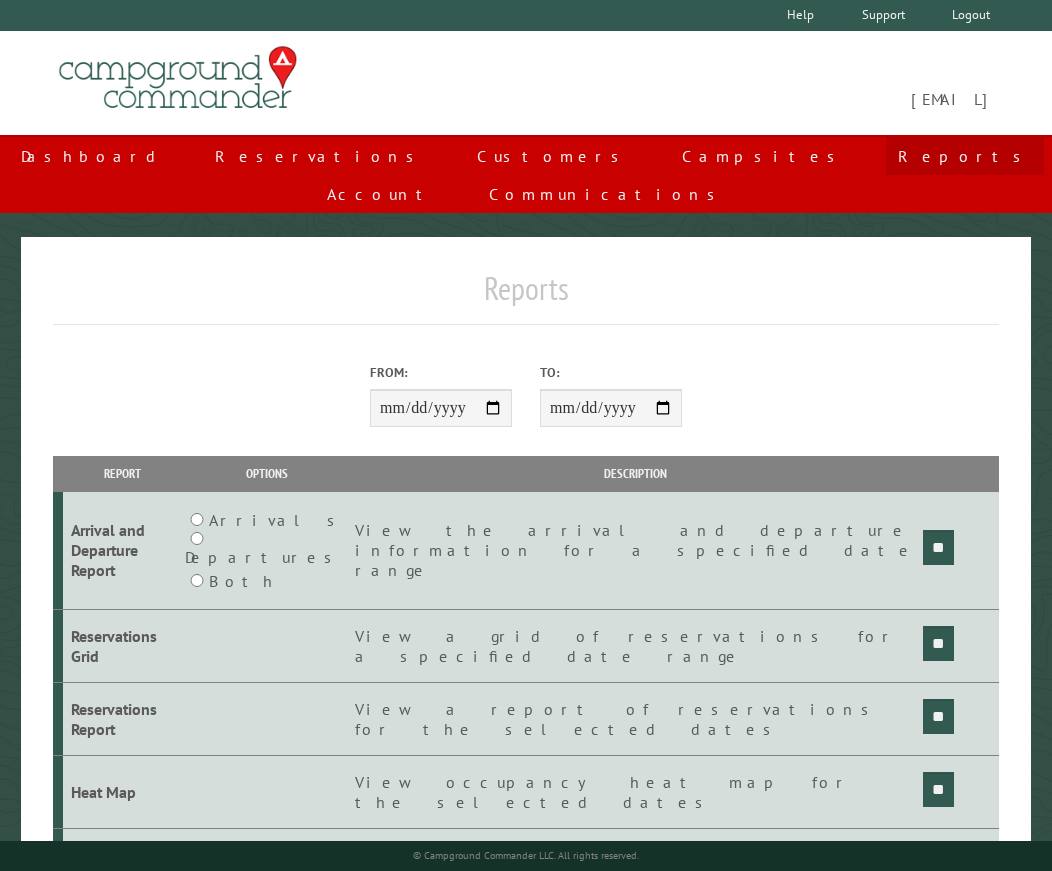 scroll, scrollTop: 0, scrollLeft: 0, axis: both 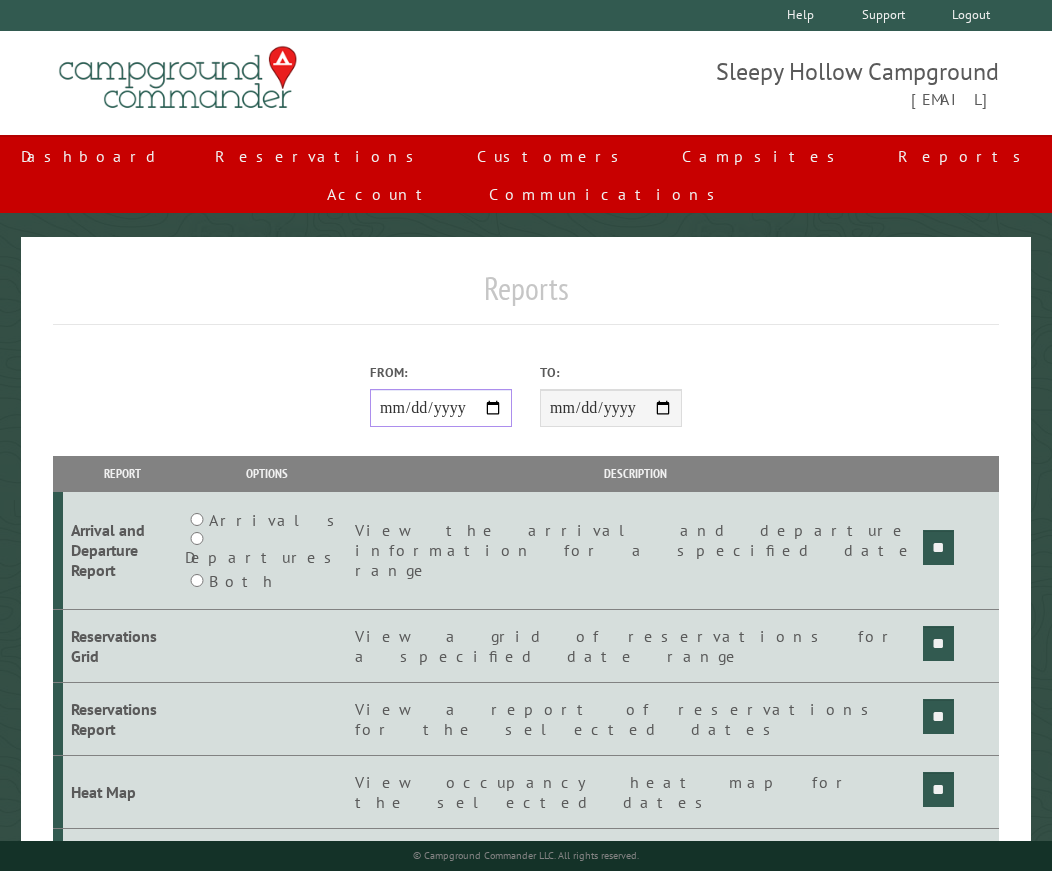click on "From:" at bounding box center [441, 408] 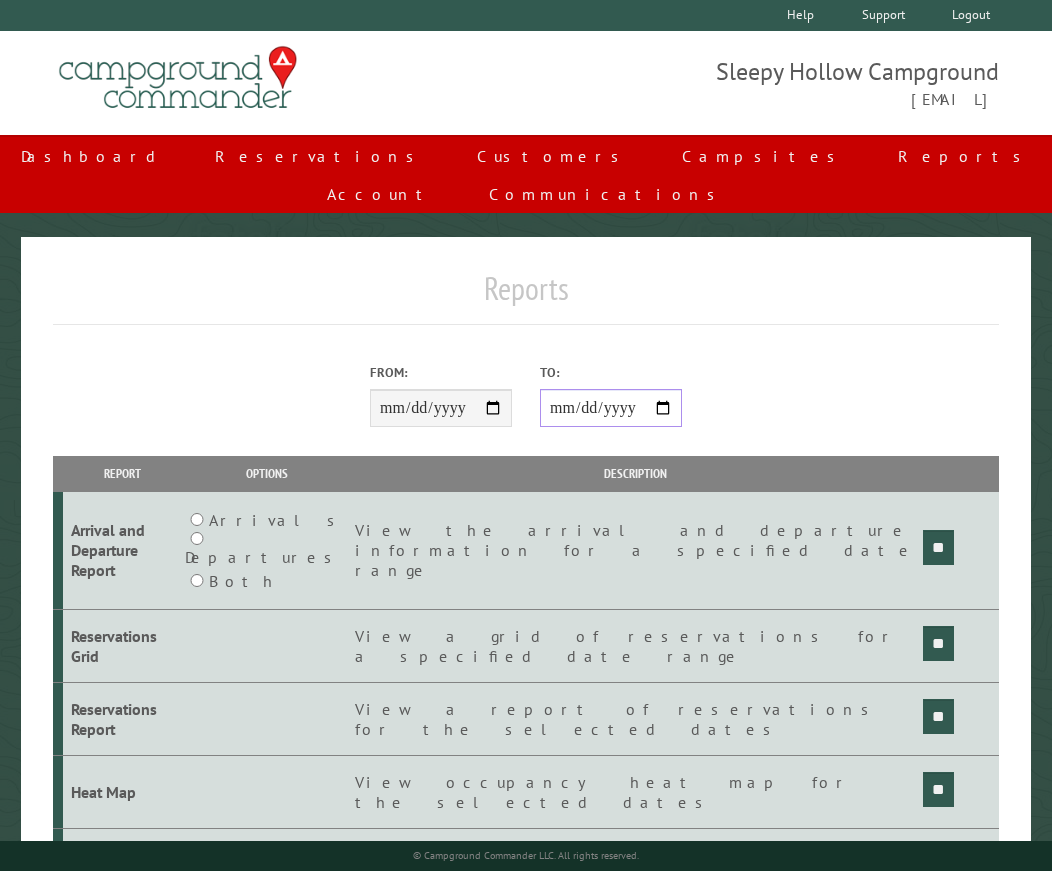 click on "**********" at bounding box center (611, 408) 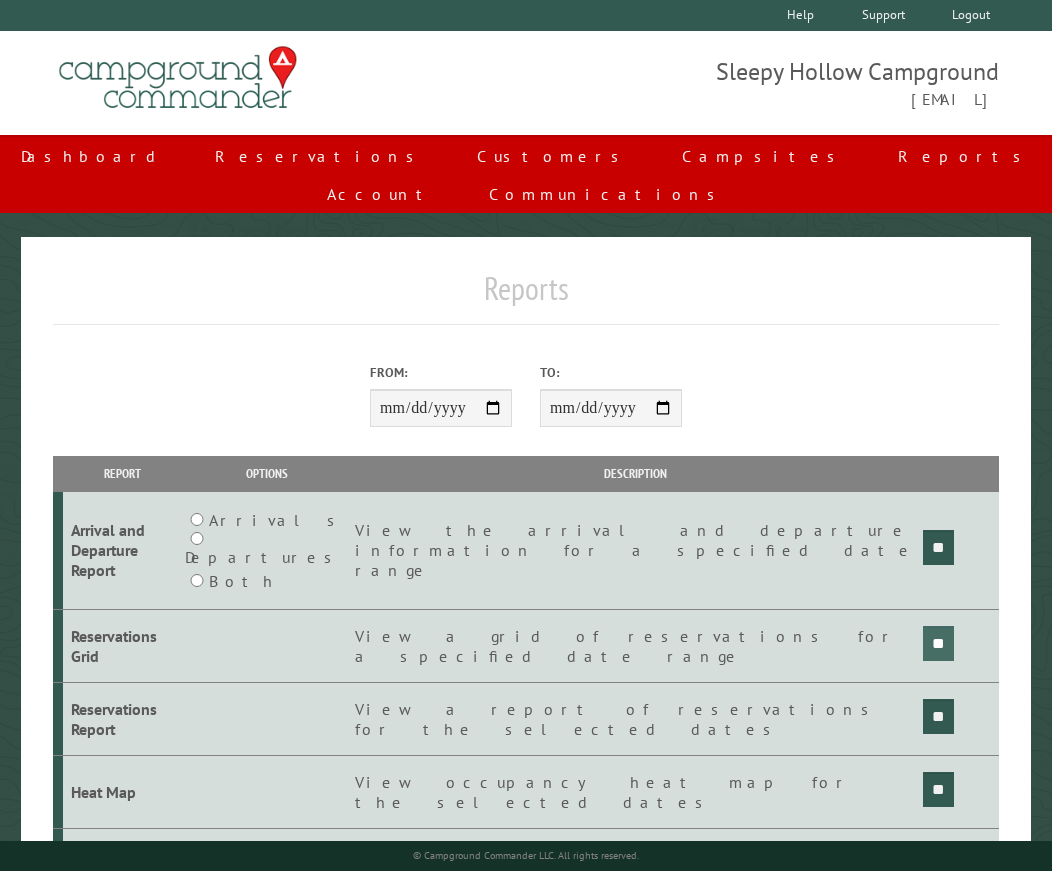 click on "**" at bounding box center [938, 547] 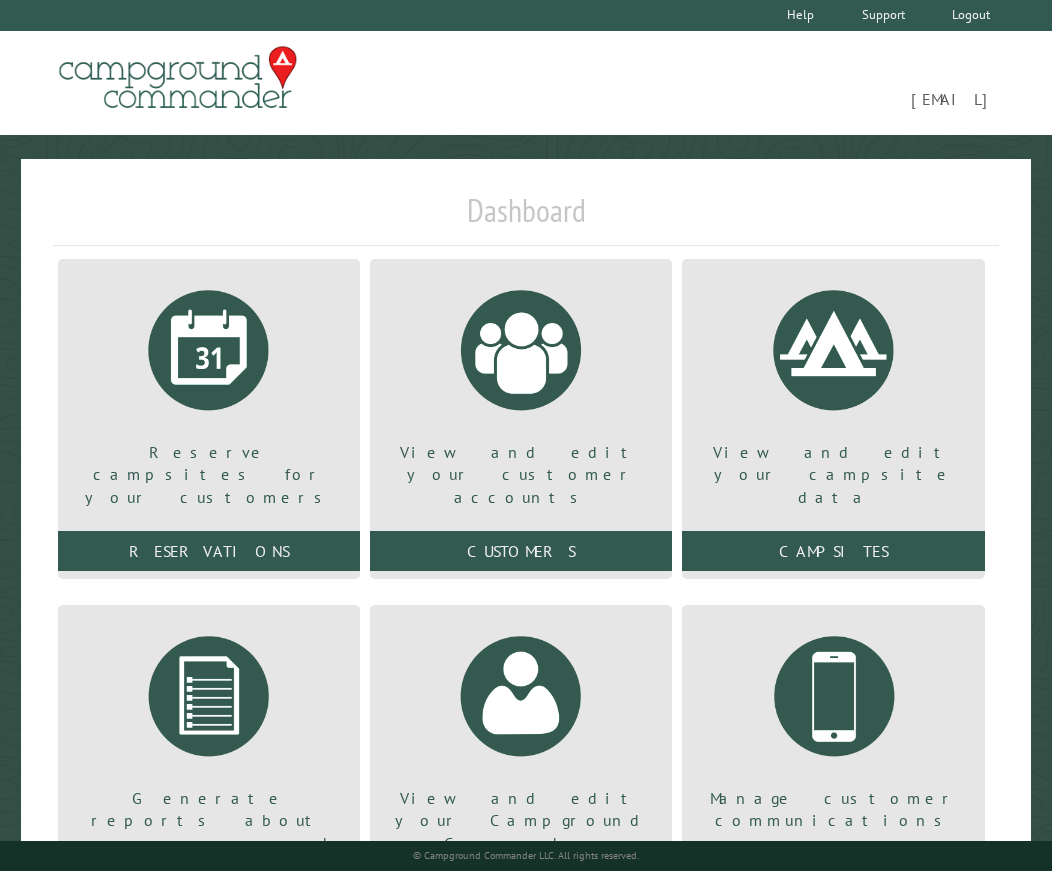 scroll, scrollTop: 0, scrollLeft: 0, axis: both 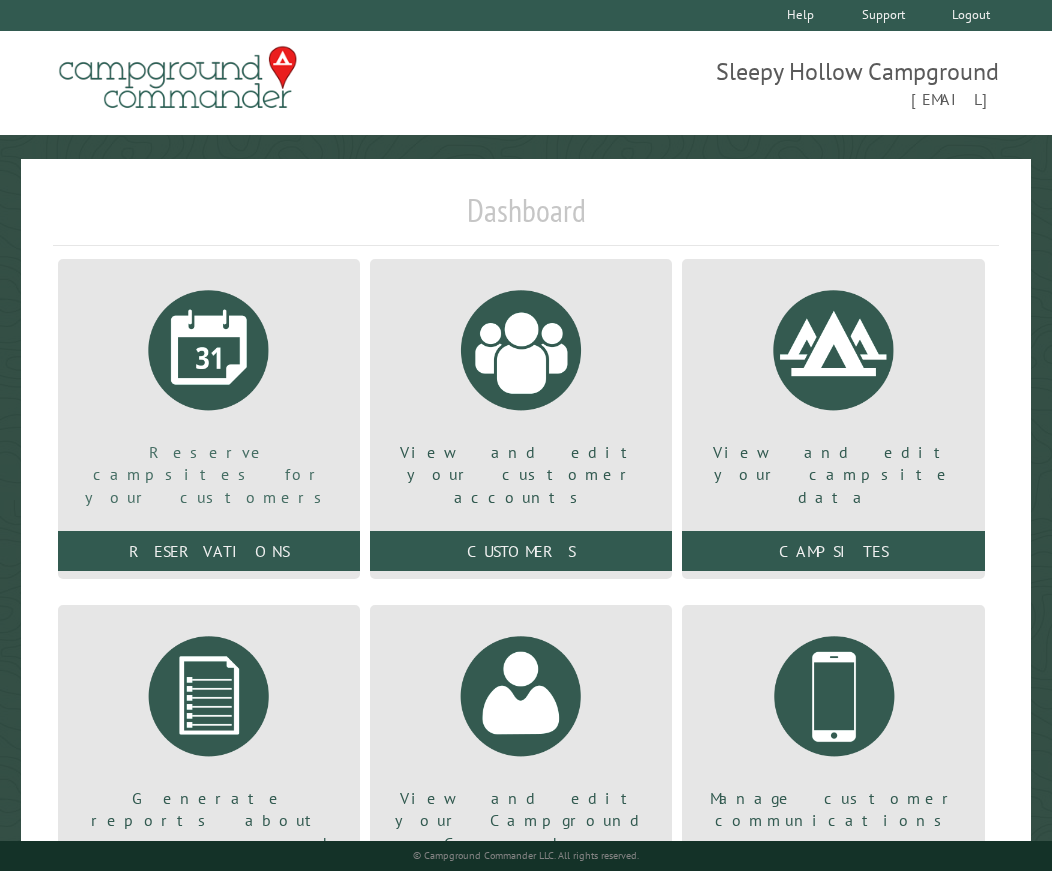 click at bounding box center [209, 350] 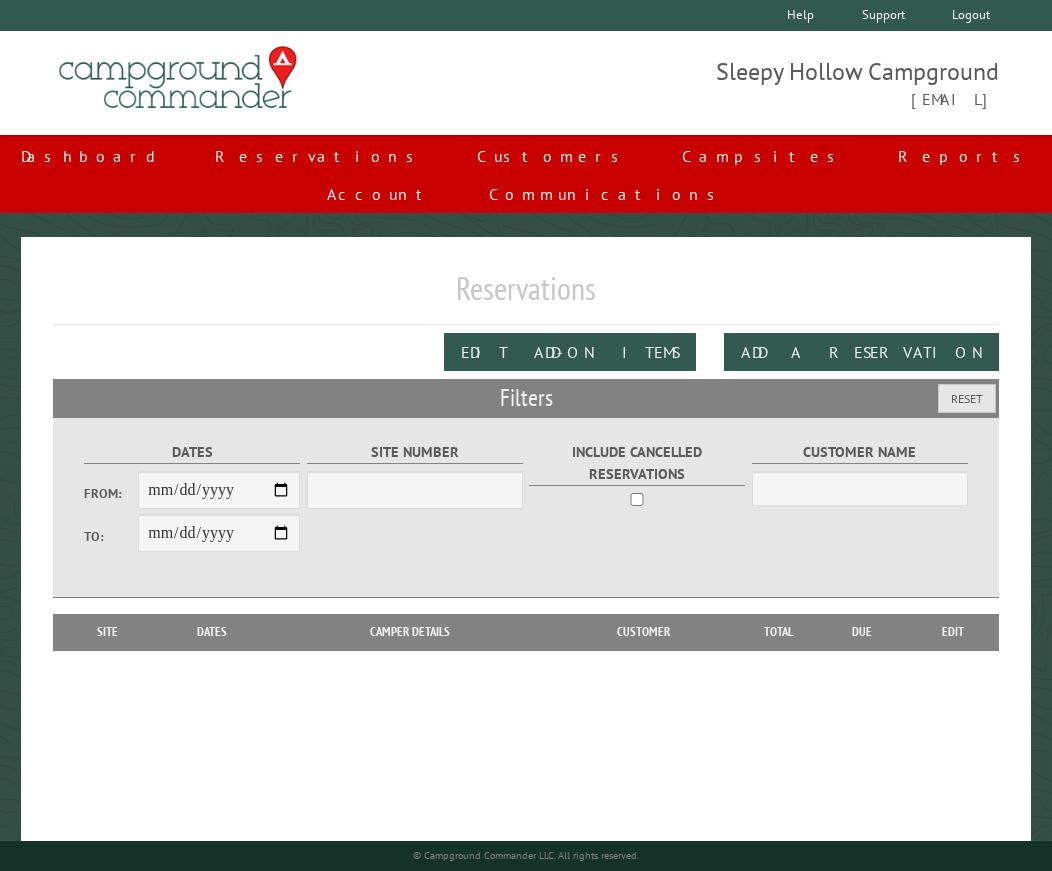 scroll, scrollTop: 0, scrollLeft: 0, axis: both 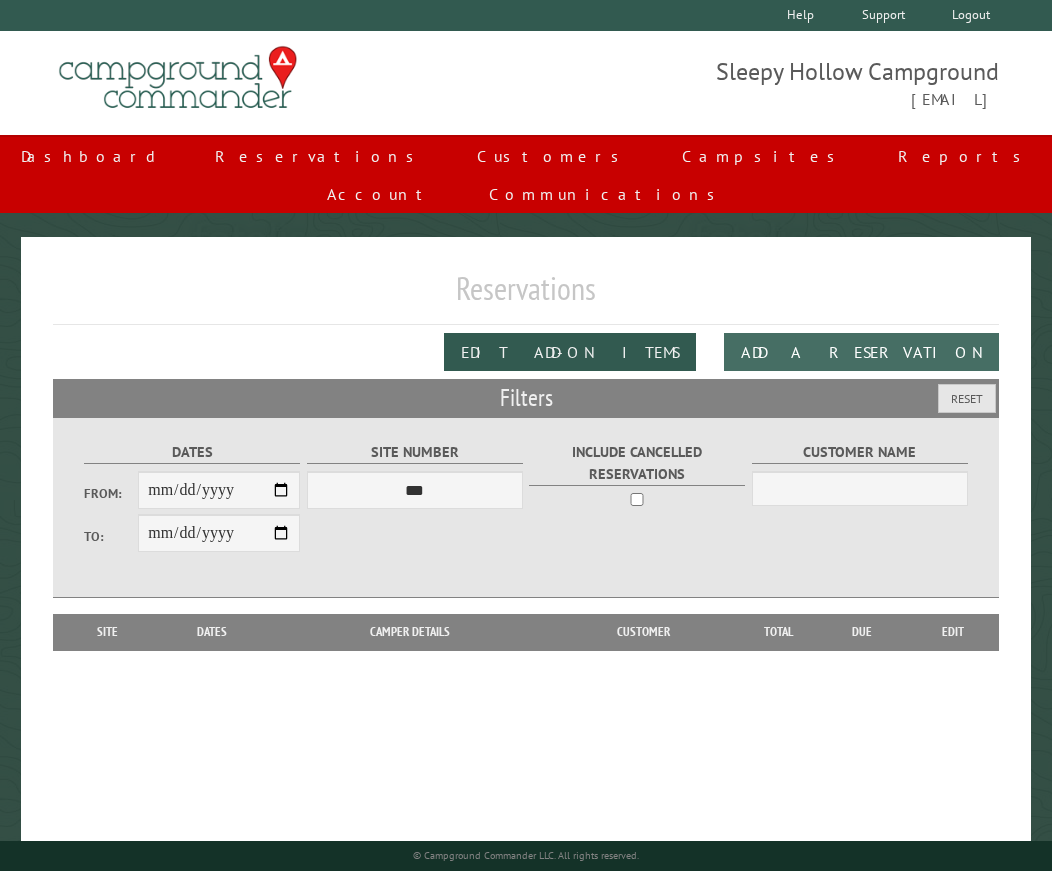 click on "Add a Reservation" at bounding box center (861, 352) 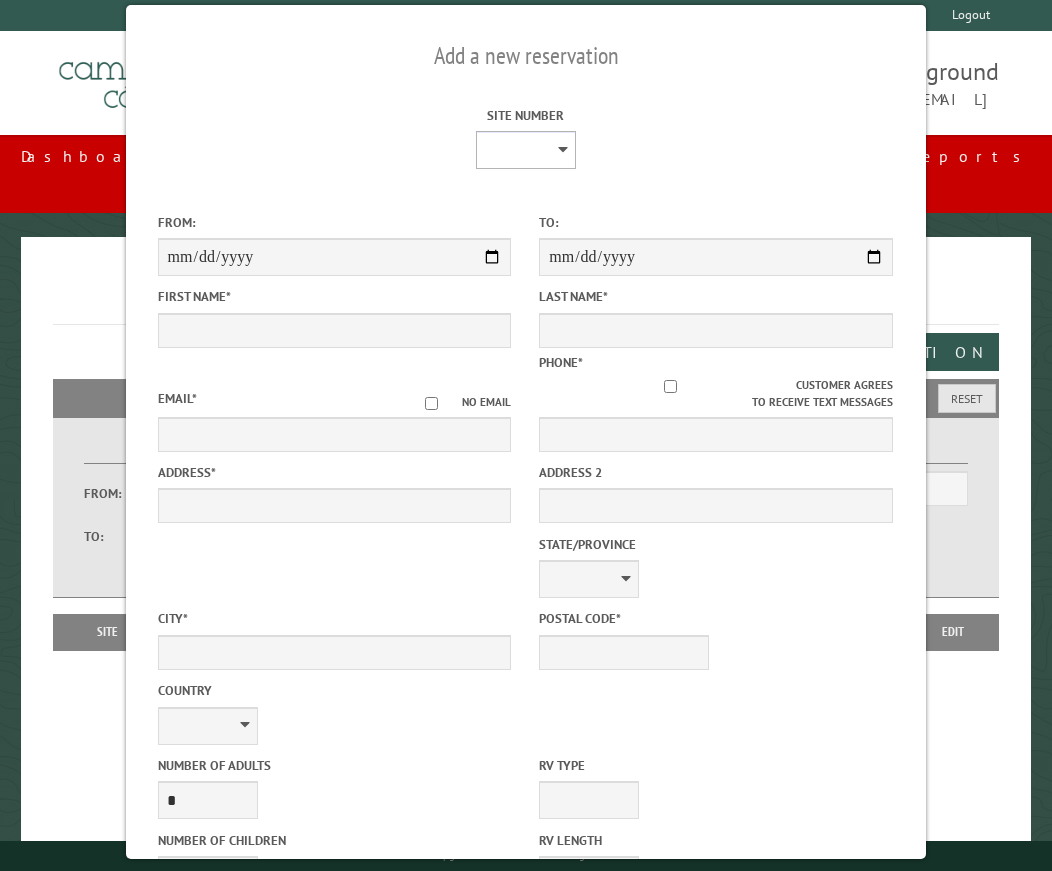 click on "* * * * * * * * * ** *** *** ** ** ** ** ** ** ** ** ** ** *** *** ** ** ** ** ** ** ** ** ** ** *** *** ** ** ** ** ** ** ** ** *** *** ** ** ** ** ** ** *** *** ** ** ** ** ** *** ** ** ** ** ** ** ** ** ** ** ** ** ** ** ** ** ** ** ** ** ** ** ** ** **" at bounding box center [526, 150] 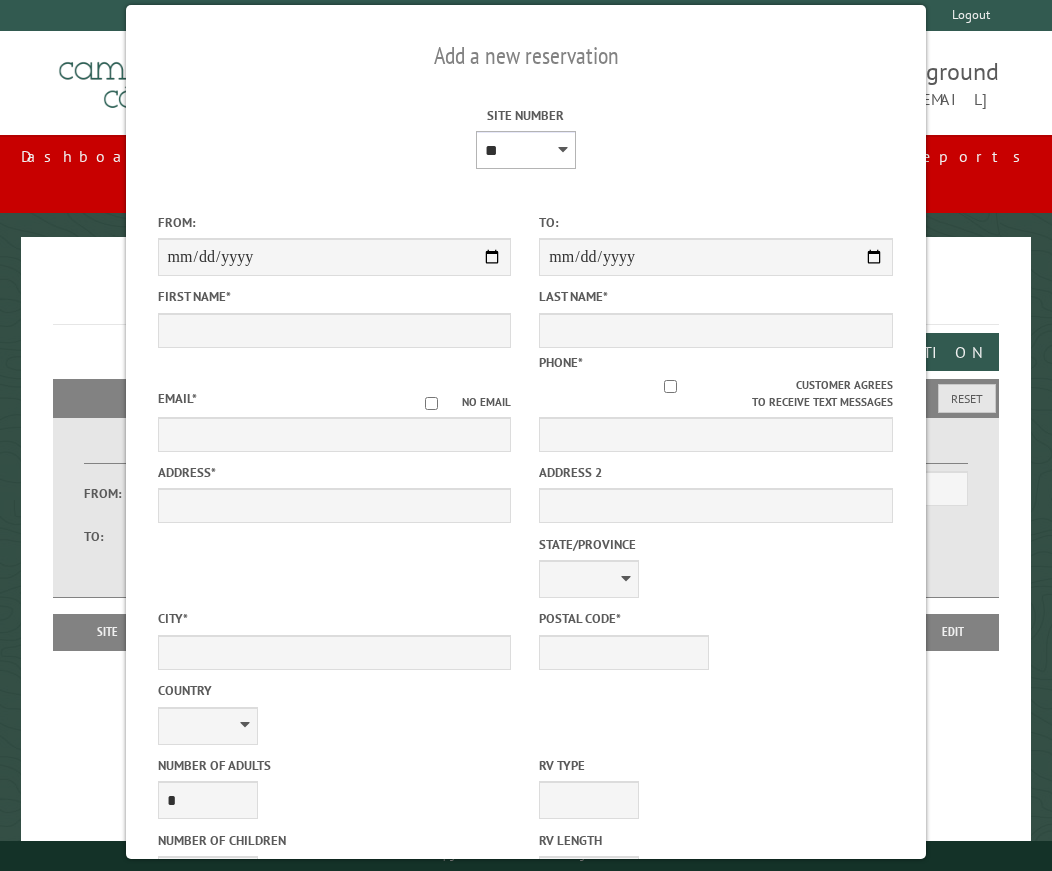 click on "* * * * * * * * * ** *** *** ** ** ** ** ** ** ** ** ** ** *** *** ** ** ** ** ** ** ** ** ** ** *** *** ** ** ** ** ** ** ** ** *** *** ** ** ** ** ** ** *** *** ** ** ** ** ** *** ** ** ** ** ** ** ** ** ** ** ** ** ** ** ** ** ** ** ** ** ** ** ** ** **" at bounding box center [526, 150] 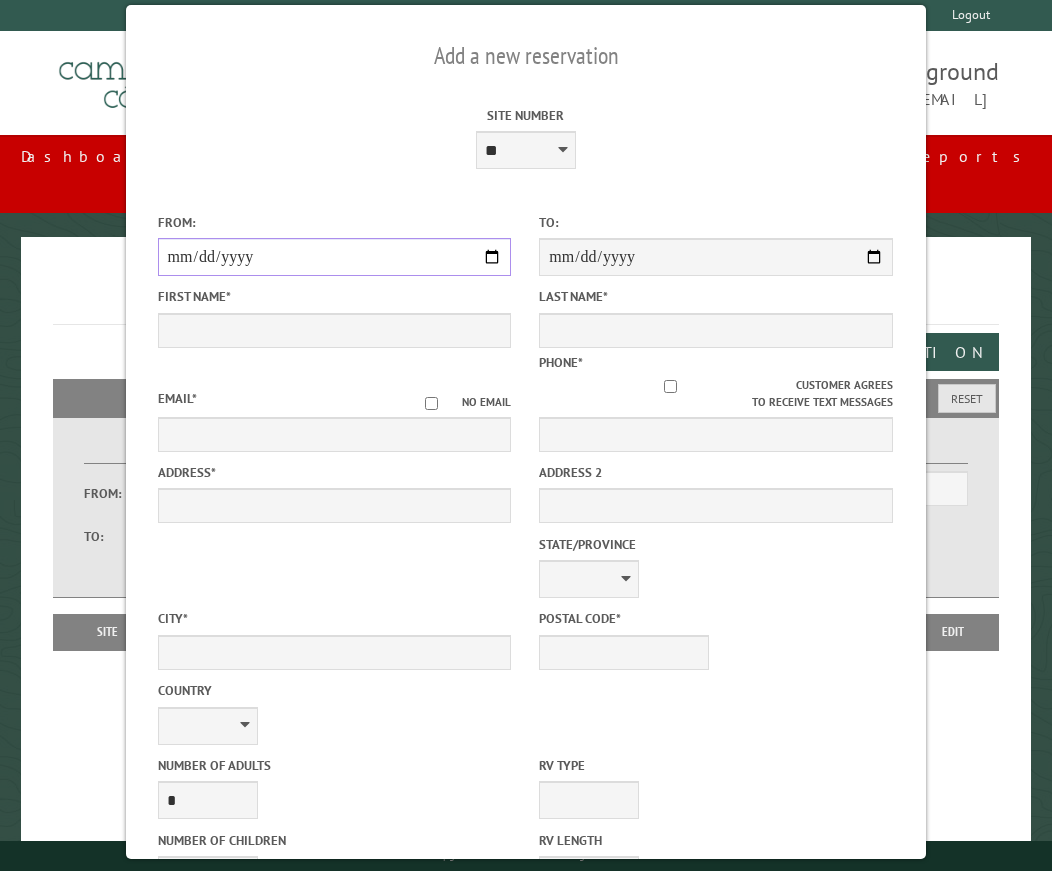 click on "From:" at bounding box center (335, 257) 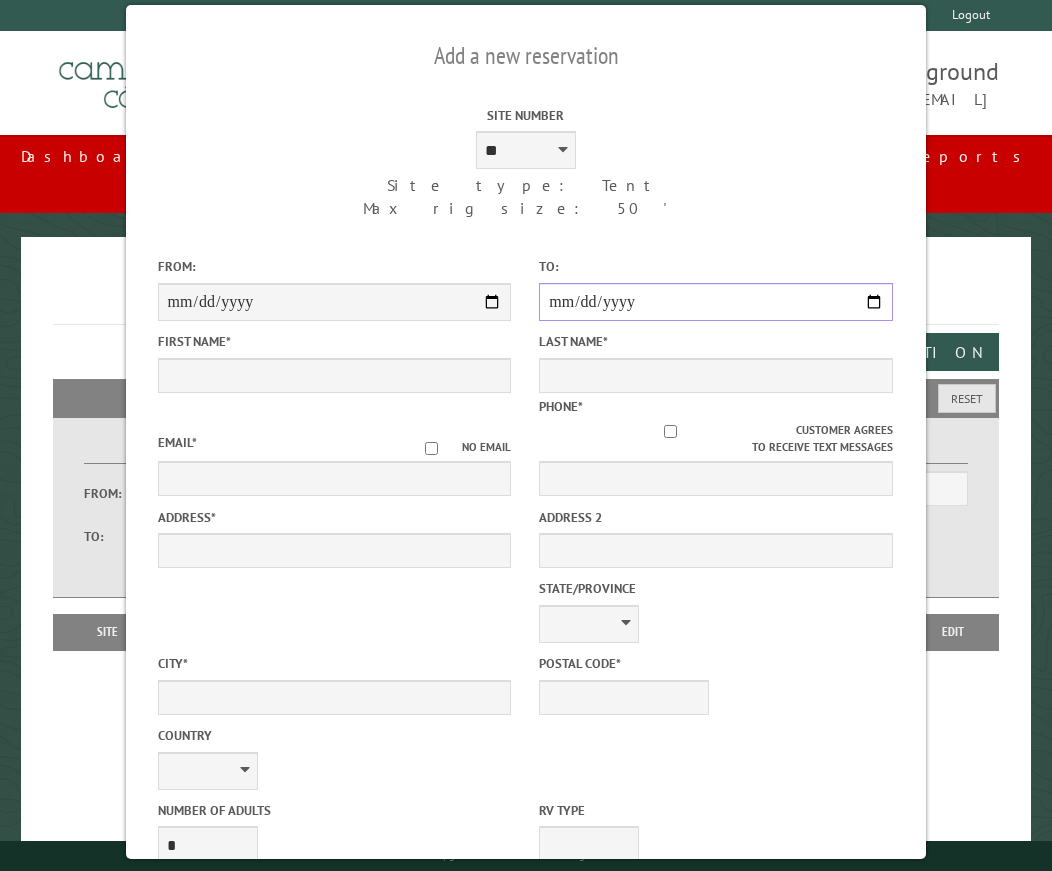 click on "**********" at bounding box center [716, 302] 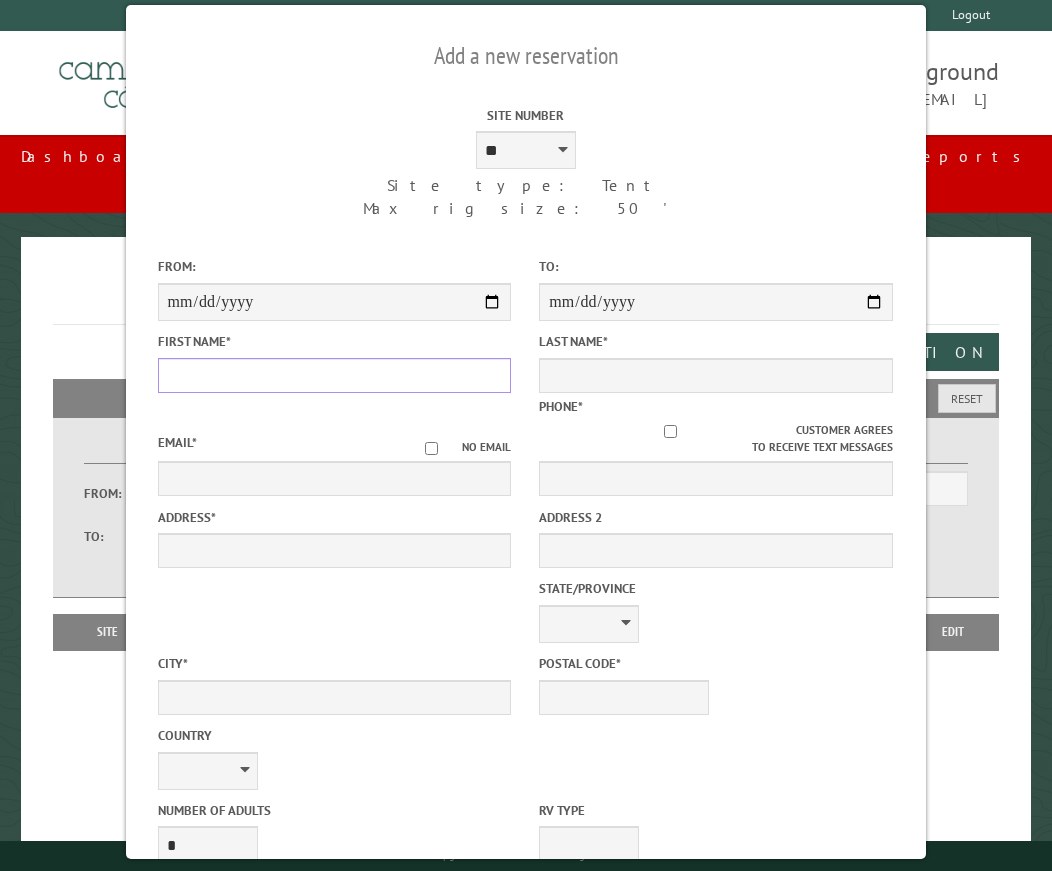 click on "First Name *" at bounding box center (335, 375) 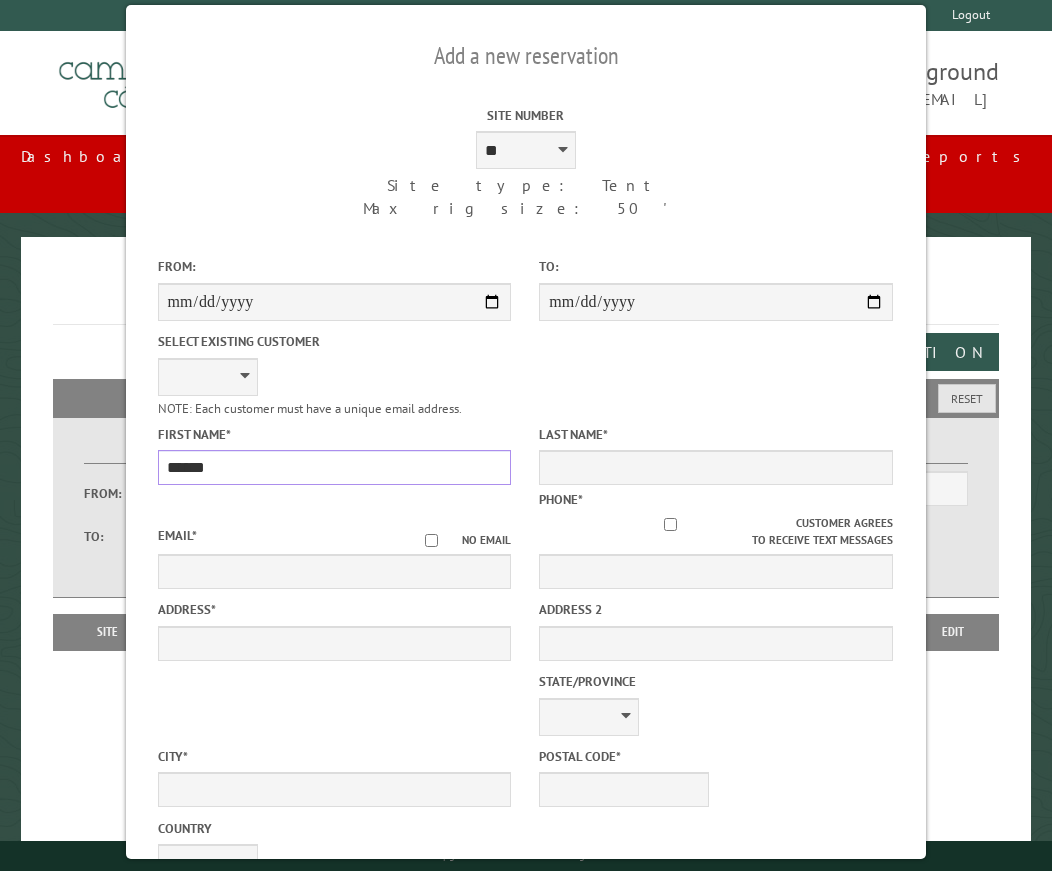 type on "******" 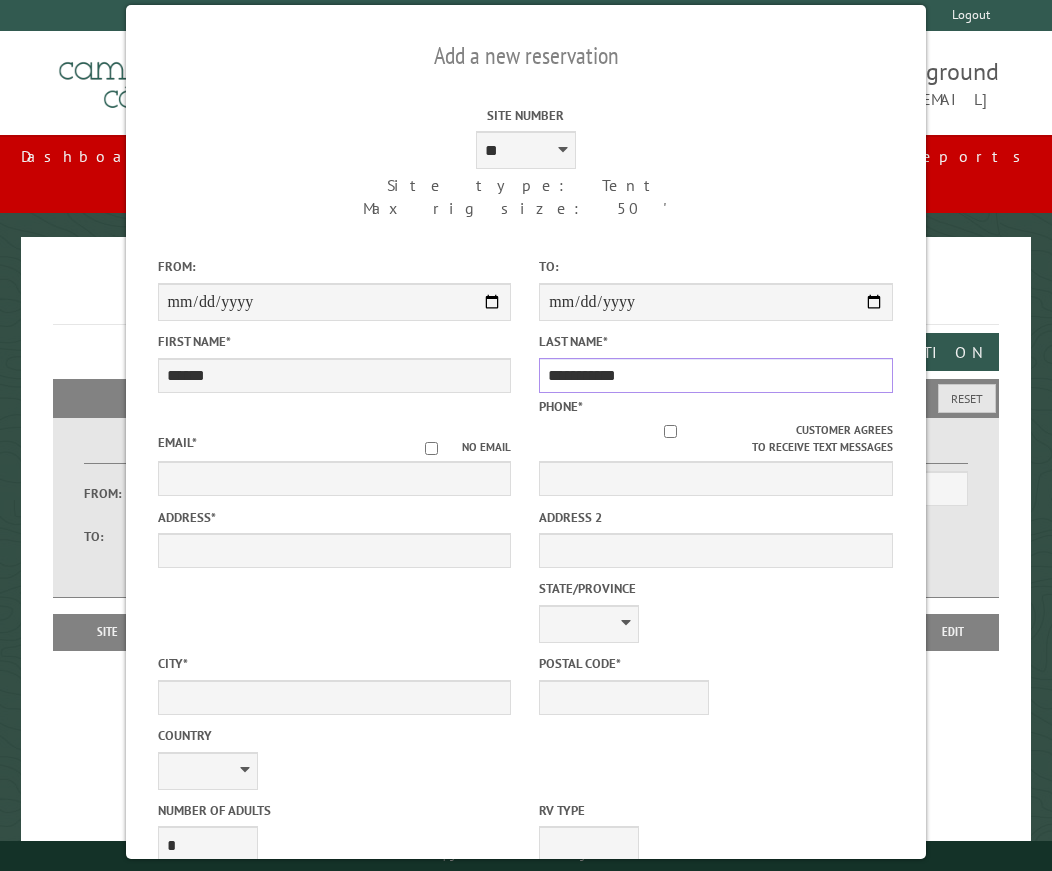 type on "**********" 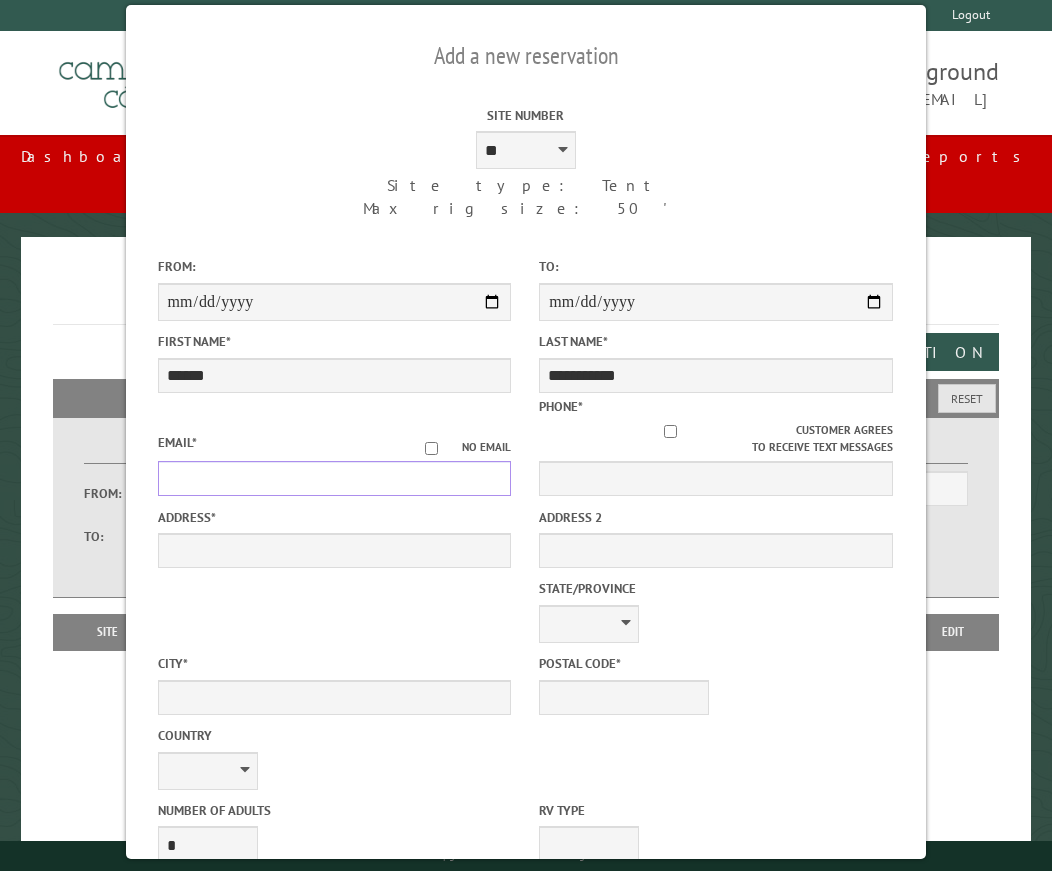 click on "Email *" at bounding box center [335, 478] 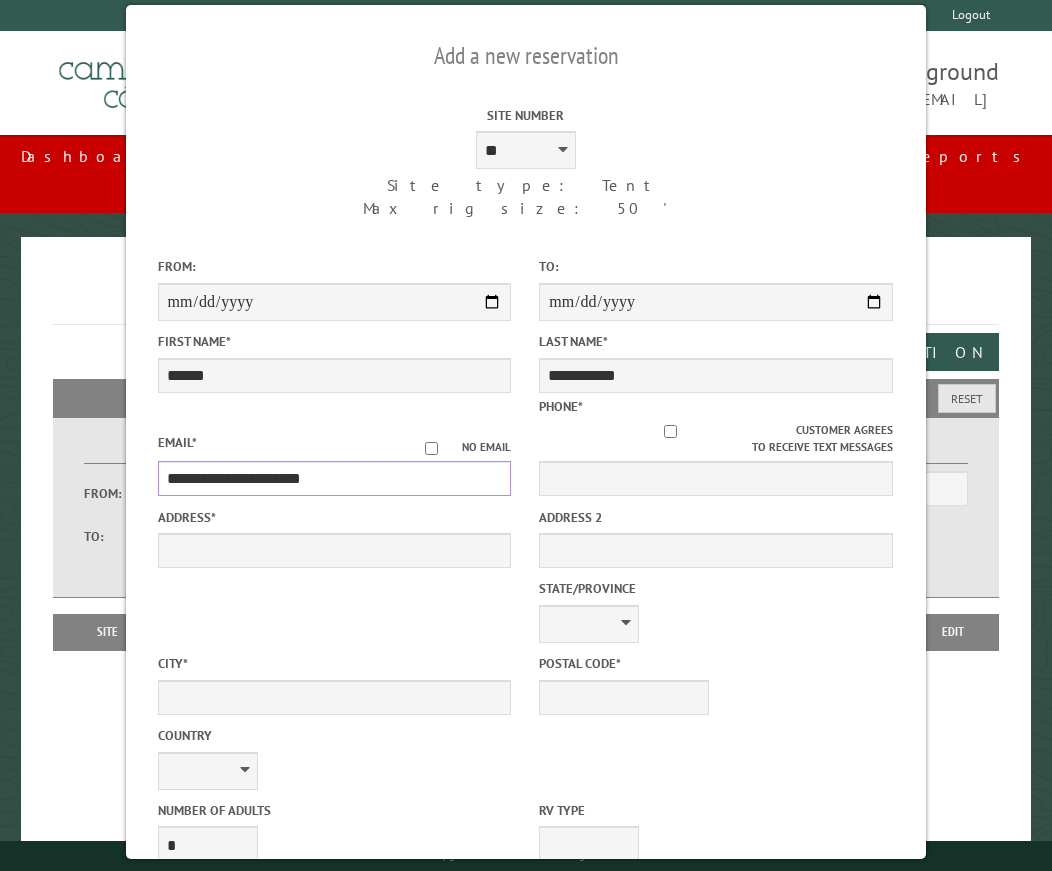 type on "**********" 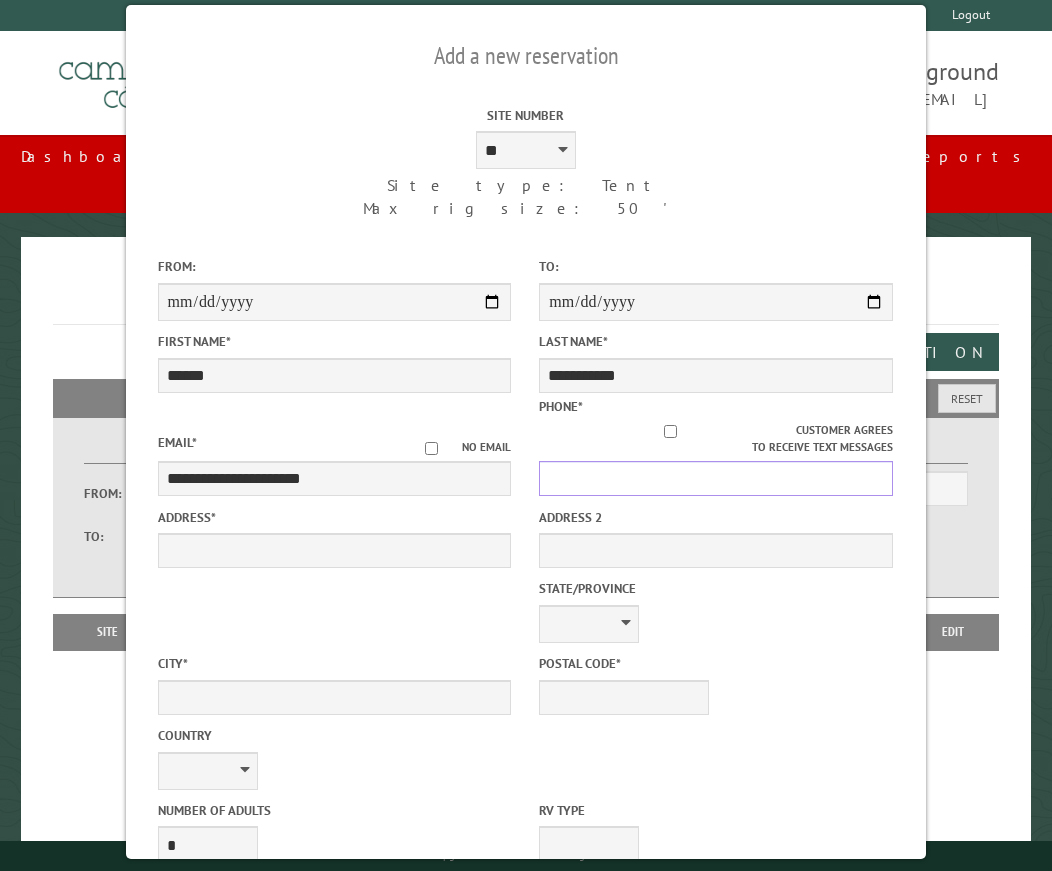 click on "Phone *" at bounding box center [716, 478] 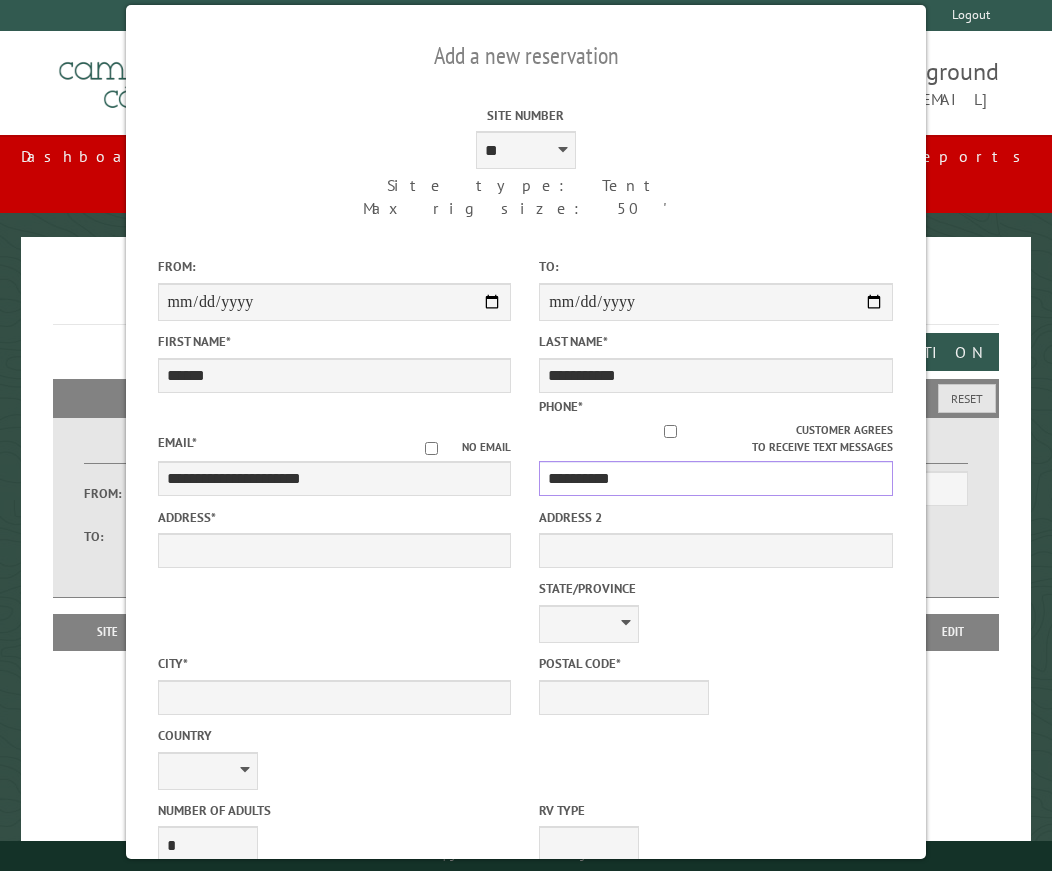 type on "**********" 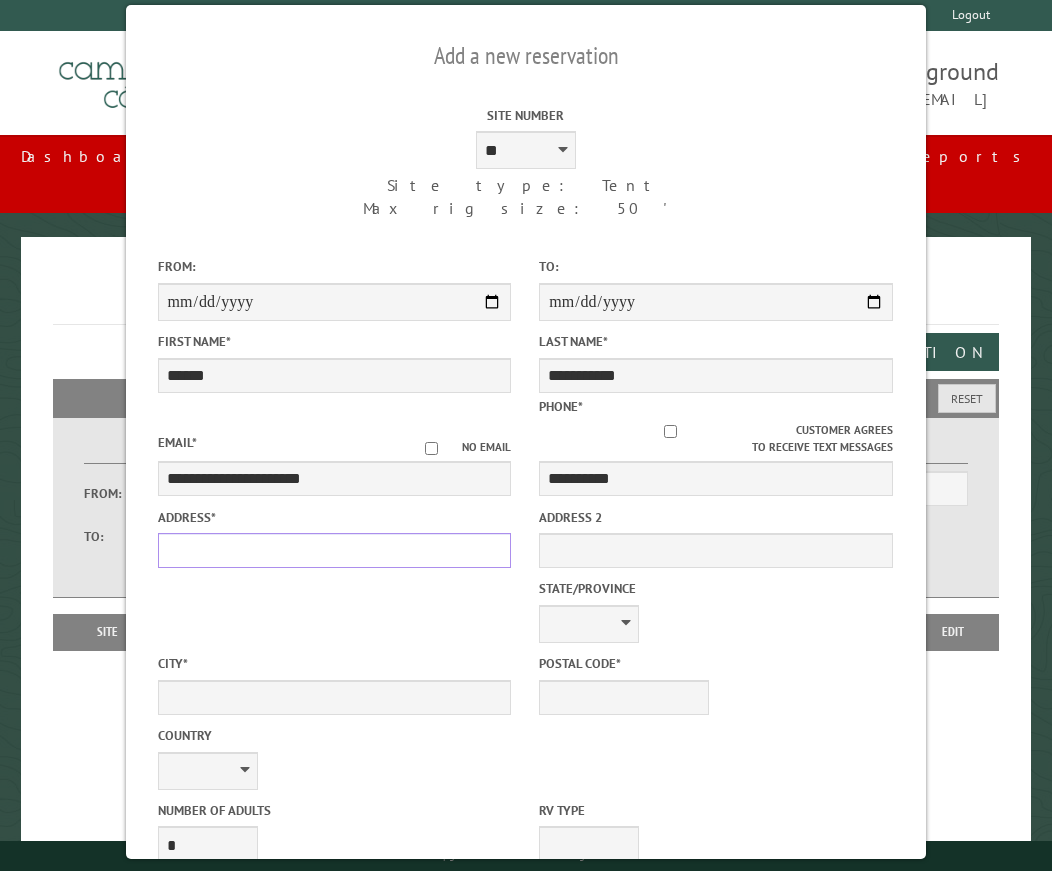 click on "Address *" at bounding box center (335, 550) 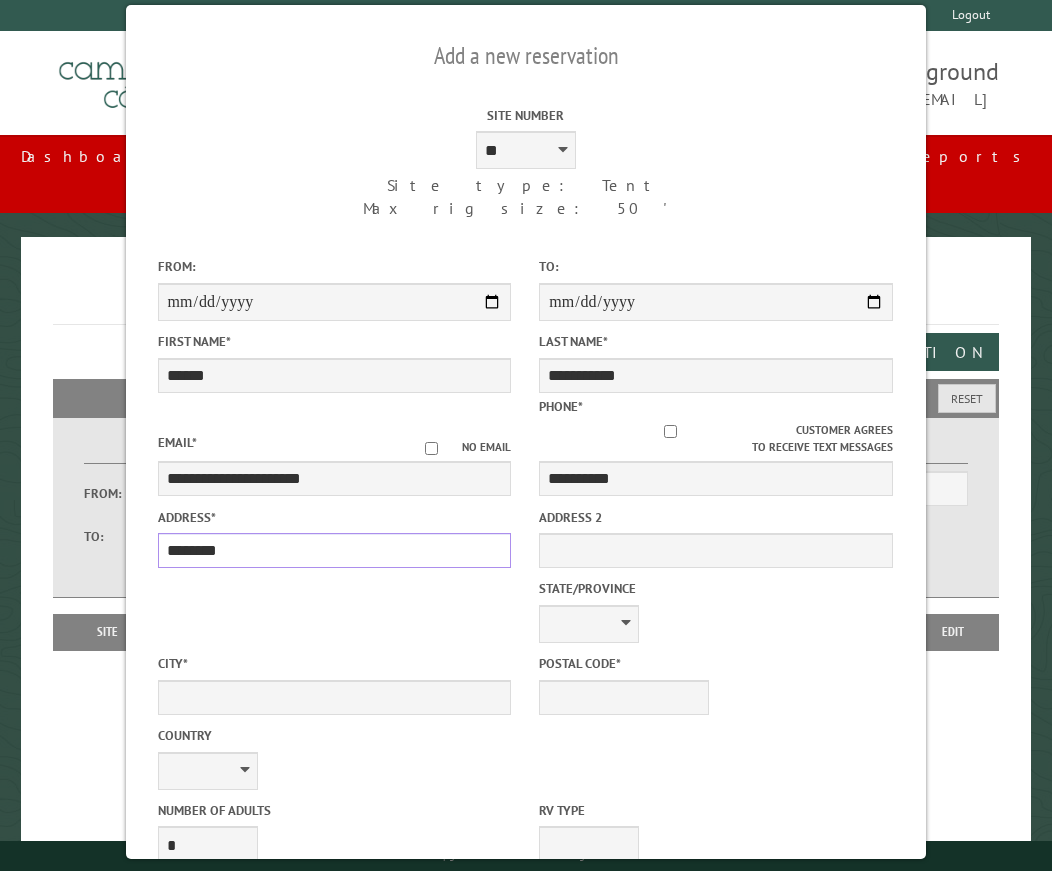type on "*******" 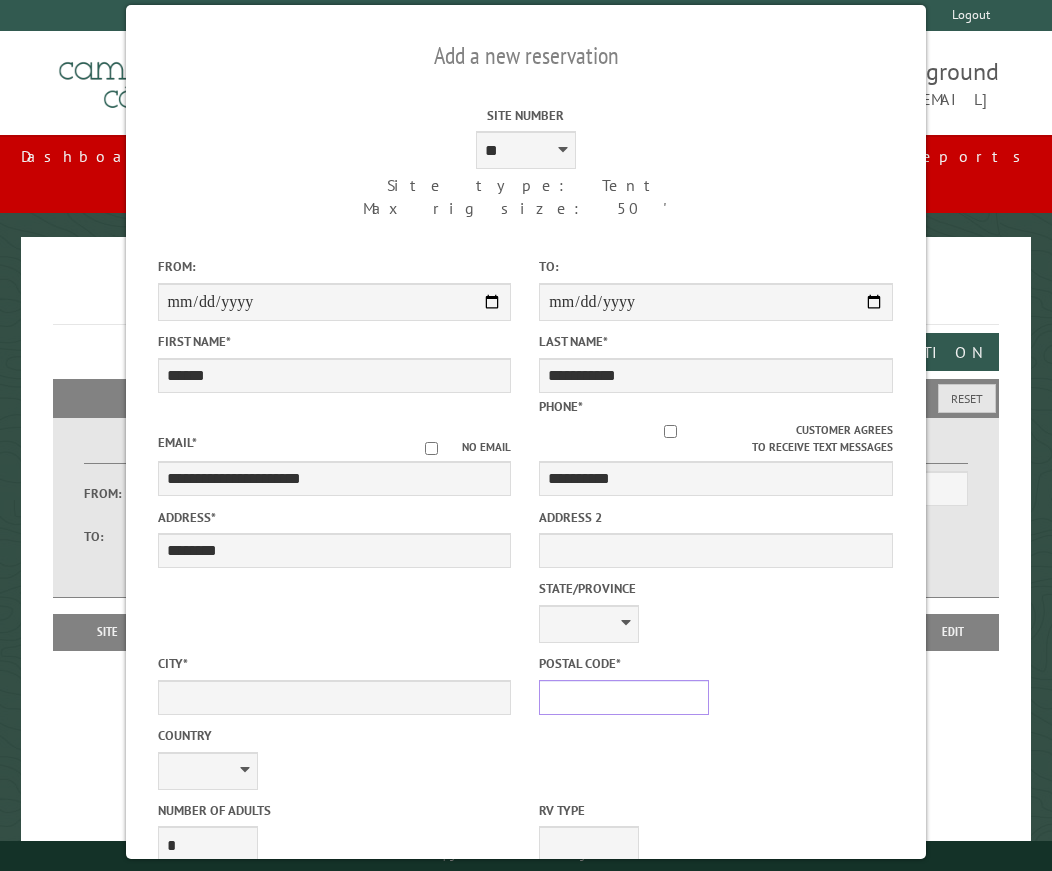 click on "Postal Code *" at bounding box center (624, 697) 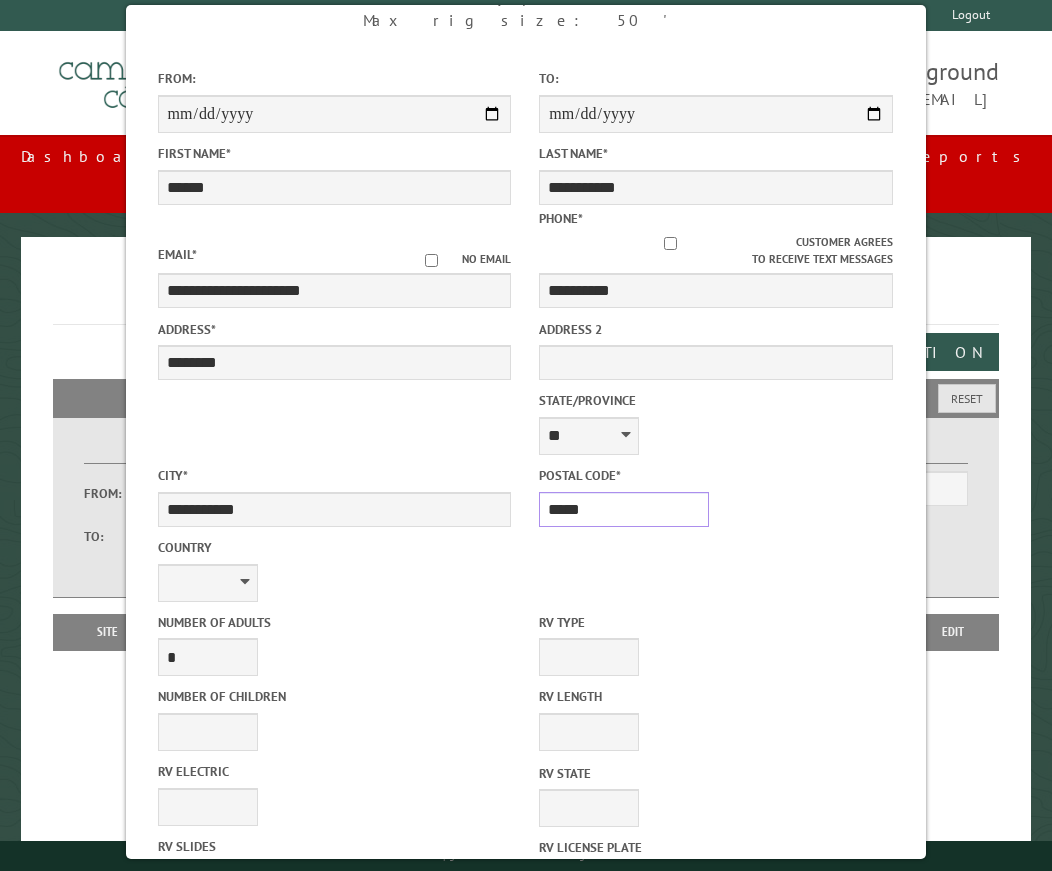 scroll, scrollTop: 200, scrollLeft: 0, axis: vertical 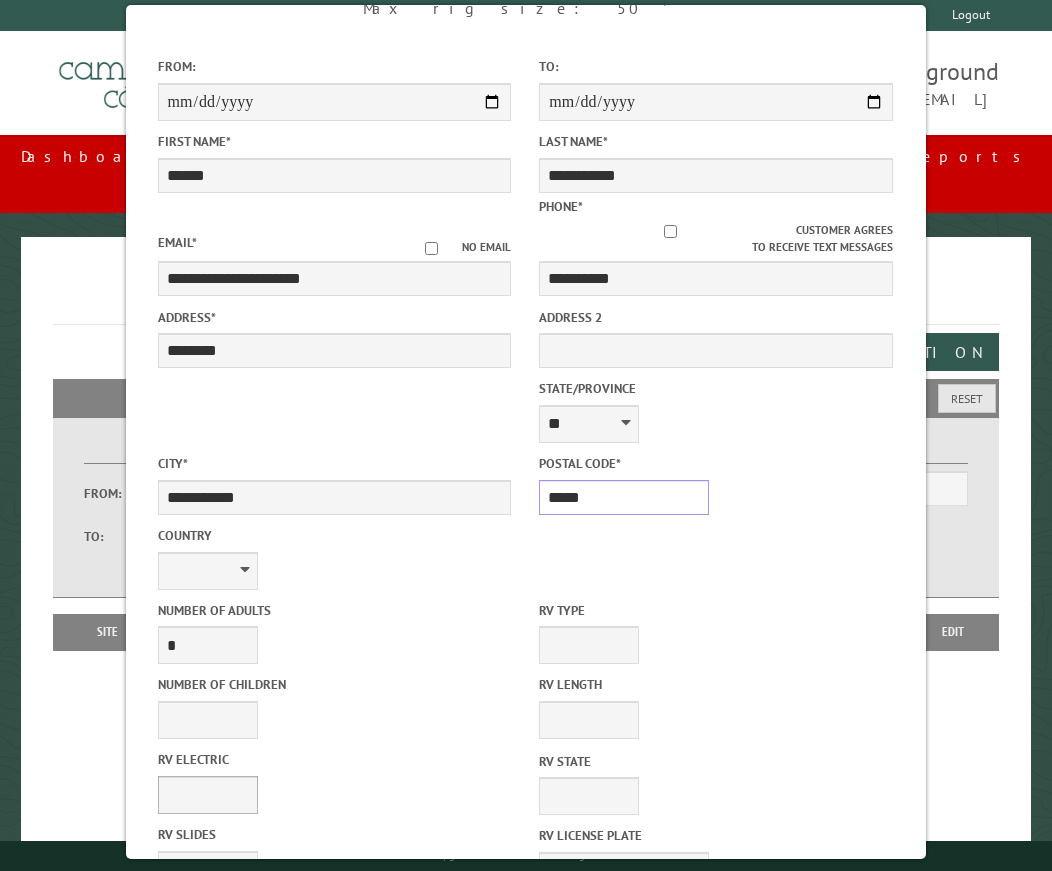 type on "*****" 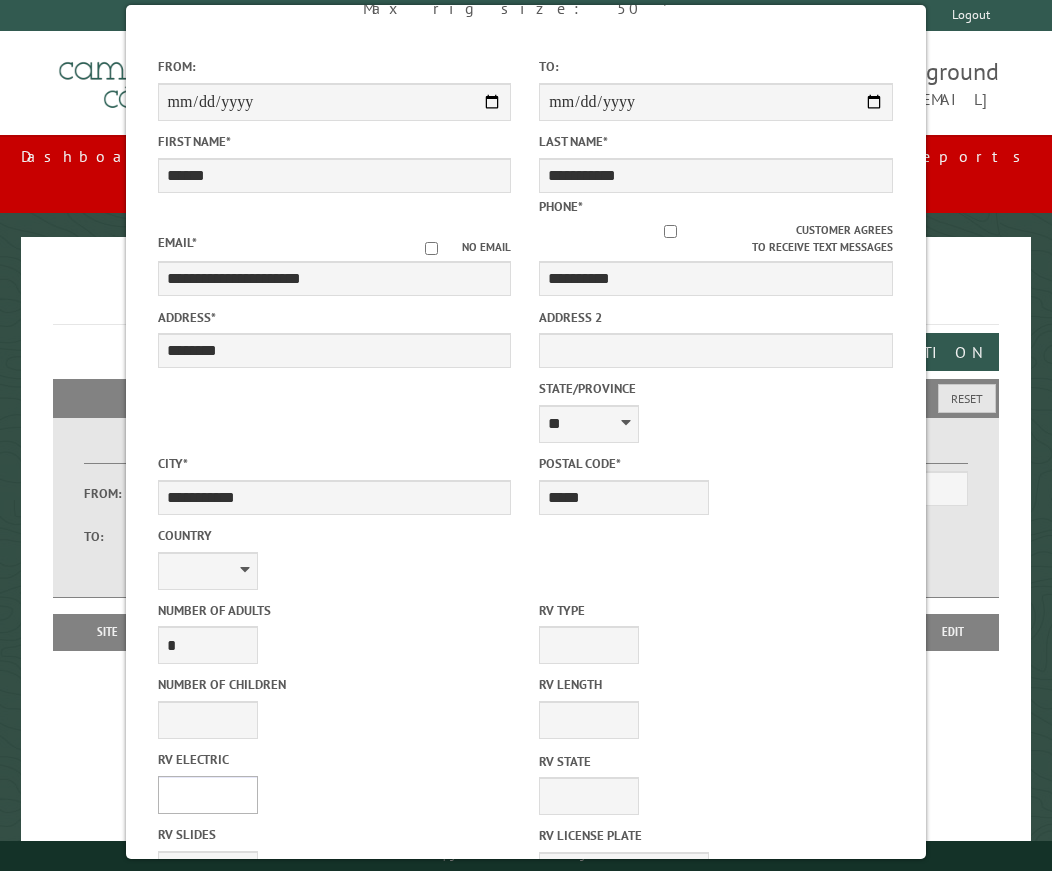 click on "**** *** *** ***" at bounding box center (208, 795) 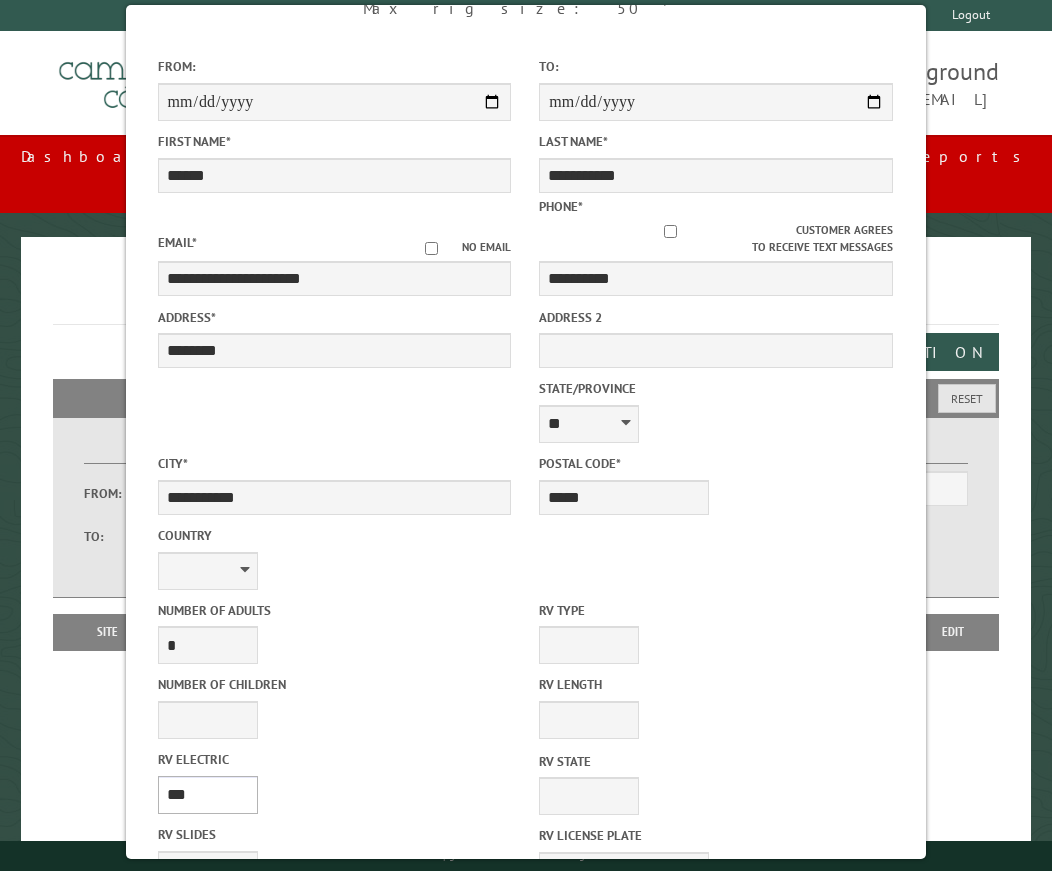 click on "**** *** *** ***" at bounding box center [208, 795] 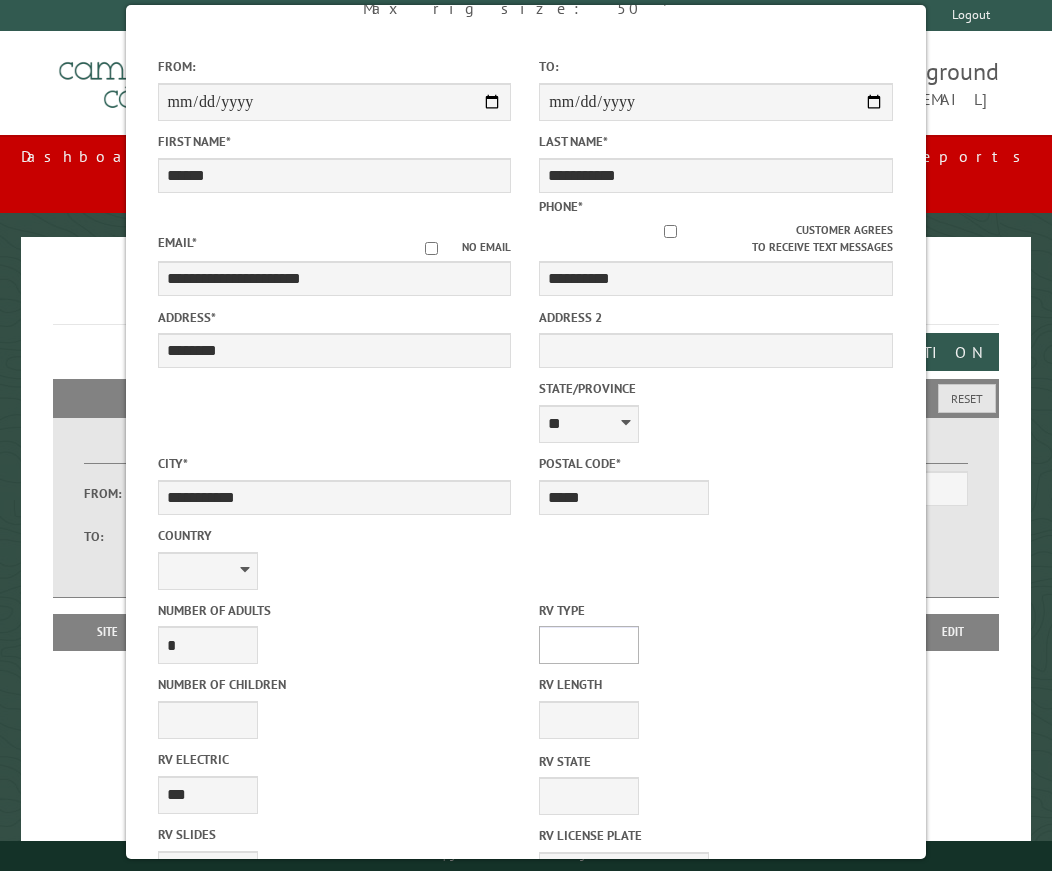click on "**********" at bounding box center (589, 645) 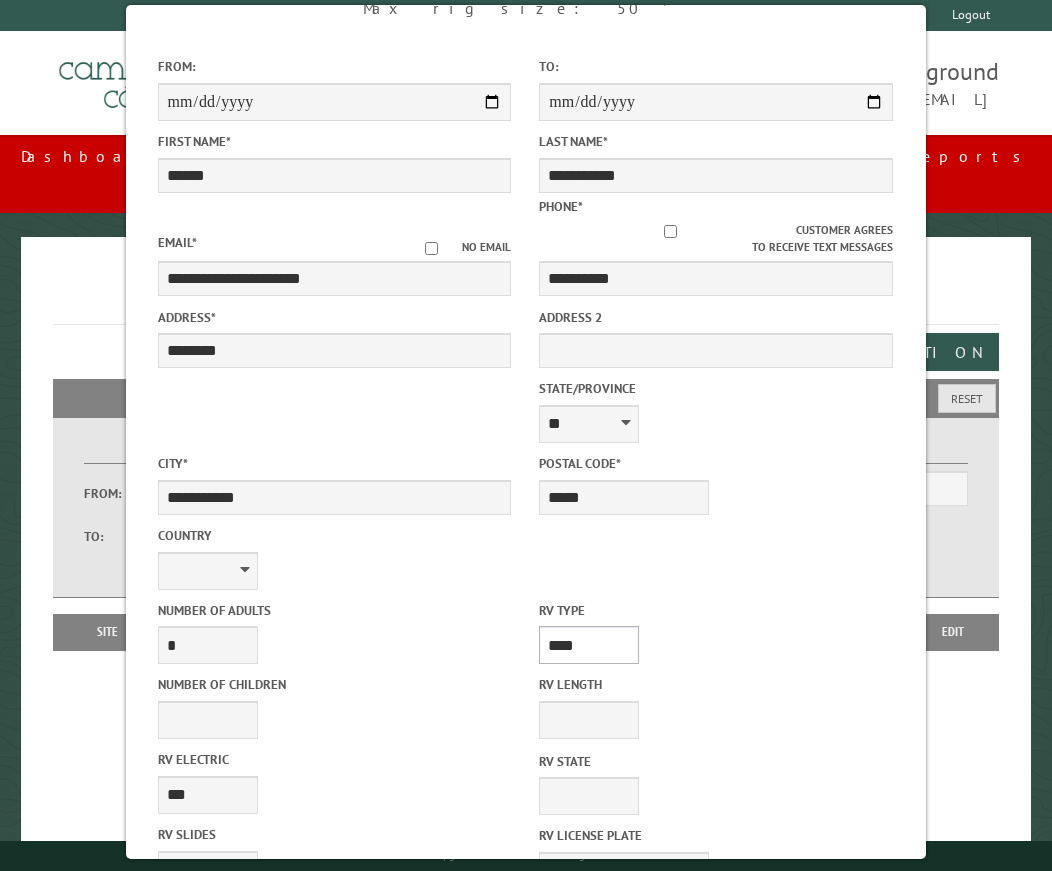 click on "**********" at bounding box center (589, 645) 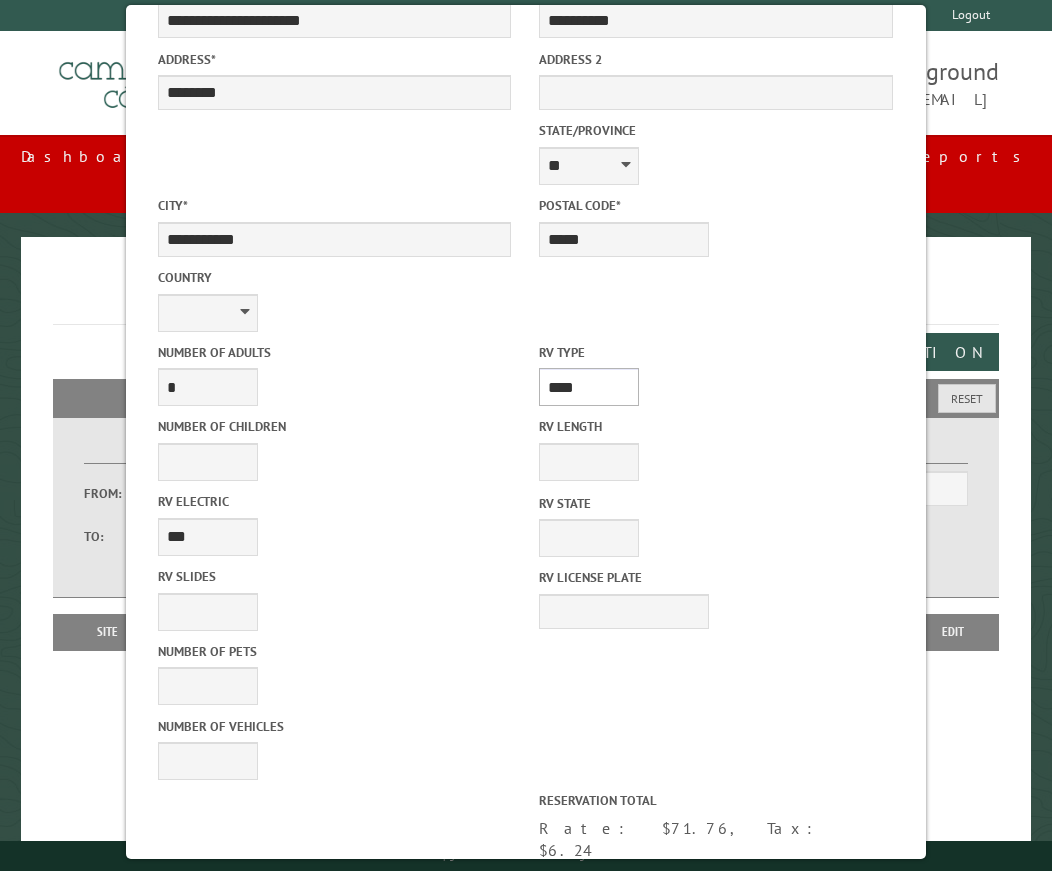 scroll, scrollTop: 459, scrollLeft: 0, axis: vertical 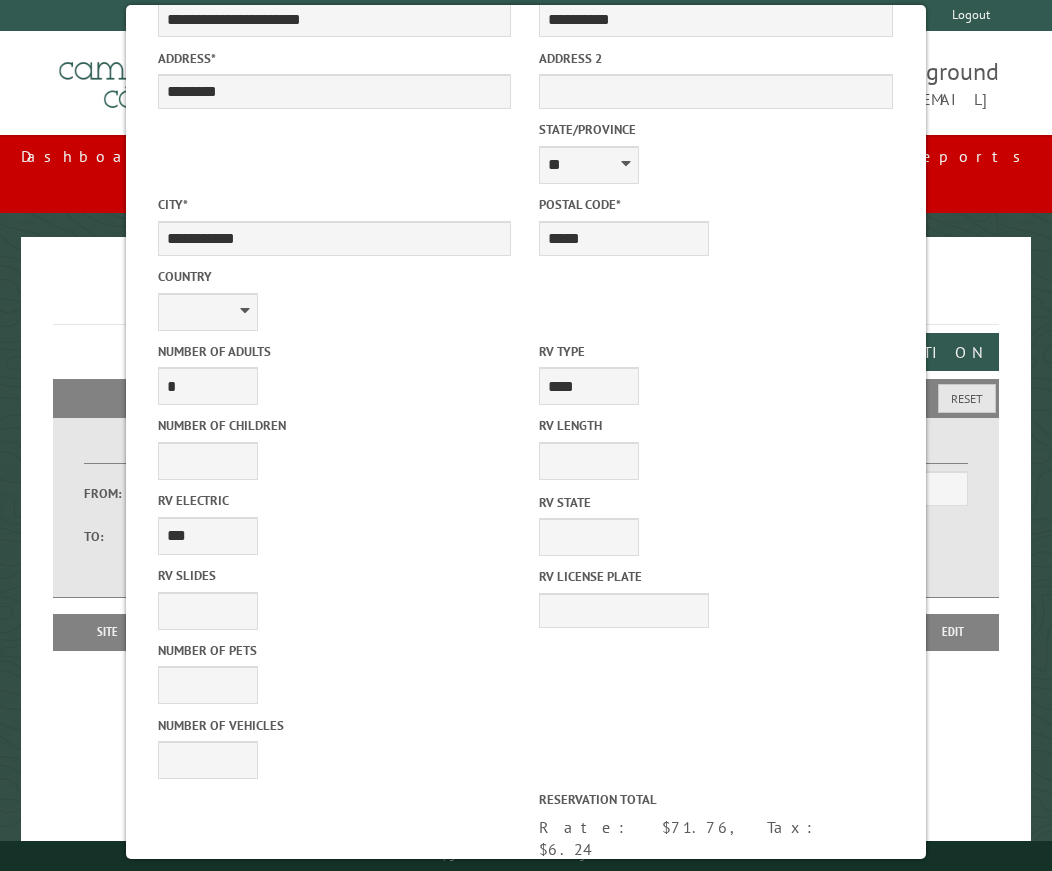 click on "Reserve Now" at bounding box center [435, 1176] 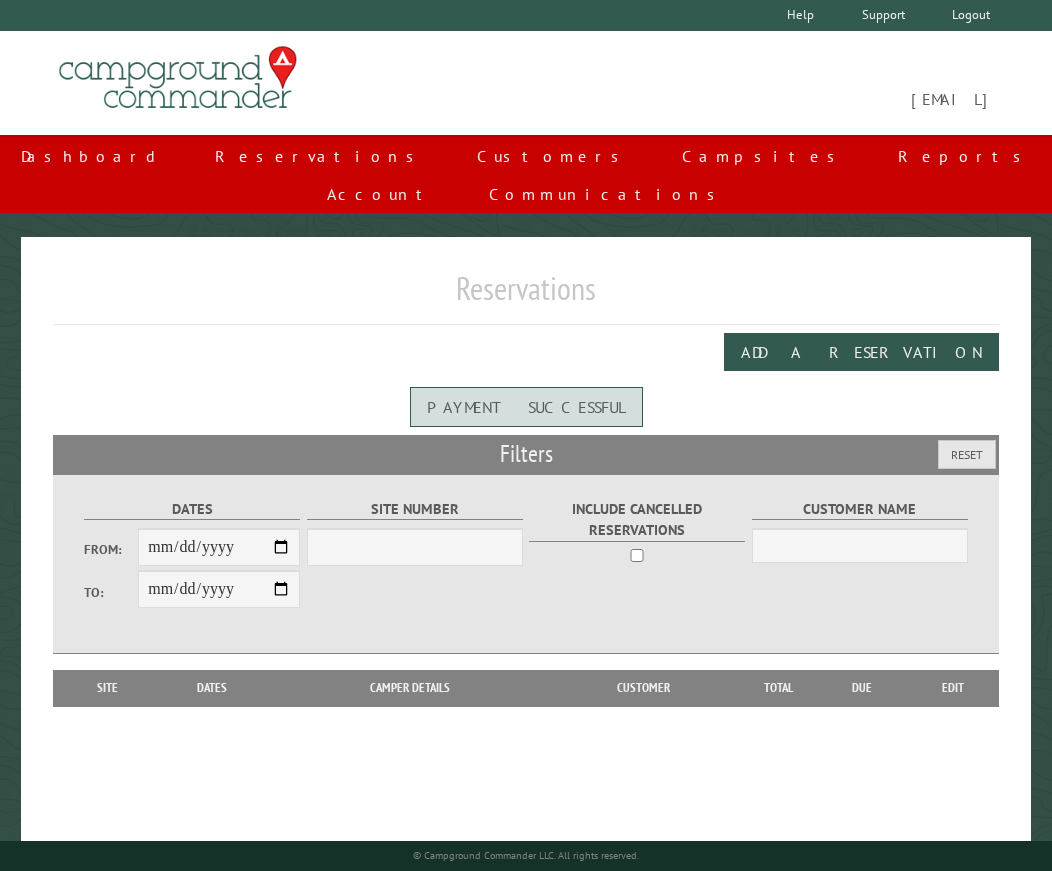 scroll, scrollTop: 0, scrollLeft: 0, axis: both 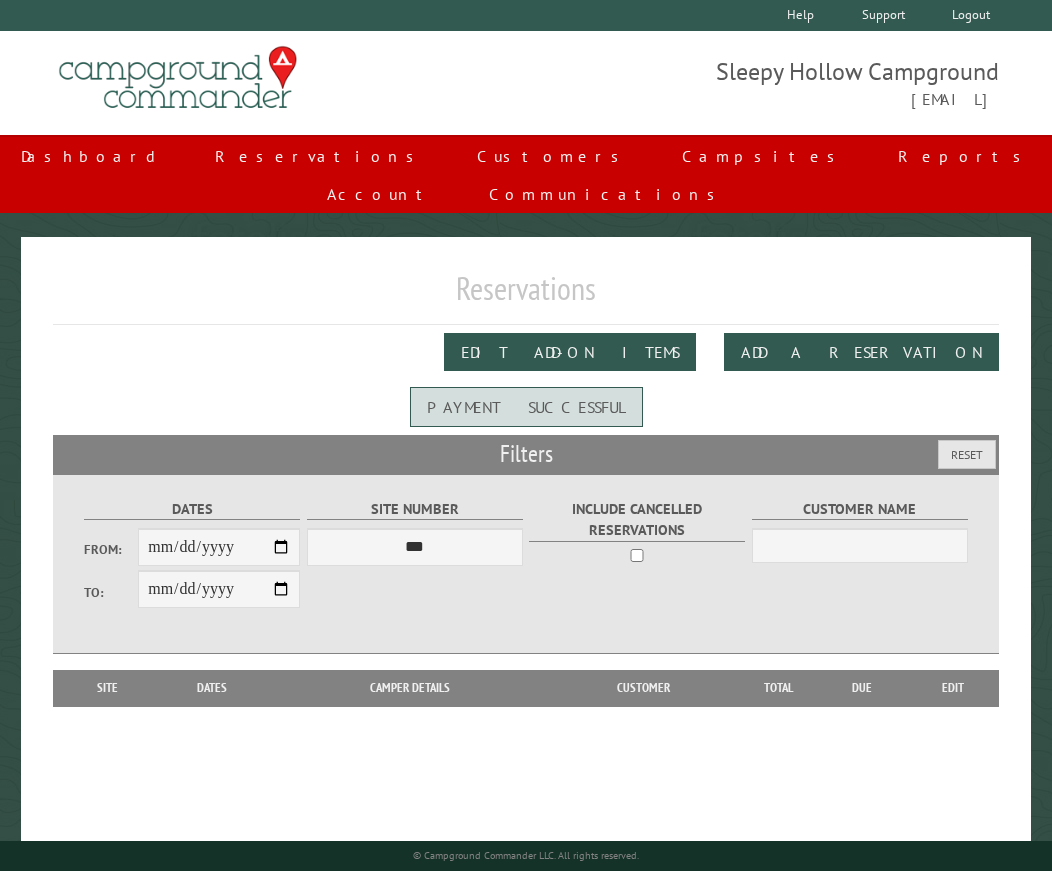 drag, startPoint x: 369, startPoint y: 212, endPoint x: 380, endPoint y: 220, distance: 13.601471 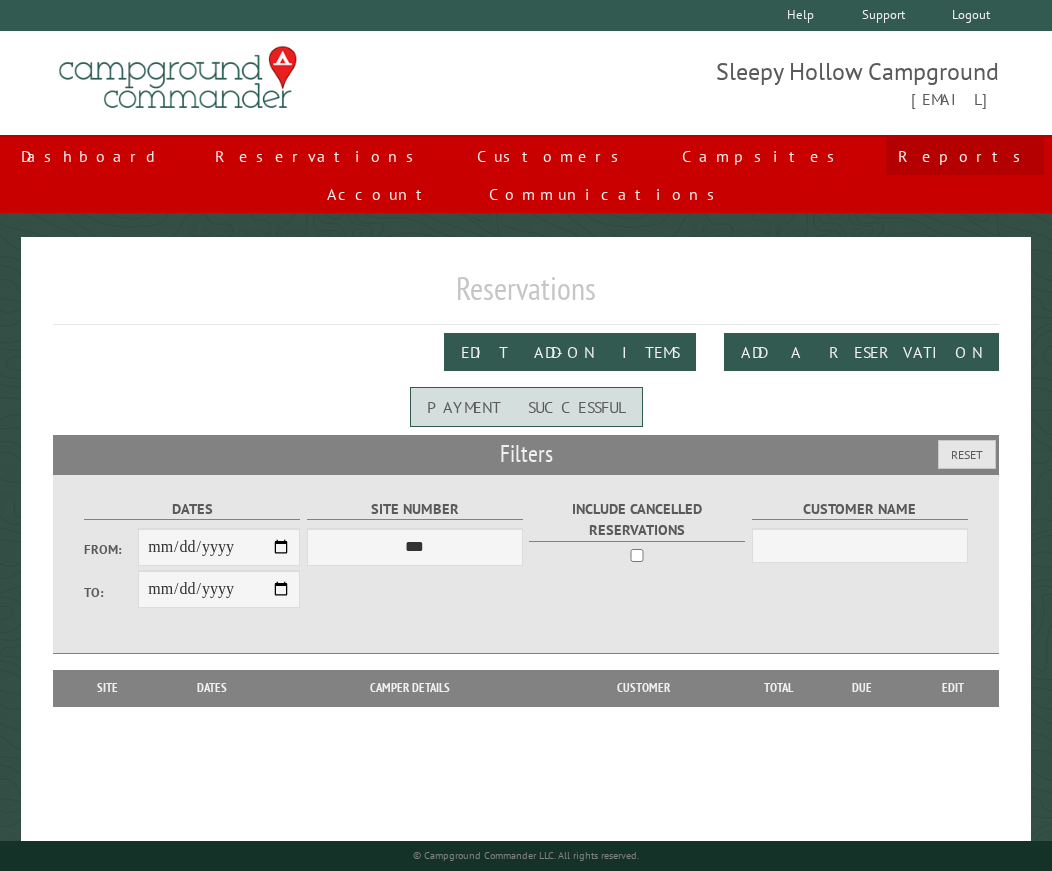click on "Reports" at bounding box center (965, 156) 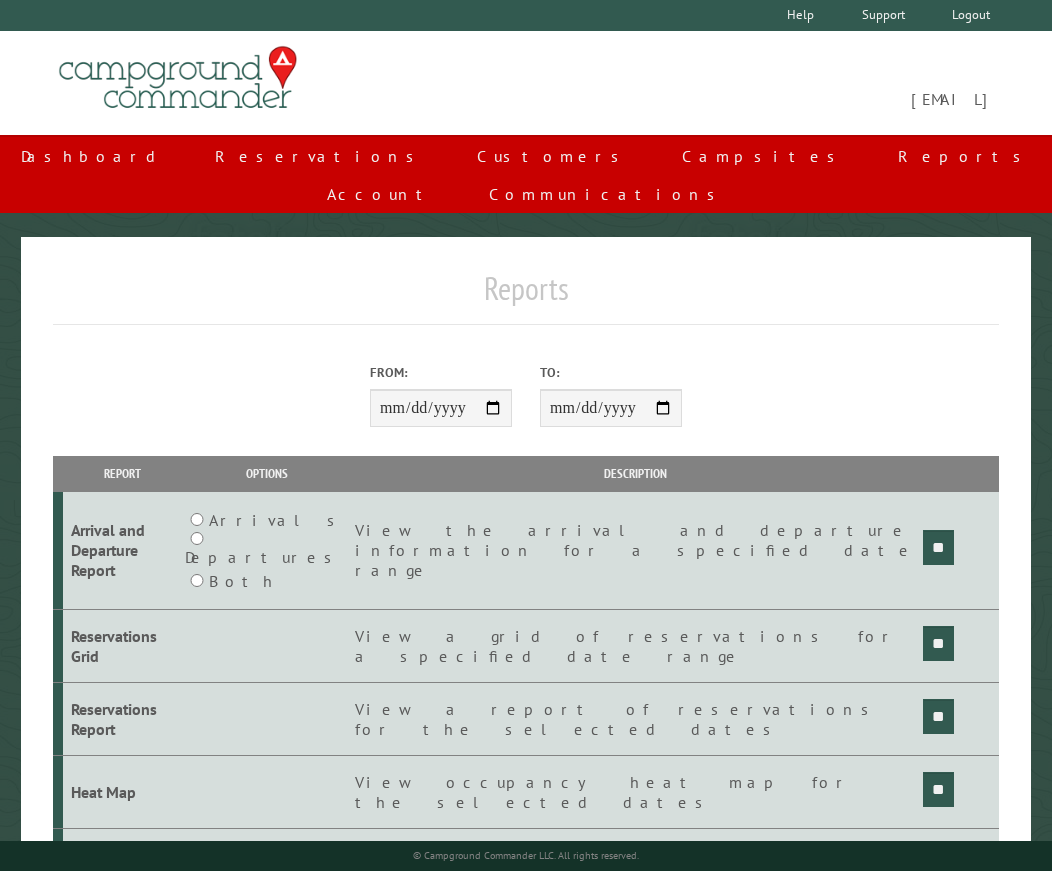 scroll, scrollTop: 0, scrollLeft: 0, axis: both 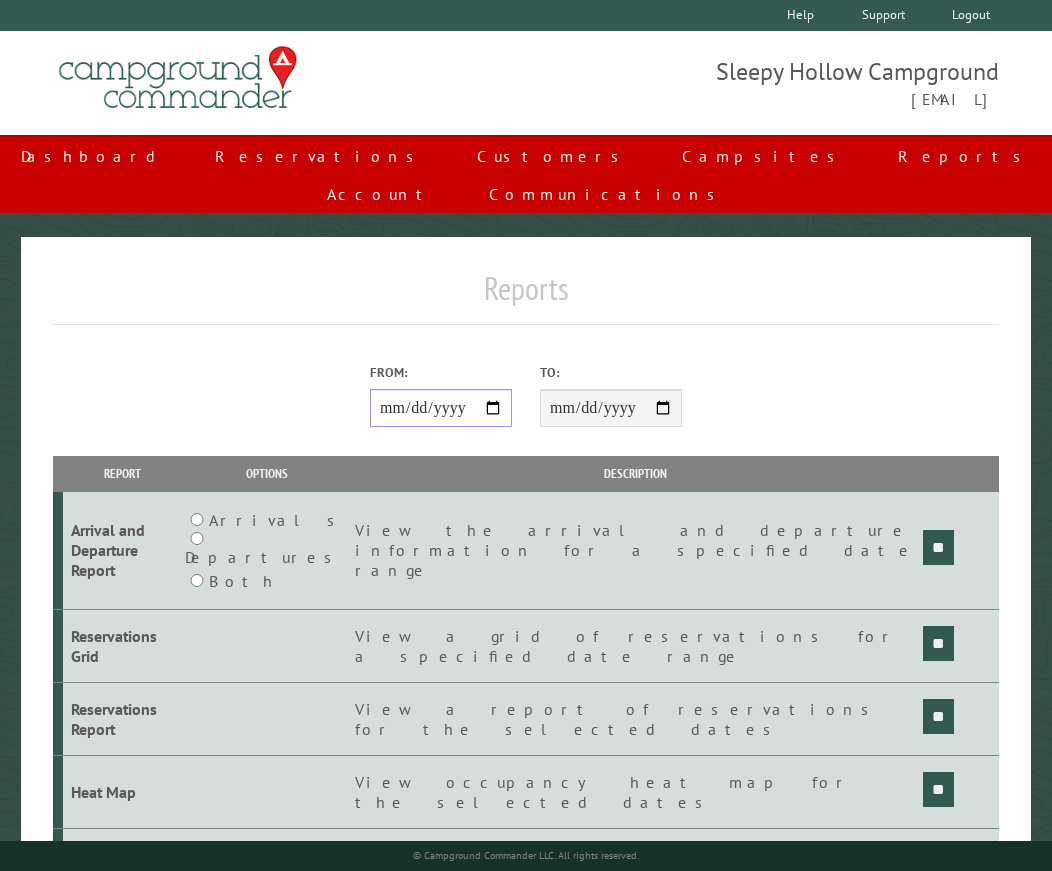 click on "From:" at bounding box center (441, 408) 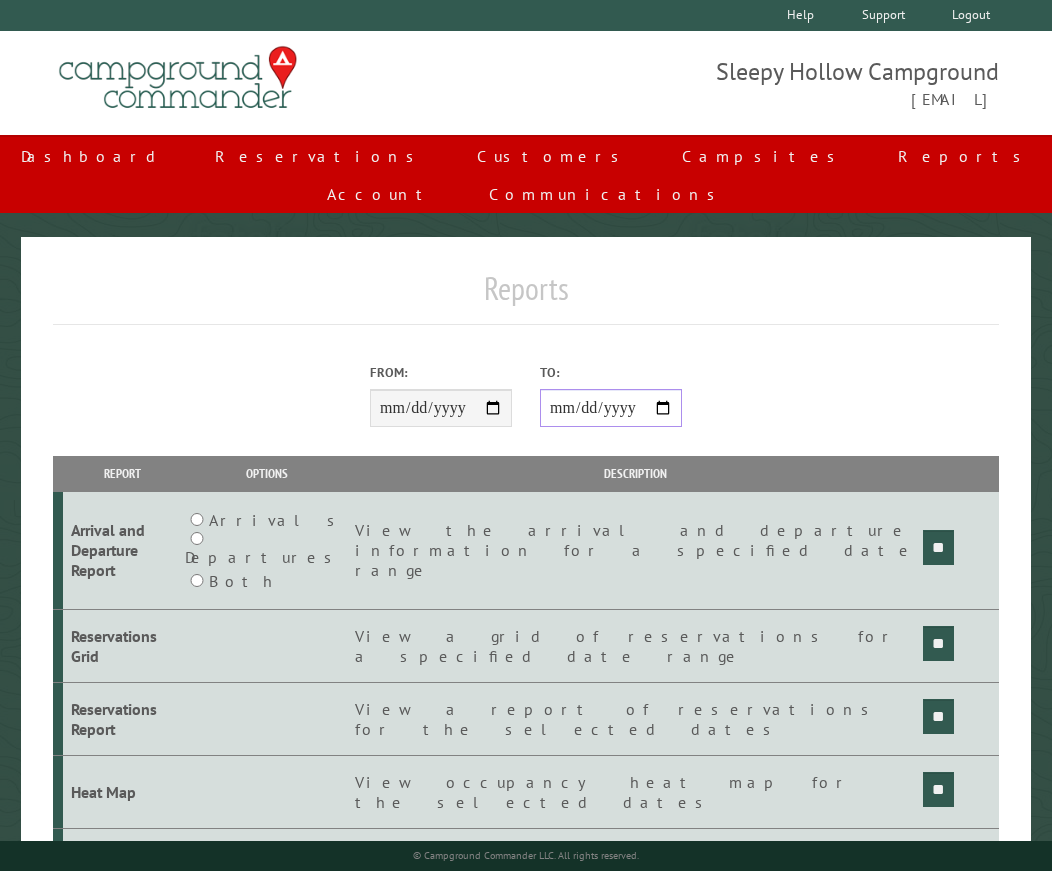 click on "**********" at bounding box center (611, 408) 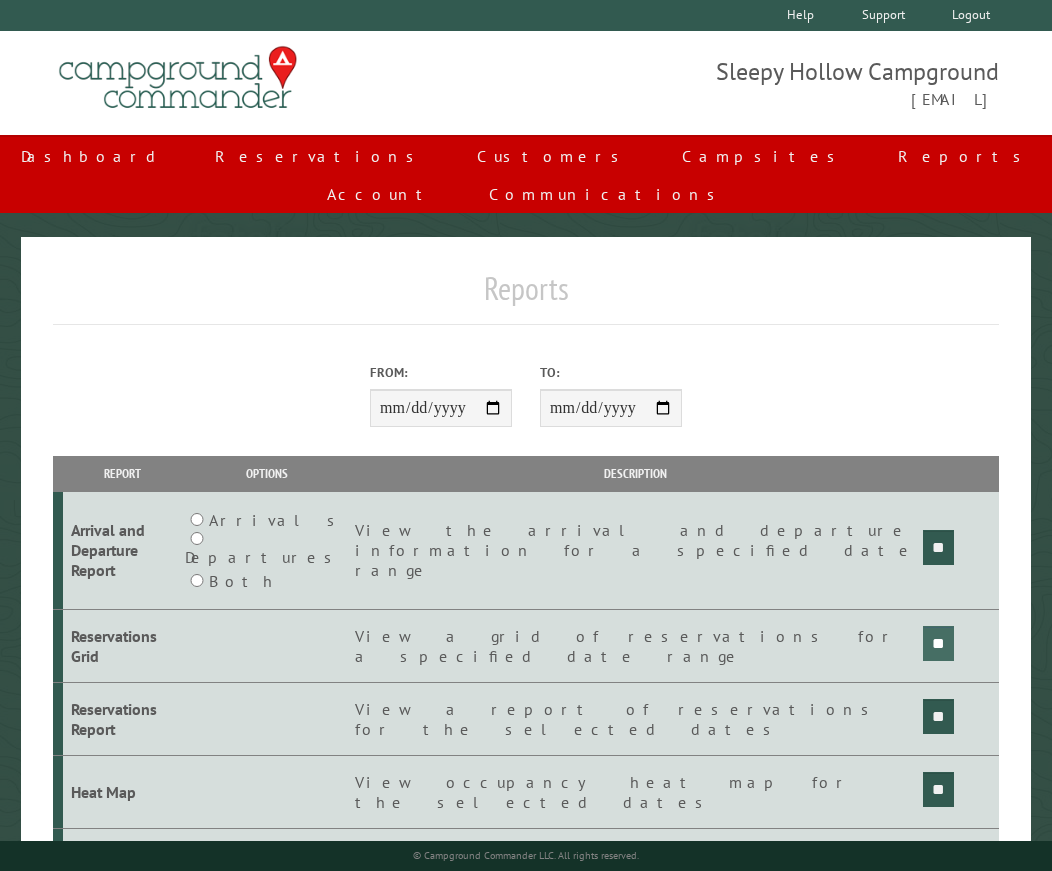 click on "**" at bounding box center [938, 547] 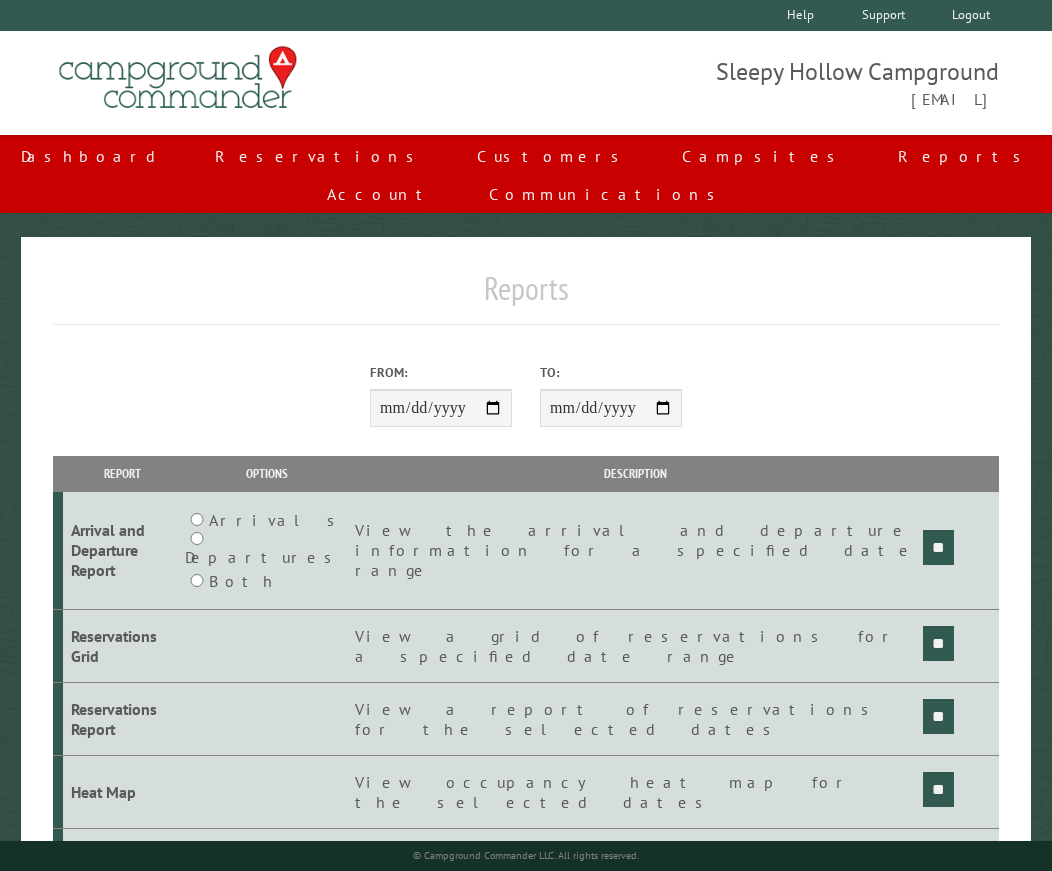 scroll, scrollTop: 0, scrollLeft: 0, axis: both 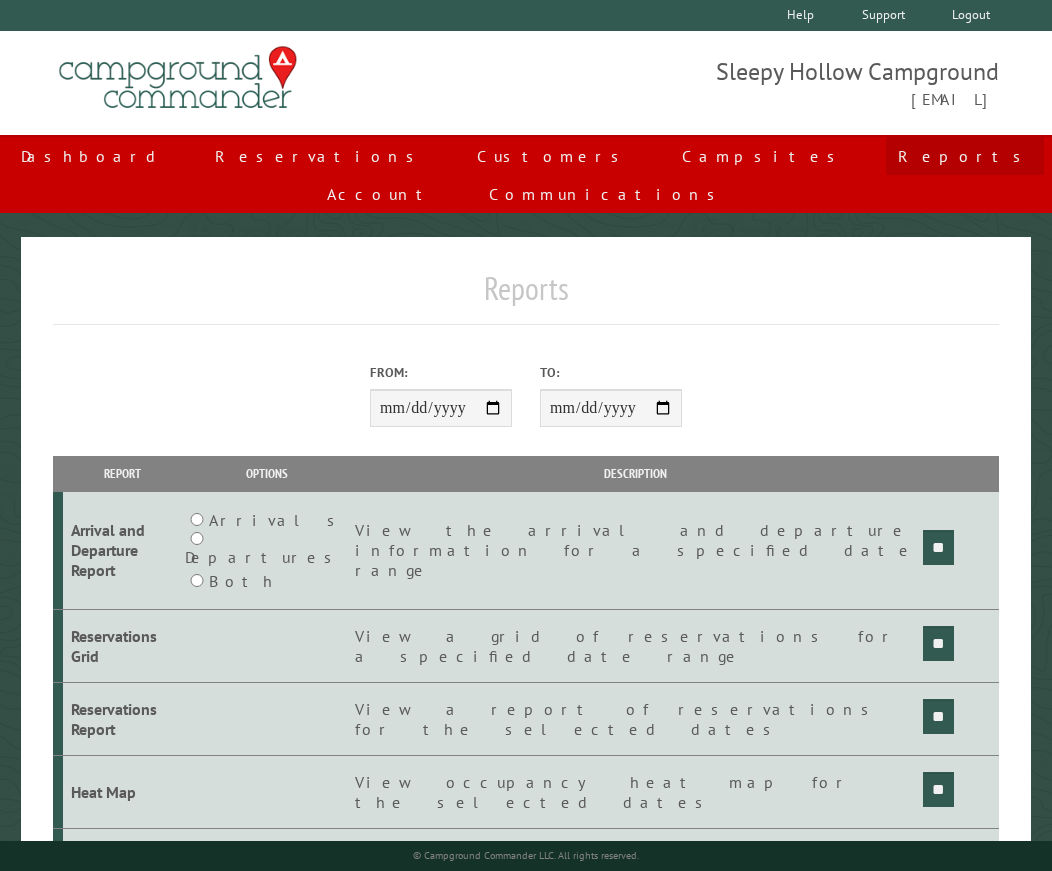 click on "Reports" at bounding box center [965, 156] 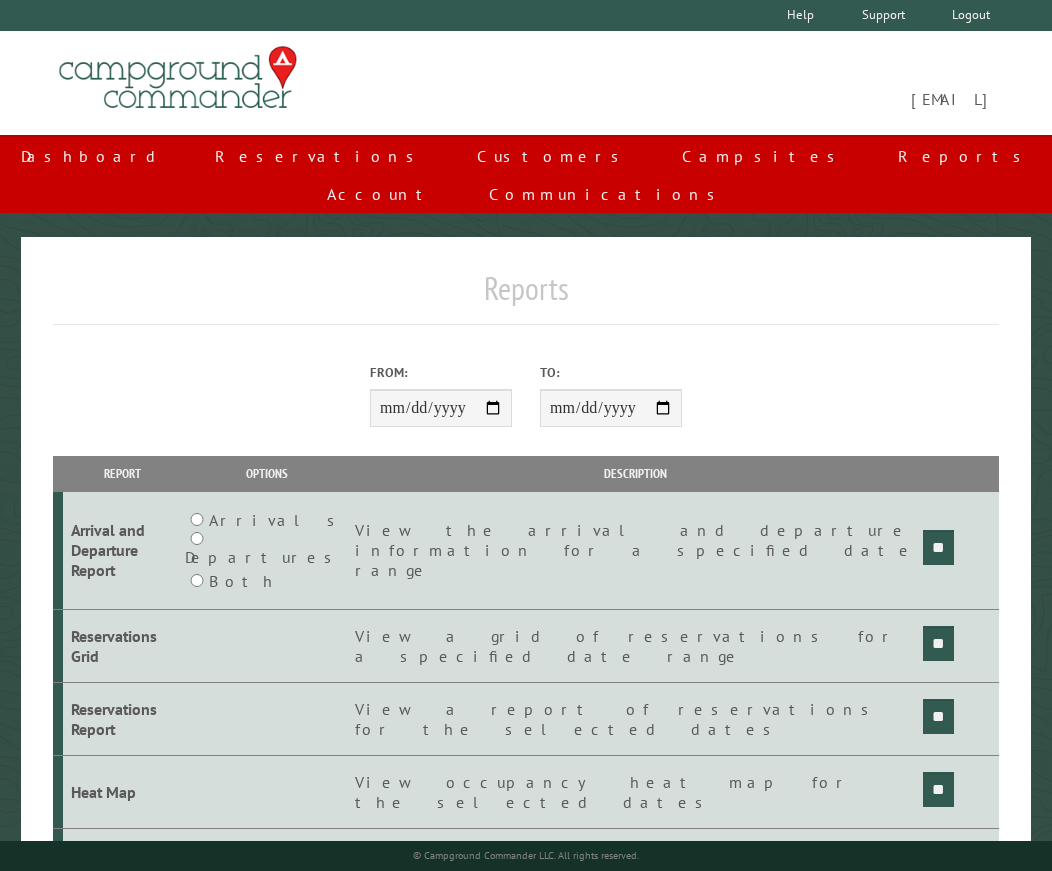 scroll, scrollTop: 0, scrollLeft: 0, axis: both 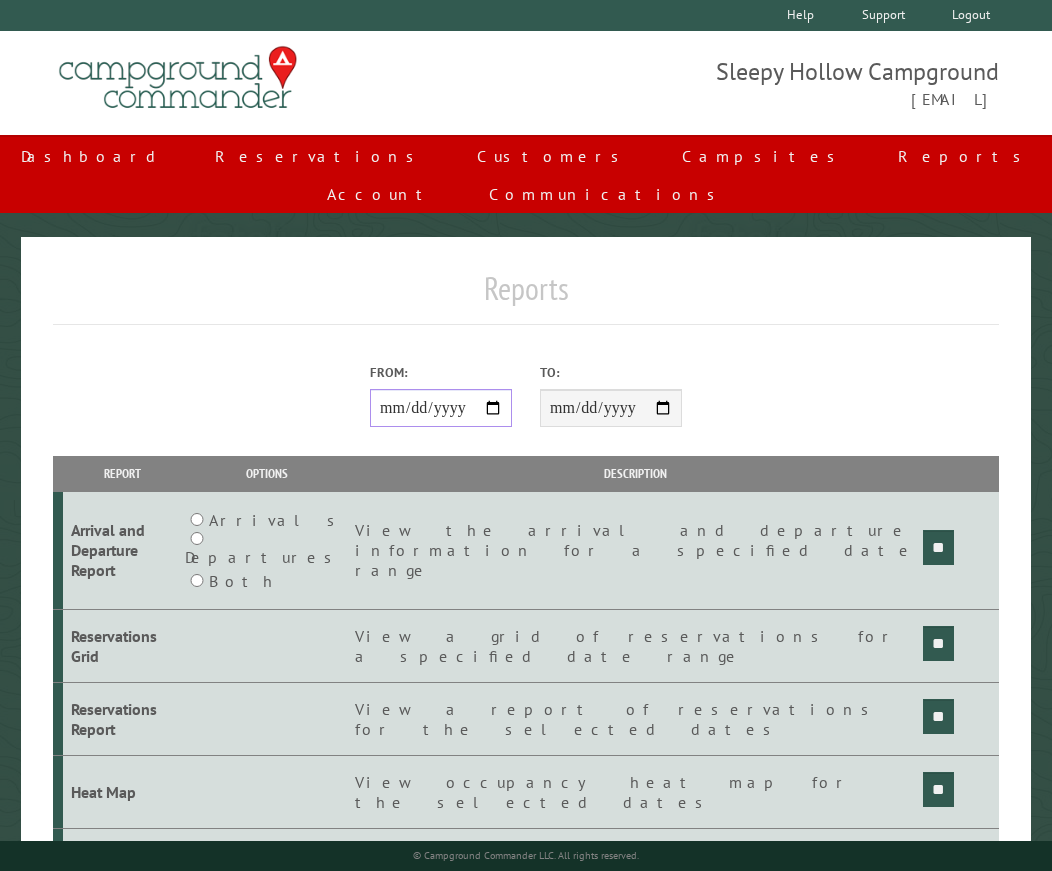 click on "From:" at bounding box center [441, 408] 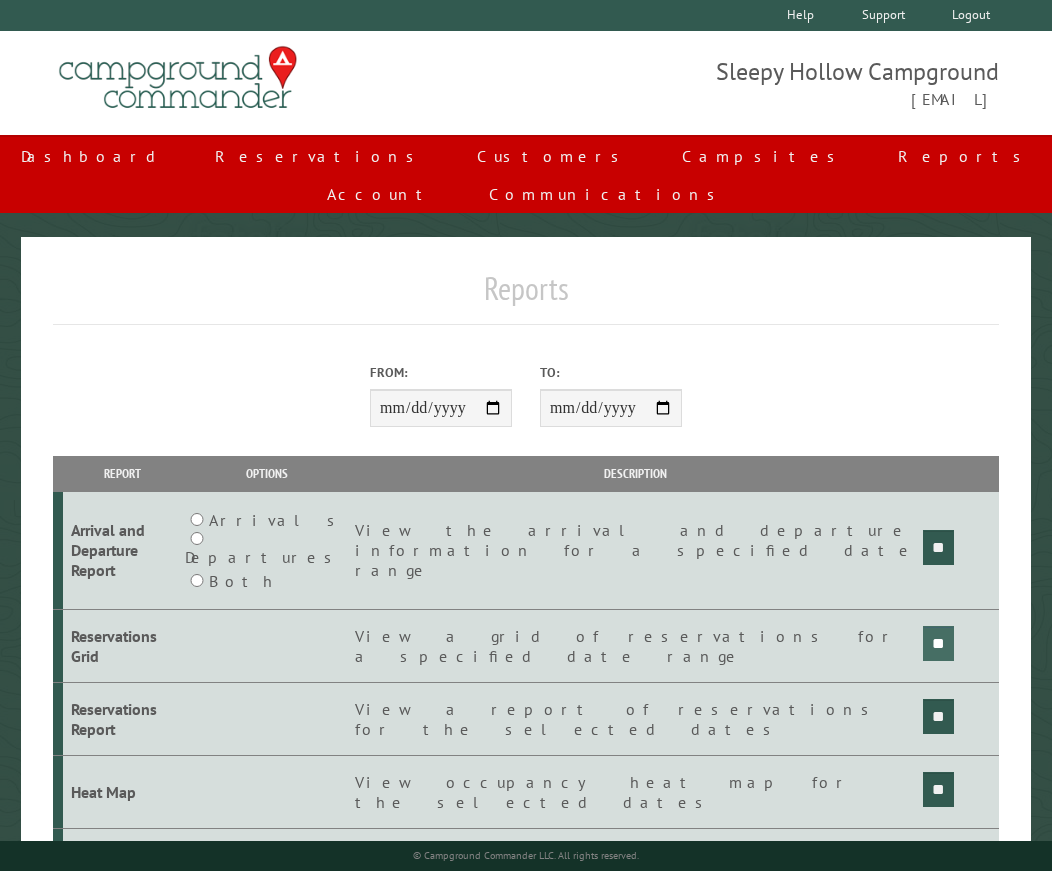click on "**" at bounding box center [938, 547] 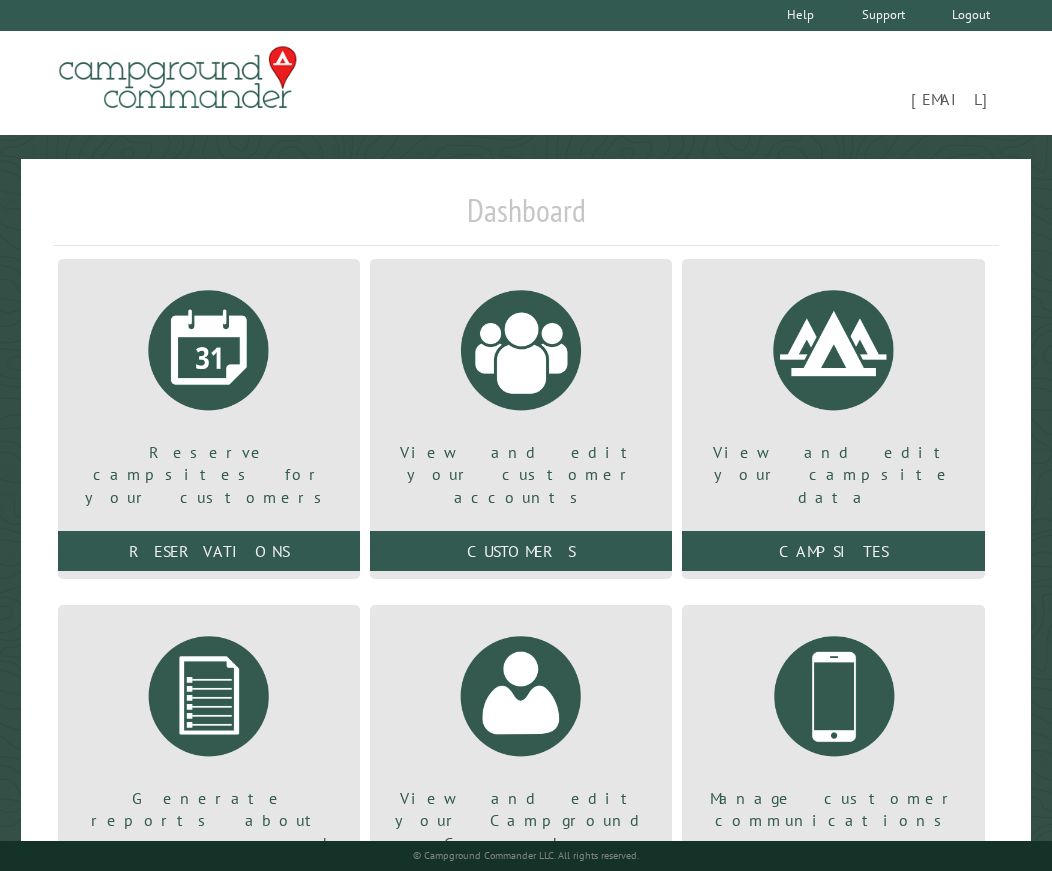 scroll, scrollTop: 0, scrollLeft: 0, axis: both 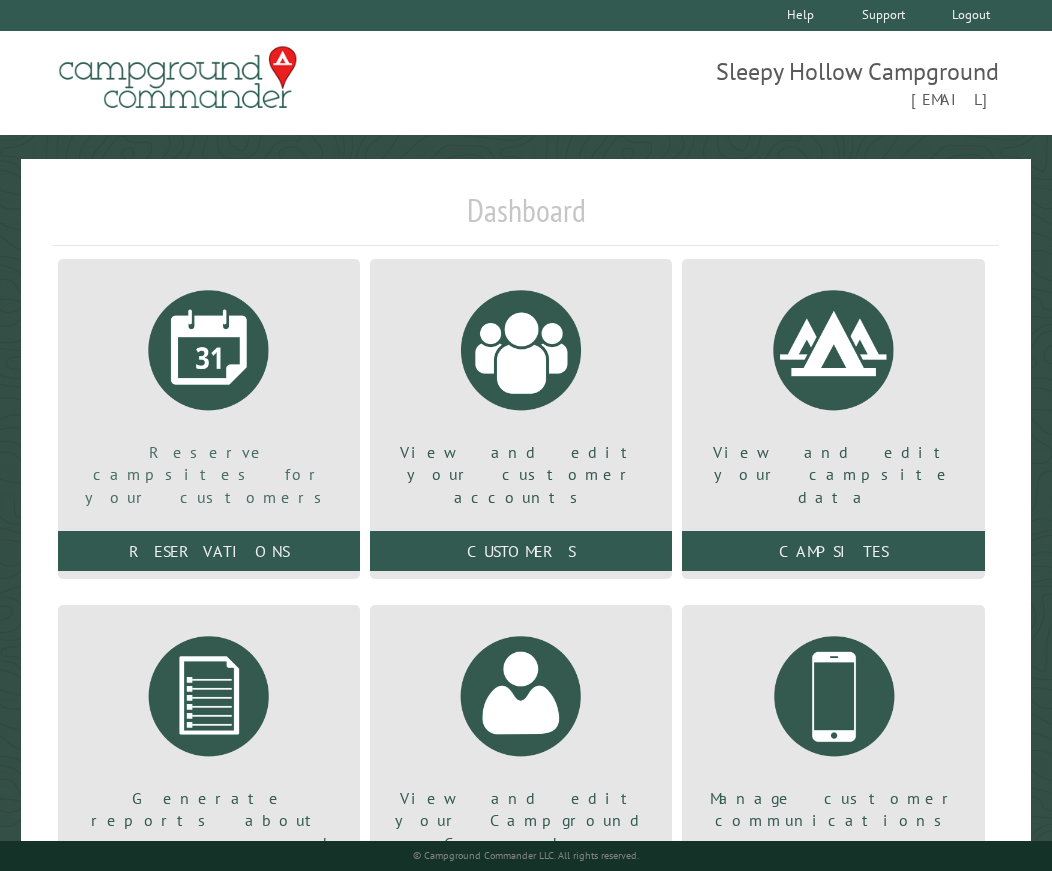 click at bounding box center [209, 350] 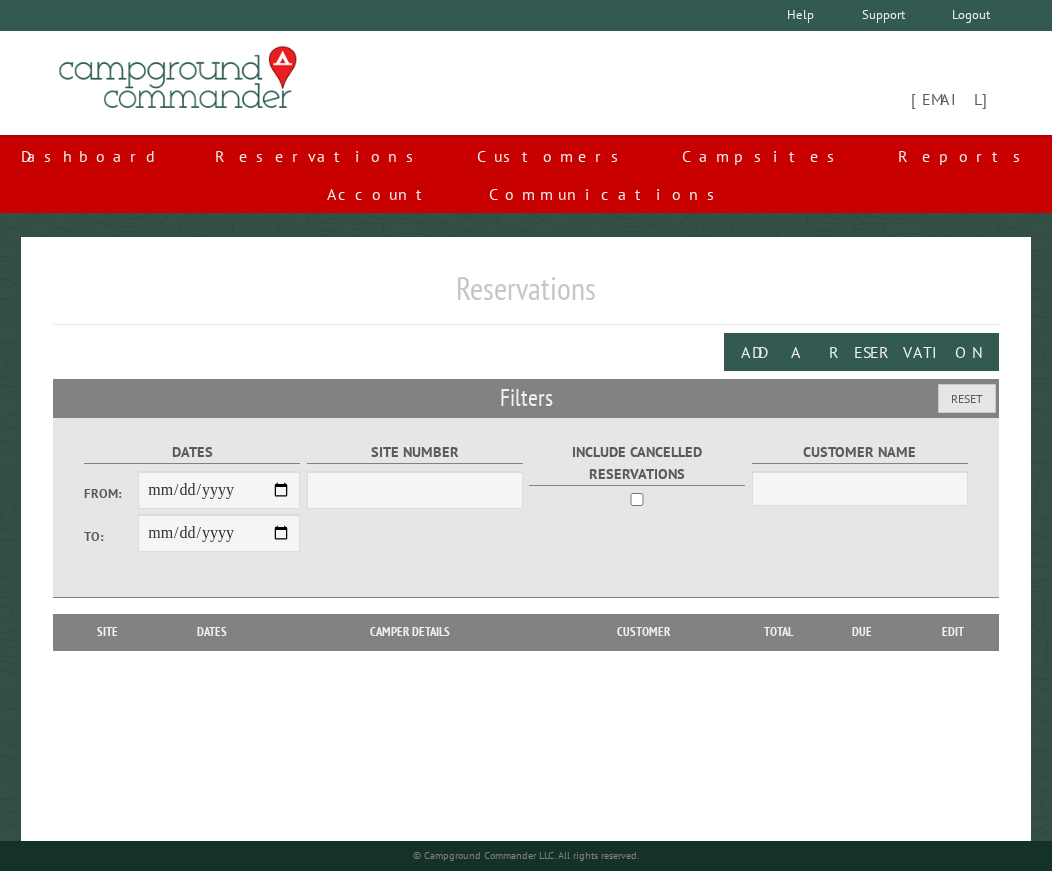 scroll, scrollTop: 0, scrollLeft: 0, axis: both 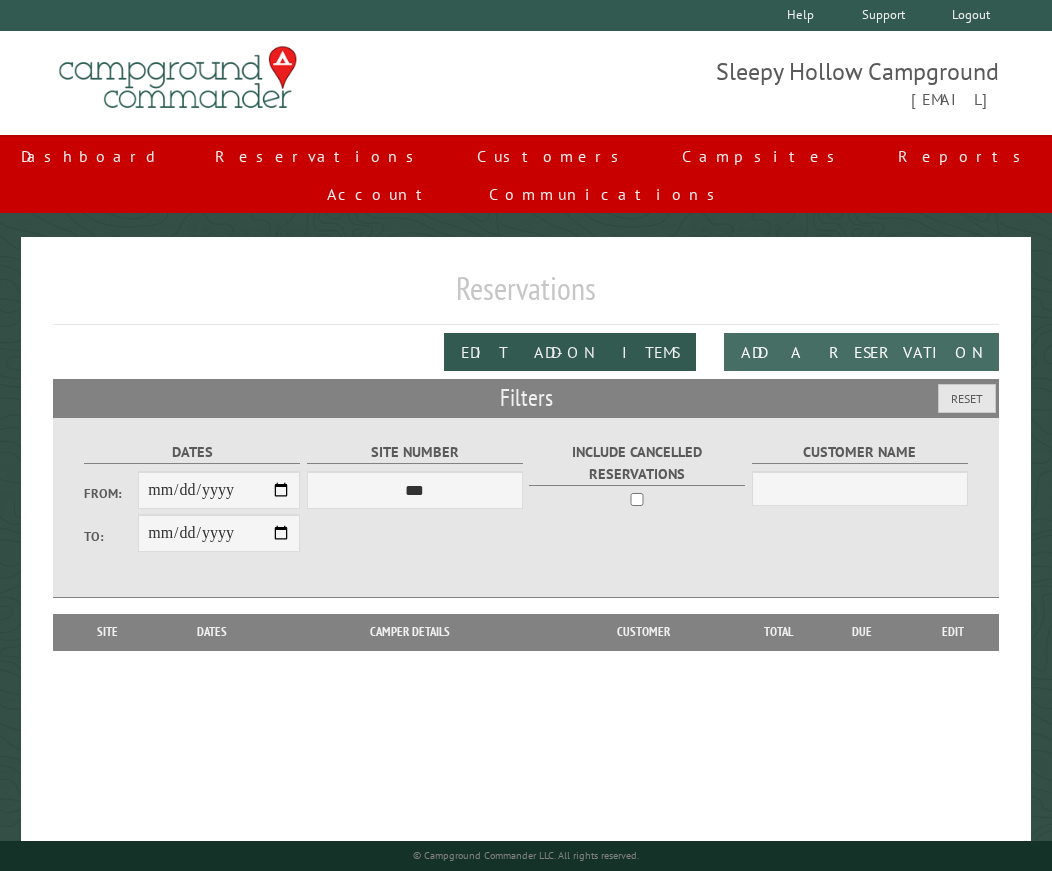 click on "Add a Reservation" at bounding box center [861, 352] 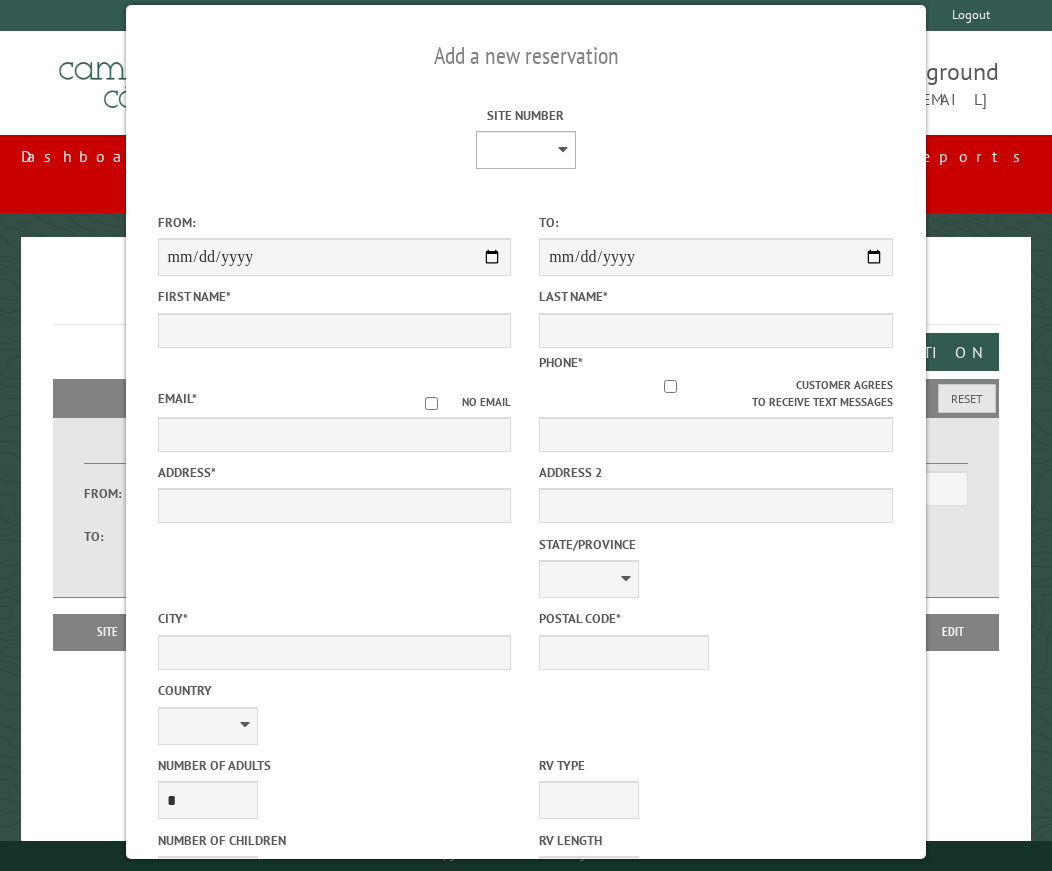 click on "* * * * * * * * * ** *** *** ** ** ** ** ** ** ** ** ** ** *** *** ** ** ** ** ** ** ** ** ** ** *** *** ** ** ** ** ** ** ** ** *** *** ** ** ** ** ** ** *** *** ** ** ** ** ** *** ** ** ** ** ** ** ** ** ** ** ** ** ** ** ** ** ** ** ** ** ** ** ** ** **" at bounding box center [526, 150] 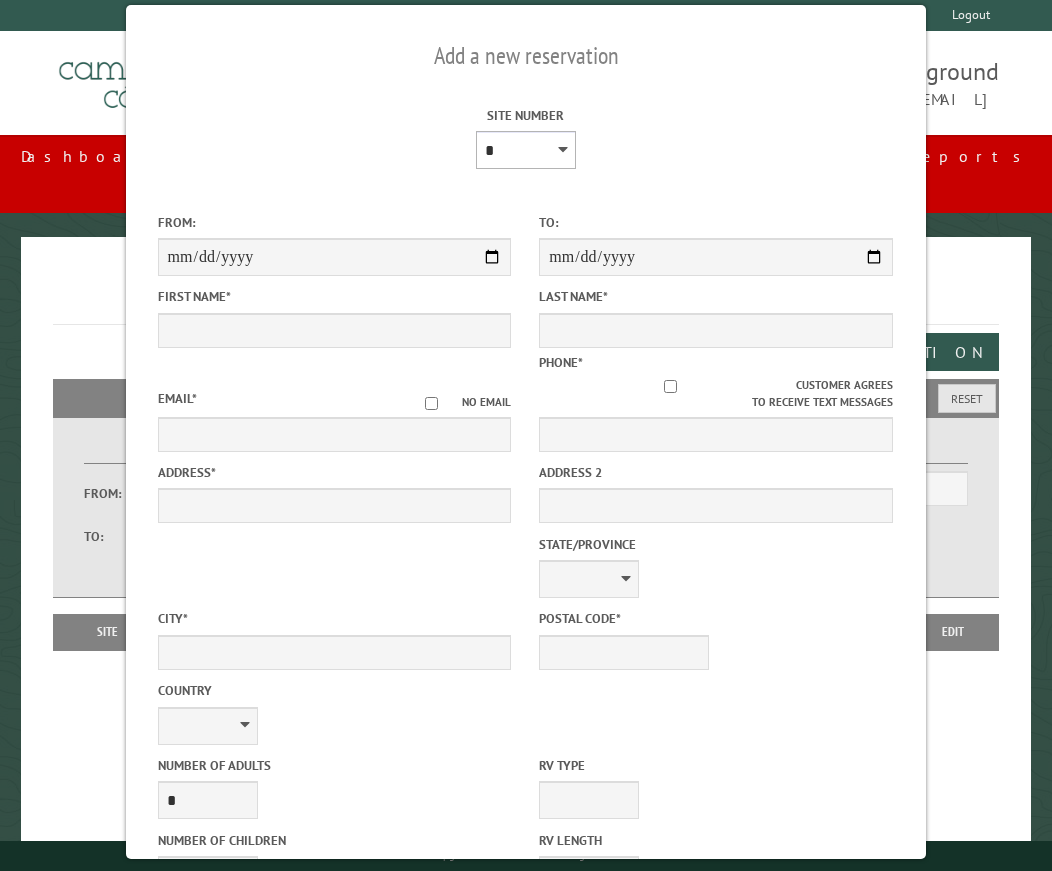 click on "* * * * * * * * * ** *** *** ** ** ** ** ** ** ** ** ** ** *** *** ** ** ** ** ** ** ** ** ** ** *** *** ** ** ** ** ** ** ** ** *** *** ** ** ** ** ** ** *** *** ** ** ** ** ** *** ** ** ** ** ** ** ** ** ** ** ** ** ** ** ** ** ** ** ** ** ** ** ** ** **" at bounding box center [526, 150] 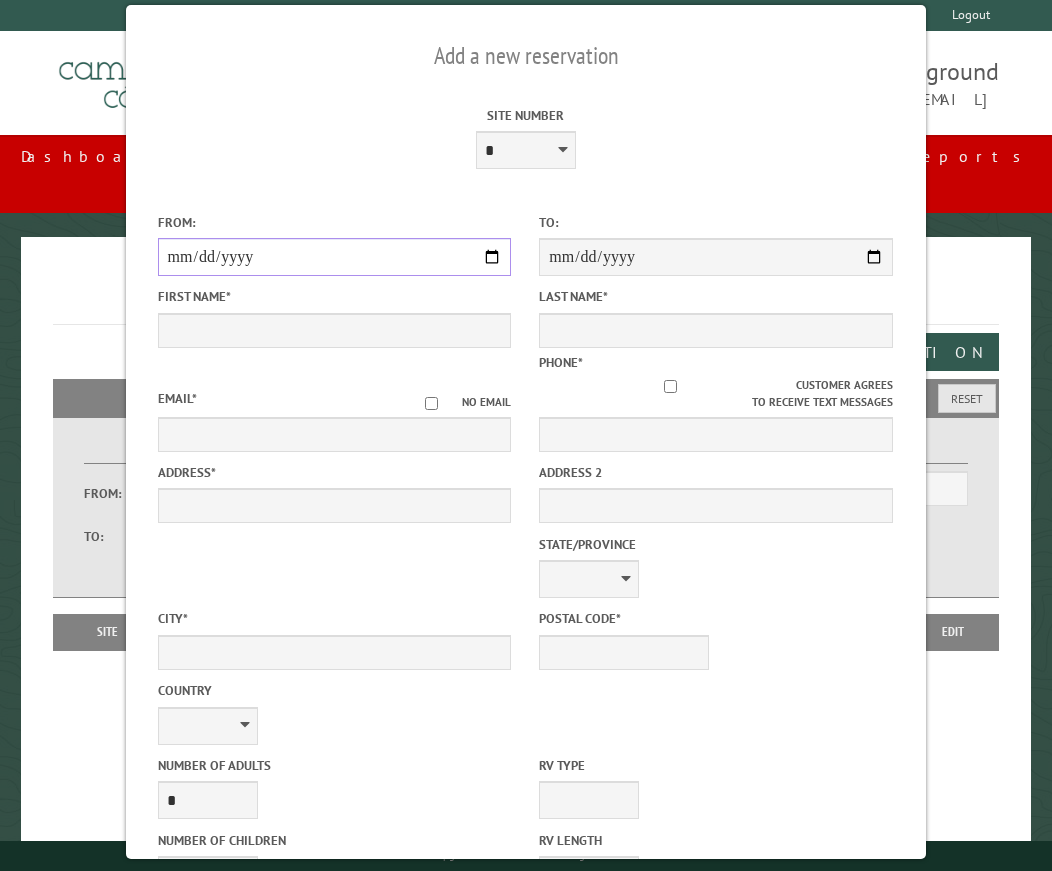 click on "From:" at bounding box center (335, 257) 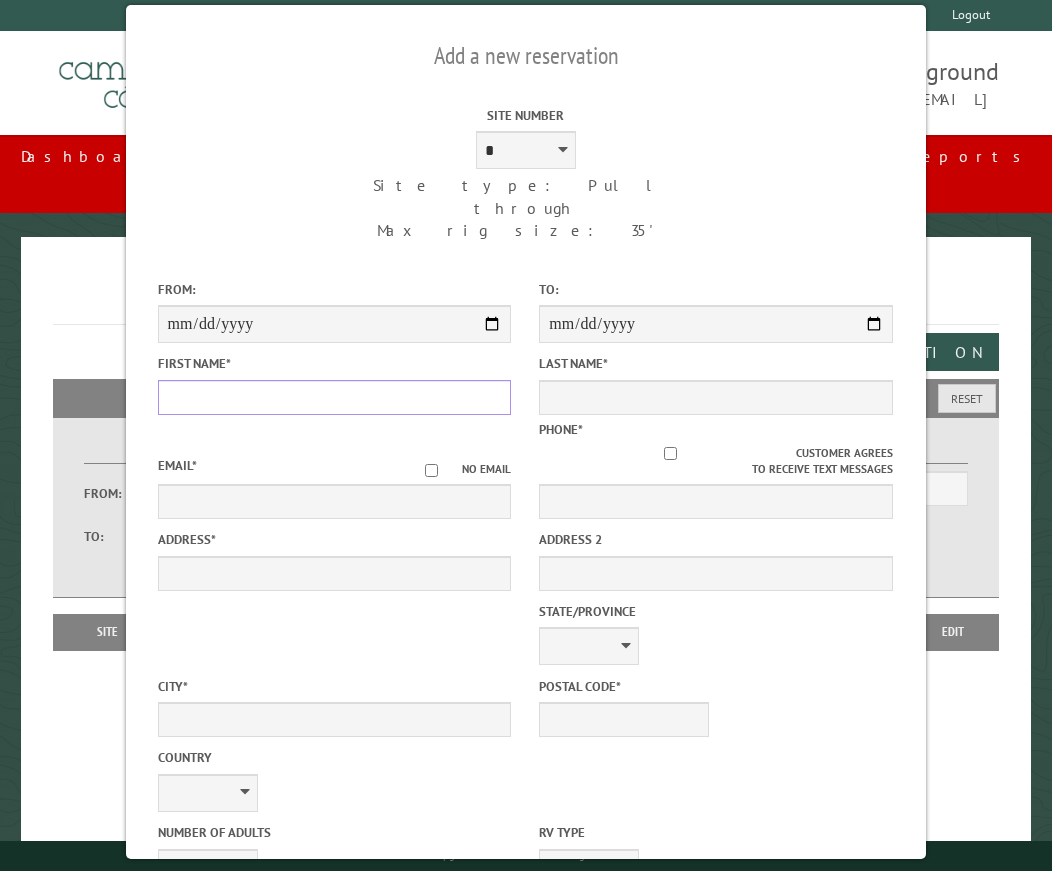 click on "First Name *" at bounding box center (335, 397) 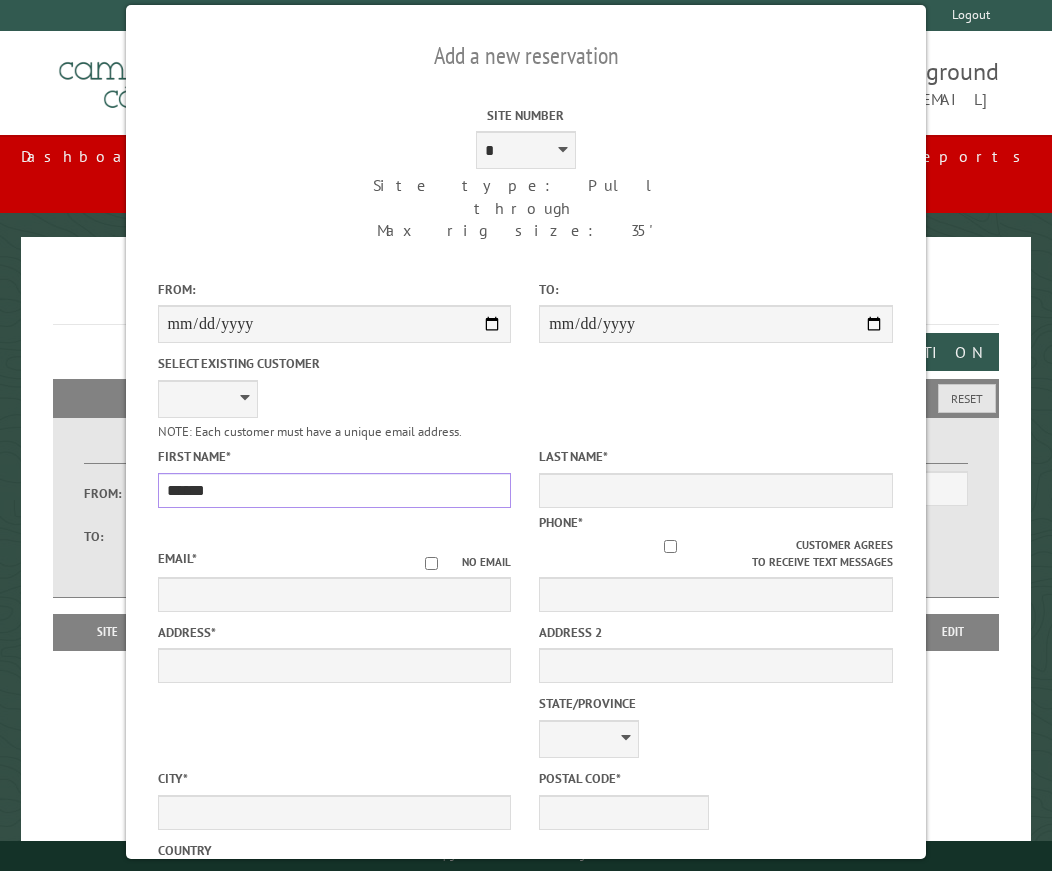 type on "******" 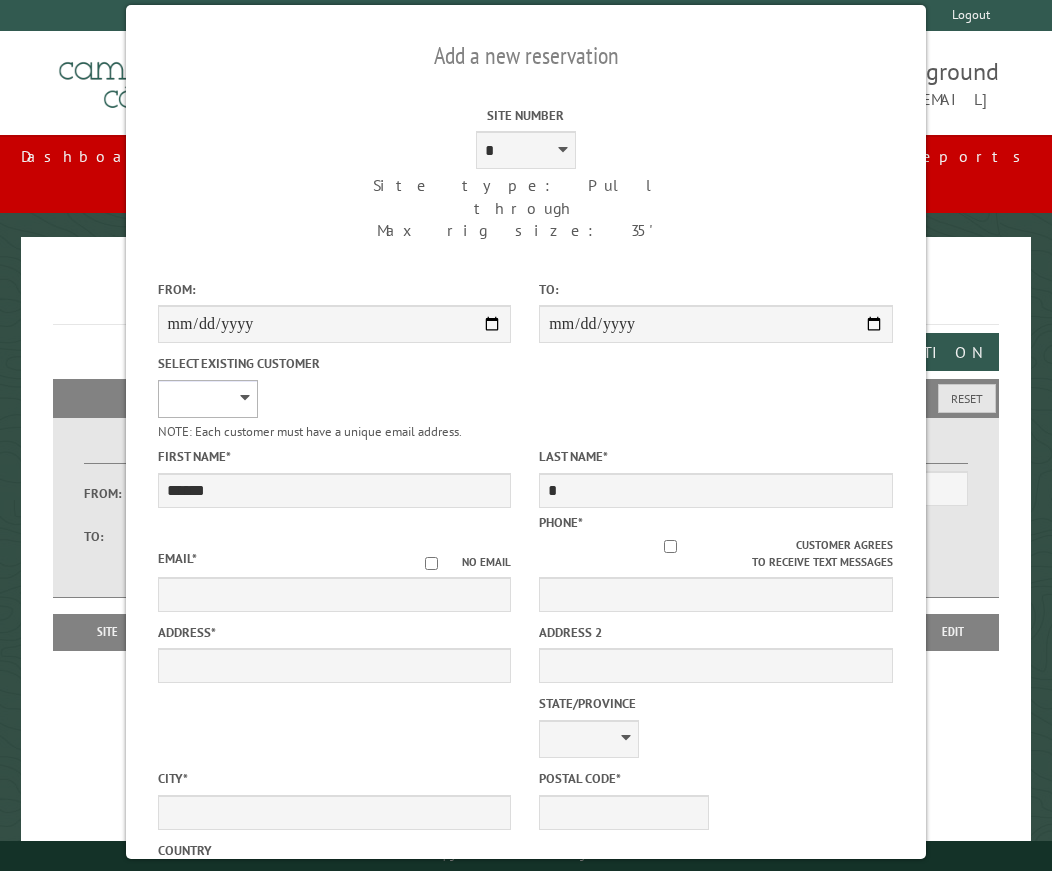 click on "**********" at bounding box center [208, 399] 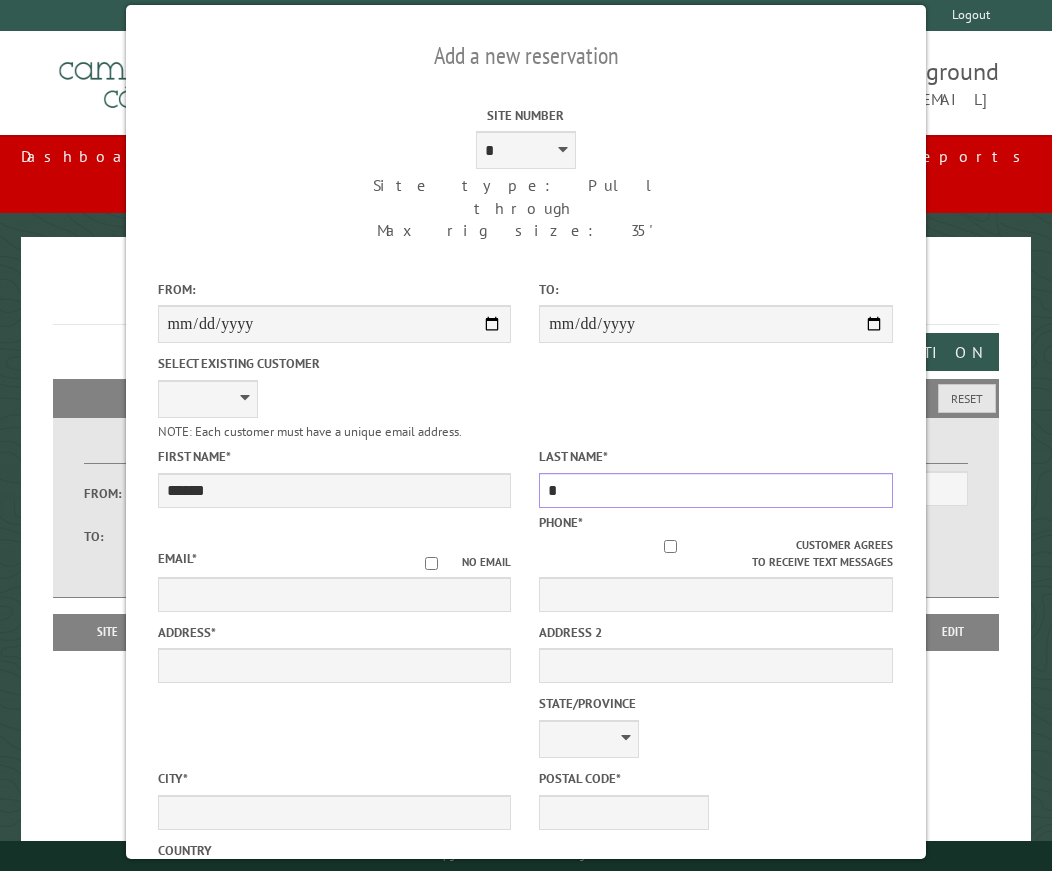 click on "*" at bounding box center (716, 490) 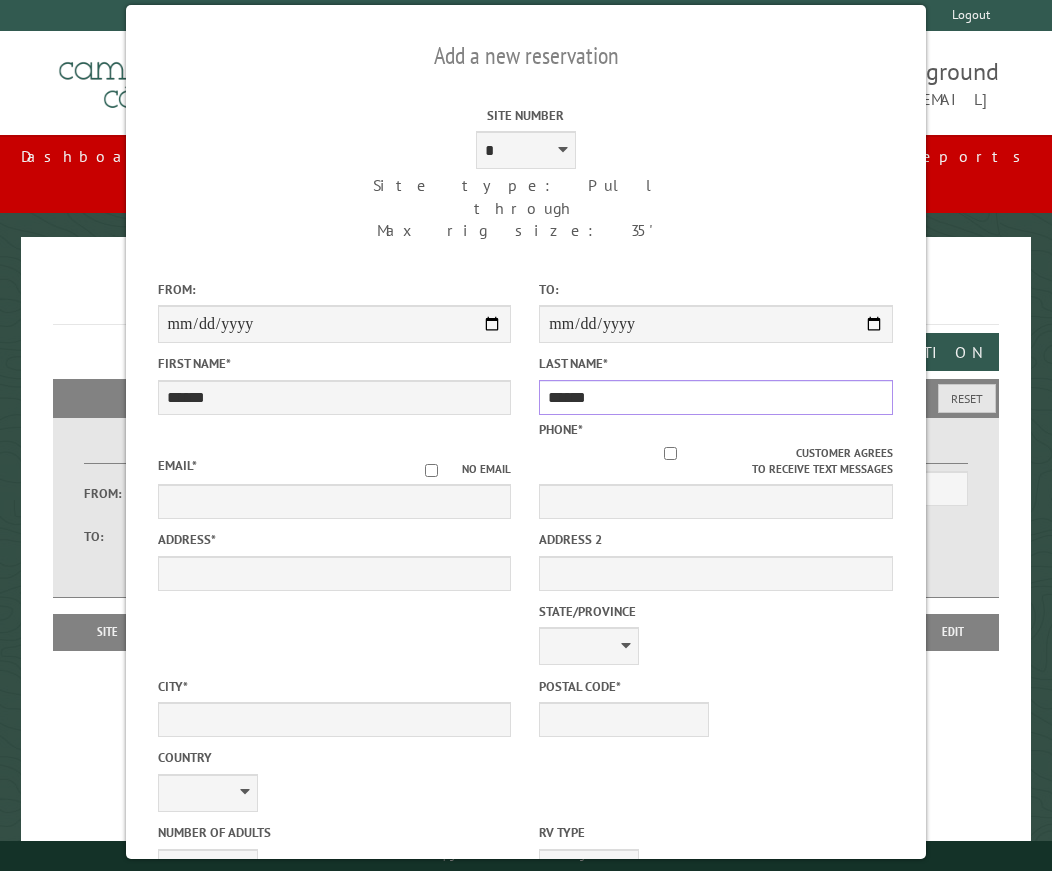 type on "******" 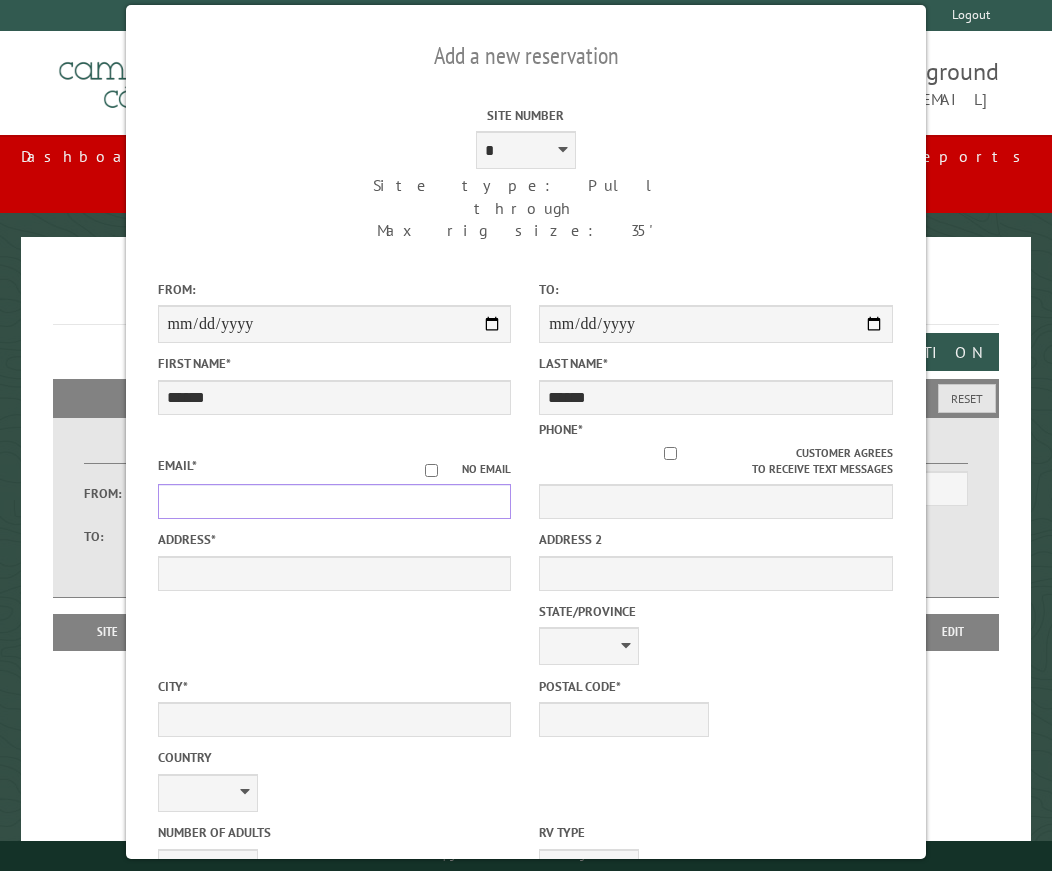 click on "Email *" at bounding box center (335, 501) 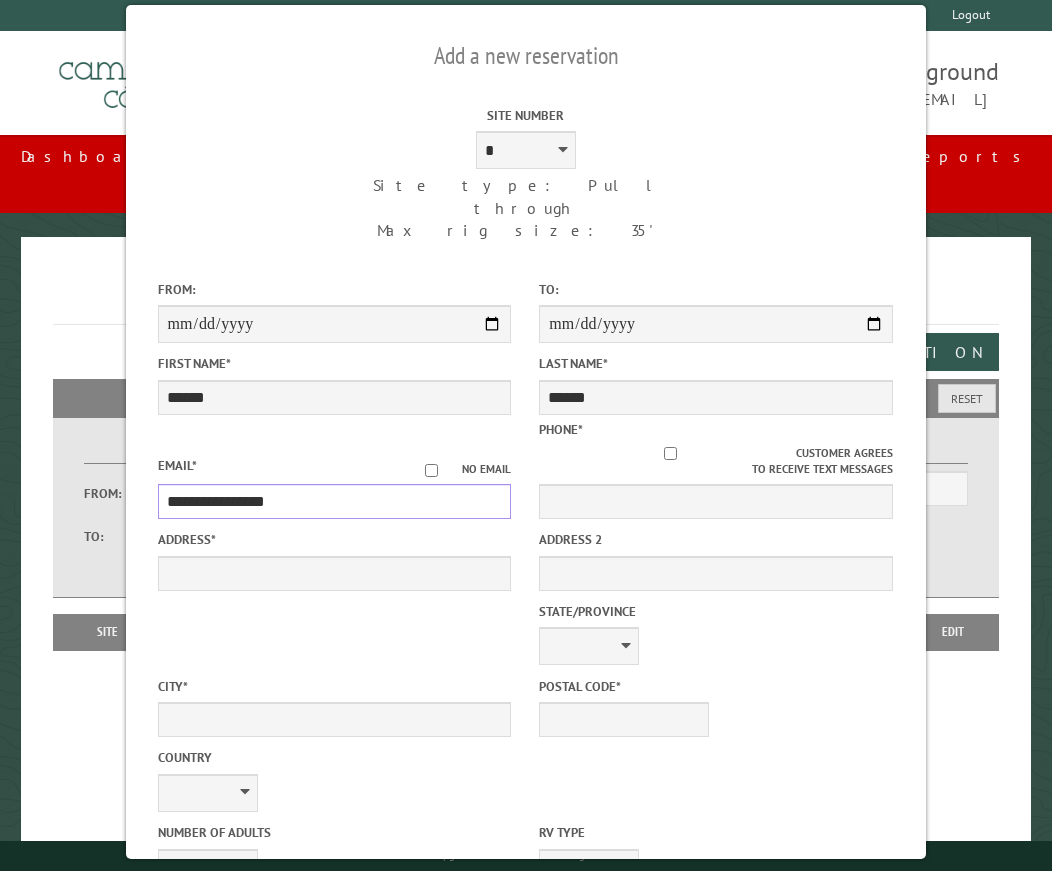 click on "**********" at bounding box center (335, 501) 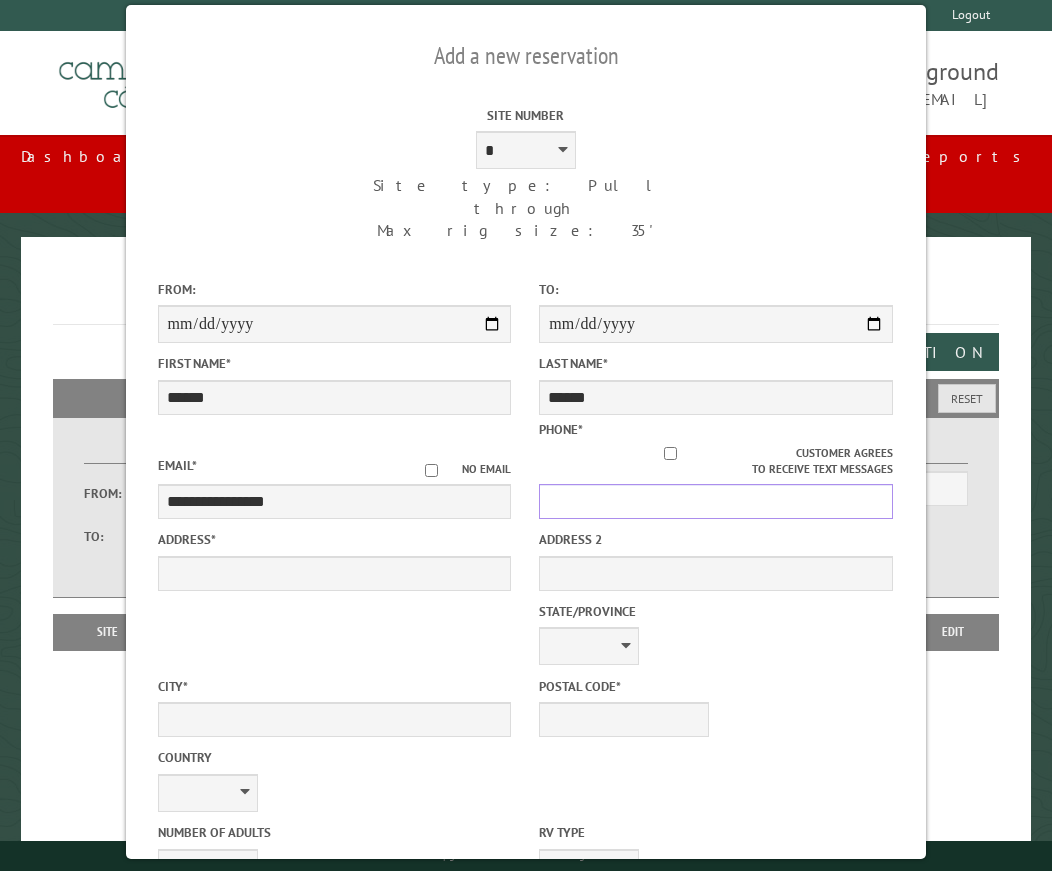 click on "Phone *" at bounding box center (716, 501) 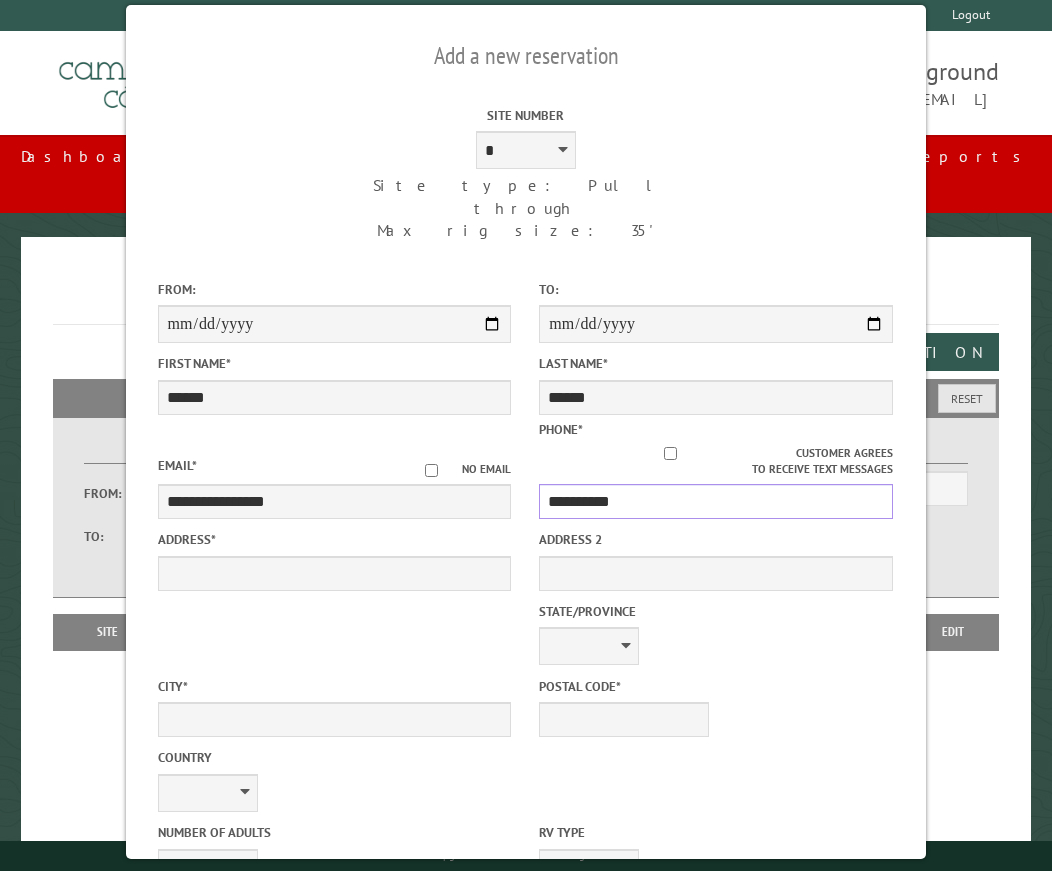 type on "**********" 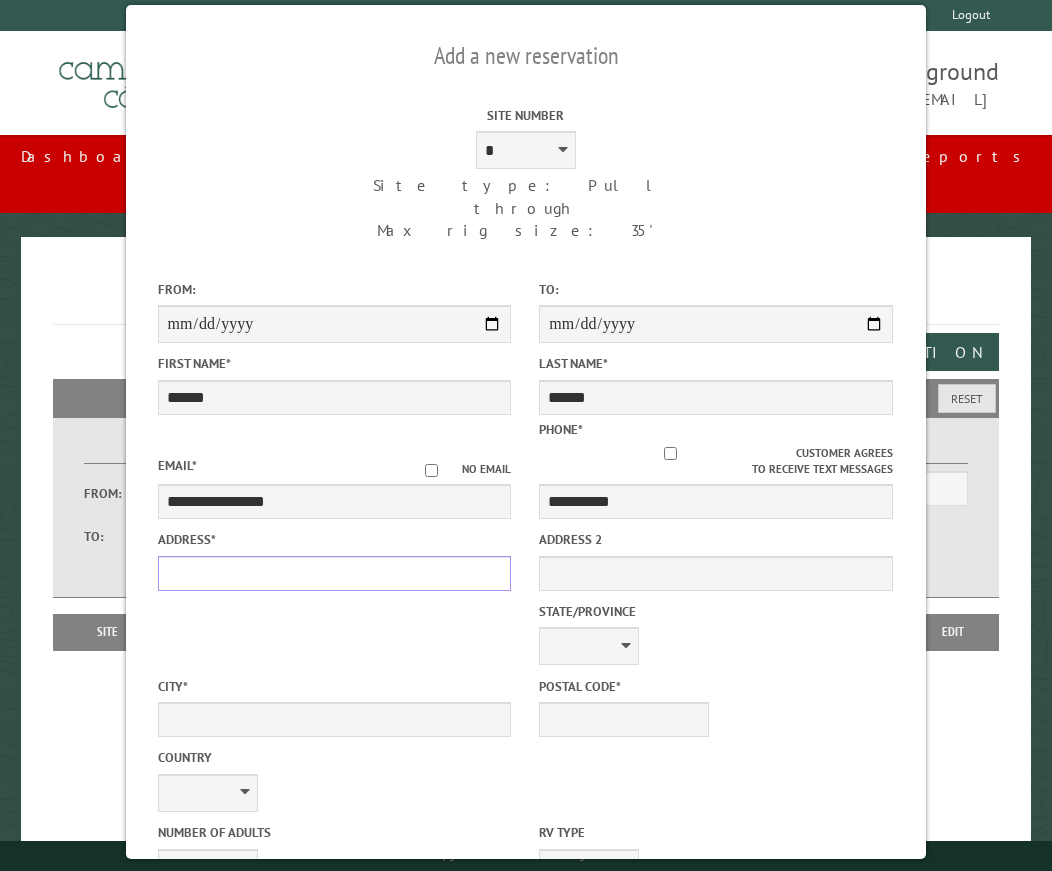 click on "Address *" at bounding box center [335, 573] 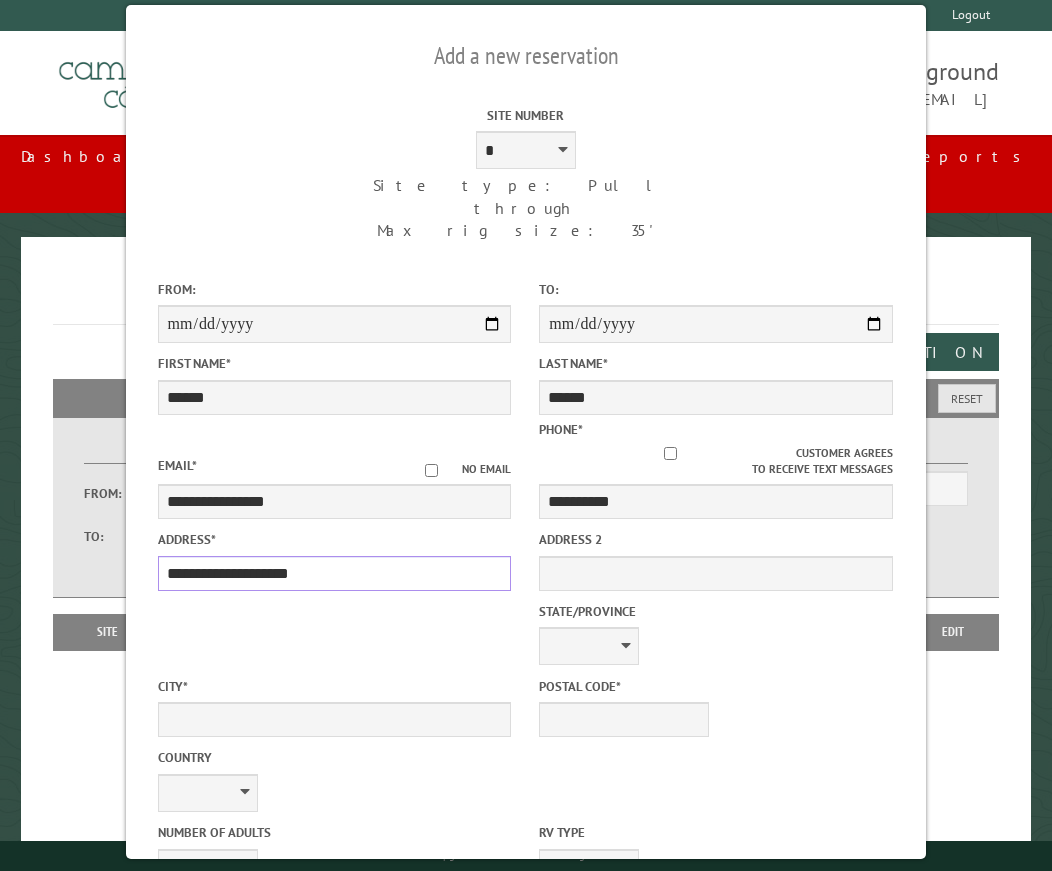 type on "**********" 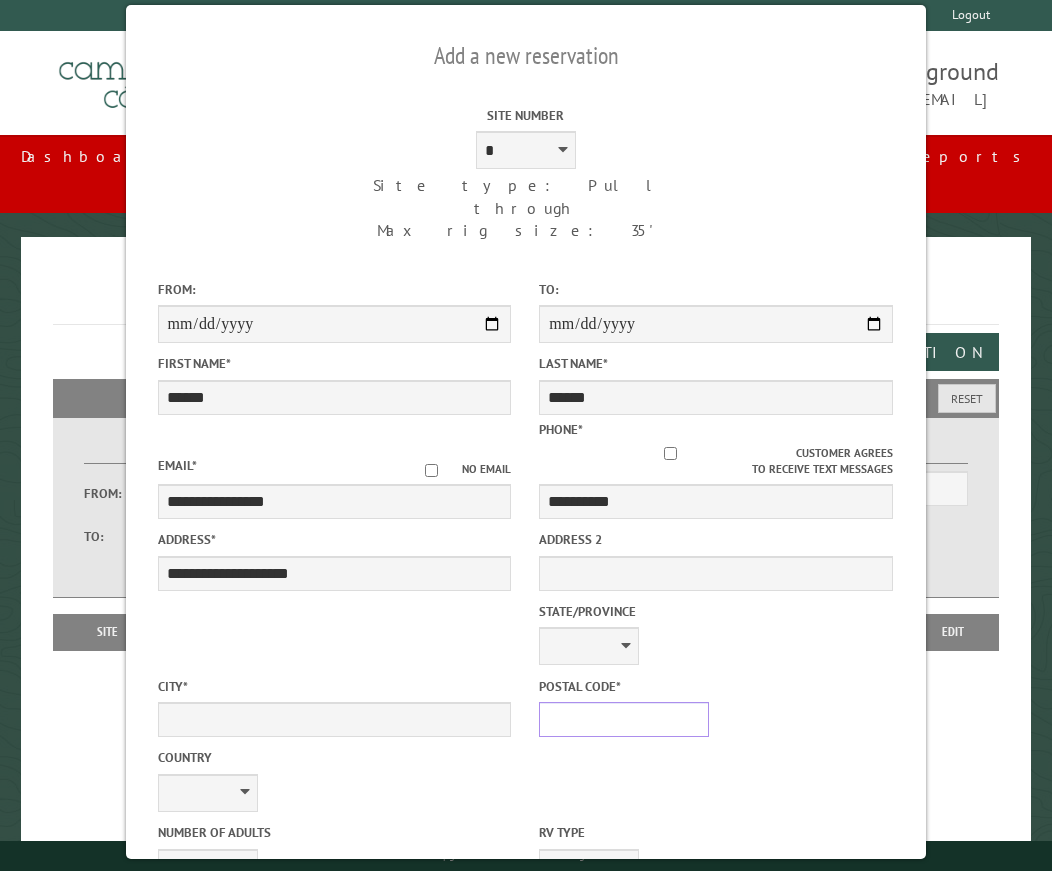 click on "Postal Code *" at bounding box center [624, 719] 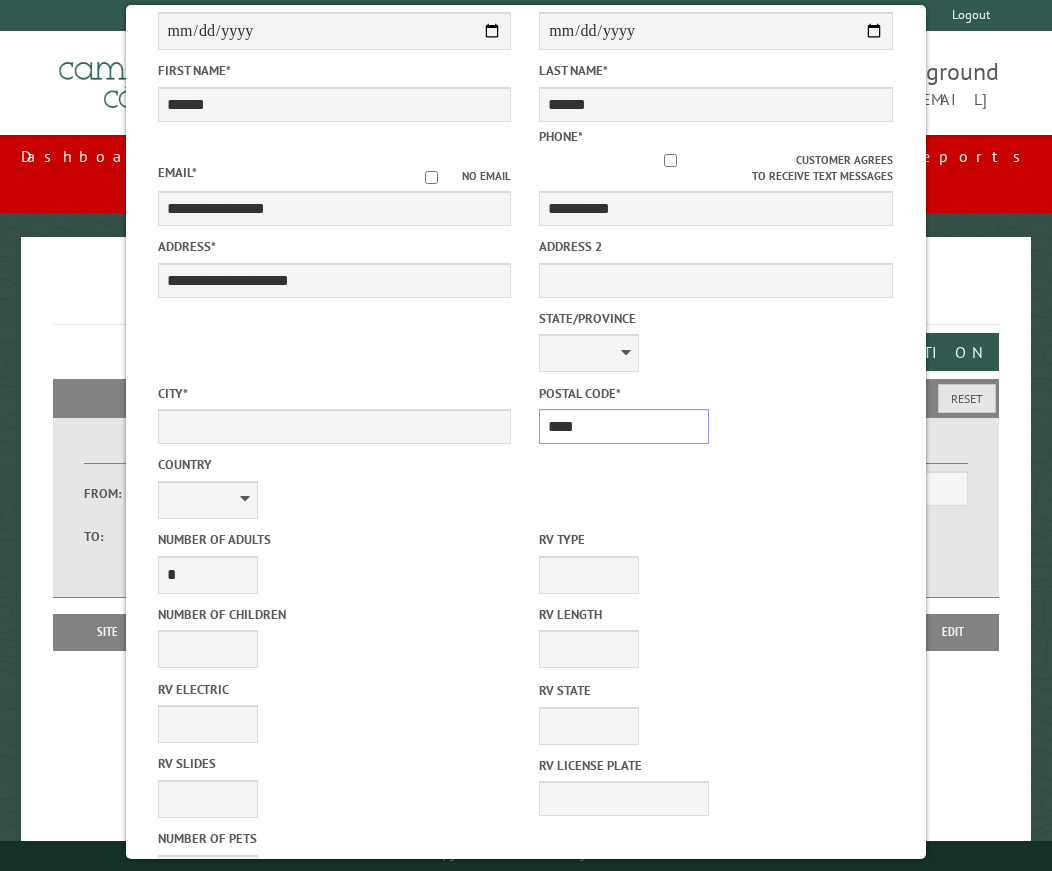 scroll, scrollTop: 300, scrollLeft: 0, axis: vertical 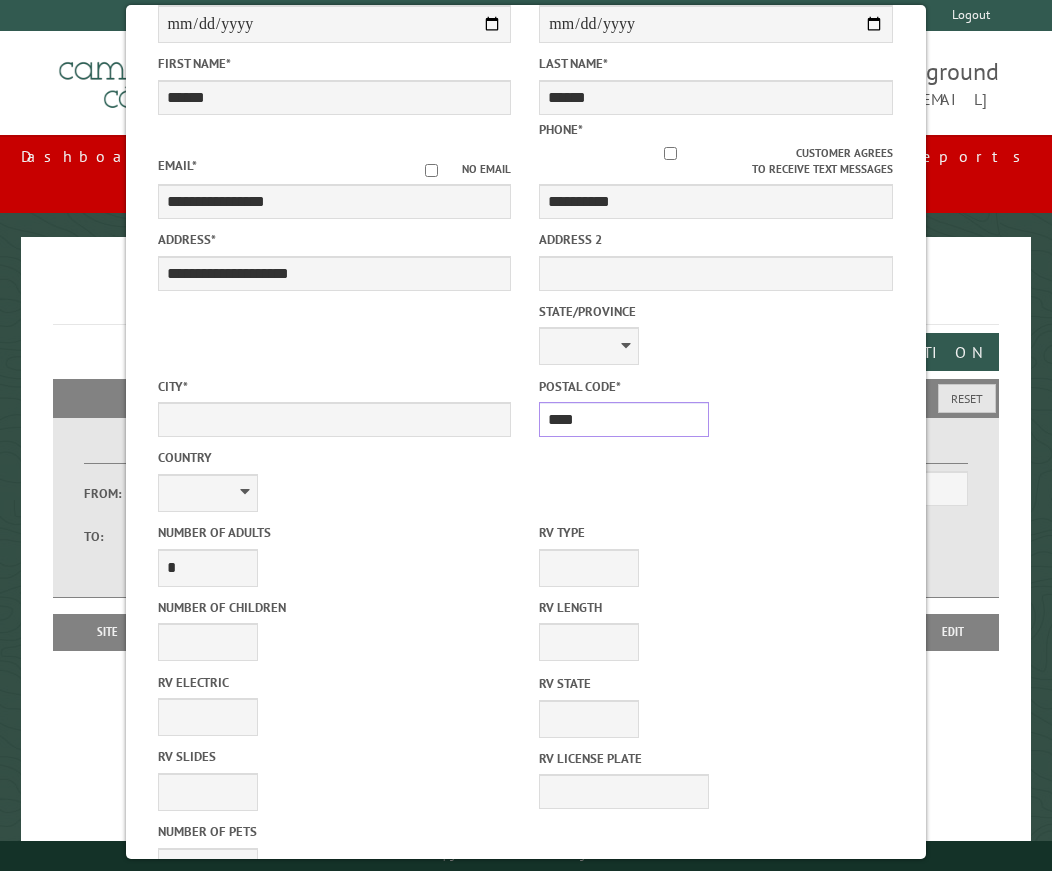 click on "****" at bounding box center [624, 419] 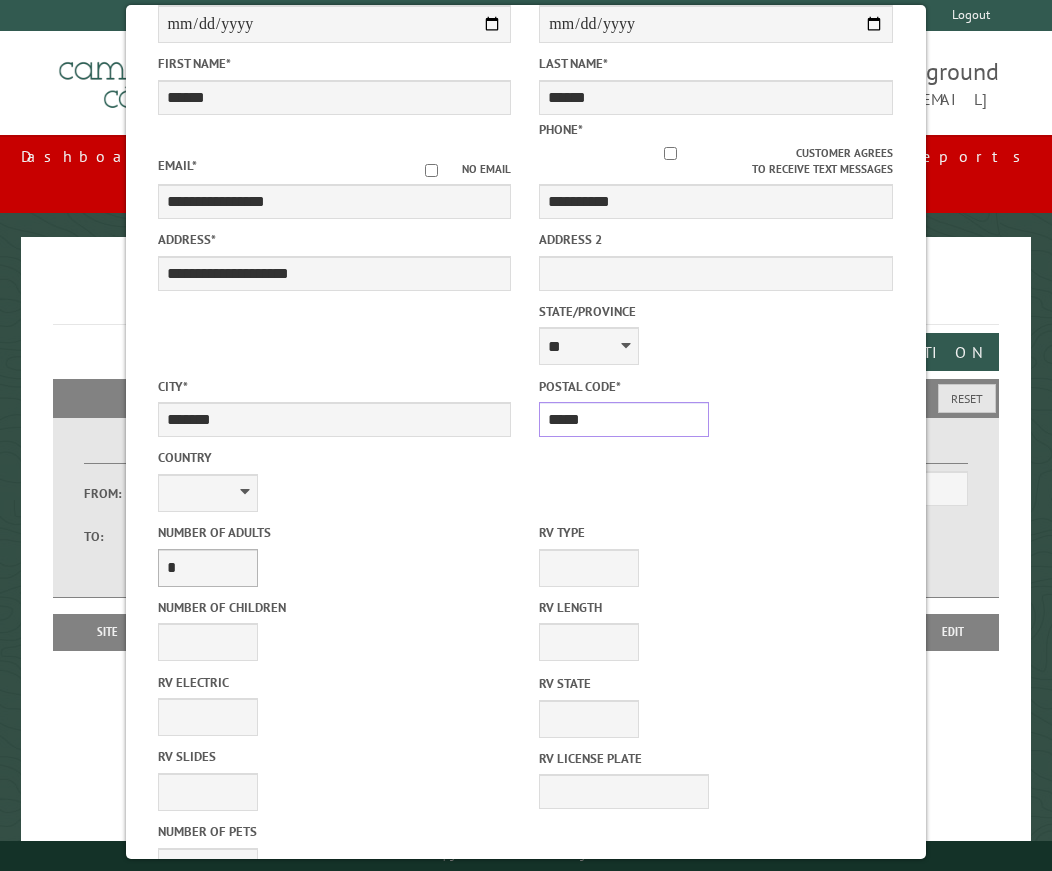 type on "*****" 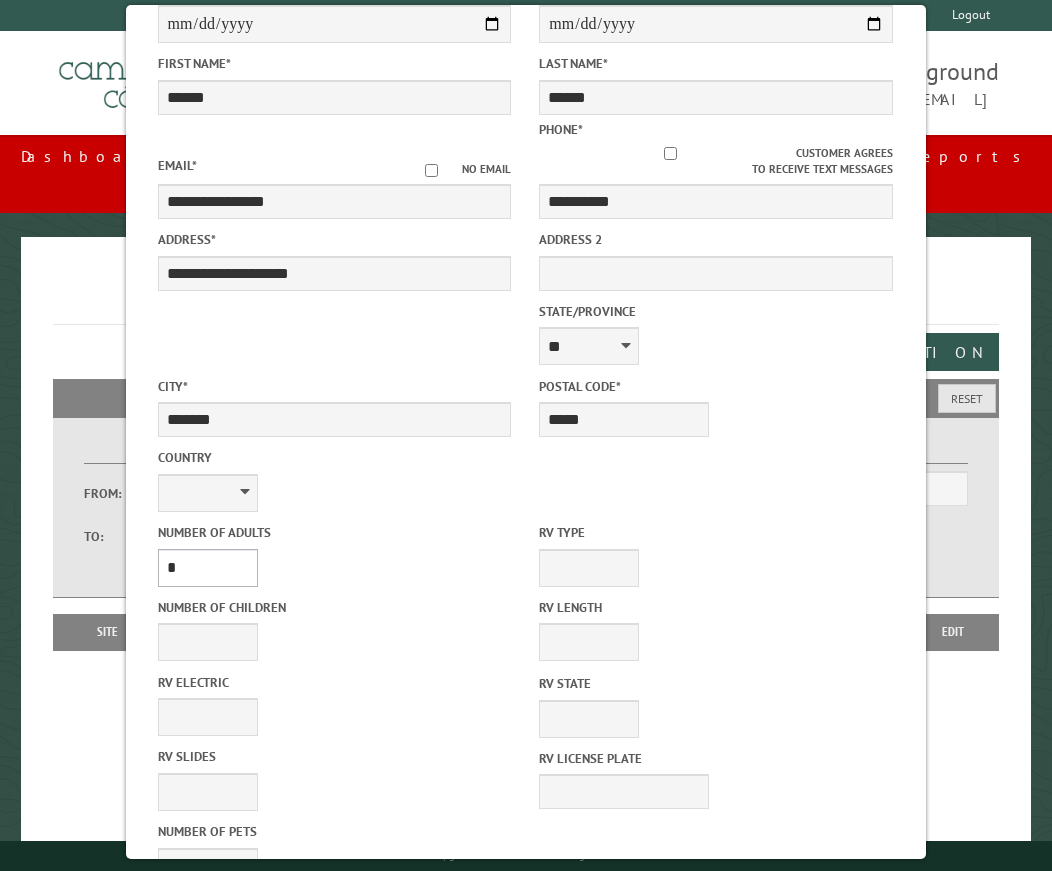 click on "* * * * * * * * * * **" at bounding box center [208, 568] 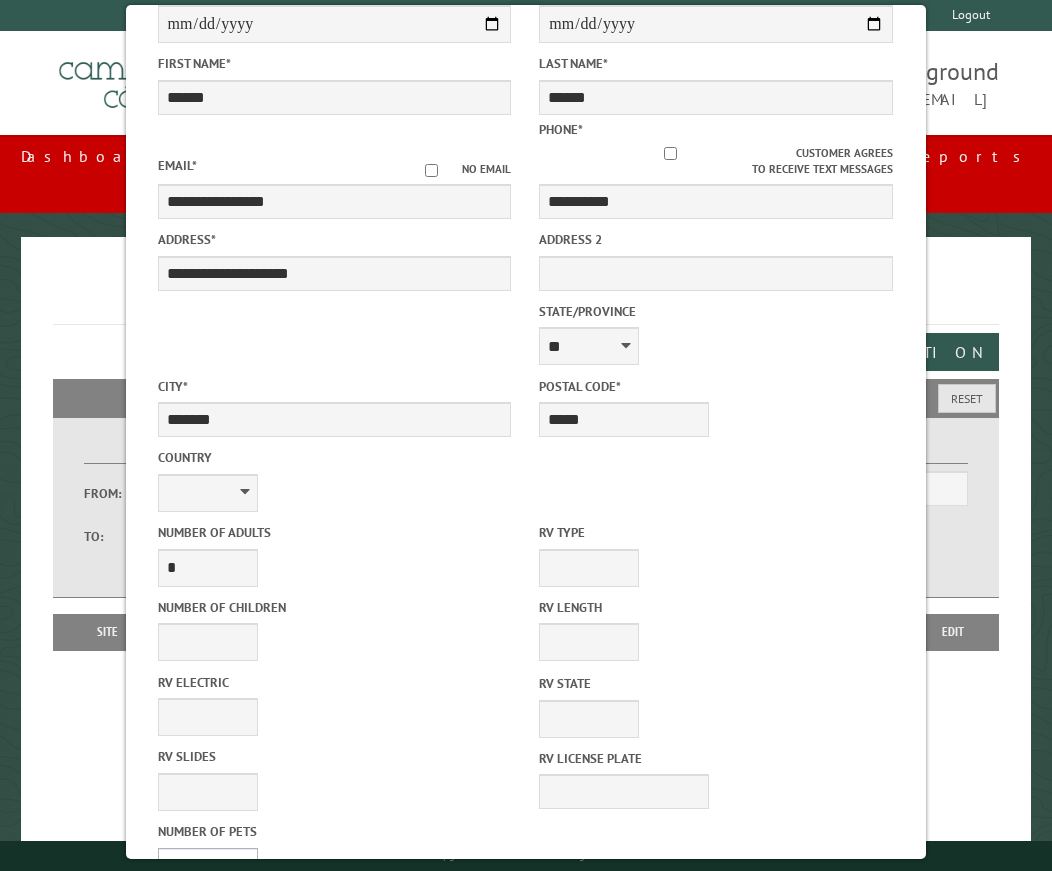 click on "* * * * * * * * * * **" at bounding box center [208, 867] 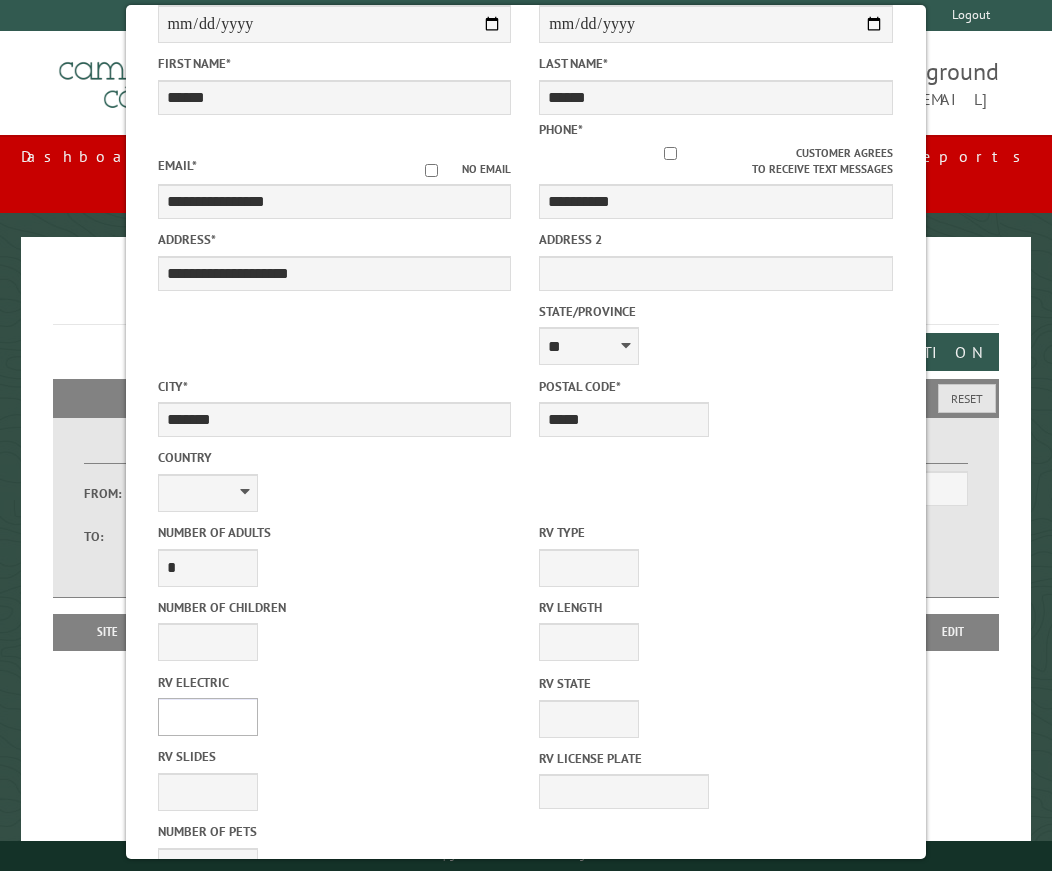 click on "**** *** *** ***" at bounding box center (208, 717) 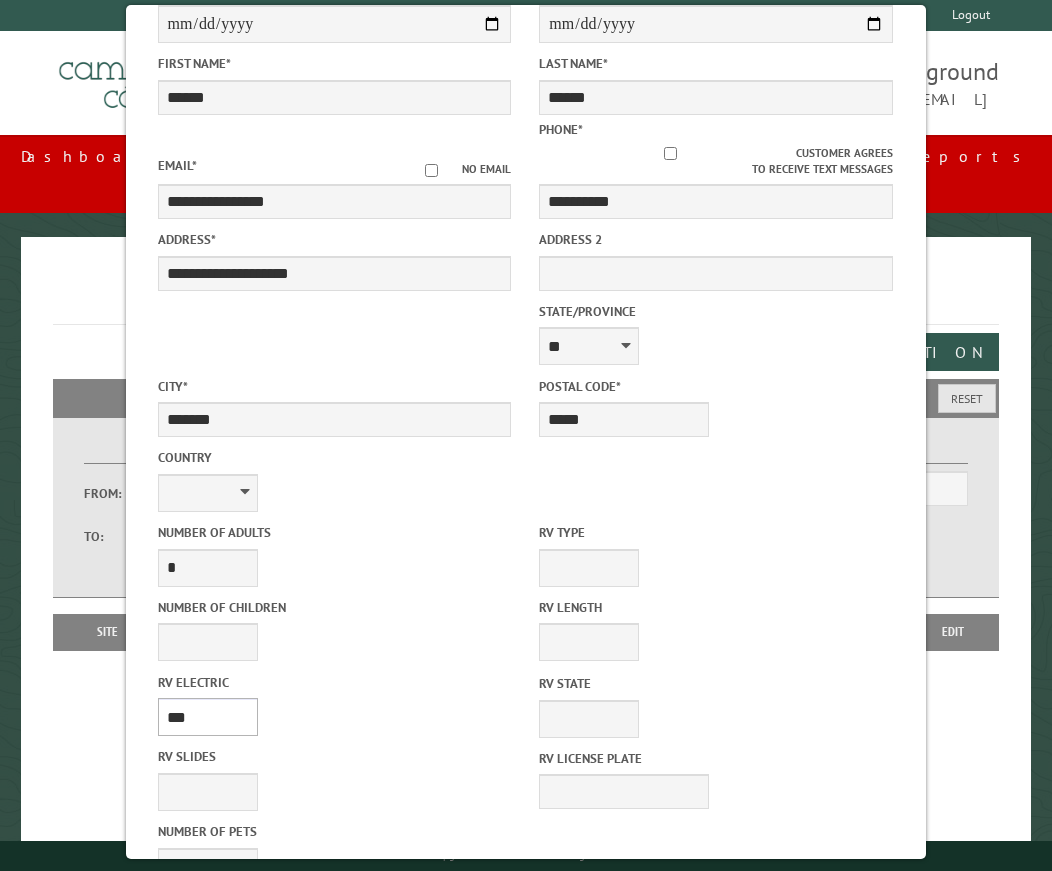 click on "**** *** *** ***" at bounding box center [208, 717] 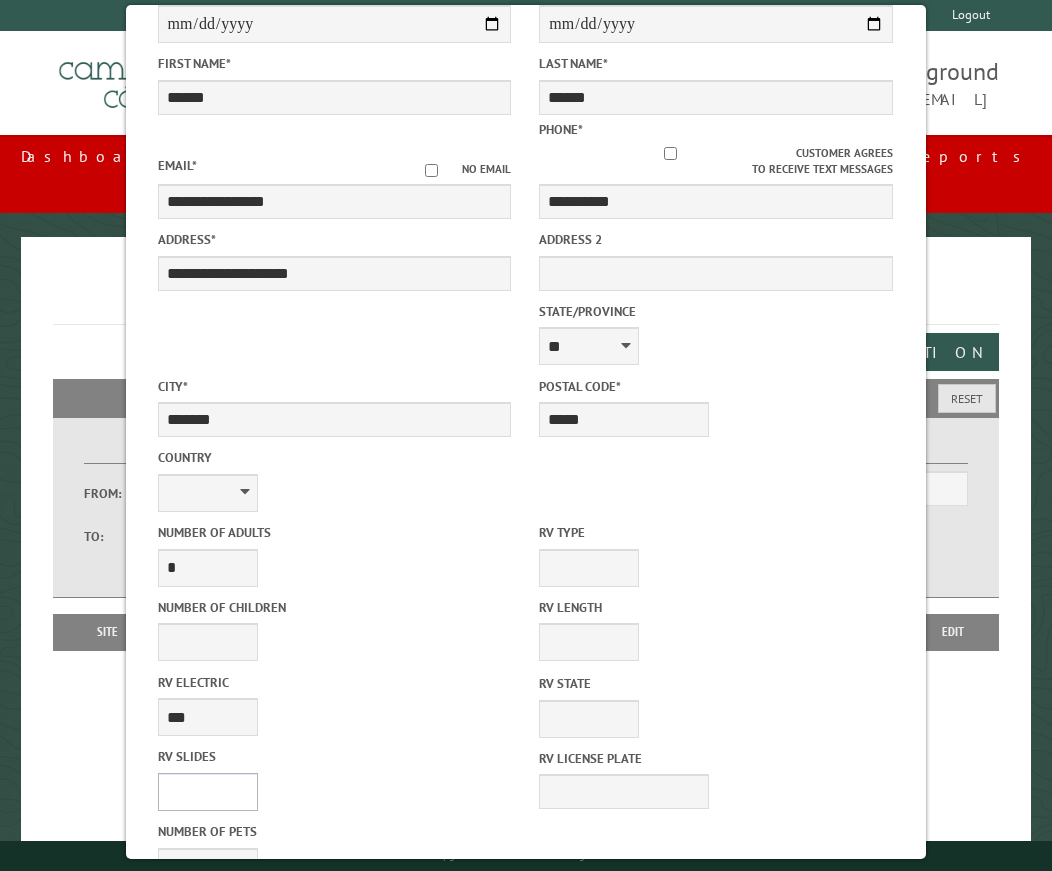 click on "* * * * * * * * * * **" at bounding box center (208, 792) 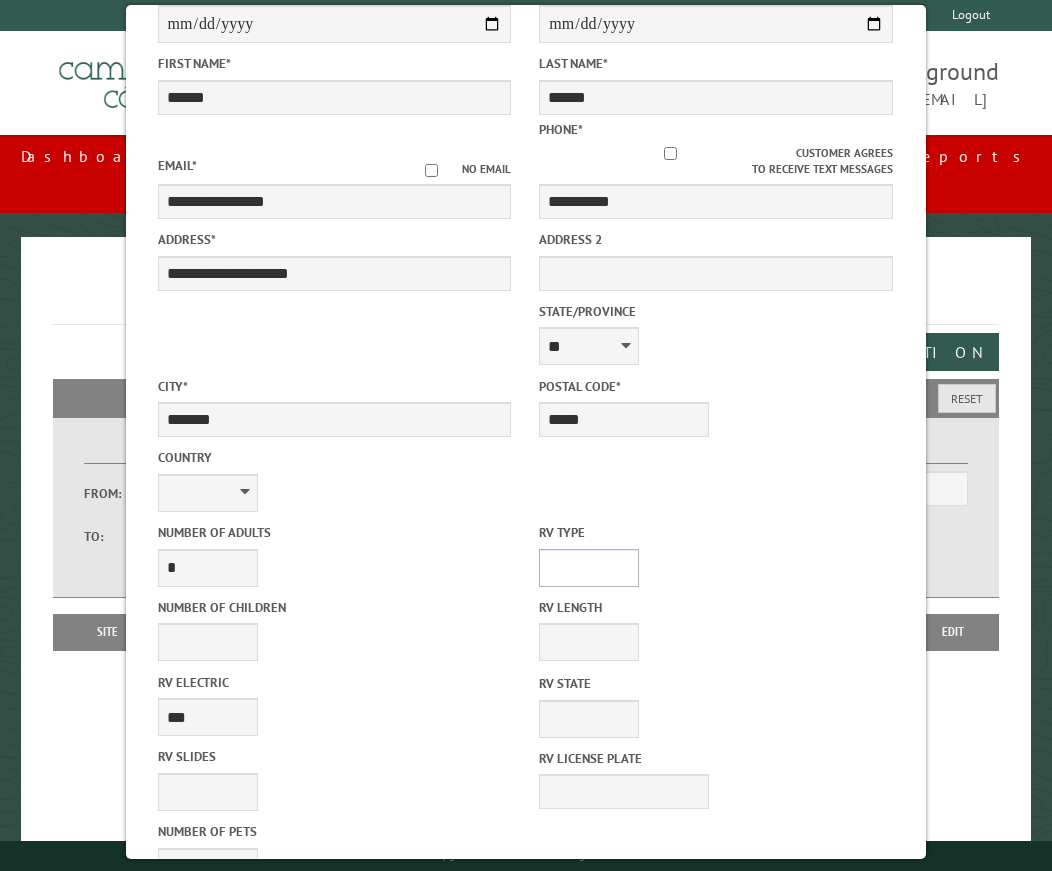 click on "**********" at bounding box center (589, 568) 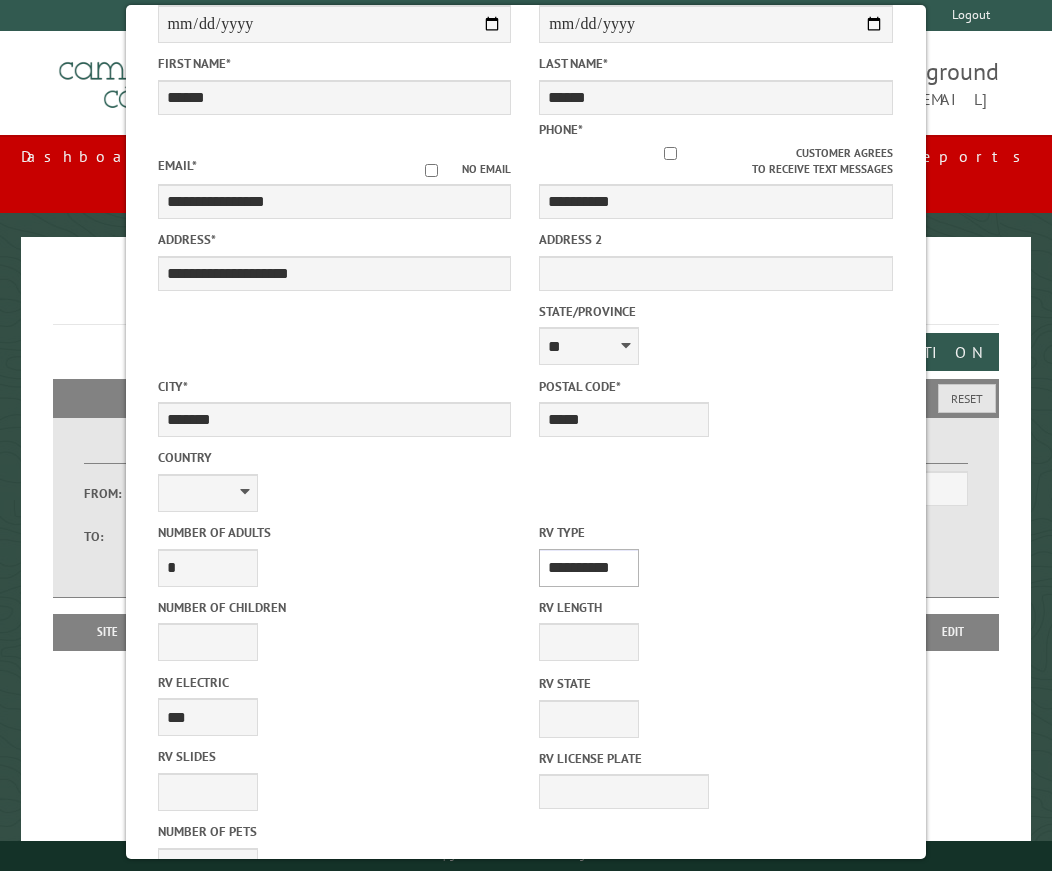 click on "**********" at bounding box center [589, 568] 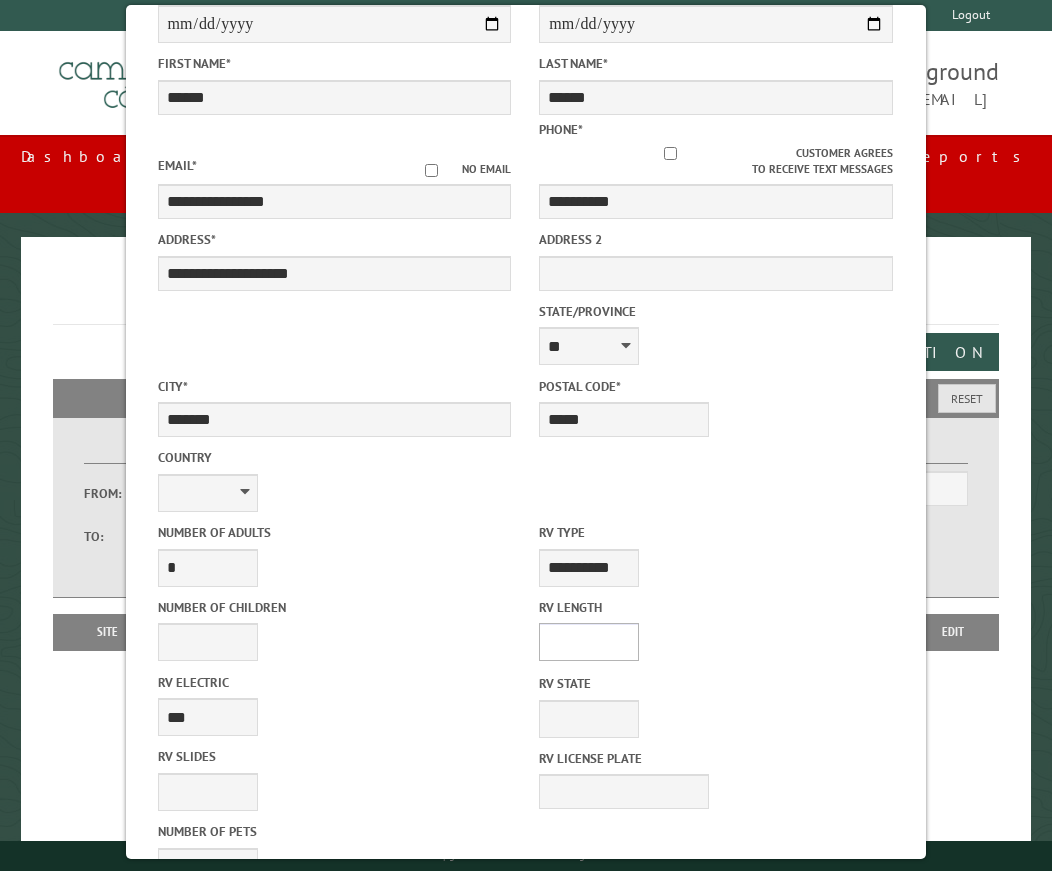 click on "* ** ** ** ** ** ** ** ** ** ** **" at bounding box center [589, 642] 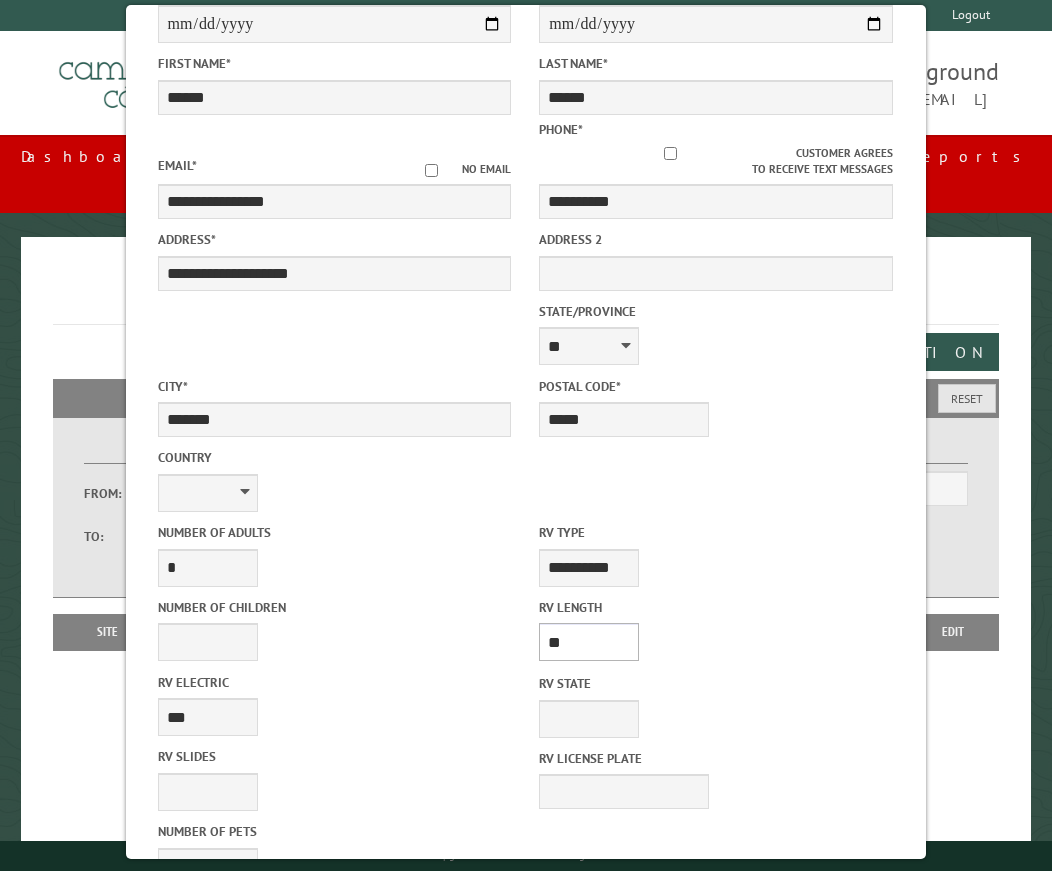 click on "* ** ** ** ** ** ** ** ** ** ** **" at bounding box center (589, 642) 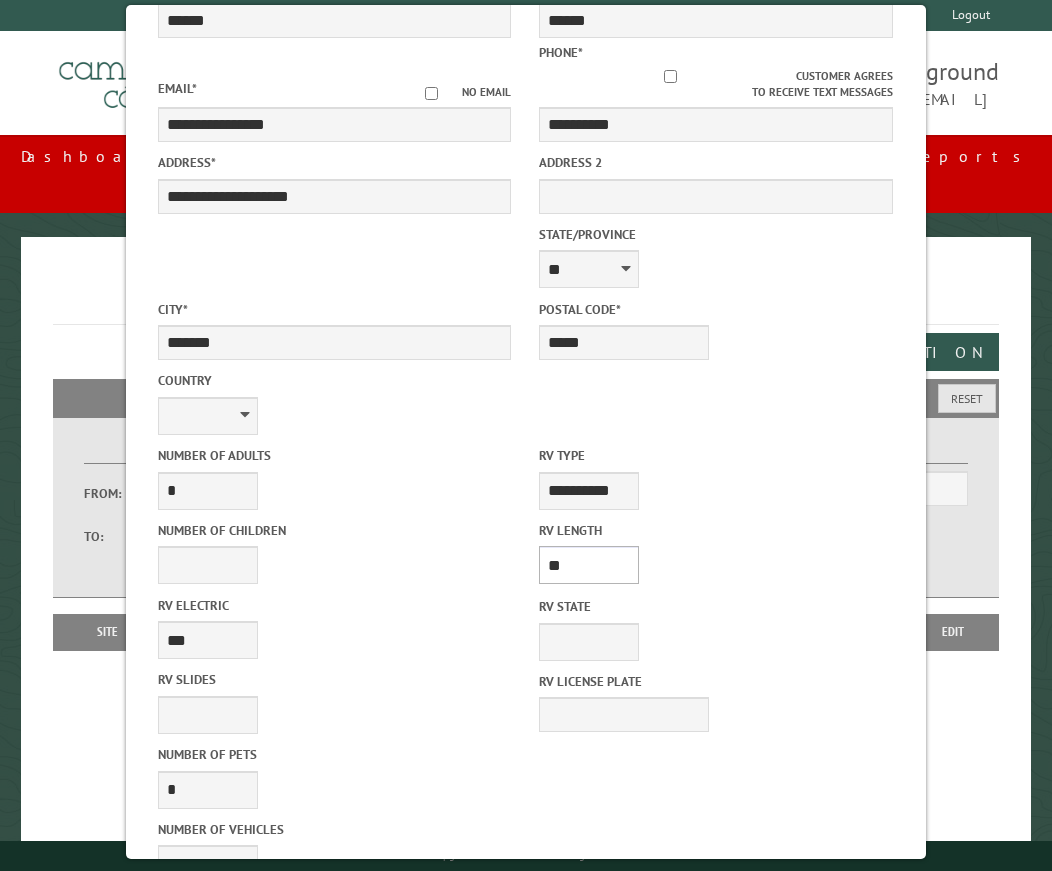 scroll, scrollTop: 500, scrollLeft: 0, axis: vertical 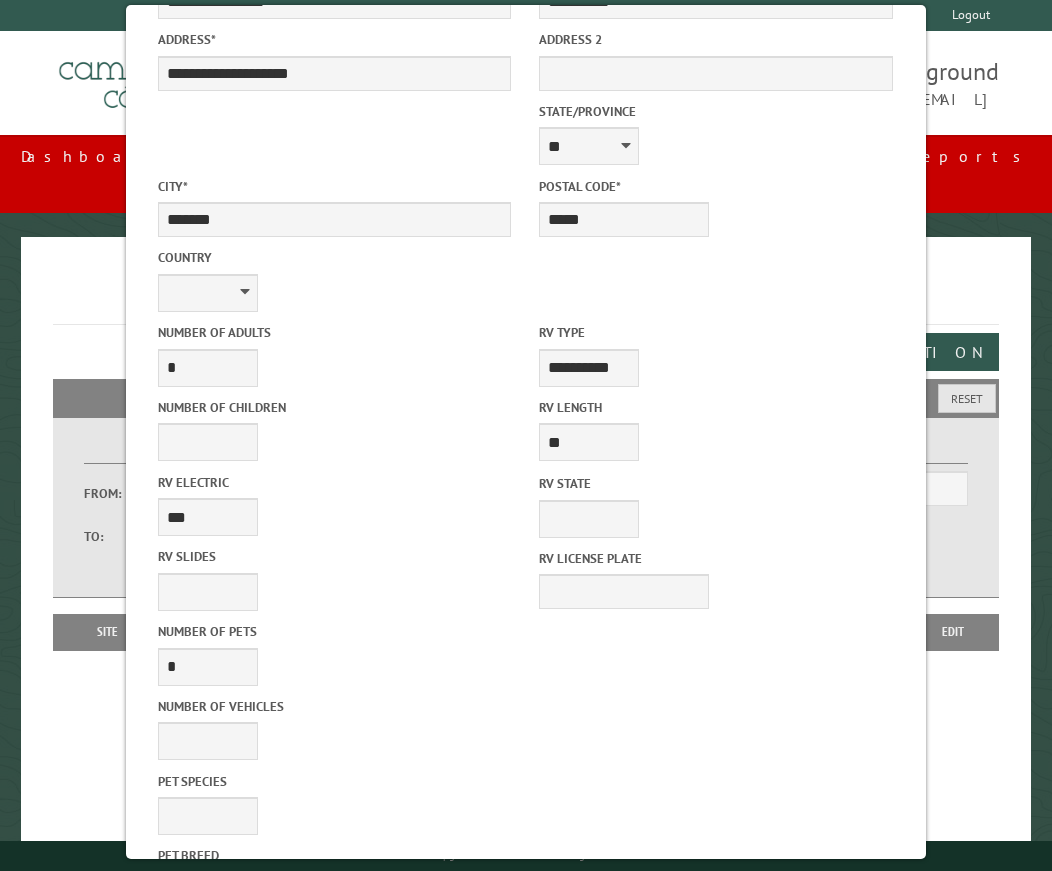 click on "********" at bounding box center (208, 1028) 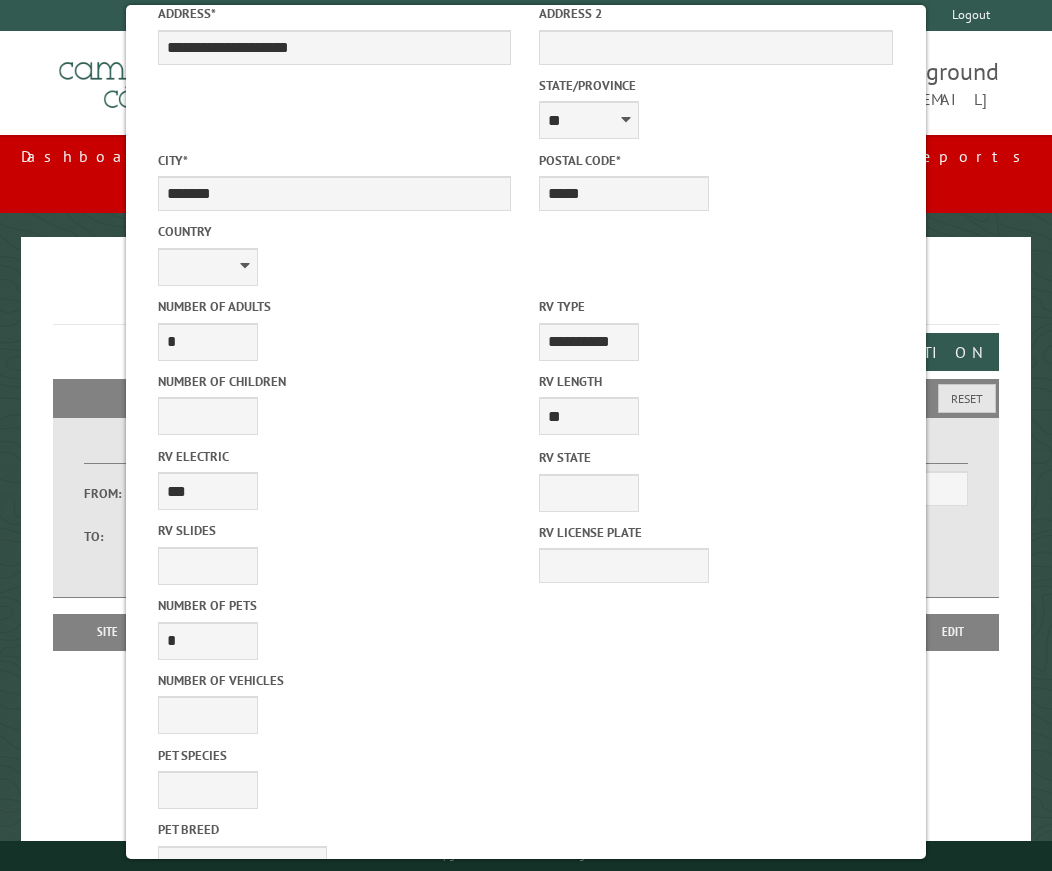scroll, scrollTop: 533, scrollLeft: 0, axis: vertical 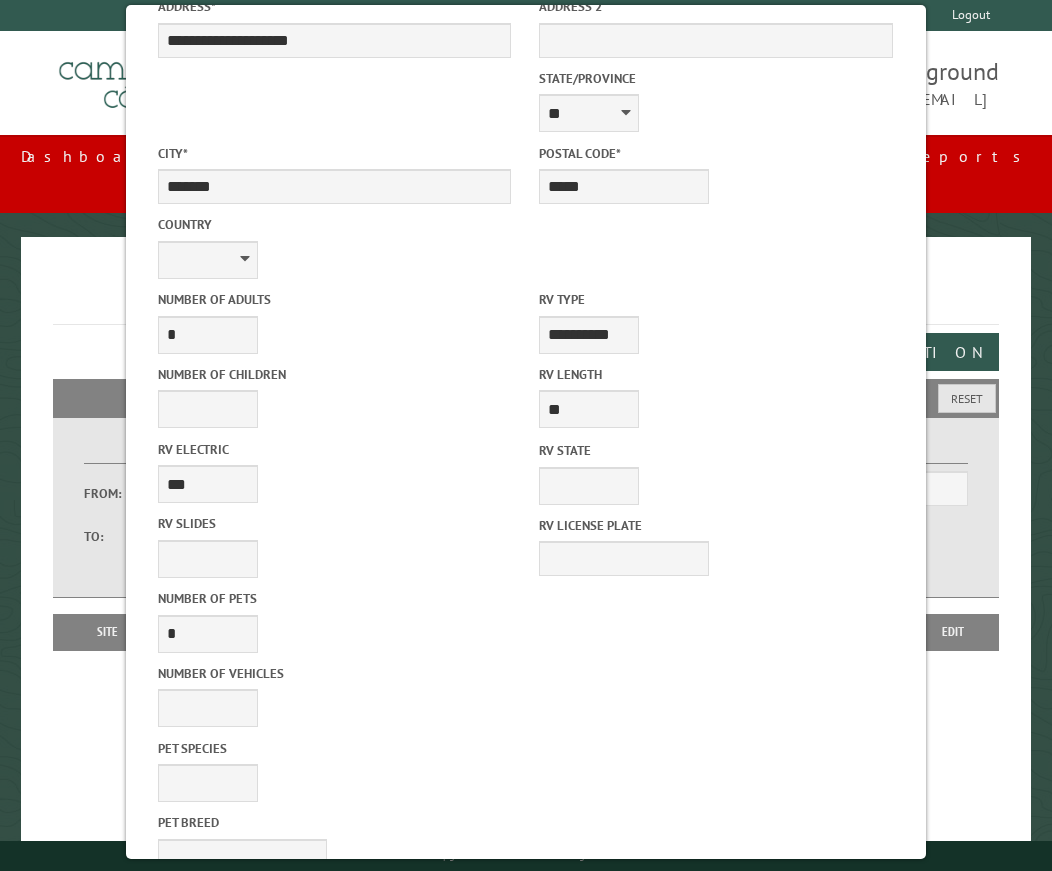 drag, startPoint x: 508, startPoint y: 809, endPoint x: 517, endPoint y: 814, distance: 10.29563 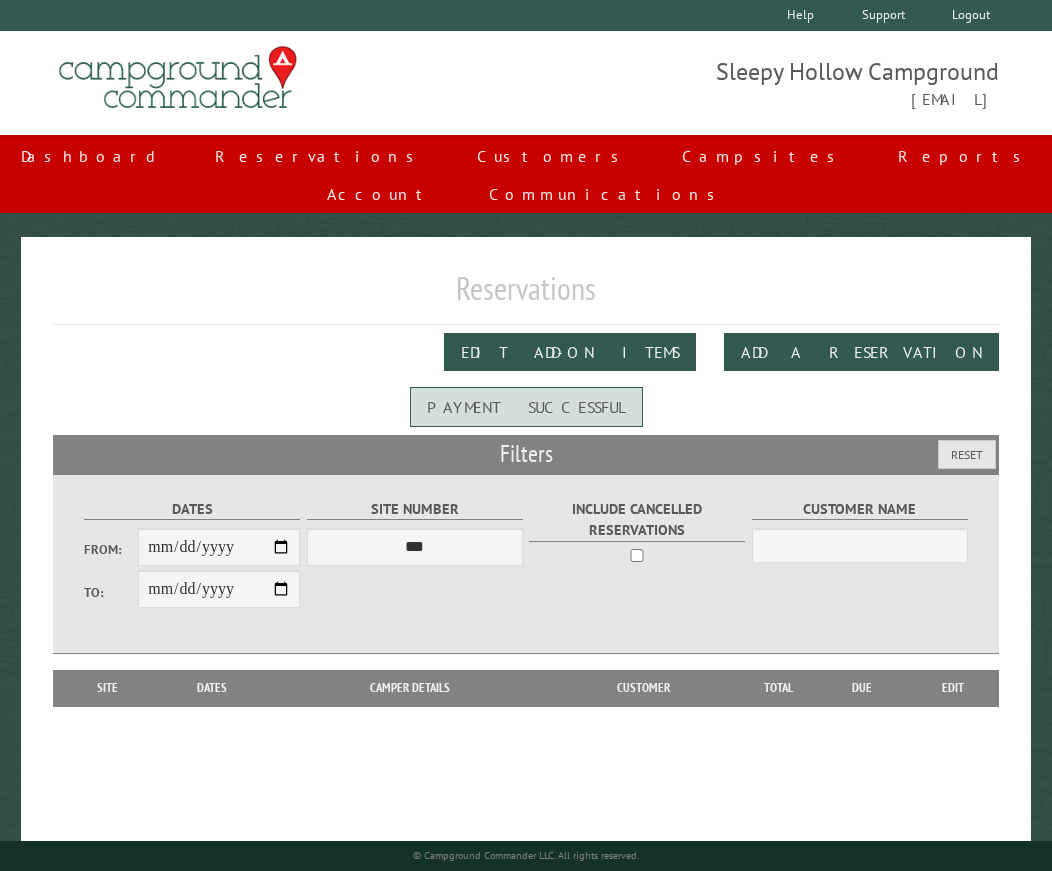 scroll, scrollTop: 0, scrollLeft: 0, axis: both 